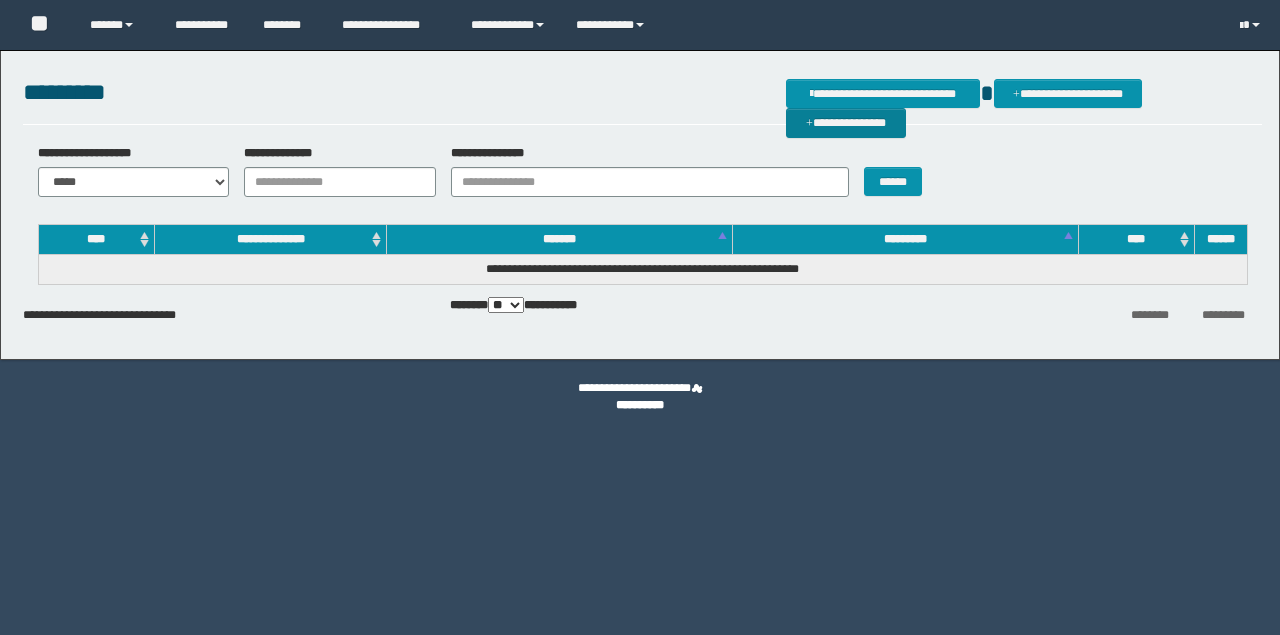 scroll, scrollTop: 0, scrollLeft: 0, axis: both 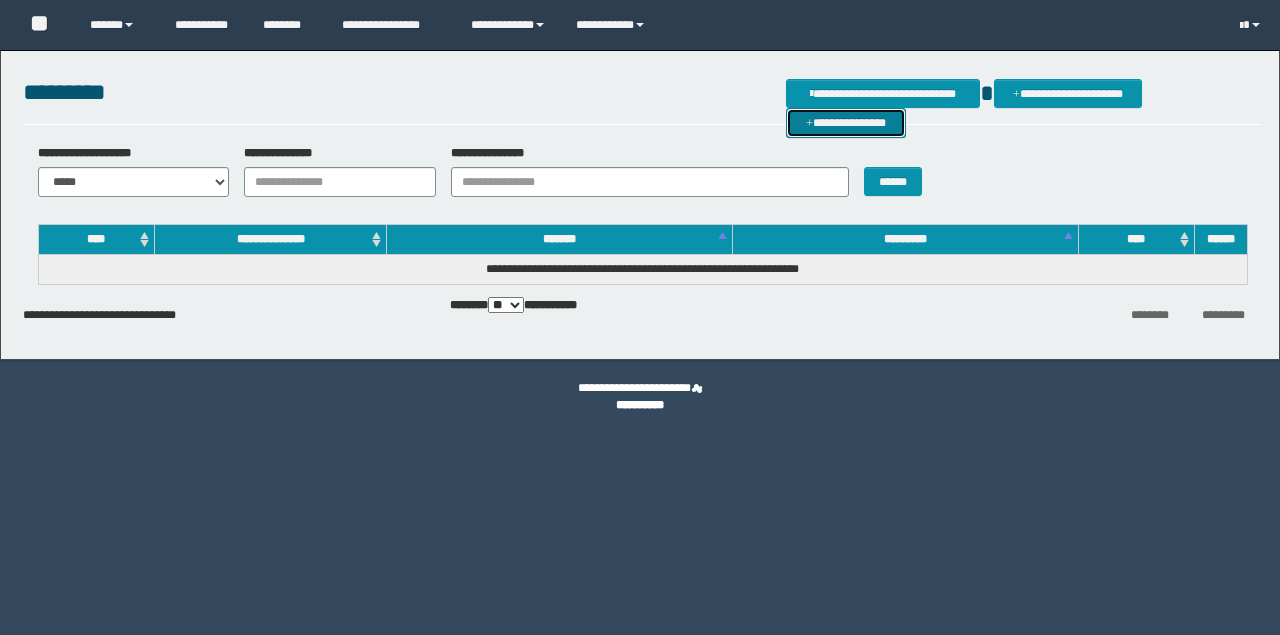 click on "**********" at bounding box center [846, 122] 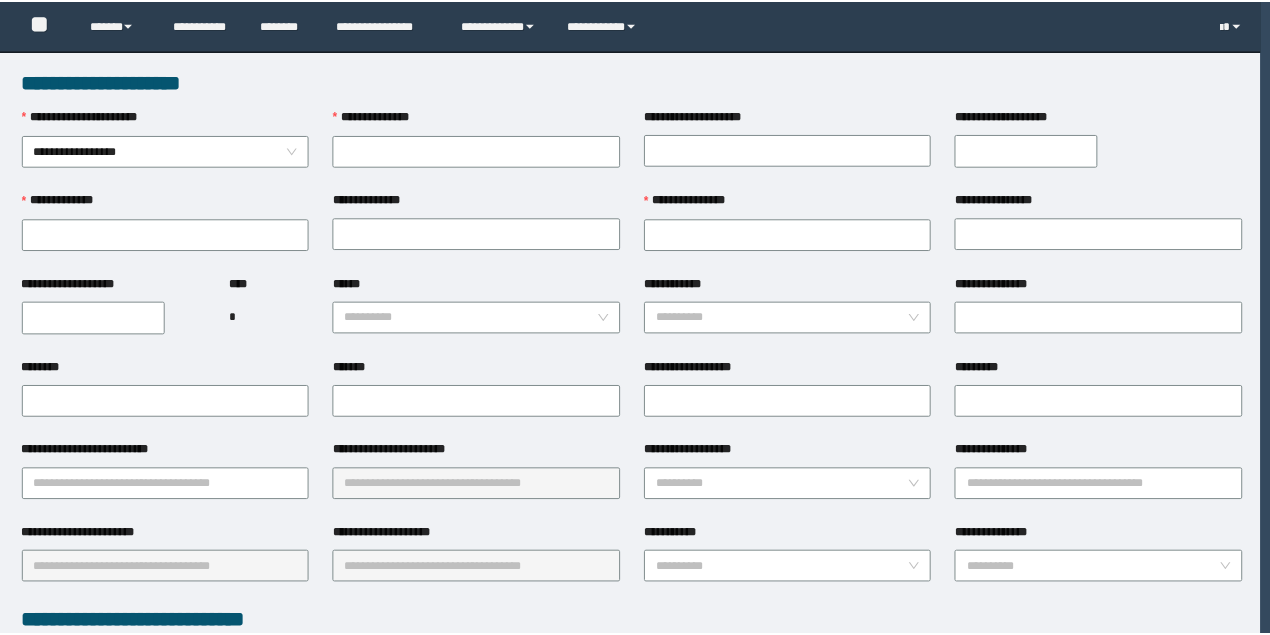 scroll, scrollTop: 0, scrollLeft: 0, axis: both 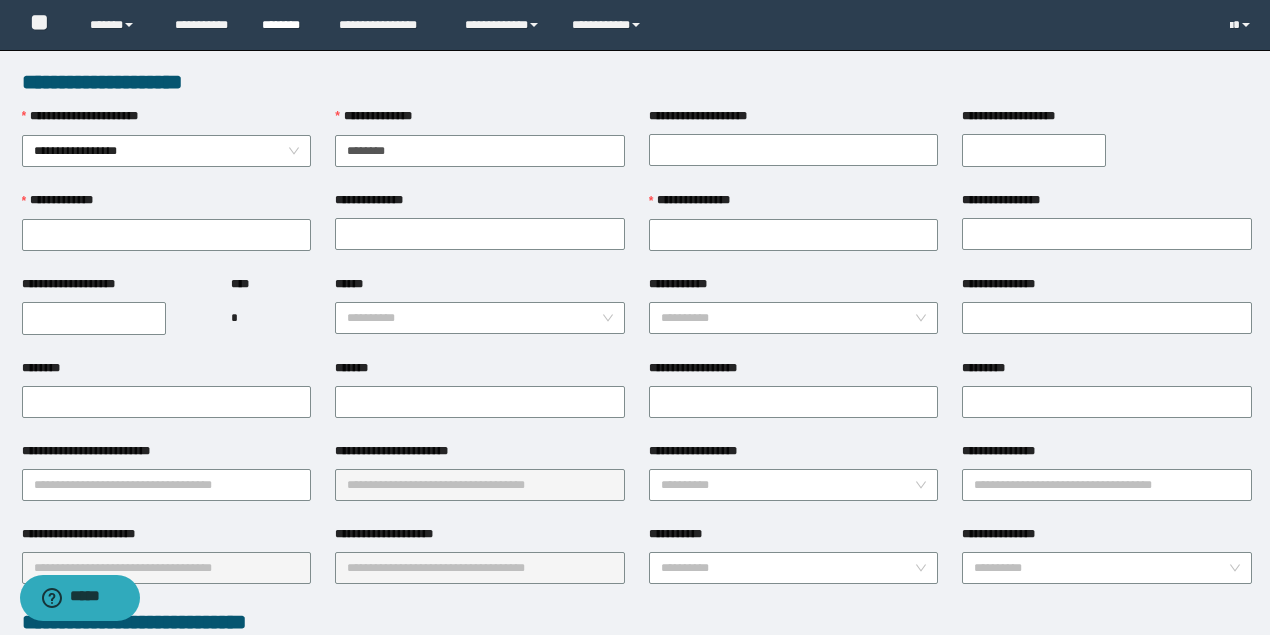 type on "********" 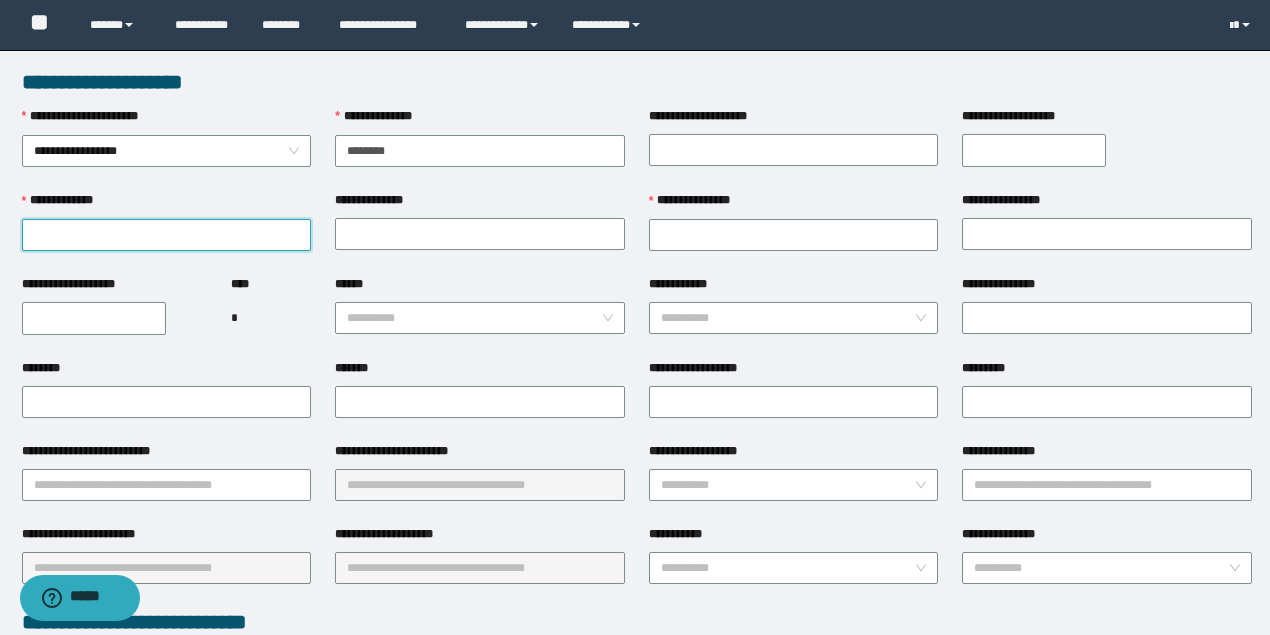 drag, startPoint x: 201, startPoint y: 239, endPoint x: 177, endPoint y: 244, distance: 24.5153 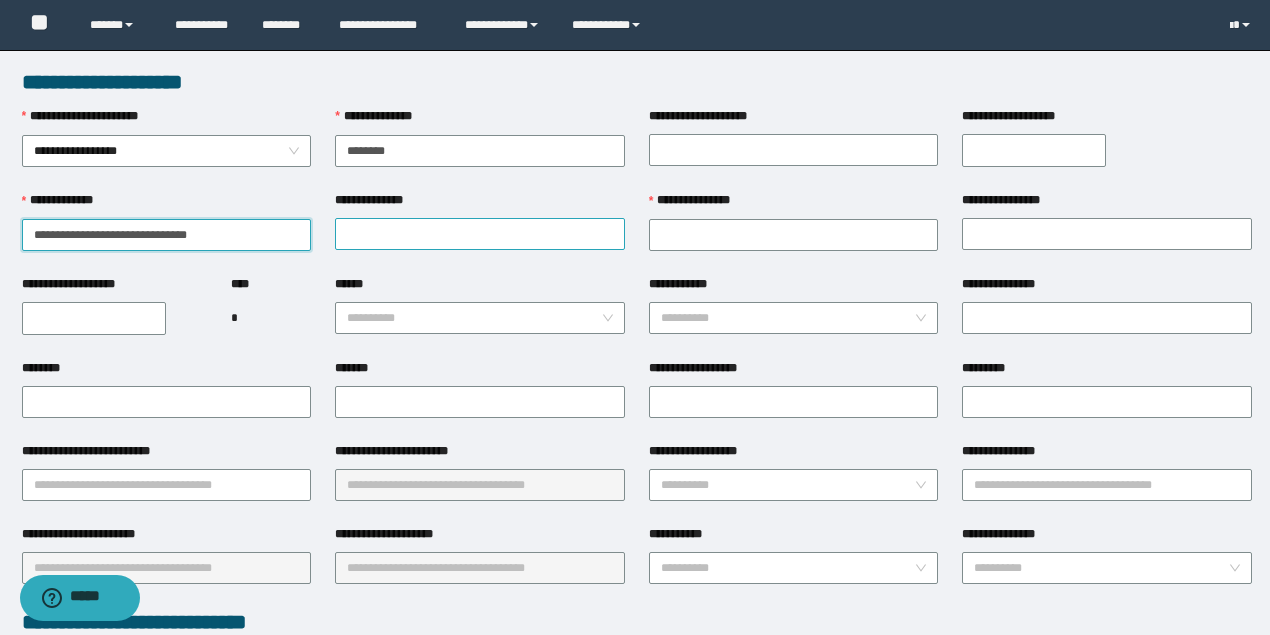 drag, startPoint x: 72, startPoint y: 231, endPoint x: 520, endPoint y: 228, distance: 448.01004 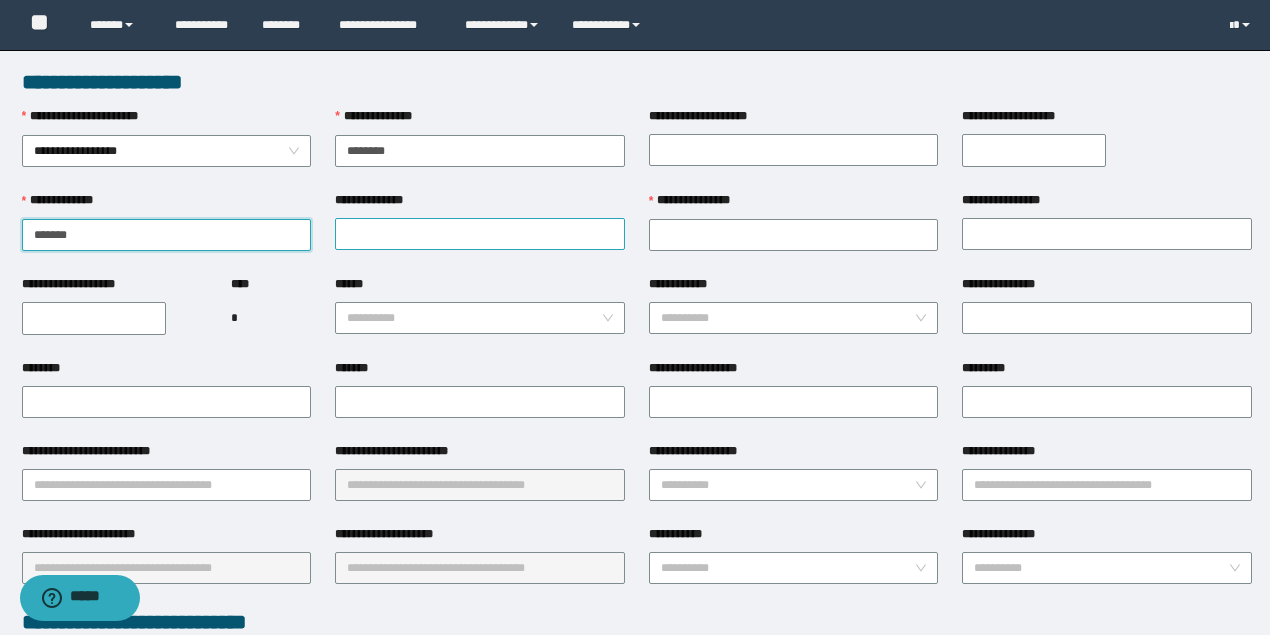 type on "******" 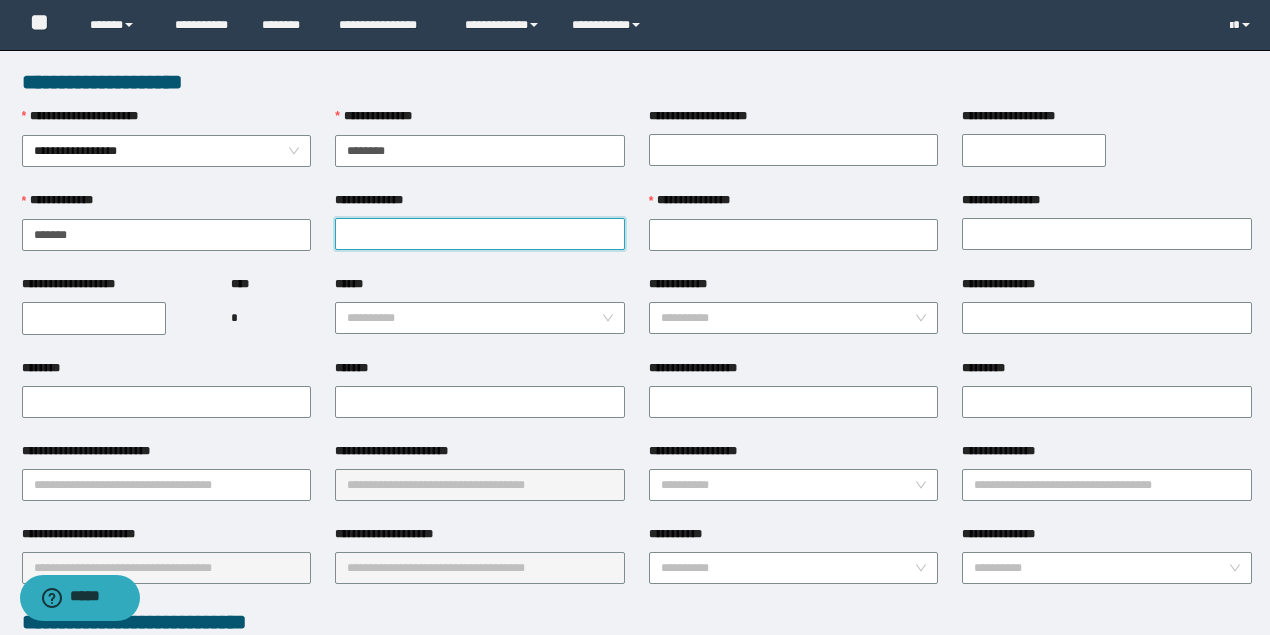 click on "**********" at bounding box center [480, 234] 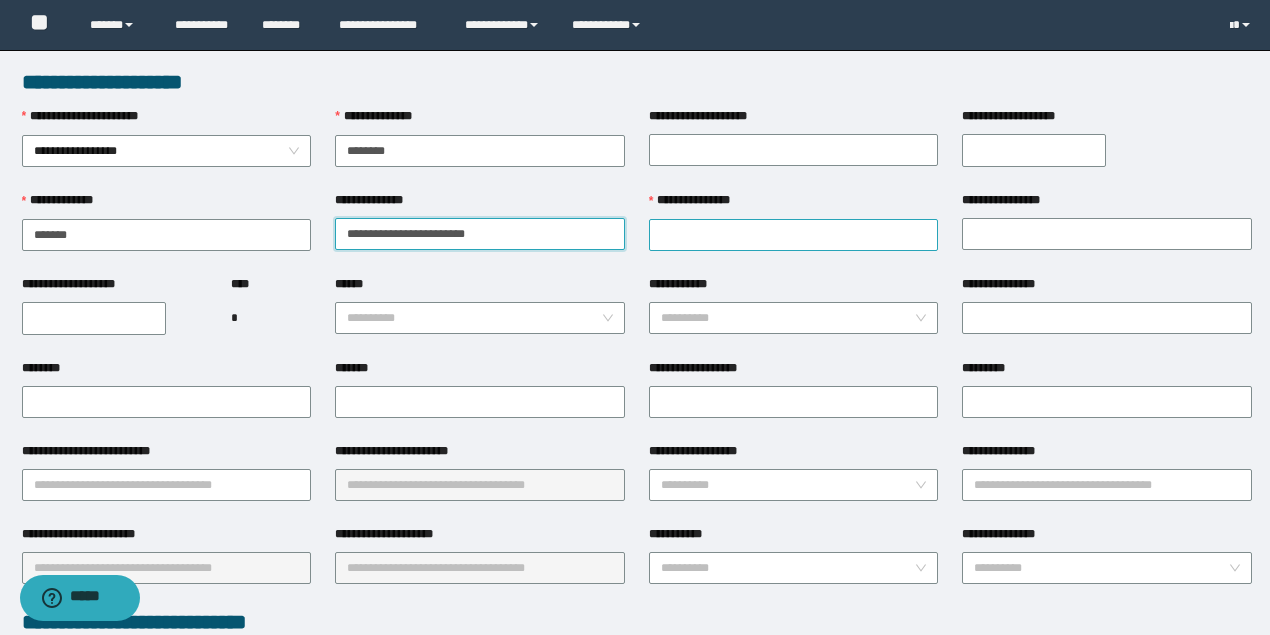 drag, startPoint x: 384, startPoint y: 233, endPoint x: 784, endPoint y: 219, distance: 400.24493 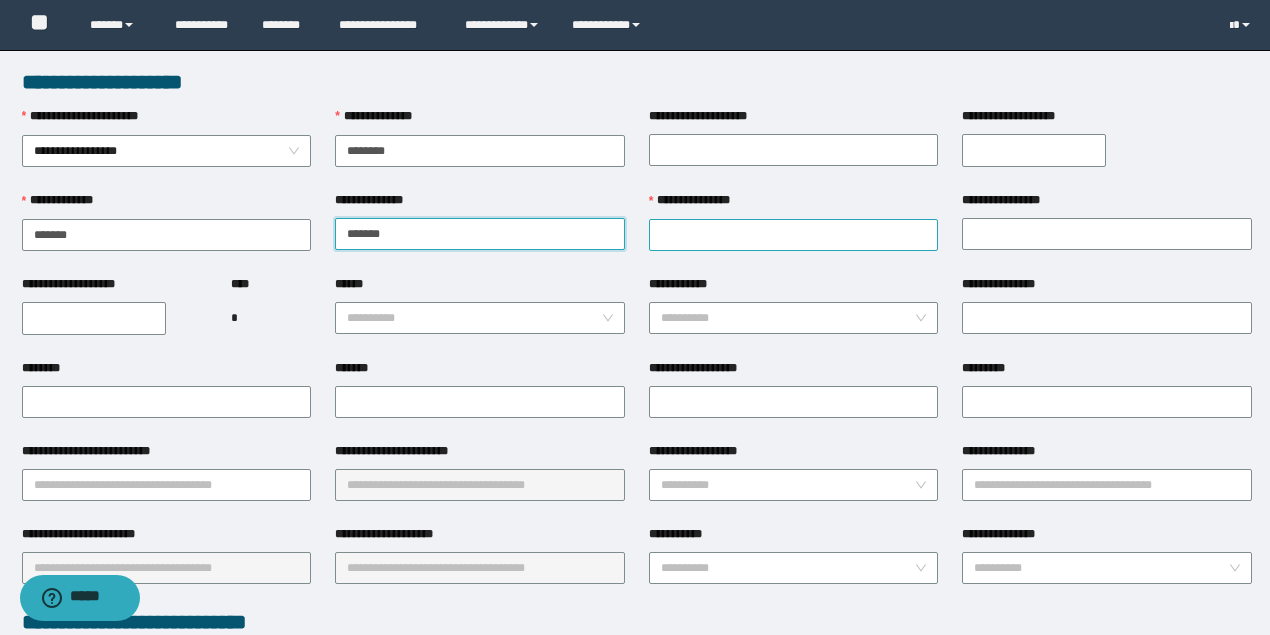 type on "******" 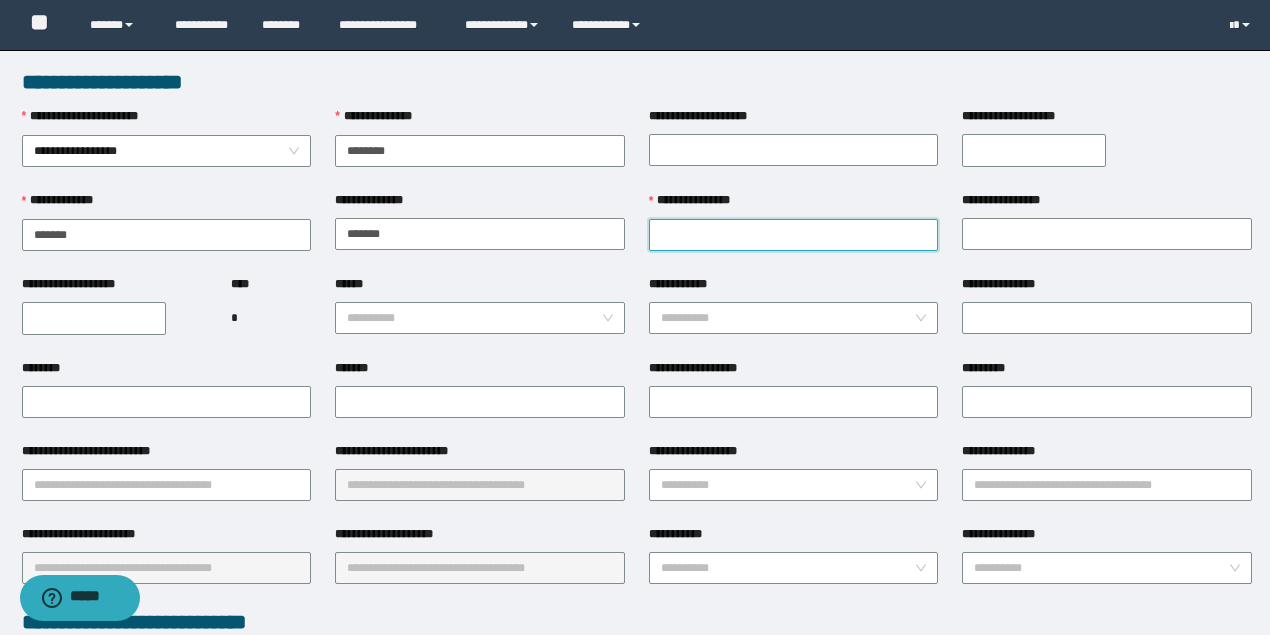 click on "**********" at bounding box center (794, 235) 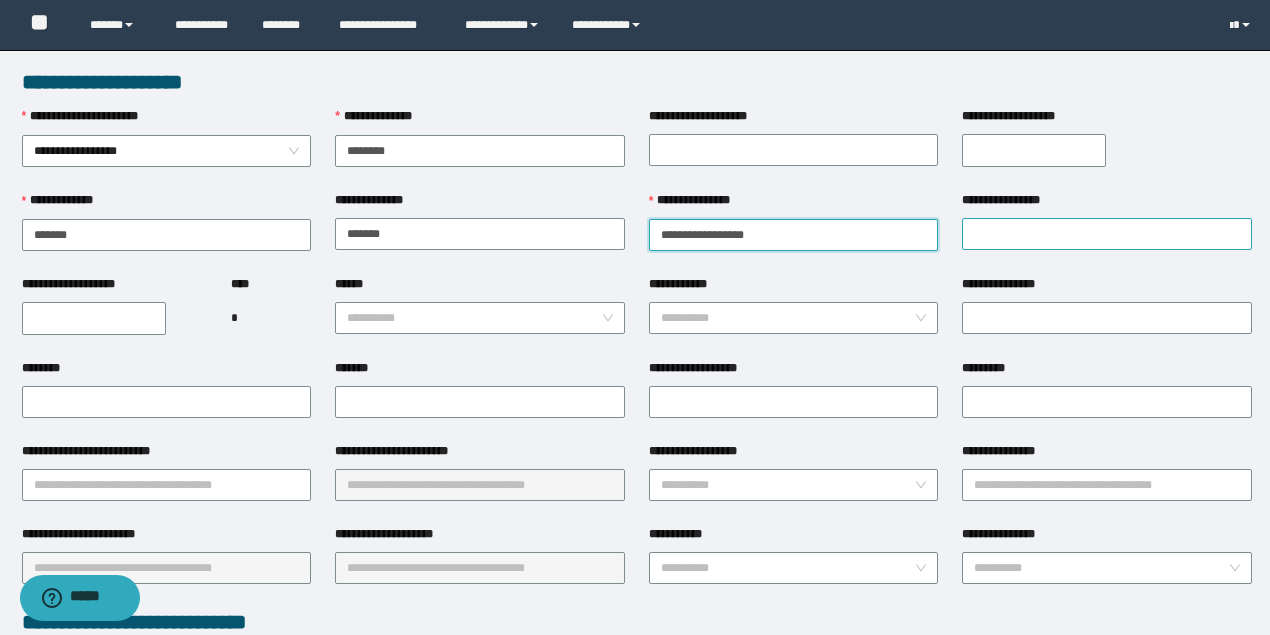 drag, startPoint x: 708, startPoint y: 232, endPoint x: 1062, endPoint y: 232, distance: 354 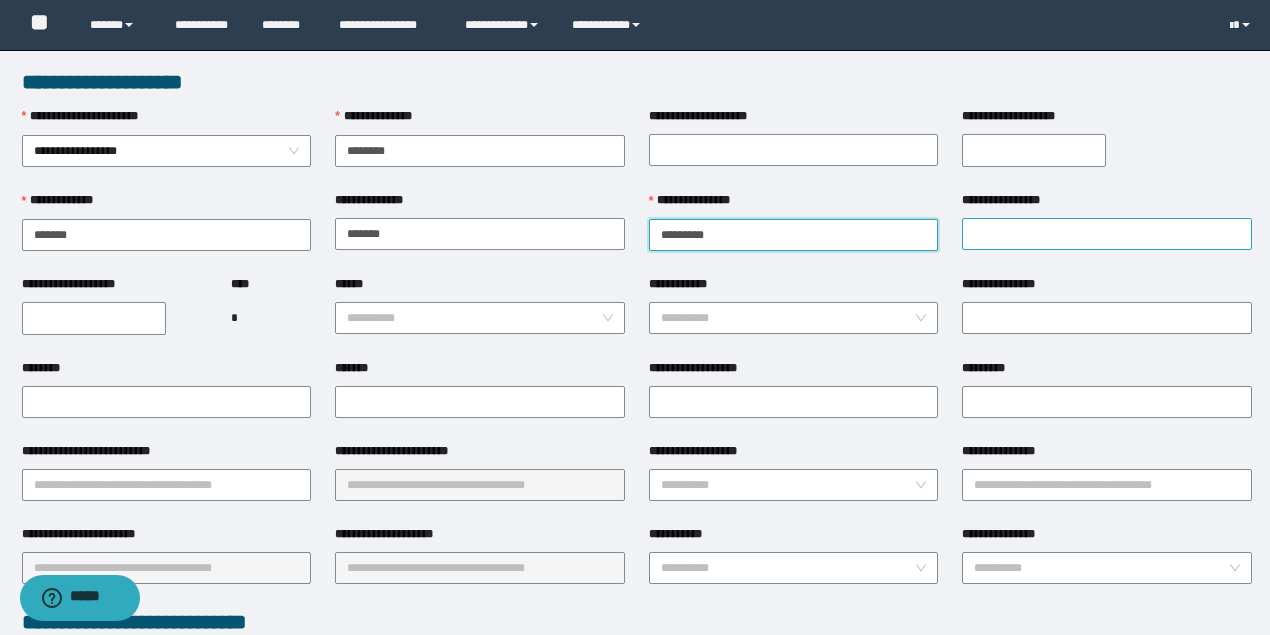 type on "********" 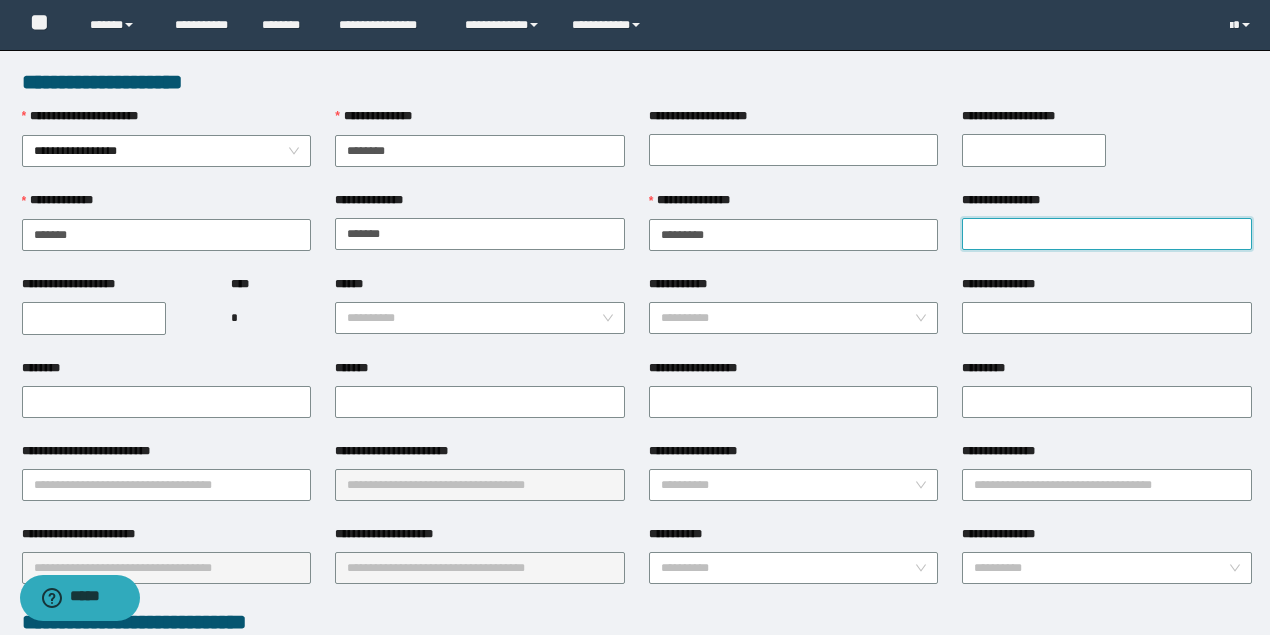 click on "**********" at bounding box center [1107, 234] 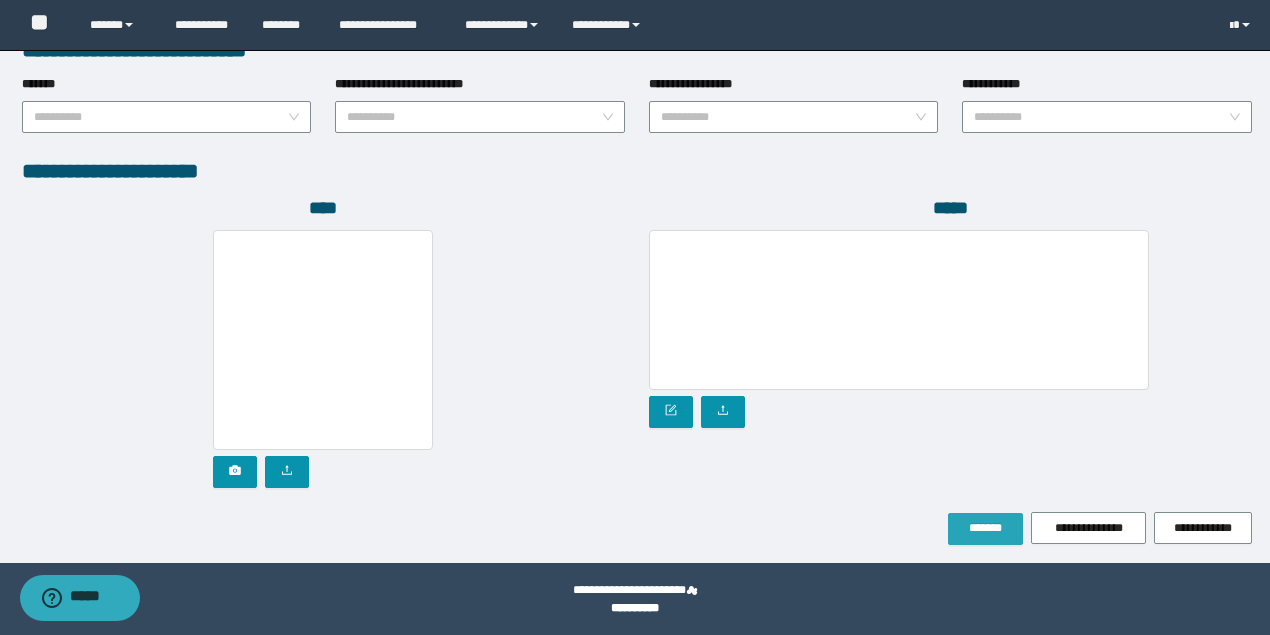 scroll, scrollTop: 1066, scrollLeft: 0, axis: vertical 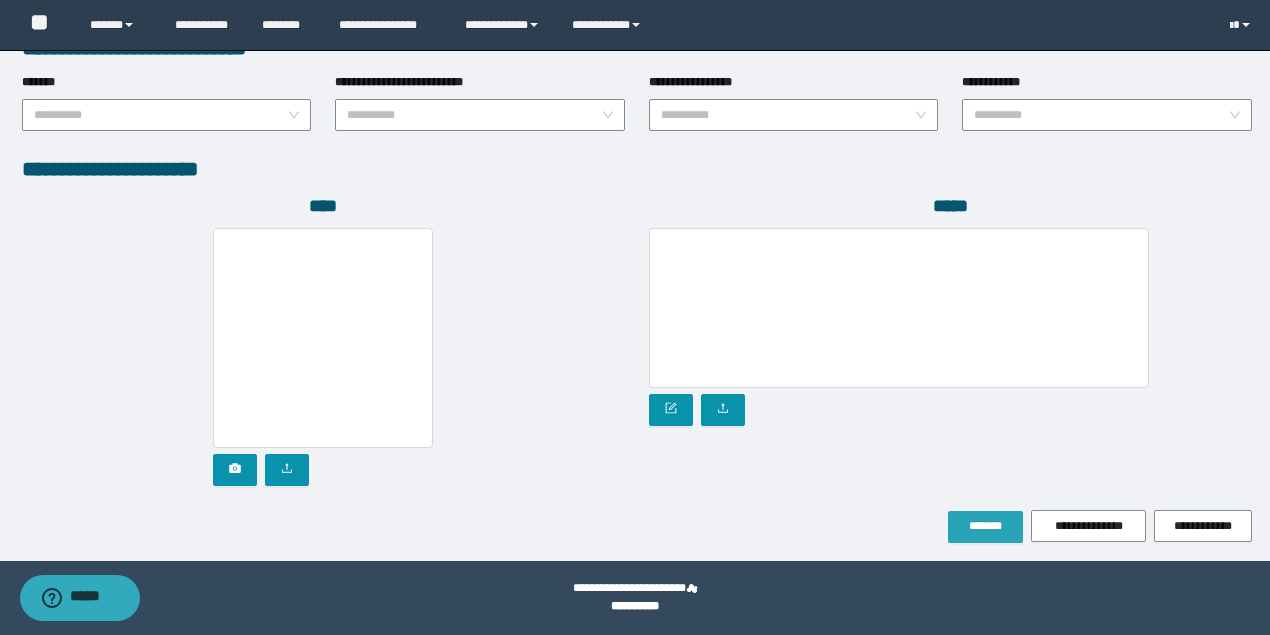 type on "********" 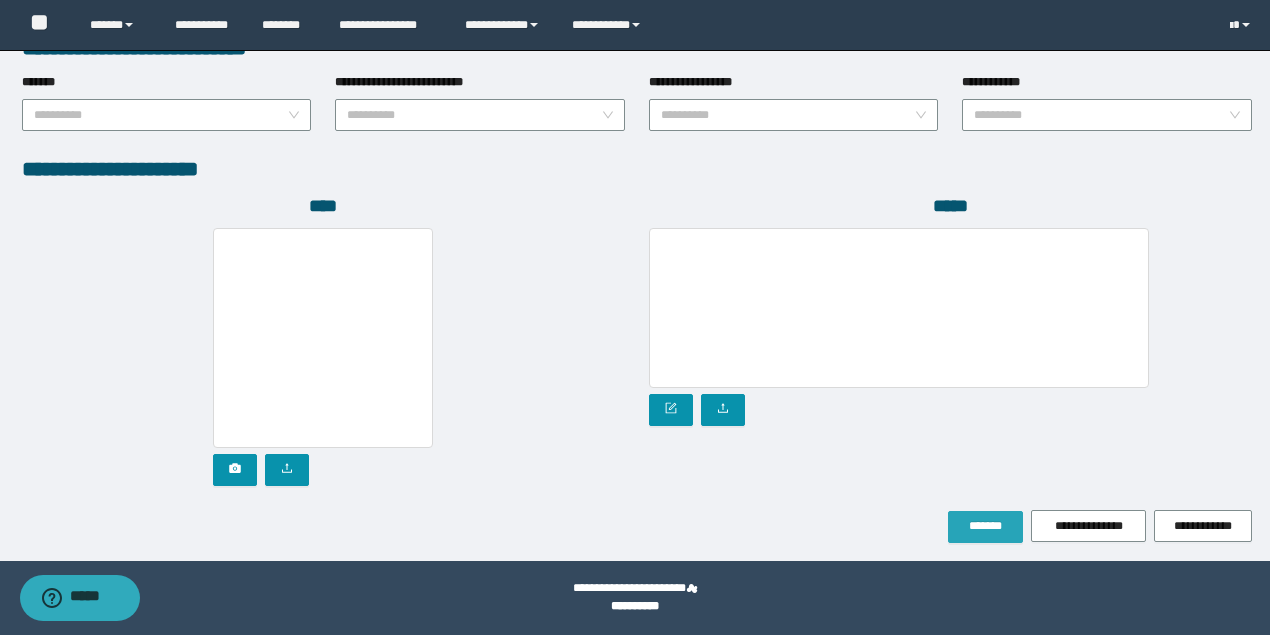 click on "*******" at bounding box center [985, 527] 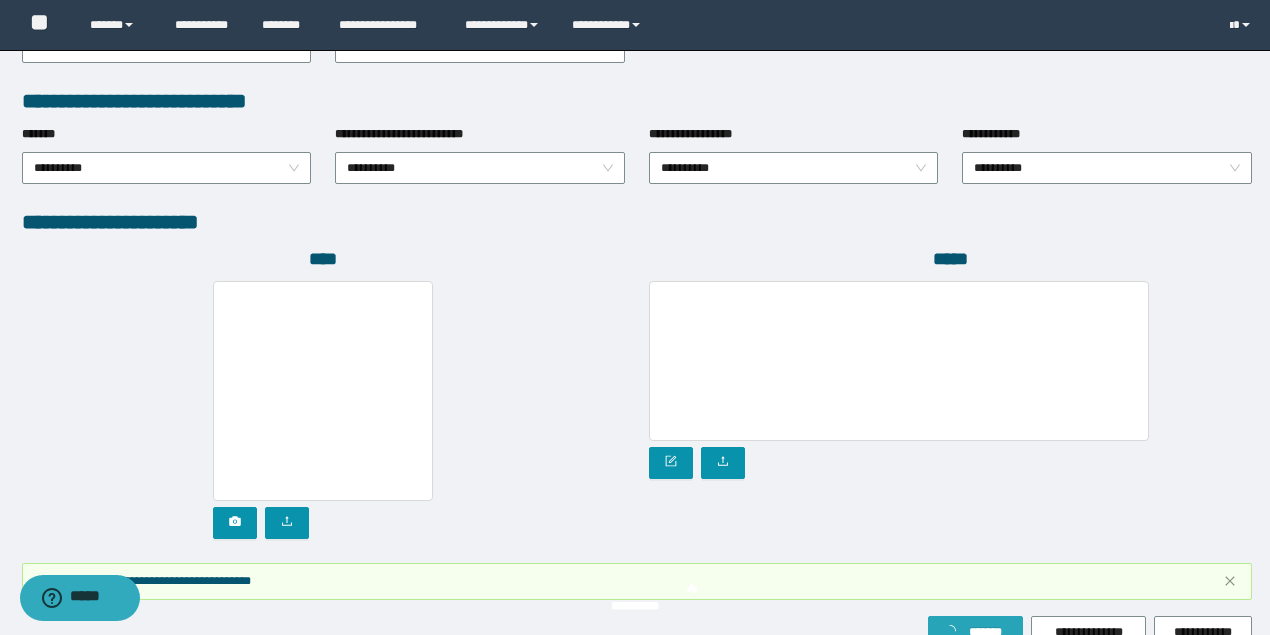 scroll, scrollTop: 1118, scrollLeft: 0, axis: vertical 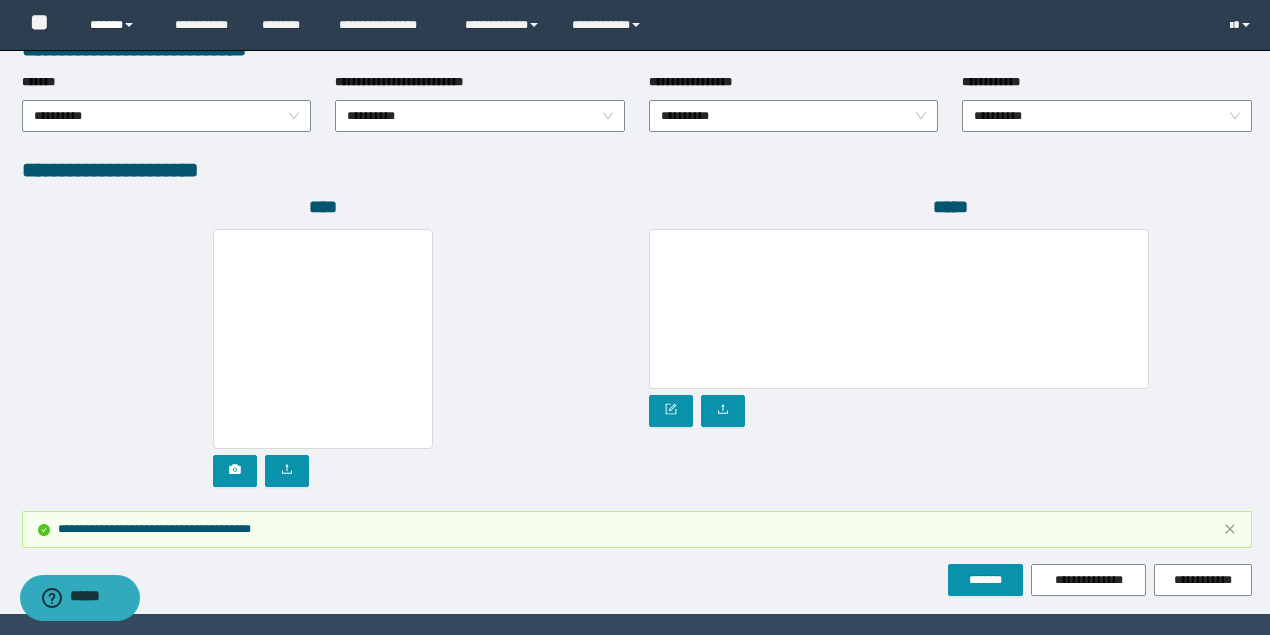 click on "******" at bounding box center (117, 25) 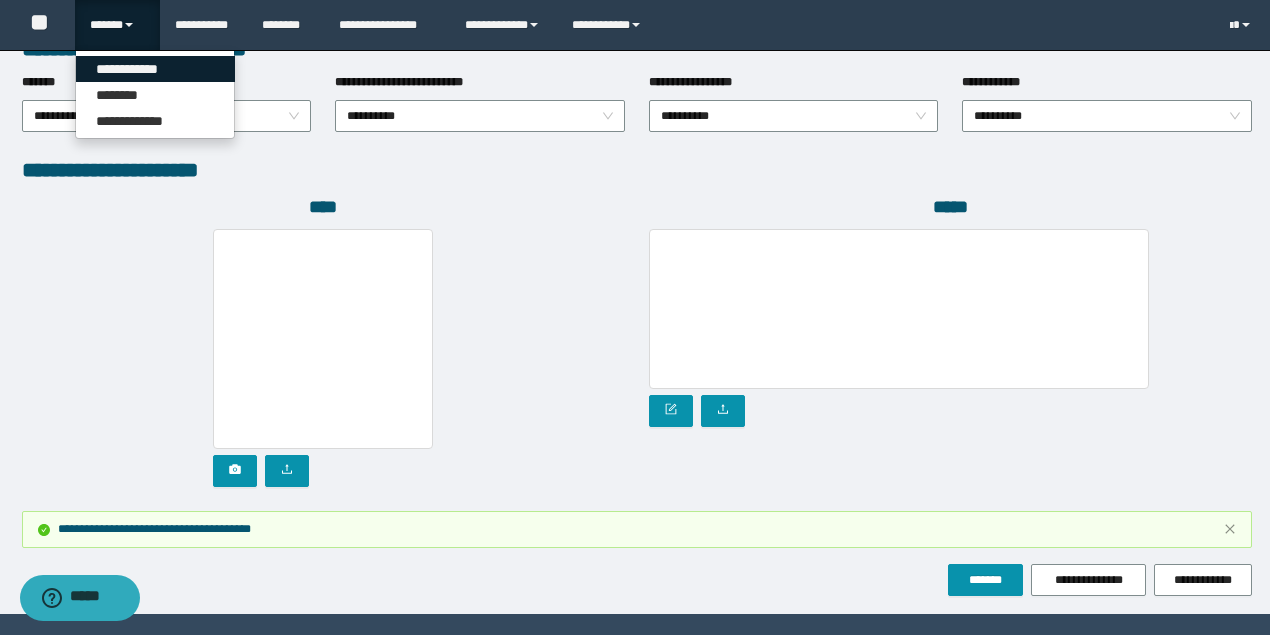 click on "**********" at bounding box center (155, 69) 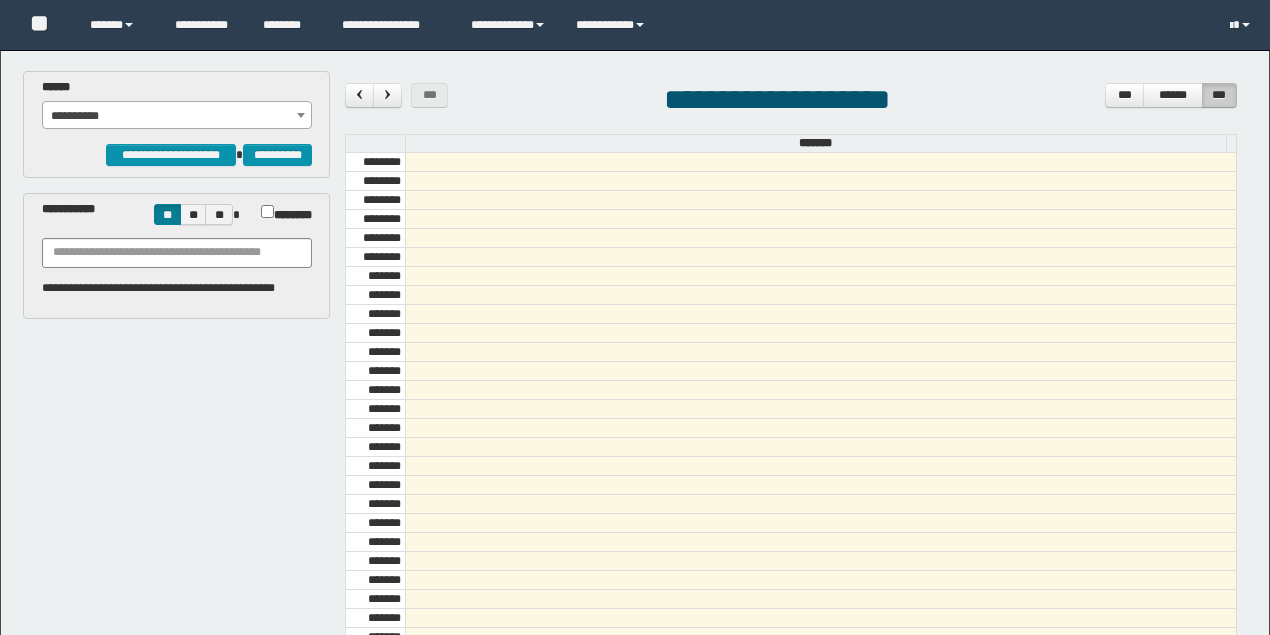 scroll, scrollTop: 0, scrollLeft: 0, axis: both 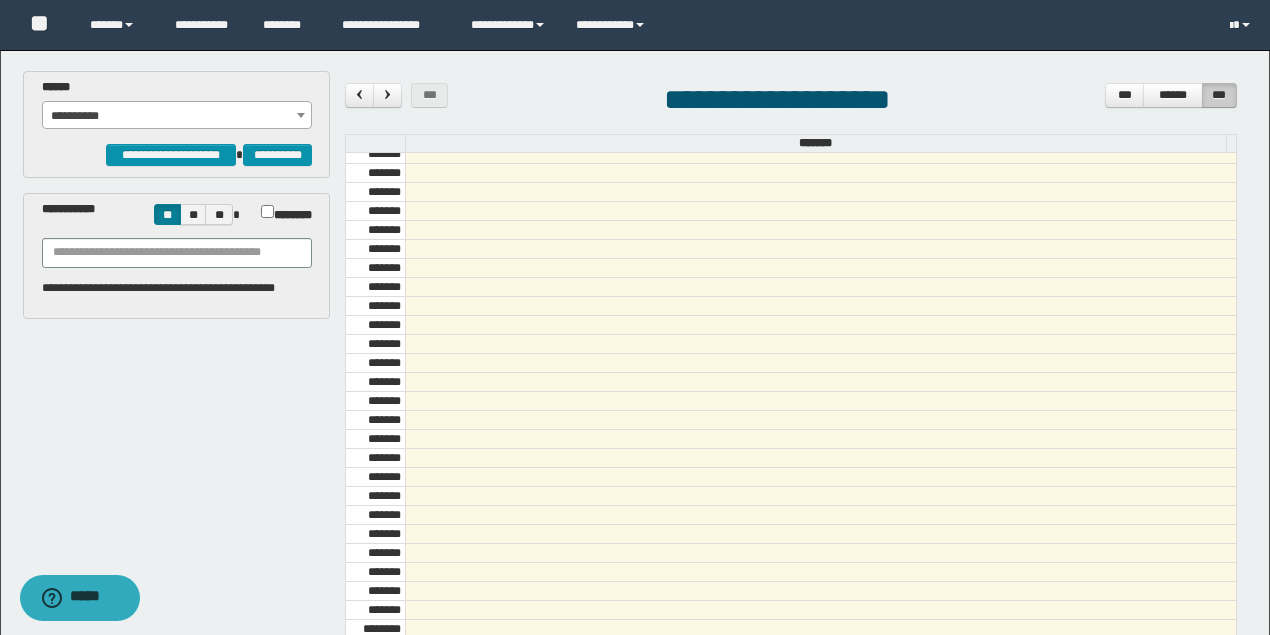 click on "**********" at bounding box center [177, 116] 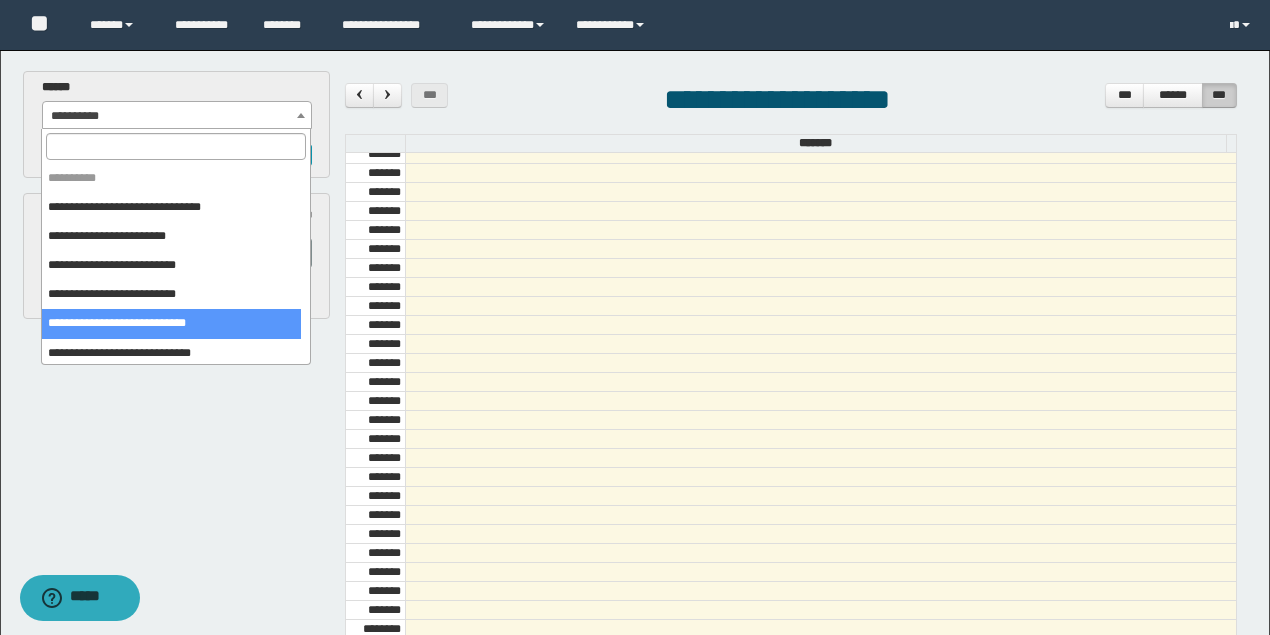 select on "*****" 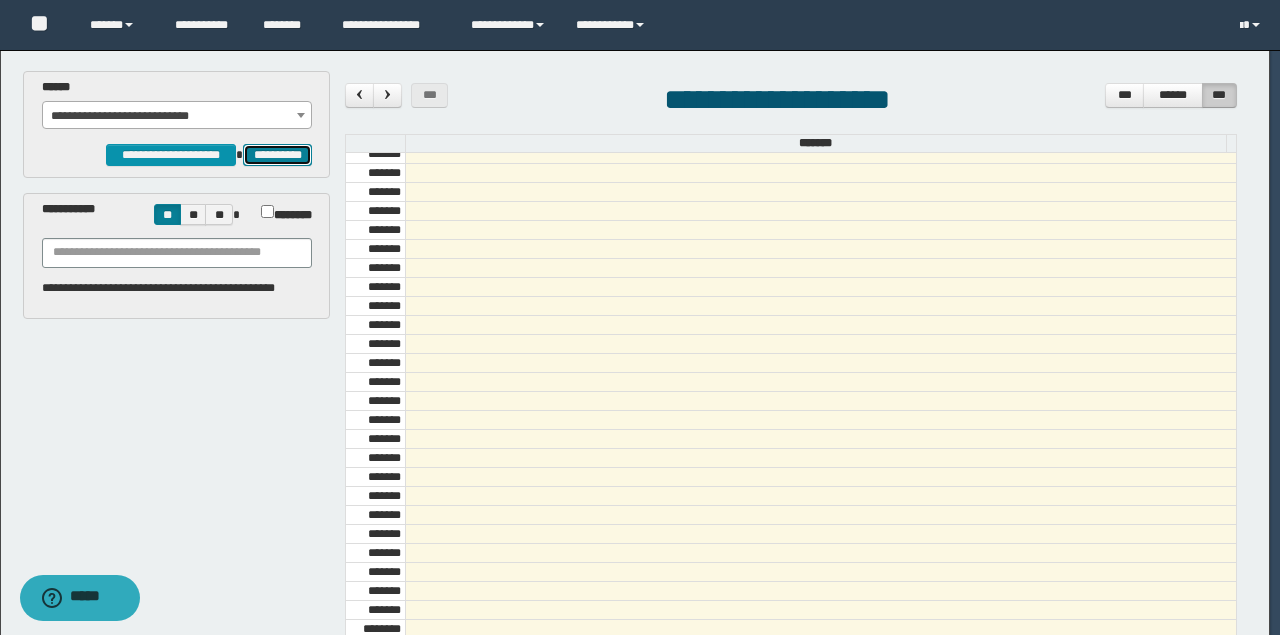 click on "**********" at bounding box center [277, 154] 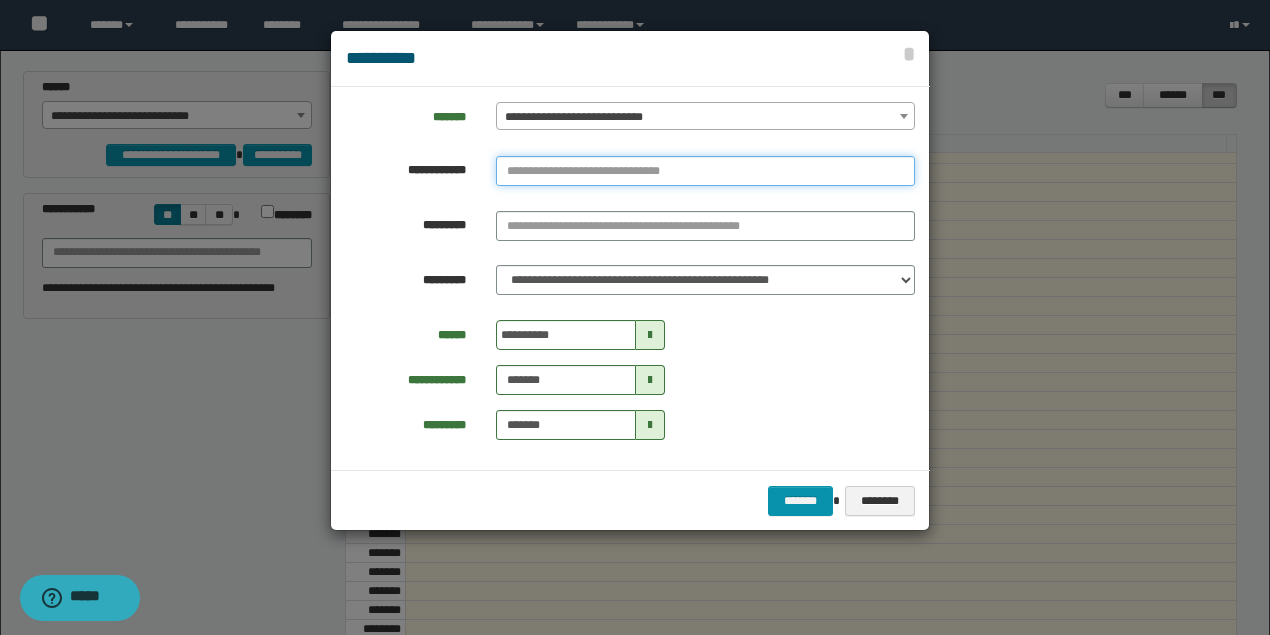 click at bounding box center [705, 171] 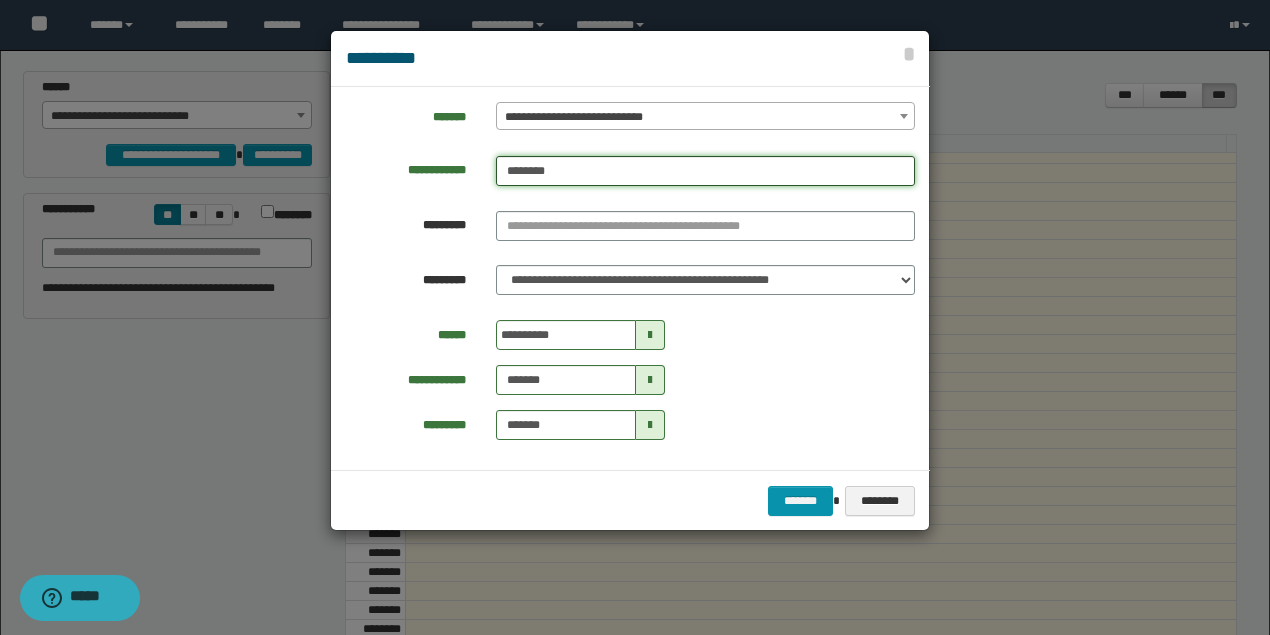 type on "********" 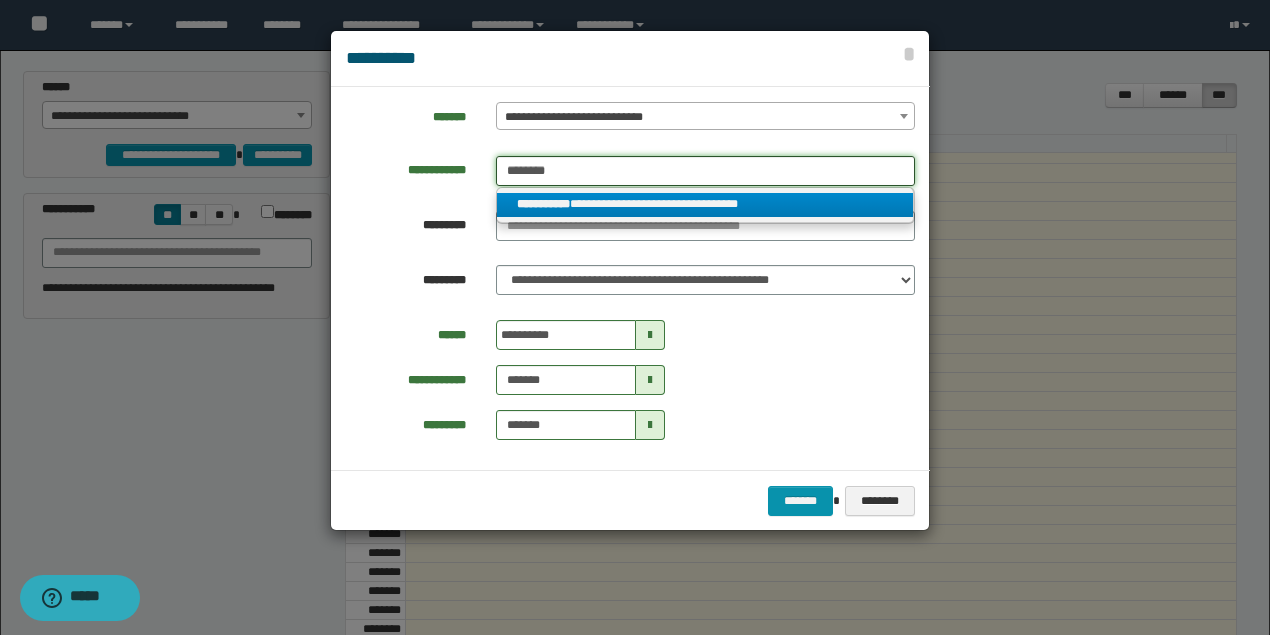 type on "********" 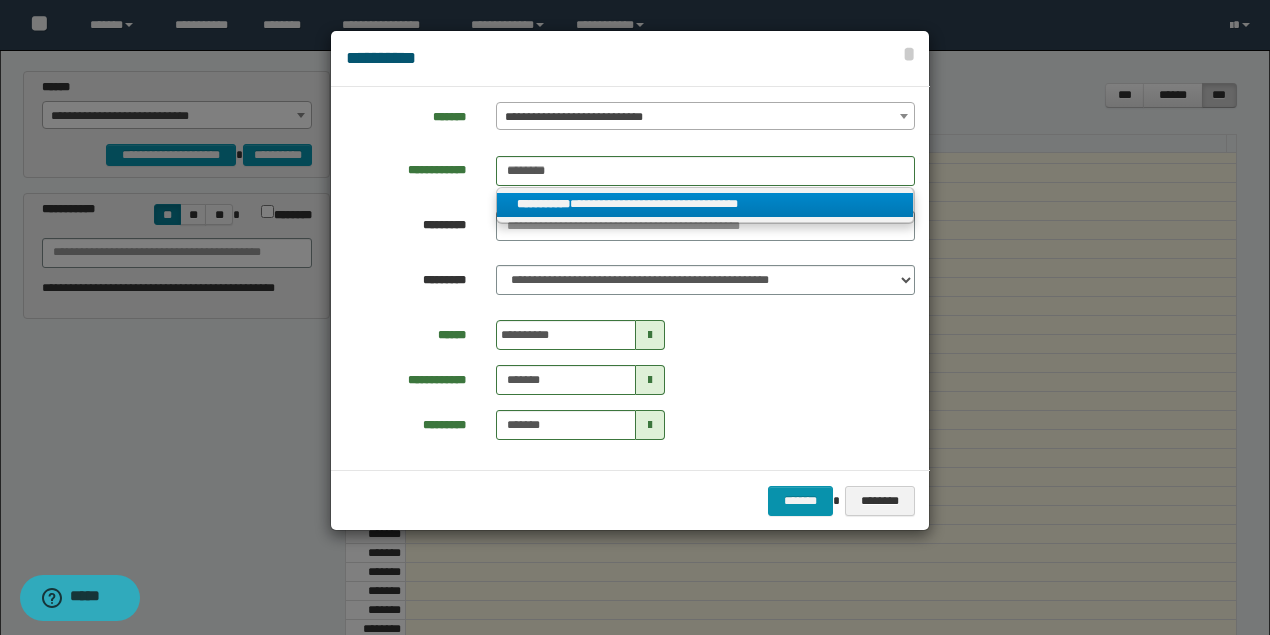 click on "**********" at bounding box center [705, 204] 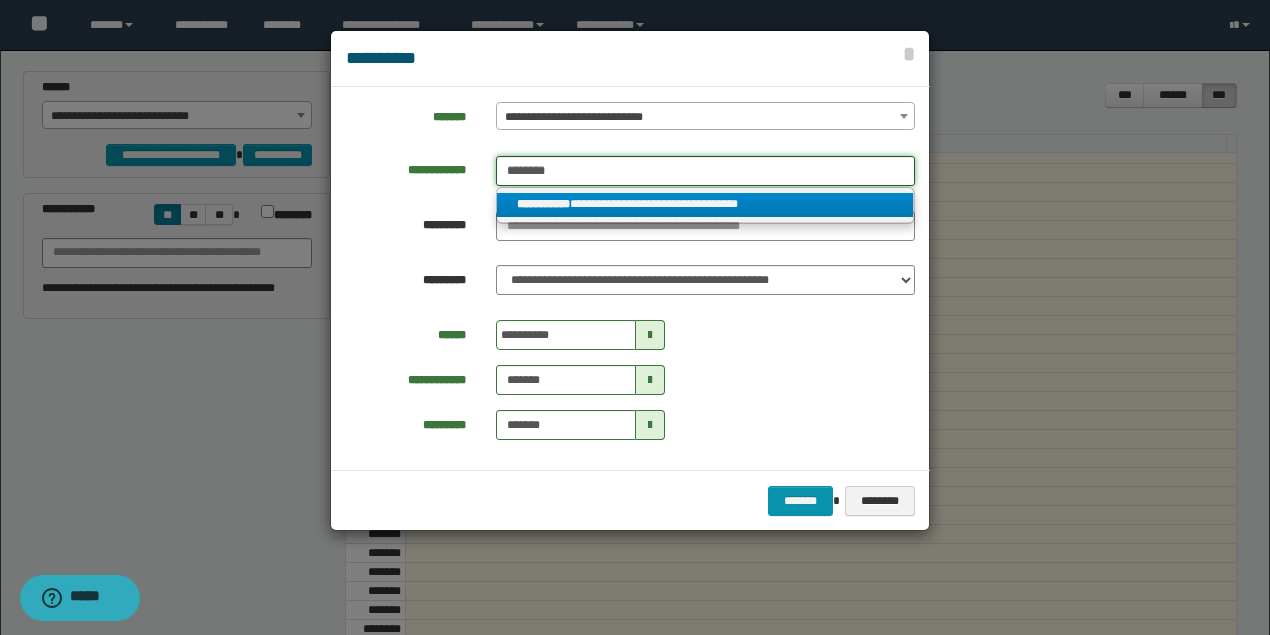 type 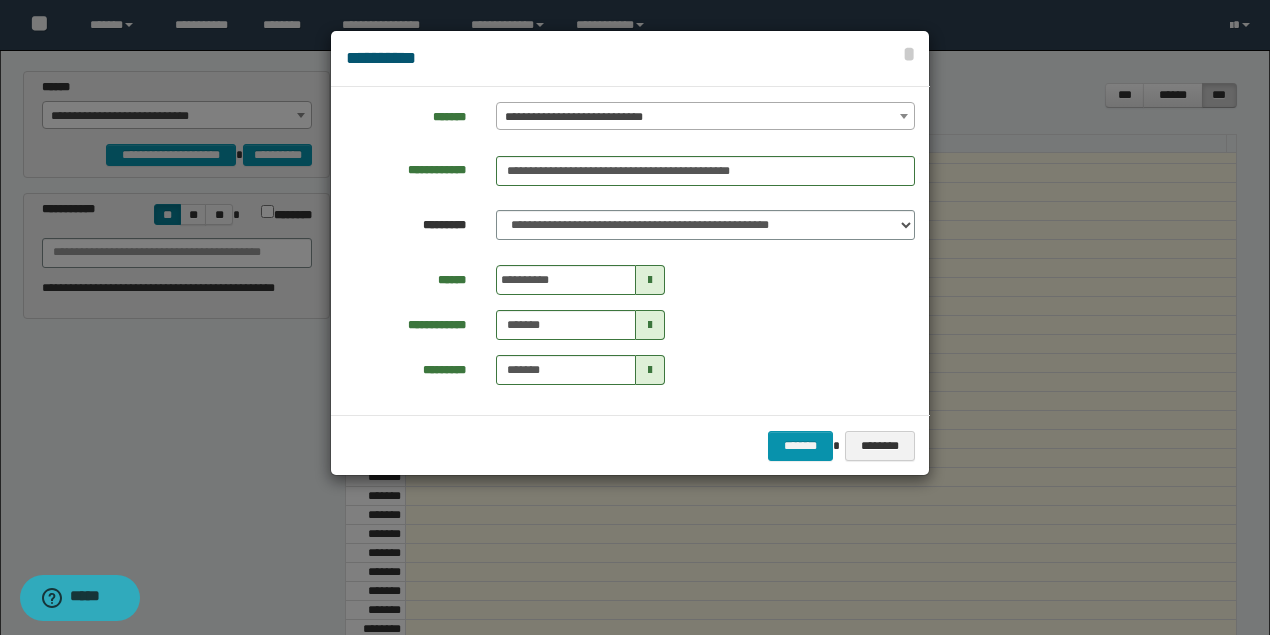 click at bounding box center (650, 280) 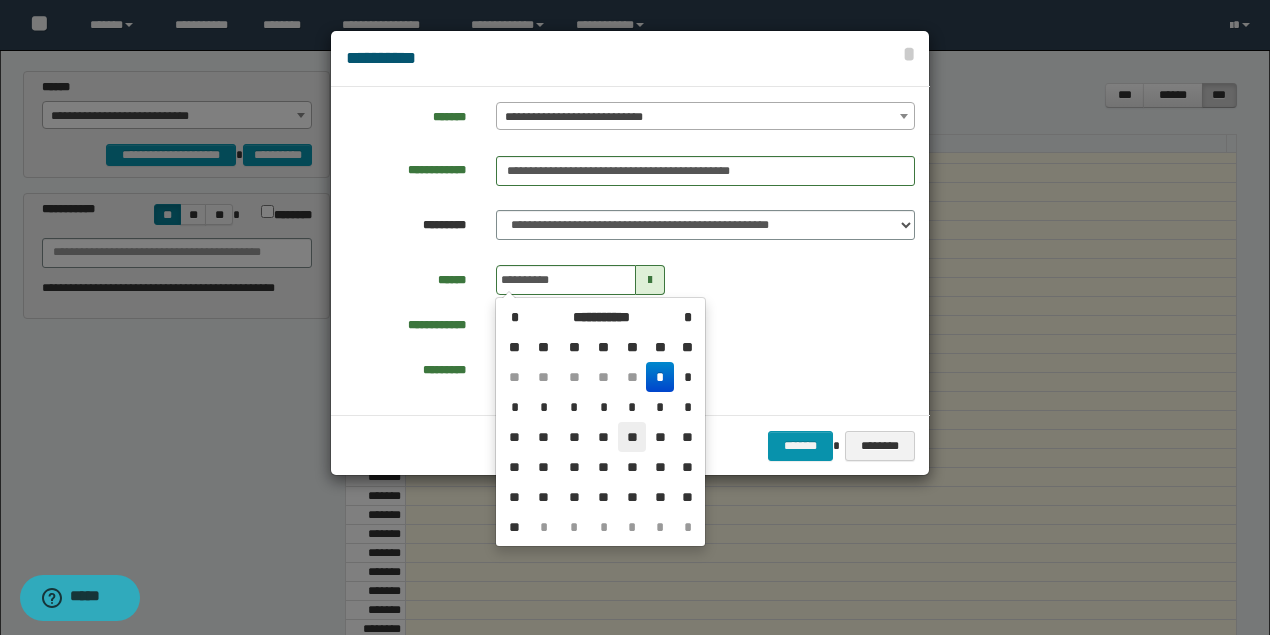 click on "**" at bounding box center (632, 437) 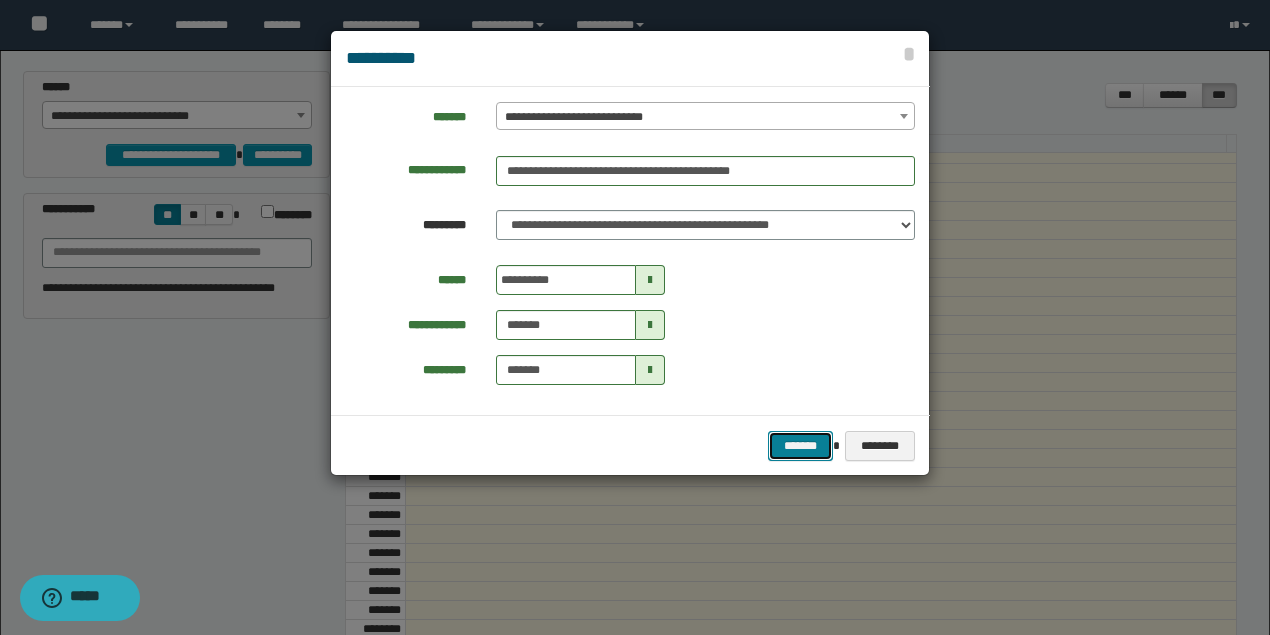 click on "*******" at bounding box center (800, 445) 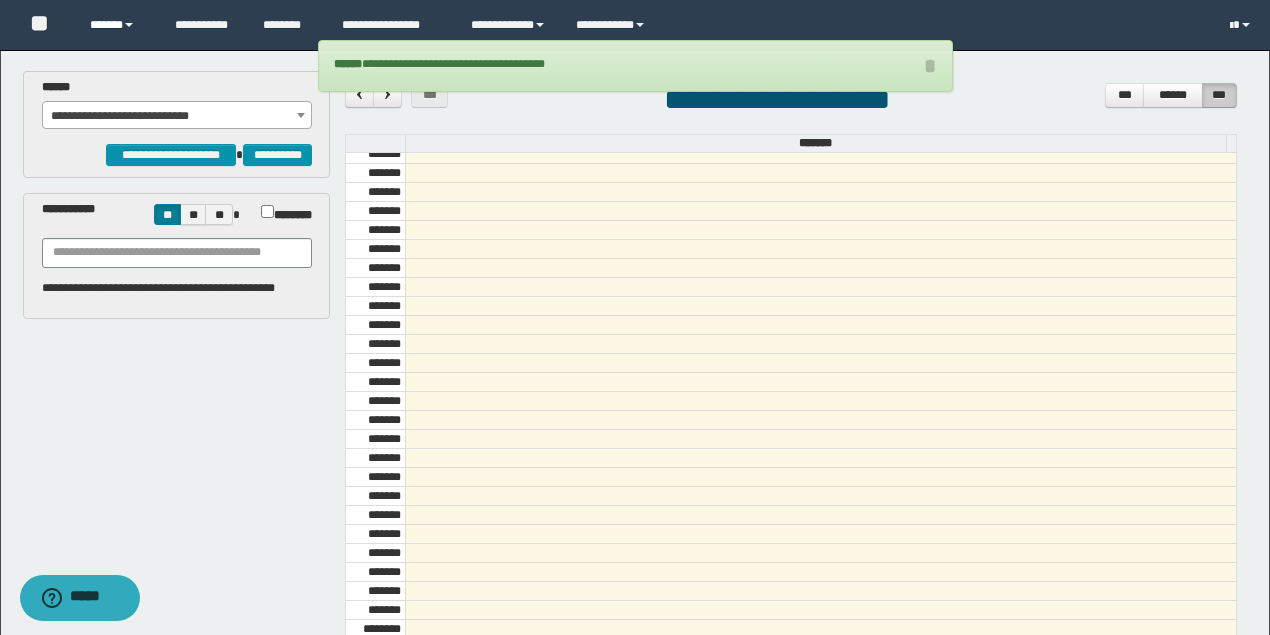 click on "******" at bounding box center [117, 25] 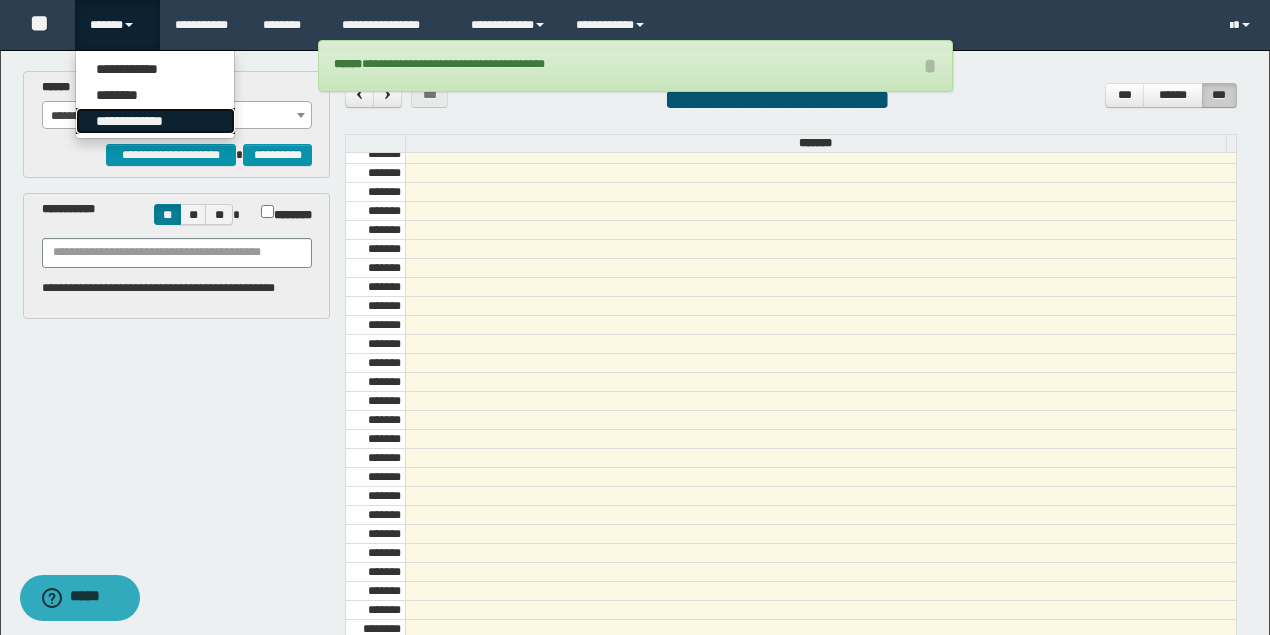 click on "**********" at bounding box center (155, 121) 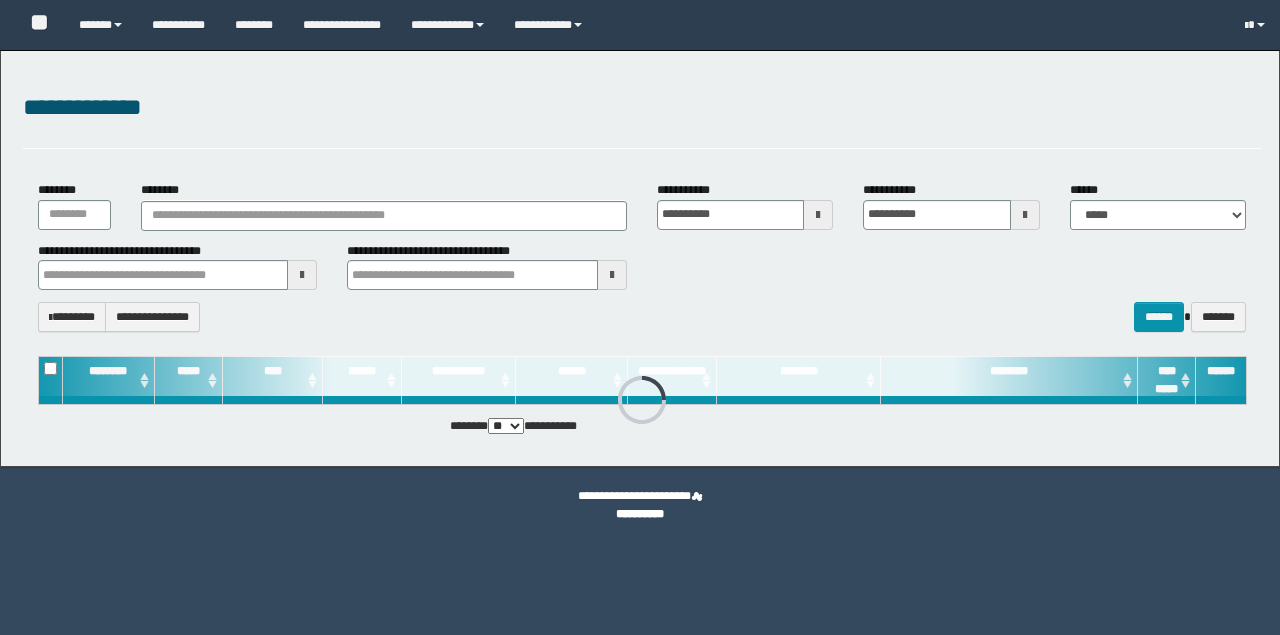 scroll, scrollTop: 0, scrollLeft: 0, axis: both 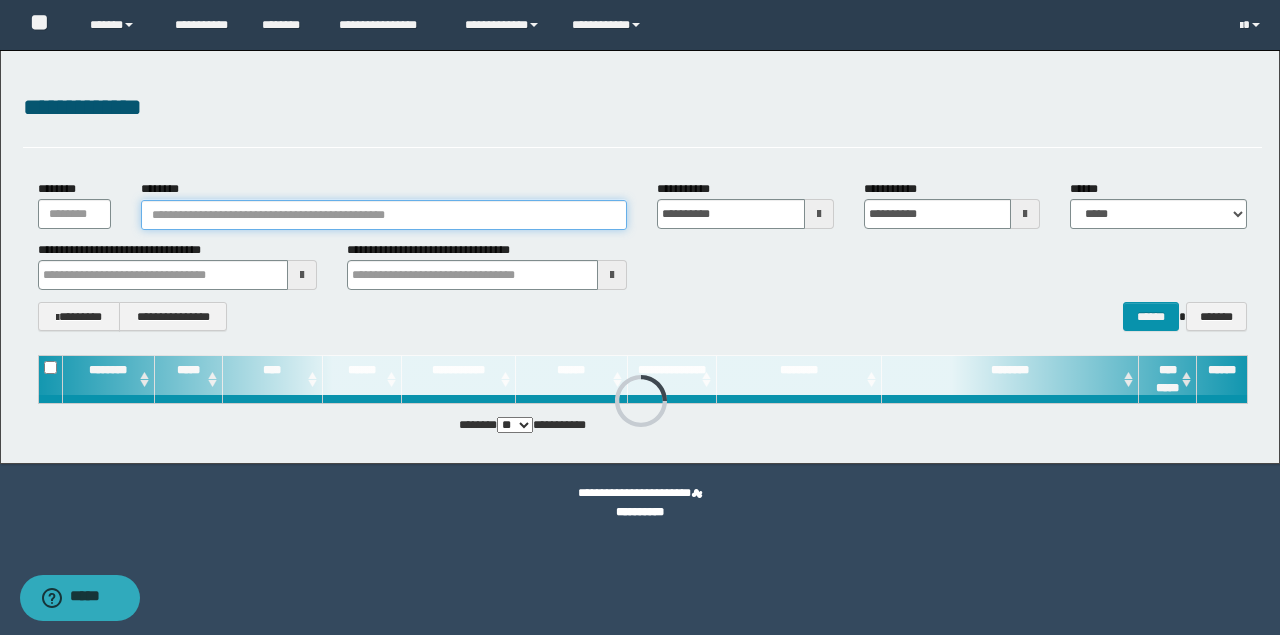 click on "********" at bounding box center [384, 215] 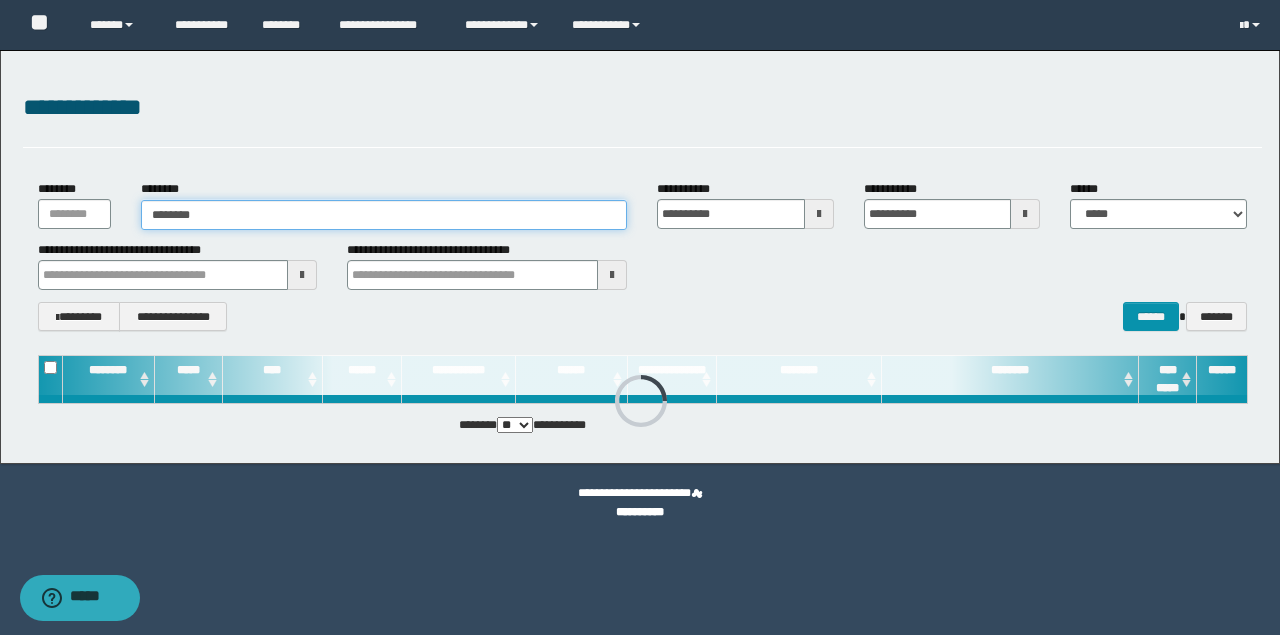 type on "********" 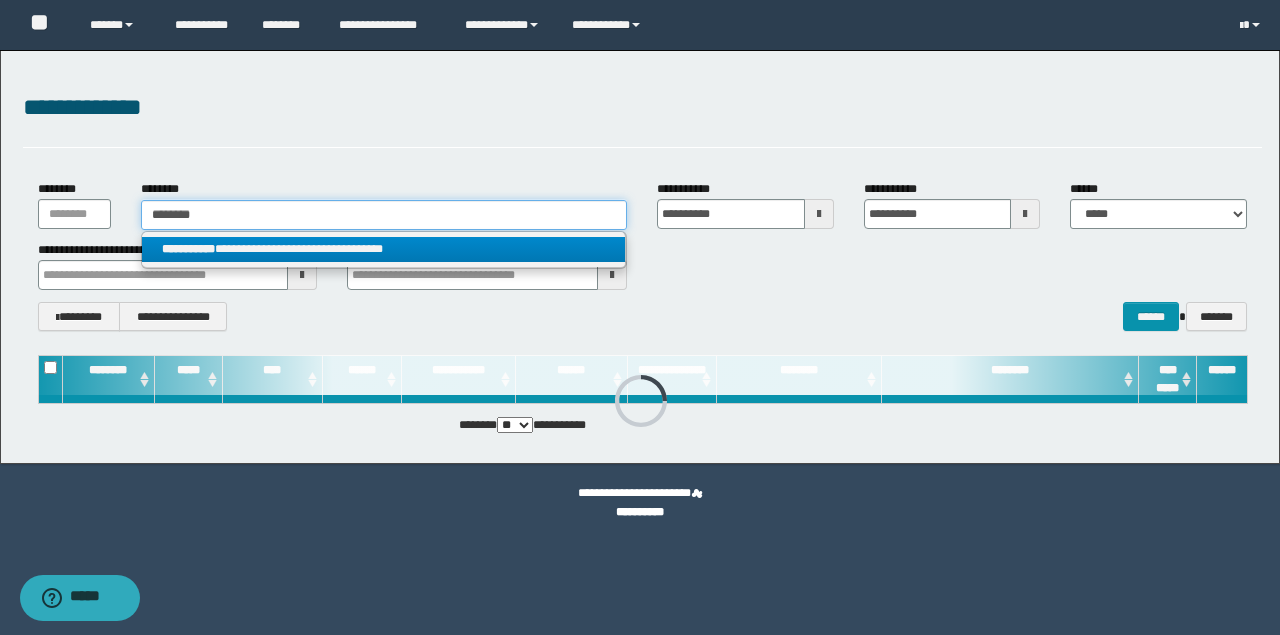 type on "********" 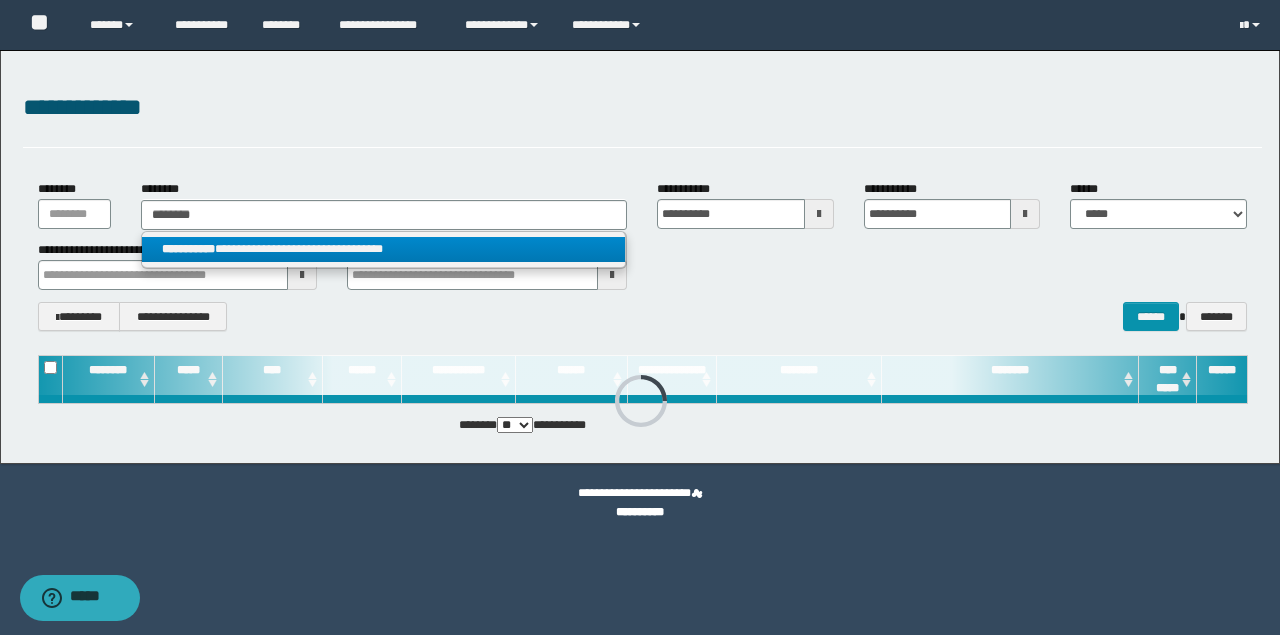 click on "**********" at bounding box center [384, 249] 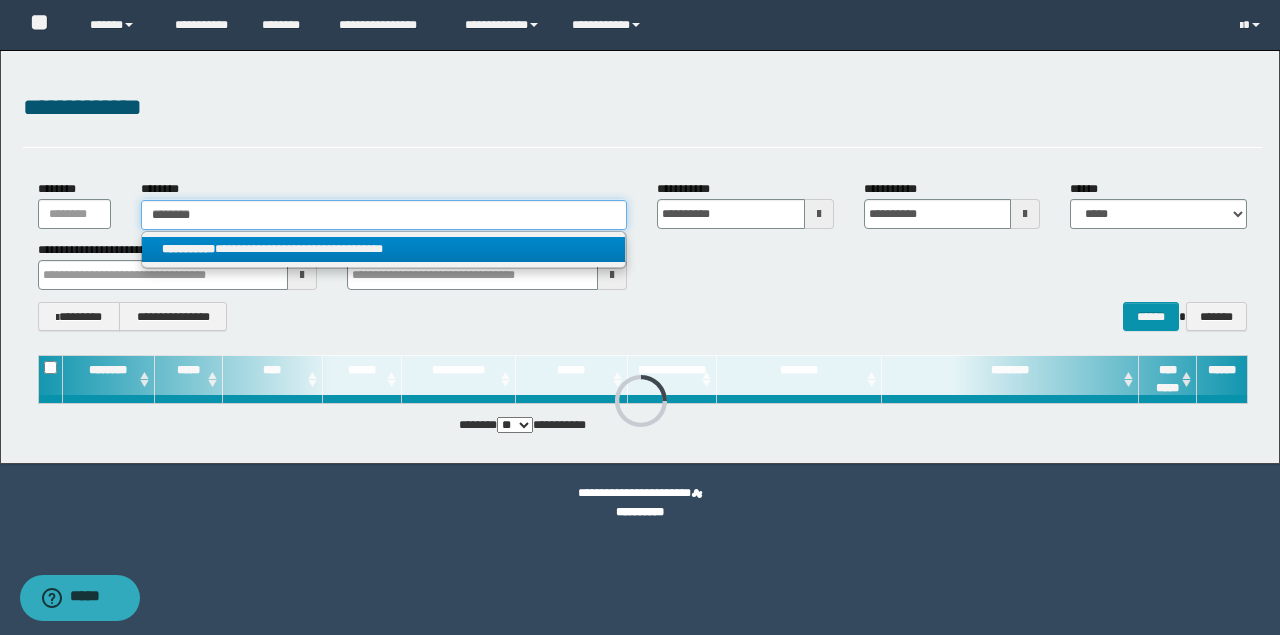 type 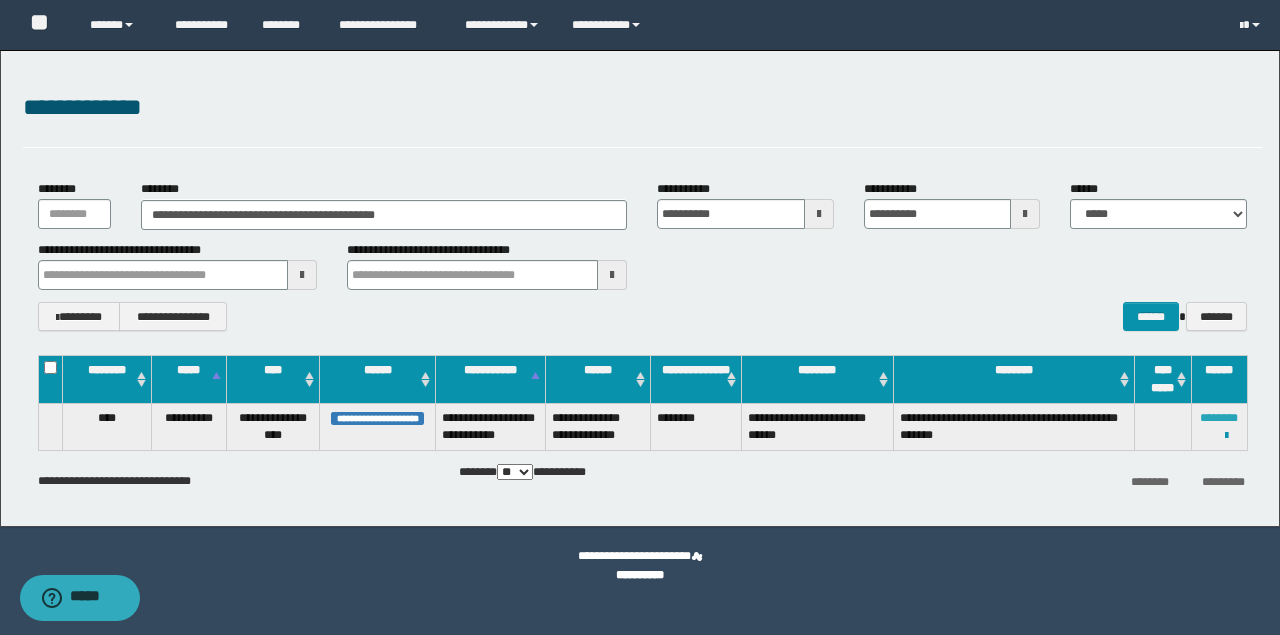 click on "********" at bounding box center (1219, 418) 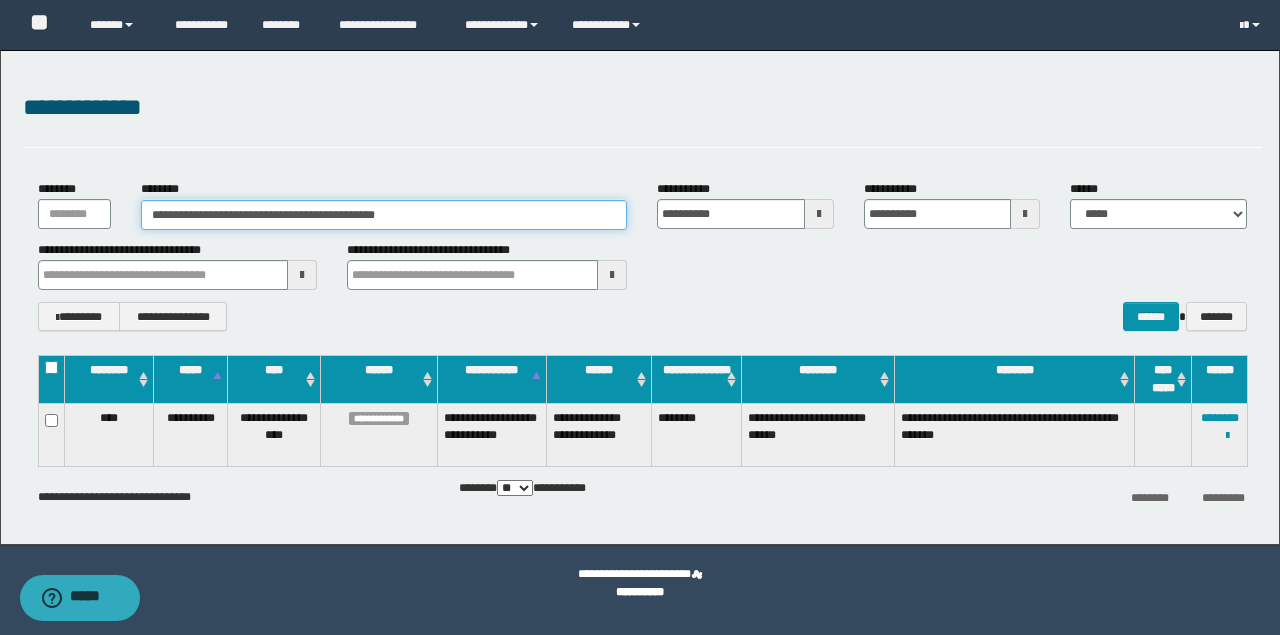 drag, startPoint x: 432, startPoint y: 216, endPoint x: 42, endPoint y: 192, distance: 390.73776 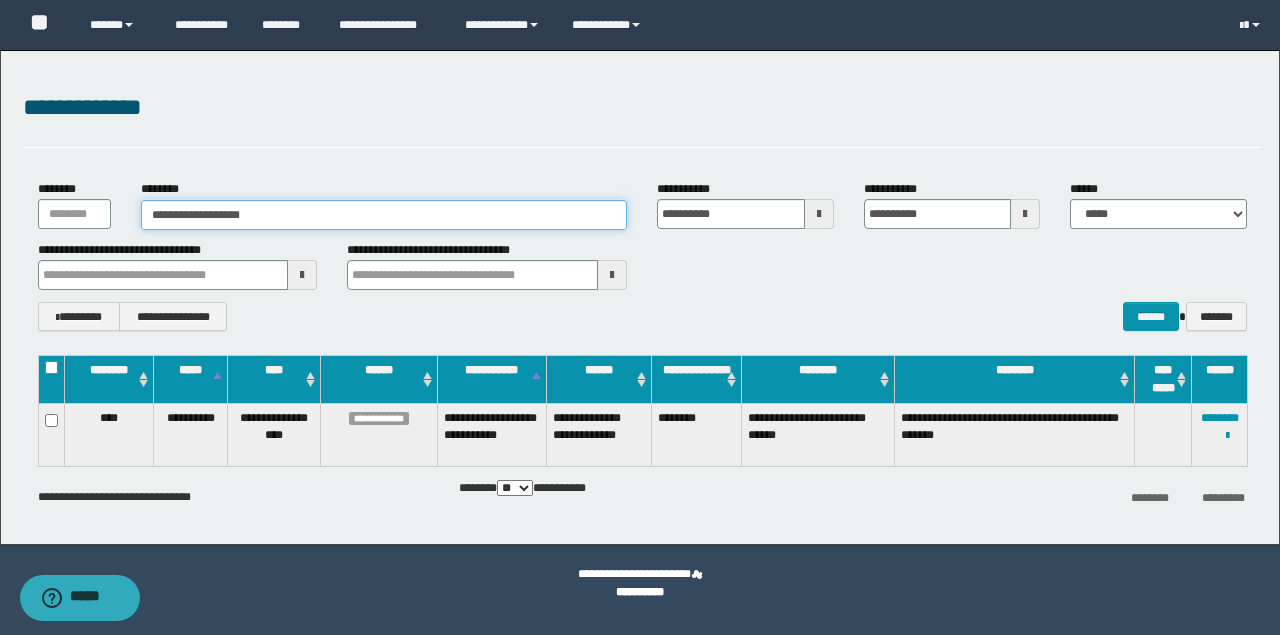 click on "**********" at bounding box center (384, 215) 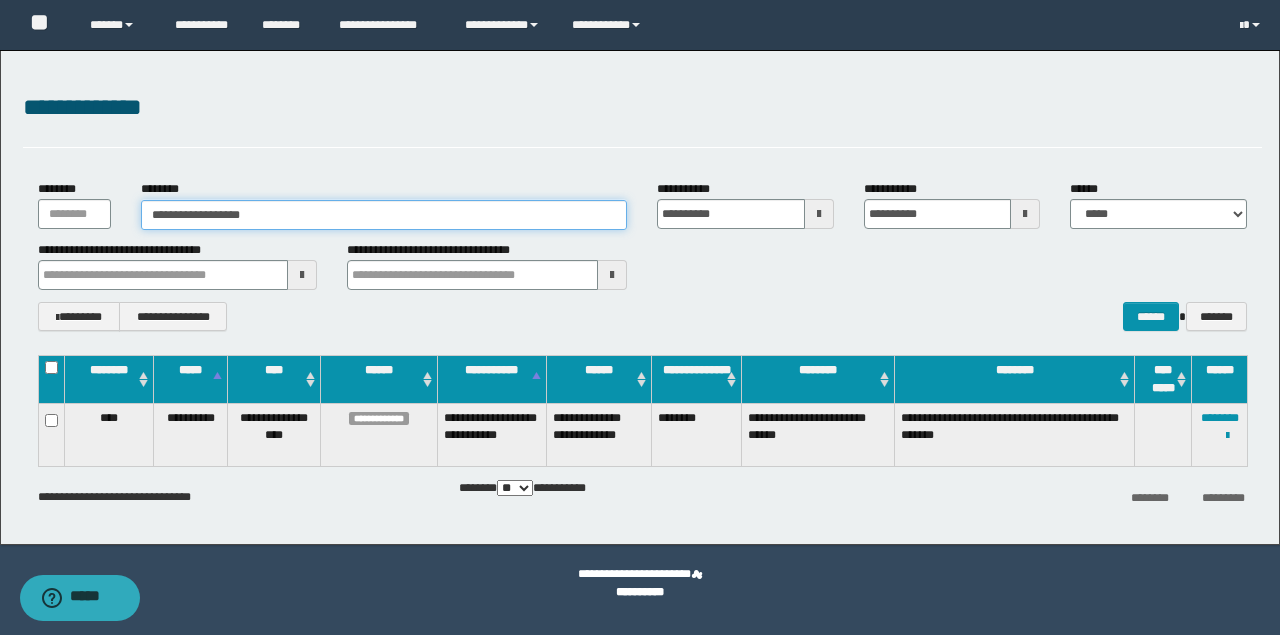 drag, startPoint x: 334, startPoint y: 214, endPoint x: 0, endPoint y: 240, distance: 335.01044 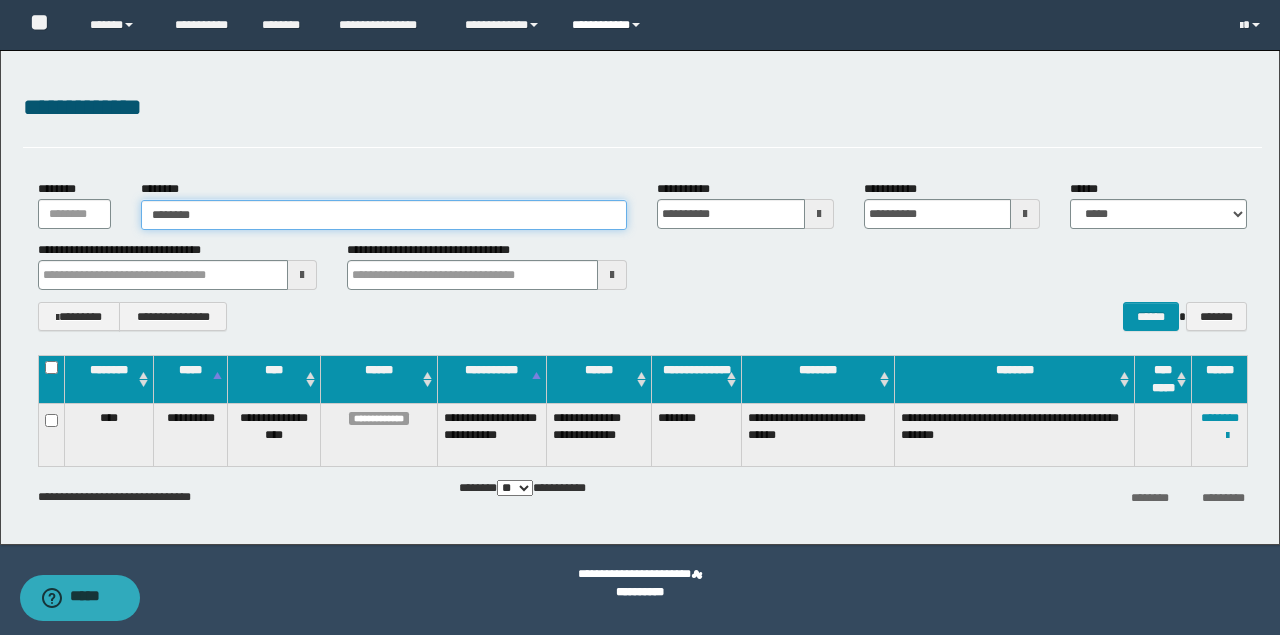 type on "********" 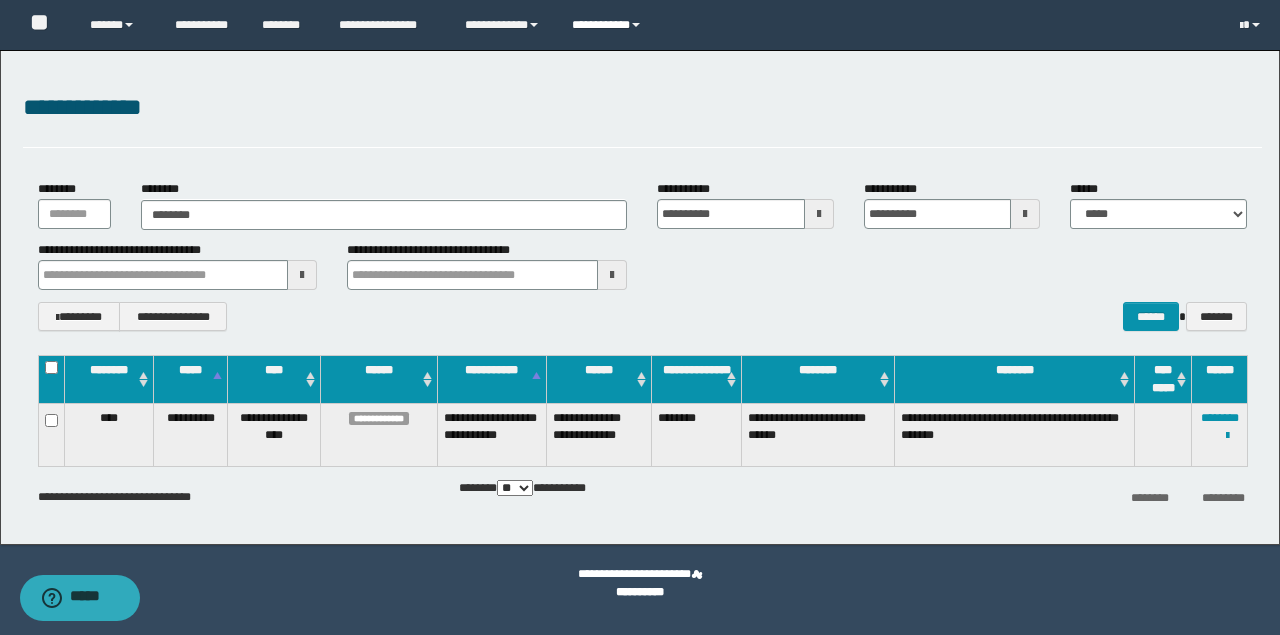 click on "**********" at bounding box center (609, 25) 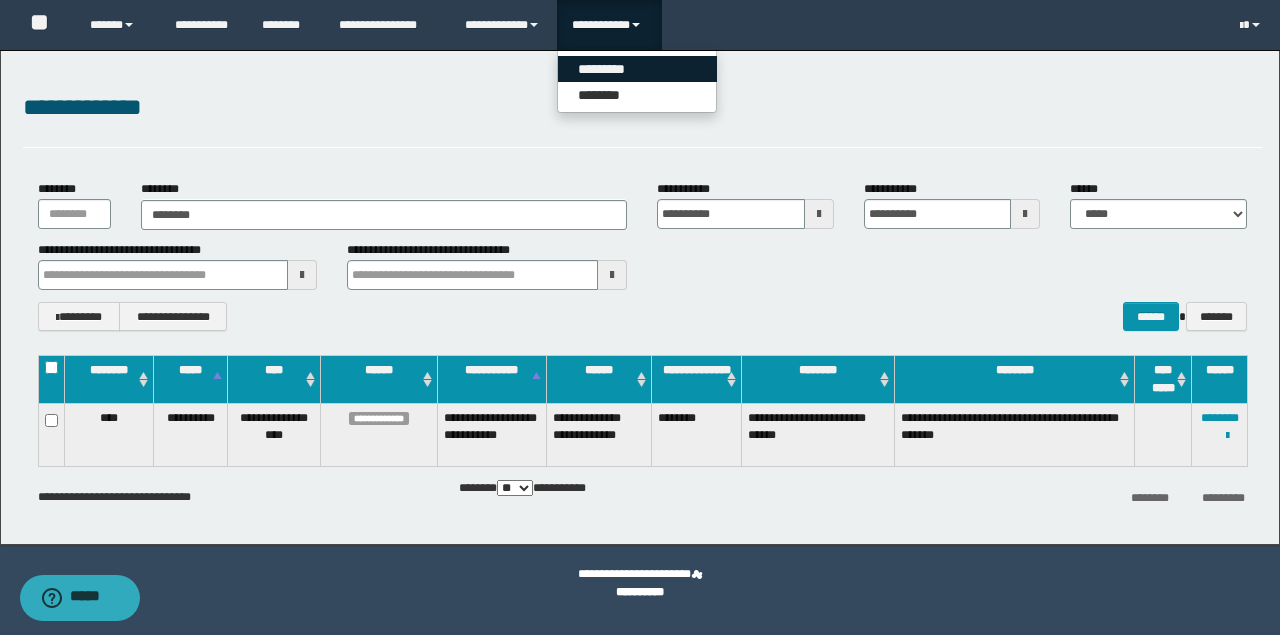 click on "*********" at bounding box center [637, 69] 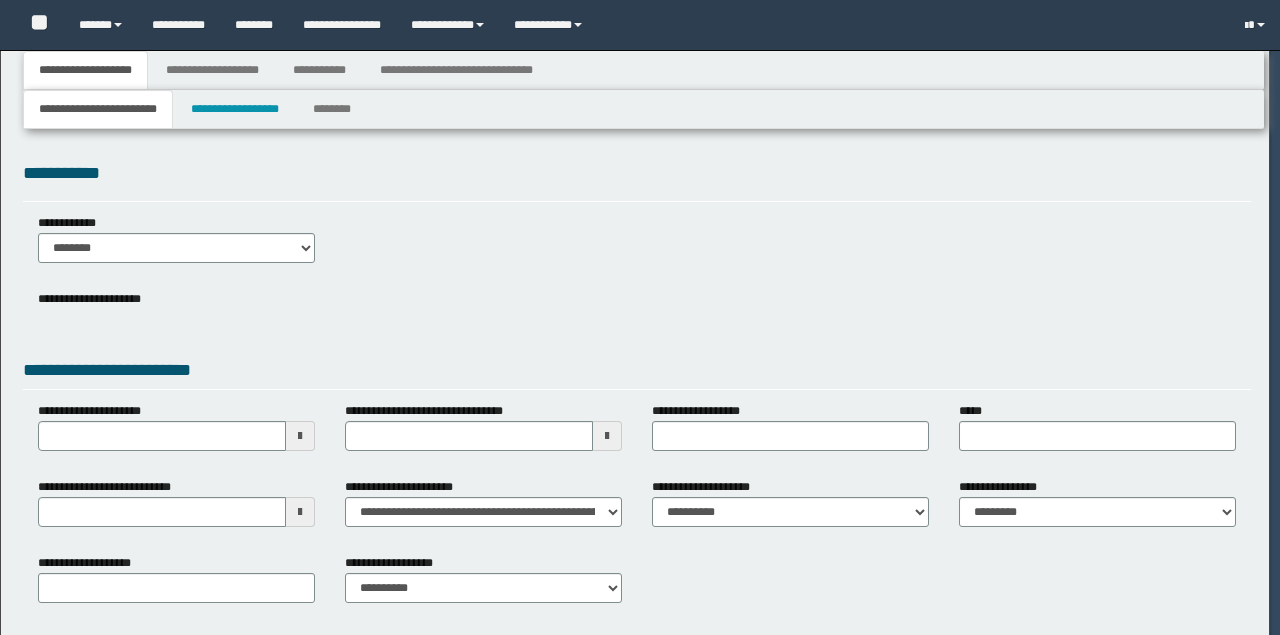 scroll, scrollTop: 0, scrollLeft: 0, axis: both 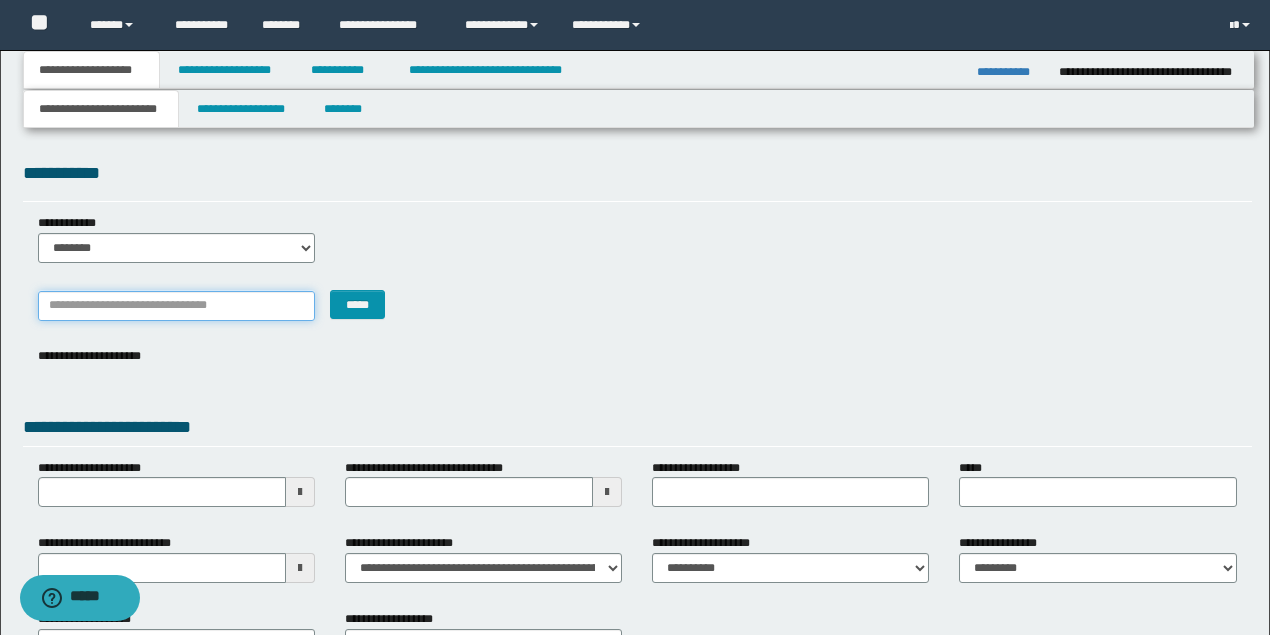 click on "*******" at bounding box center [176, 306] 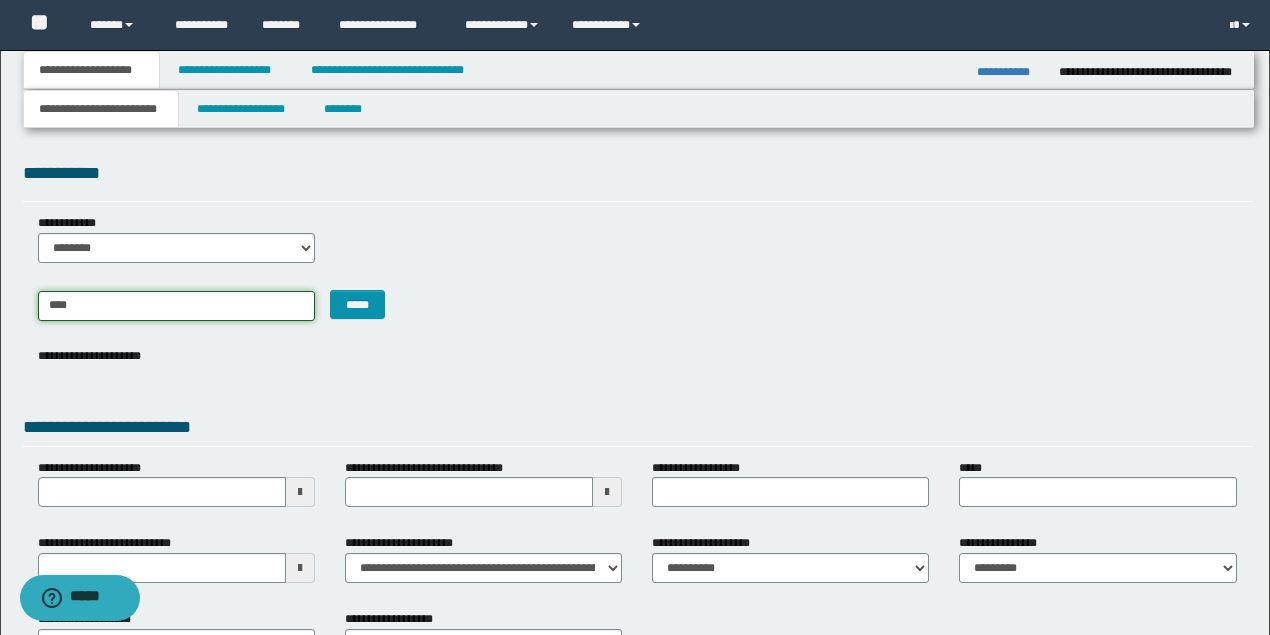 type on "*****" 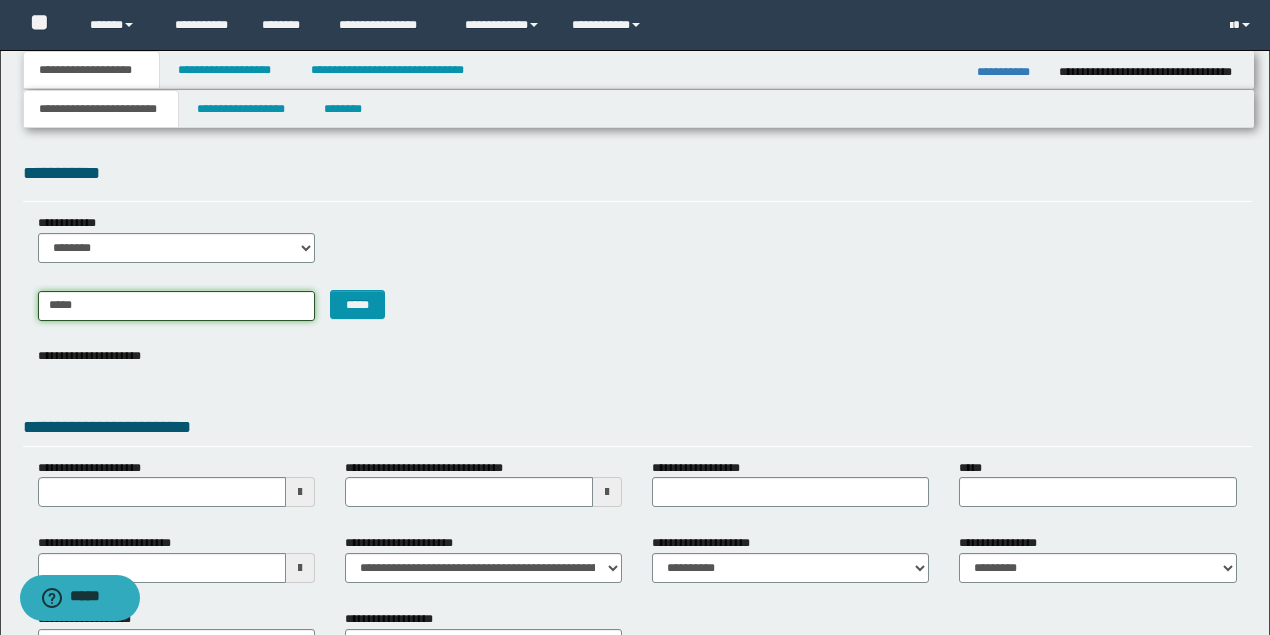 type on "**********" 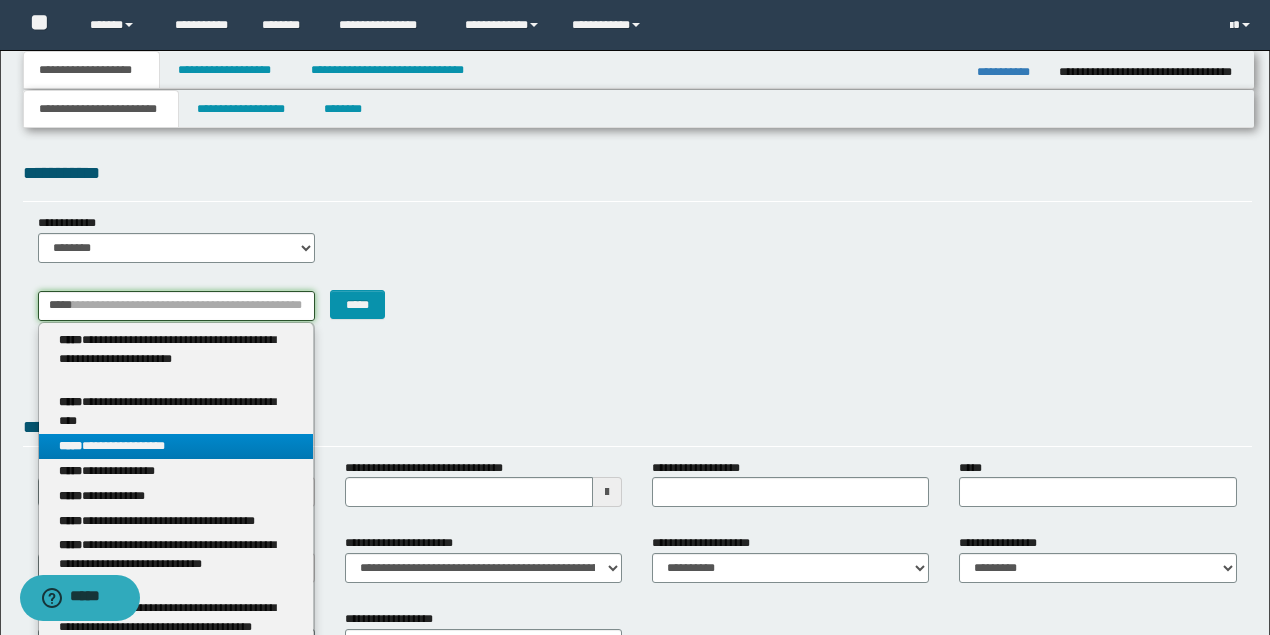 type on "*****" 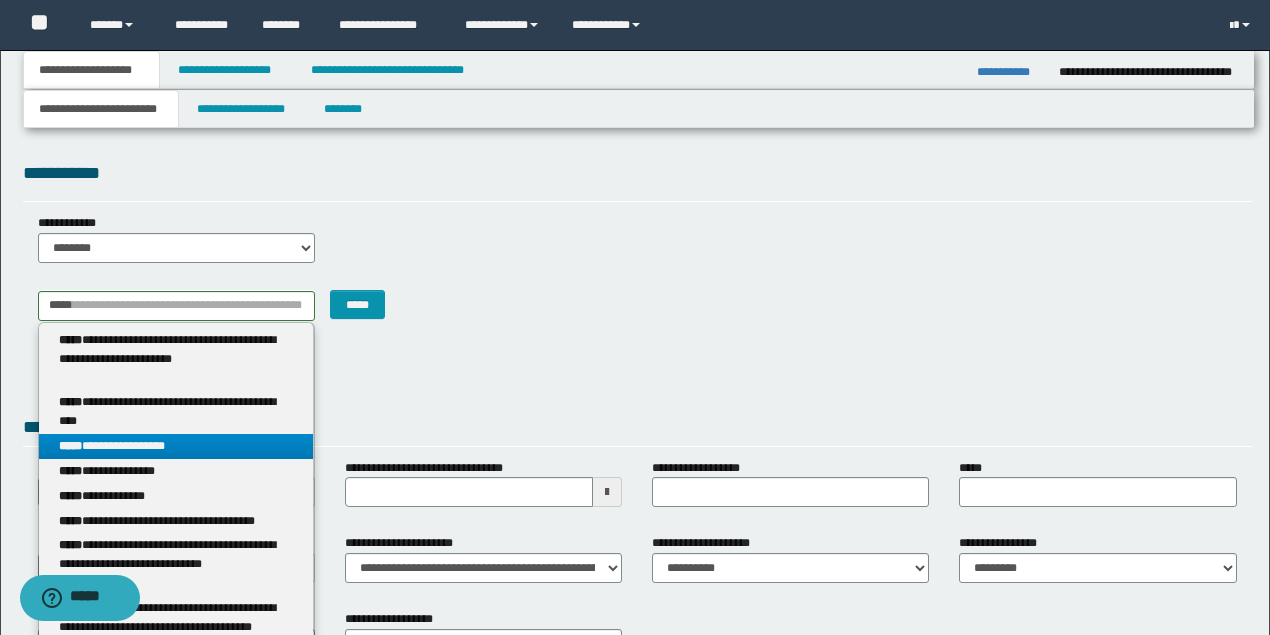 click on "**********" at bounding box center (176, 446) 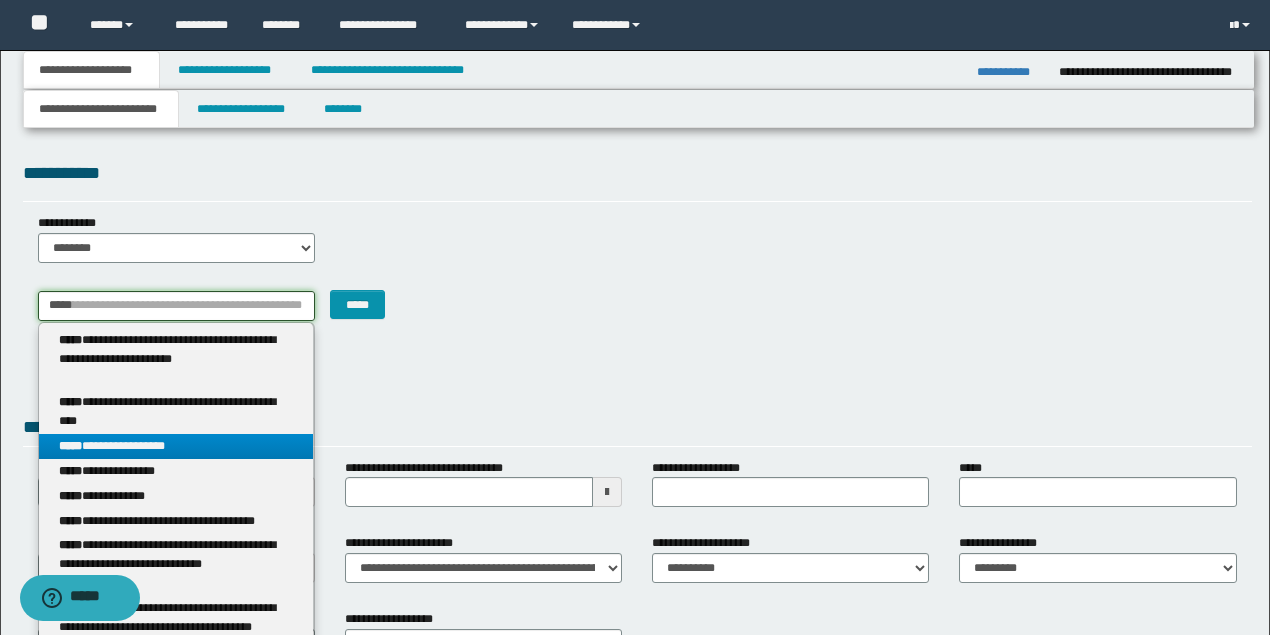 type 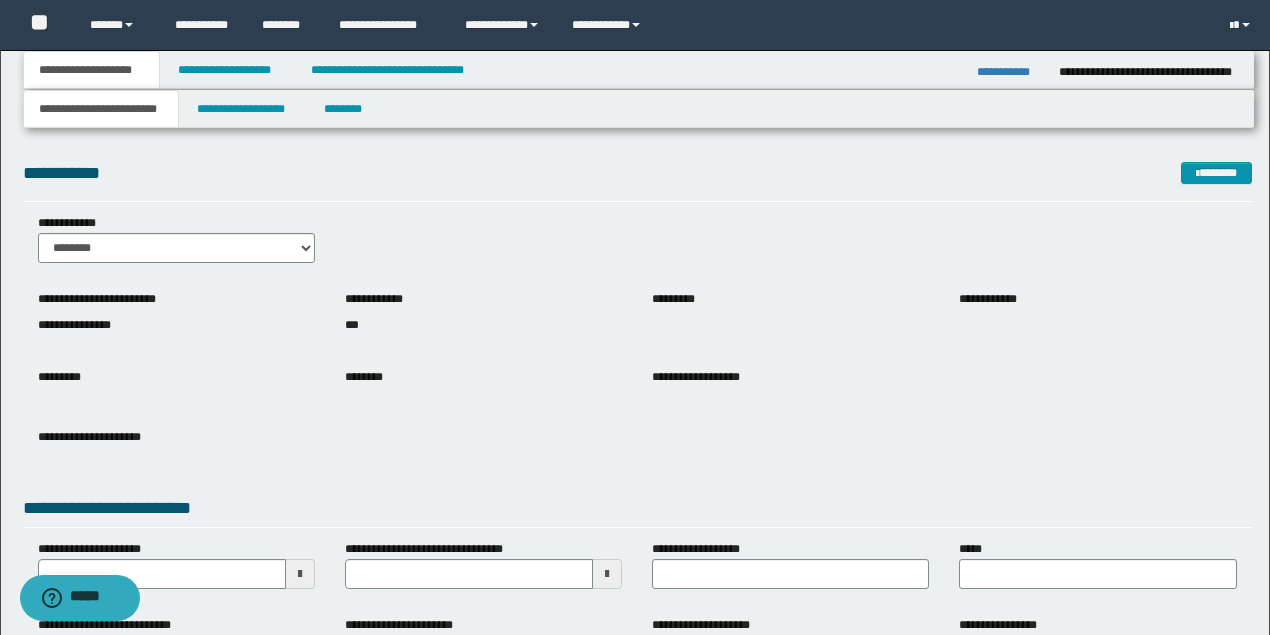 scroll, scrollTop: 66, scrollLeft: 0, axis: vertical 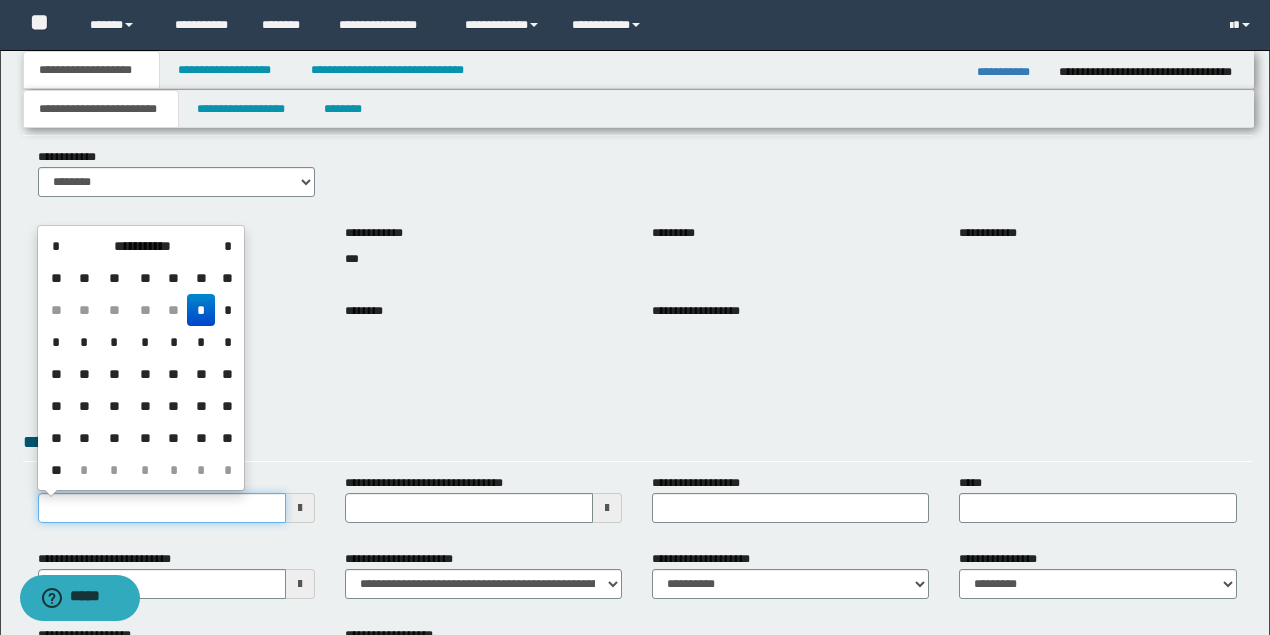 click on "**********" at bounding box center [162, 508] 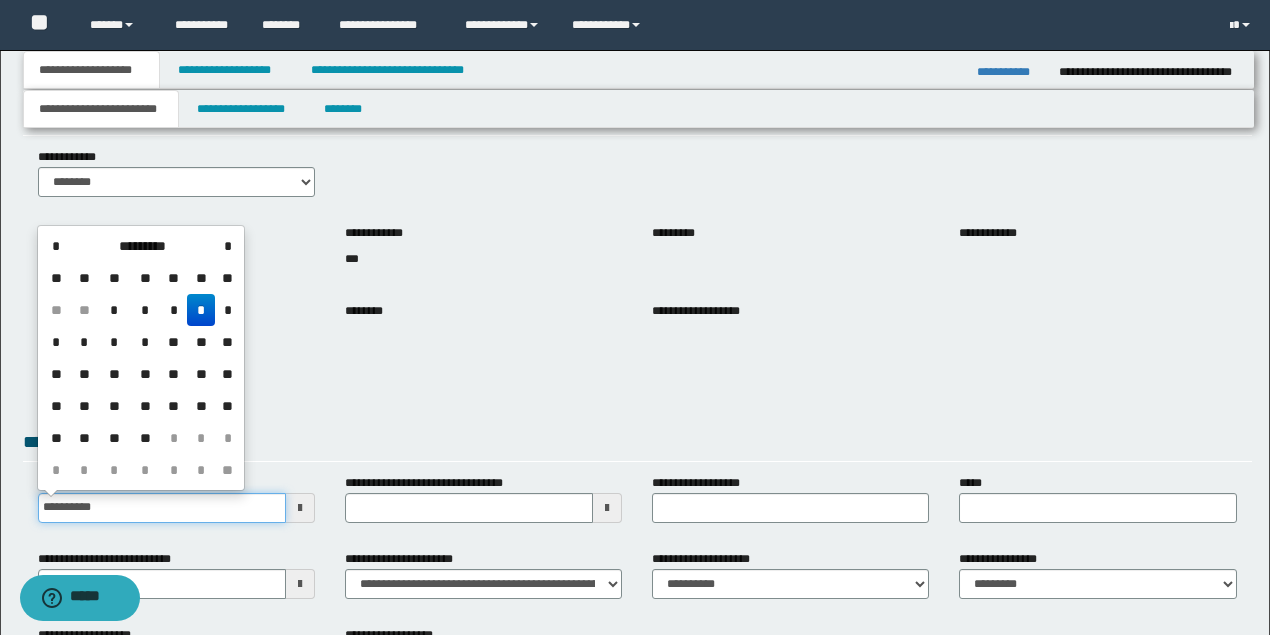 type on "**********" 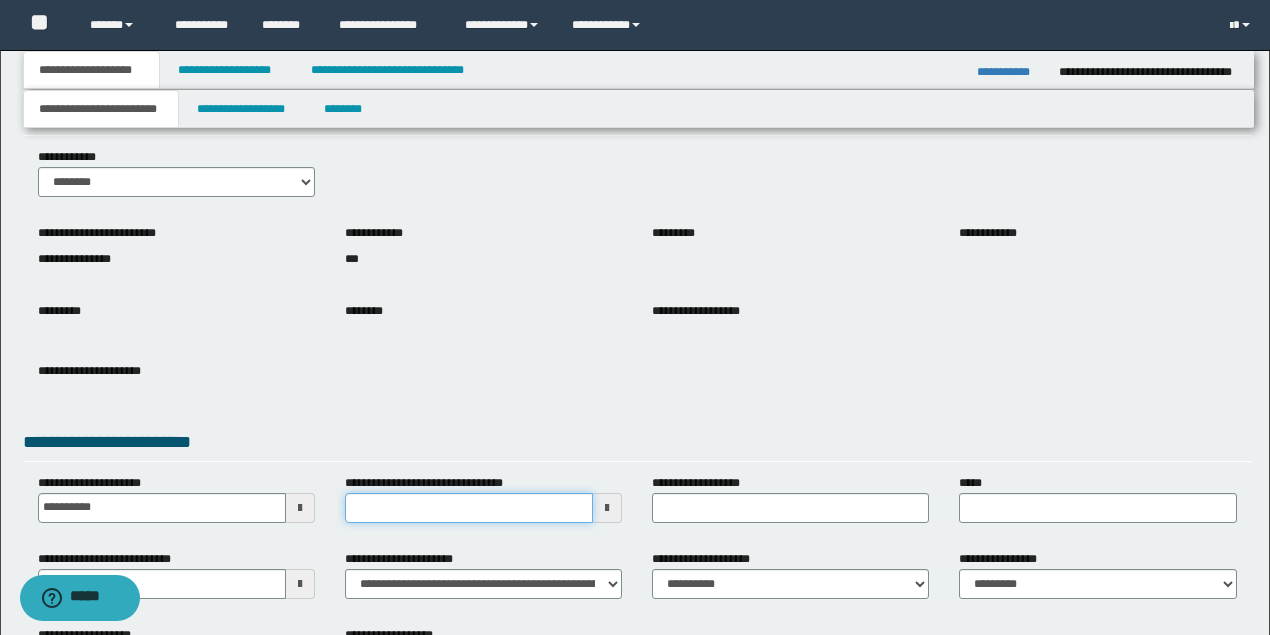 click on "**********" at bounding box center (469, 508) 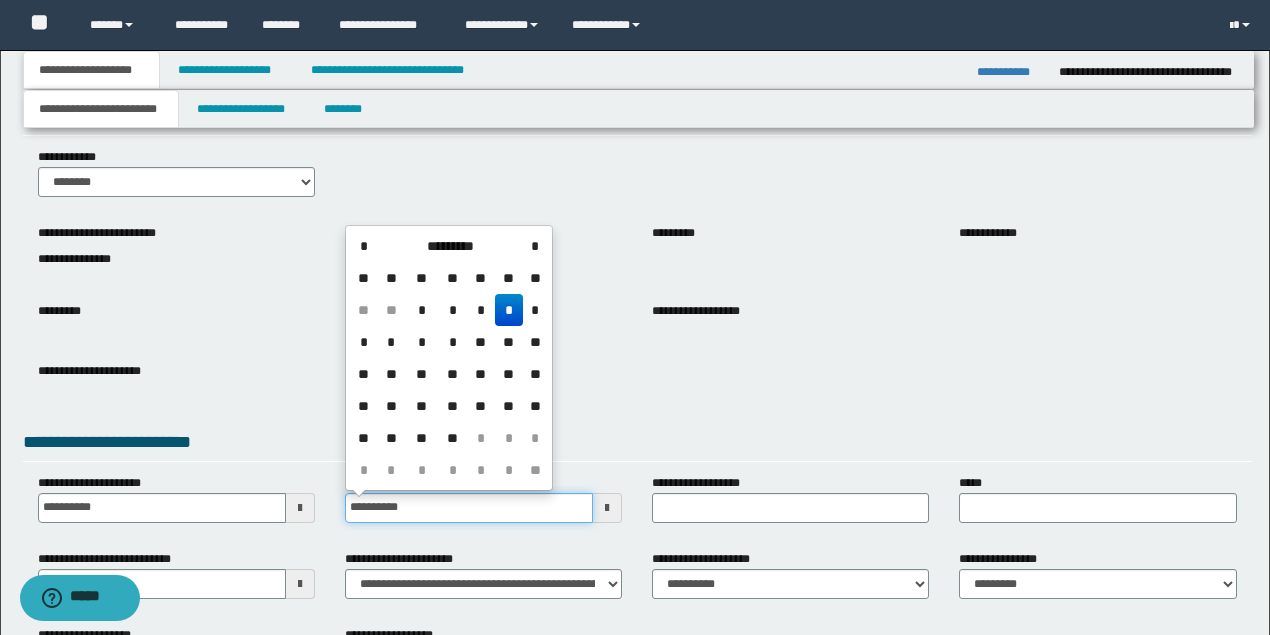 type on "**********" 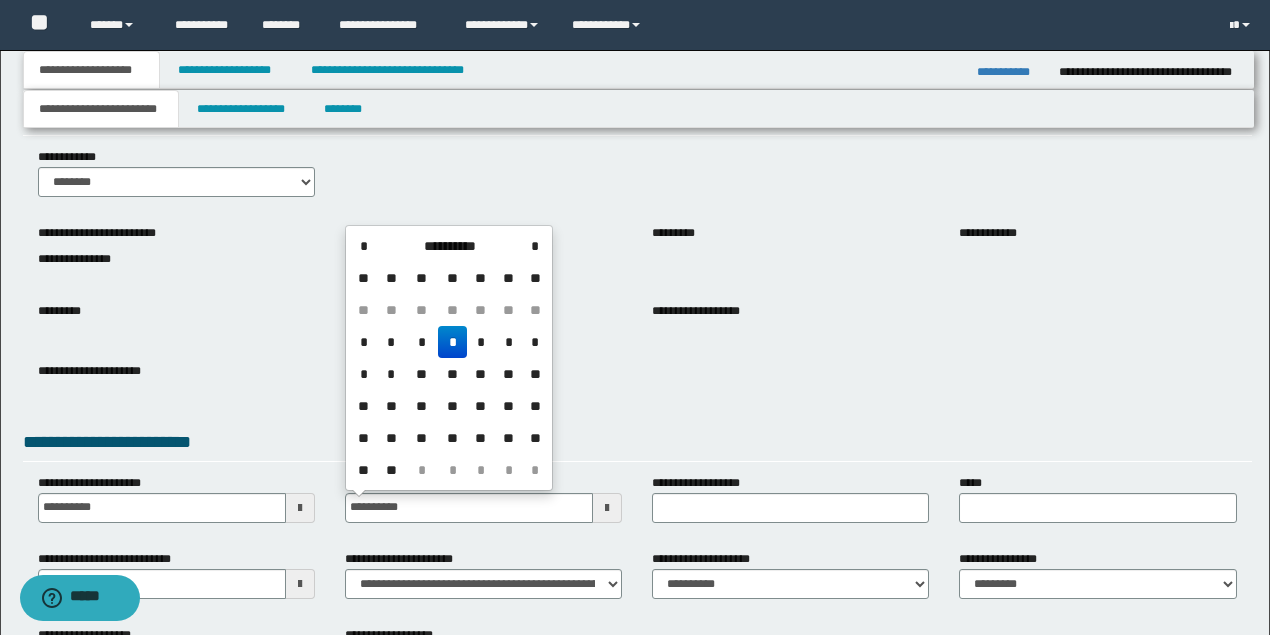 click on "**********" at bounding box center [176, 378] 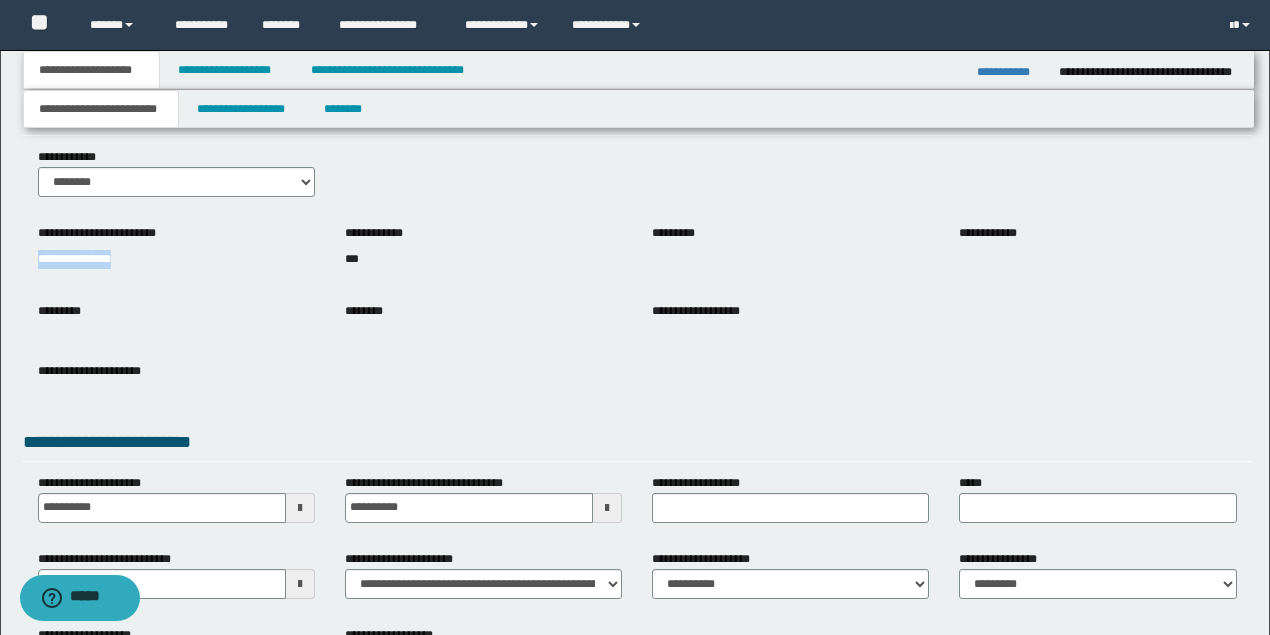 drag, startPoint x: 128, startPoint y: 262, endPoint x: 0, endPoint y: 261, distance: 128.0039 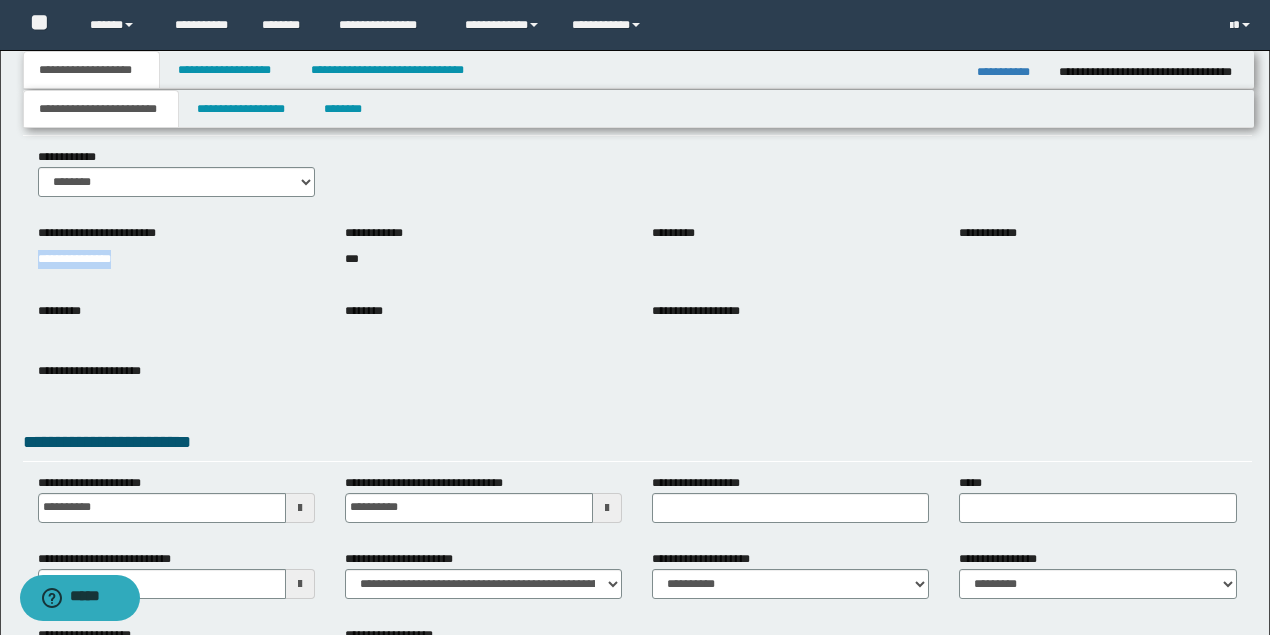 copy on "**********" 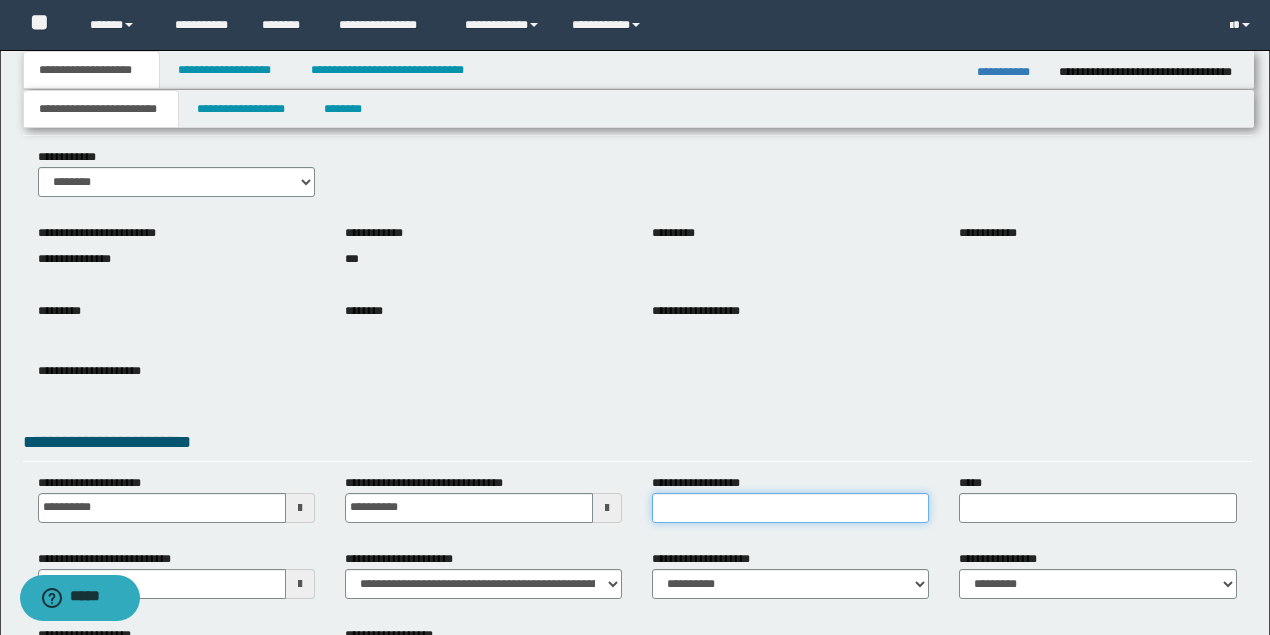 click on "**********" at bounding box center [790, 508] 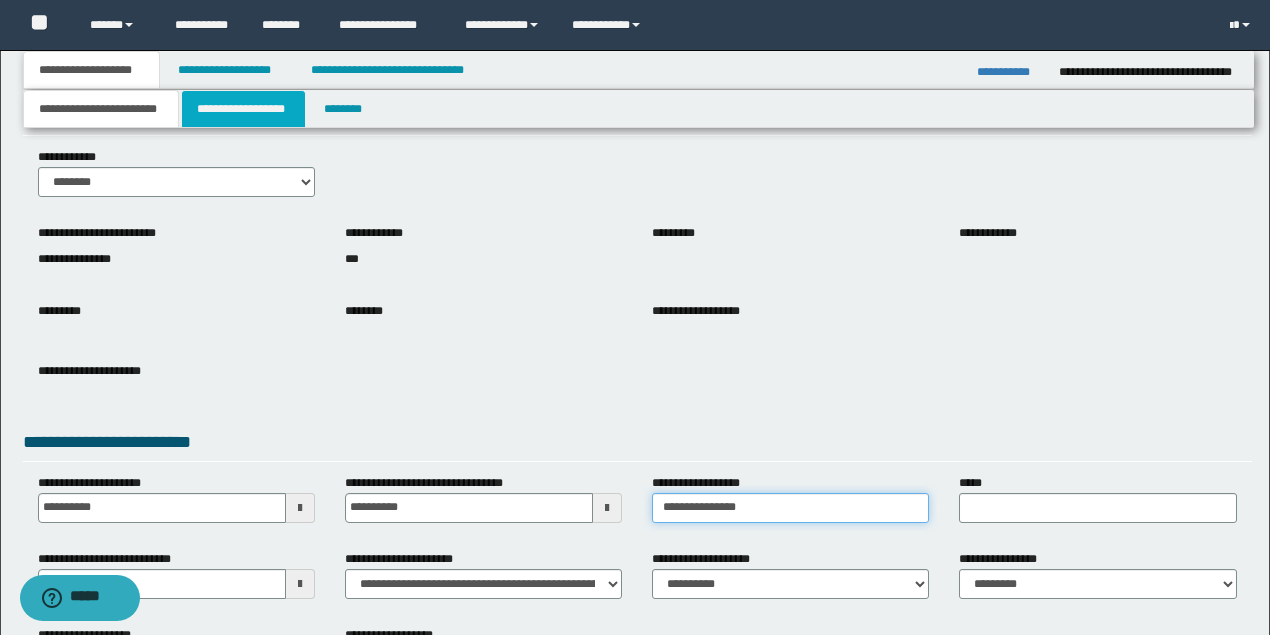 type on "**********" 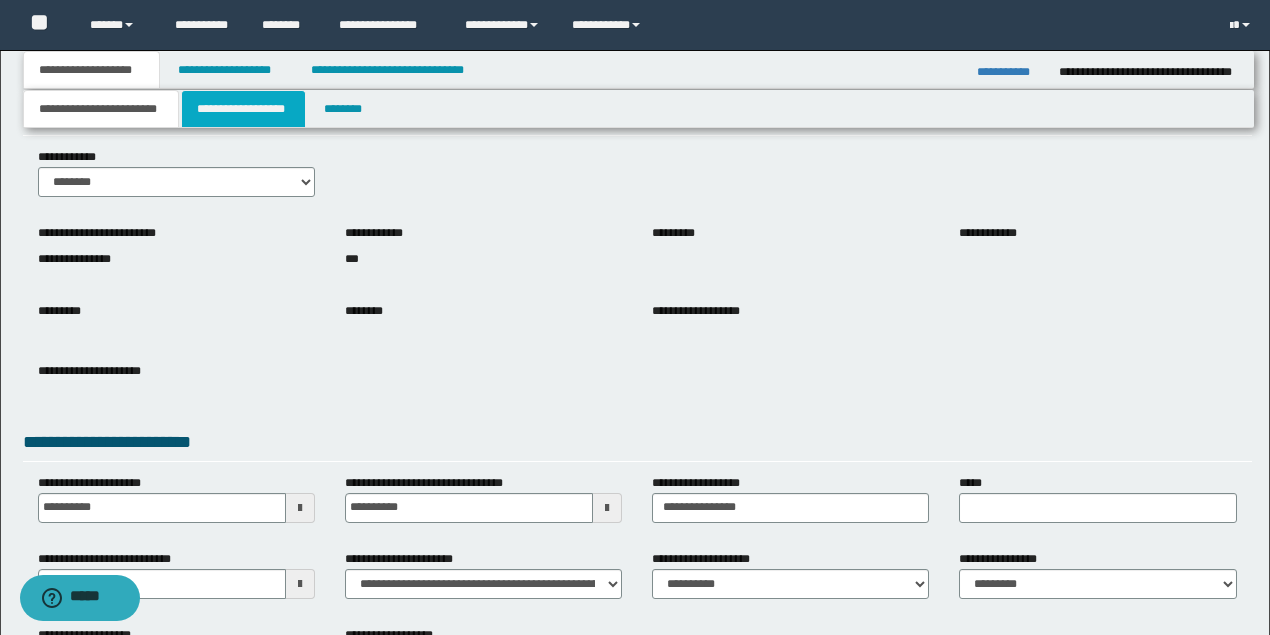 click on "**********" at bounding box center [243, 109] 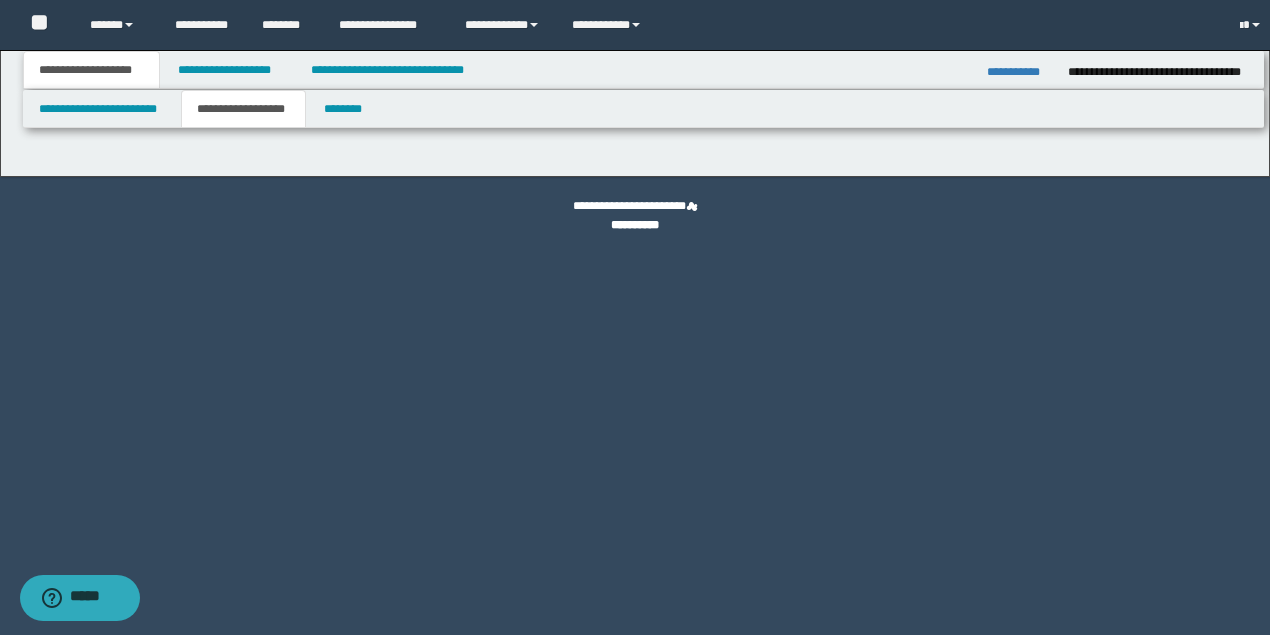 scroll, scrollTop: 0, scrollLeft: 0, axis: both 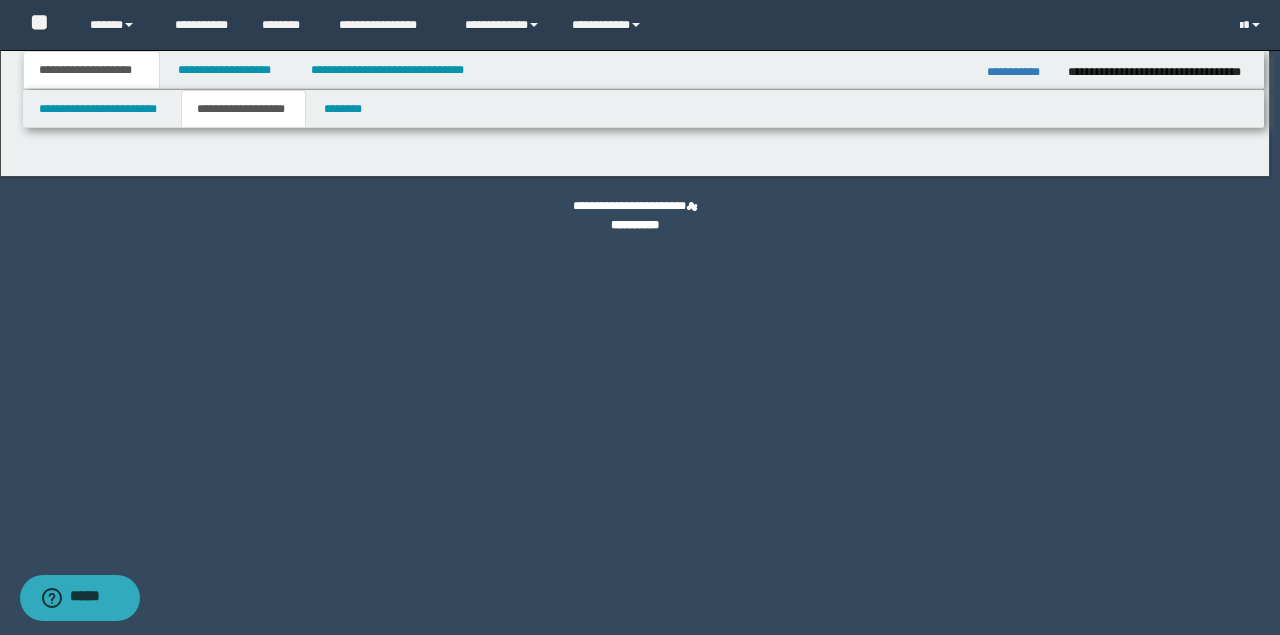 type on "********" 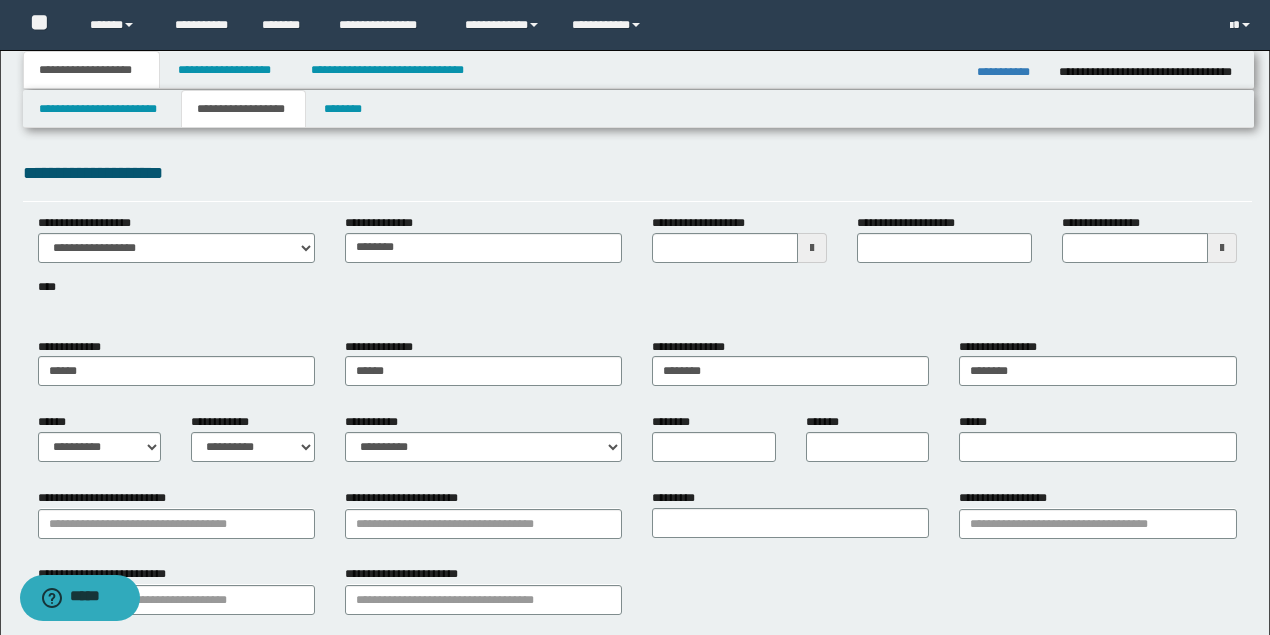 type 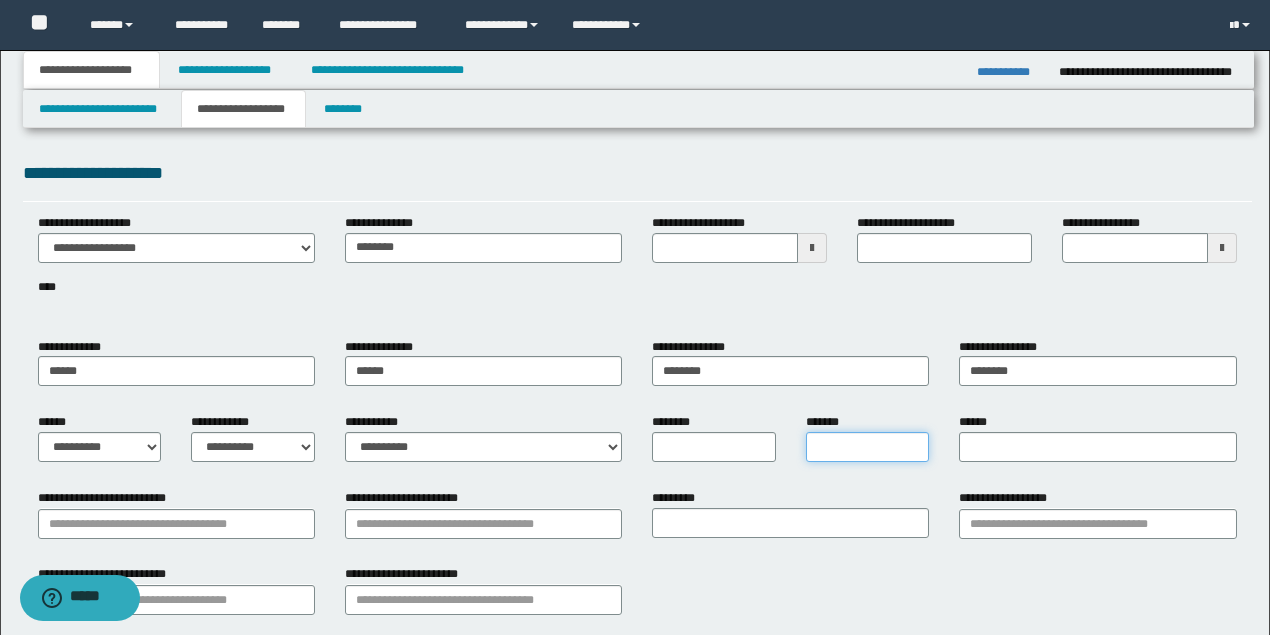click on "*******" at bounding box center (868, 447) 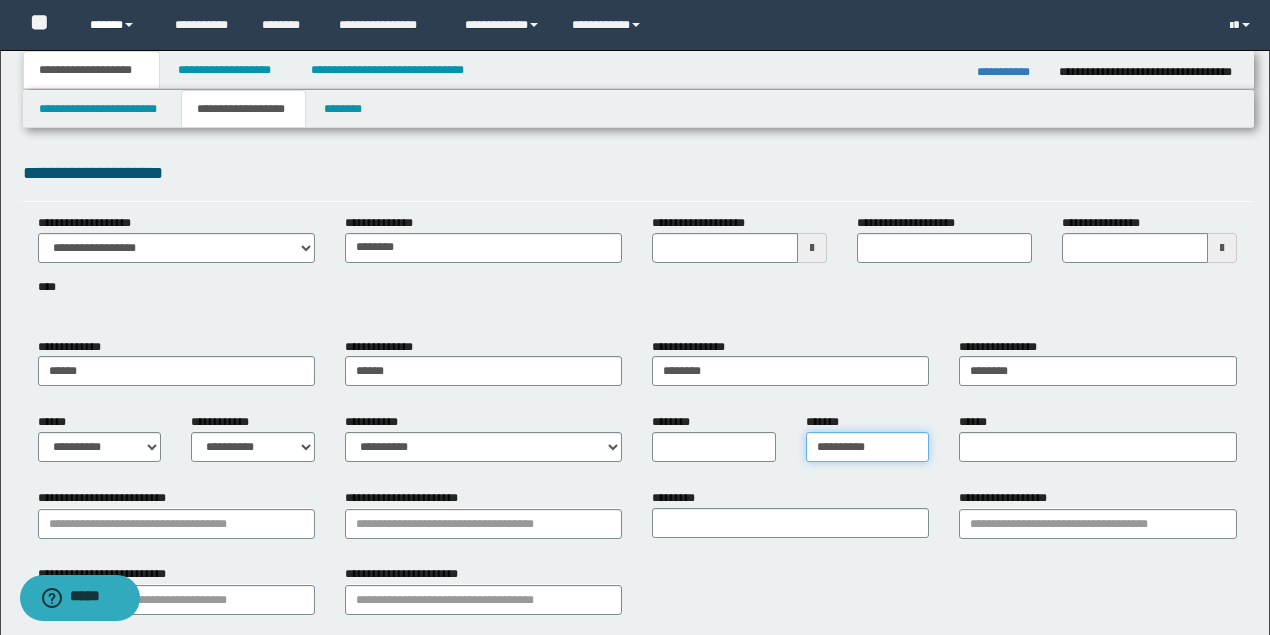 type on "**********" 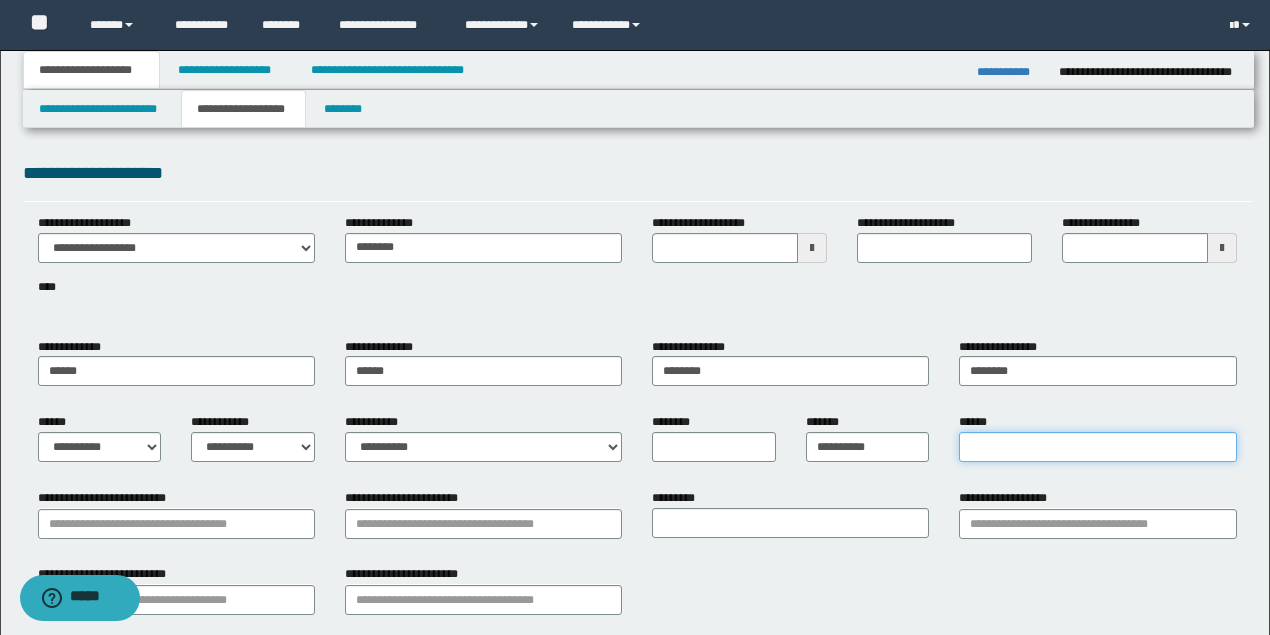 click on "******" at bounding box center (1097, 447) 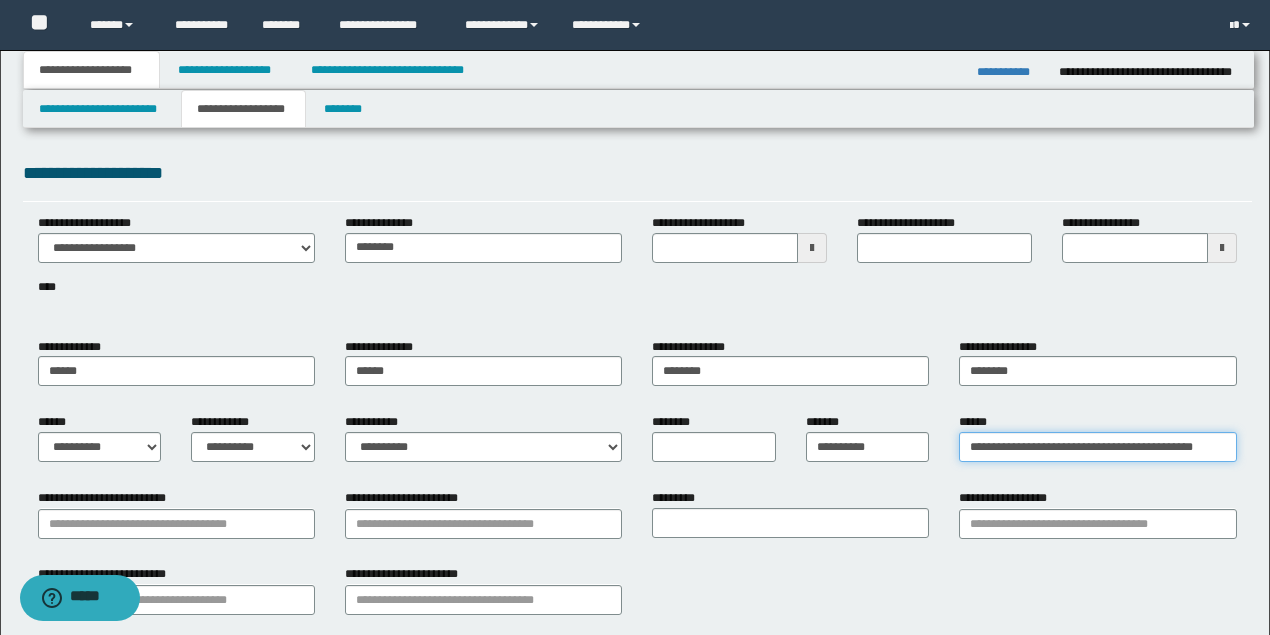 scroll, scrollTop: 0, scrollLeft: 14, axis: horizontal 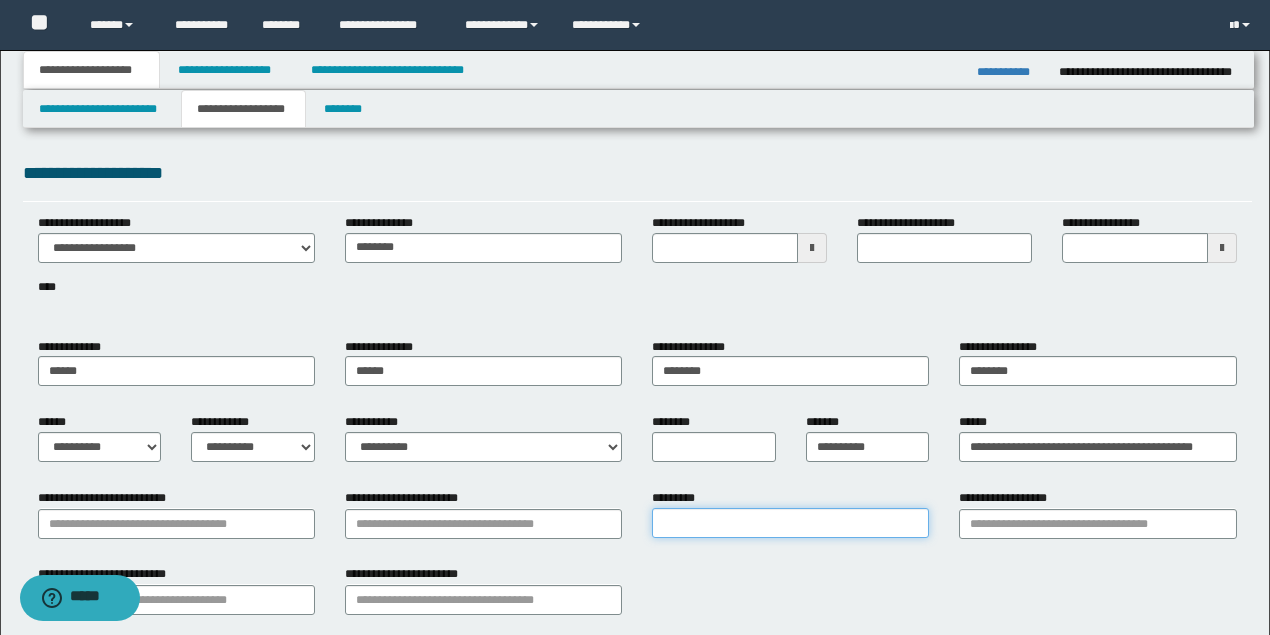 click on "*********" at bounding box center (790, 523) 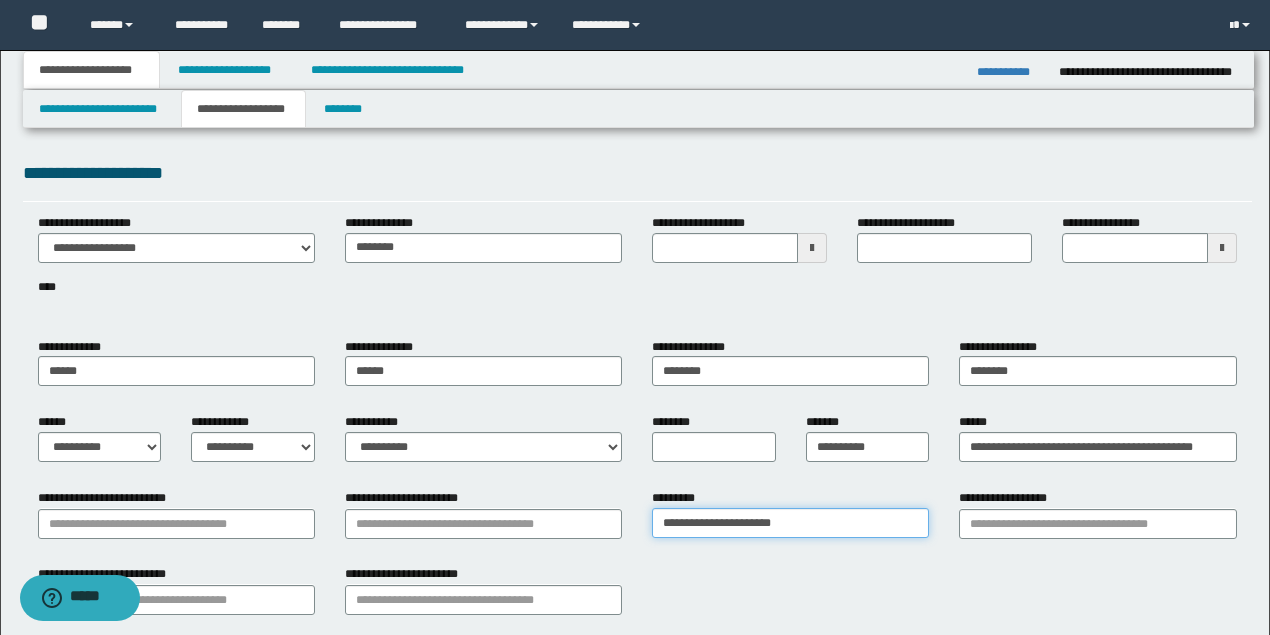 click on "**********" at bounding box center [790, 523] 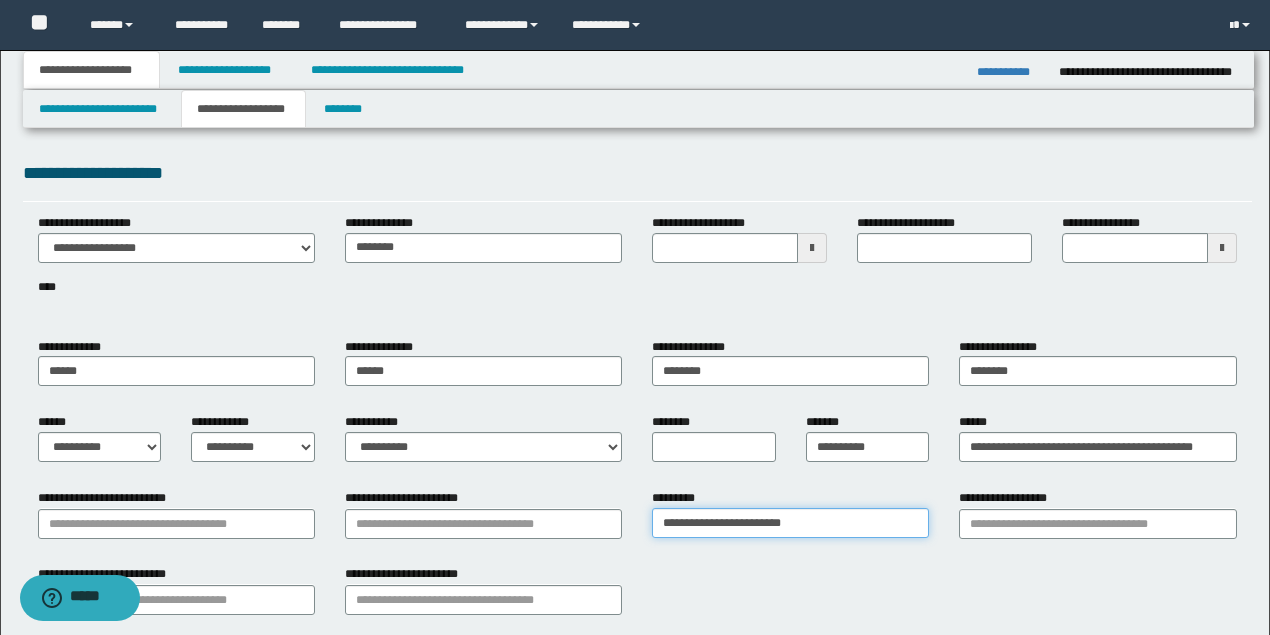 click on "**********" at bounding box center [790, 523] 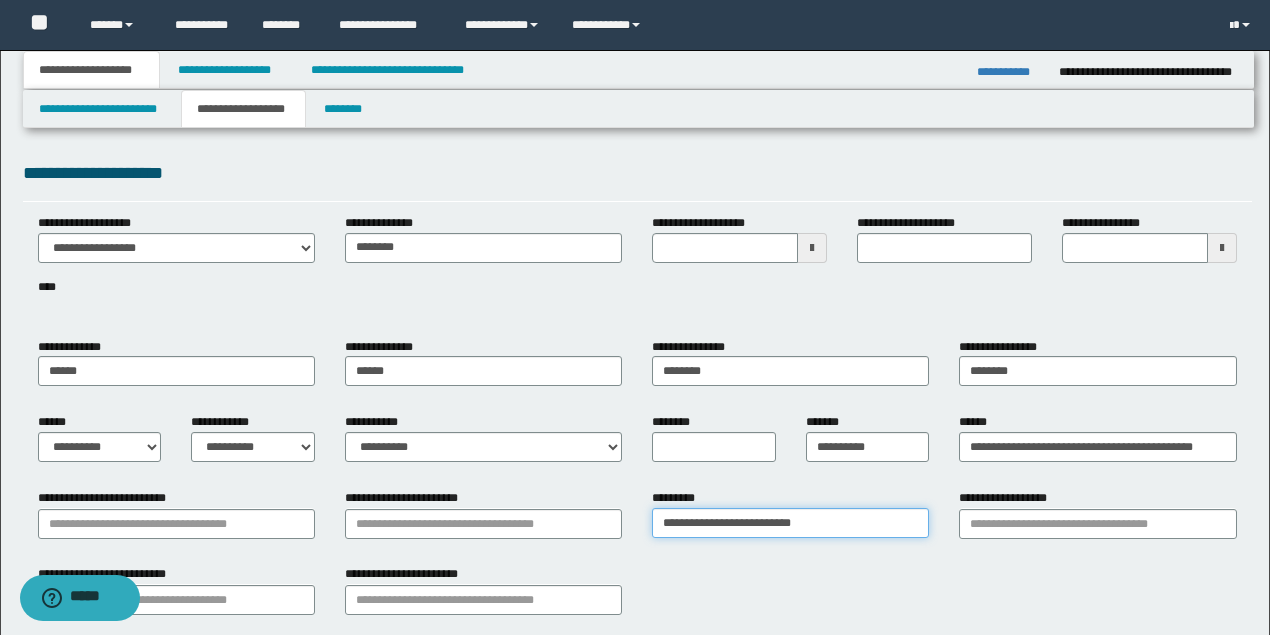type on "**********" 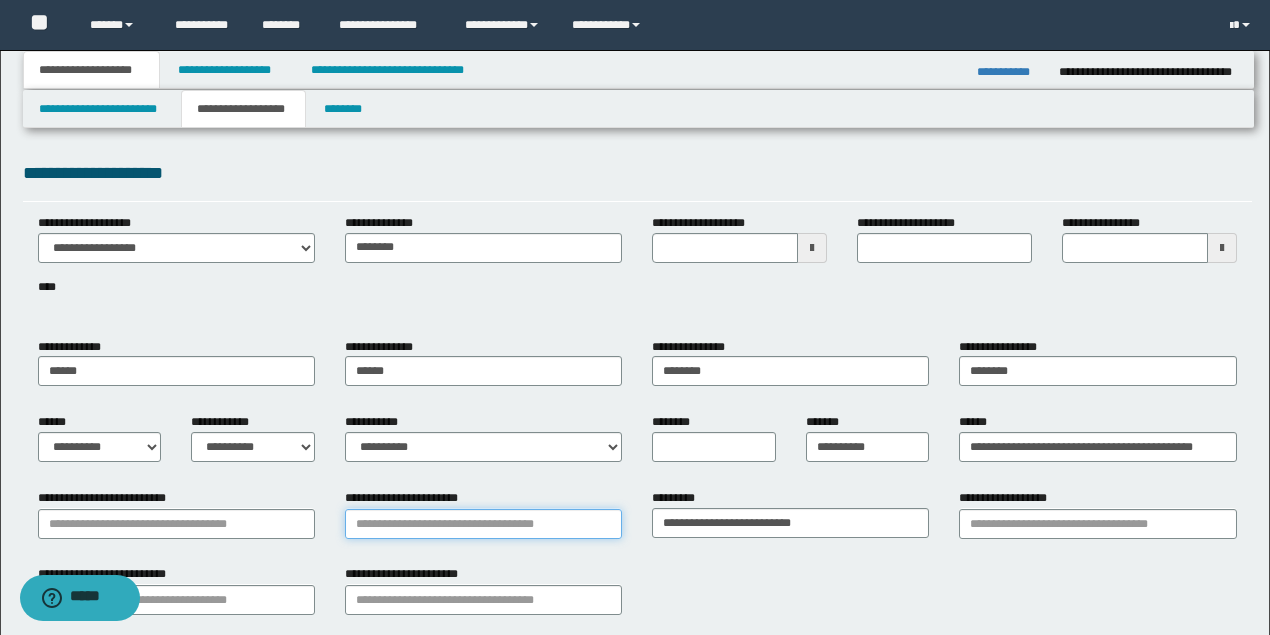 click on "**********" at bounding box center (483, 524) 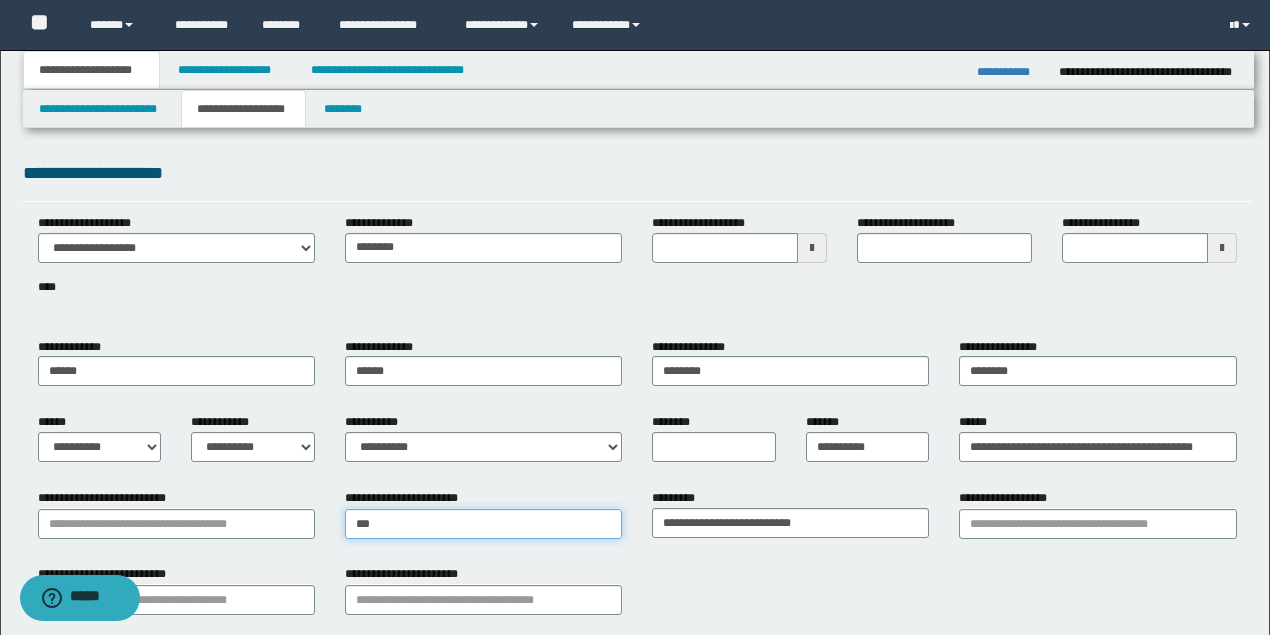 type on "****" 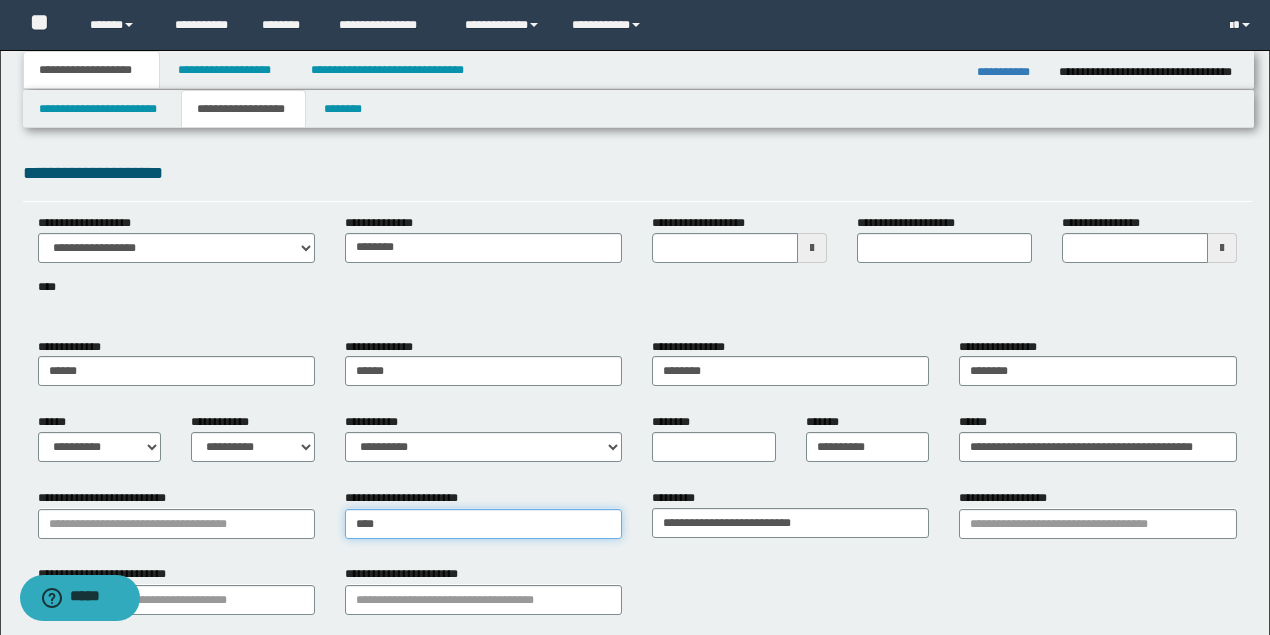 type on "**********" 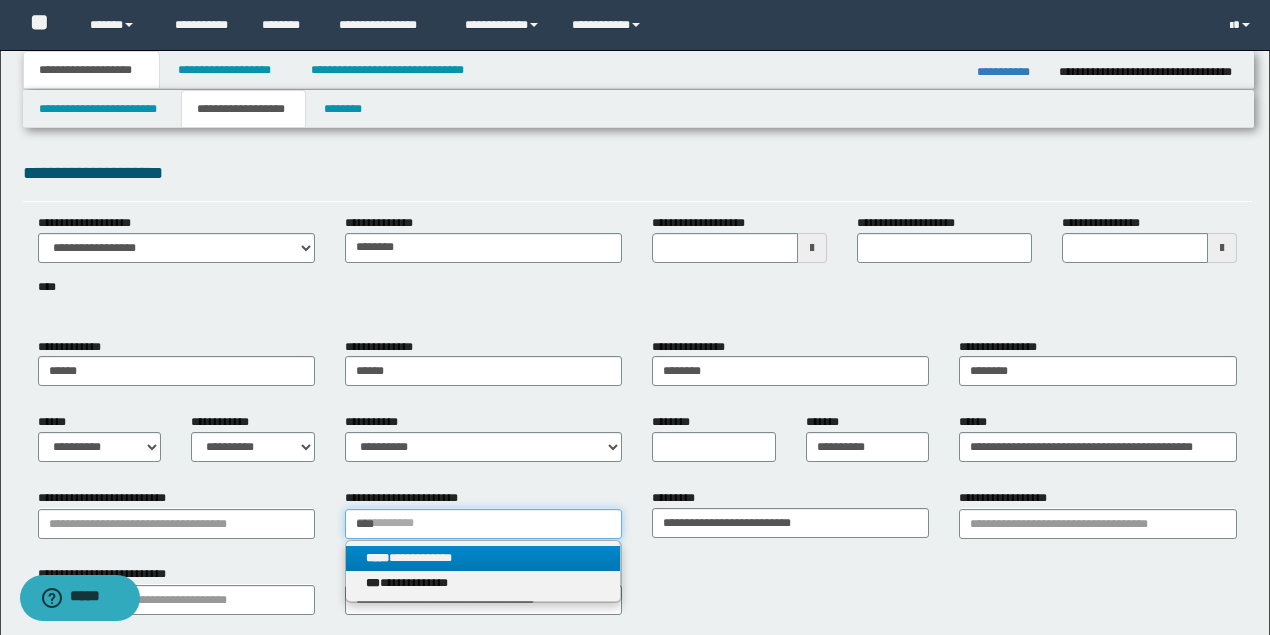 type on "****" 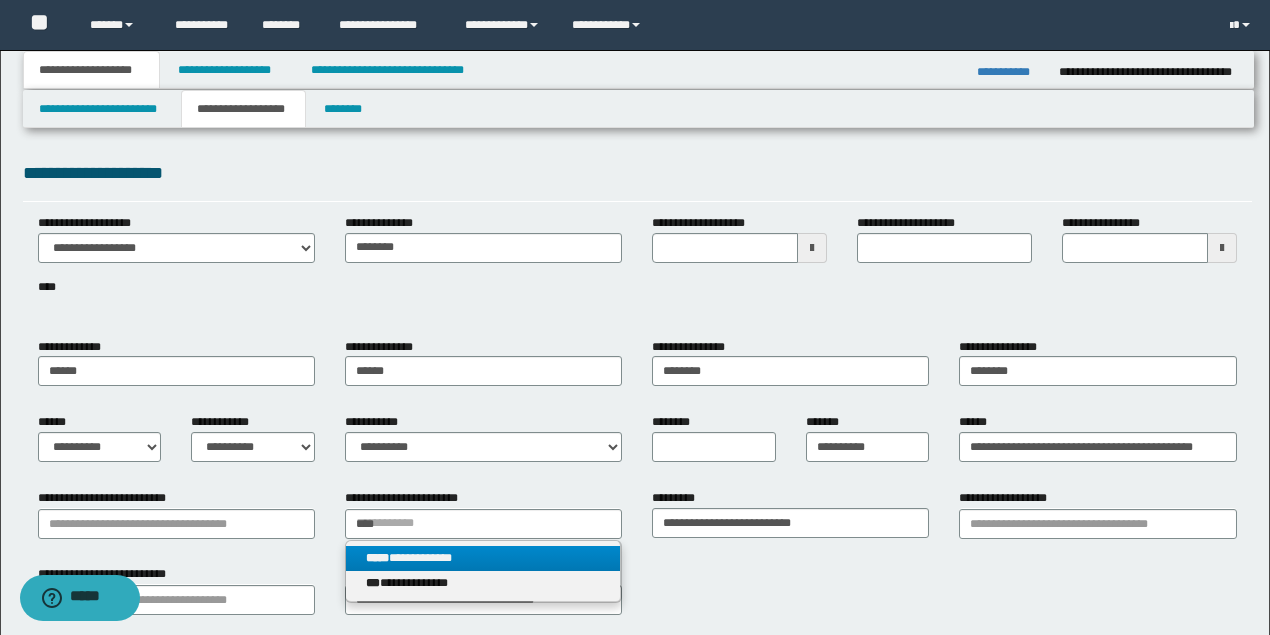 type 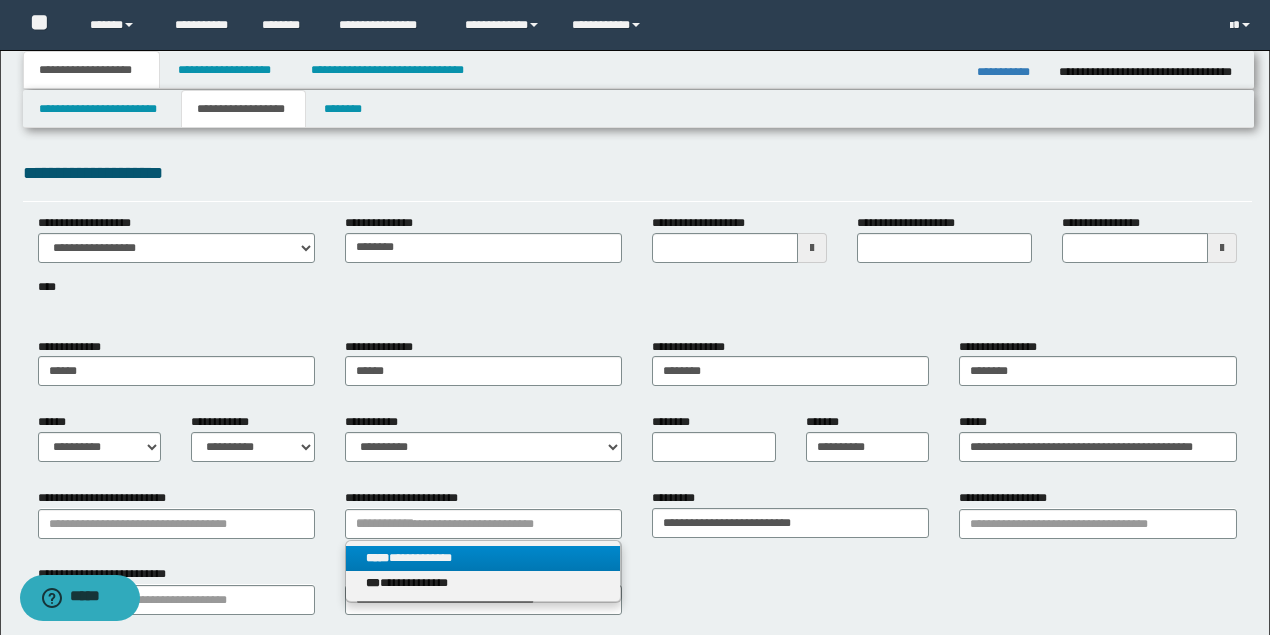 click on "**********" at bounding box center (483, 558) 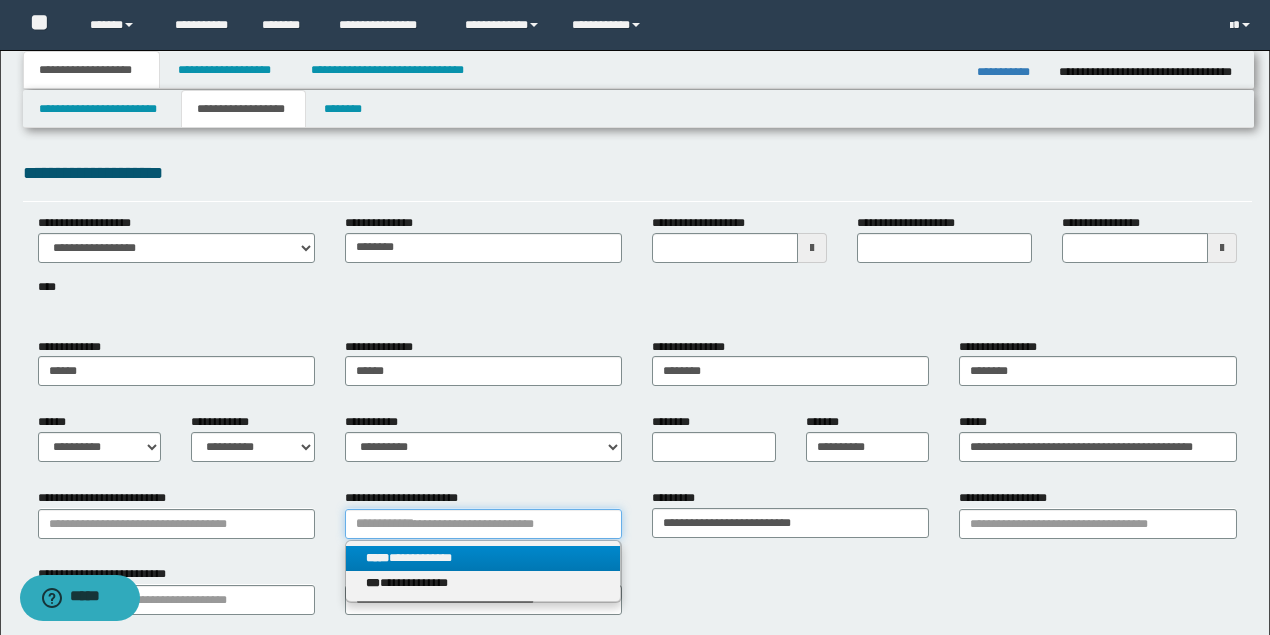 type 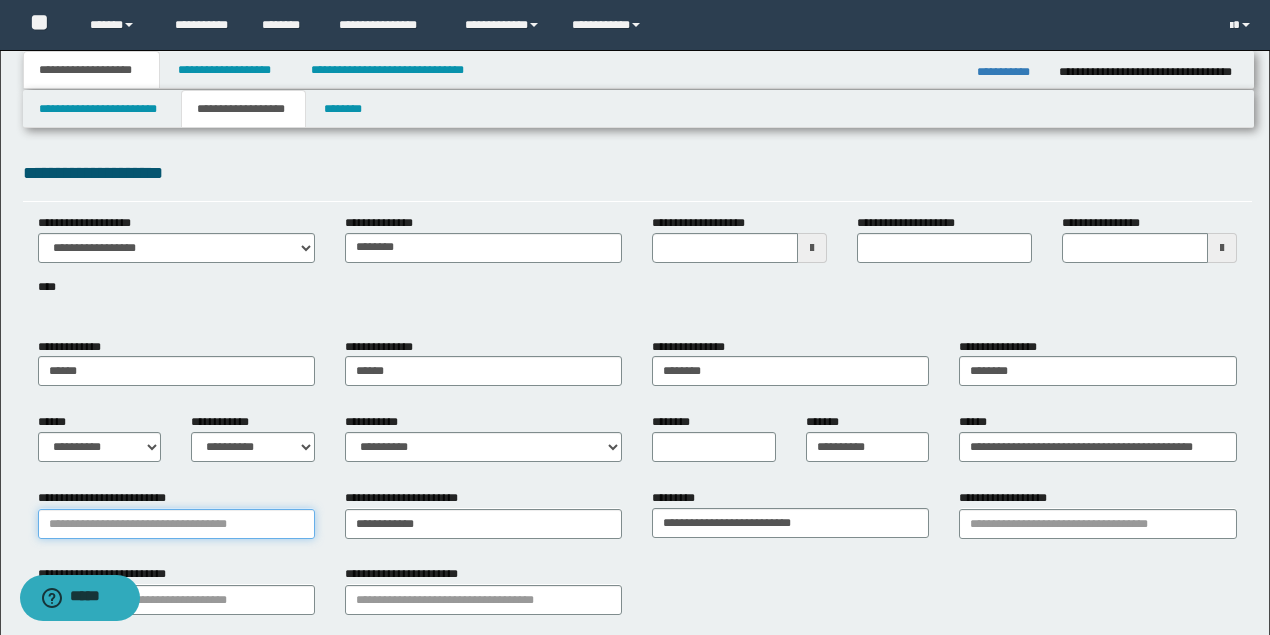 click on "**********" at bounding box center [176, 524] 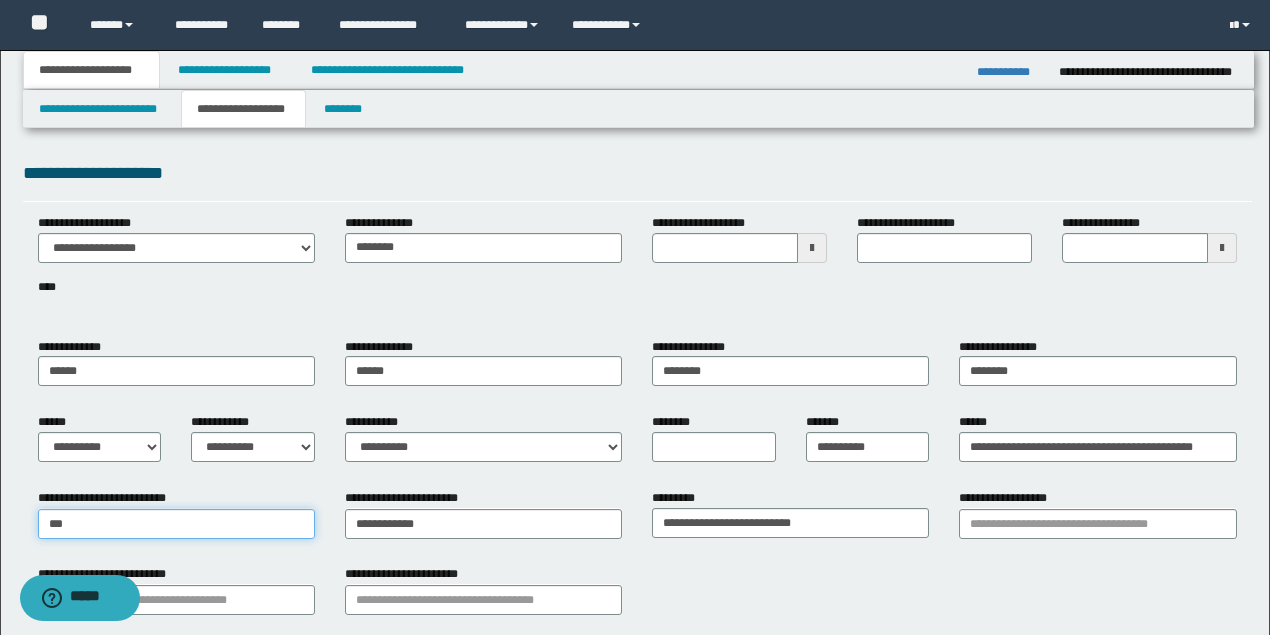 type on "****" 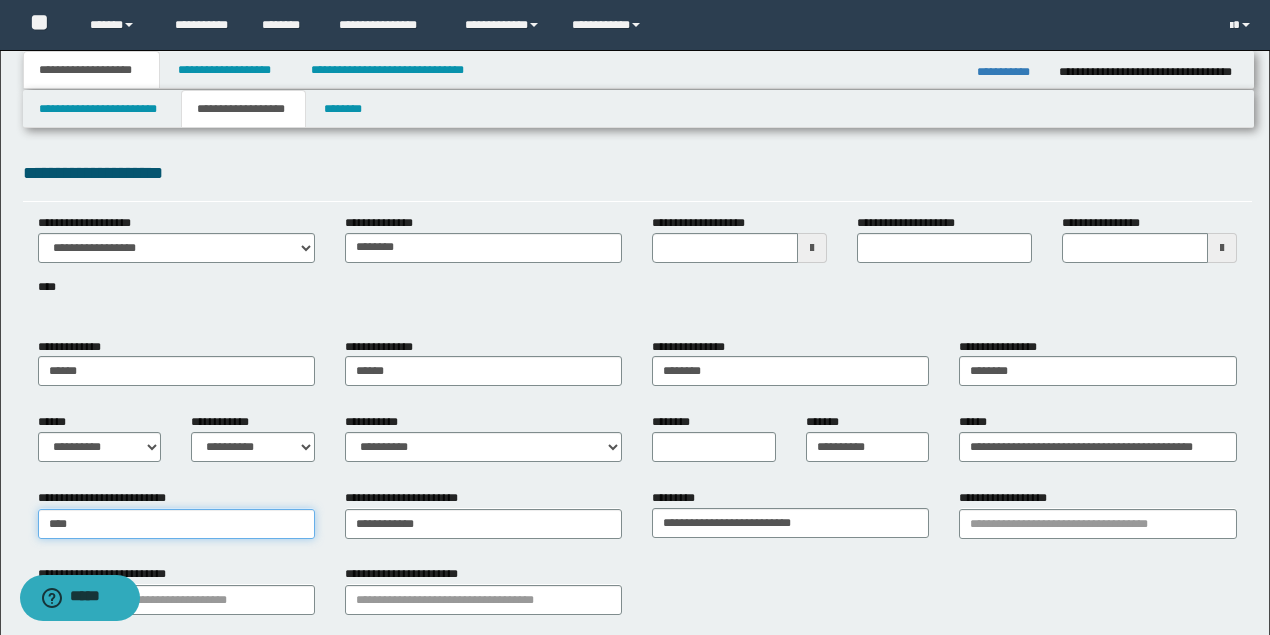 type on "**********" 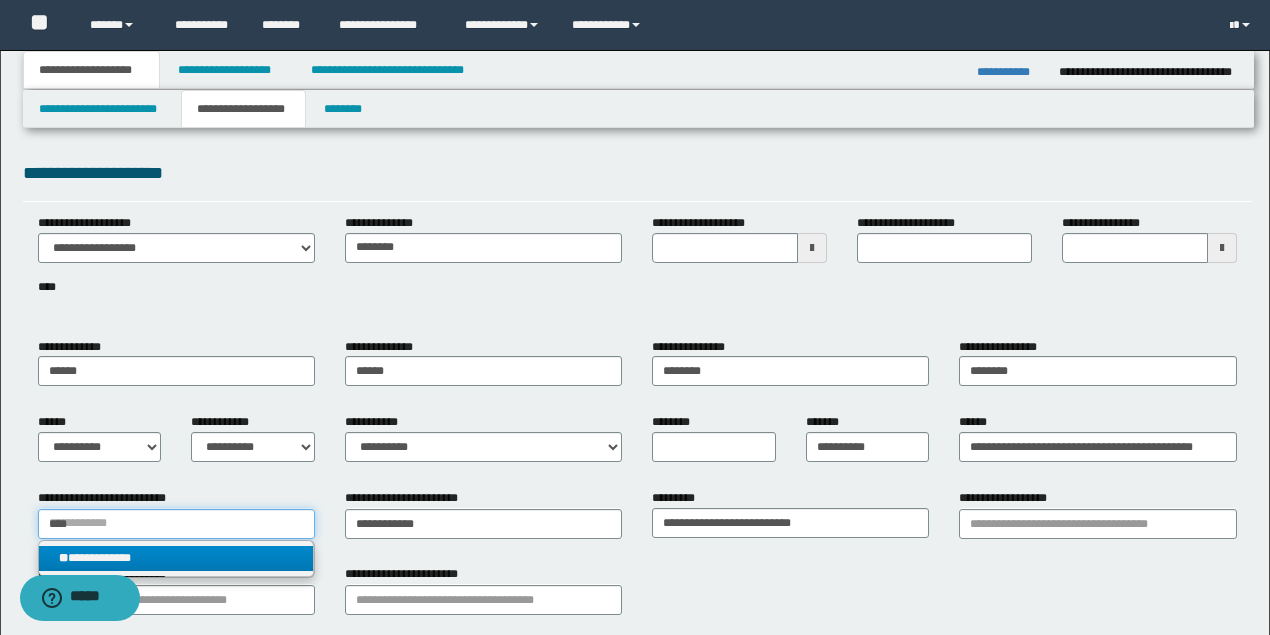 type on "****" 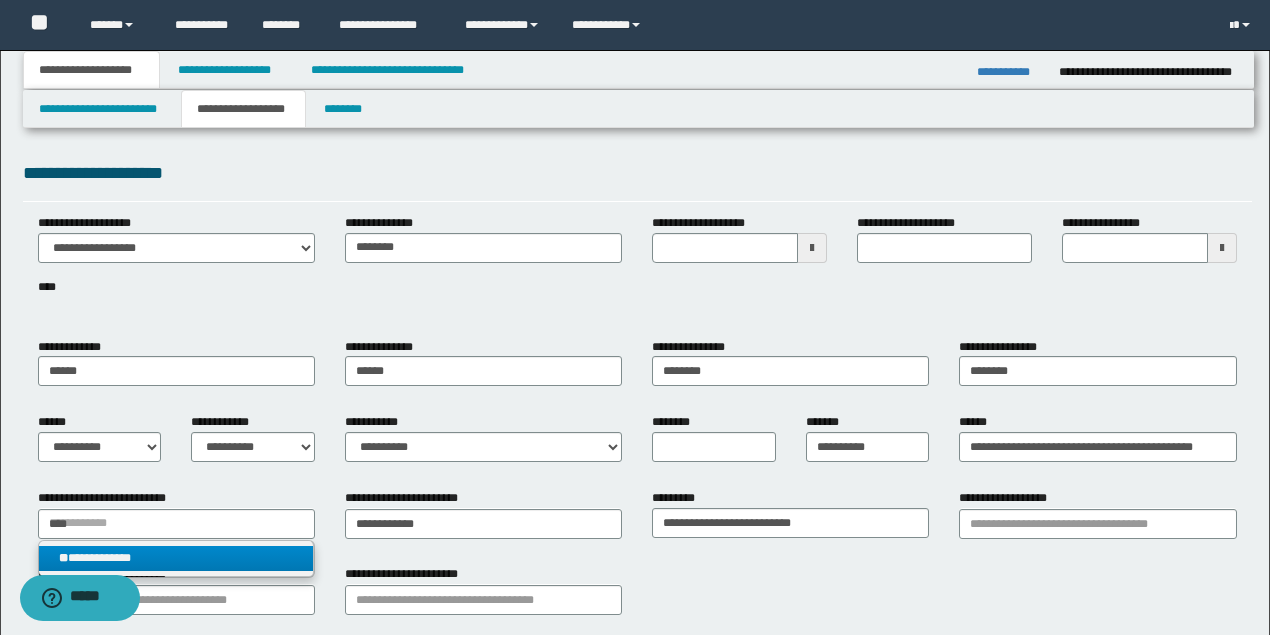type 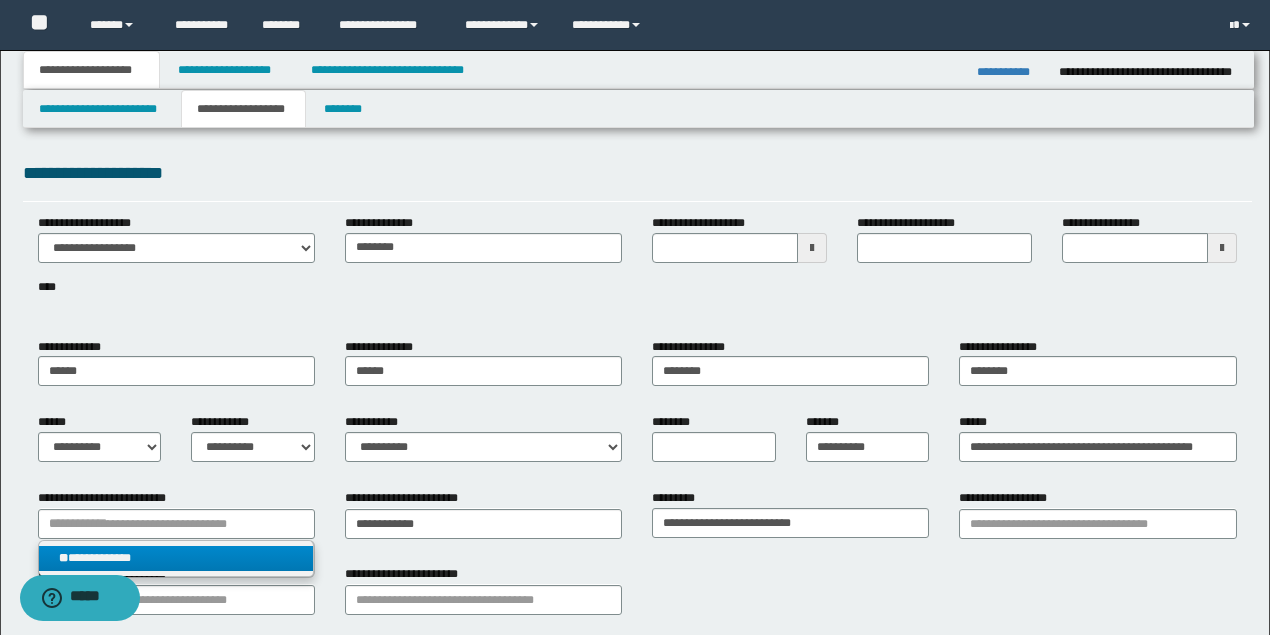 click on "**********" at bounding box center (176, 558) 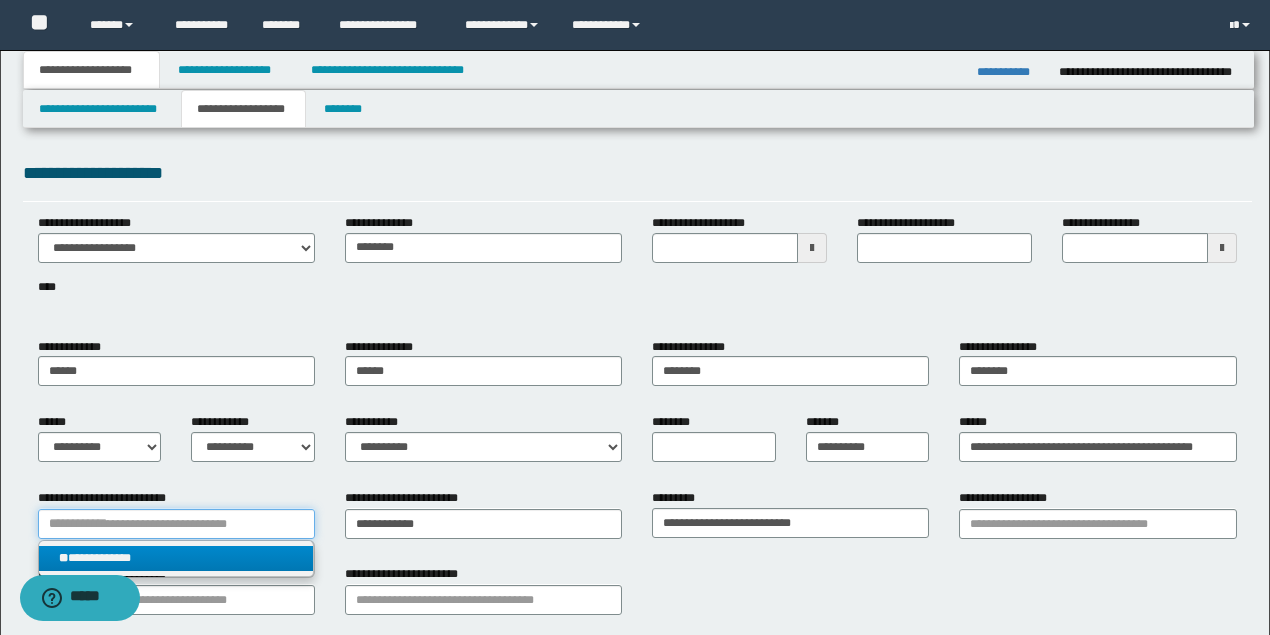 type 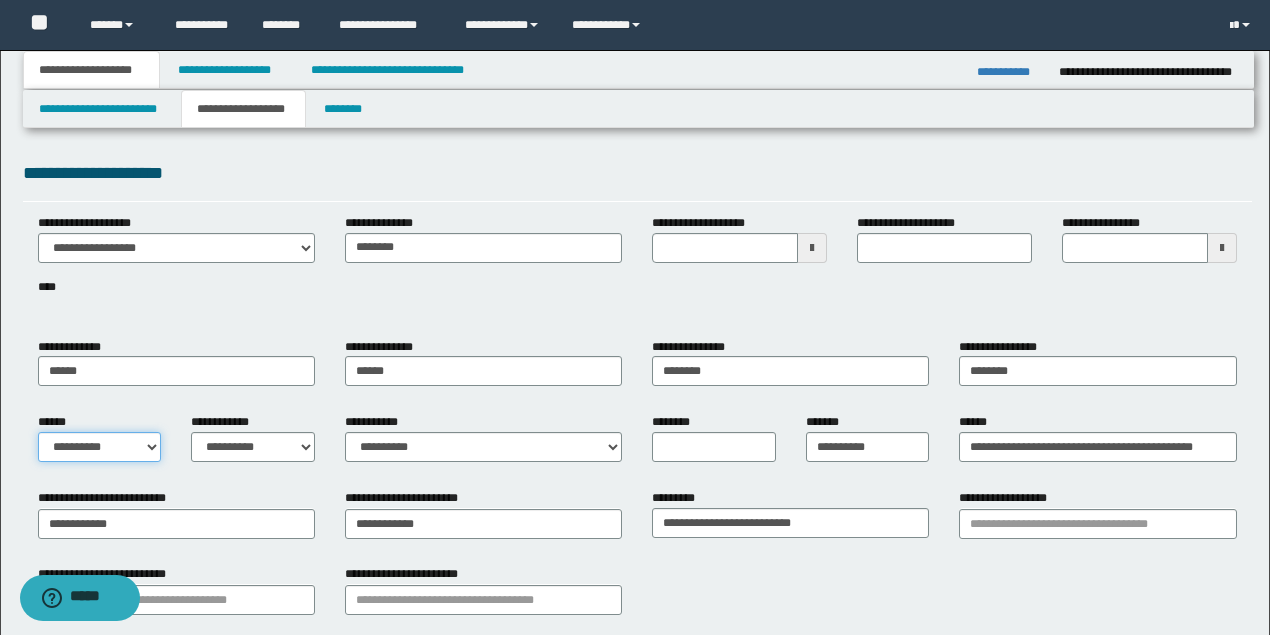 click on "**********" at bounding box center [100, 447] 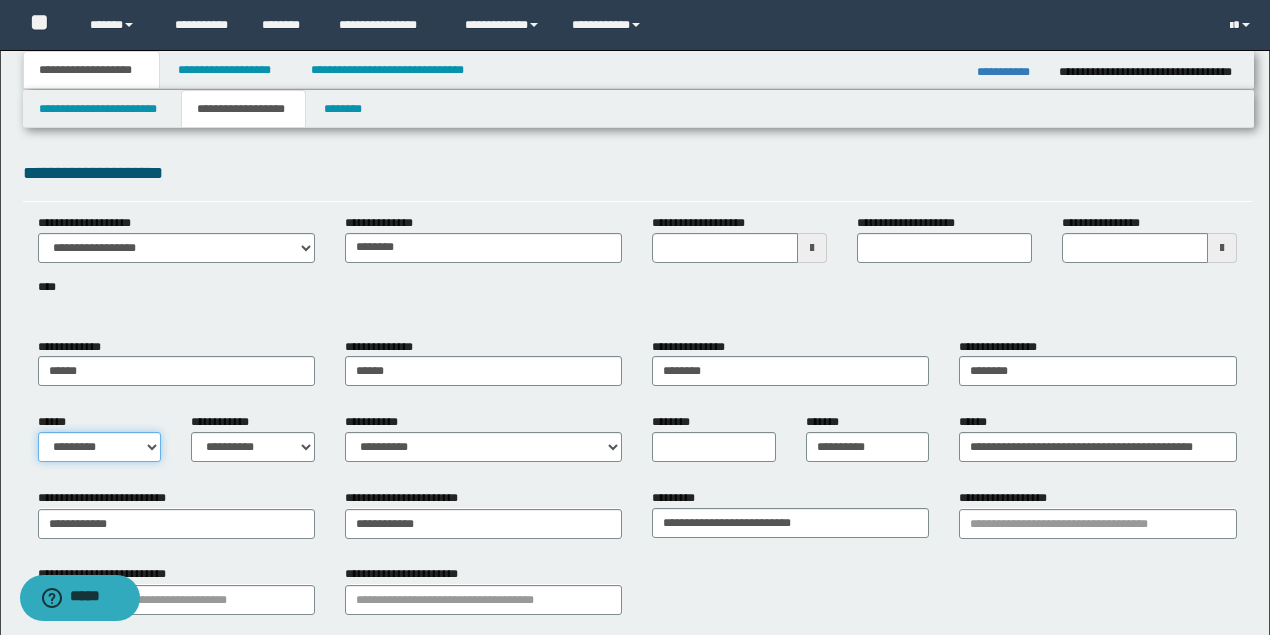 click on "**********" at bounding box center (100, 447) 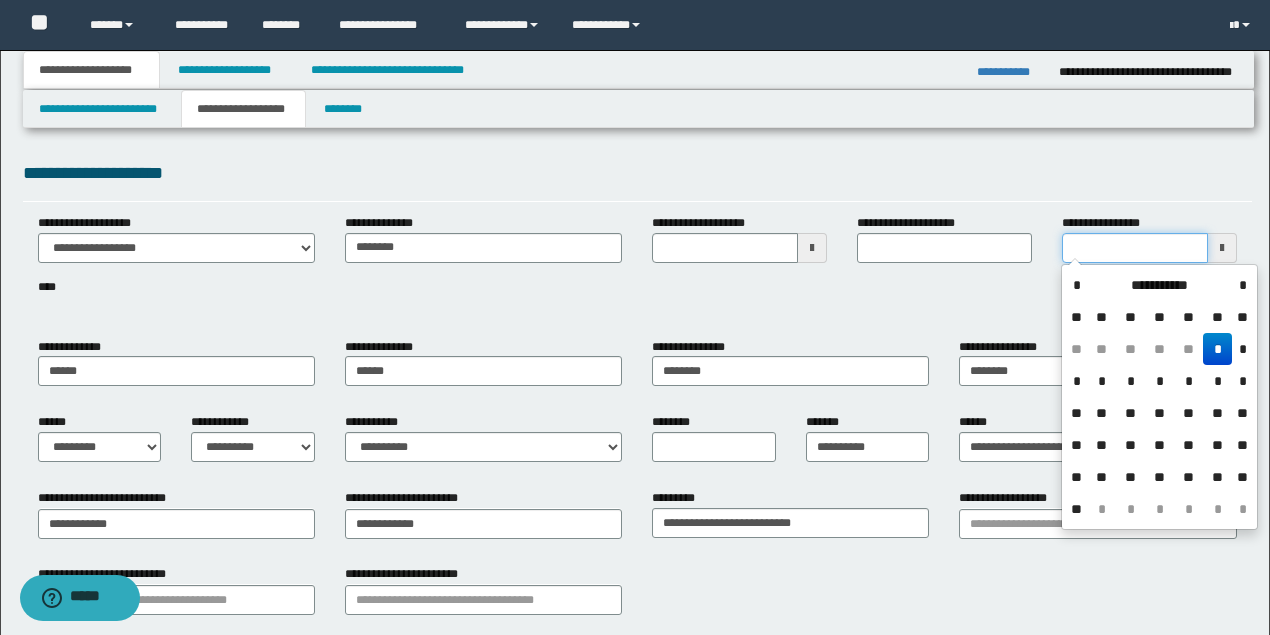 click on "**********" at bounding box center [1135, 248] 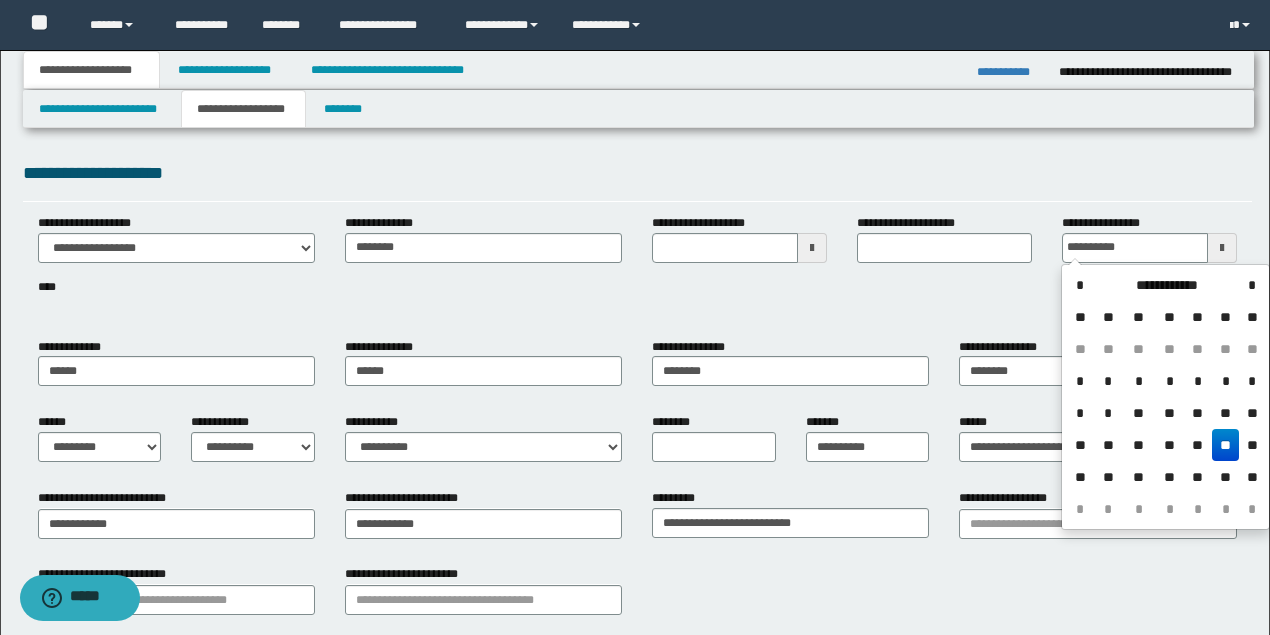 type on "**********" 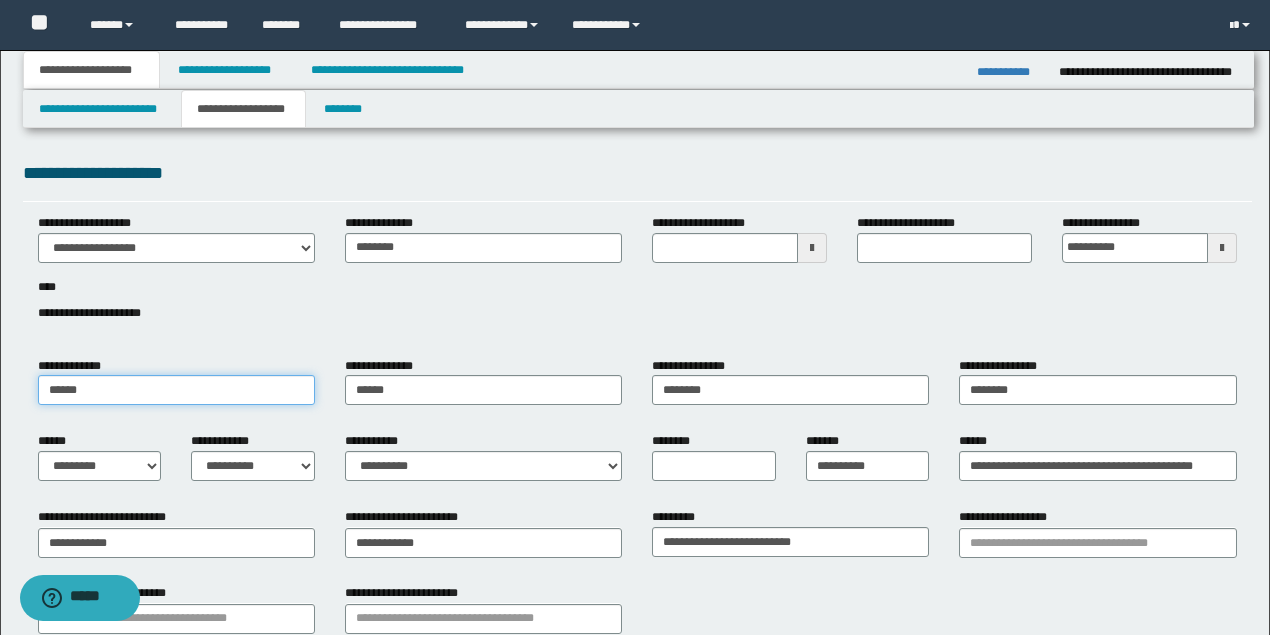 drag, startPoint x: 130, startPoint y: 385, endPoint x: 0, endPoint y: 378, distance: 130.18832 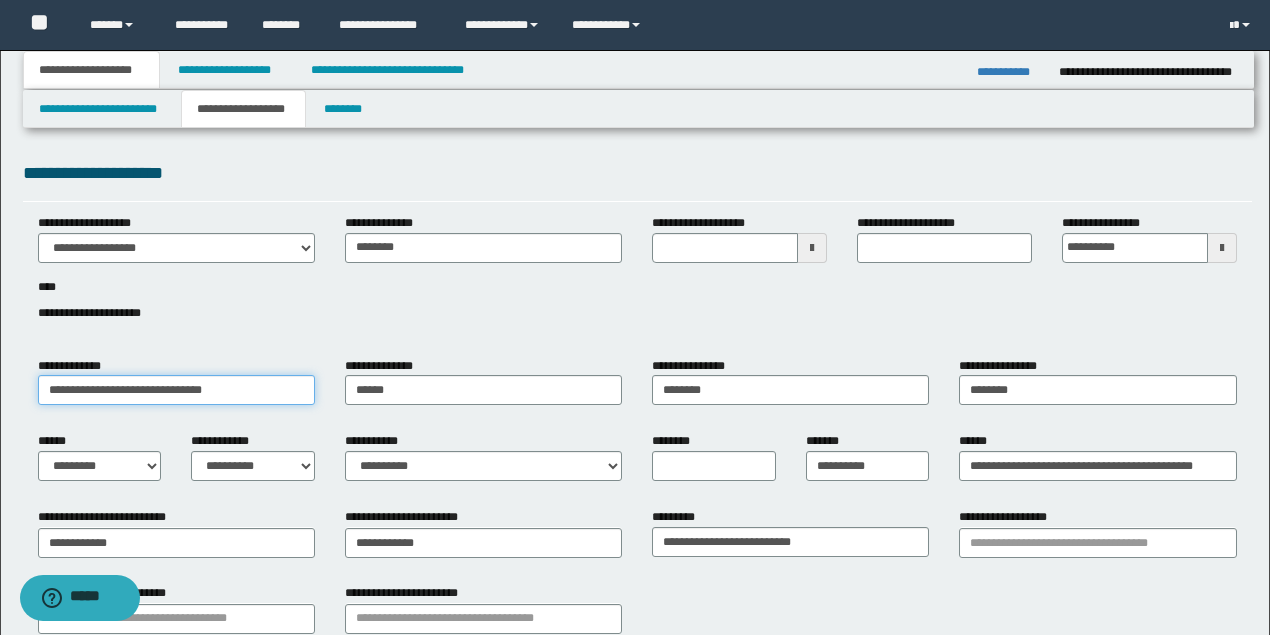 drag, startPoint x: 98, startPoint y: 387, endPoint x: 643, endPoint y: 386, distance: 545.0009 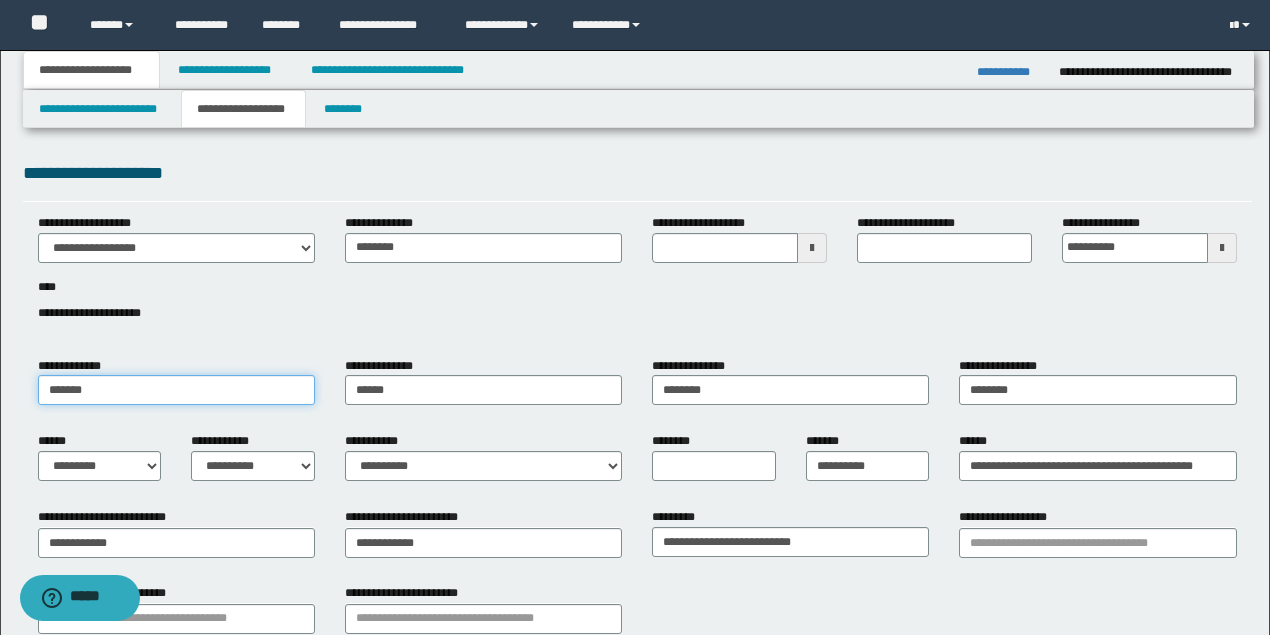 type on "******" 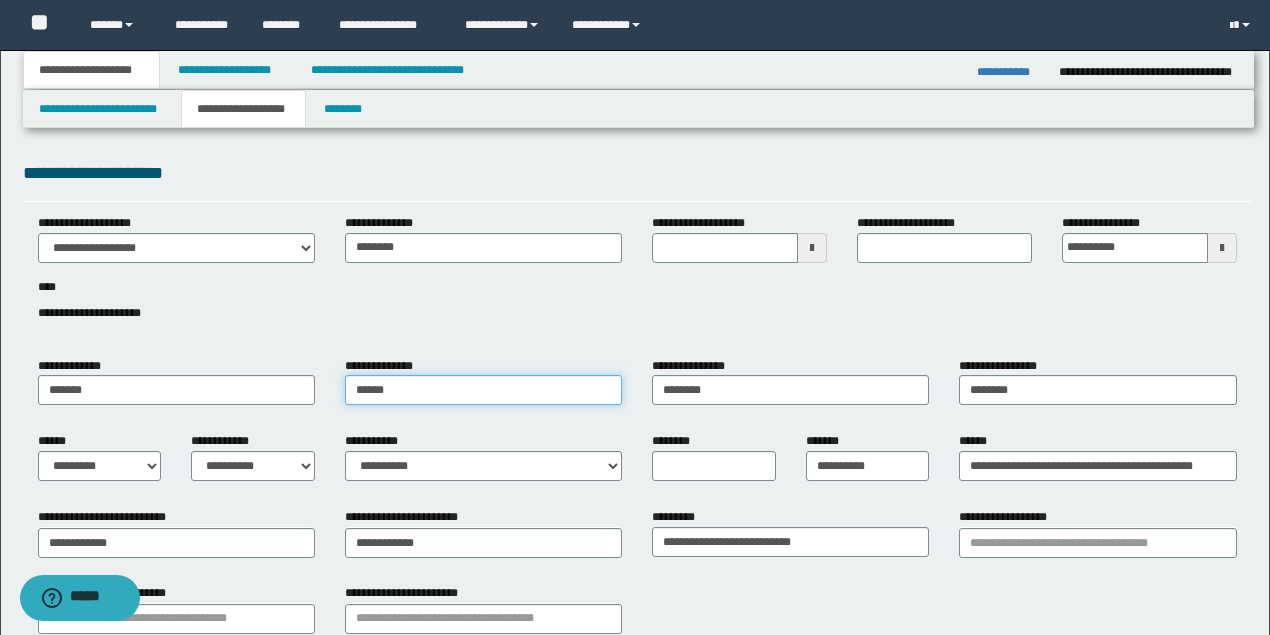 drag, startPoint x: 528, startPoint y: 390, endPoint x: 240, endPoint y: 386, distance: 288.02777 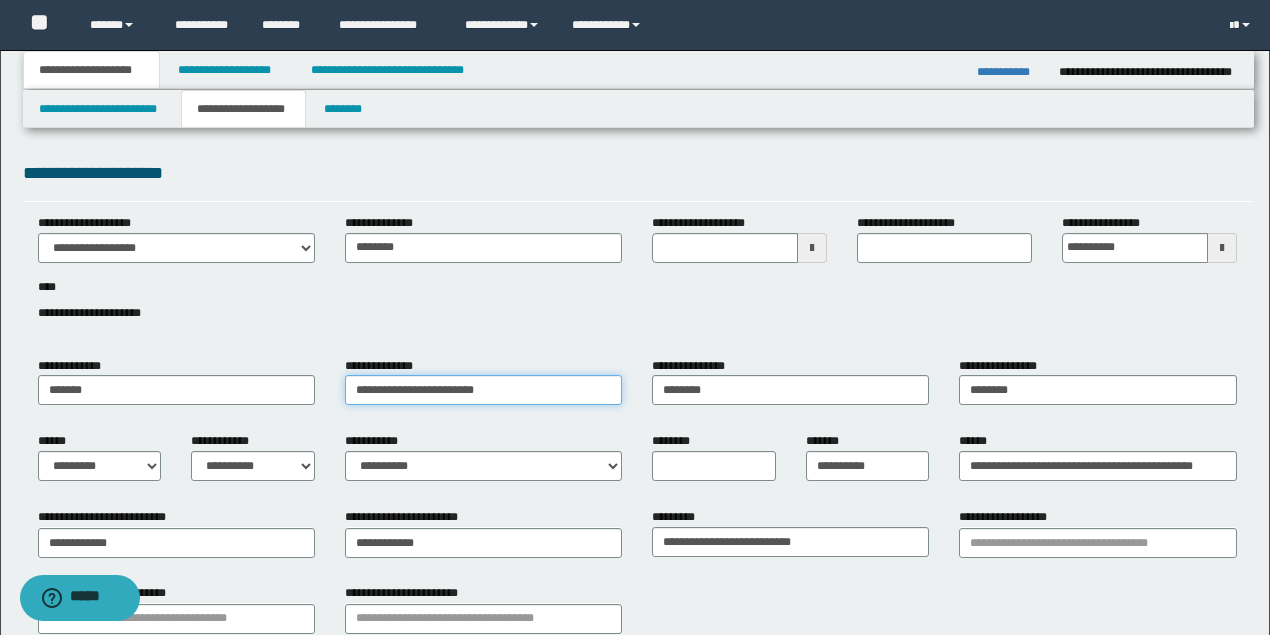 drag, startPoint x: 400, startPoint y: 389, endPoint x: 872, endPoint y: 366, distance: 472.56006 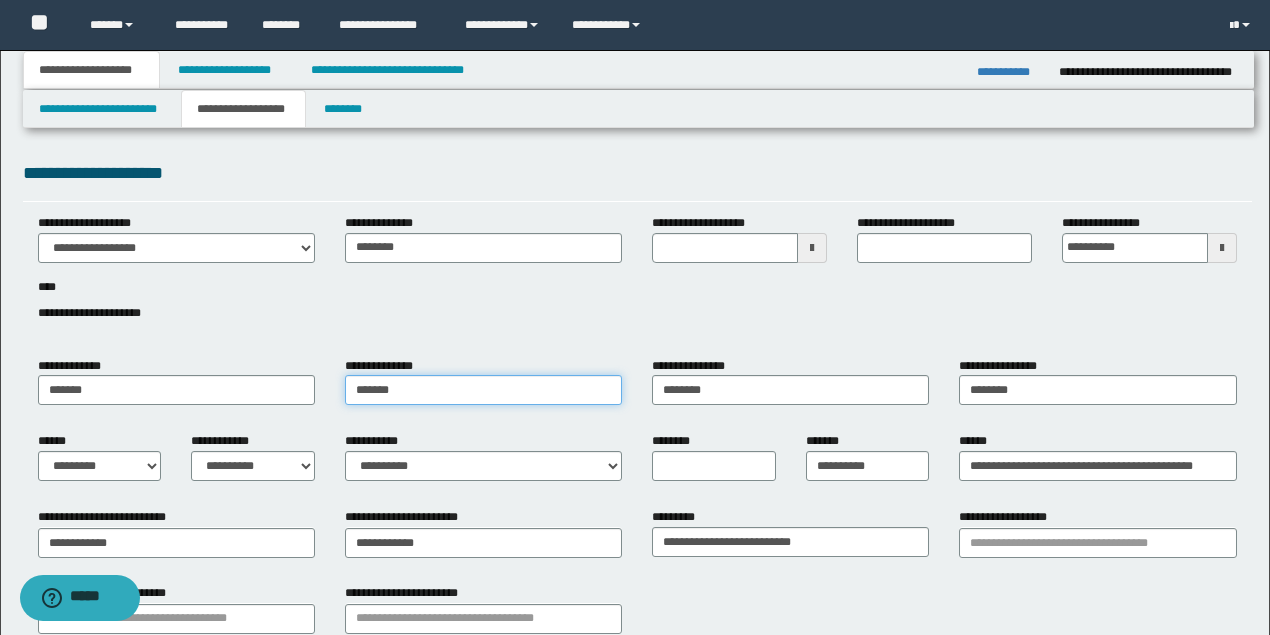 type on "******" 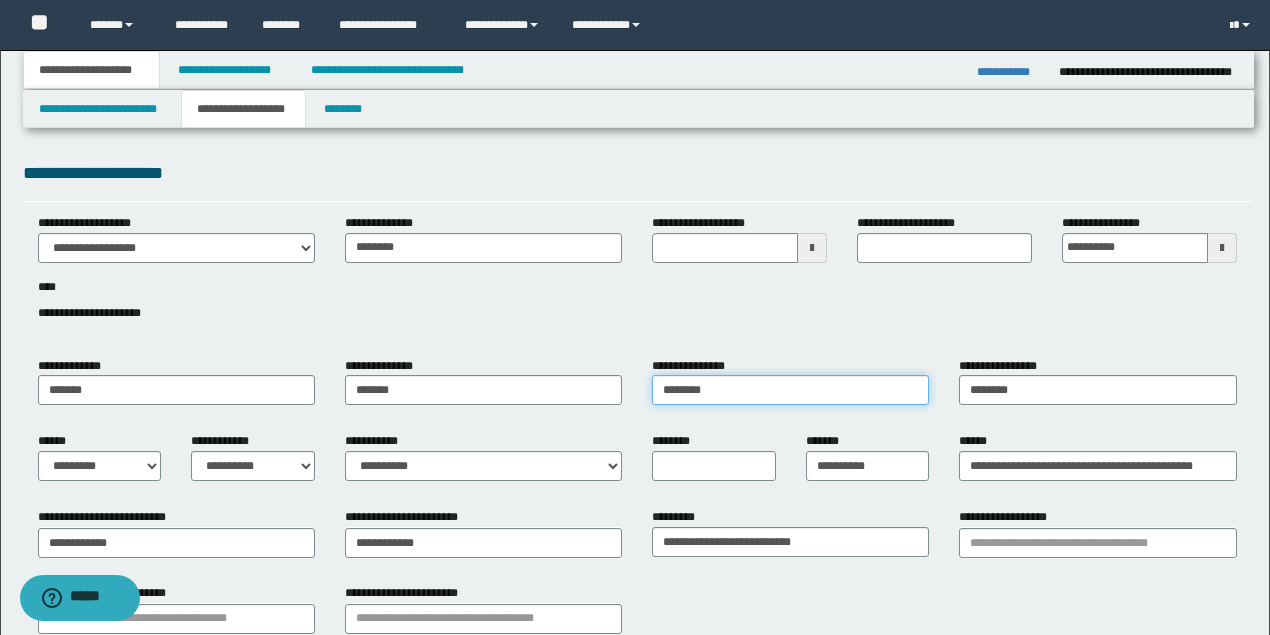 drag, startPoint x: 752, startPoint y: 387, endPoint x: 483, endPoint y: 387, distance: 269 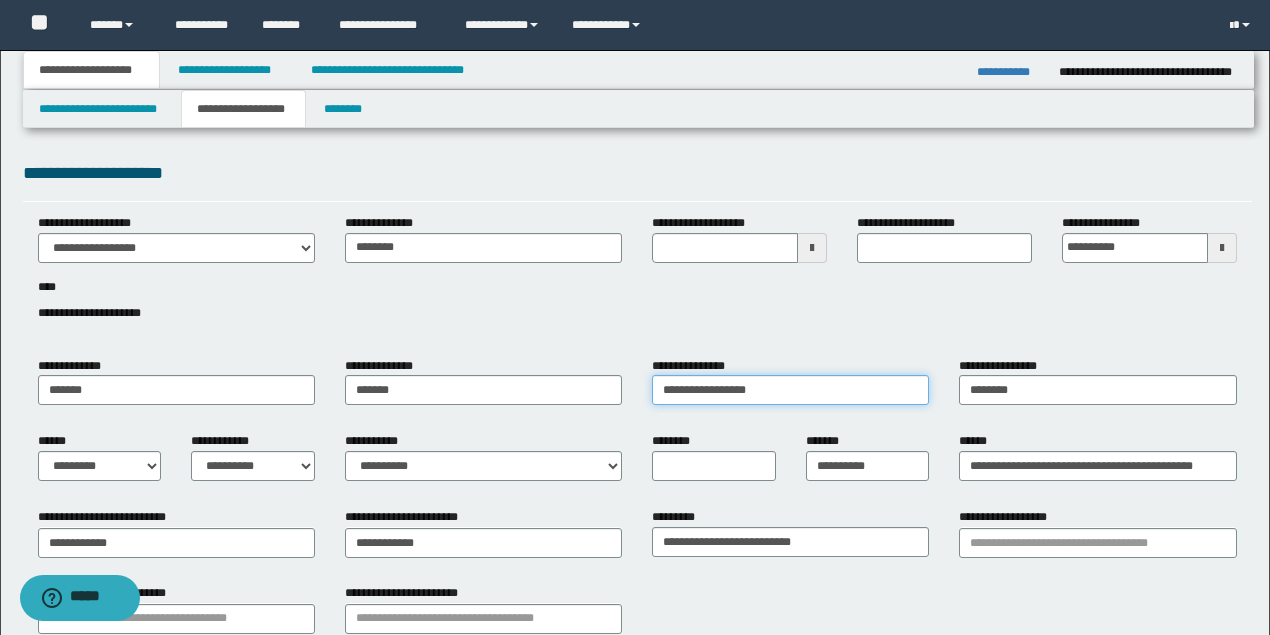 drag, startPoint x: 718, startPoint y: 389, endPoint x: 1118, endPoint y: 393, distance: 400.02 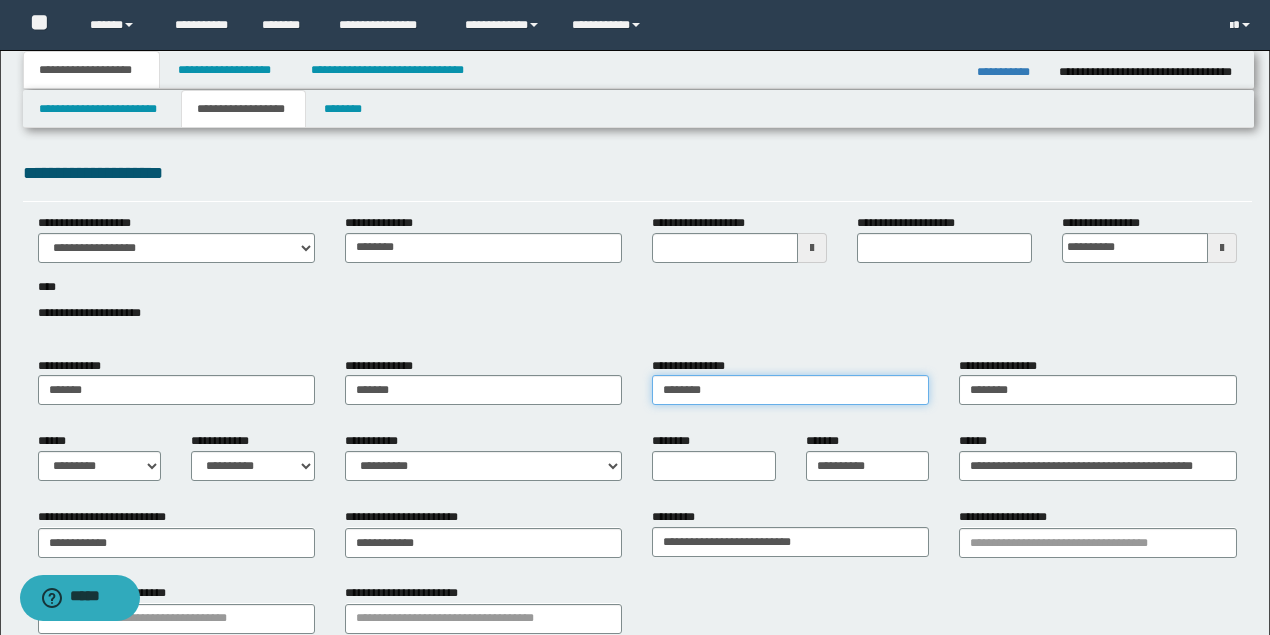type on "********" 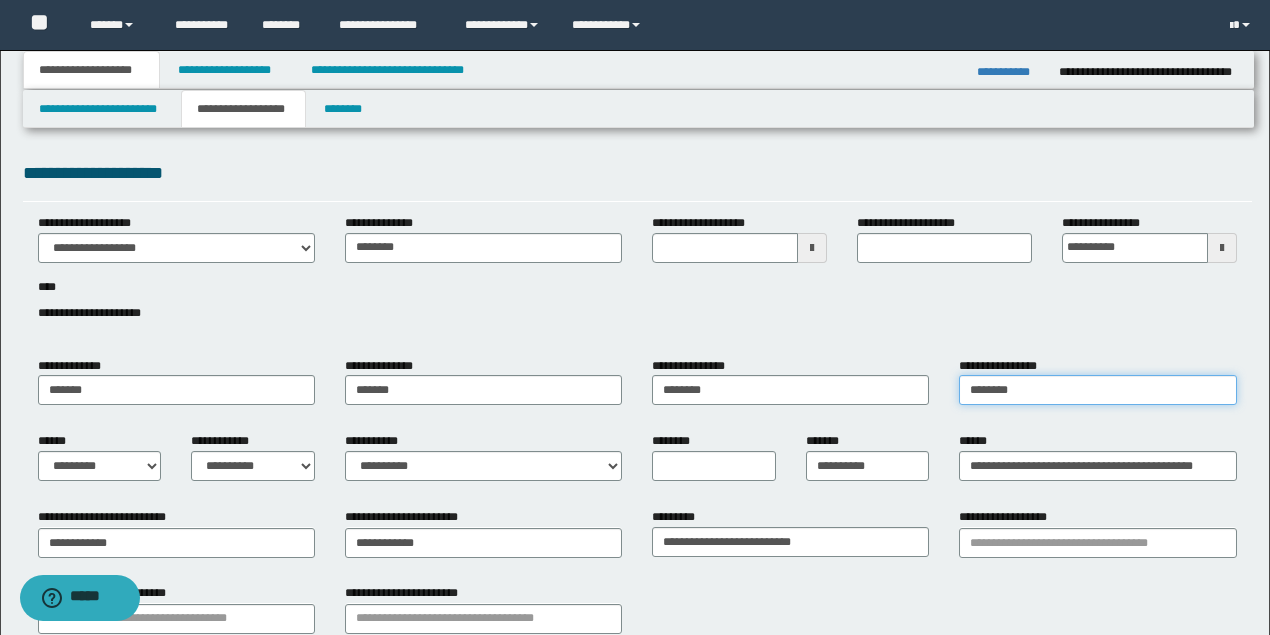 drag, startPoint x: 632, startPoint y: 370, endPoint x: 752, endPoint y: 394, distance: 122.376465 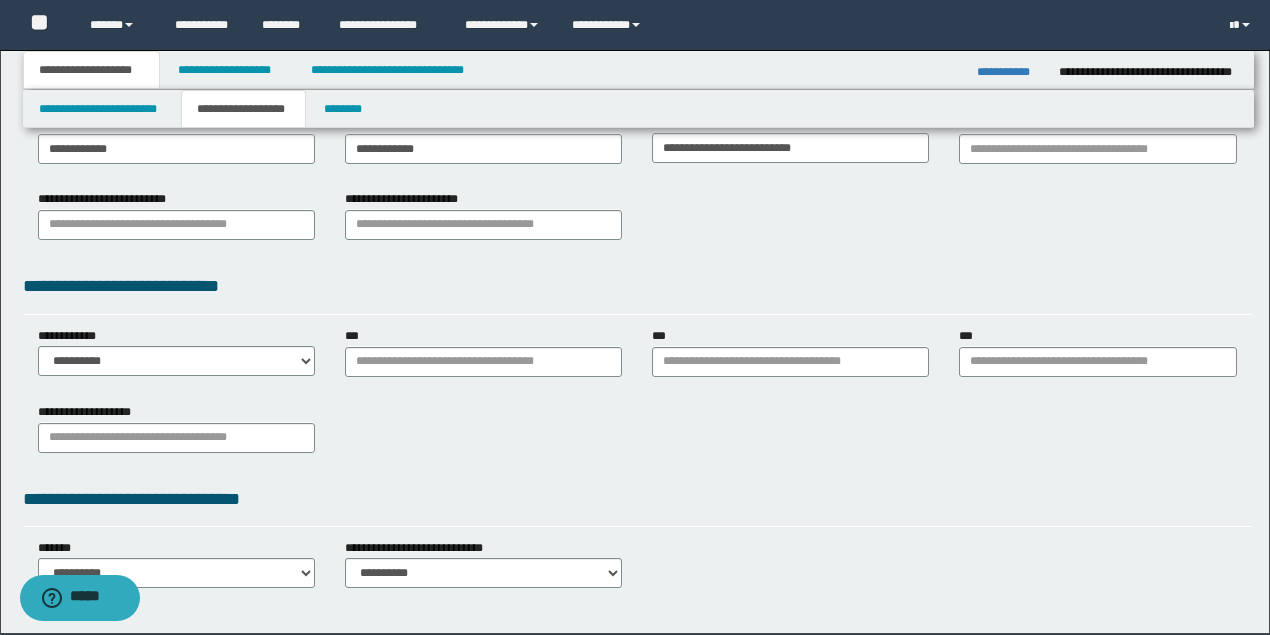 scroll, scrollTop: 400, scrollLeft: 0, axis: vertical 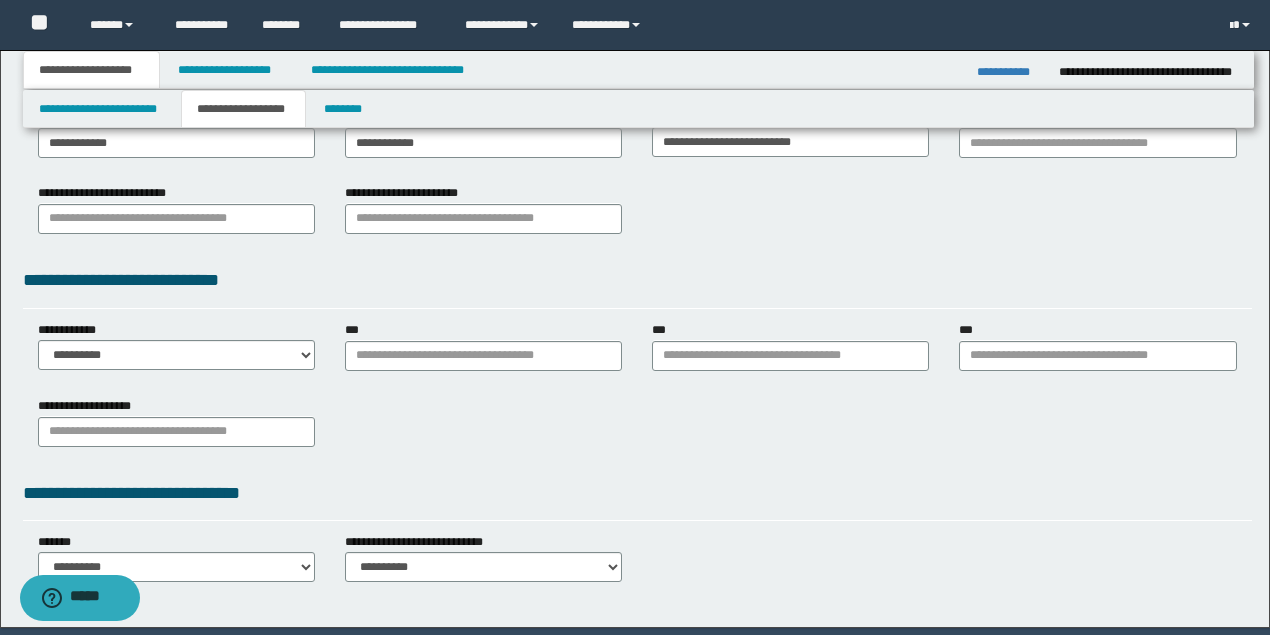 type on "********" 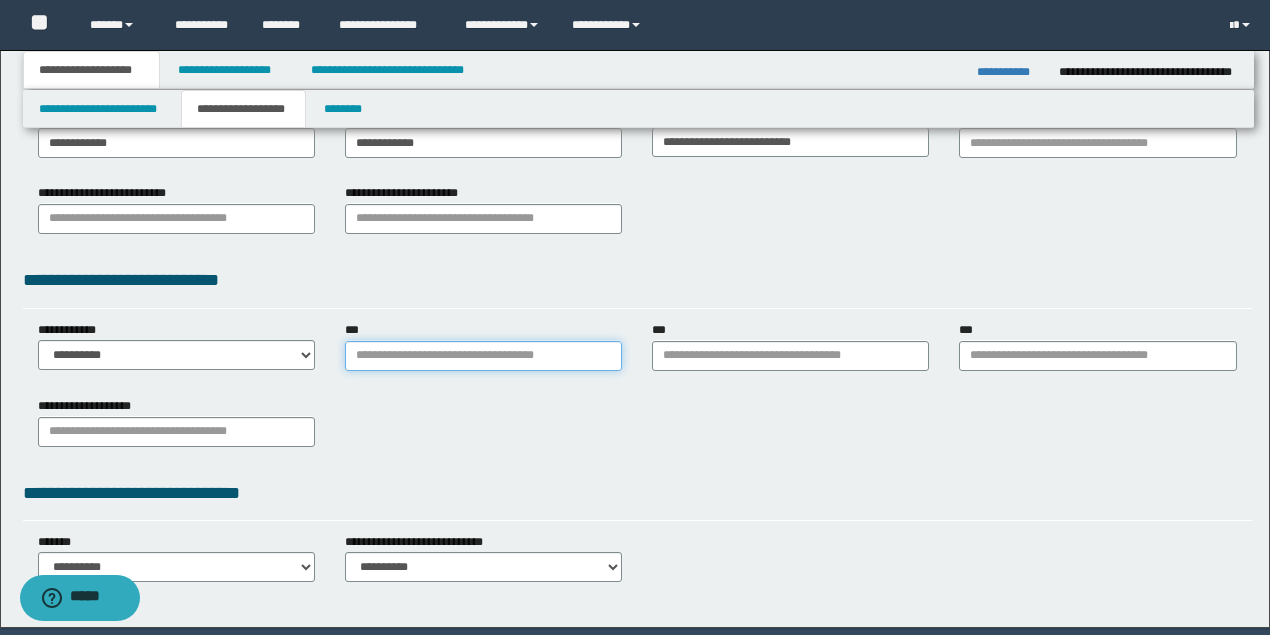 click on "***" at bounding box center [483, 356] 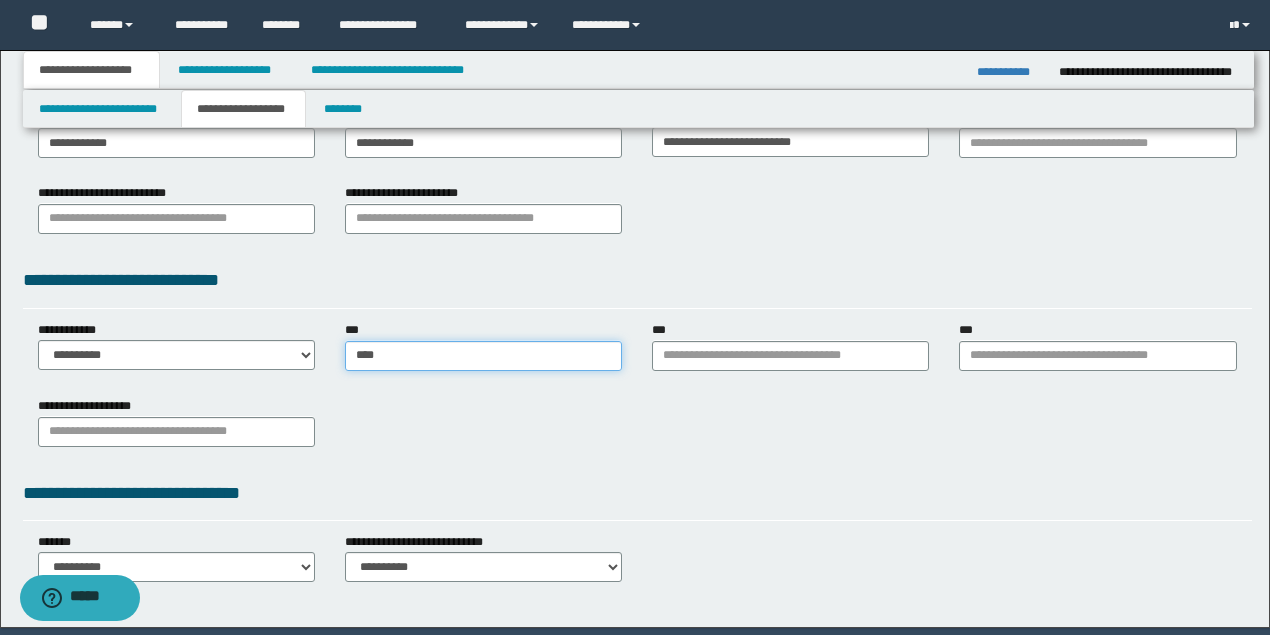type on "*****" 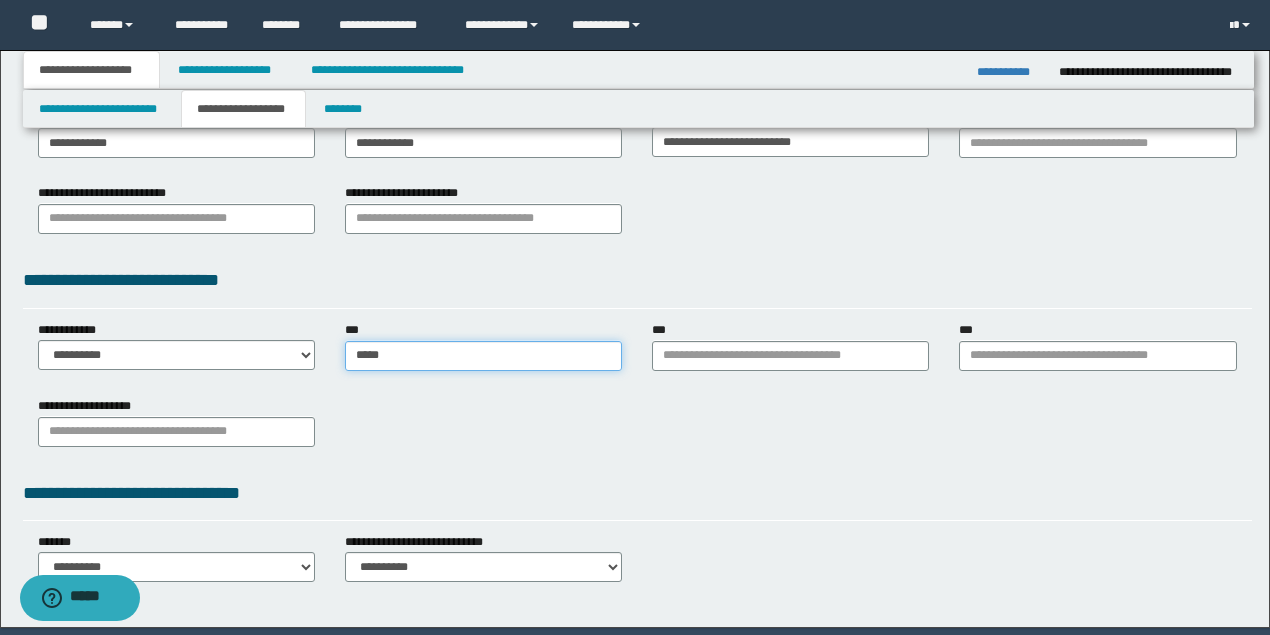 type on "********" 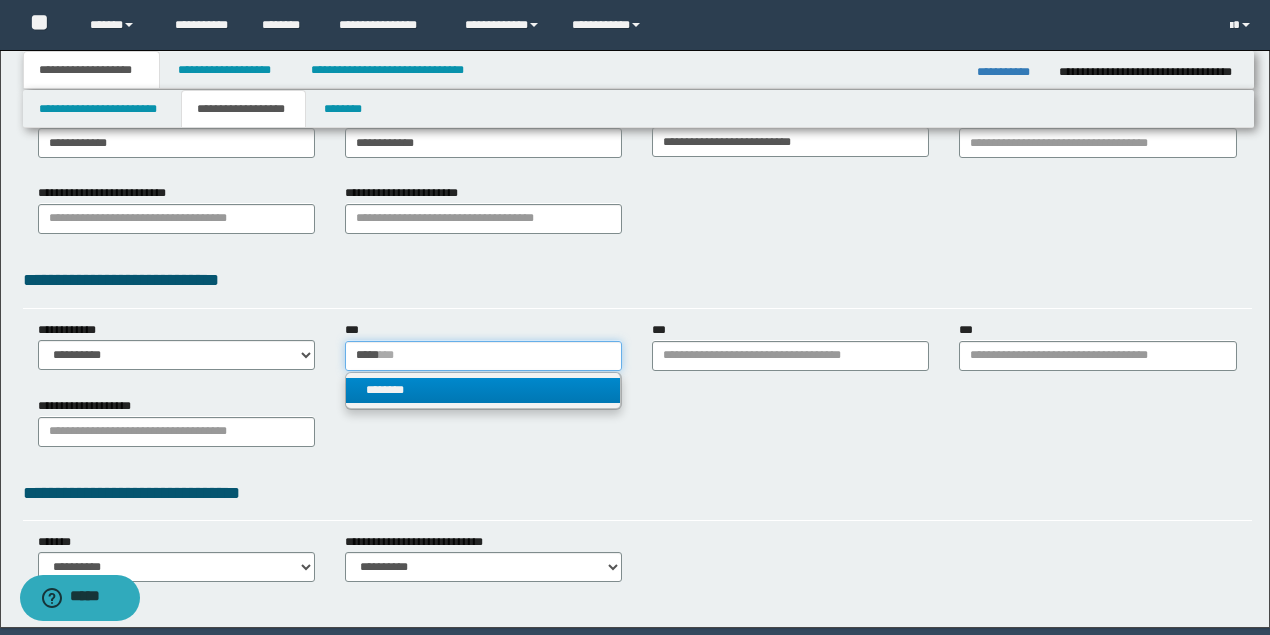 type on "*****" 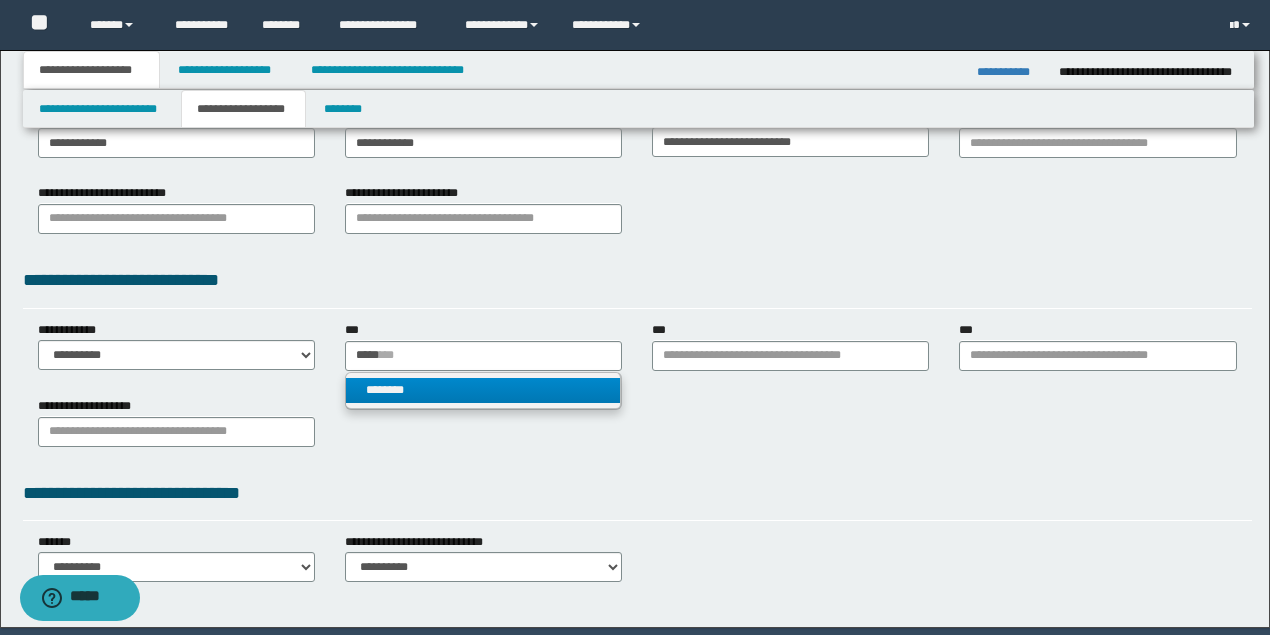 type 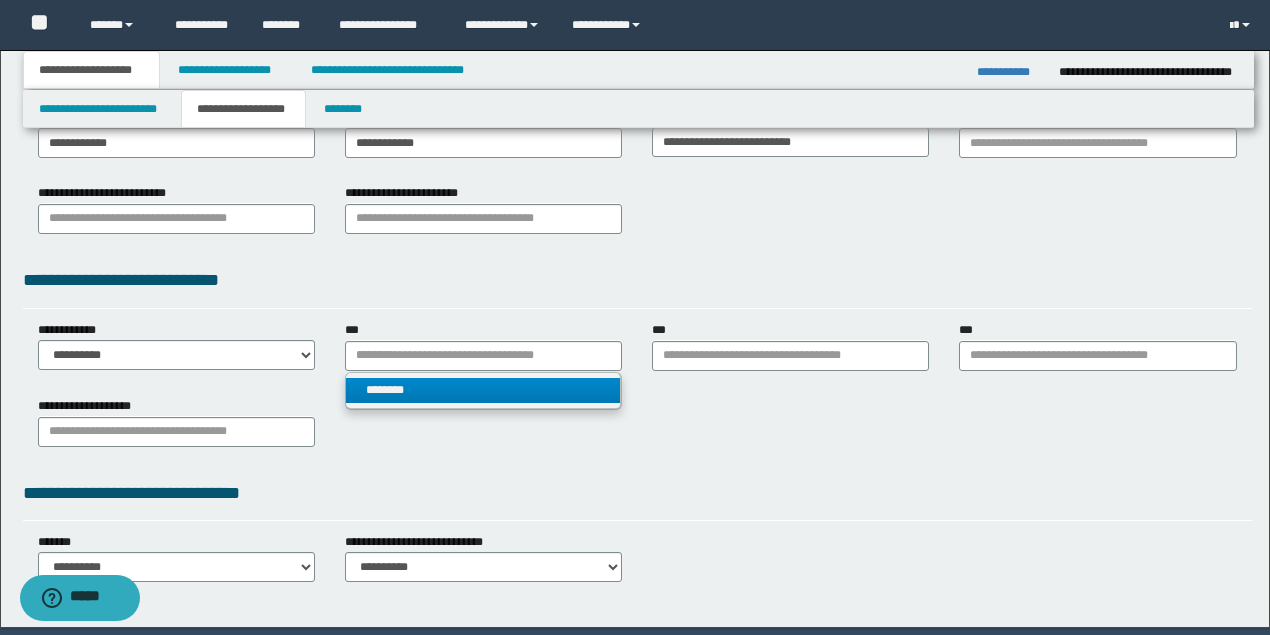 click on "********" at bounding box center (483, 390) 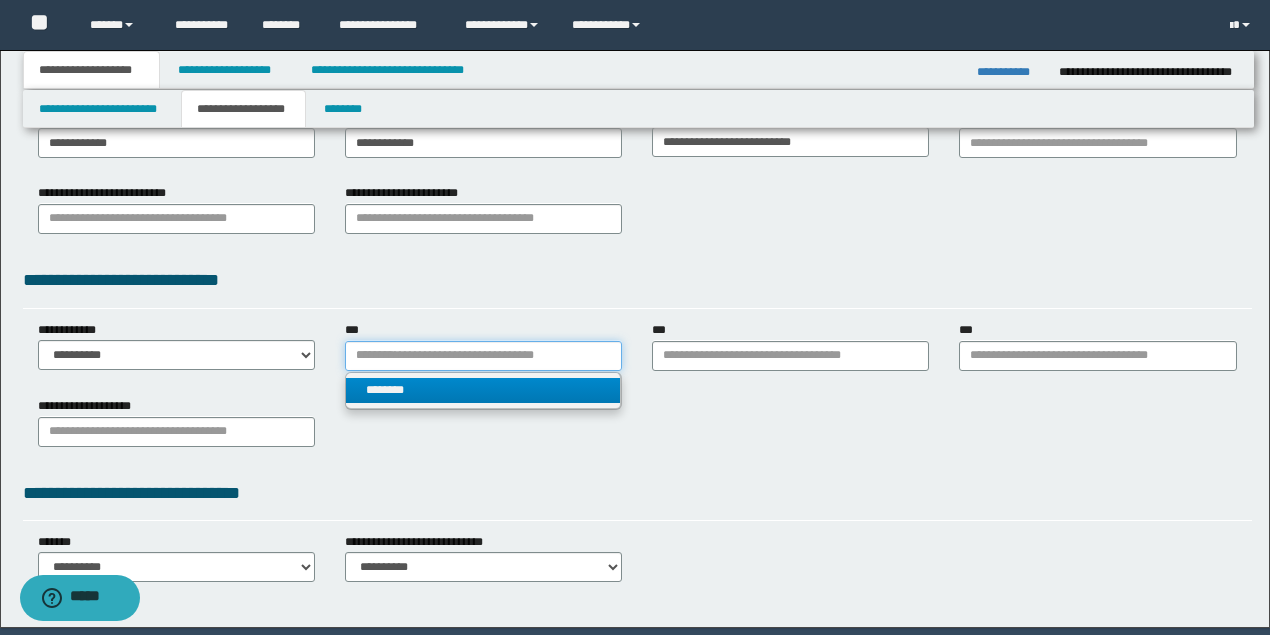 type 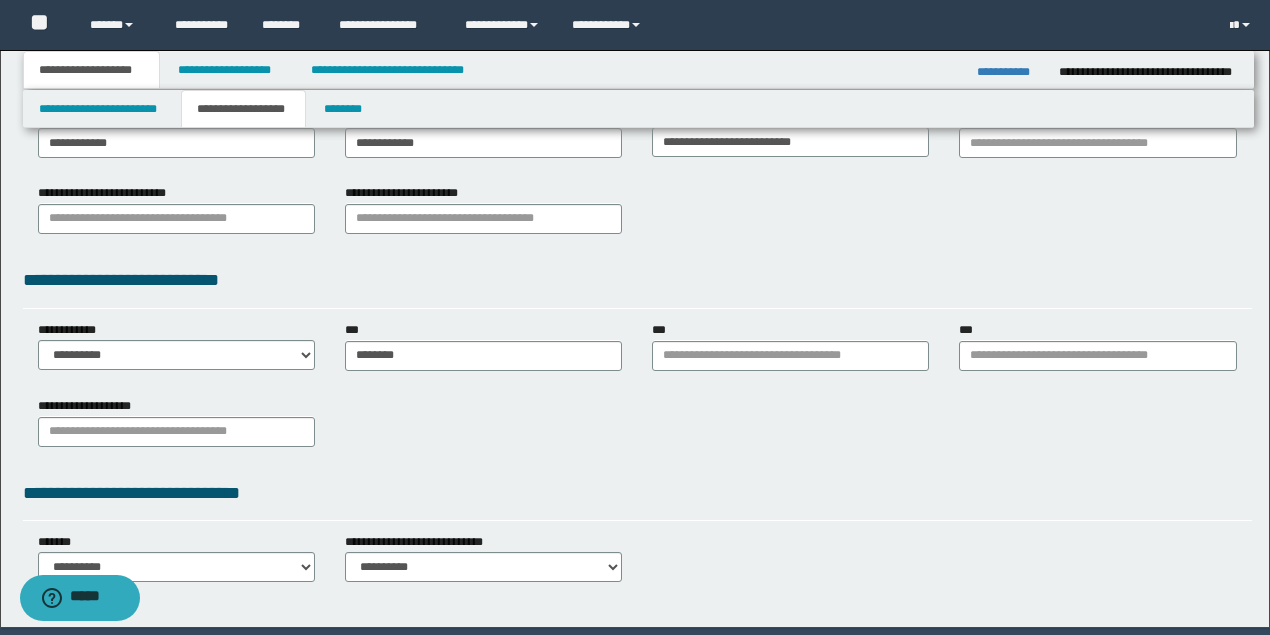 drag, startPoint x: 756, startPoint y: 334, endPoint x: 761, endPoint y: 360, distance: 26.476404 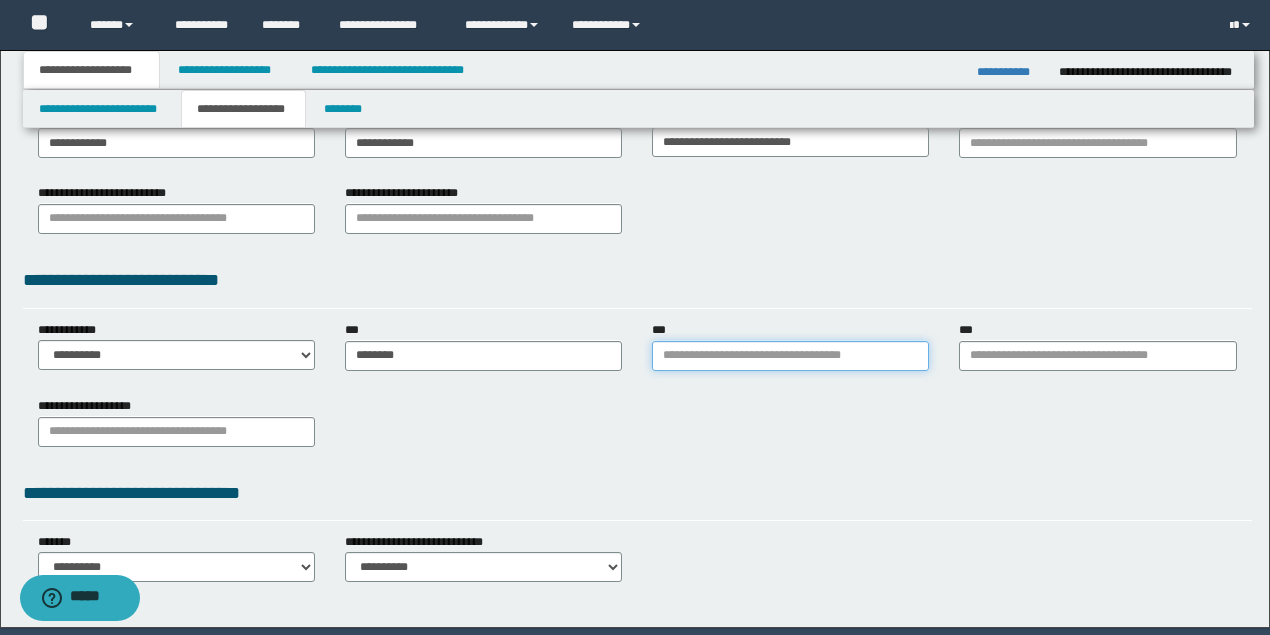 click on "***" at bounding box center [790, 356] 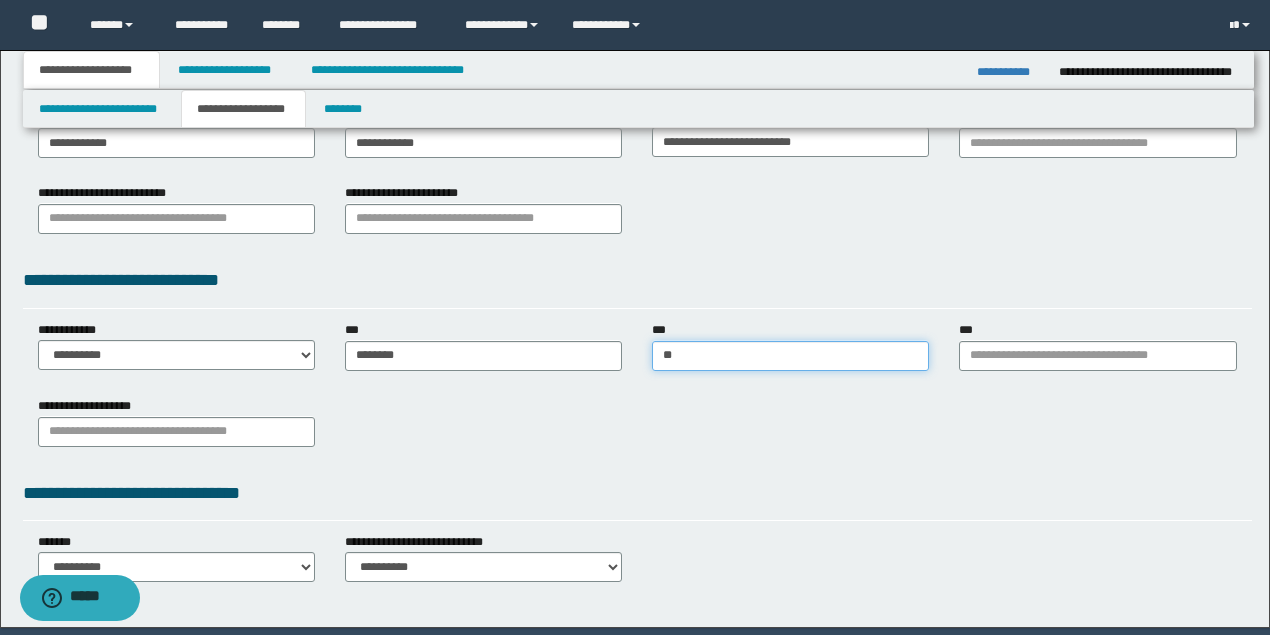 type on "***" 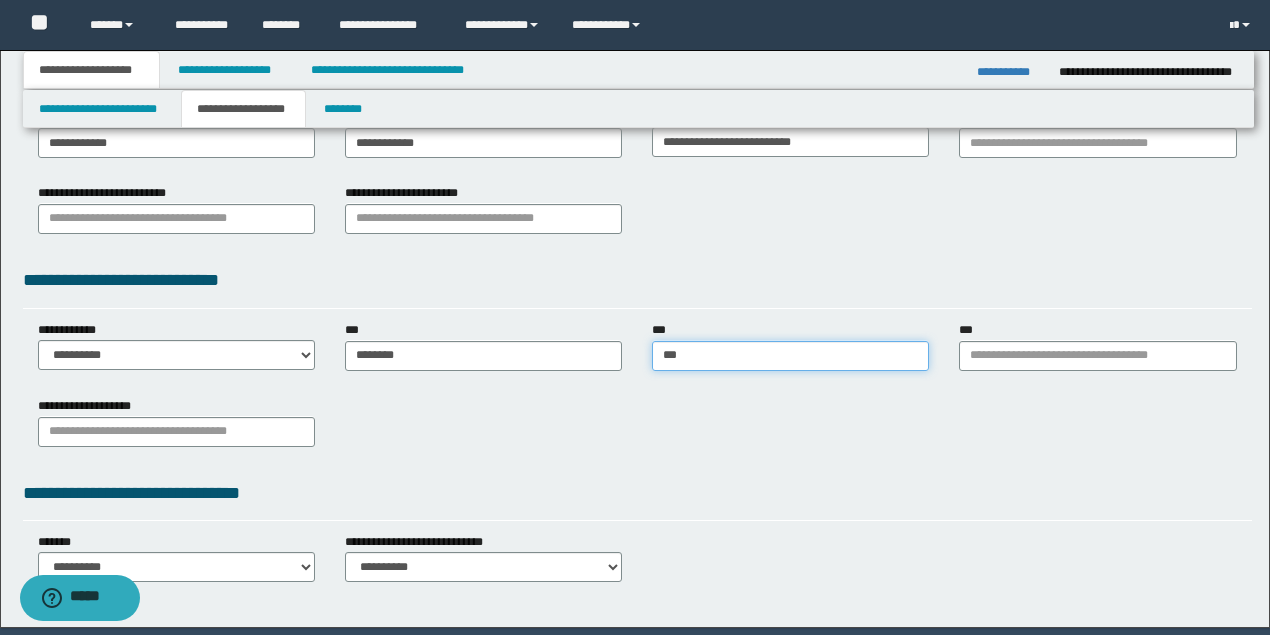 type on "**********" 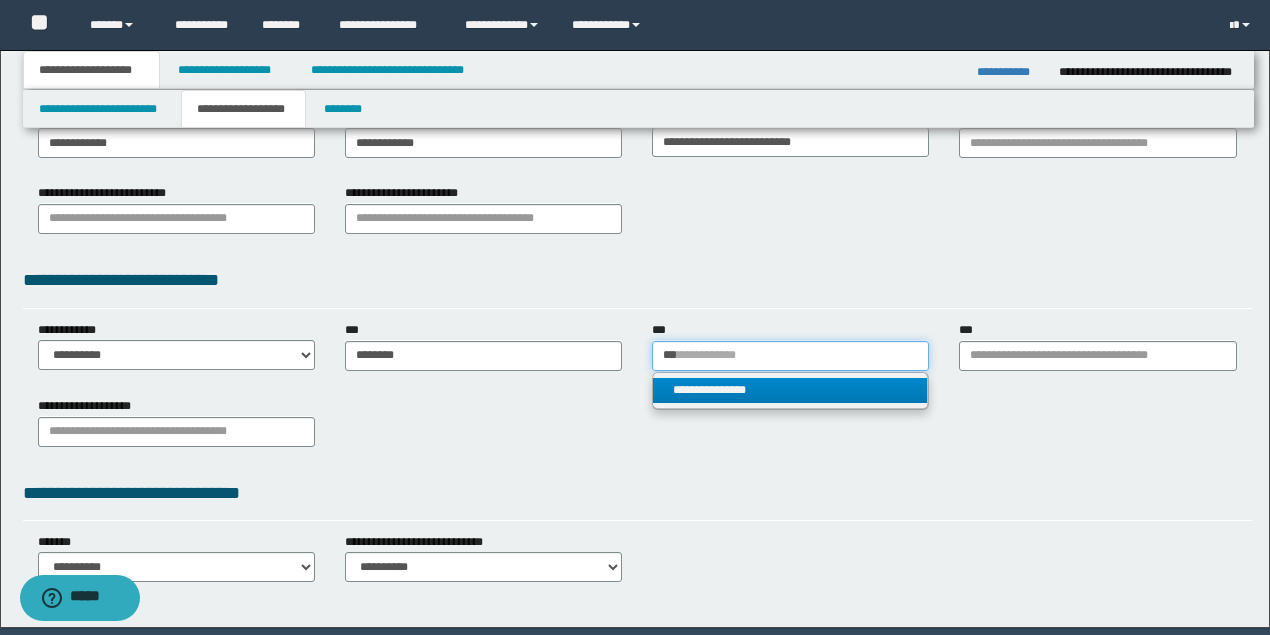 type on "***" 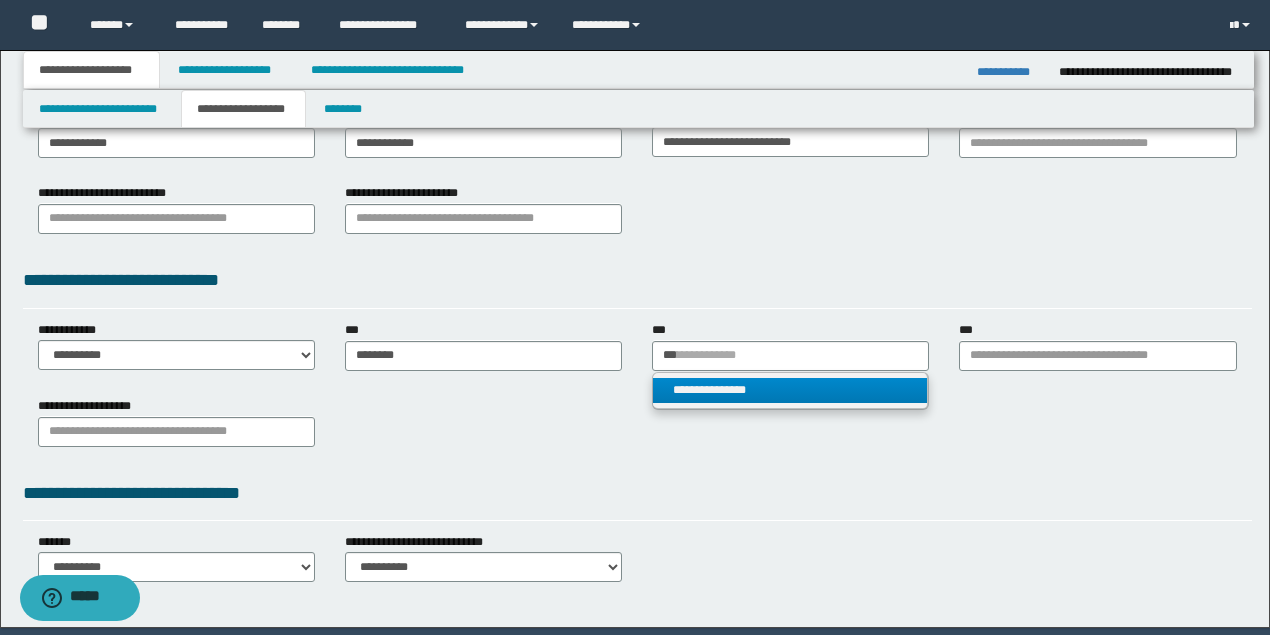 type 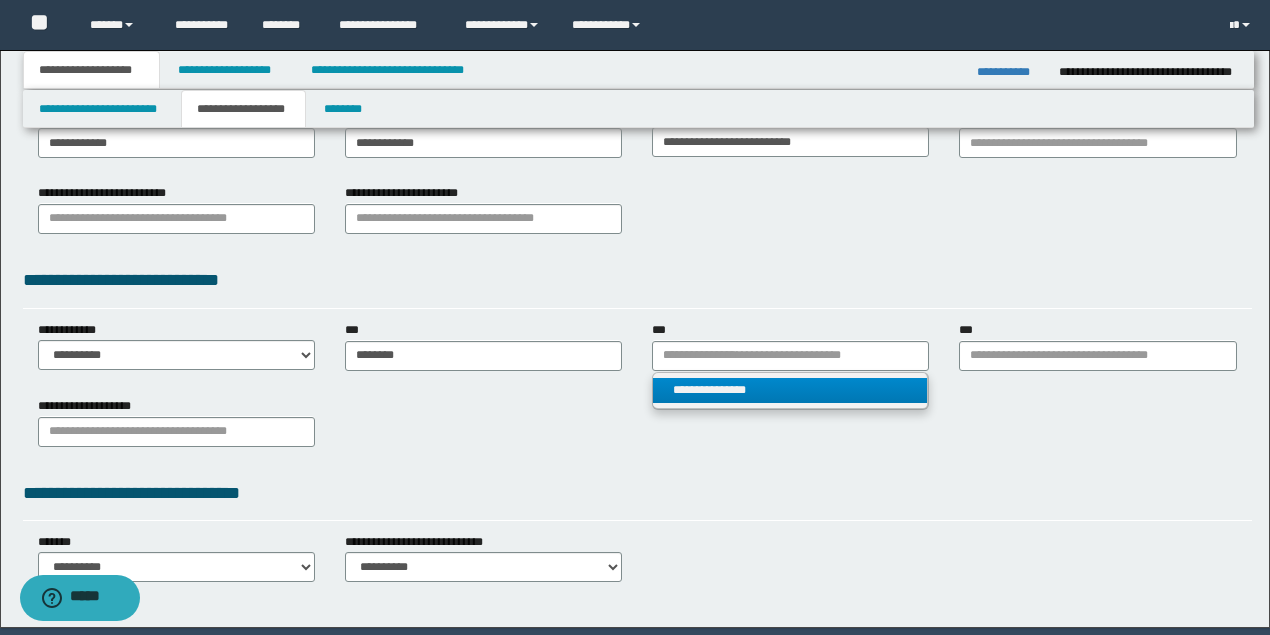 click on "**********" at bounding box center (790, 390) 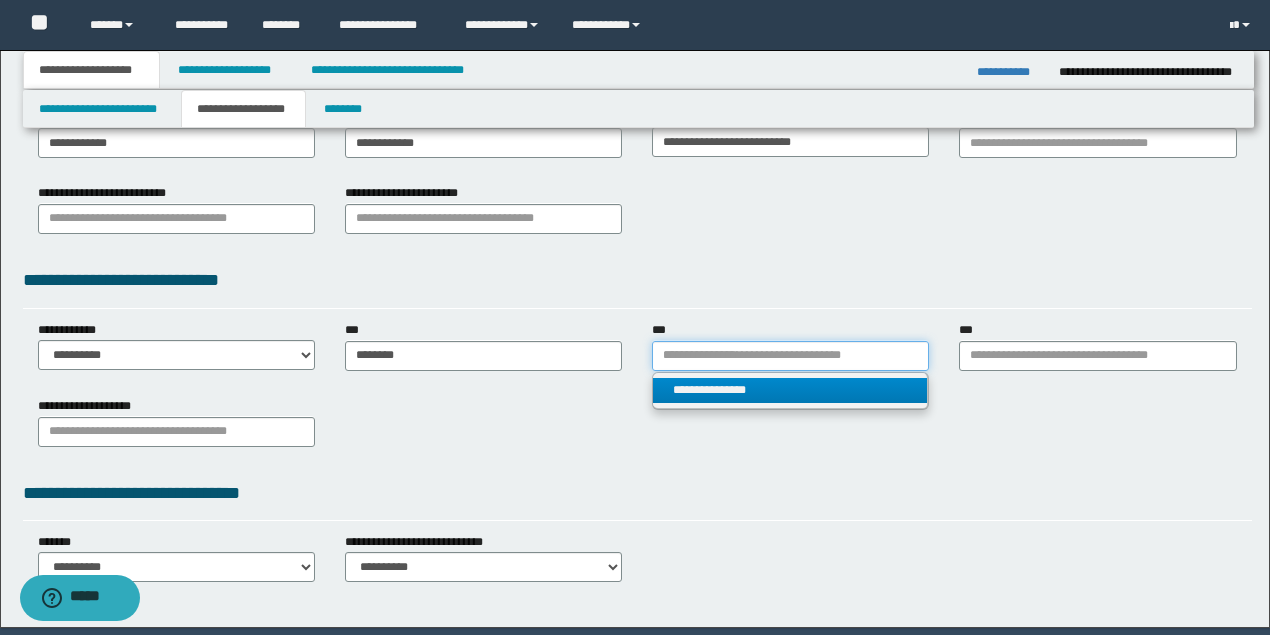 type 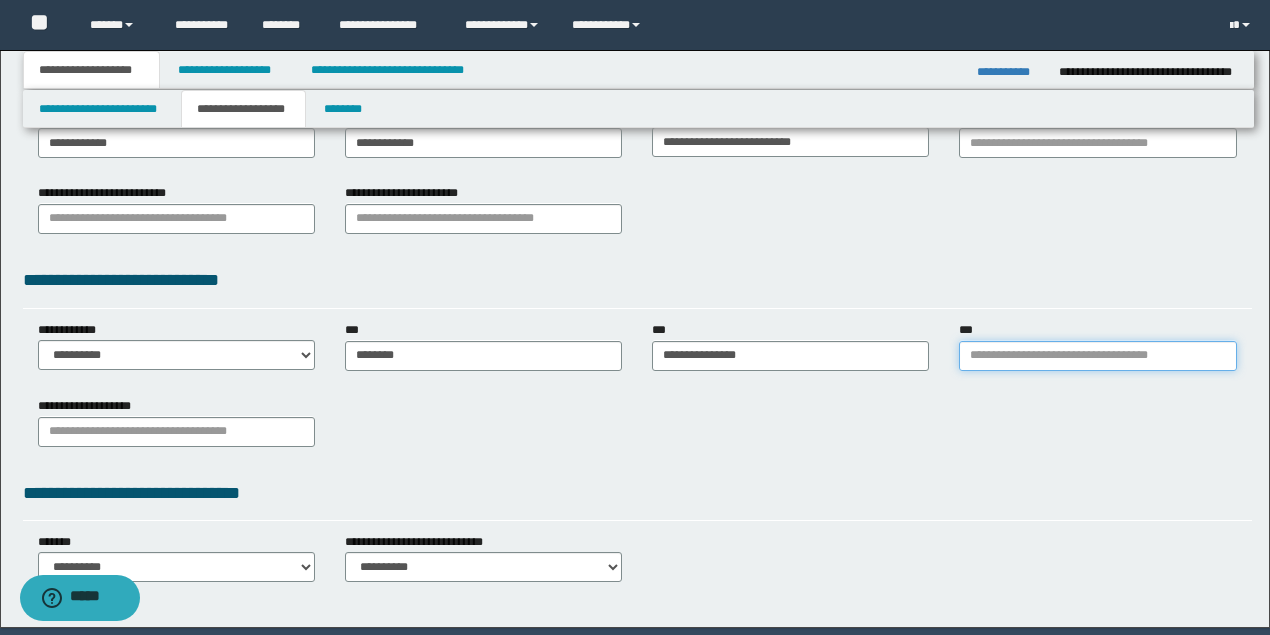 click on "***" at bounding box center [1097, 356] 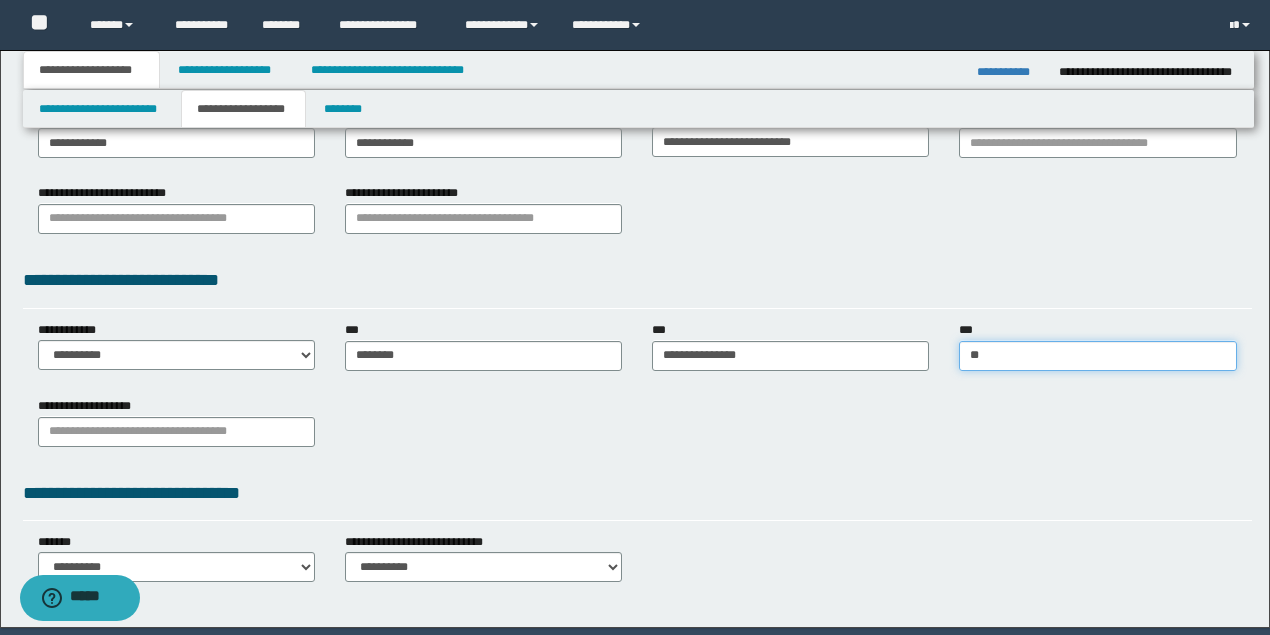type on "***" 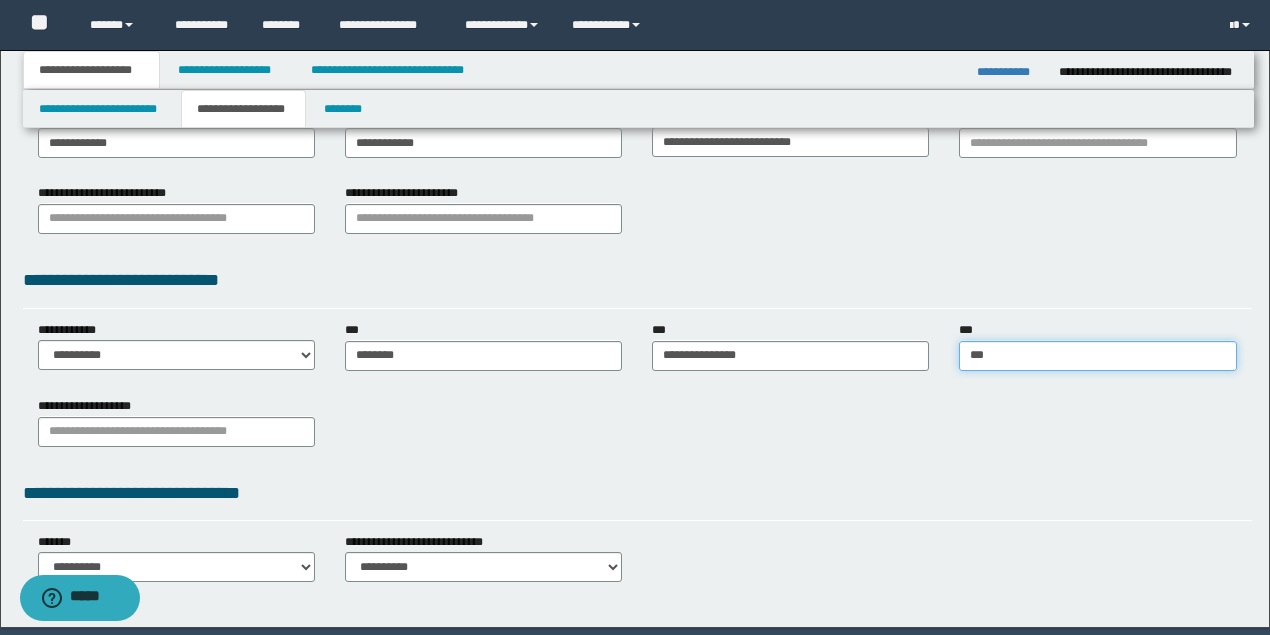 type on "**********" 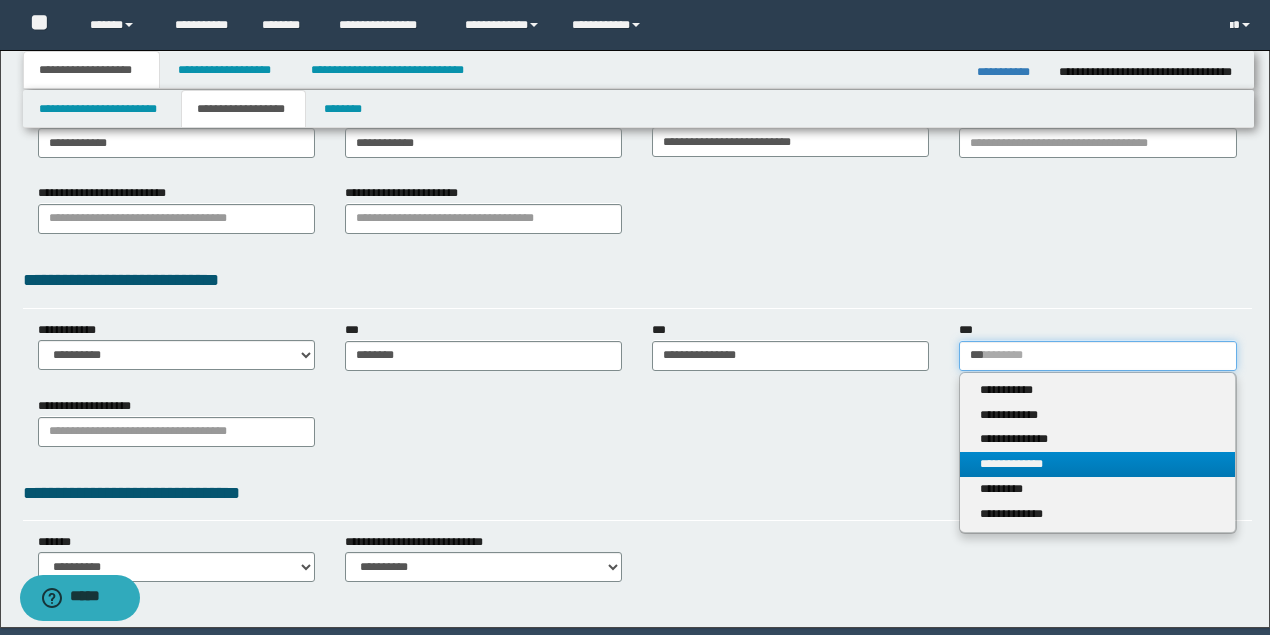 type on "***" 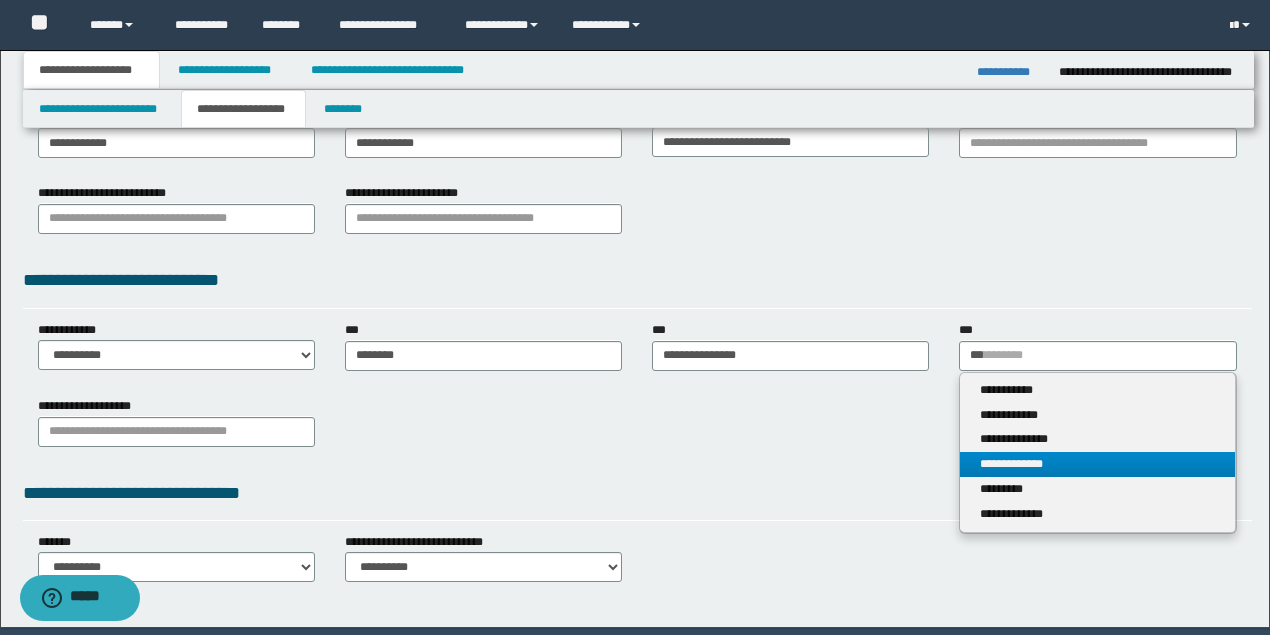 type 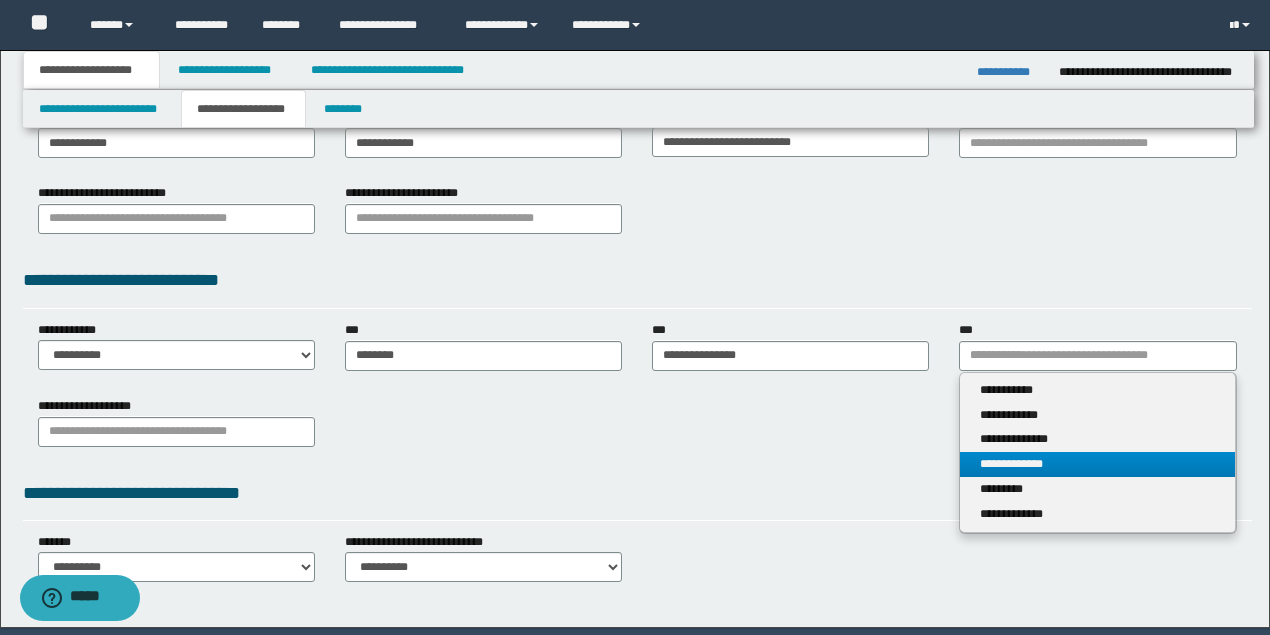 click on "**********" at bounding box center [1097, 464] 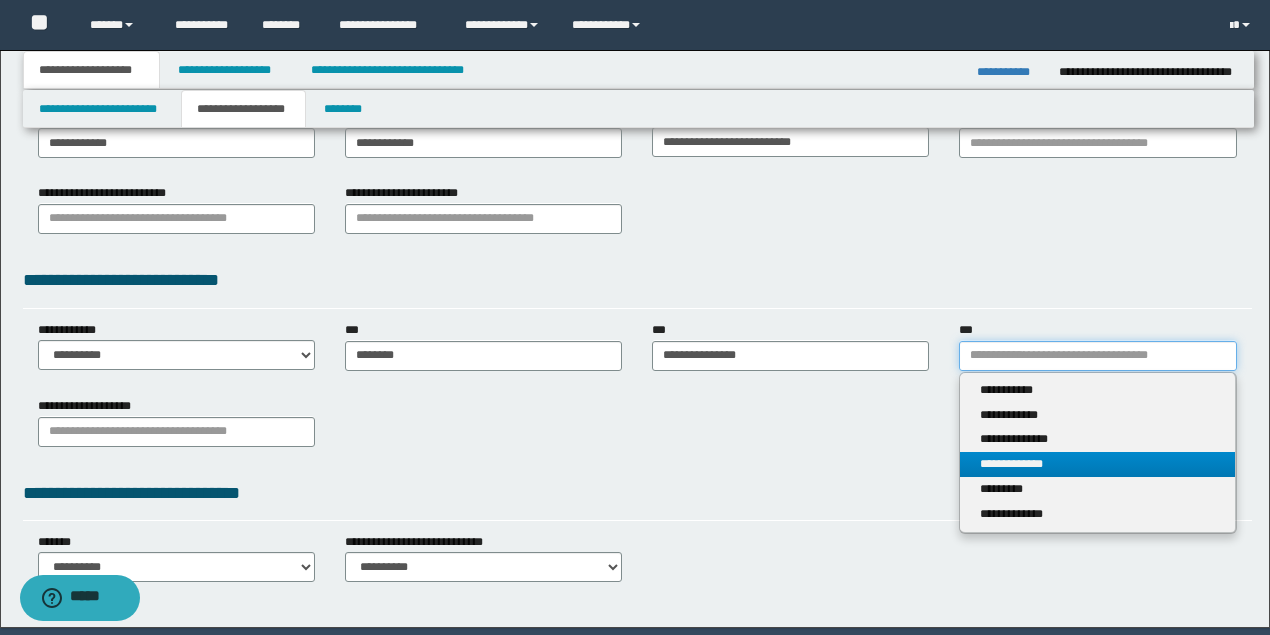 type 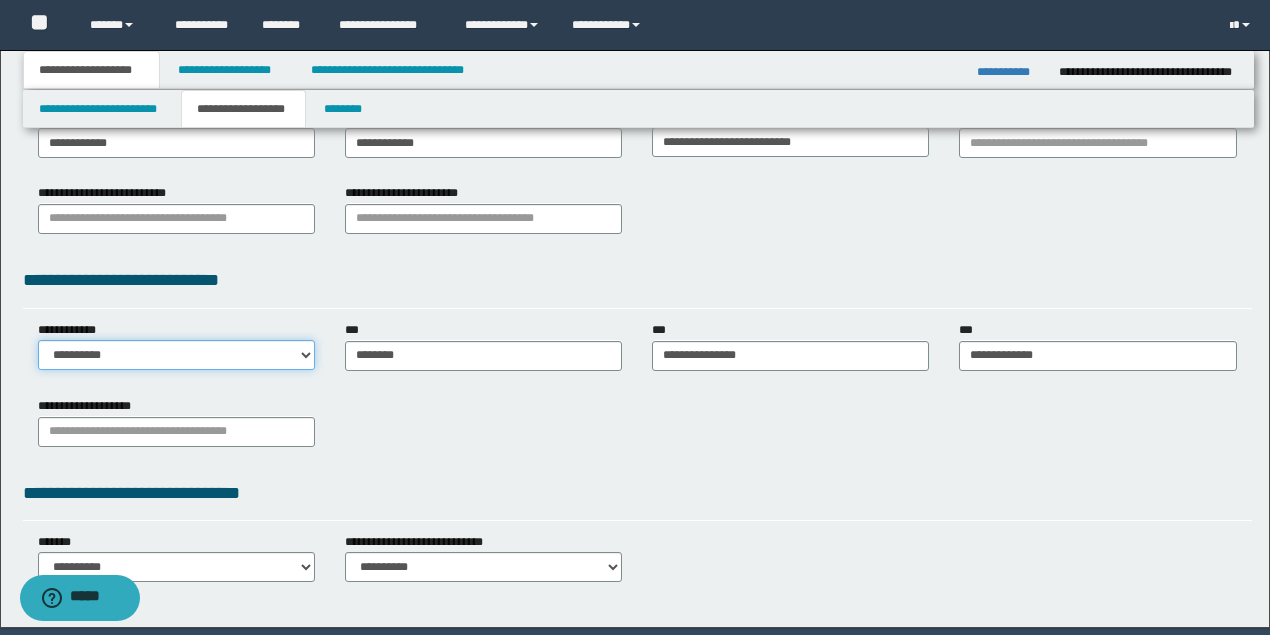 click on "**********" at bounding box center (176, 355) 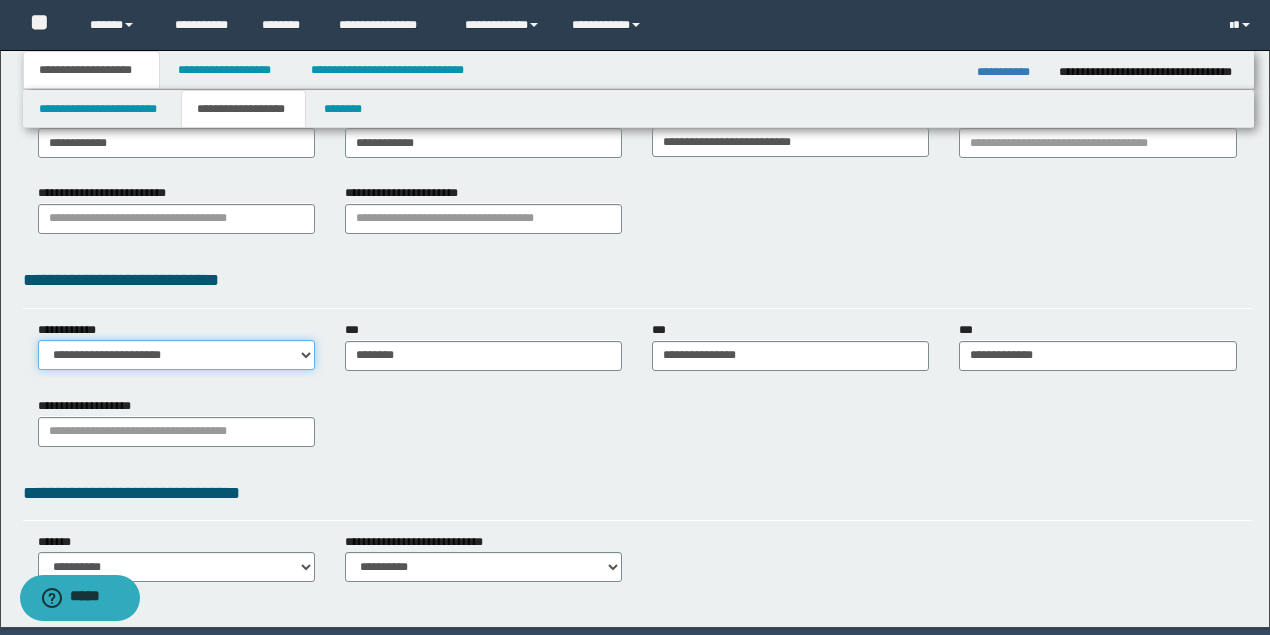 click on "**********" at bounding box center [176, 355] 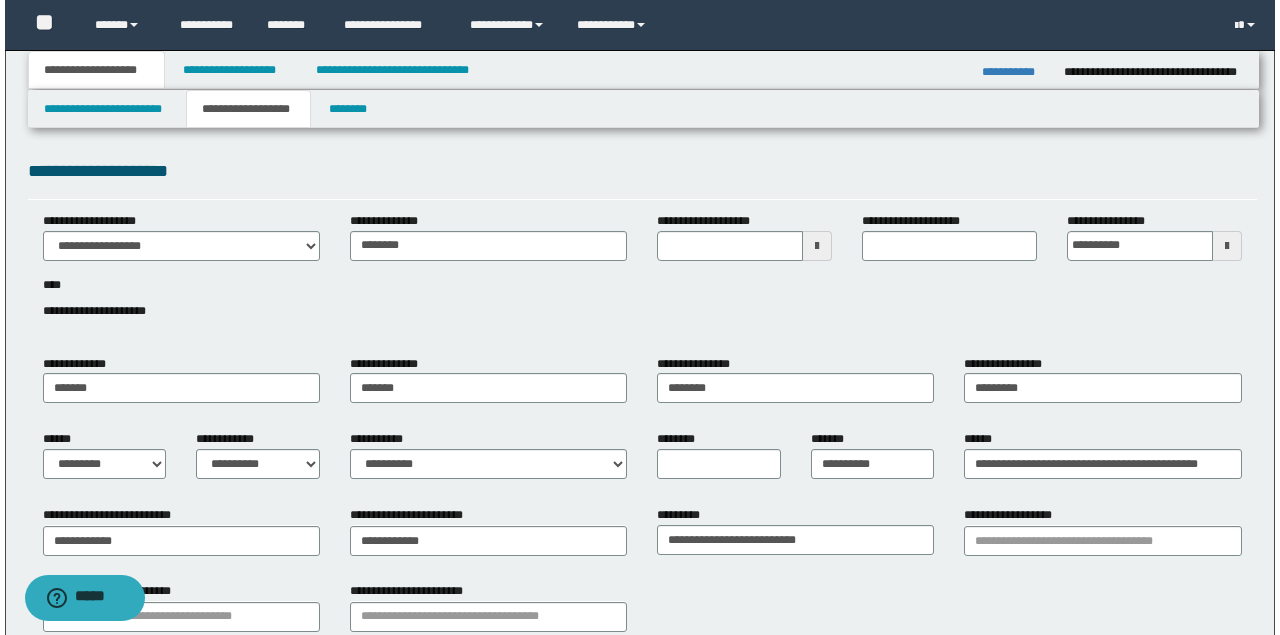 scroll, scrollTop: 0, scrollLeft: 0, axis: both 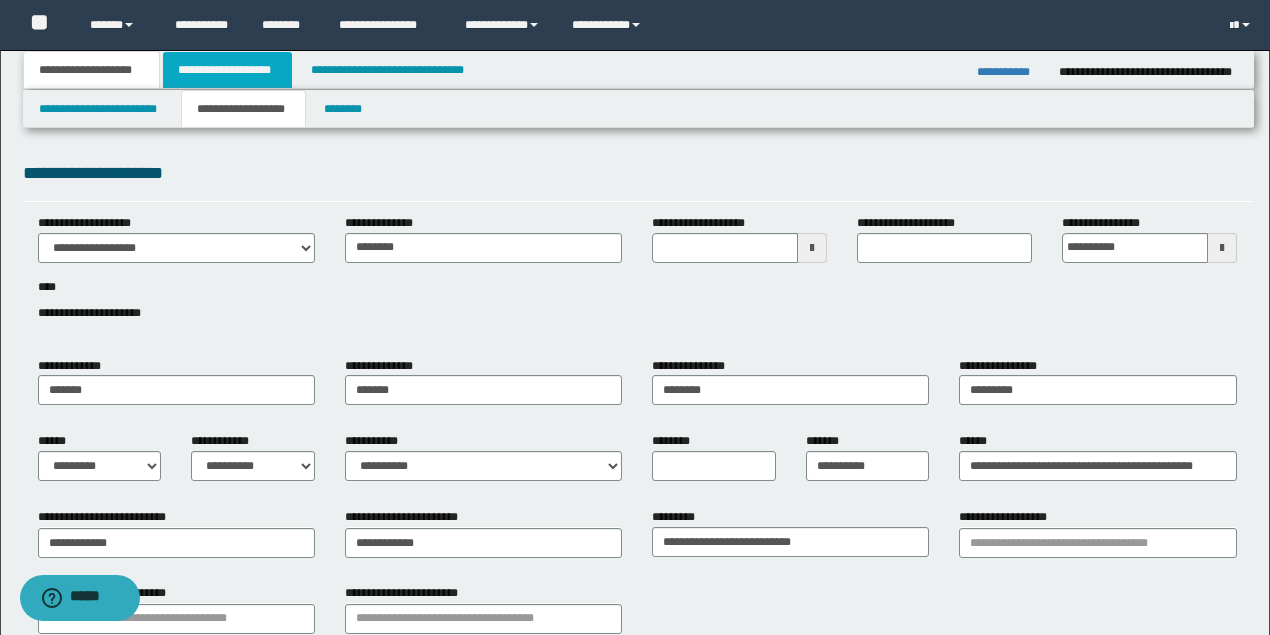 click on "**********" at bounding box center (227, 70) 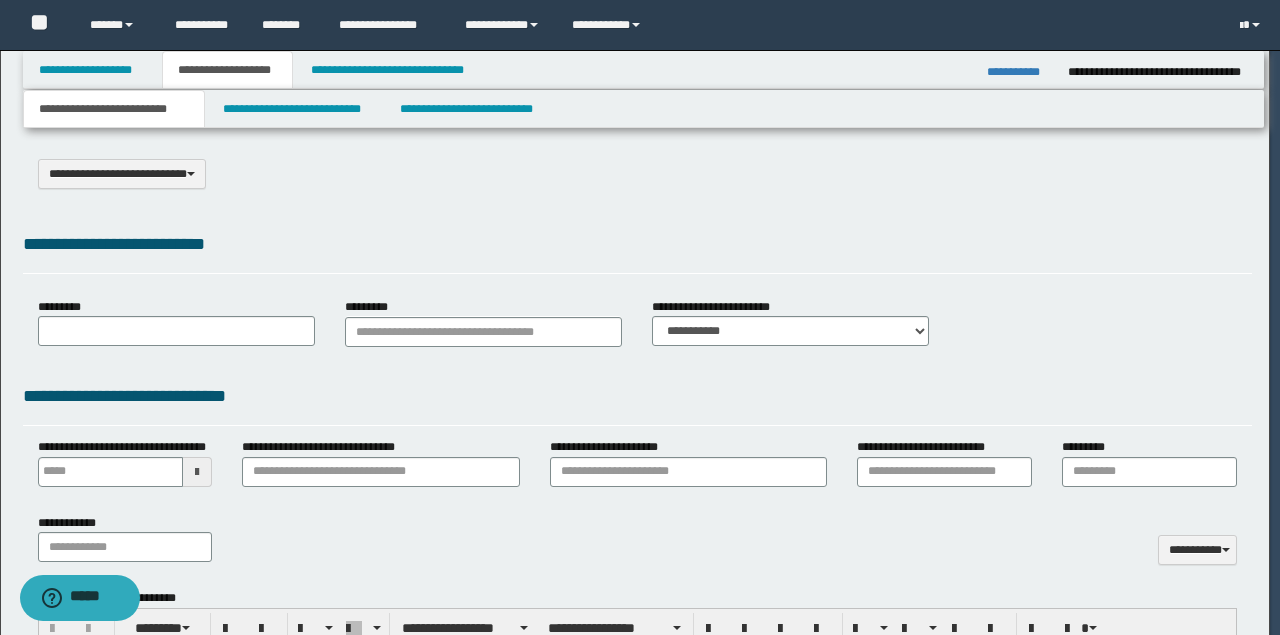 select on "*" 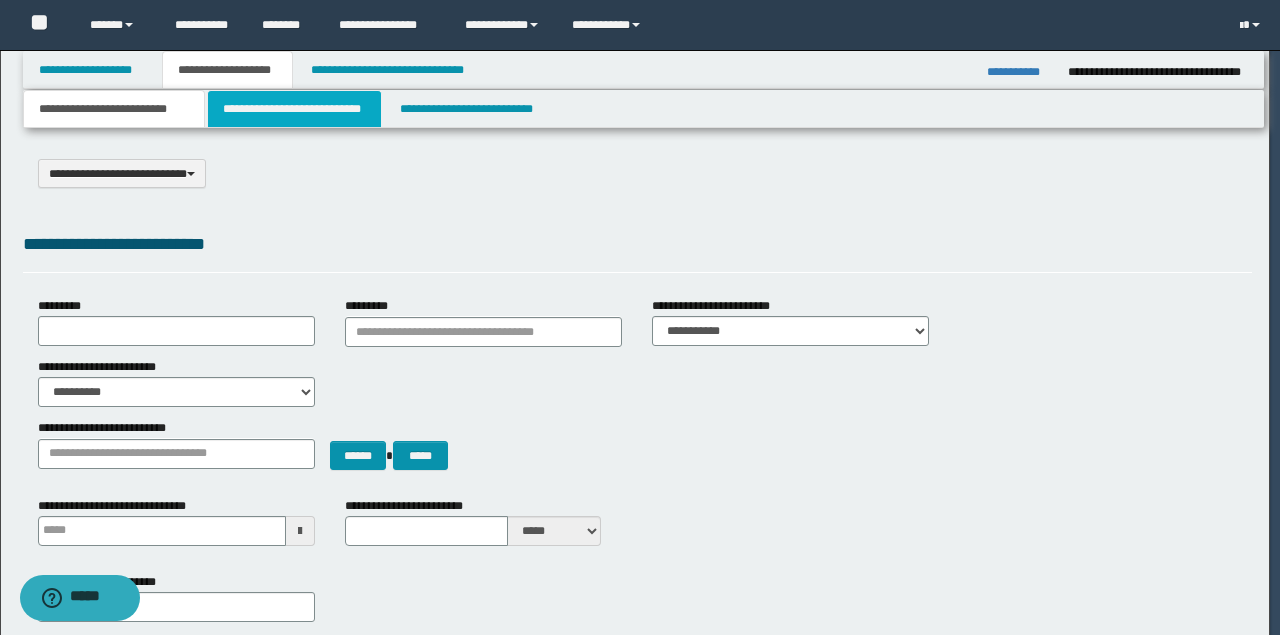 scroll, scrollTop: 0, scrollLeft: 0, axis: both 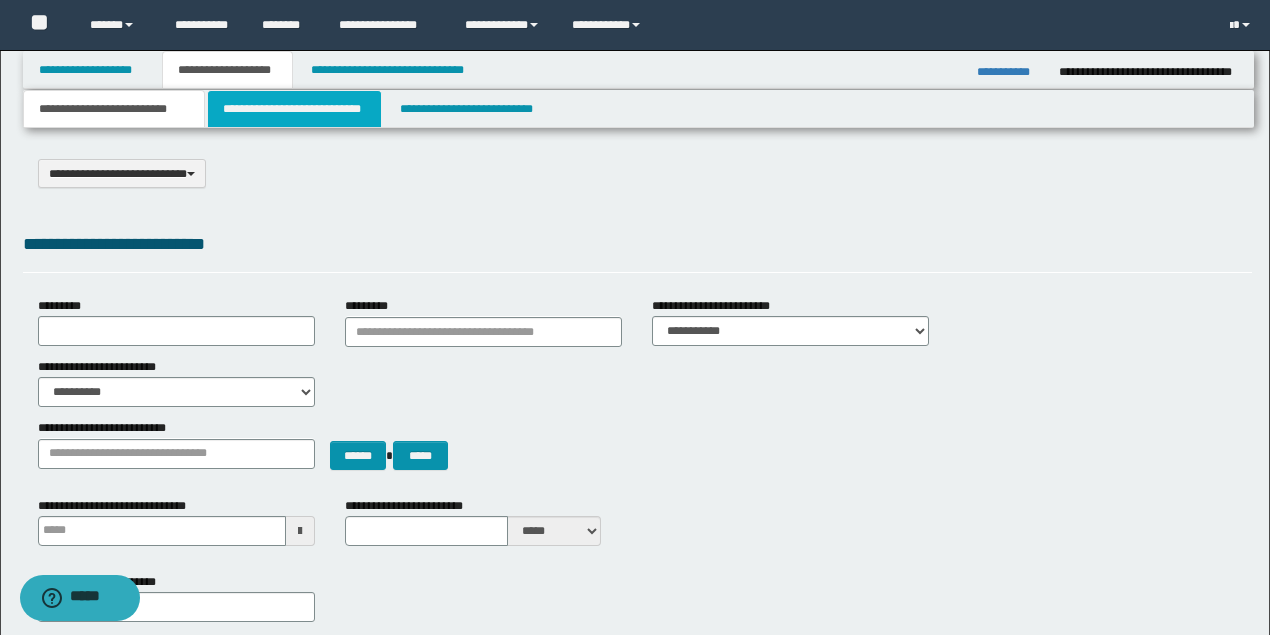 click on "**********" at bounding box center [294, 109] 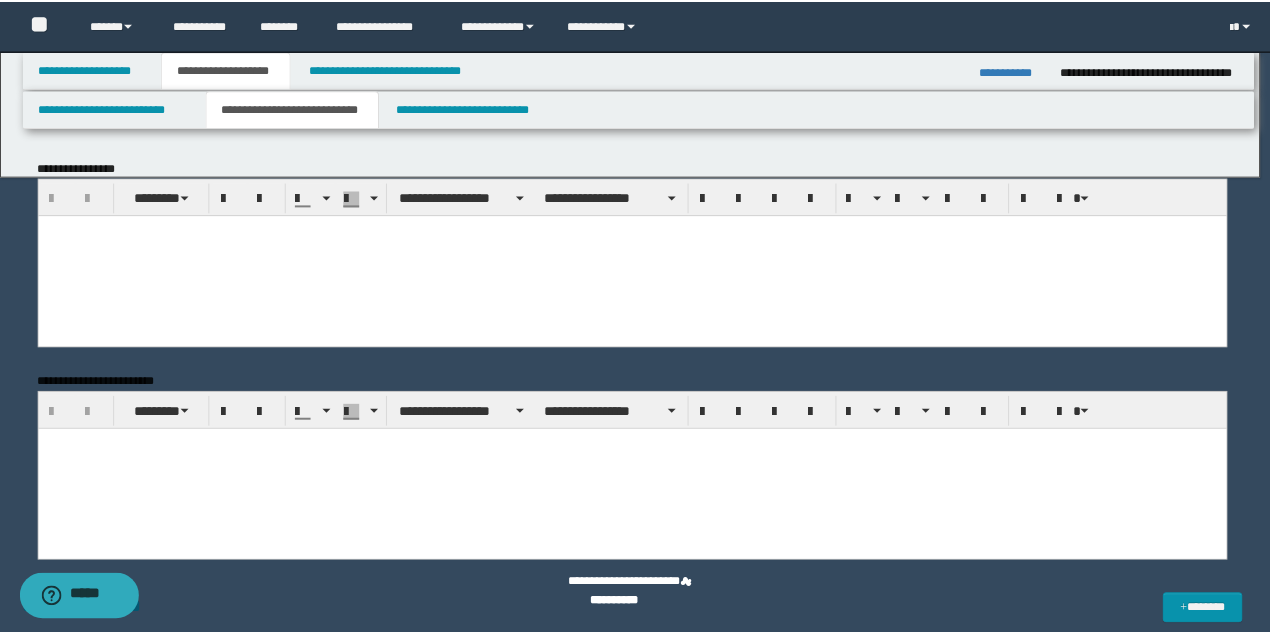 scroll, scrollTop: 0, scrollLeft: 0, axis: both 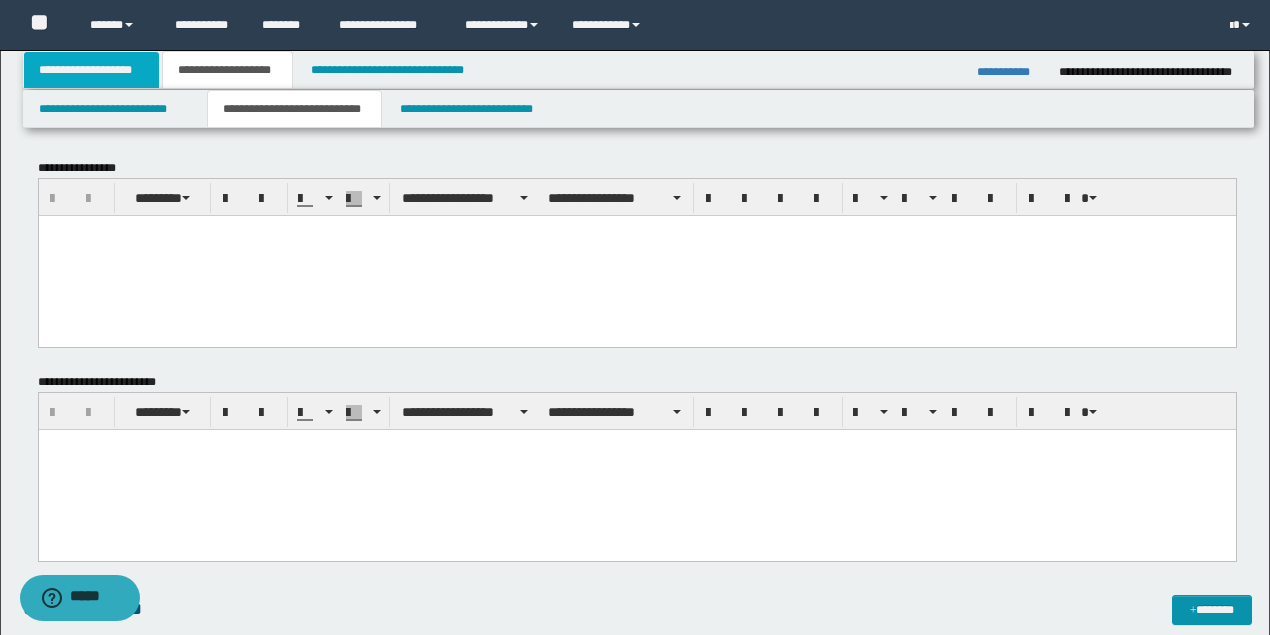 click on "**********" at bounding box center [92, 70] 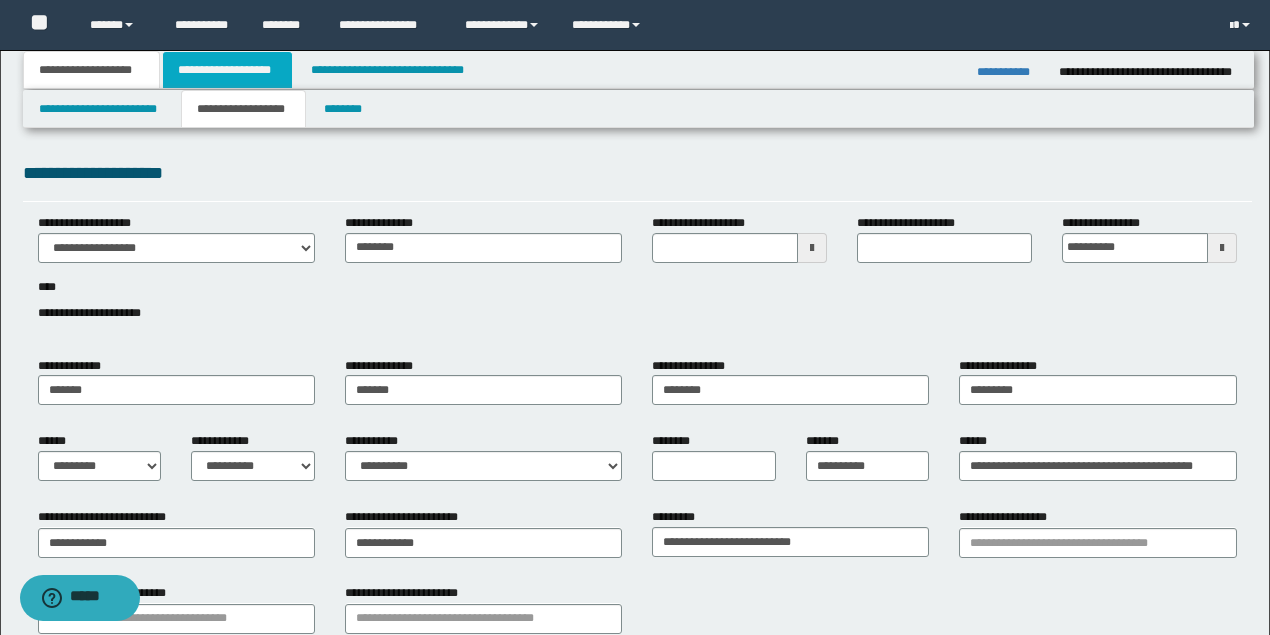 click on "**********" at bounding box center (227, 70) 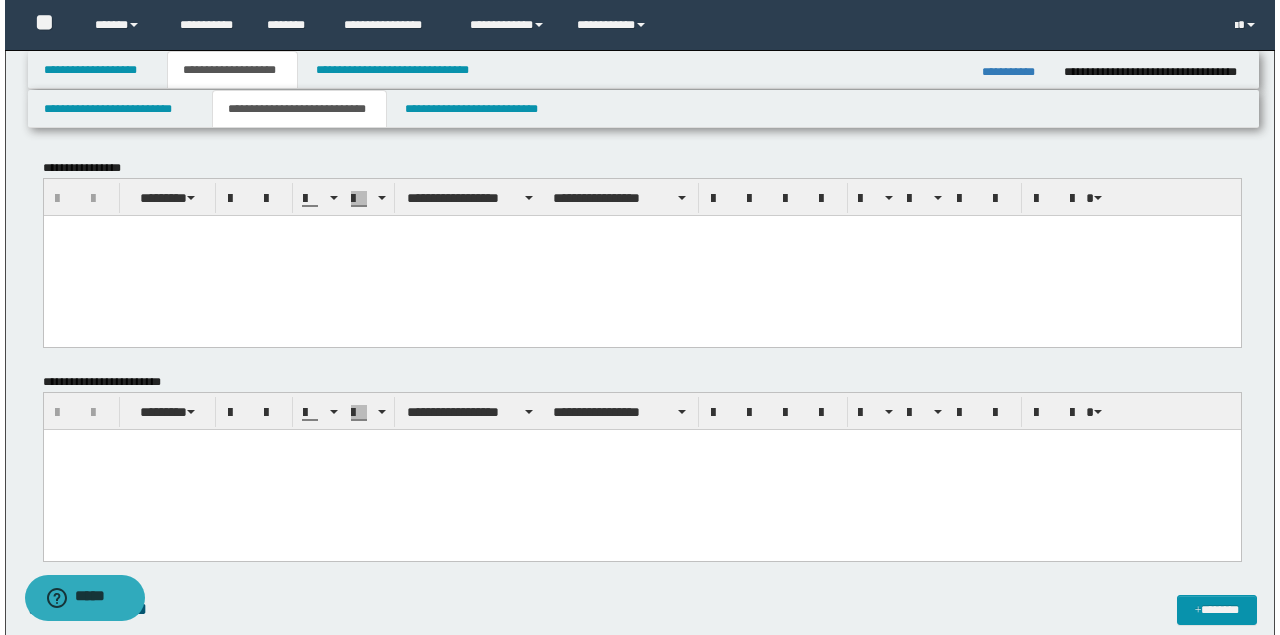 click at bounding box center (641, 230) 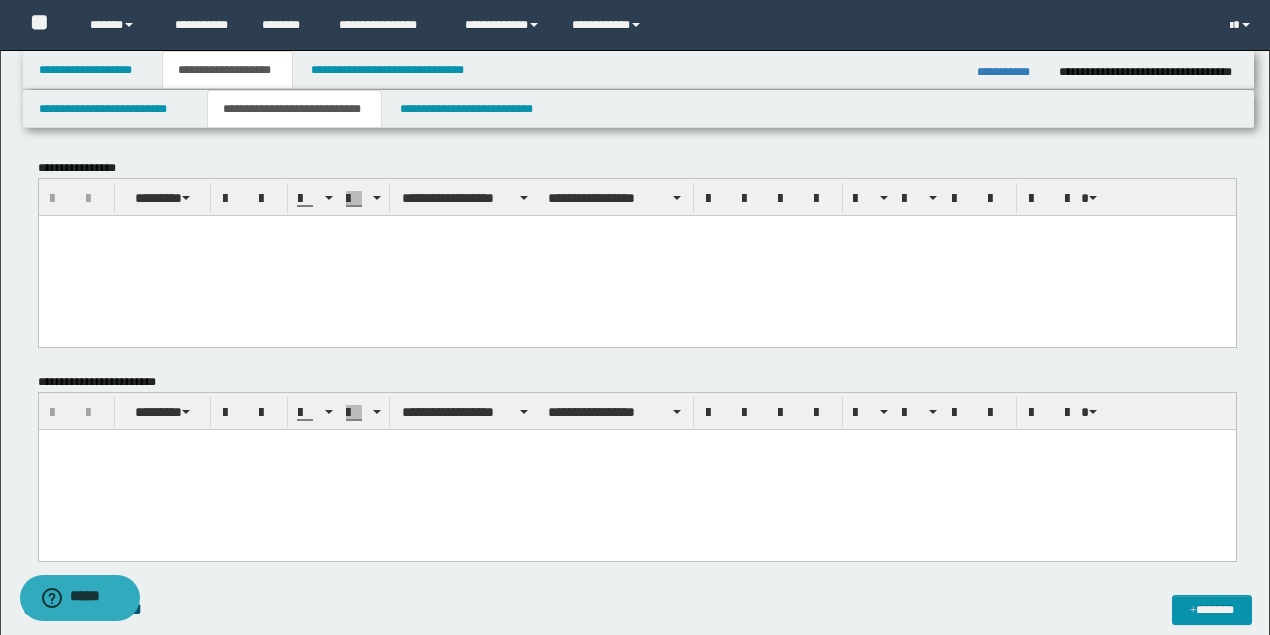 click at bounding box center [636, 255] 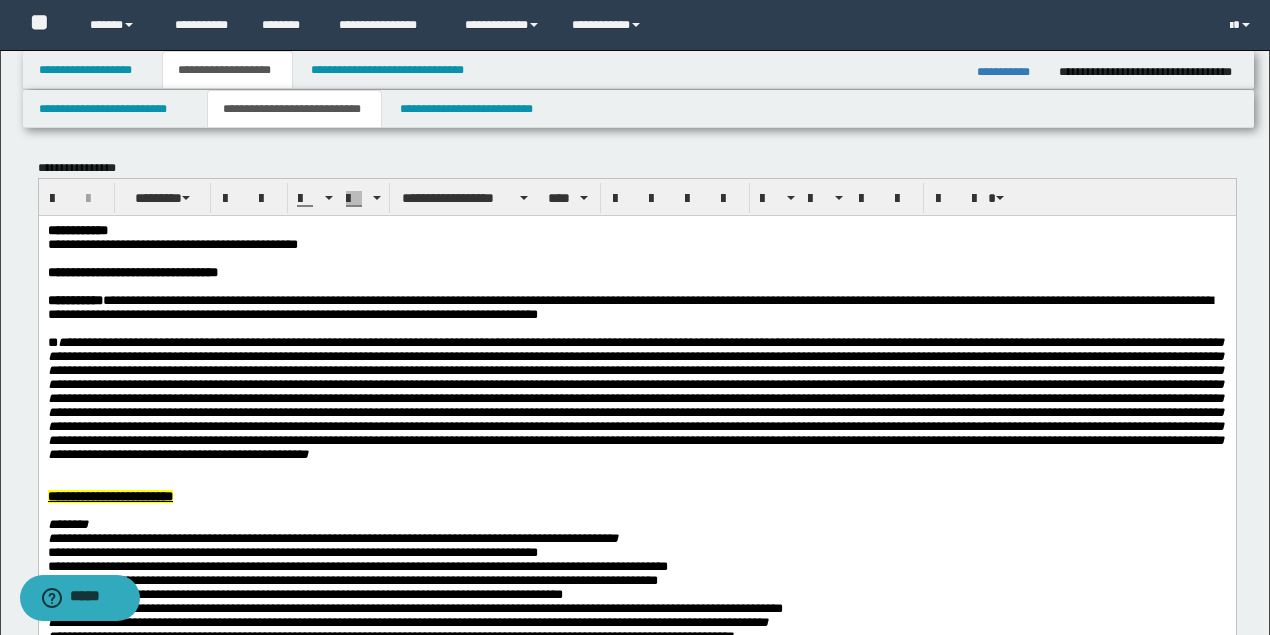 click on "**********" at bounding box center [635, 307] 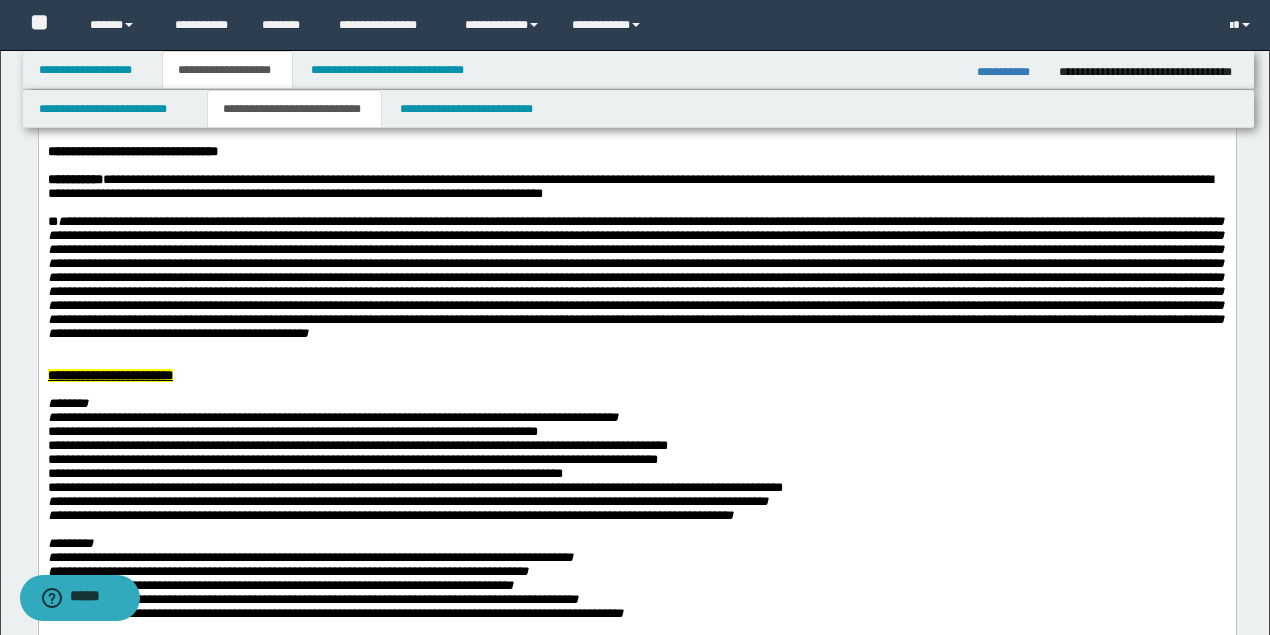 scroll, scrollTop: 133, scrollLeft: 0, axis: vertical 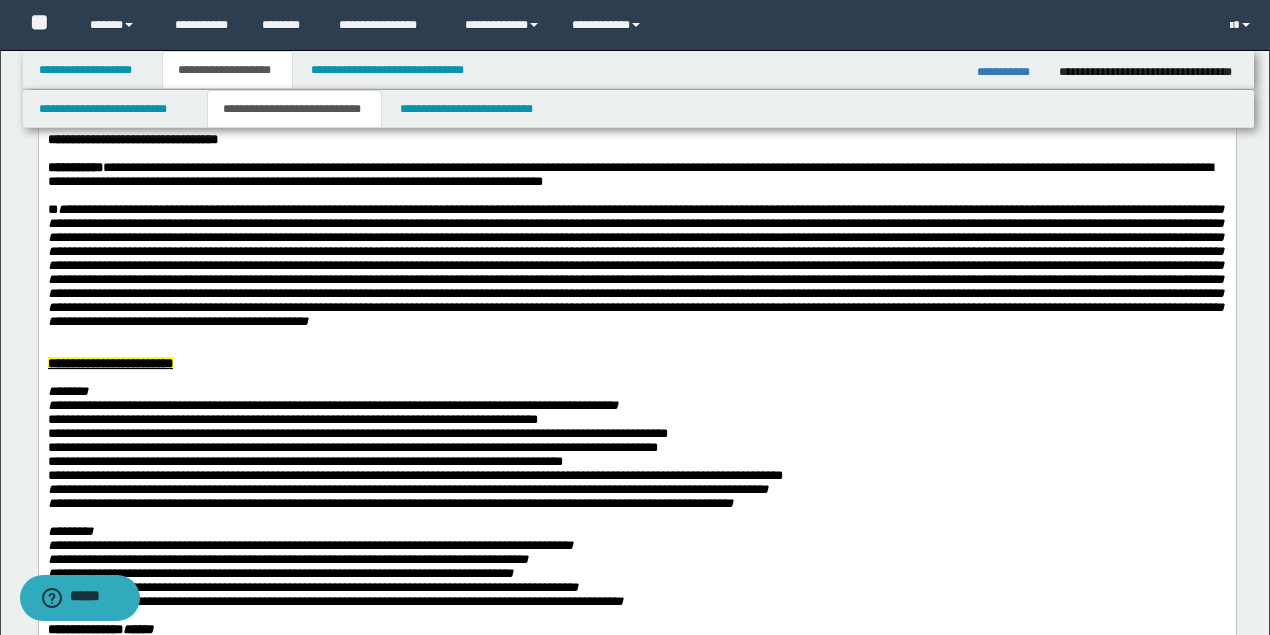 click at bounding box center [635, 349] 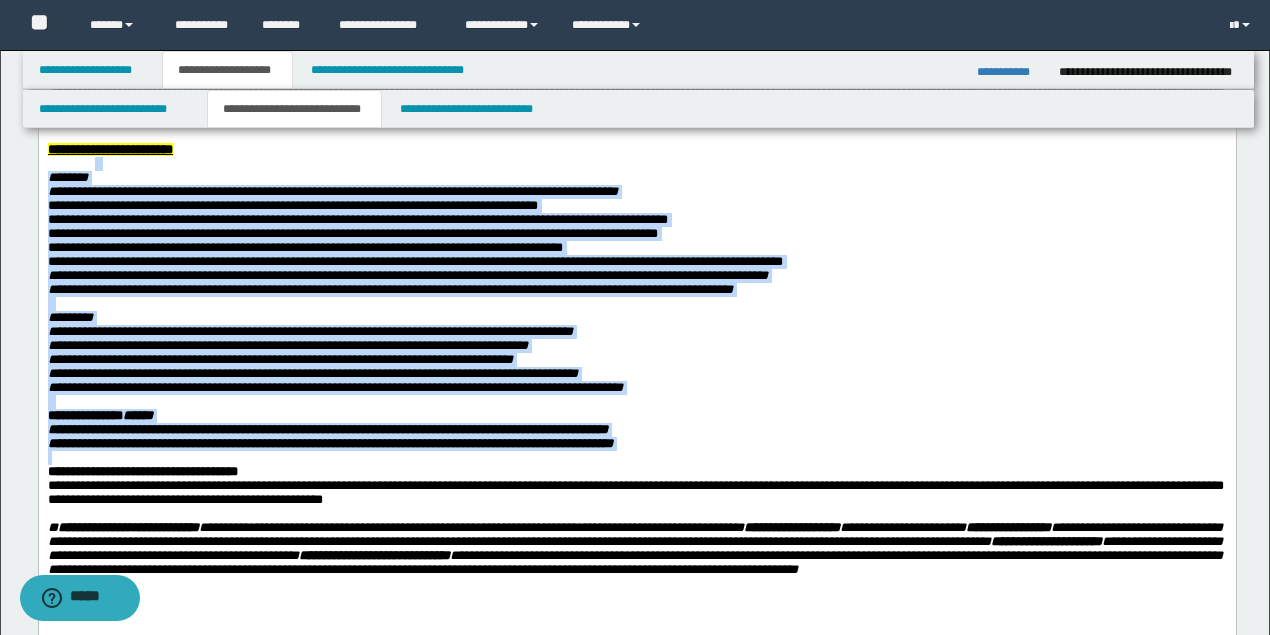 drag, startPoint x: 48, startPoint y: 194, endPoint x: 648, endPoint y: 506, distance: 676.27216 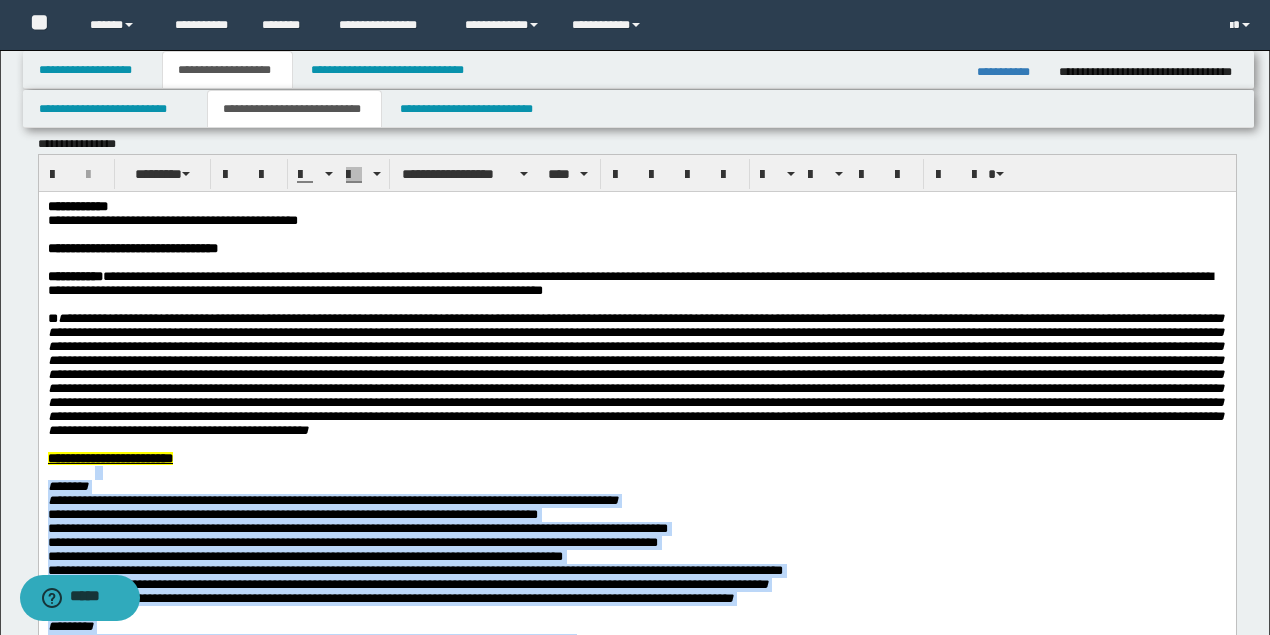 scroll, scrollTop: 0, scrollLeft: 0, axis: both 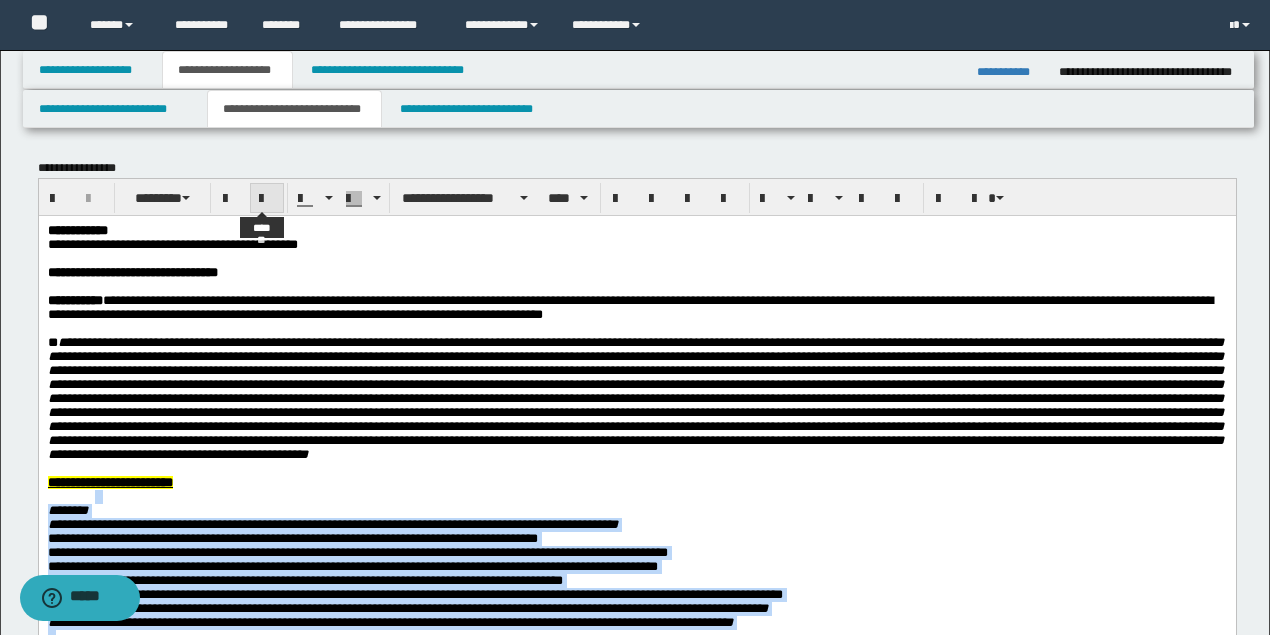 click at bounding box center [267, 199] 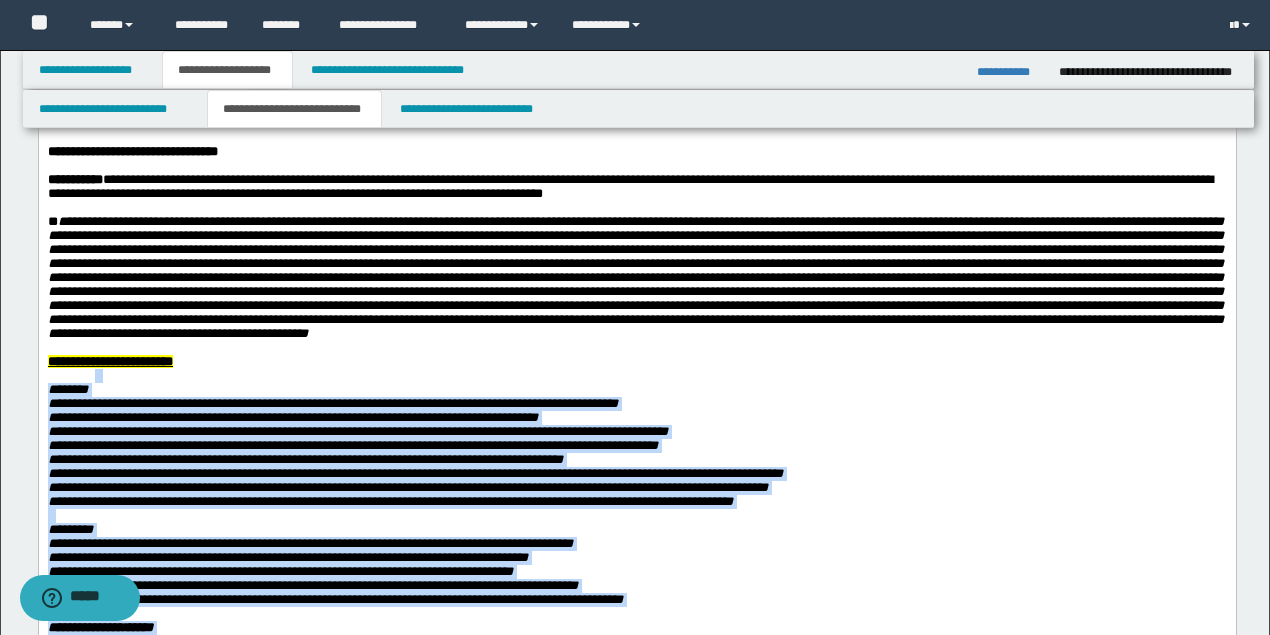 scroll, scrollTop: 66, scrollLeft: 0, axis: vertical 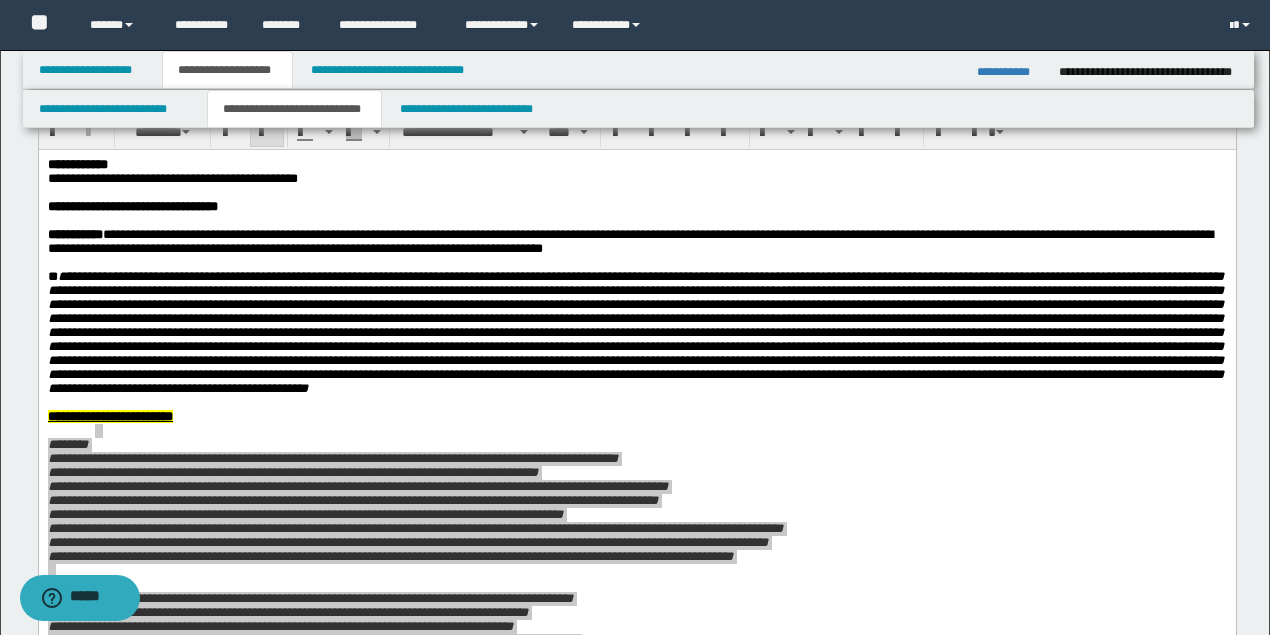 click on "**********" at bounding box center [294, 109] 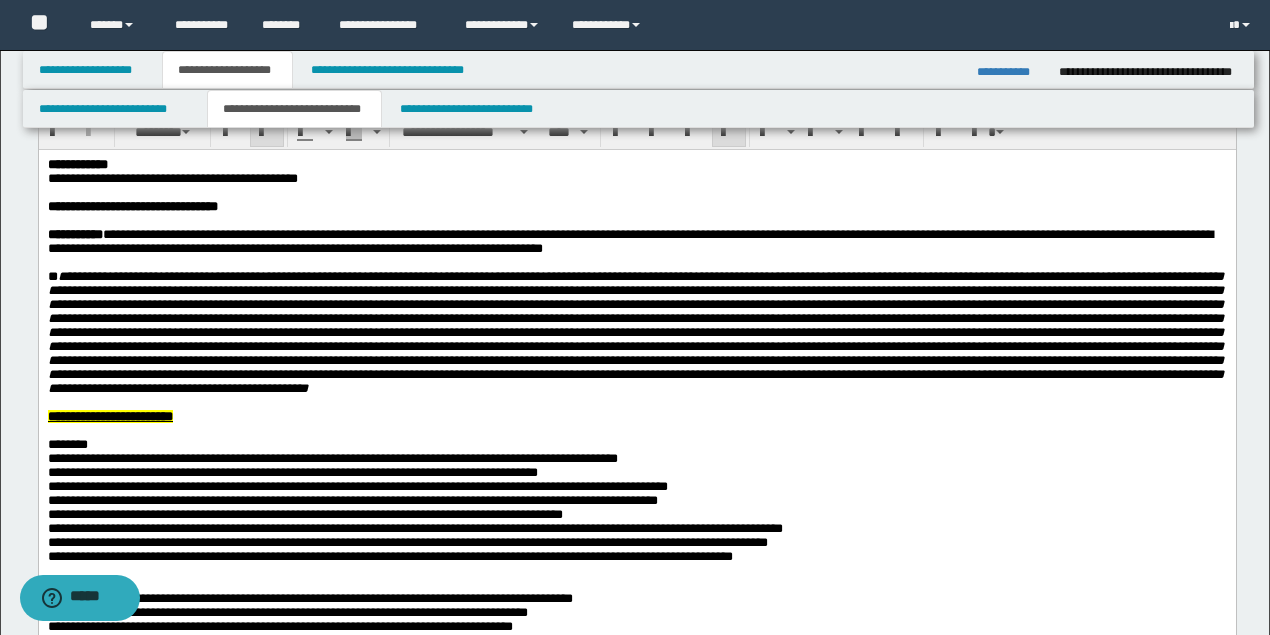 click at bounding box center (635, 331) 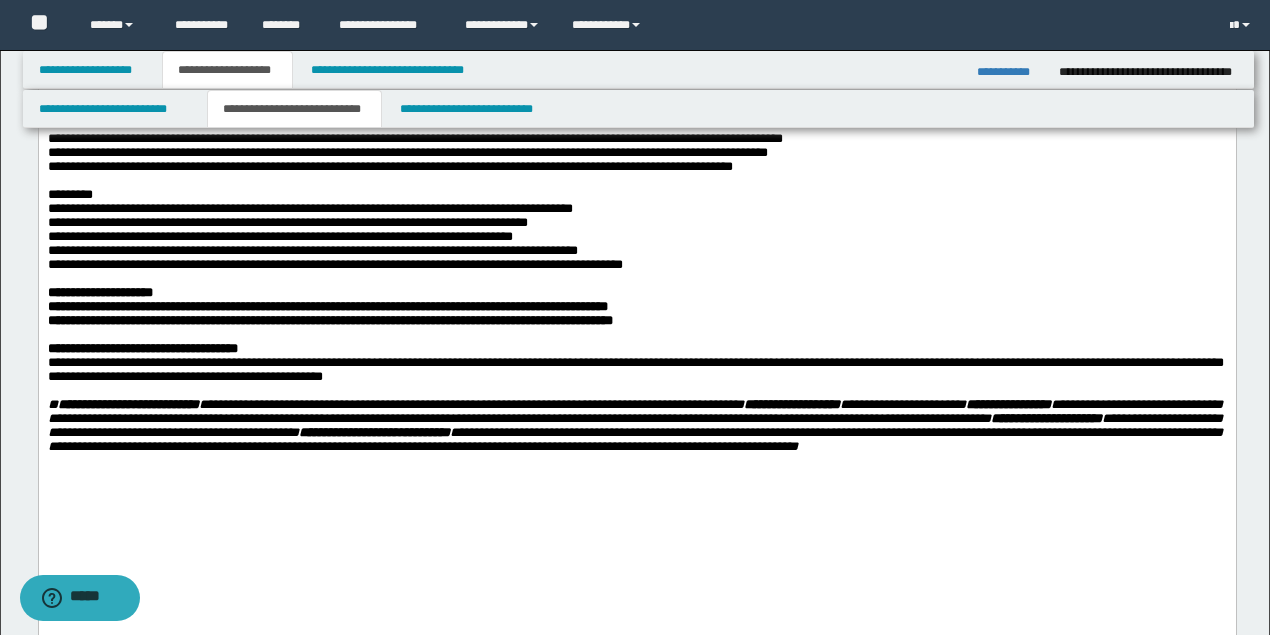 scroll, scrollTop: 466, scrollLeft: 0, axis: vertical 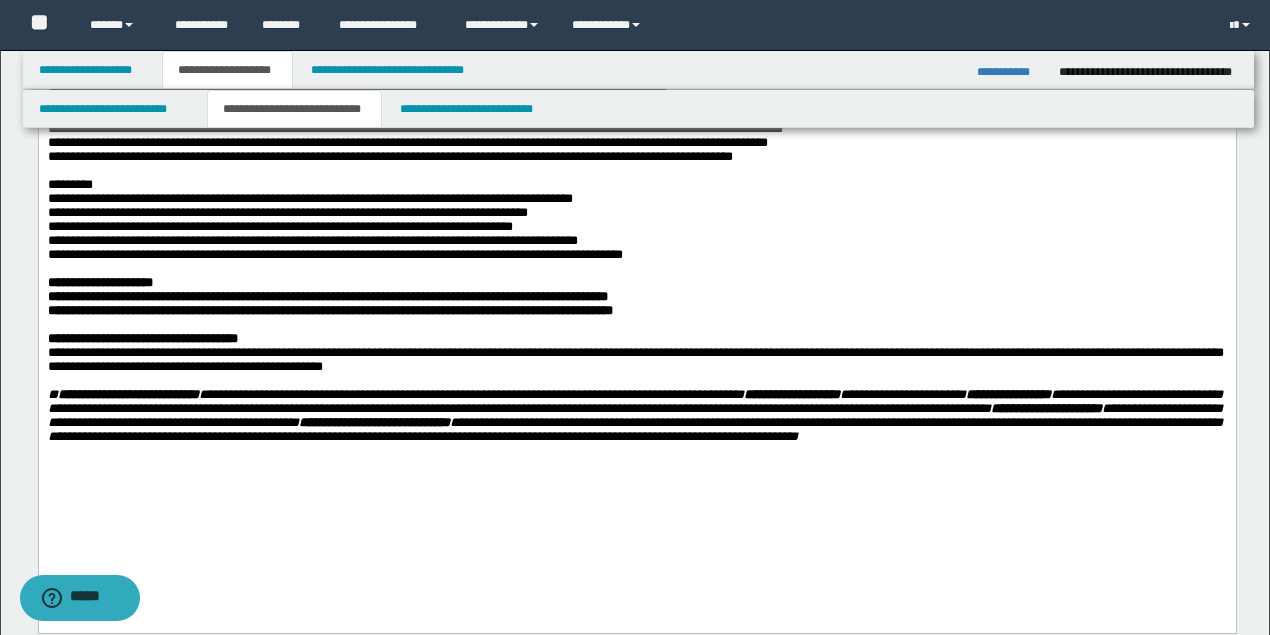 click on "**********" at bounding box center (636, 241) 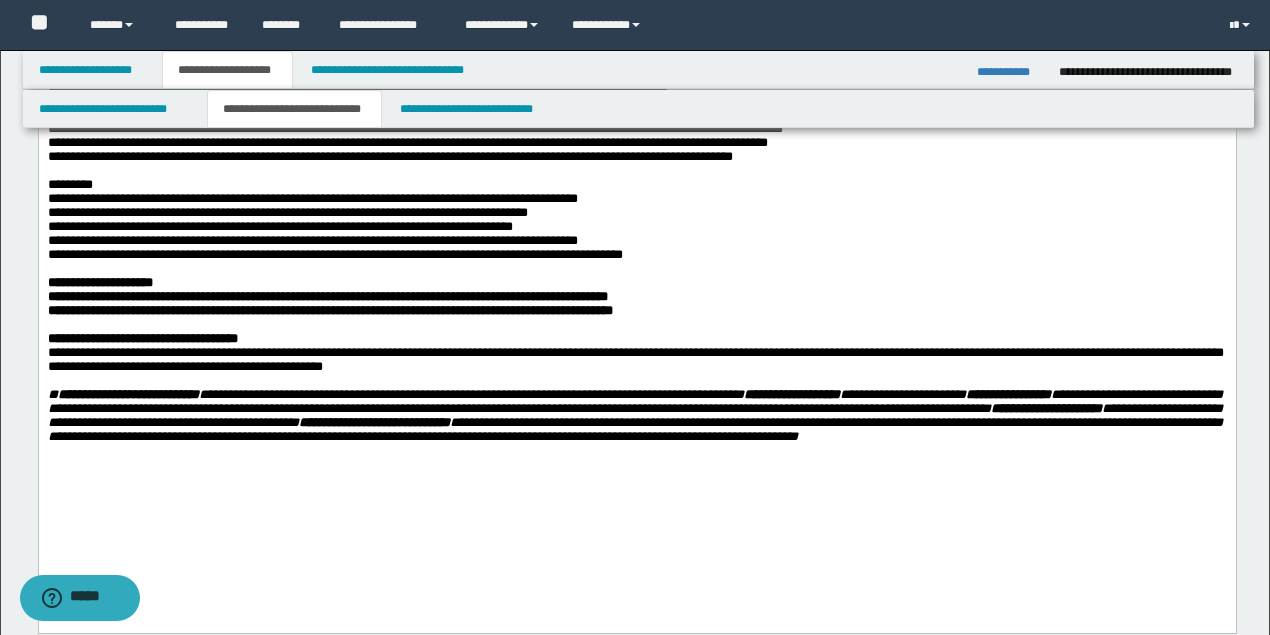 click on "**********" at bounding box center [287, 212] 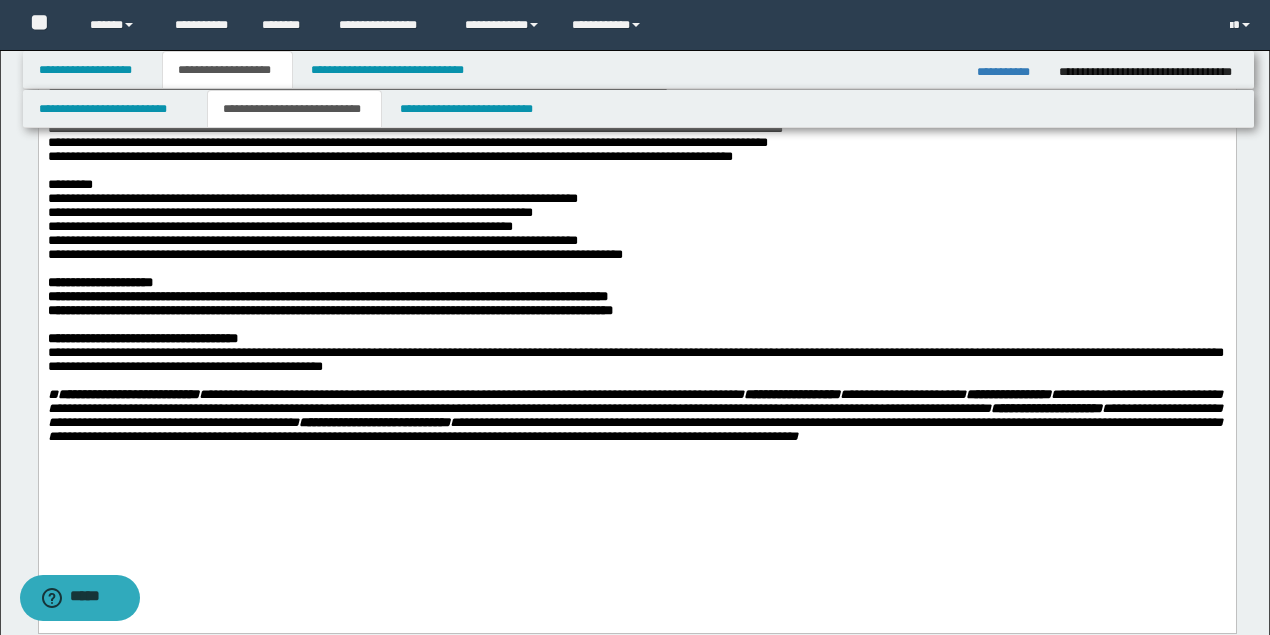 click on "**********" at bounding box center [279, 226] 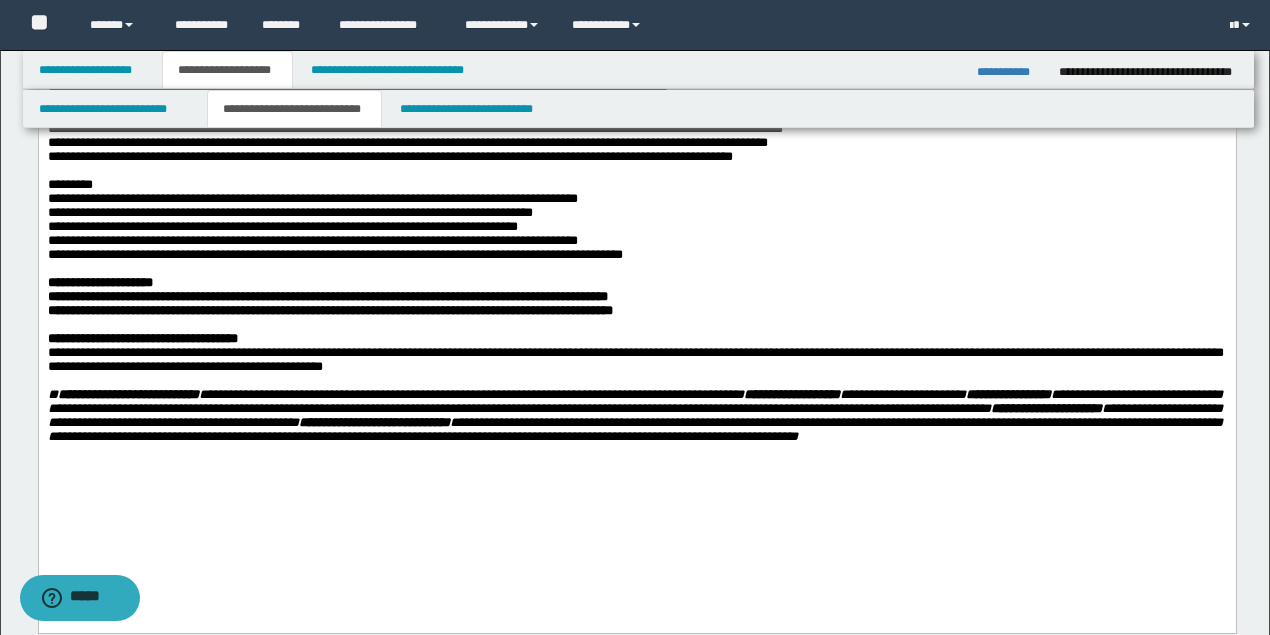 click at bounding box center [636, 269] 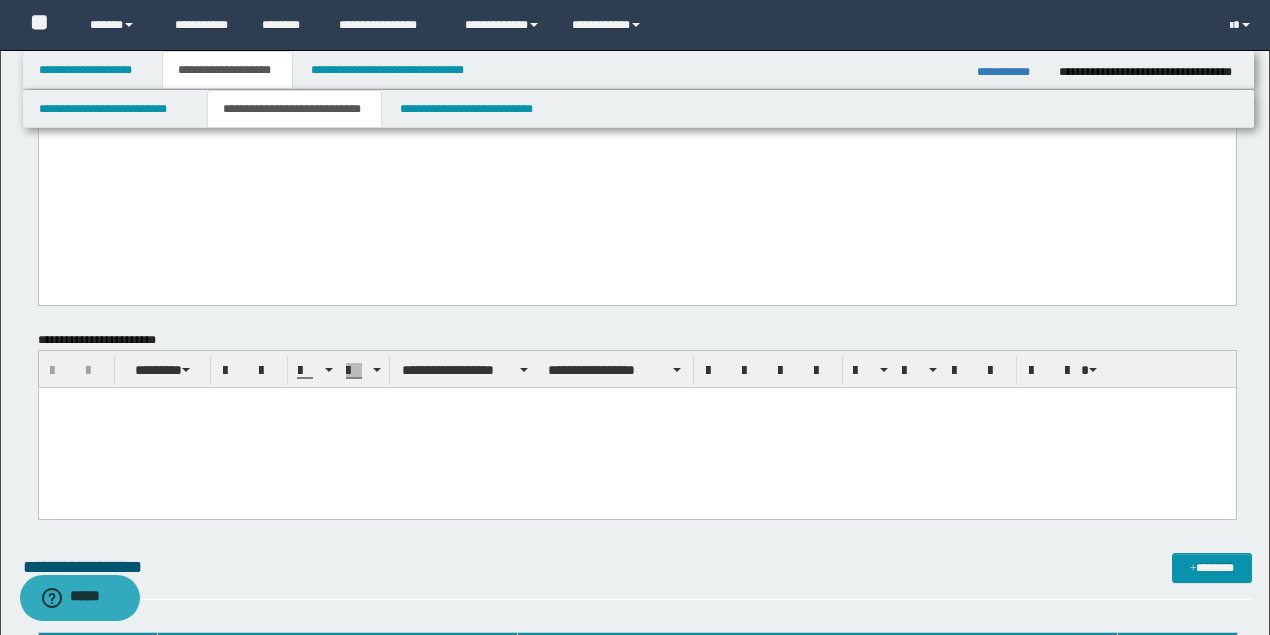 scroll, scrollTop: 800, scrollLeft: 0, axis: vertical 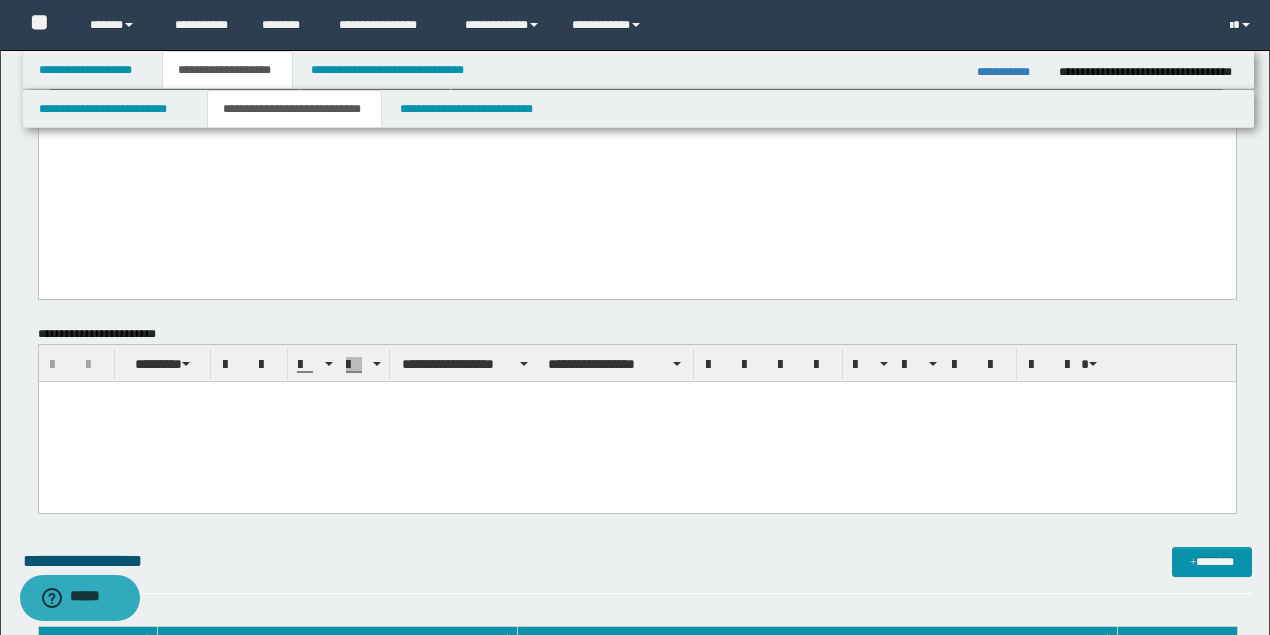 click at bounding box center (636, 397) 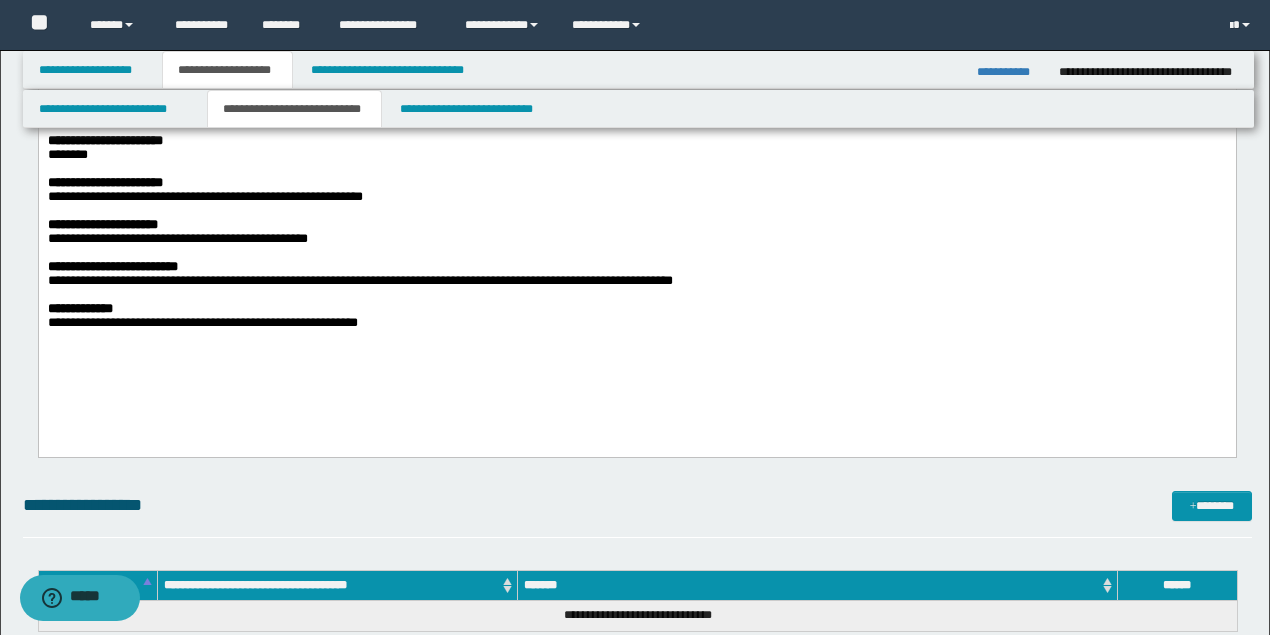scroll, scrollTop: 1066, scrollLeft: 0, axis: vertical 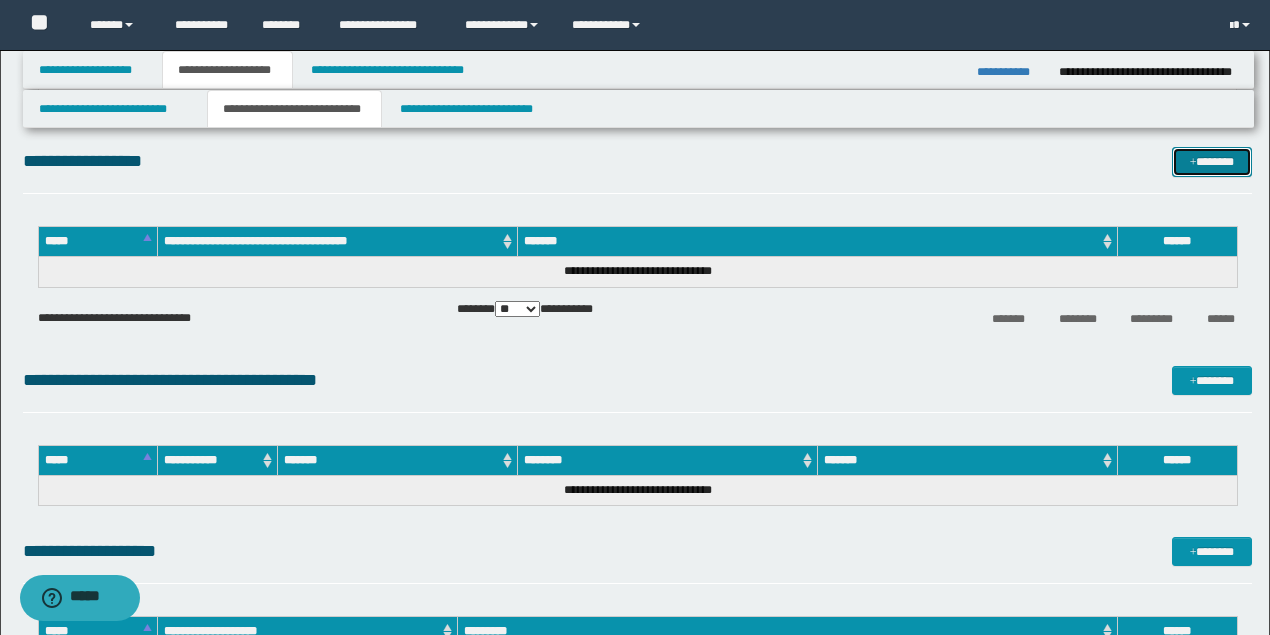 click on "*******" at bounding box center (1211, 161) 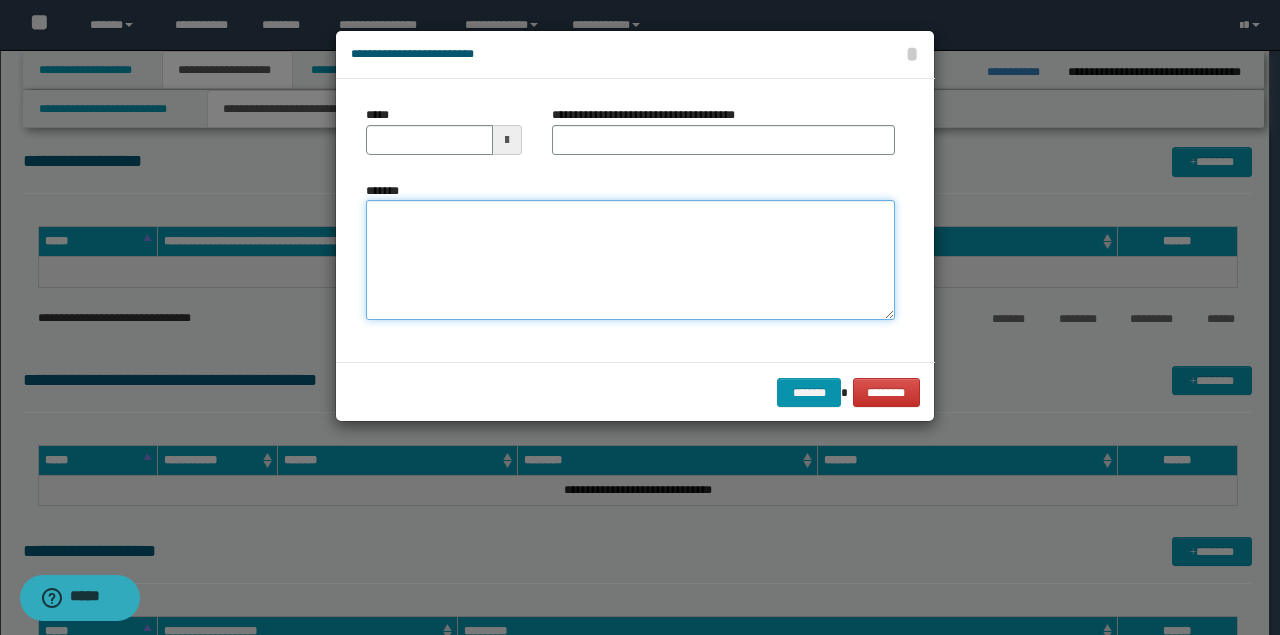 click on "*******" at bounding box center [630, 260] 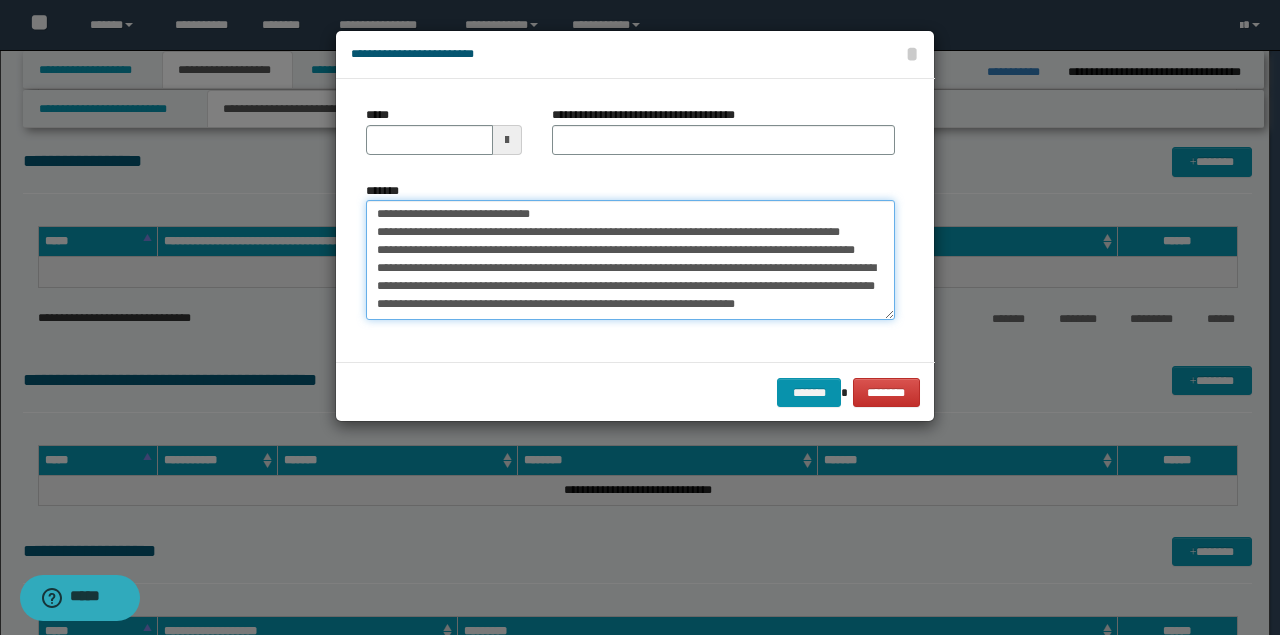 scroll, scrollTop: 0, scrollLeft: 0, axis: both 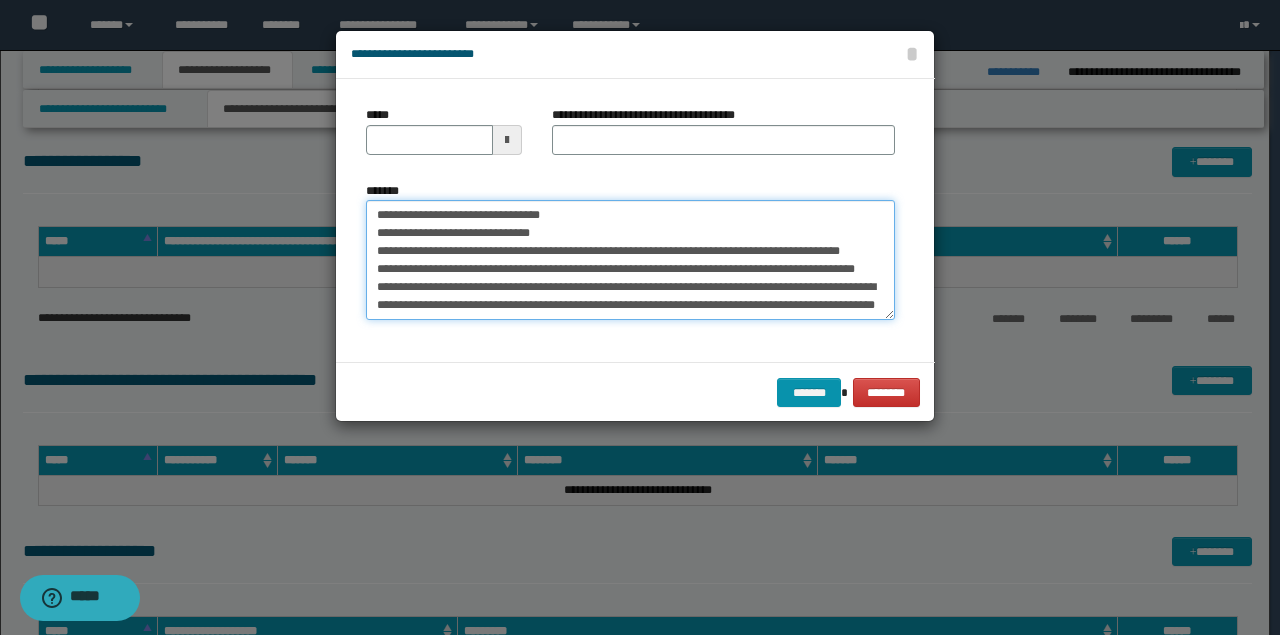 click on "**********" at bounding box center [630, 259] 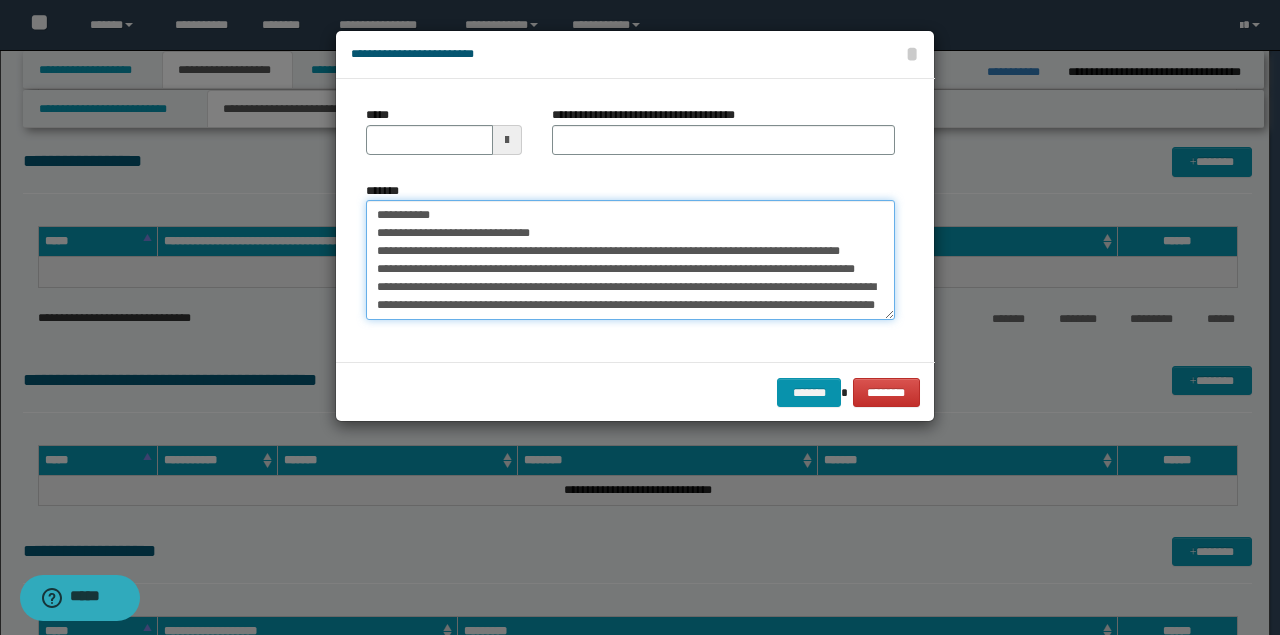 type on "**********" 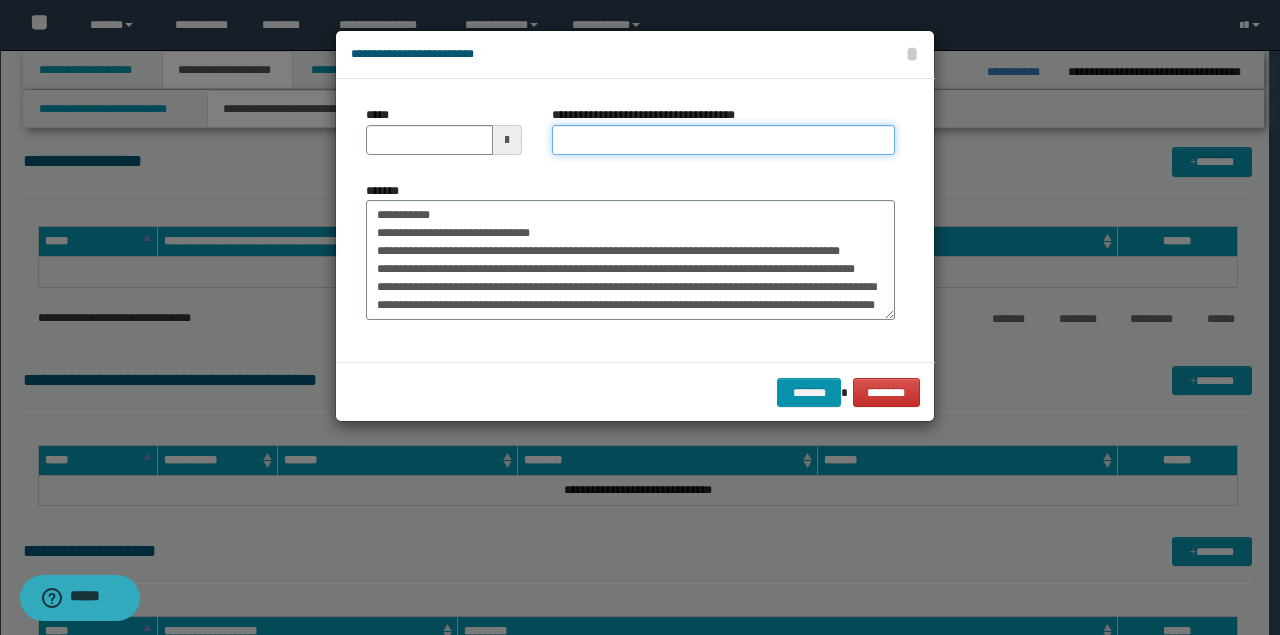 drag, startPoint x: 562, startPoint y: 138, endPoint x: 527, endPoint y: 198, distance: 69.46222 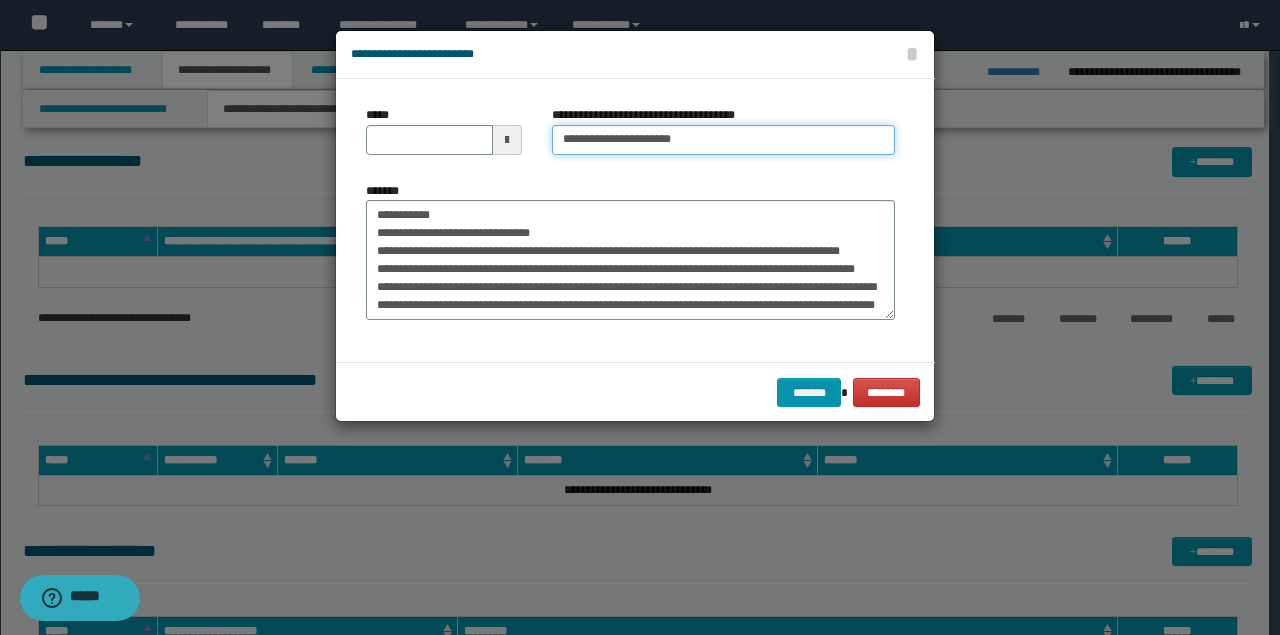 type on "**********" 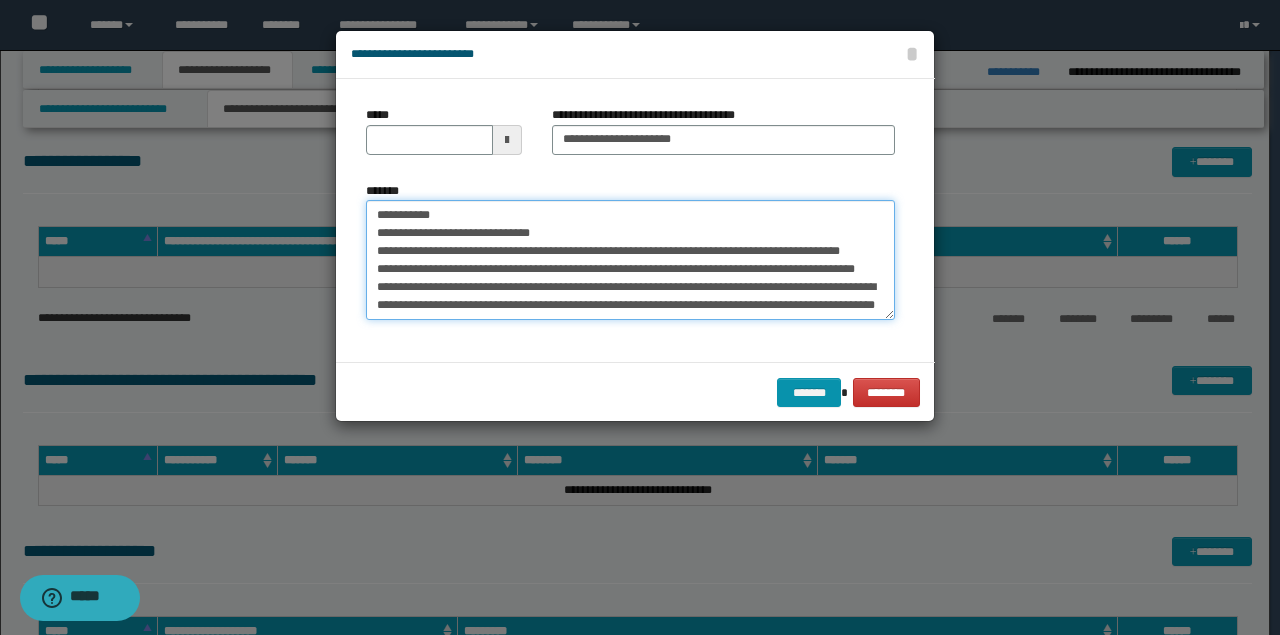 drag, startPoint x: 524, startPoint y: 205, endPoint x: 120, endPoint y: 198, distance: 404.06064 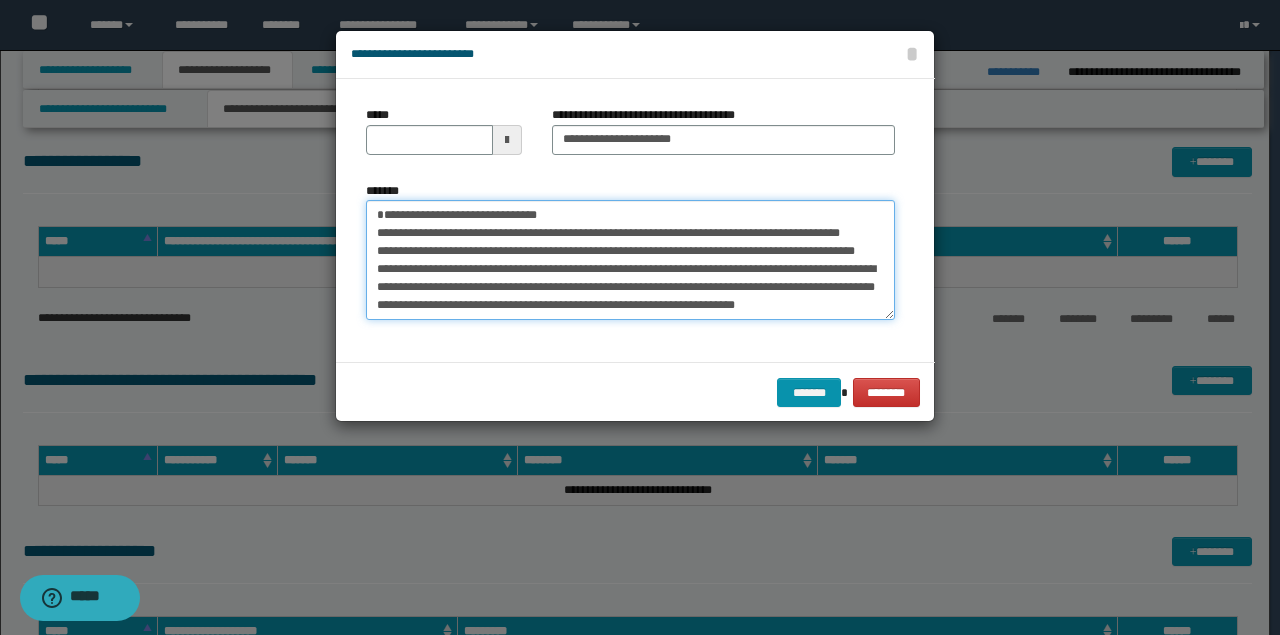 type 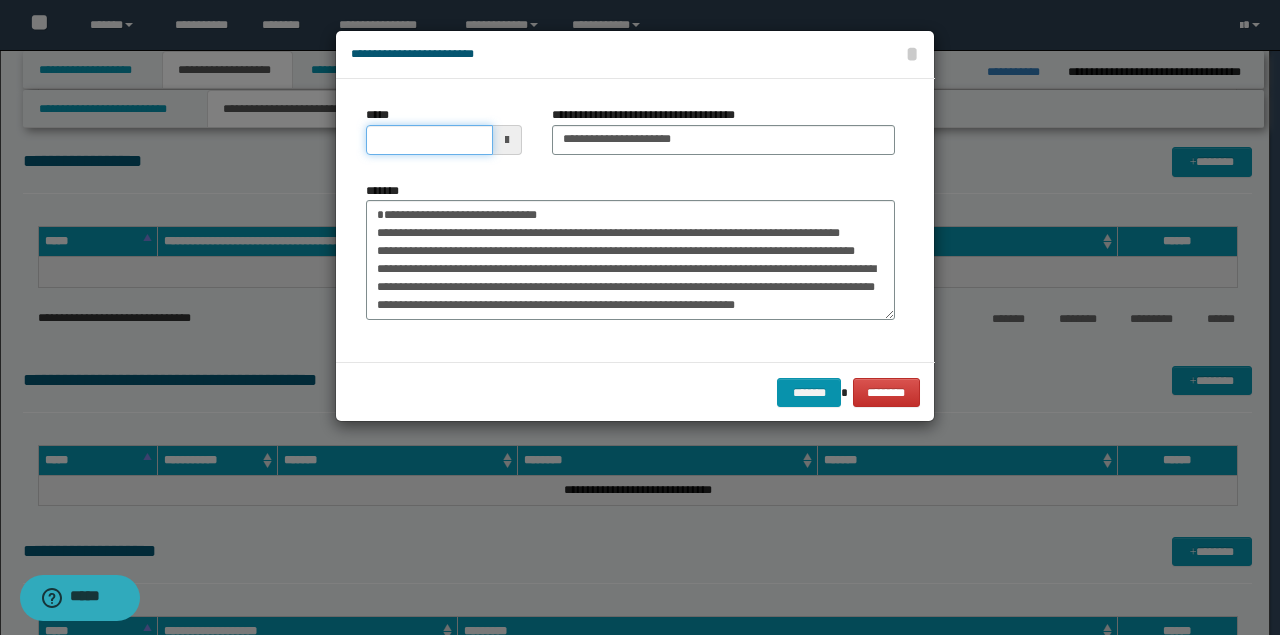 click on "*****" at bounding box center [429, 140] 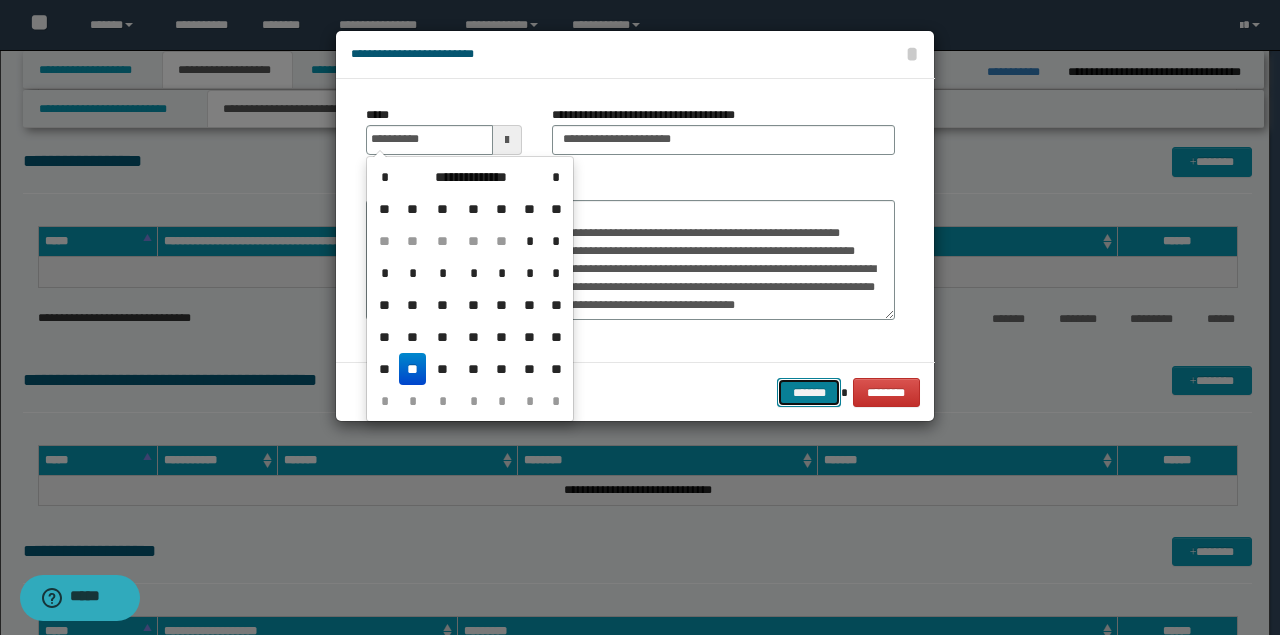 type on "**********" 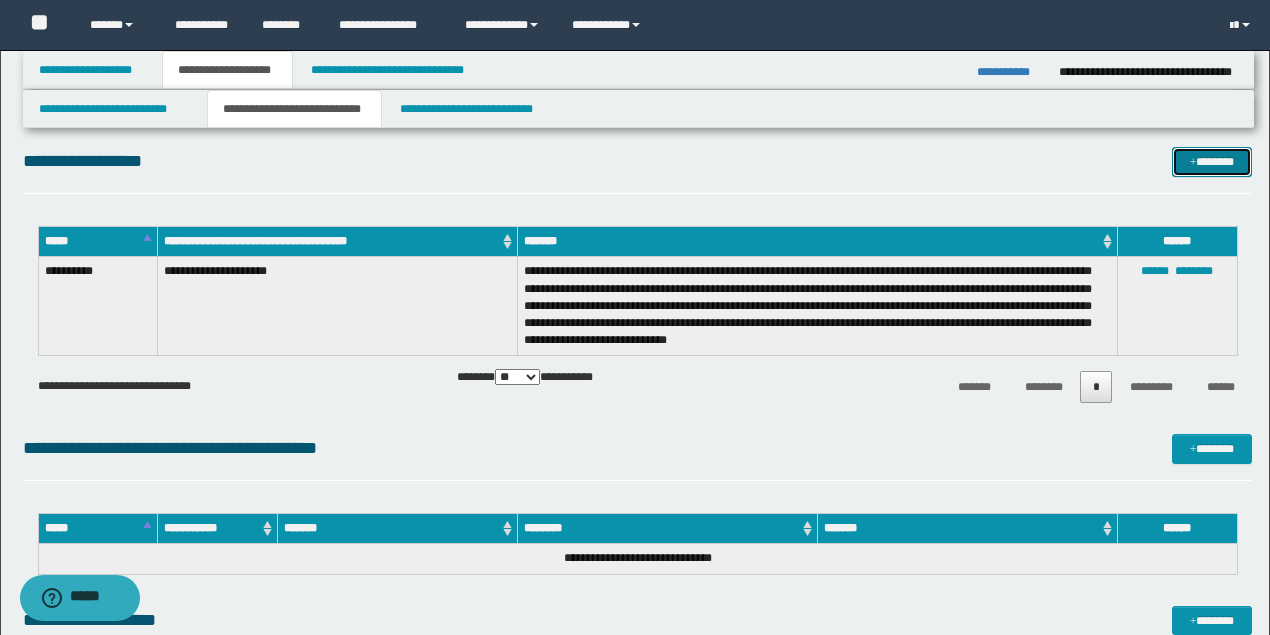 click on "*******" at bounding box center (1211, 161) 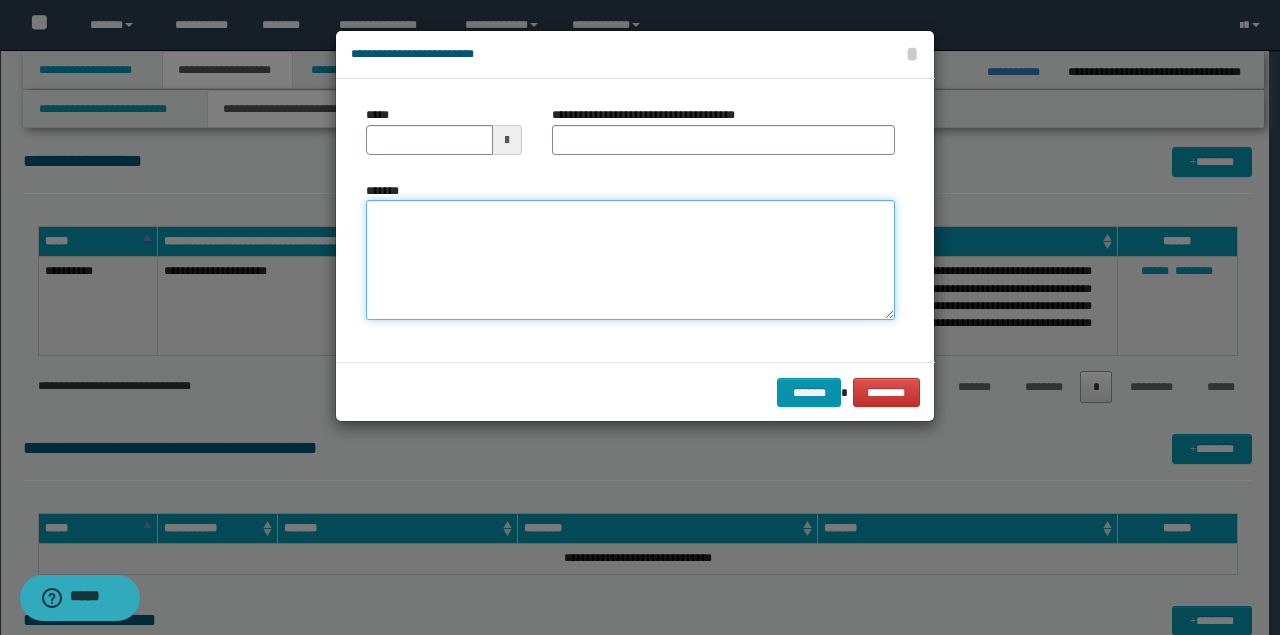click on "*******" at bounding box center (630, 259) 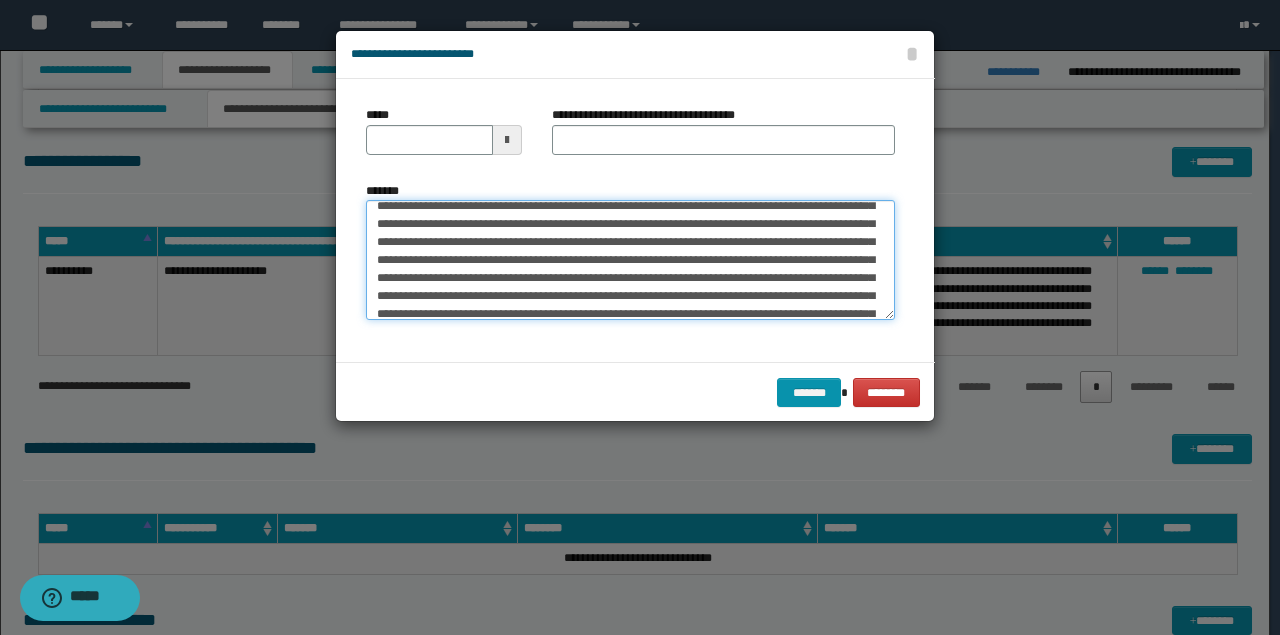 scroll, scrollTop: 0, scrollLeft: 0, axis: both 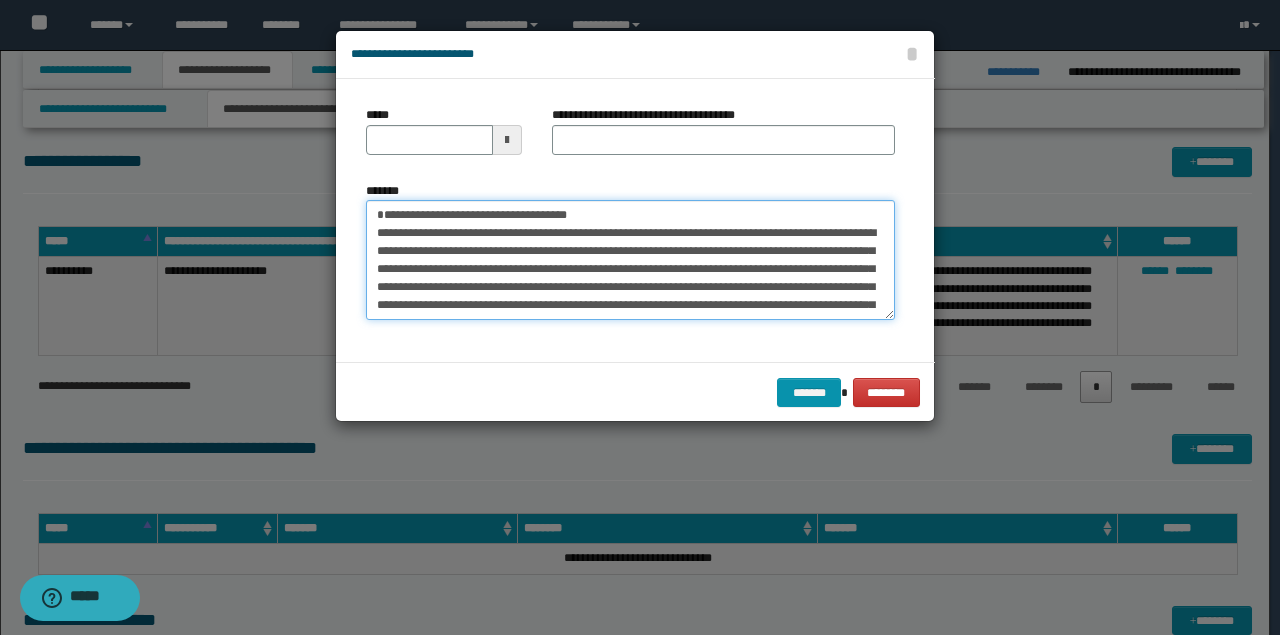 drag, startPoint x: 515, startPoint y: 228, endPoint x: 0, endPoint y: 229, distance: 515.001 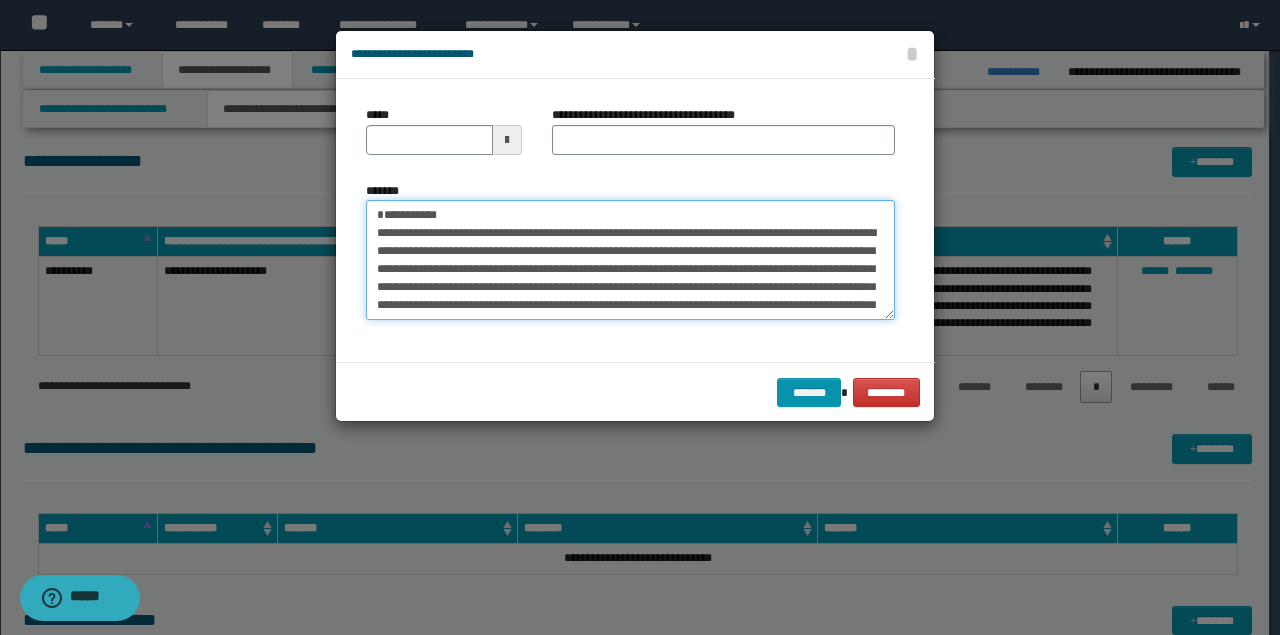 type on "**********" 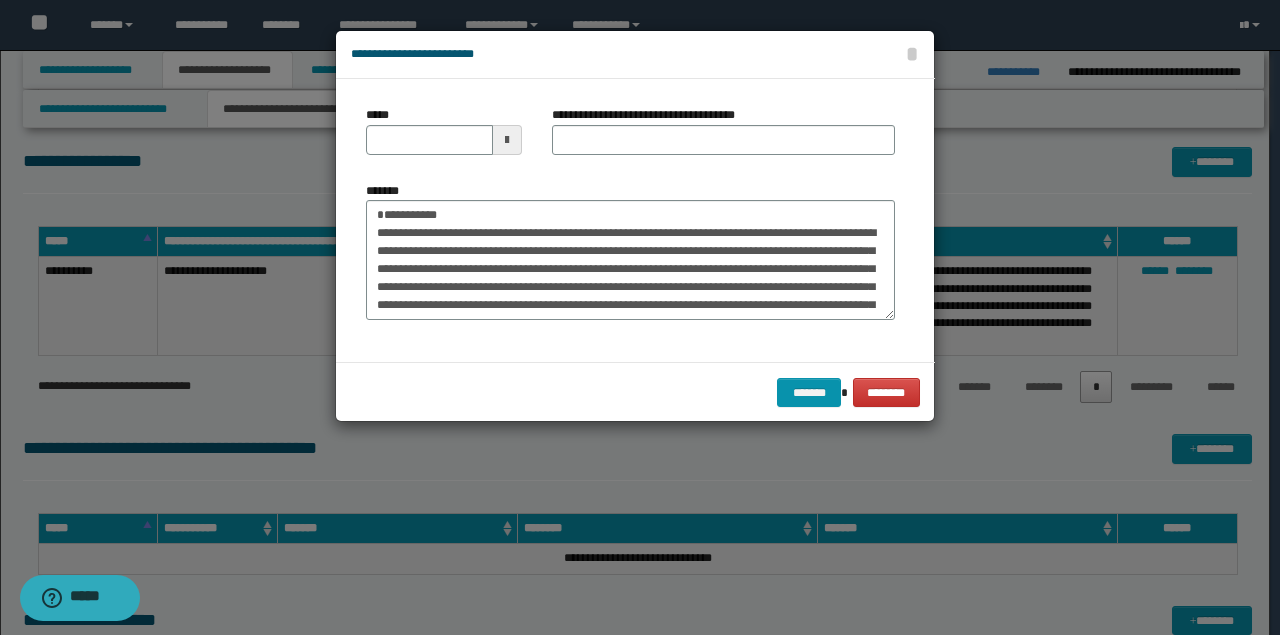 click on "**********" at bounding box center [723, 138] 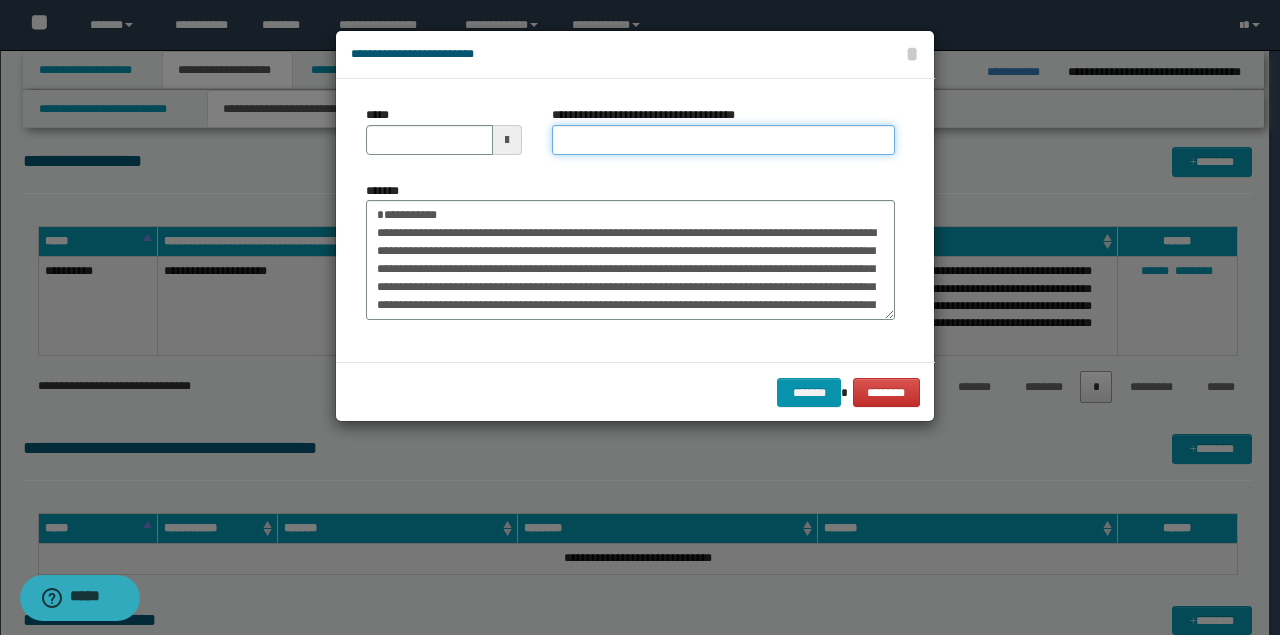 click on "**********" at bounding box center [723, 140] 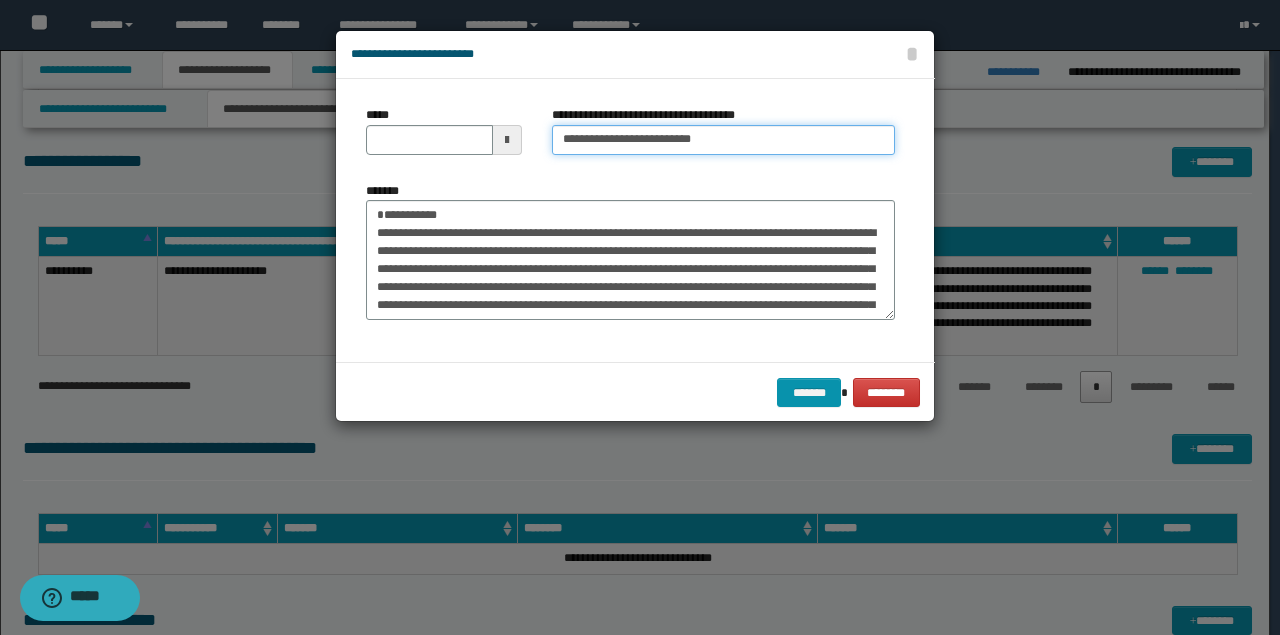 type on "**********" 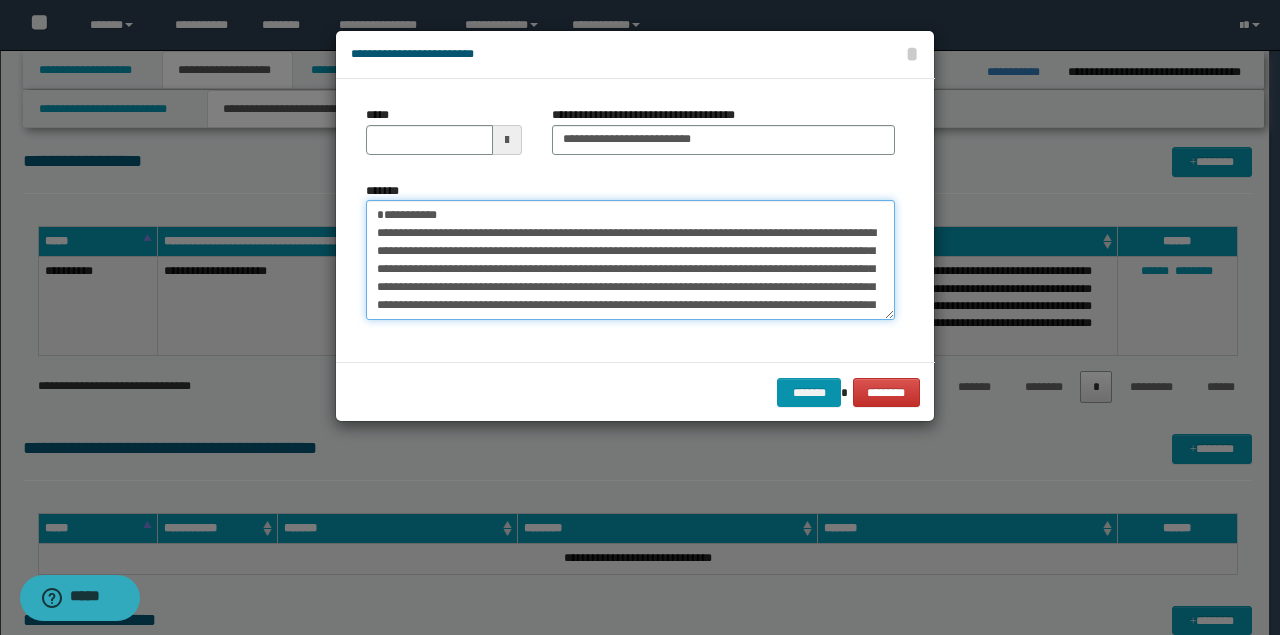 drag, startPoint x: 514, startPoint y: 224, endPoint x: 98, endPoint y: 190, distance: 417.38712 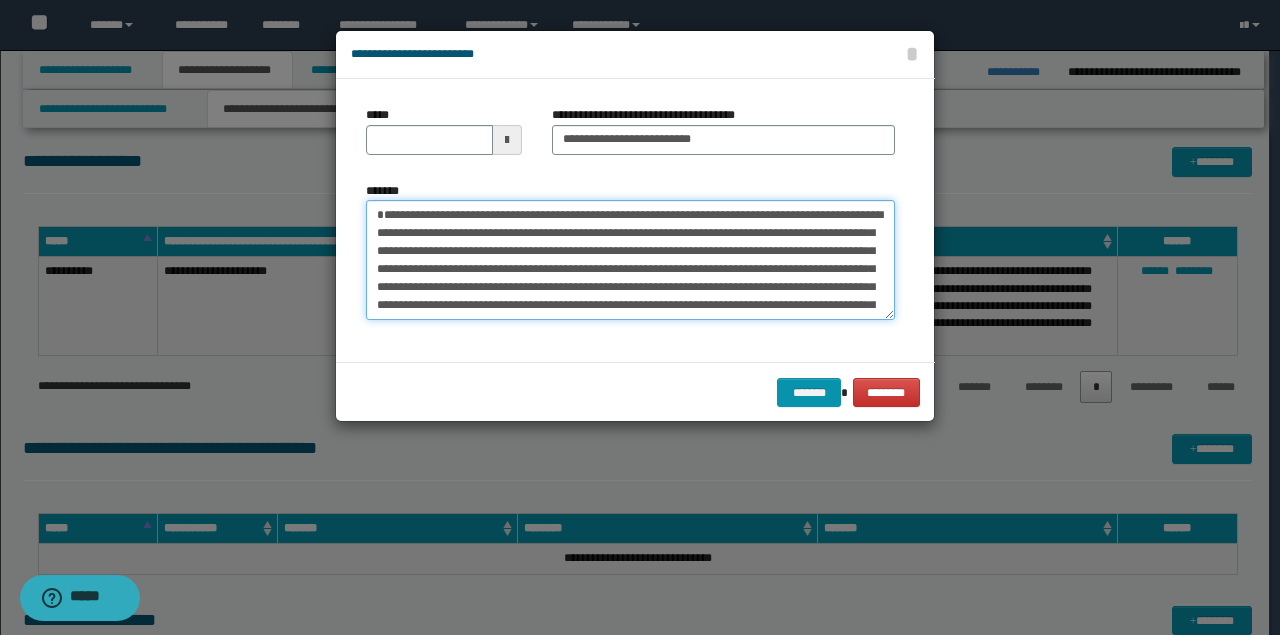 type 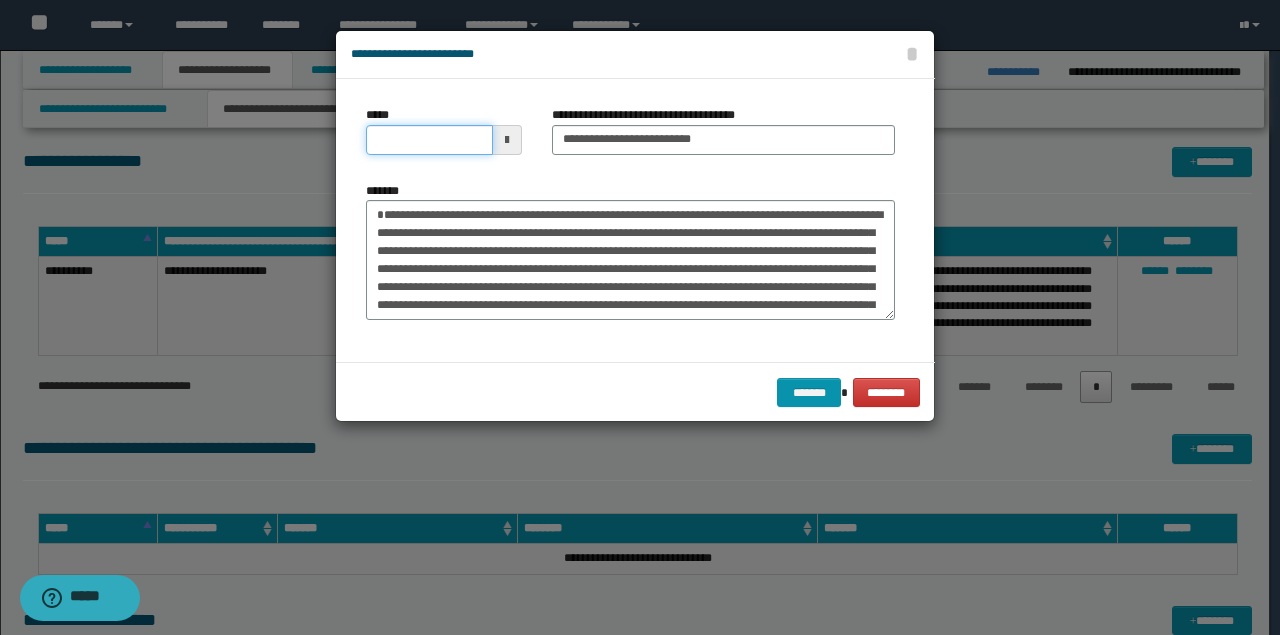 click on "*****" at bounding box center [429, 140] 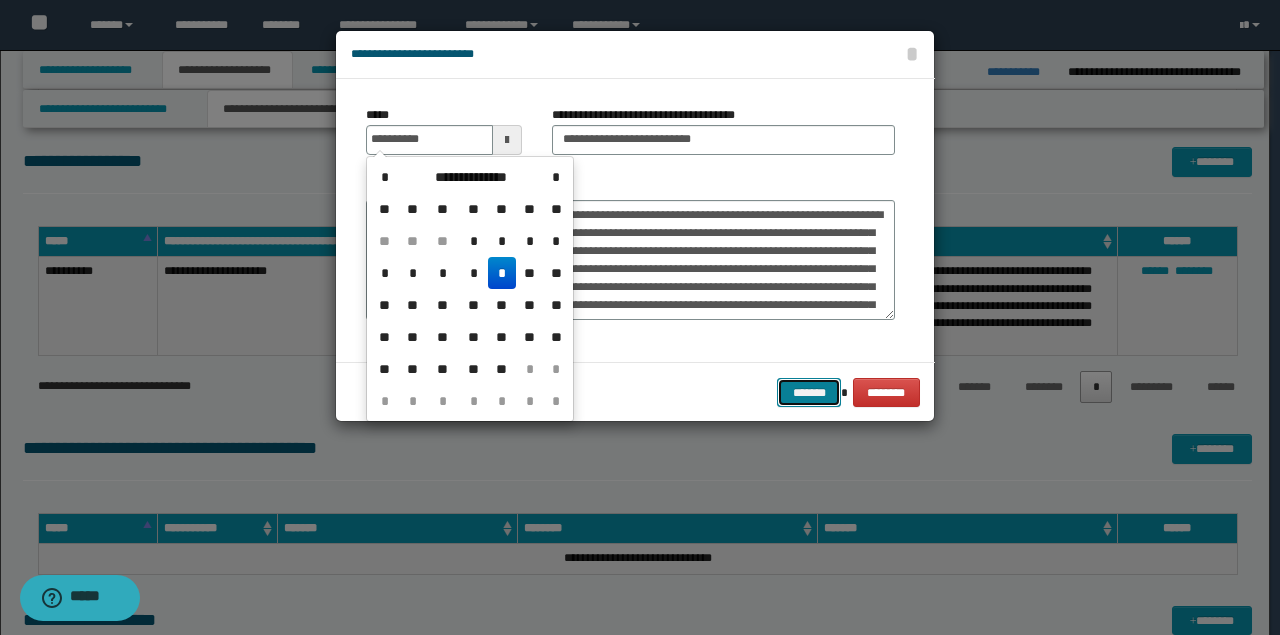 type on "**********" 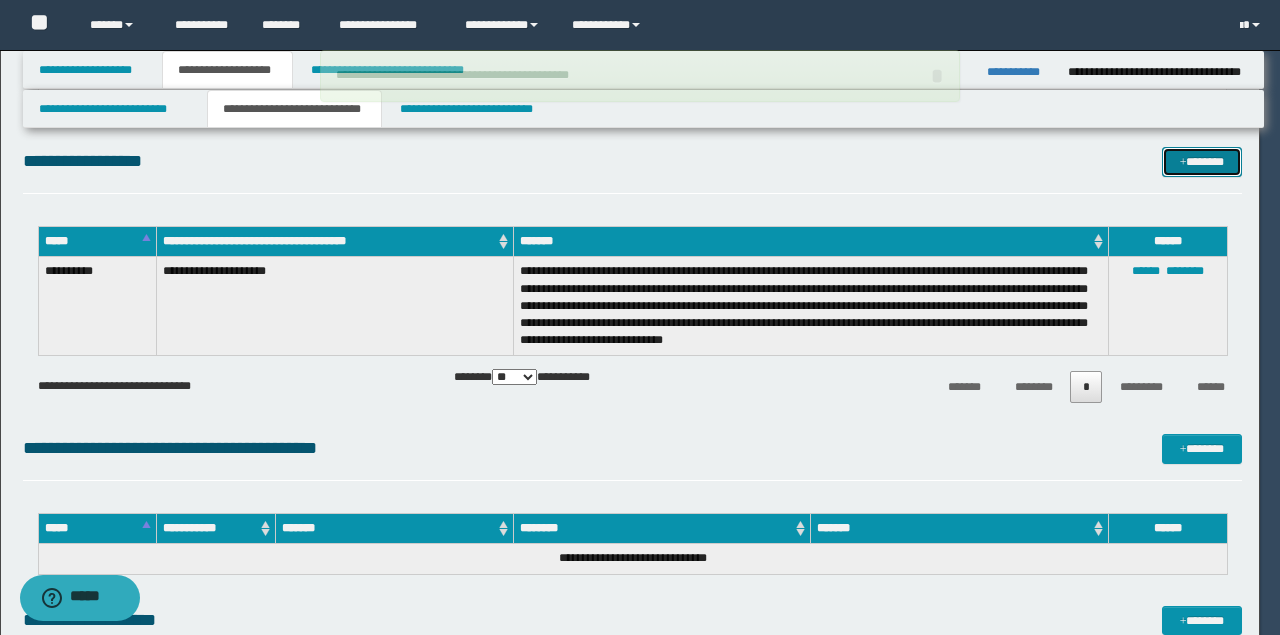 type 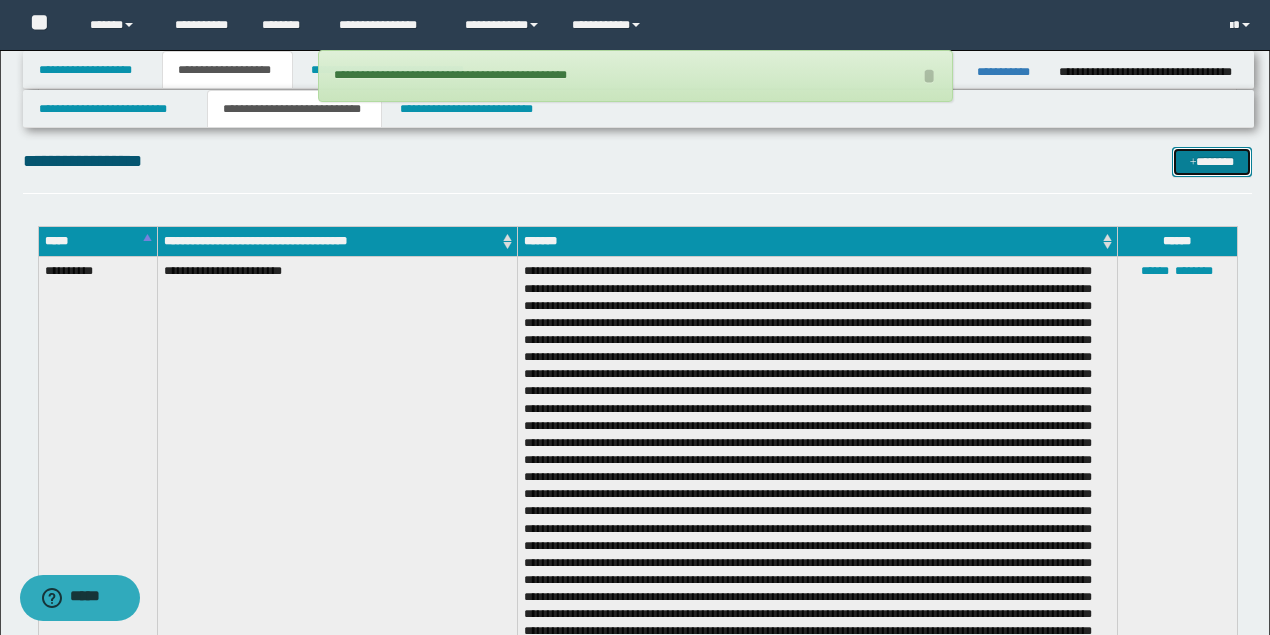 click on "*******" at bounding box center [1211, 161] 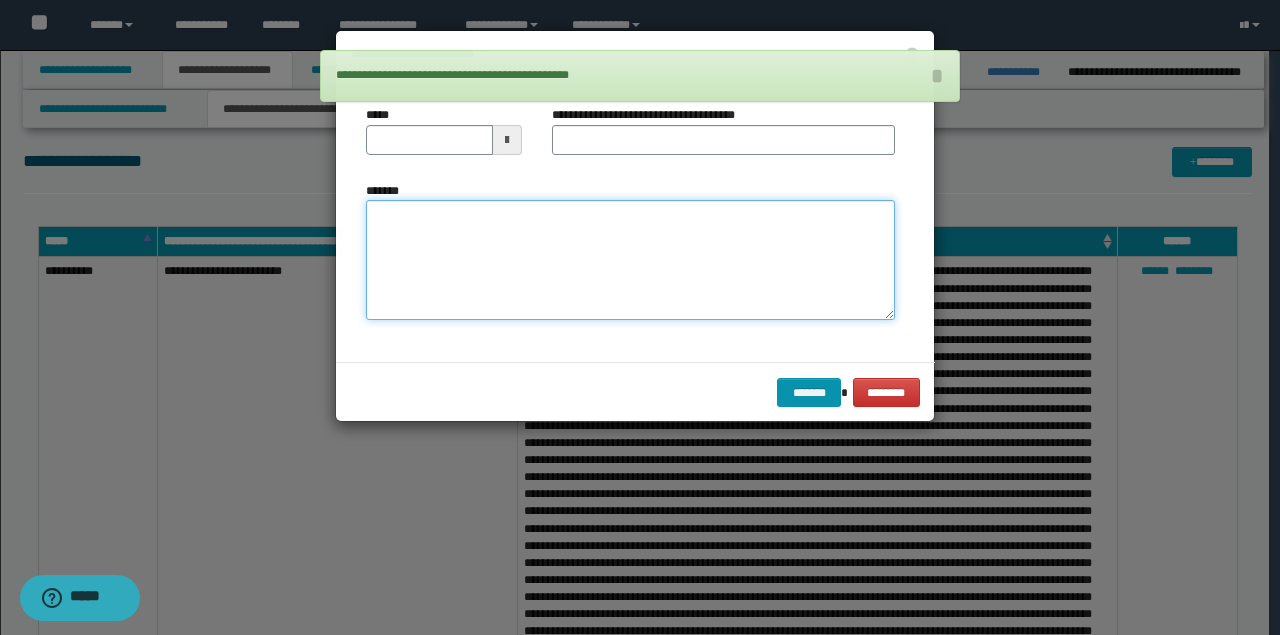 click on "*******" at bounding box center (630, 259) 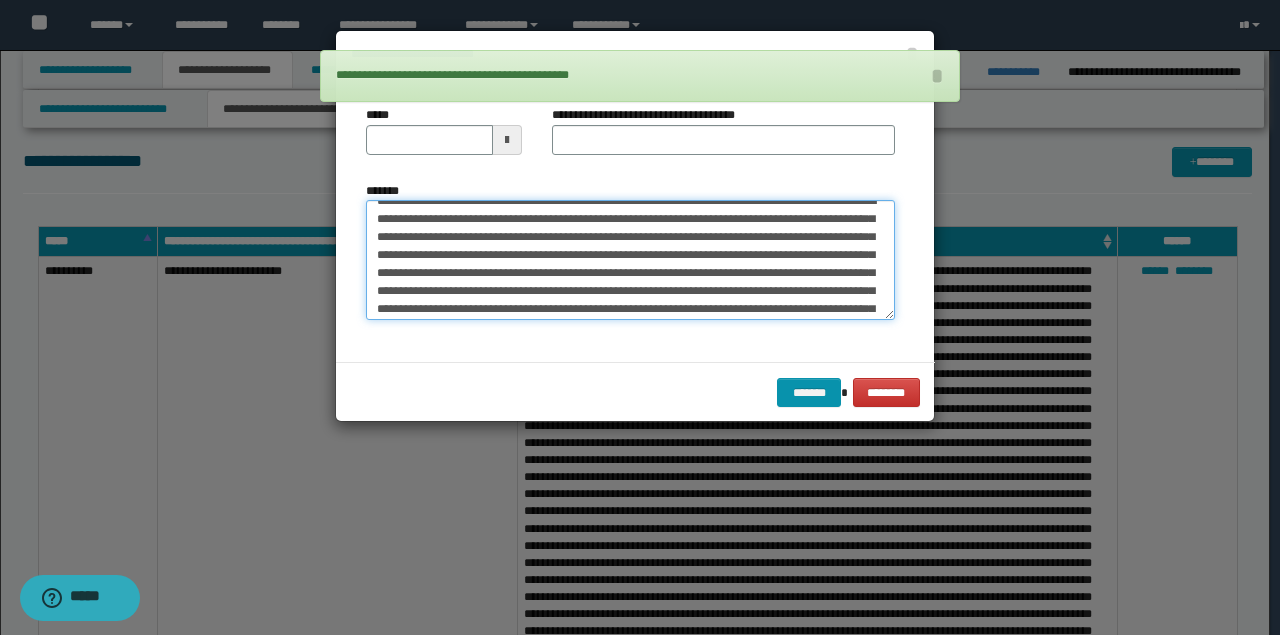 scroll, scrollTop: 0, scrollLeft: 0, axis: both 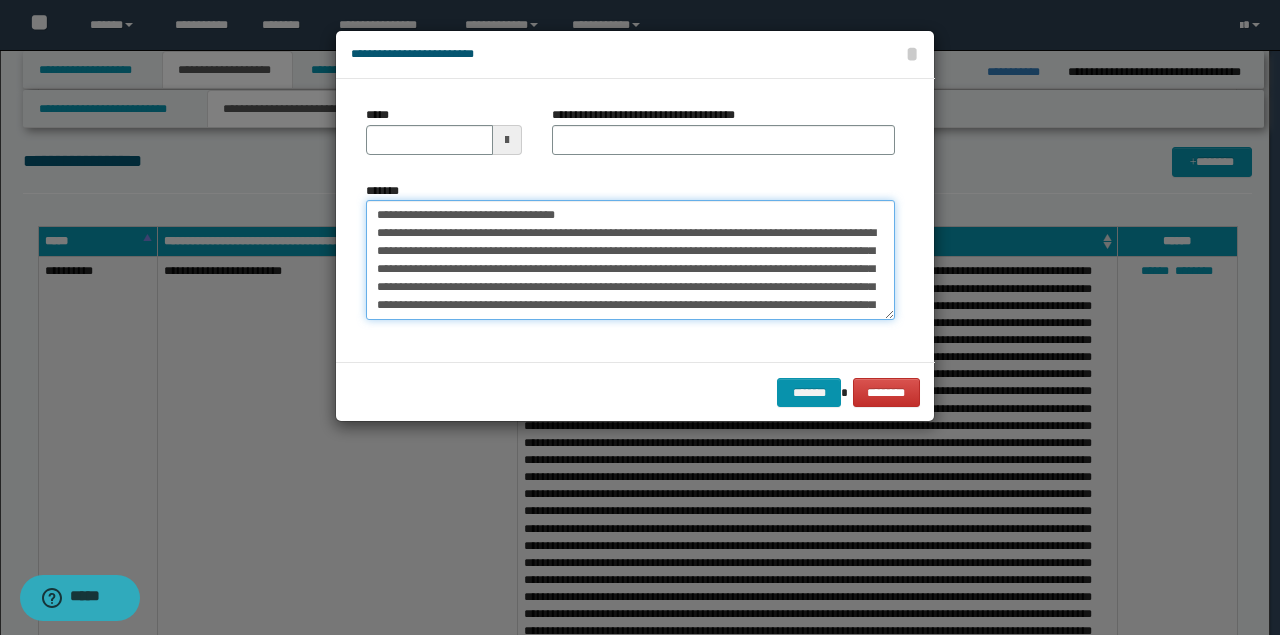 drag, startPoint x: 493, startPoint y: 212, endPoint x: 142, endPoint y: 212, distance: 351 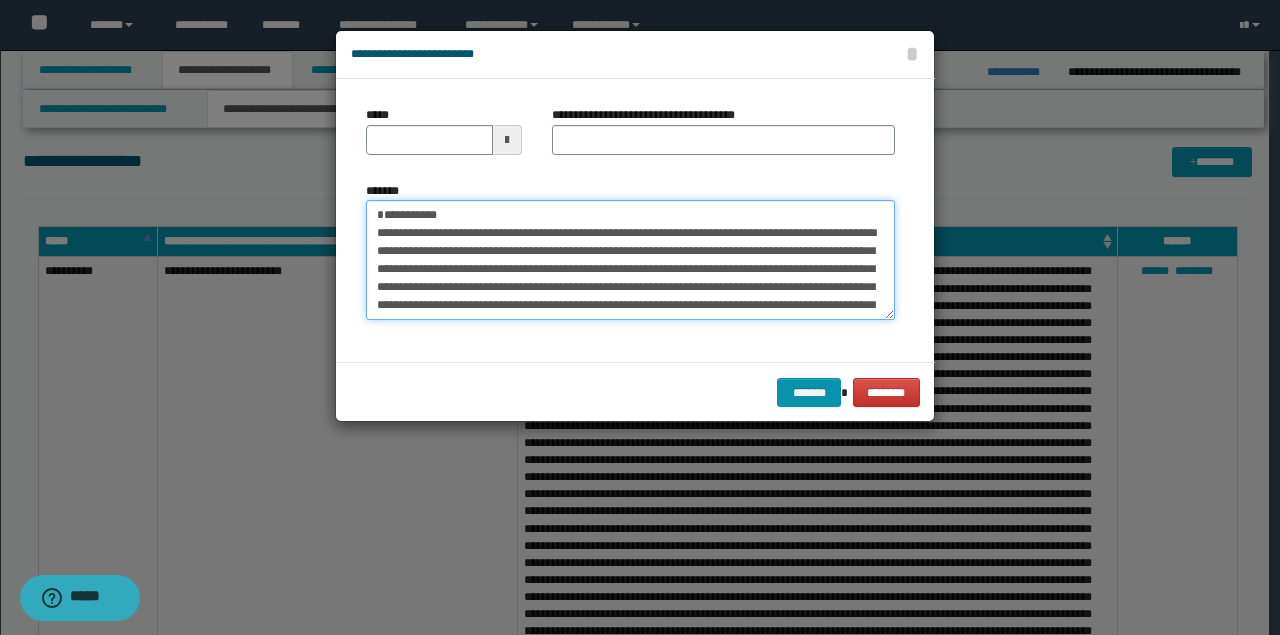 type on "**********" 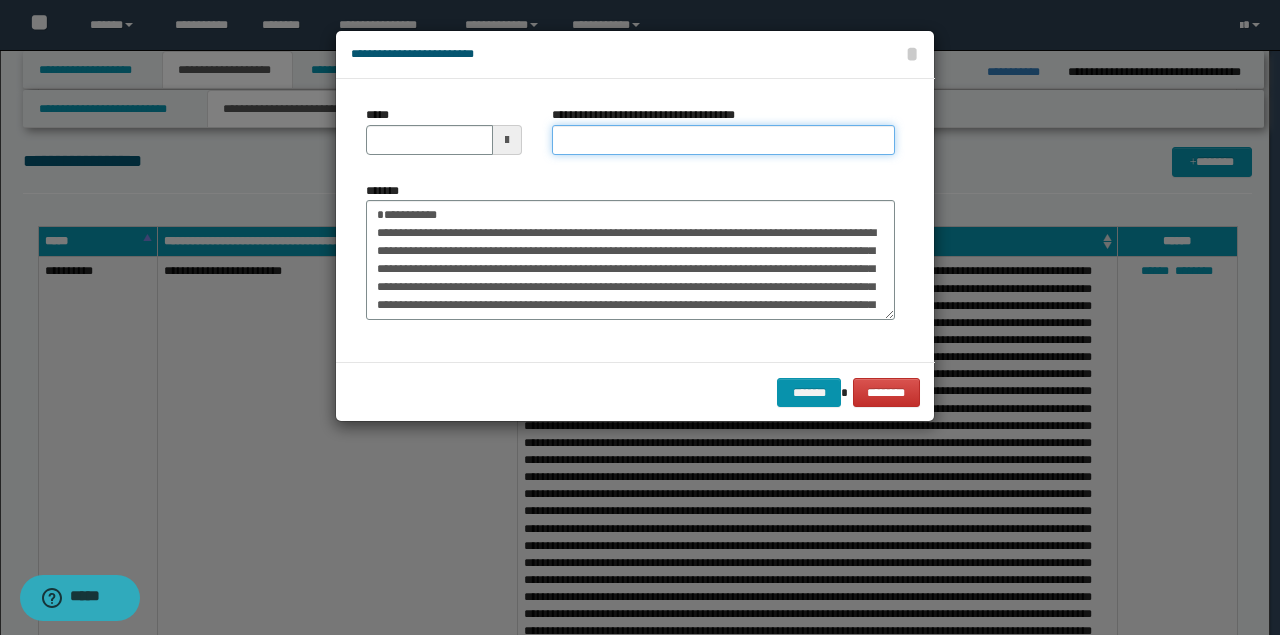 click on "**********" at bounding box center (723, 140) 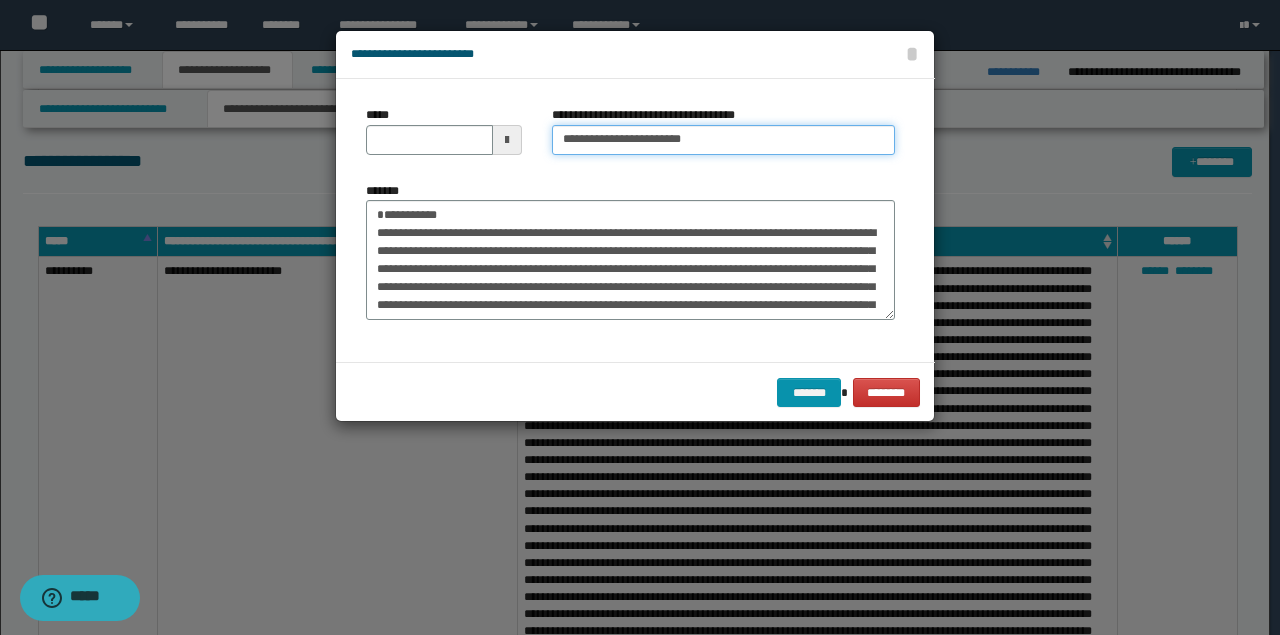 type on "**********" 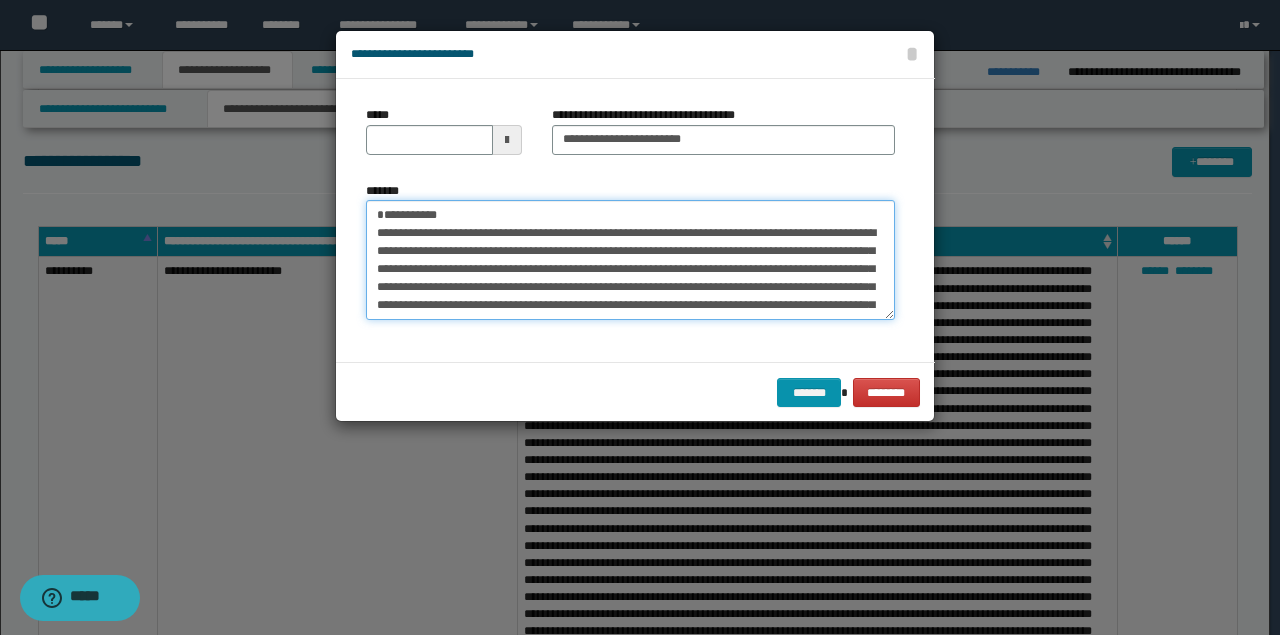 drag, startPoint x: 278, startPoint y: 196, endPoint x: 277, endPoint y: 174, distance: 22.022715 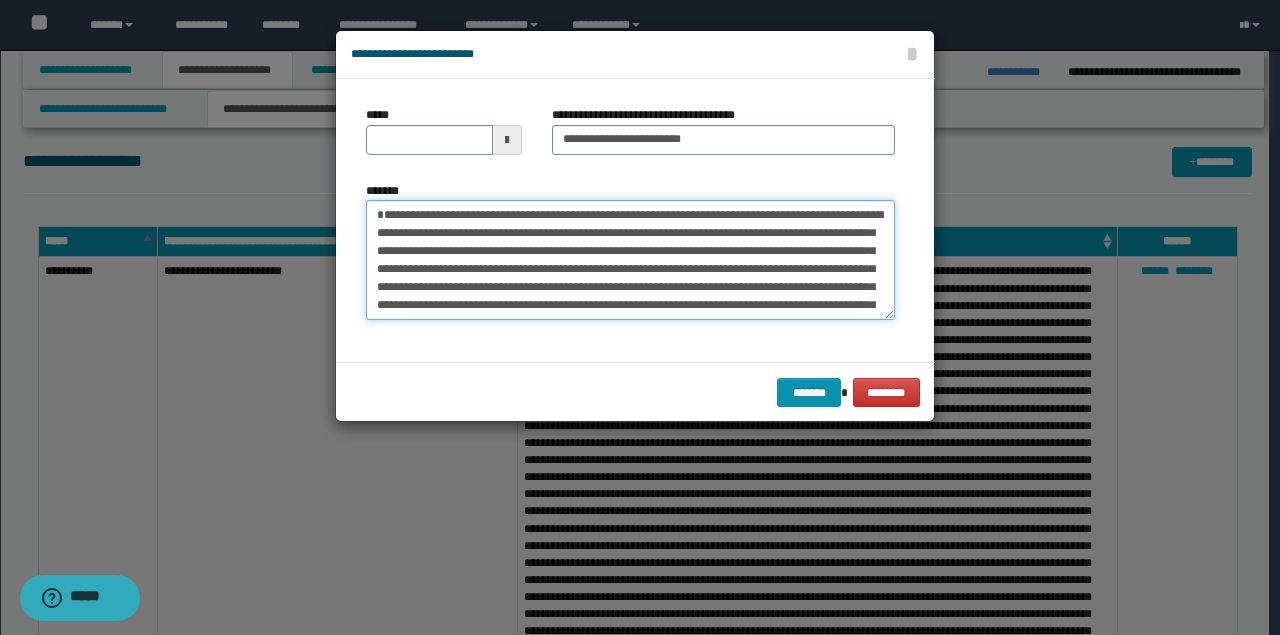 type 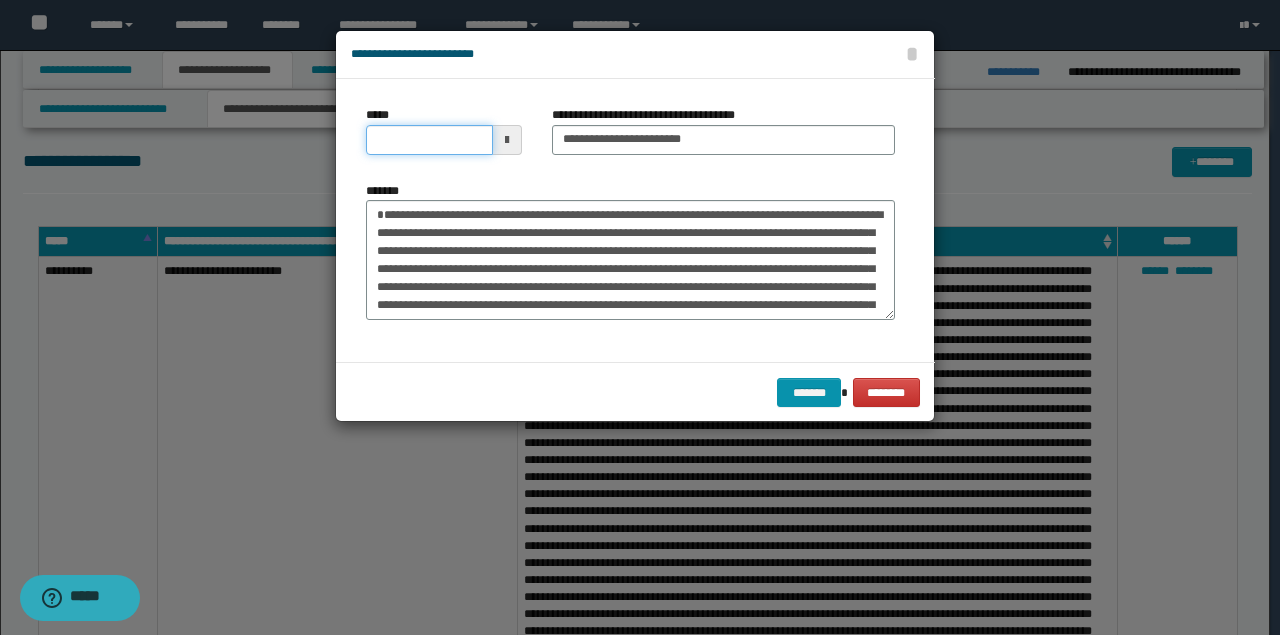 click on "*****" at bounding box center [429, 140] 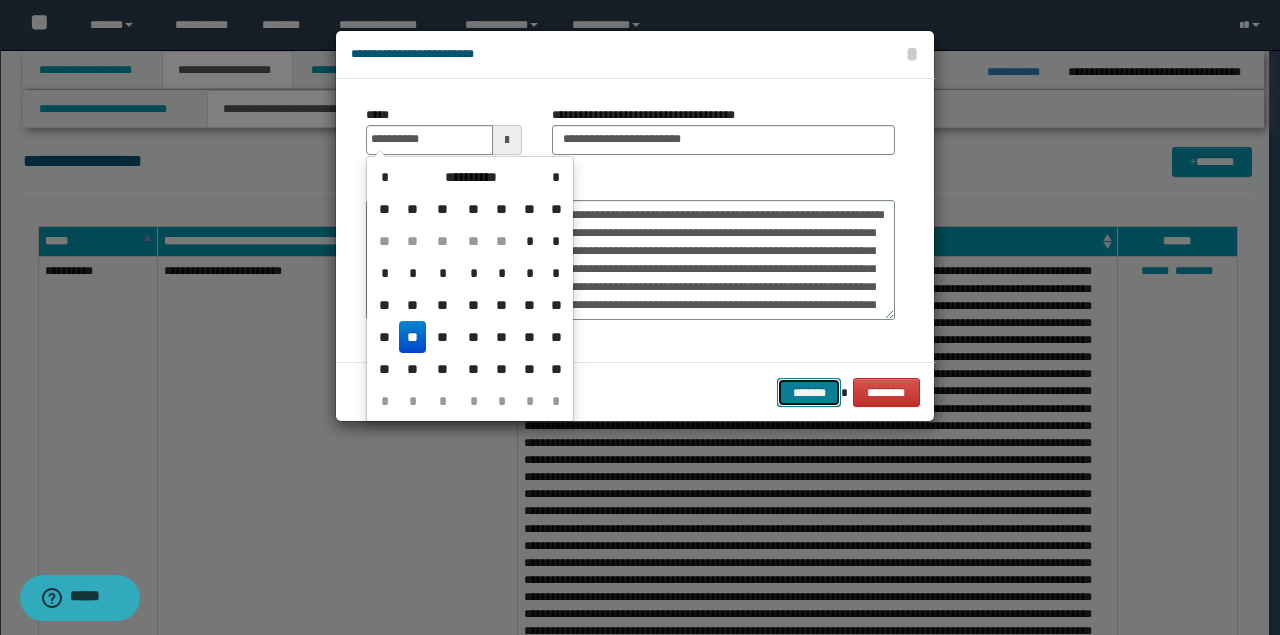 type on "**********" 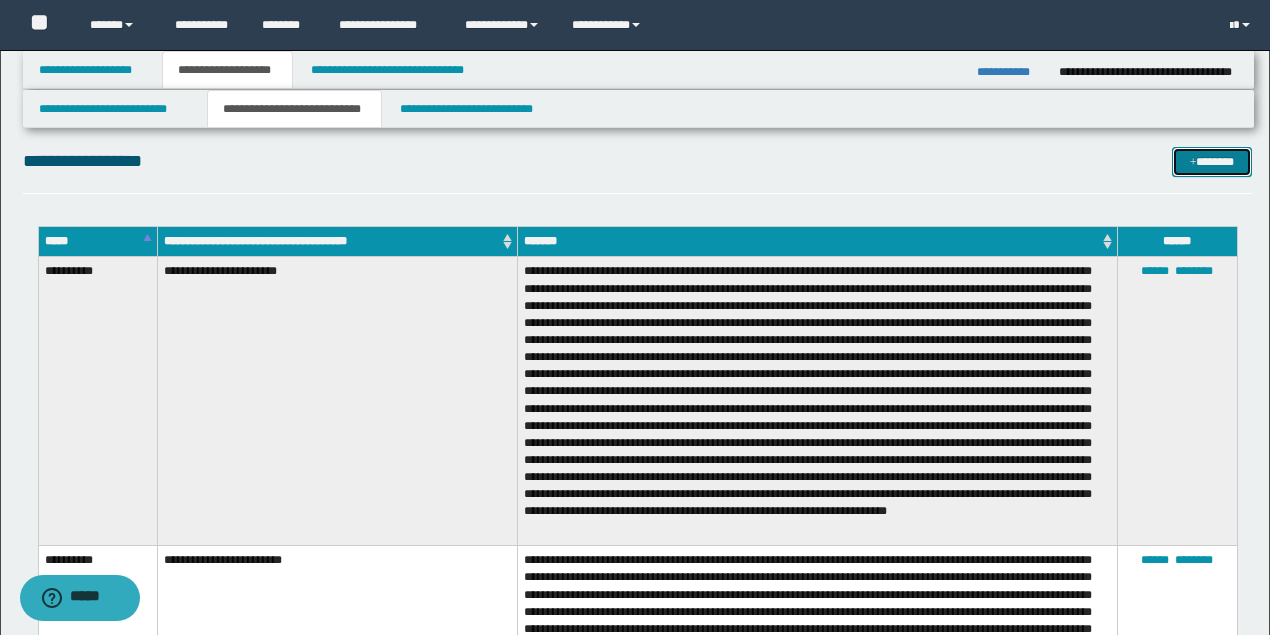 click on "*******" at bounding box center (1211, 161) 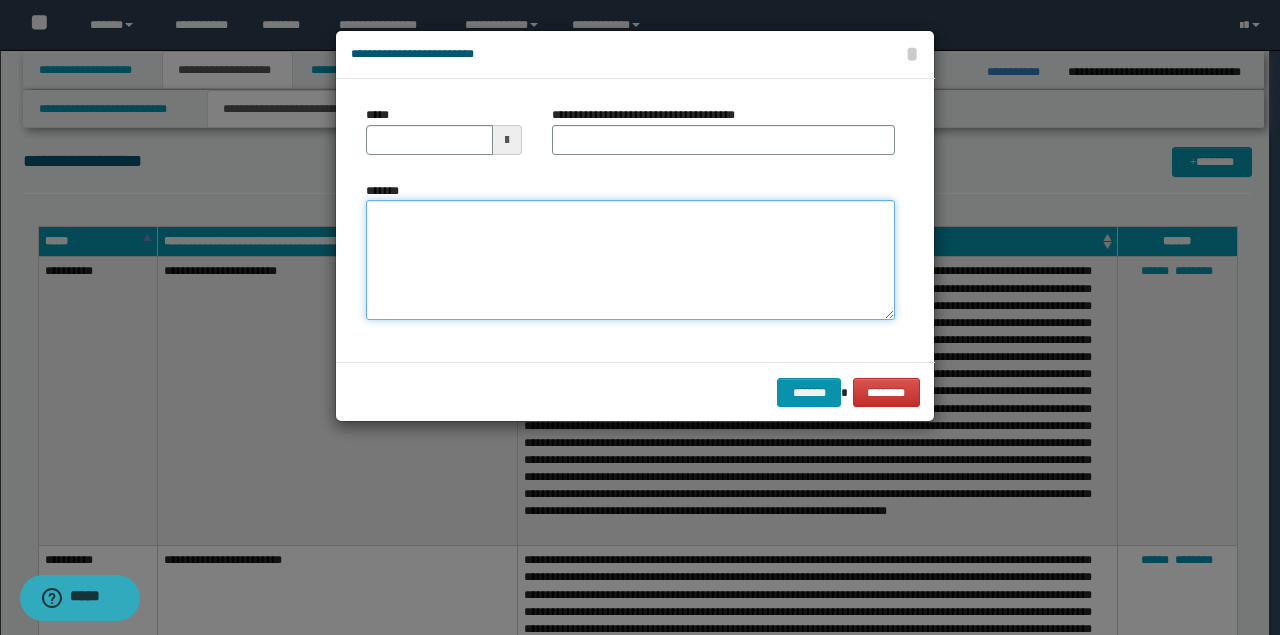 click on "*******" at bounding box center [630, 259] 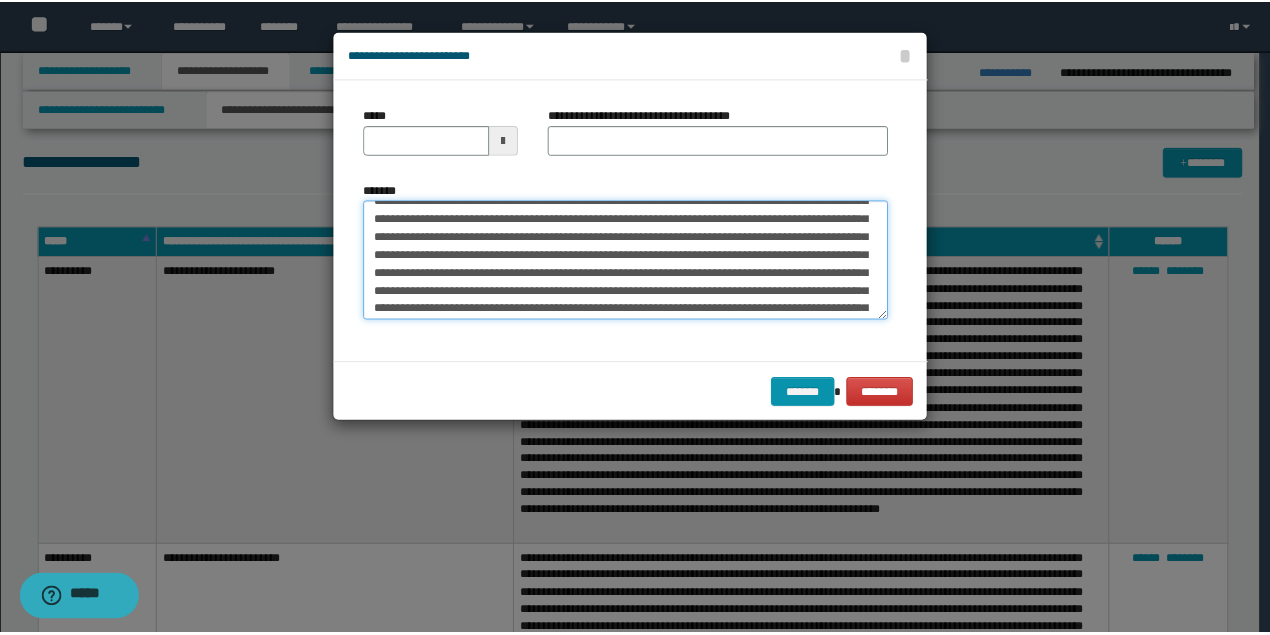 scroll, scrollTop: 0, scrollLeft: 0, axis: both 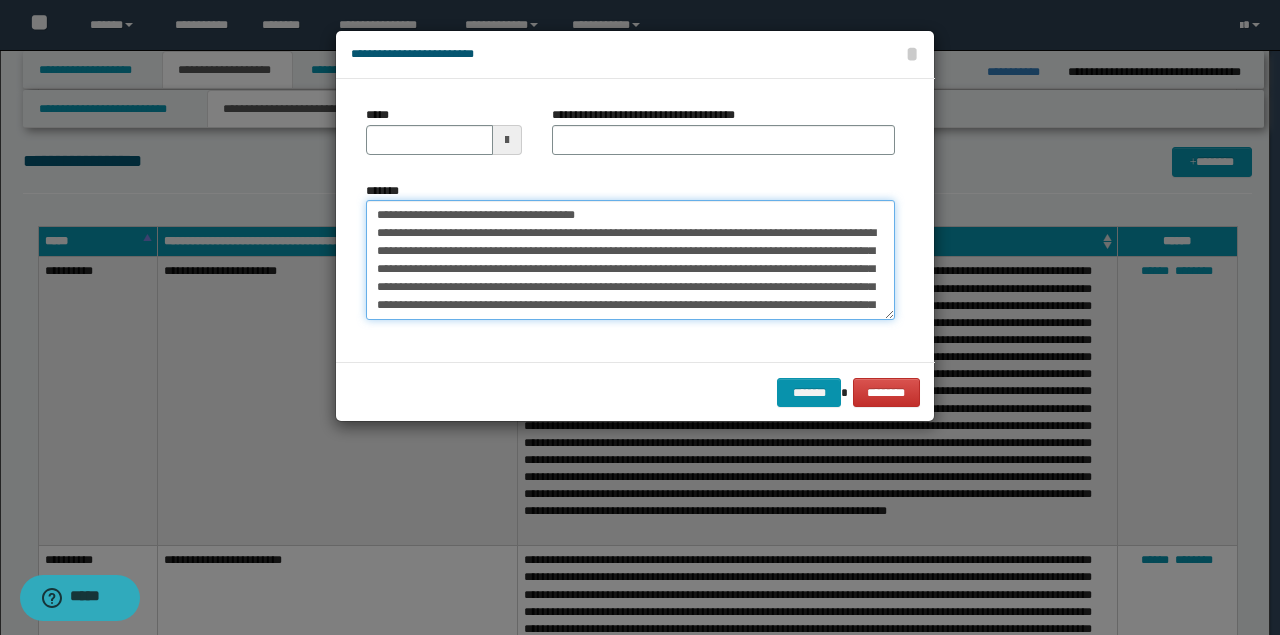 drag, startPoint x: 526, startPoint y: 210, endPoint x: 0, endPoint y: 208, distance: 526.0038 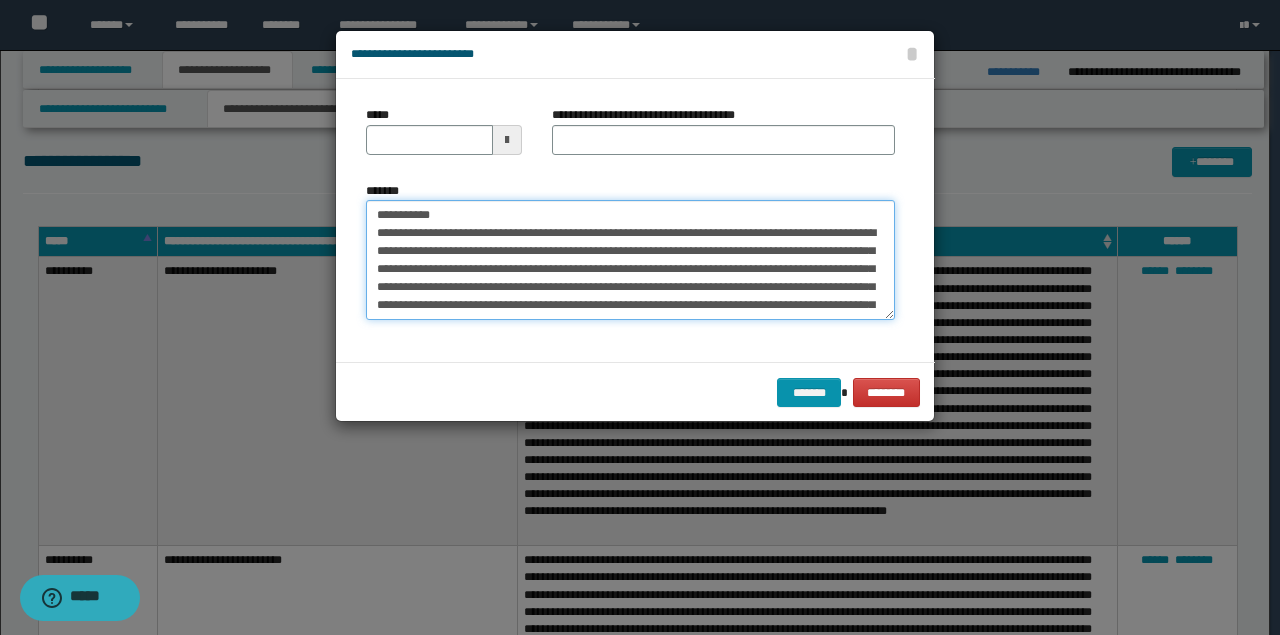 type on "**********" 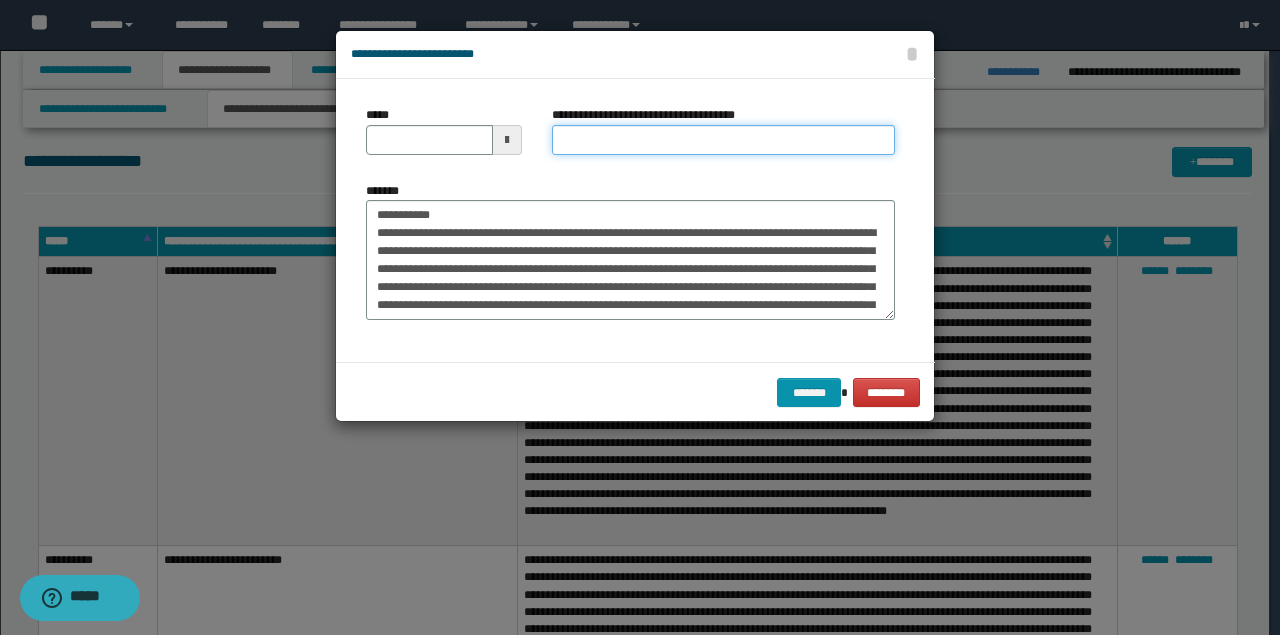 drag, startPoint x: 608, startPoint y: 145, endPoint x: 594, endPoint y: 148, distance: 14.3178215 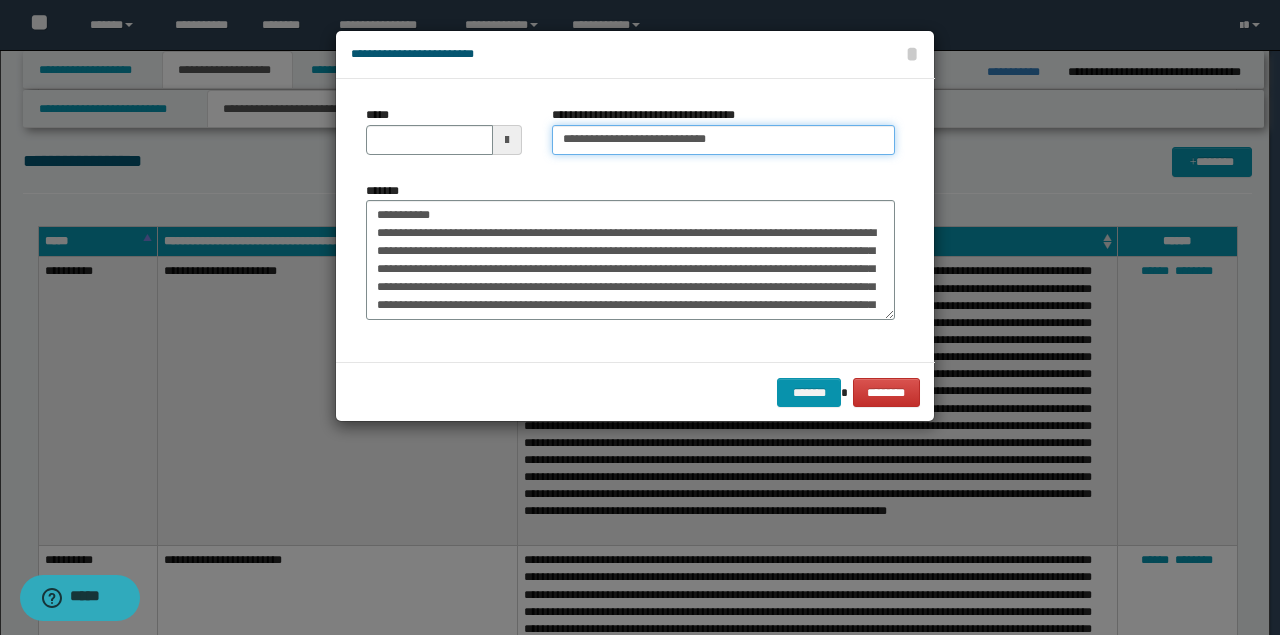type on "**********" 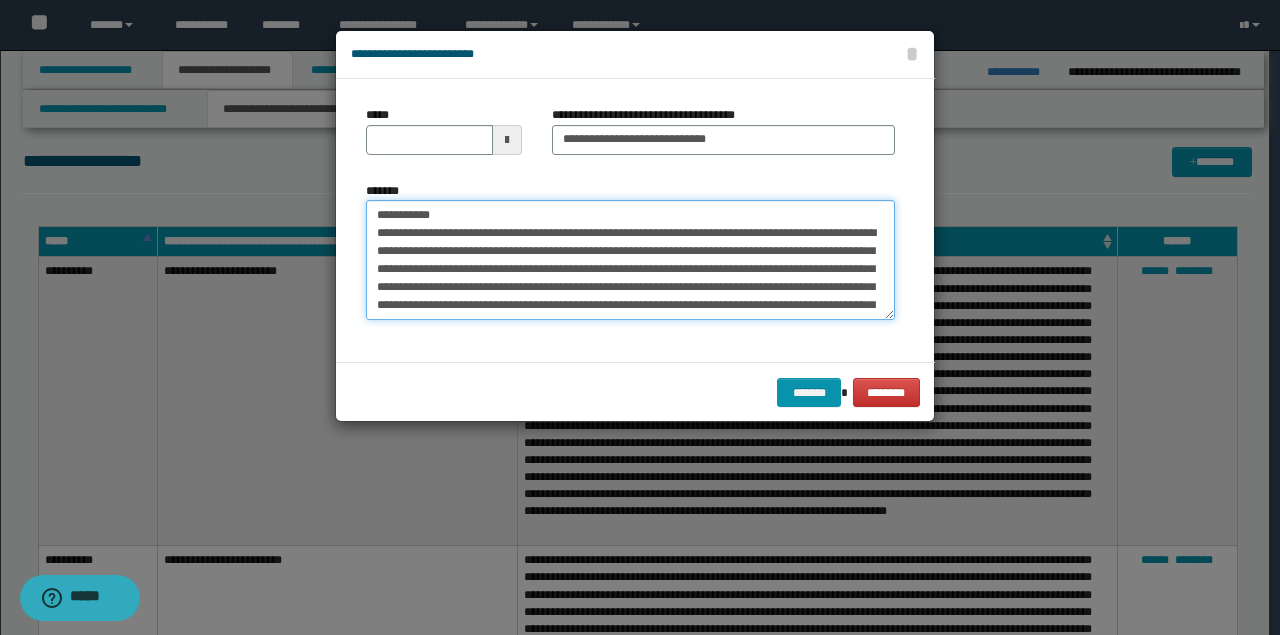 drag, startPoint x: 476, startPoint y: 211, endPoint x: 87, endPoint y: 196, distance: 389.2891 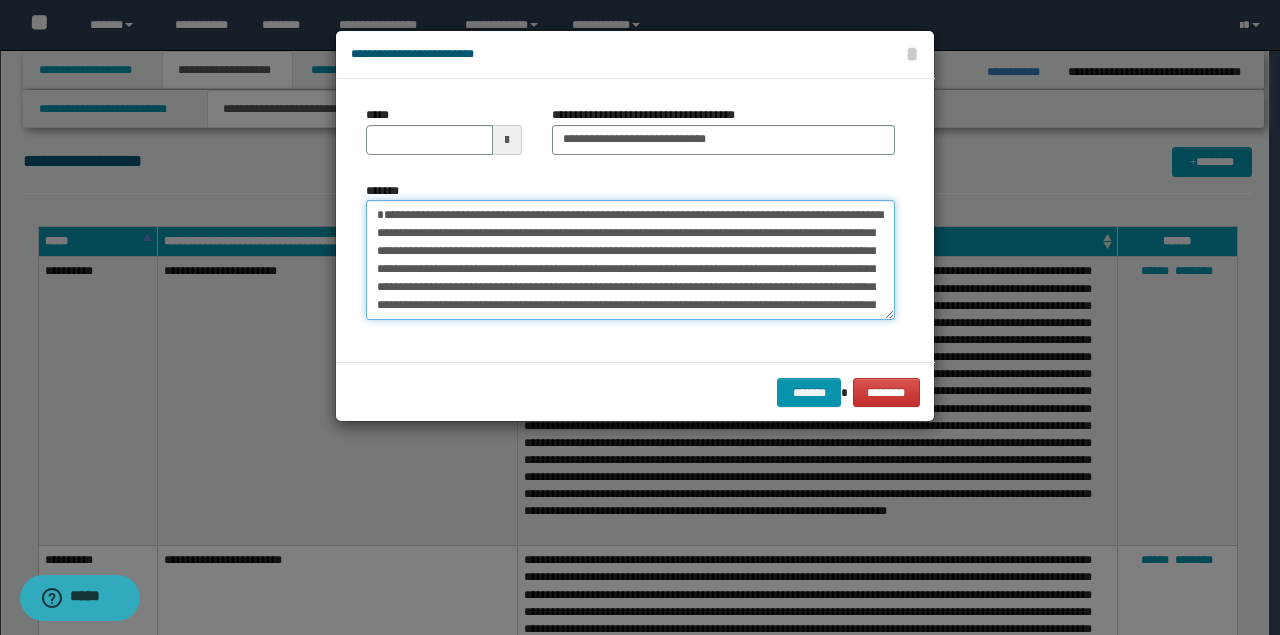 type 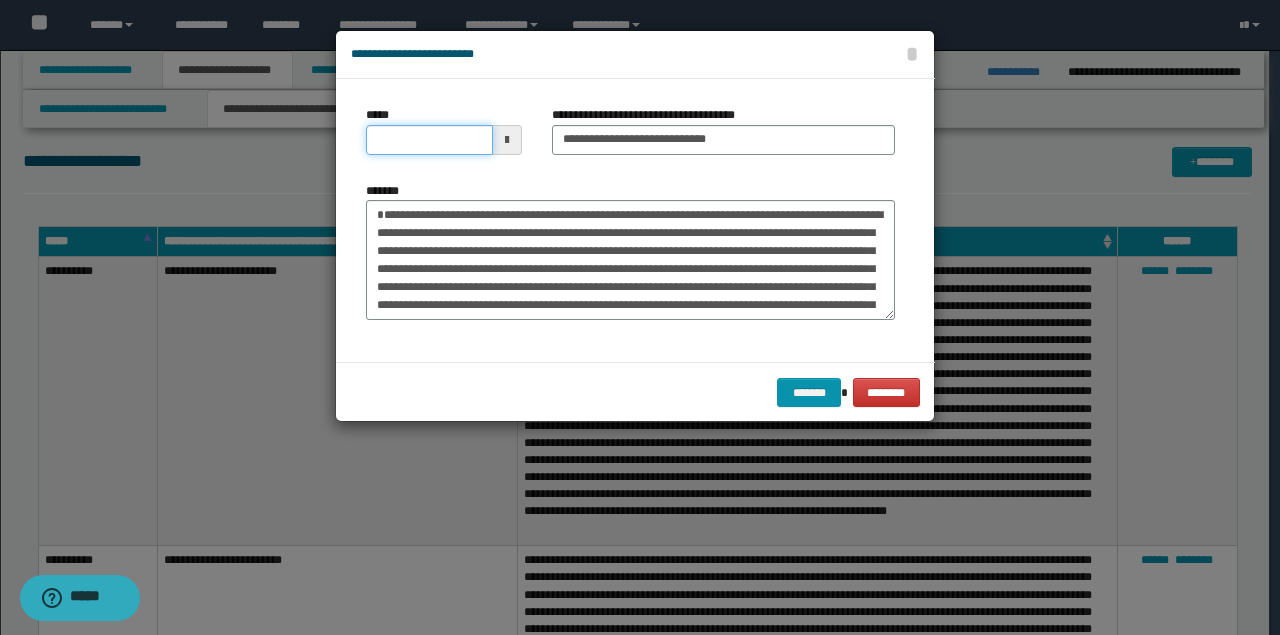 click on "*****" at bounding box center [429, 140] 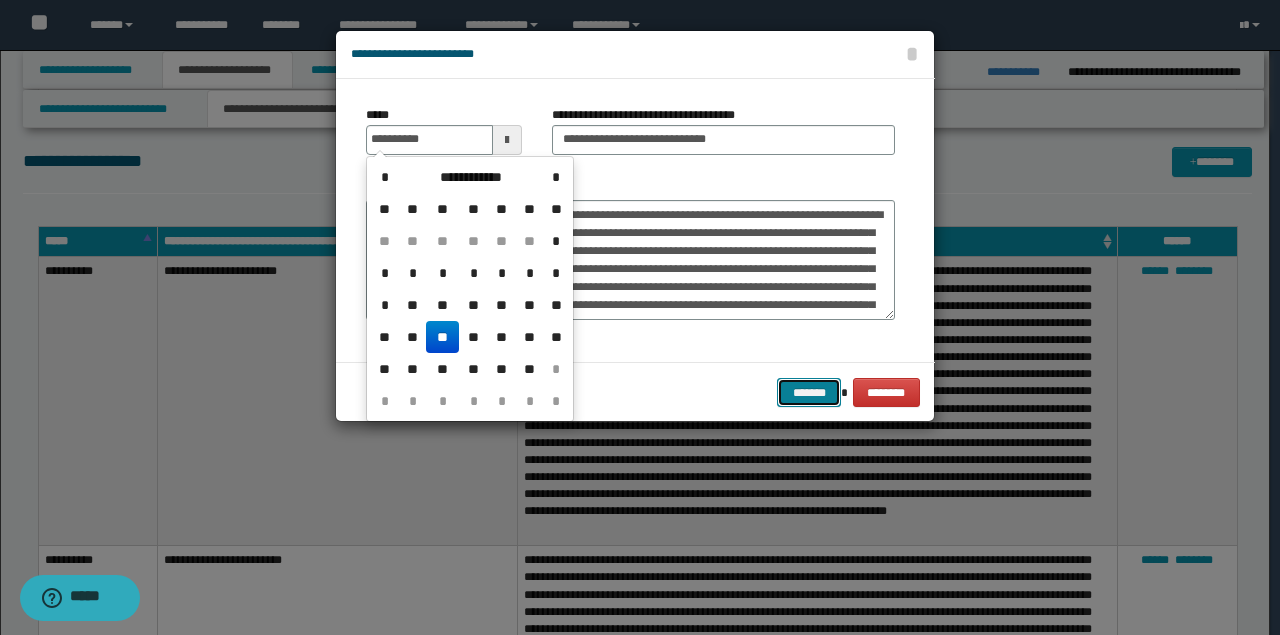type on "**********" 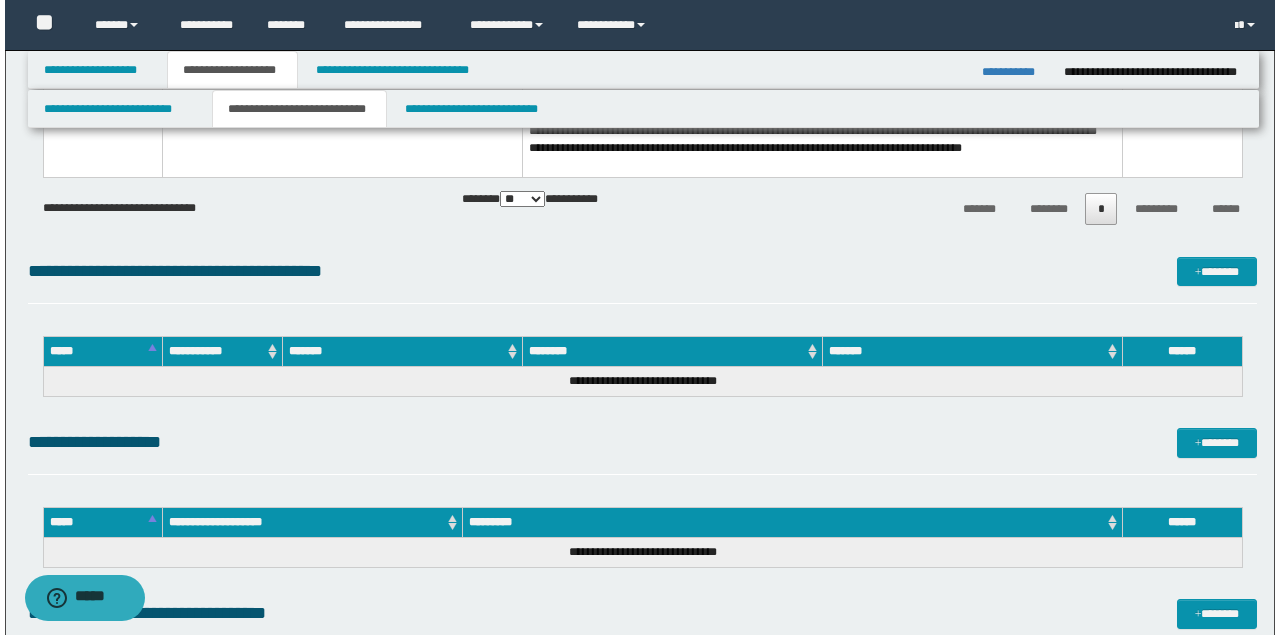 scroll, scrollTop: 3000, scrollLeft: 0, axis: vertical 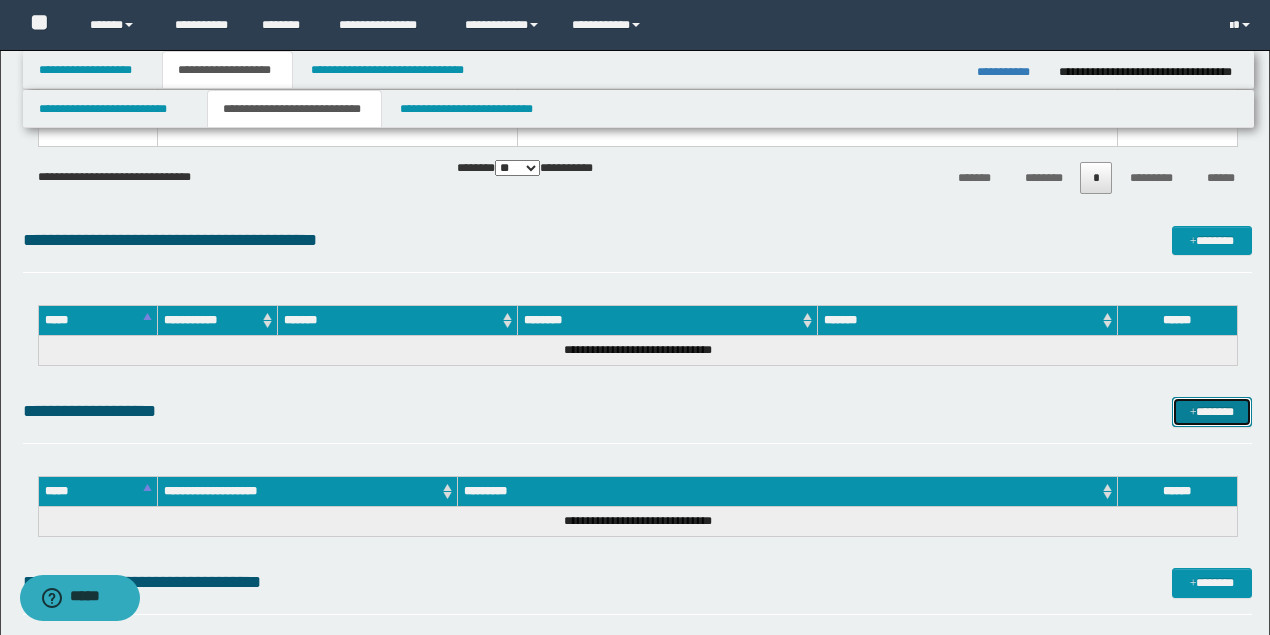 click at bounding box center [1193, 413] 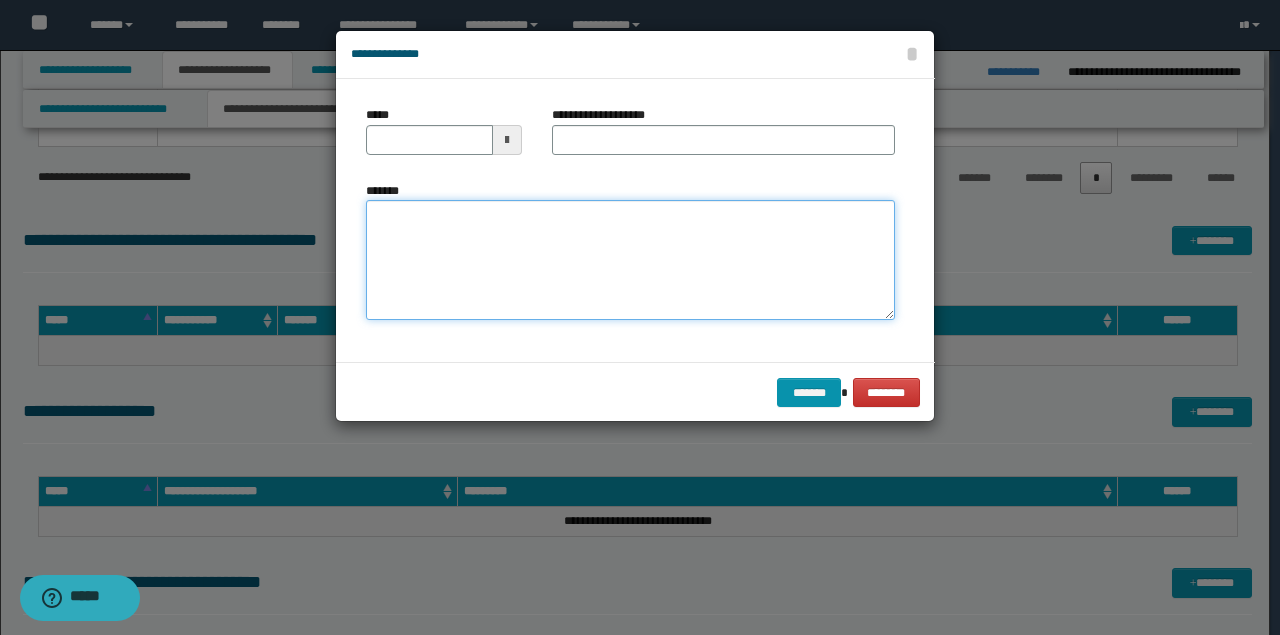 click on "*******" at bounding box center [630, 260] 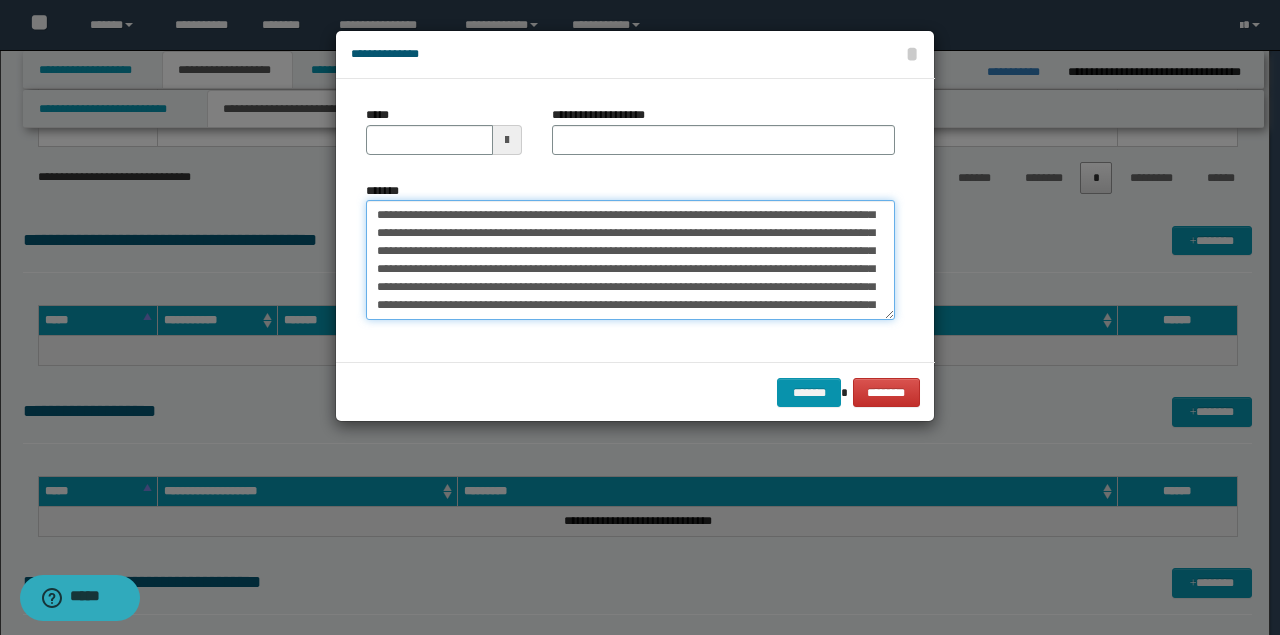 scroll, scrollTop: 0, scrollLeft: 0, axis: both 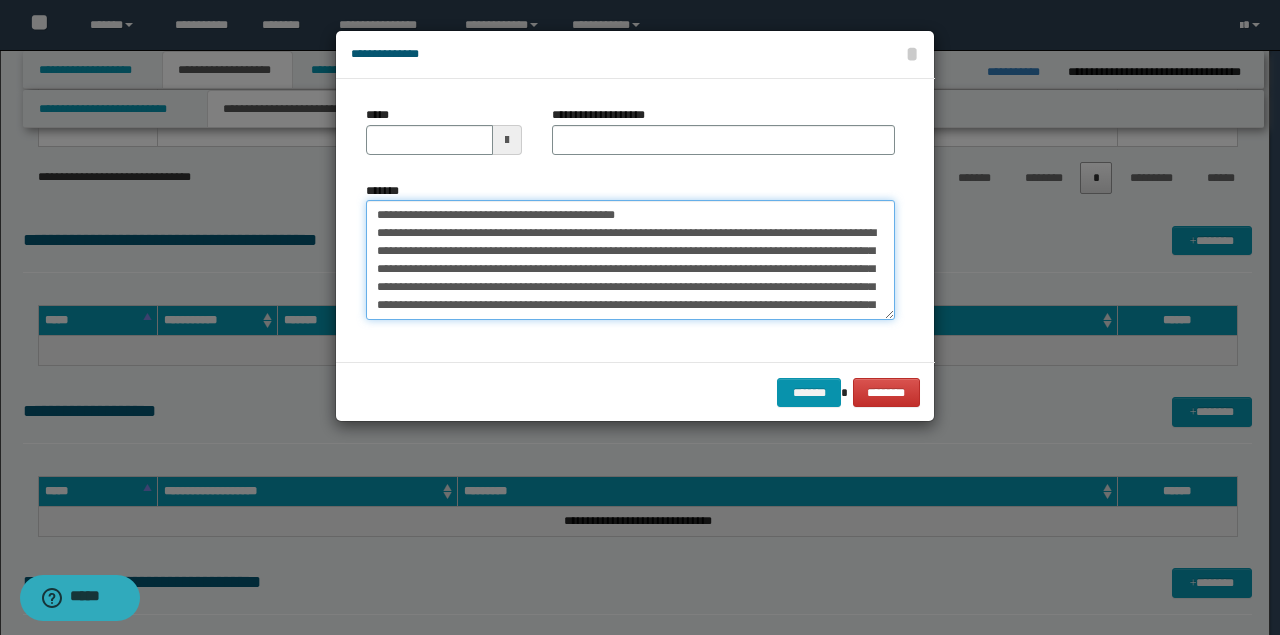 drag, startPoint x: 574, startPoint y: 214, endPoint x: 108, endPoint y: 149, distance: 470.5114 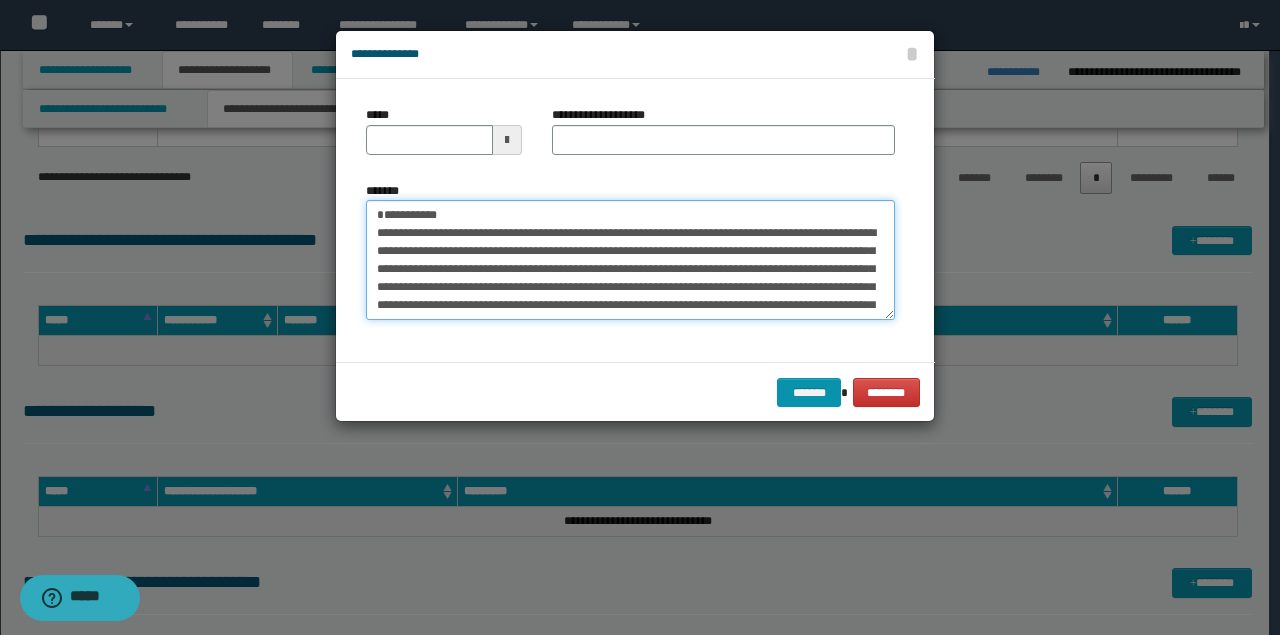 type on "**********" 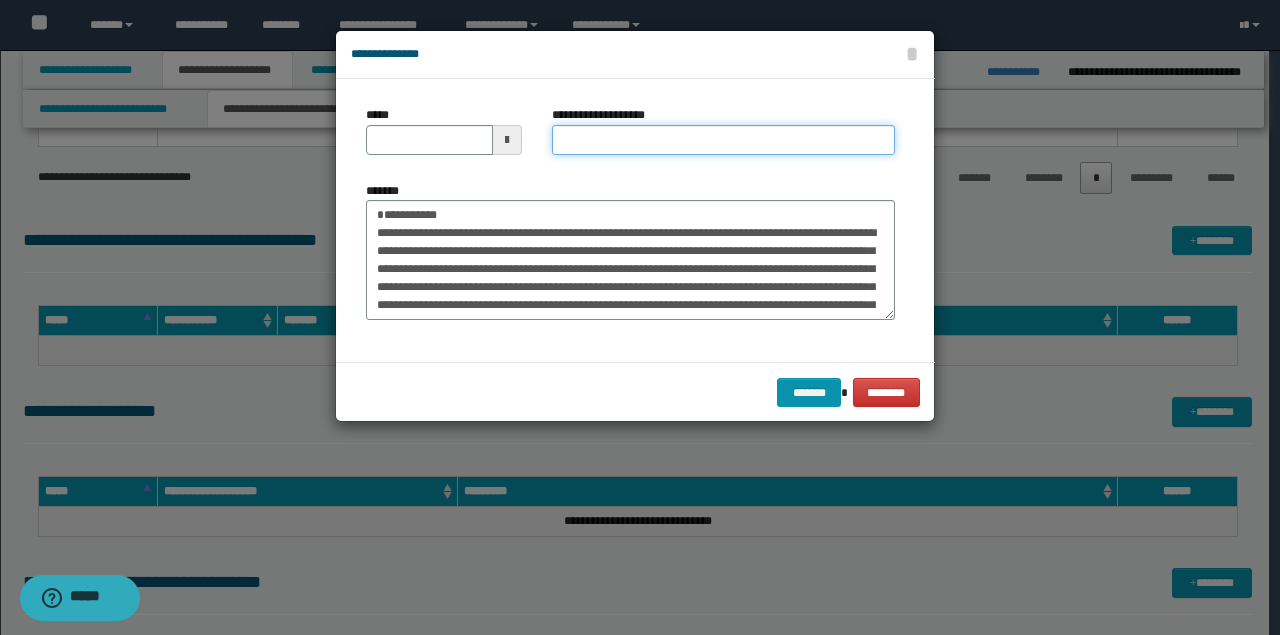 click on "**********" at bounding box center [723, 140] 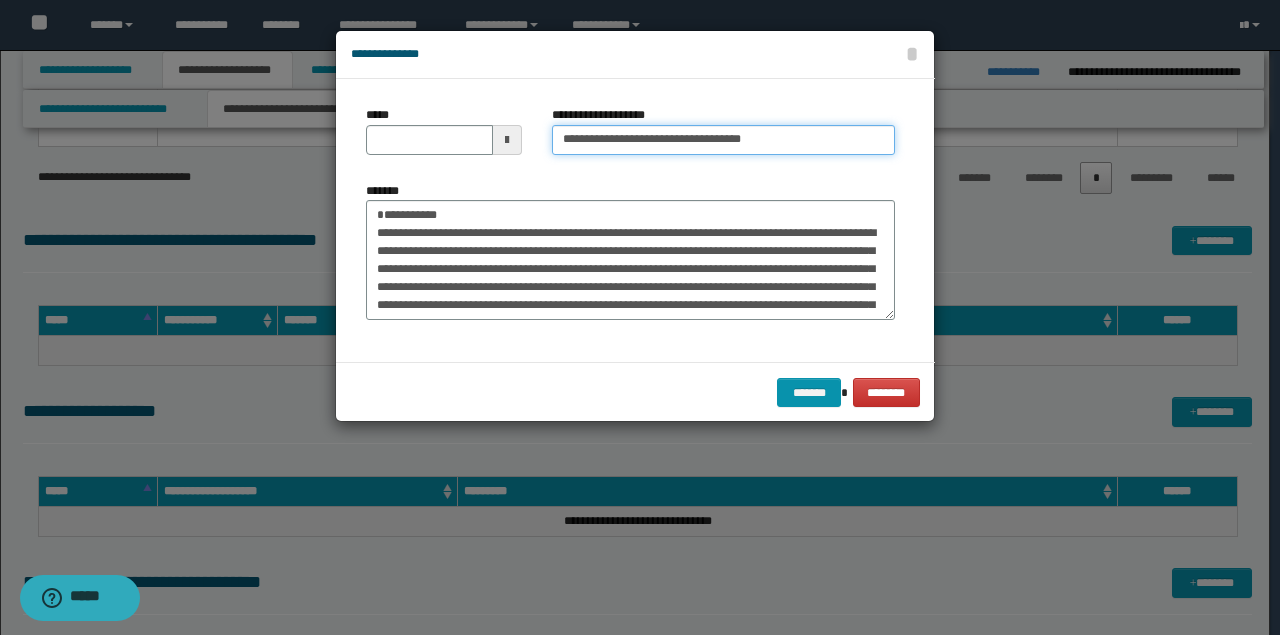type on "**********" 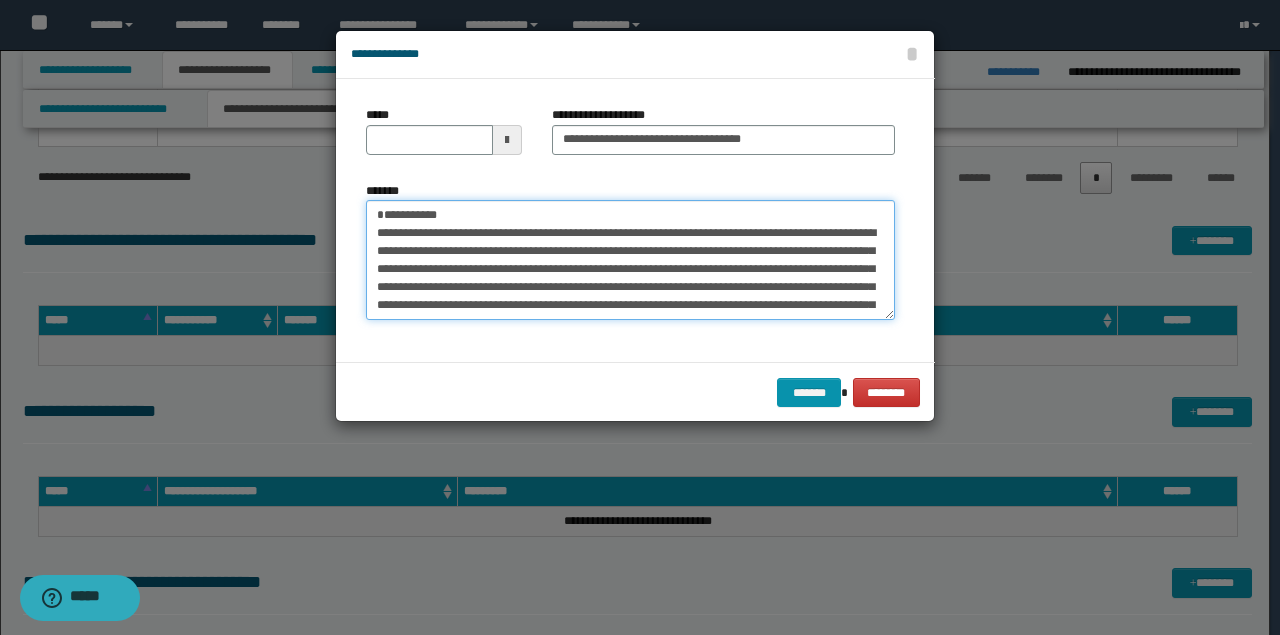 drag, startPoint x: 484, startPoint y: 203, endPoint x: 154, endPoint y: 166, distance: 332.06775 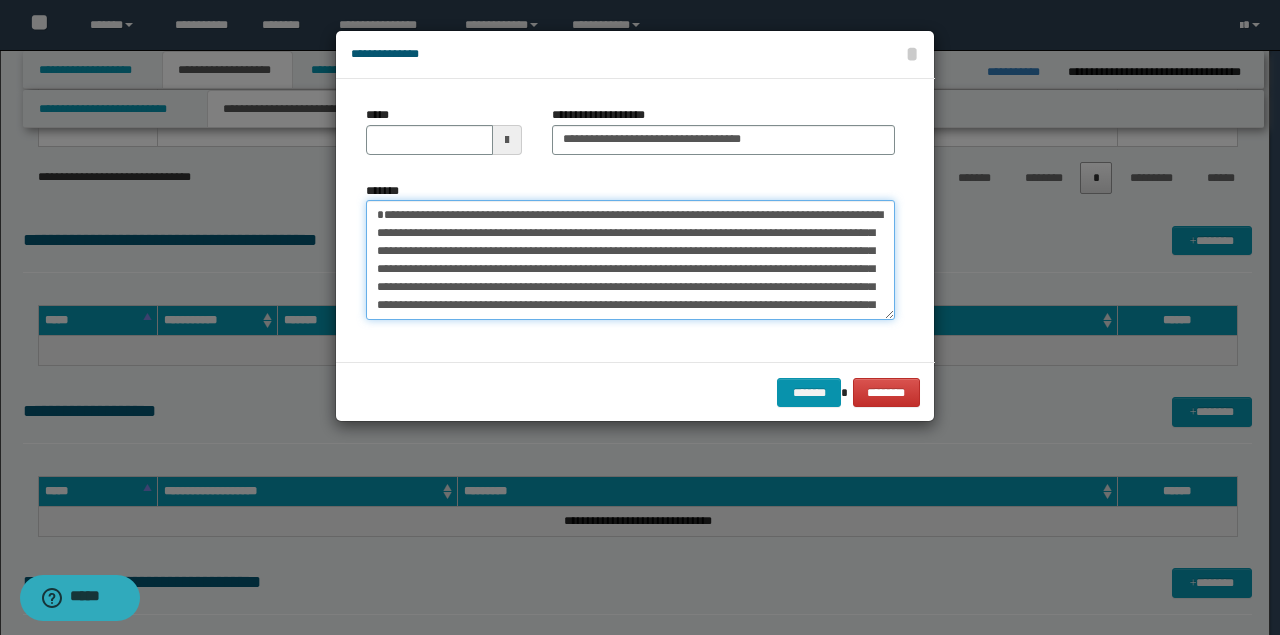 type 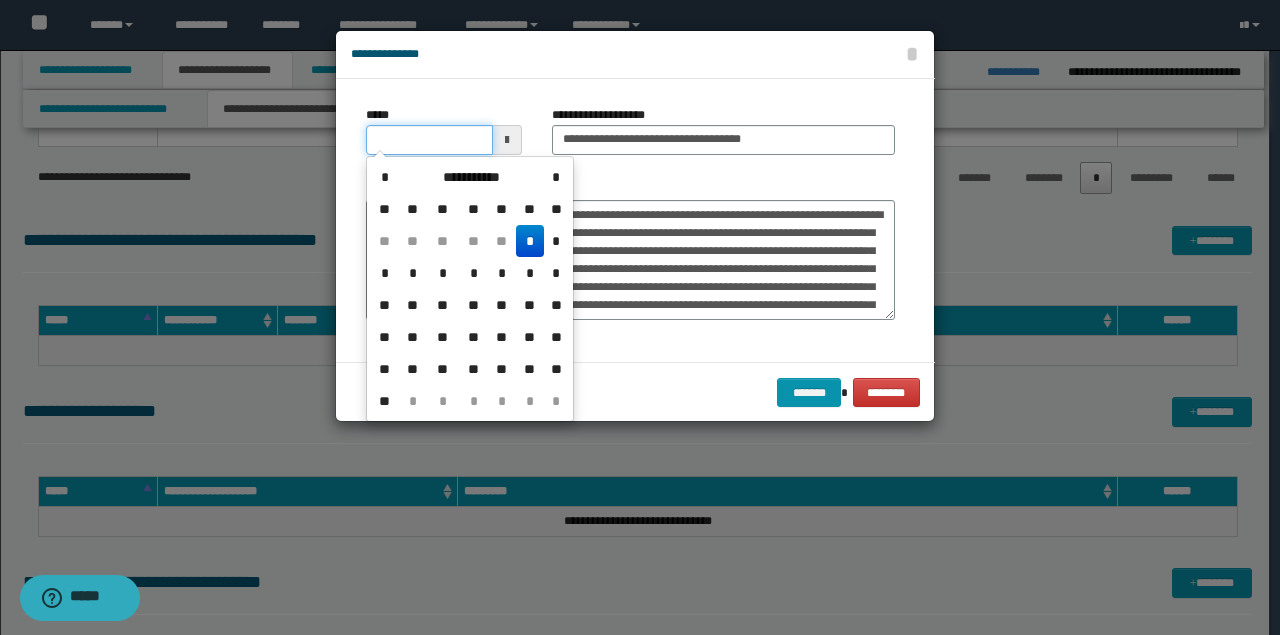 click on "*****" at bounding box center (429, 140) 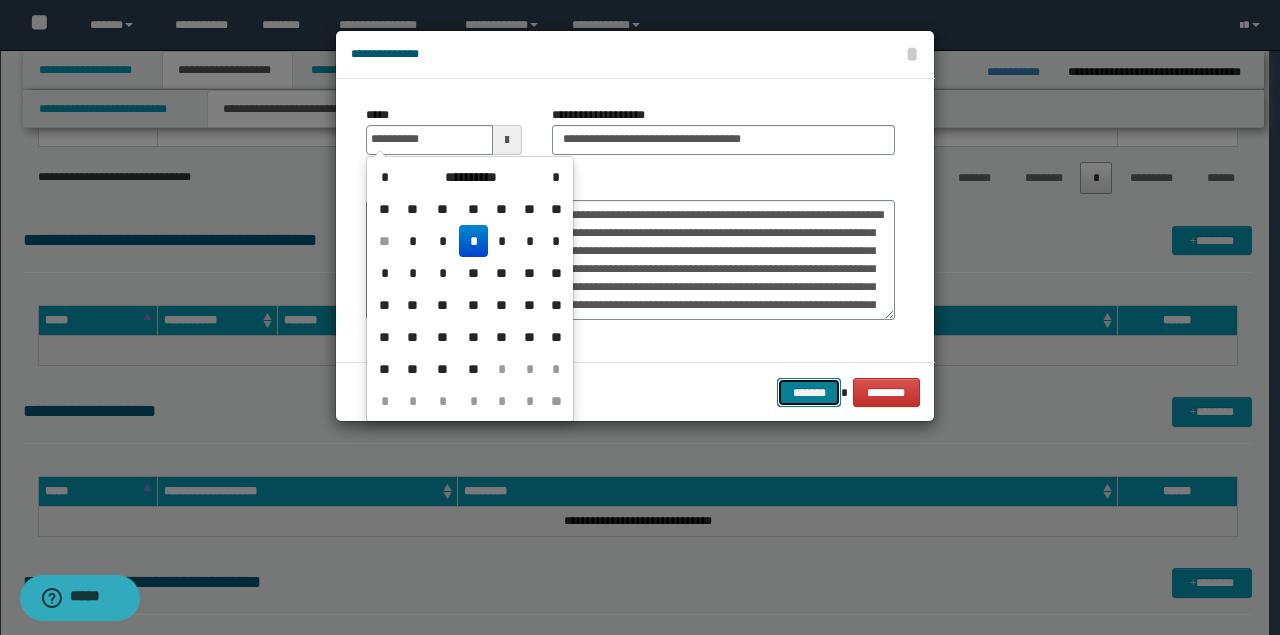 type on "**********" 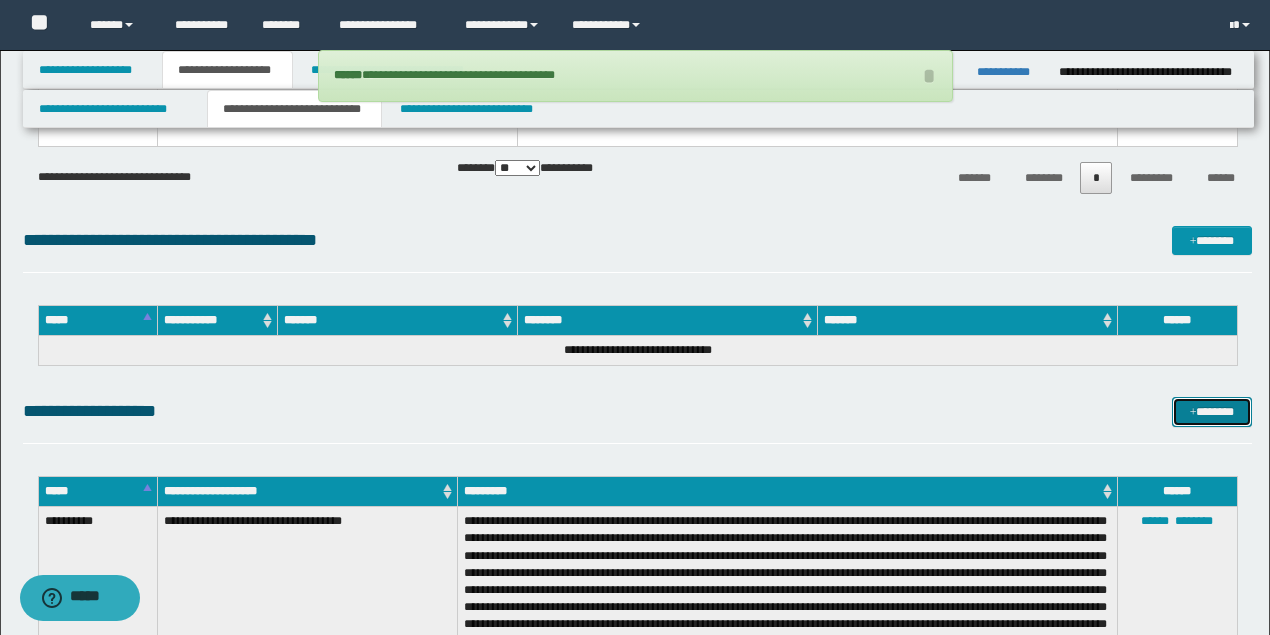 click on "*******" at bounding box center [1211, 411] 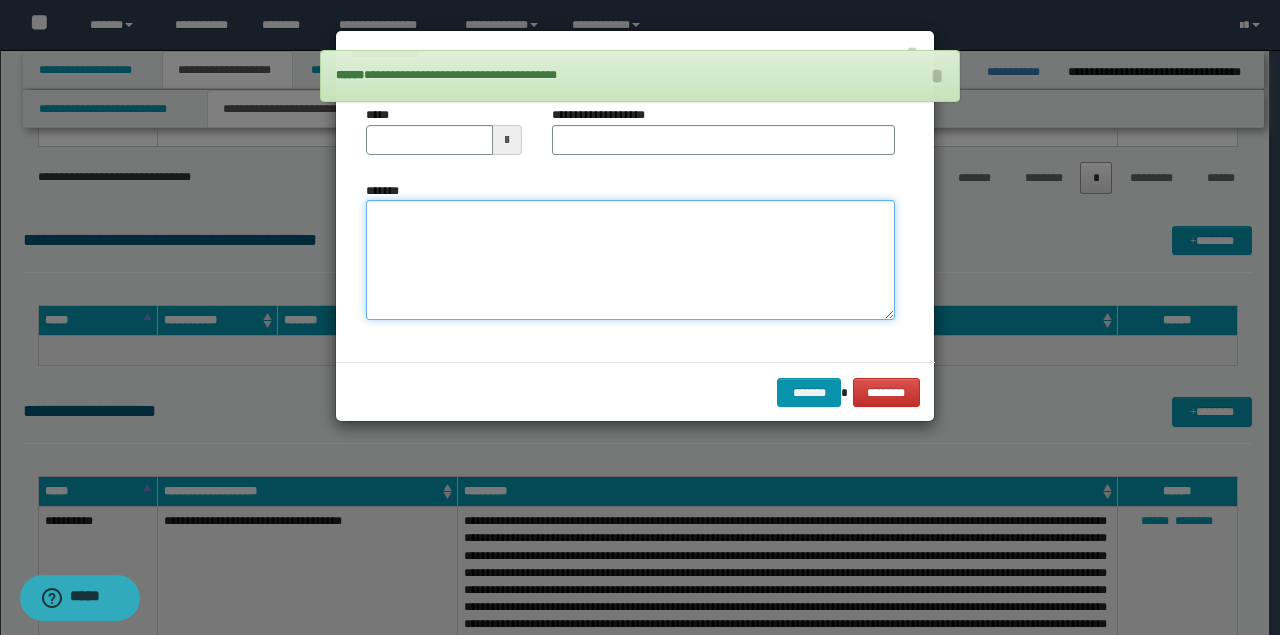 click on "*******" at bounding box center (630, 259) 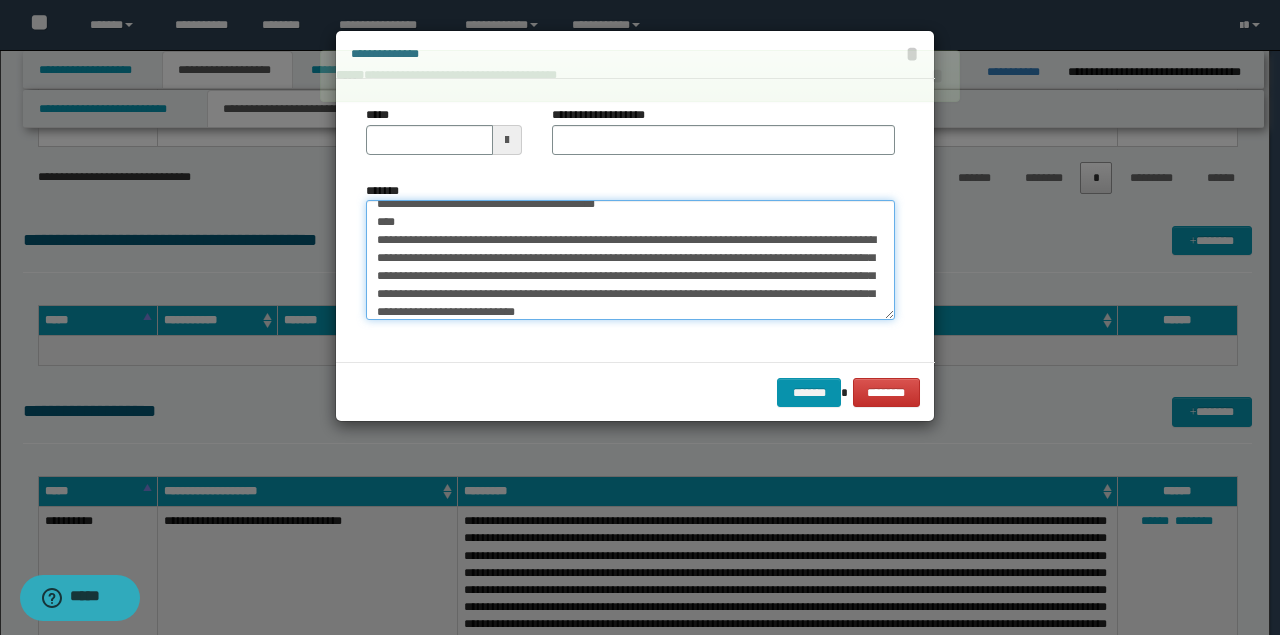 scroll, scrollTop: 0, scrollLeft: 0, axis: both 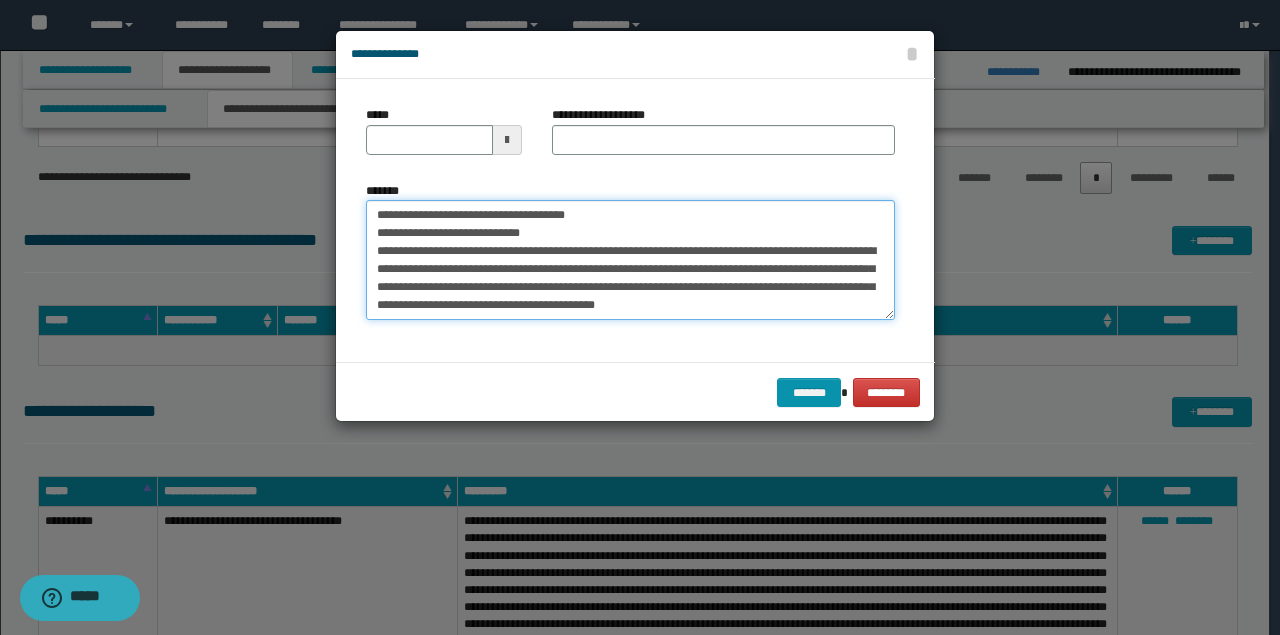 drag, startPoint x: 526, startPoint y: 213, endPoint x: 160, endPoint y: 201, distance: 366.19666 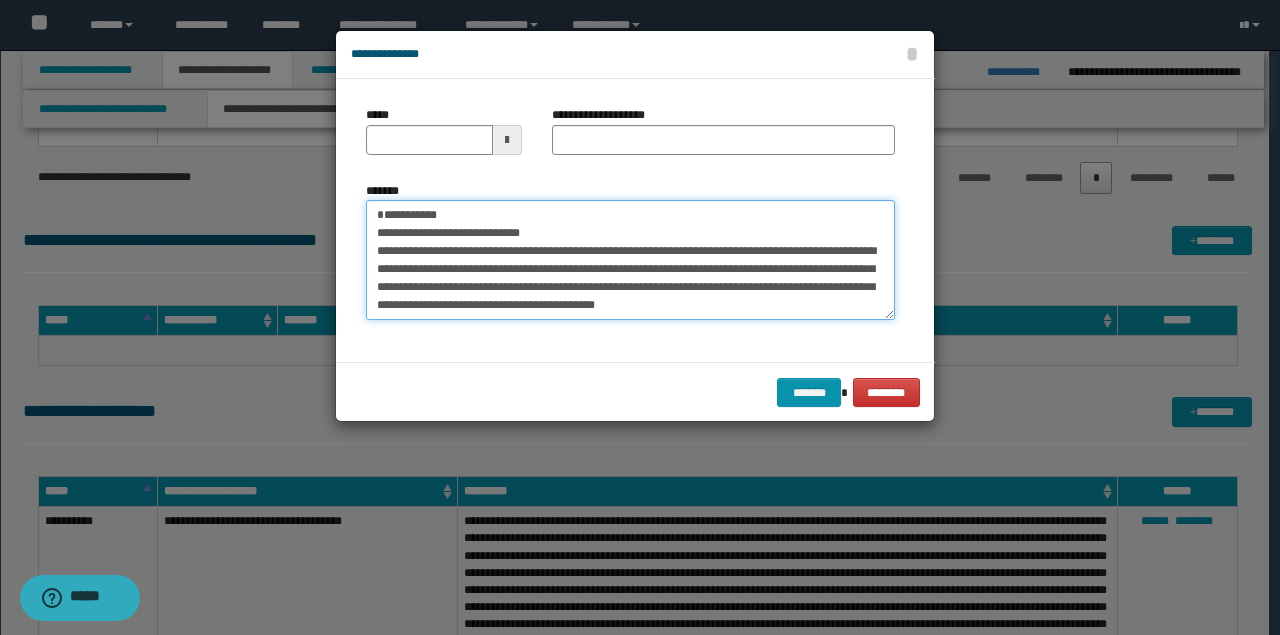 type on "**********" 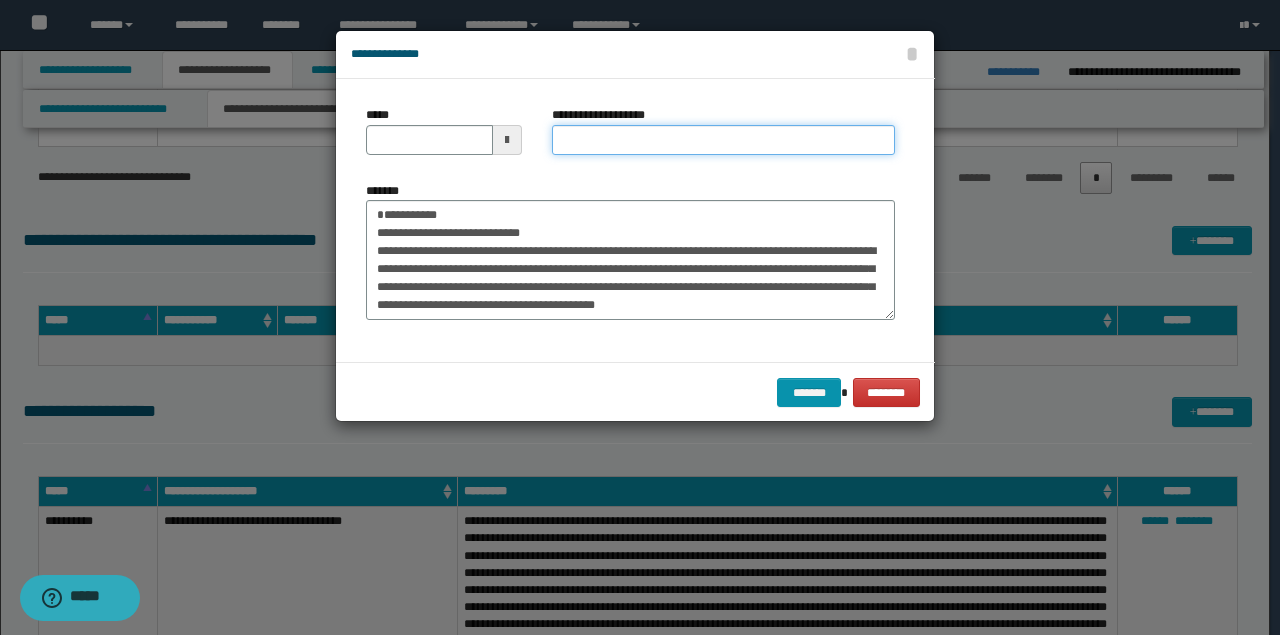 click on "**********" at bounding box center [723, 140] 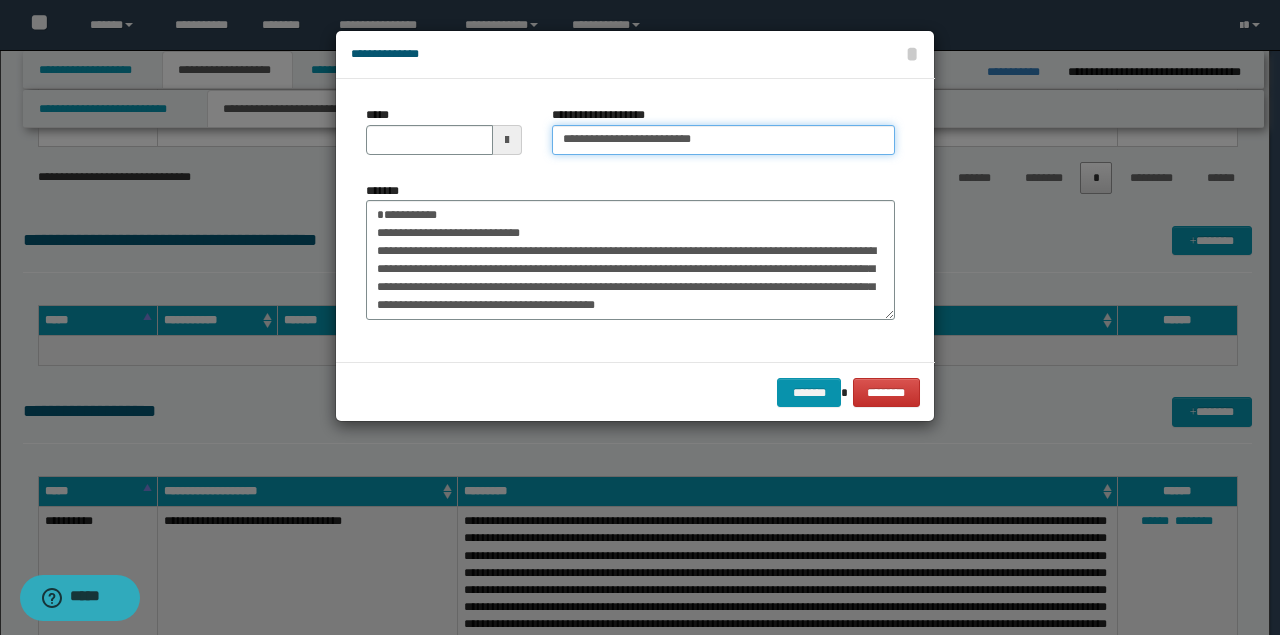 type on "**********" 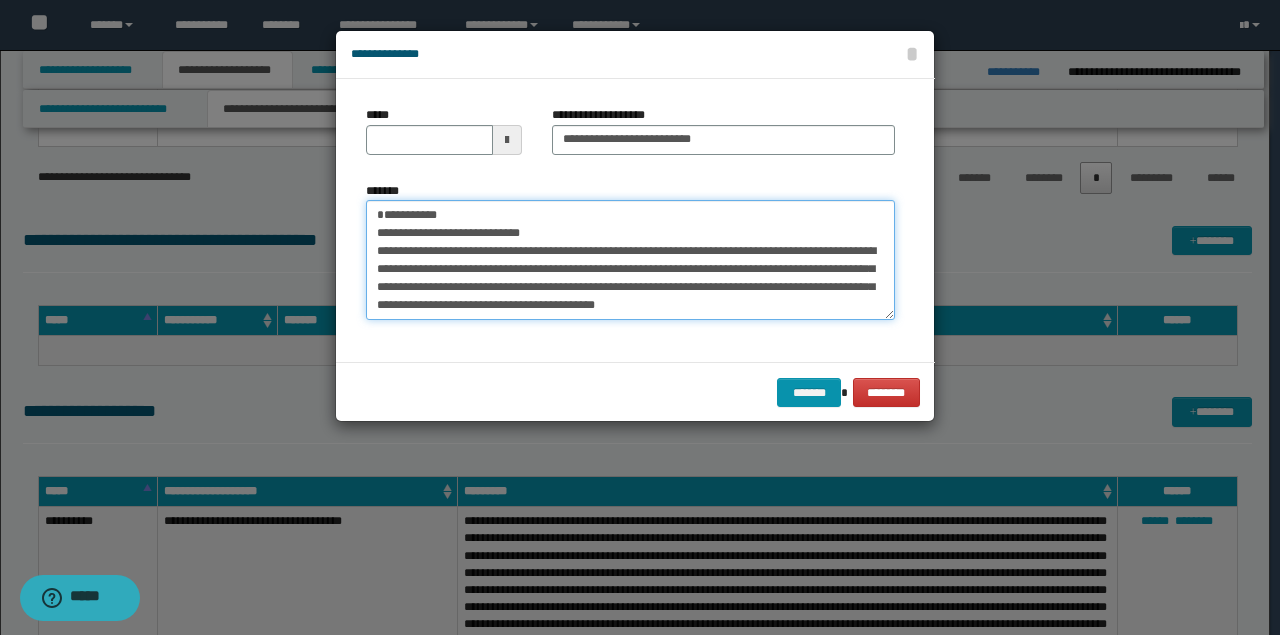 drag, startPoint x: 482, startPoint y: 219, endPoint x: 54, endPoint y: 210, distance: 428.0946 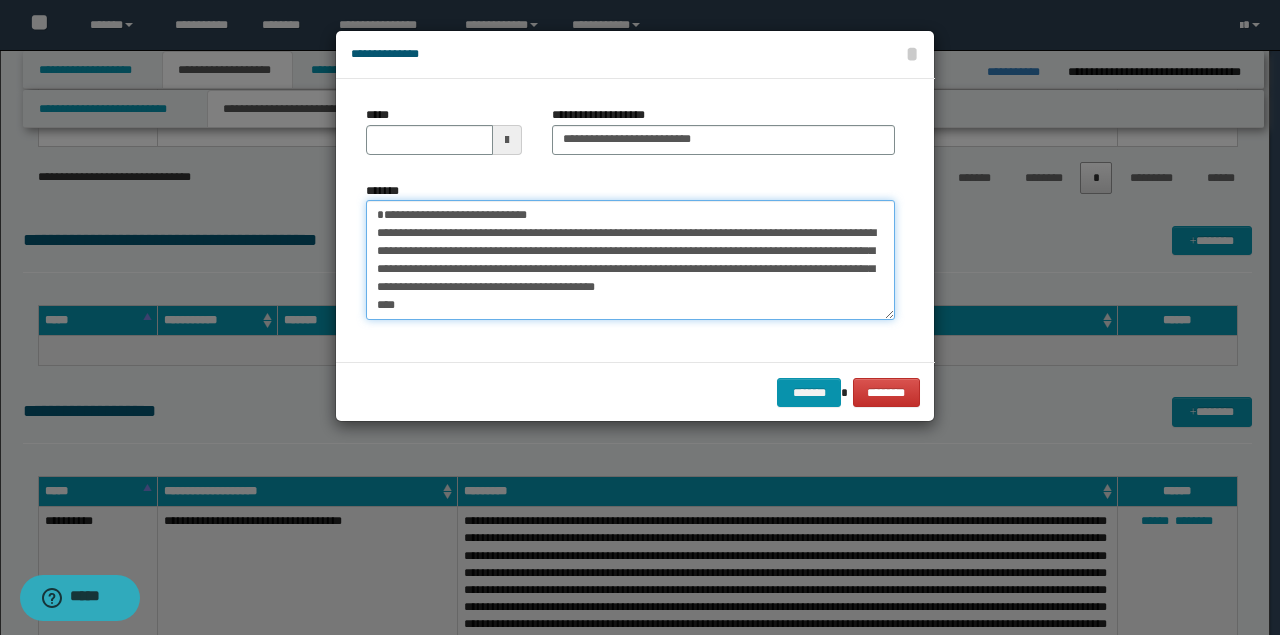 type 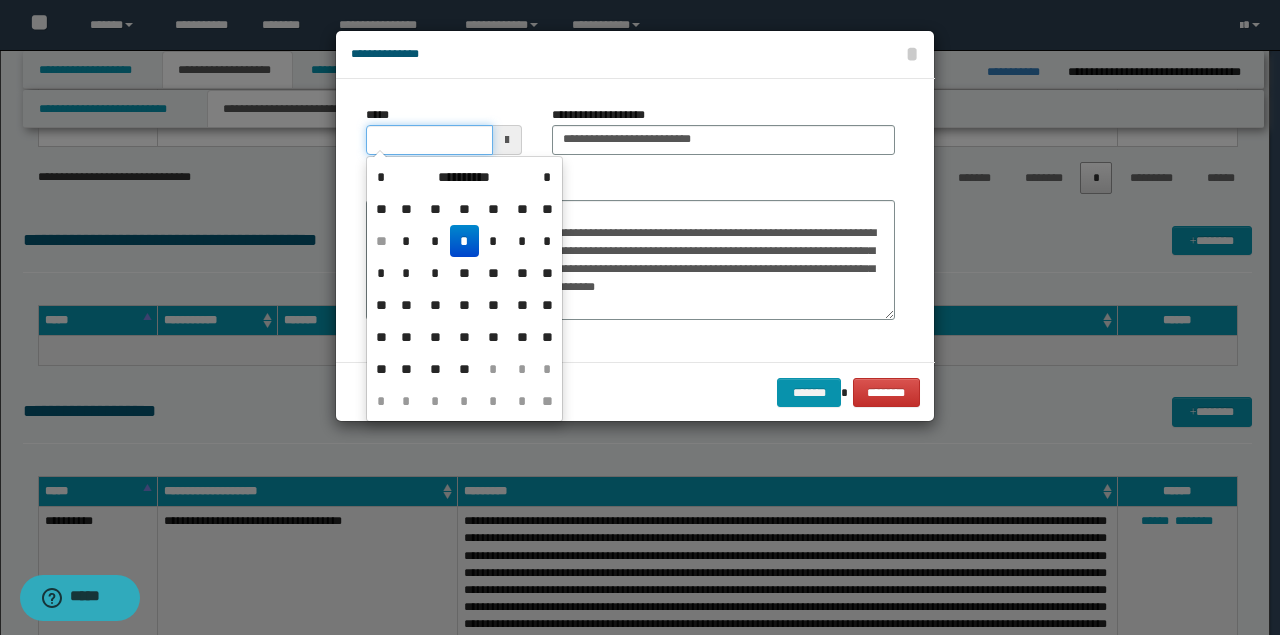 click on "*****" at bounding box center [429, 140] 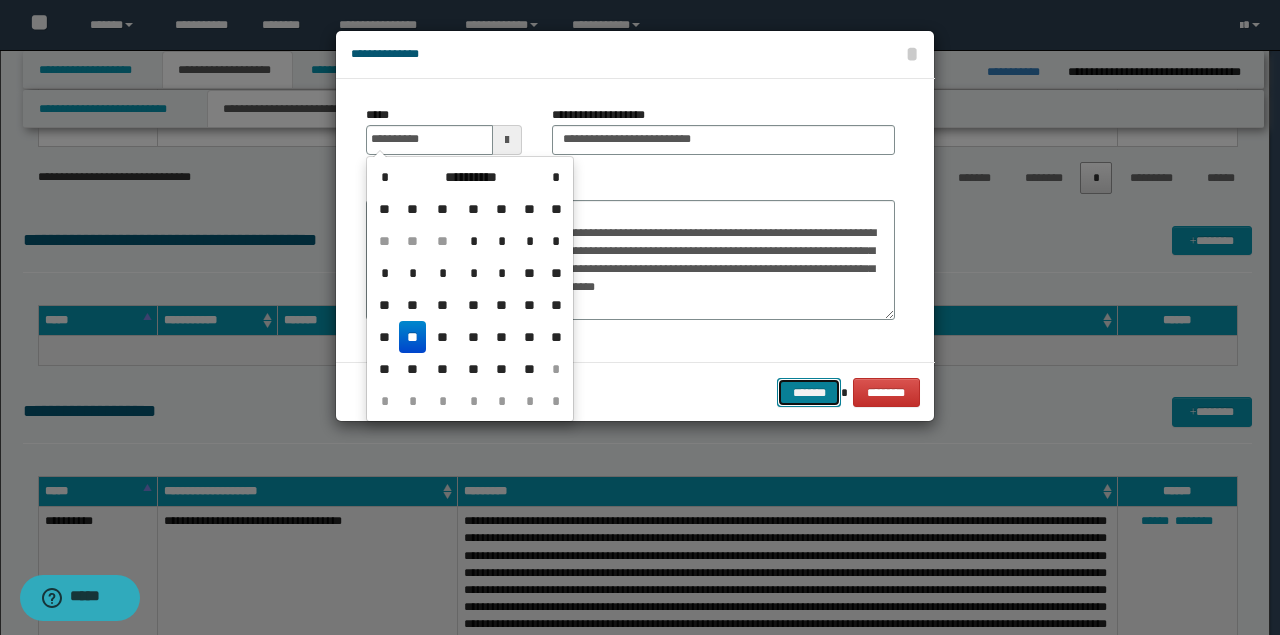 type on "**********" 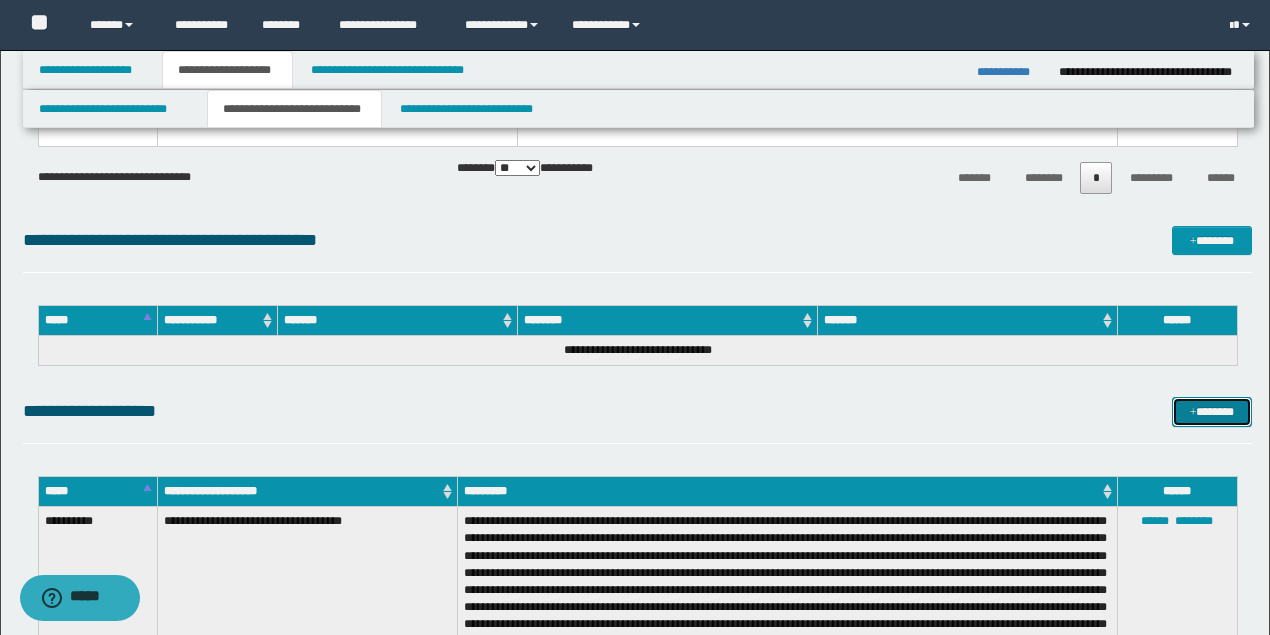 click on "*******" at bounding box center [1211, 411] 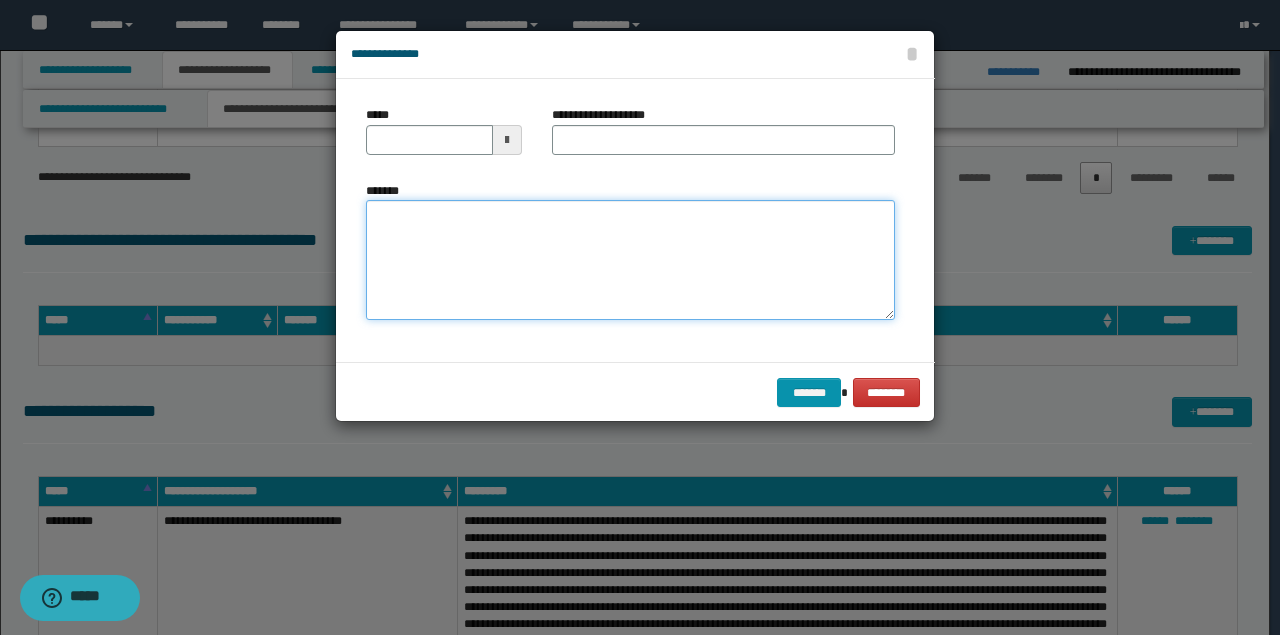 click on "*******" at bounding box center (630, 259) 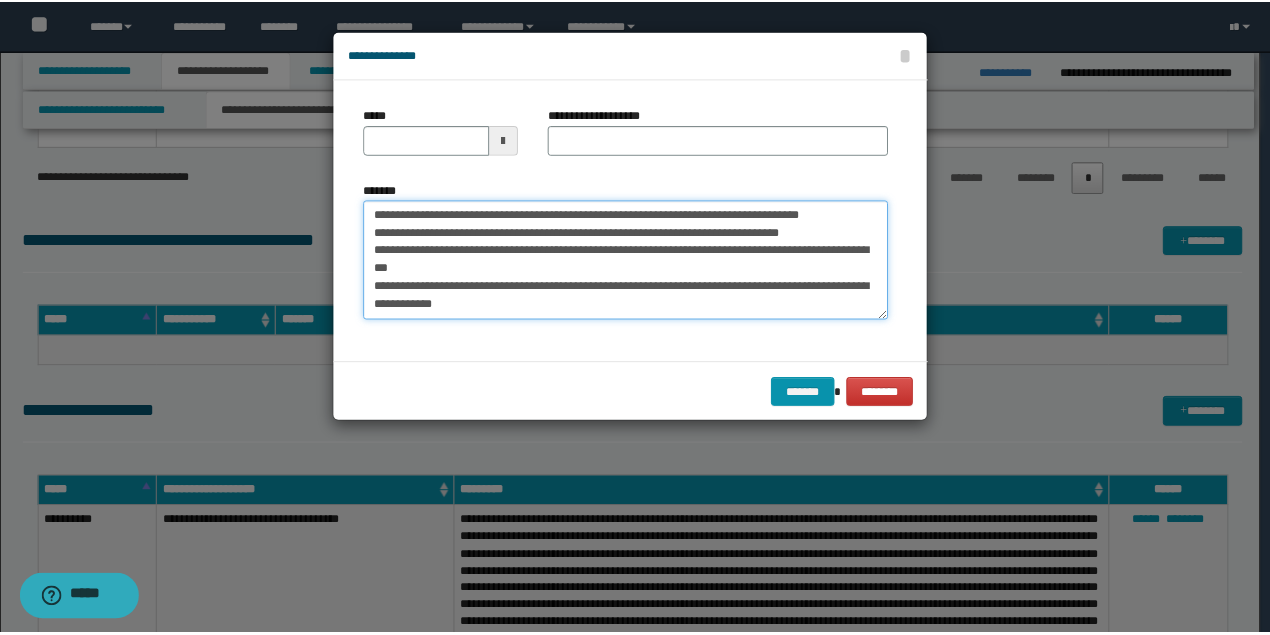scroll, scrollTop: 0, scrollLeft: 0, axis: both 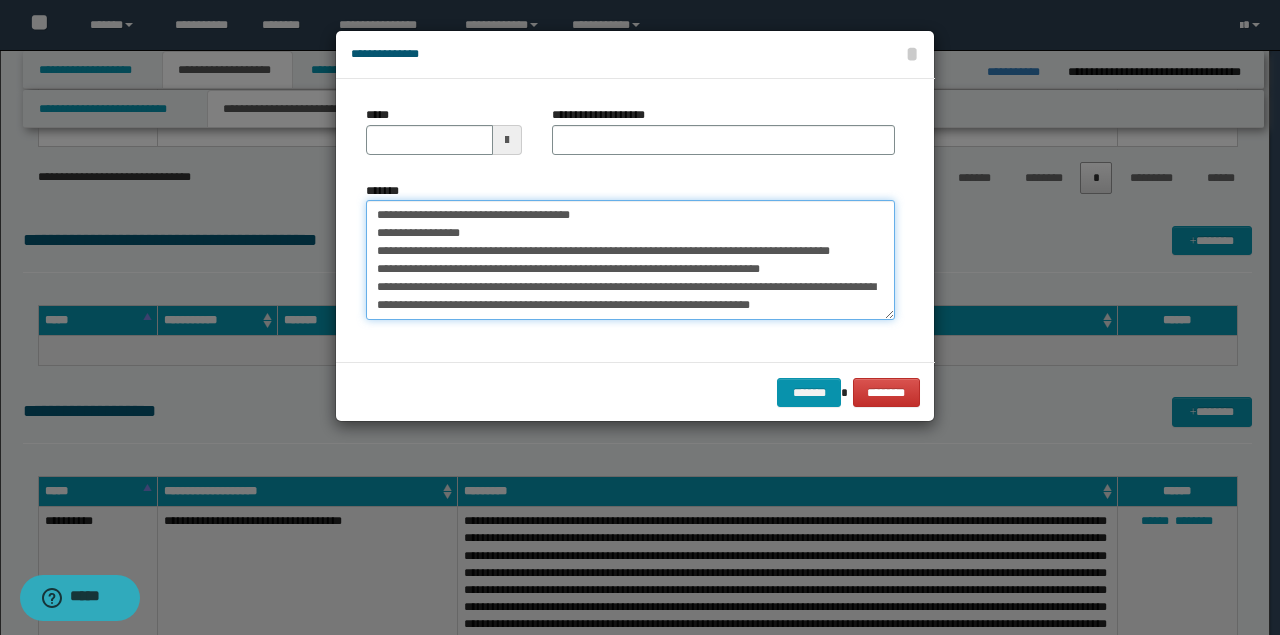 drag, startPoint x: 524, startPoint y: 212, endPoint x: 0, endPoint y: 142, distance: 528.6549 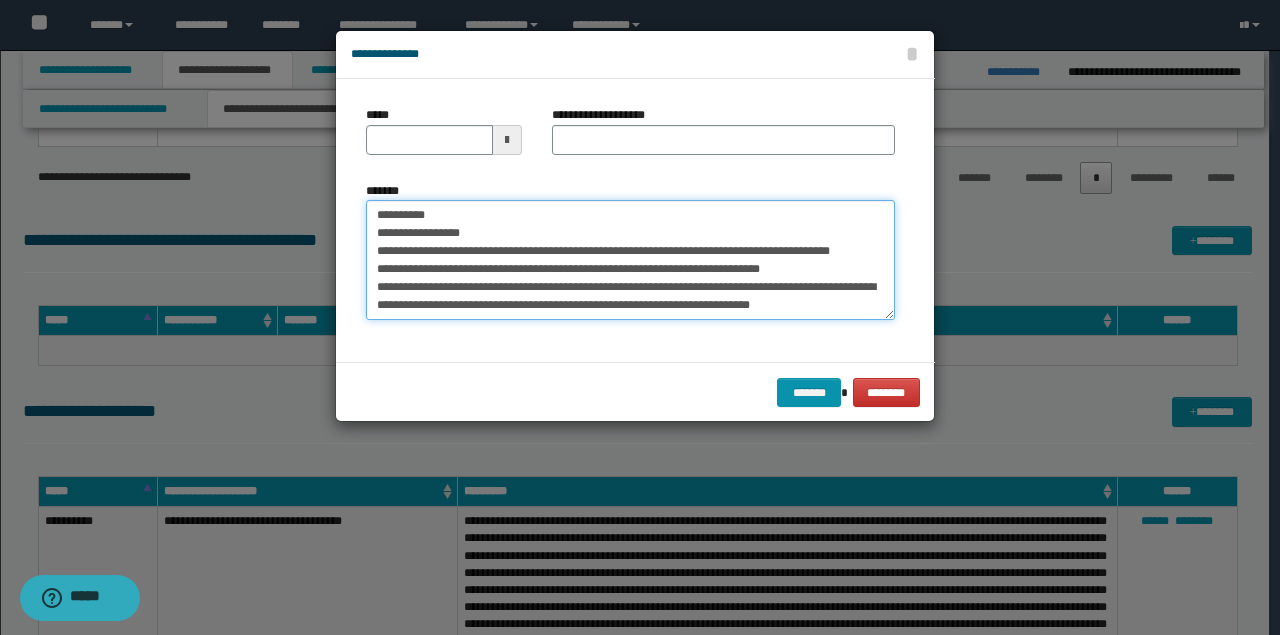 type on "**********" 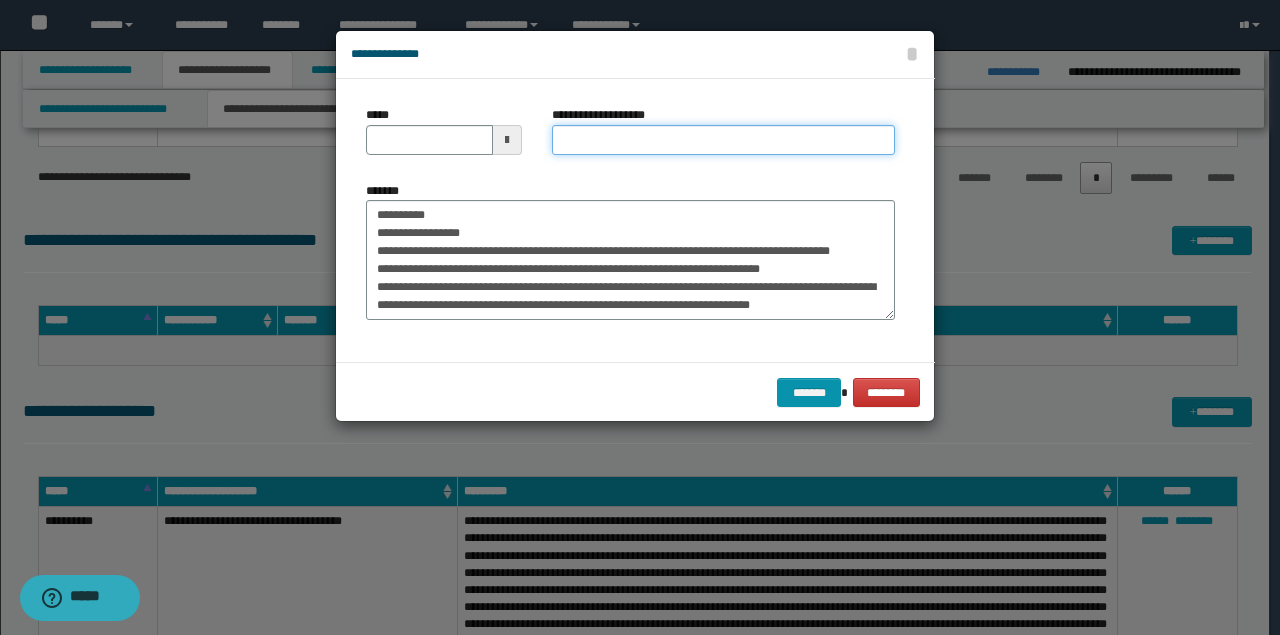 click on "**********" at bounding box center [723, 140] 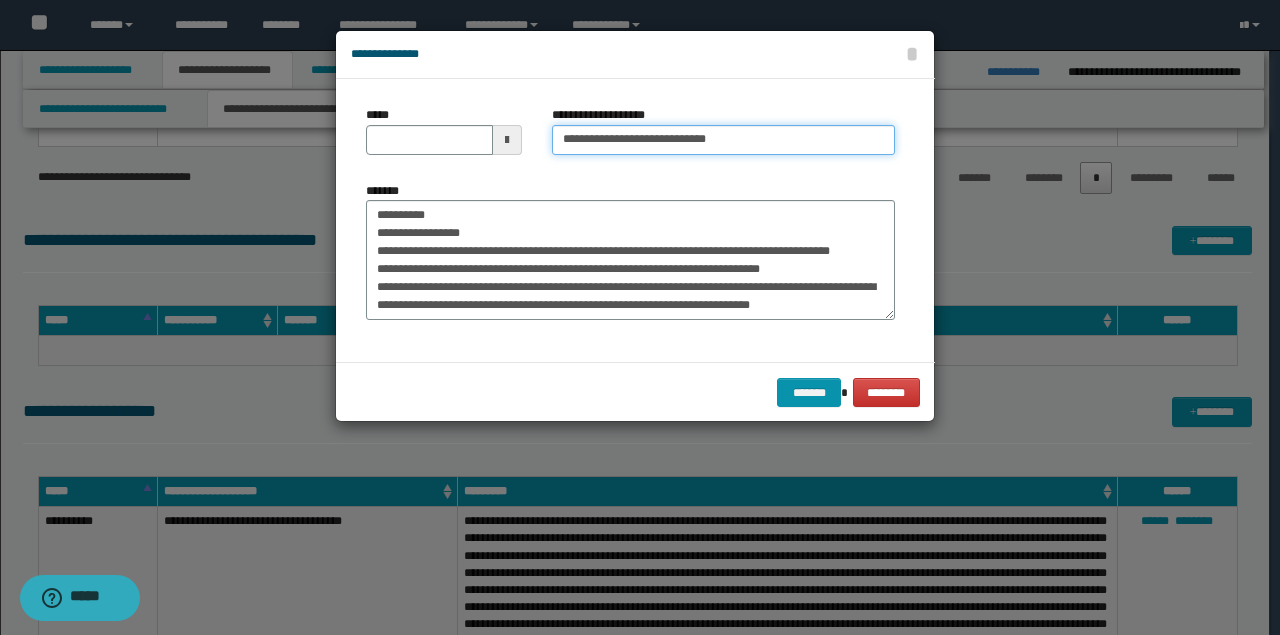 type on "**********" 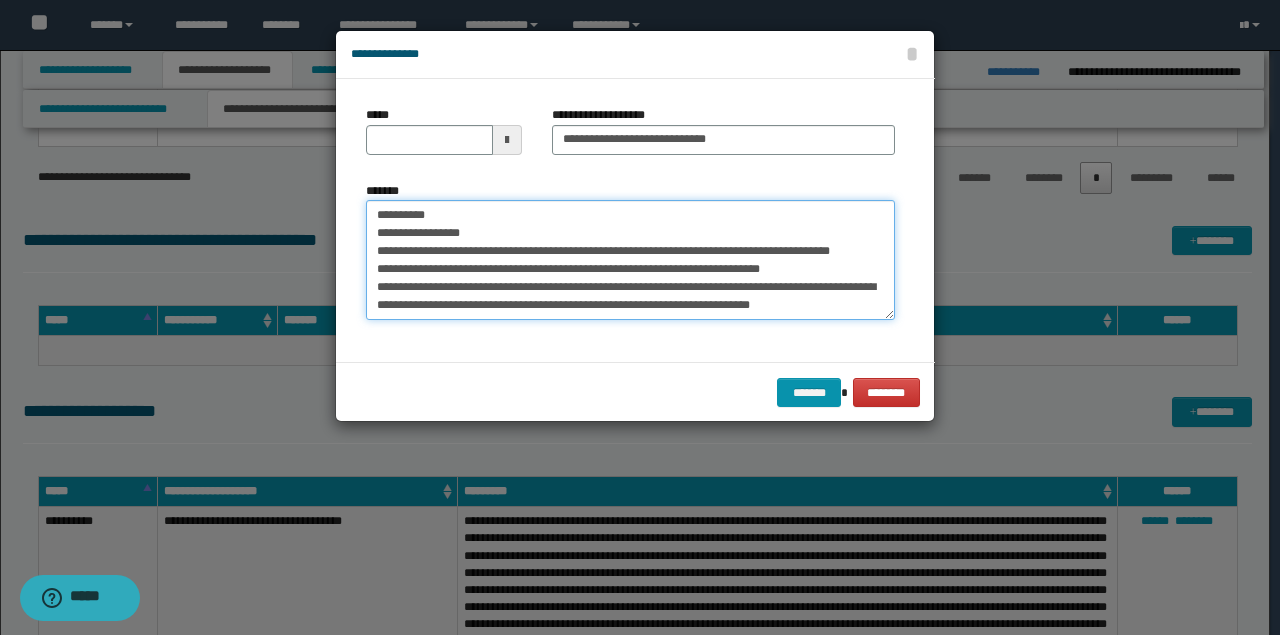 drag, startPoint x: 540, startPoint y: 212, endPoint x: 236, endPoint y: 211, distance: 304.00165 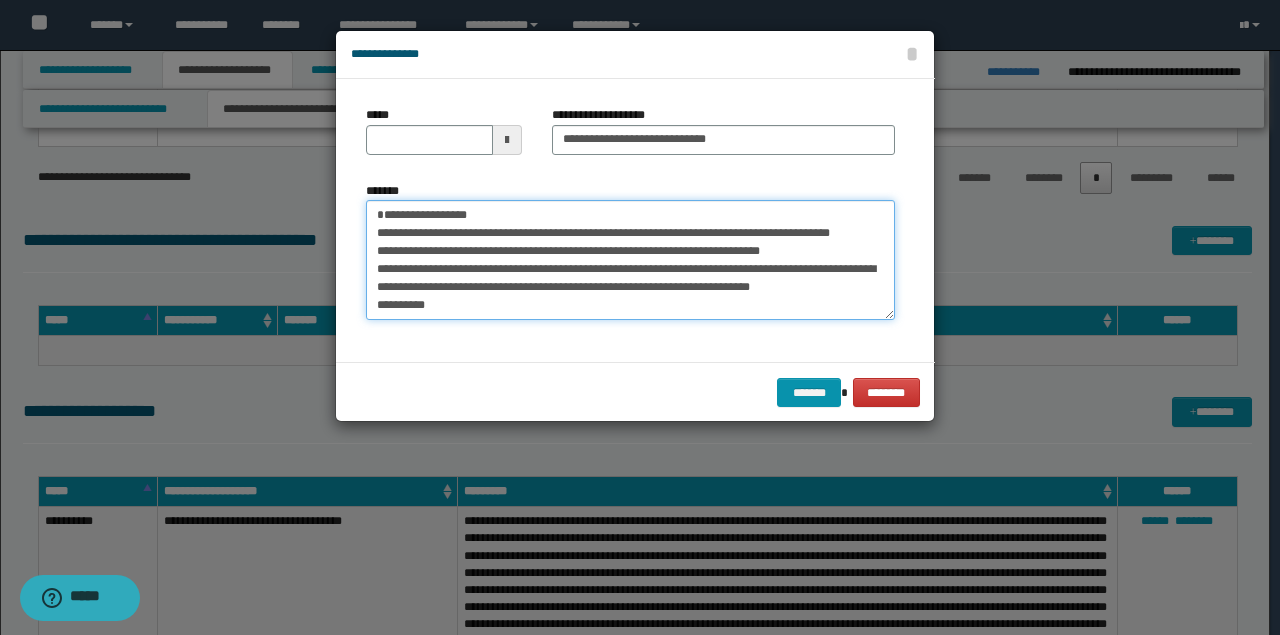 type 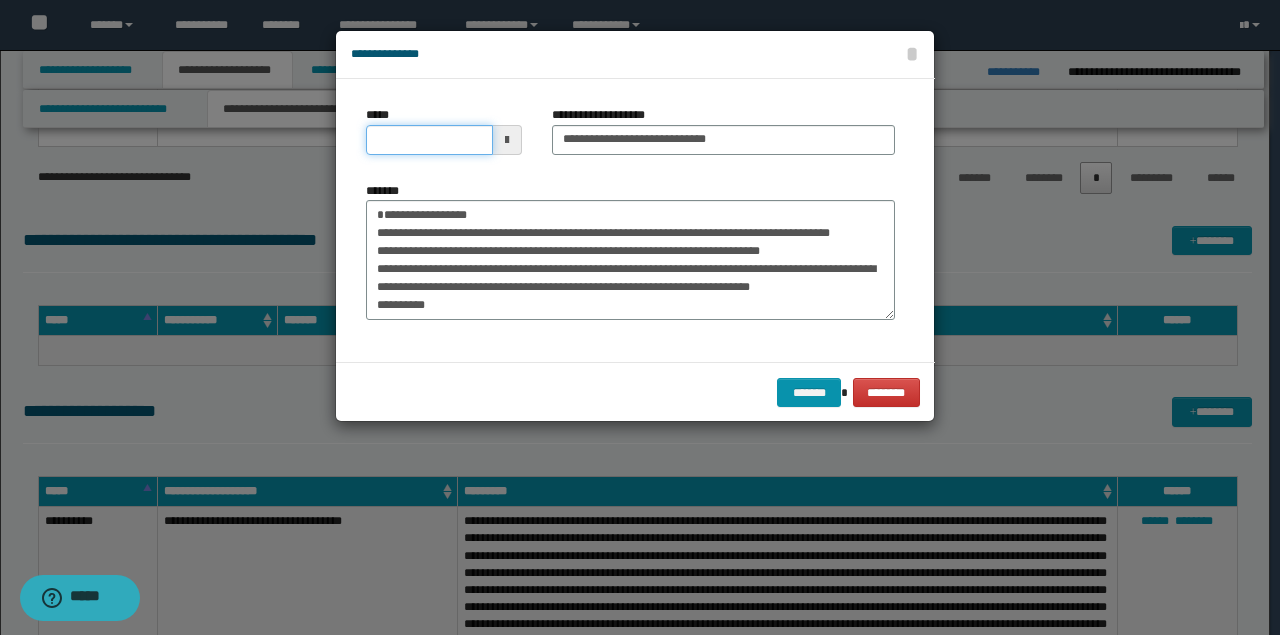 click on "*****" at bounding box center (429, 140) 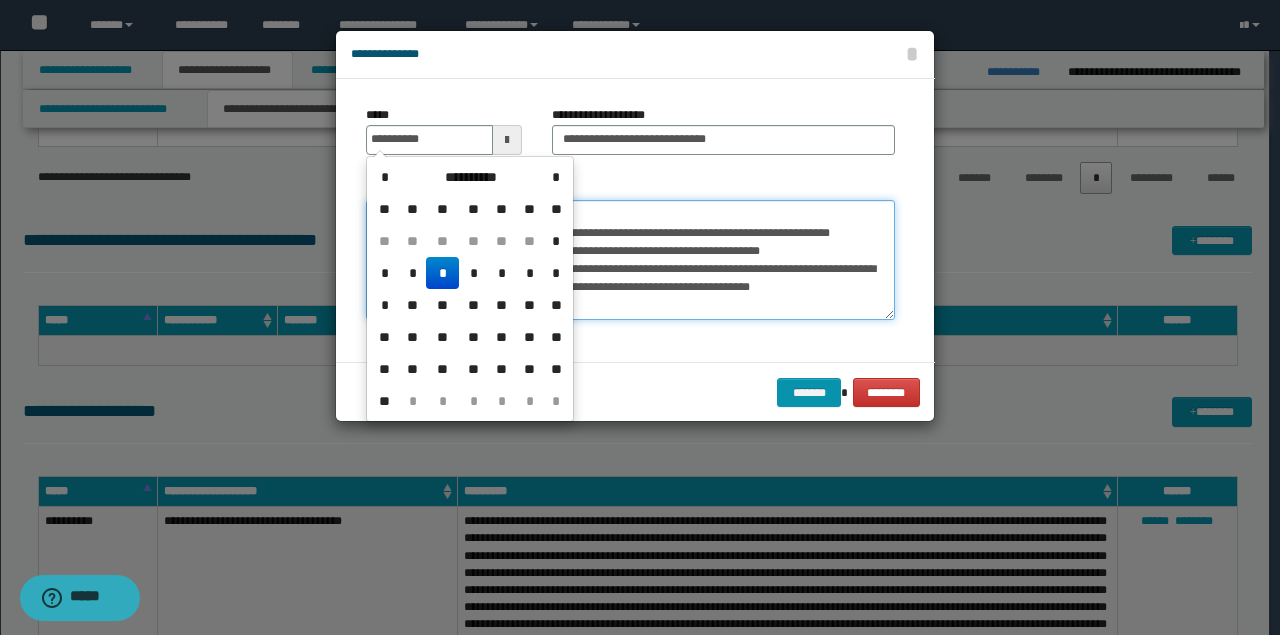 type on "**********" 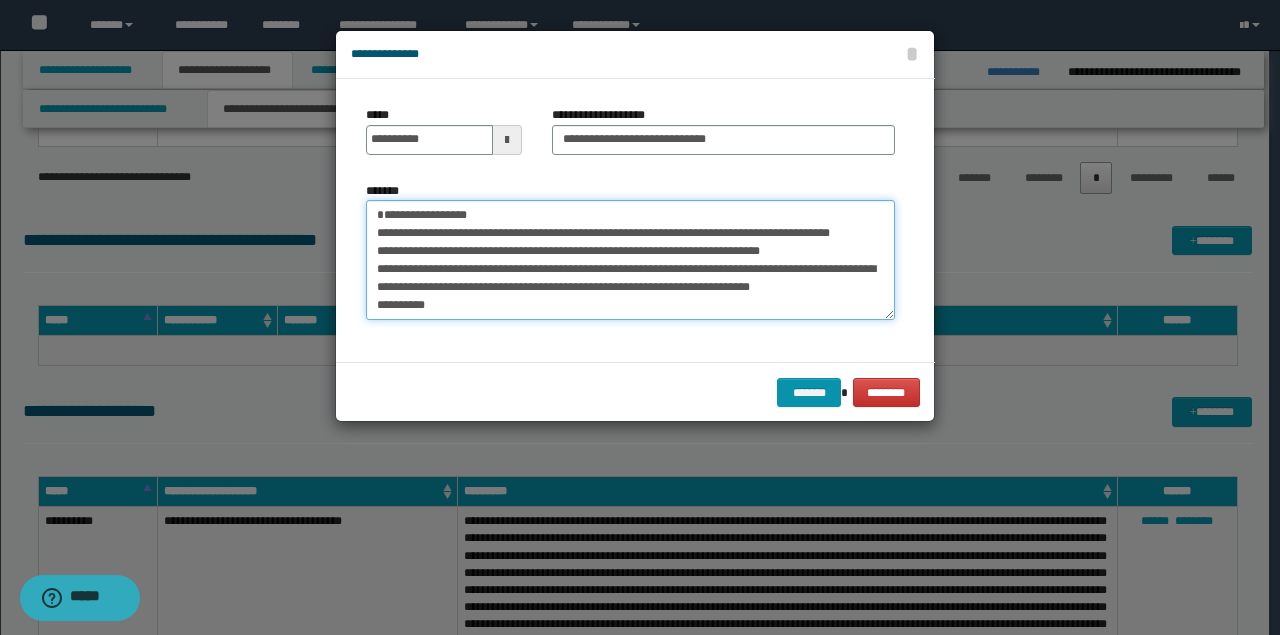 drag, startPoint x: 505, startPoint y: 234, endPoint x: 91, endPoint y: 226, distance: 414.0773 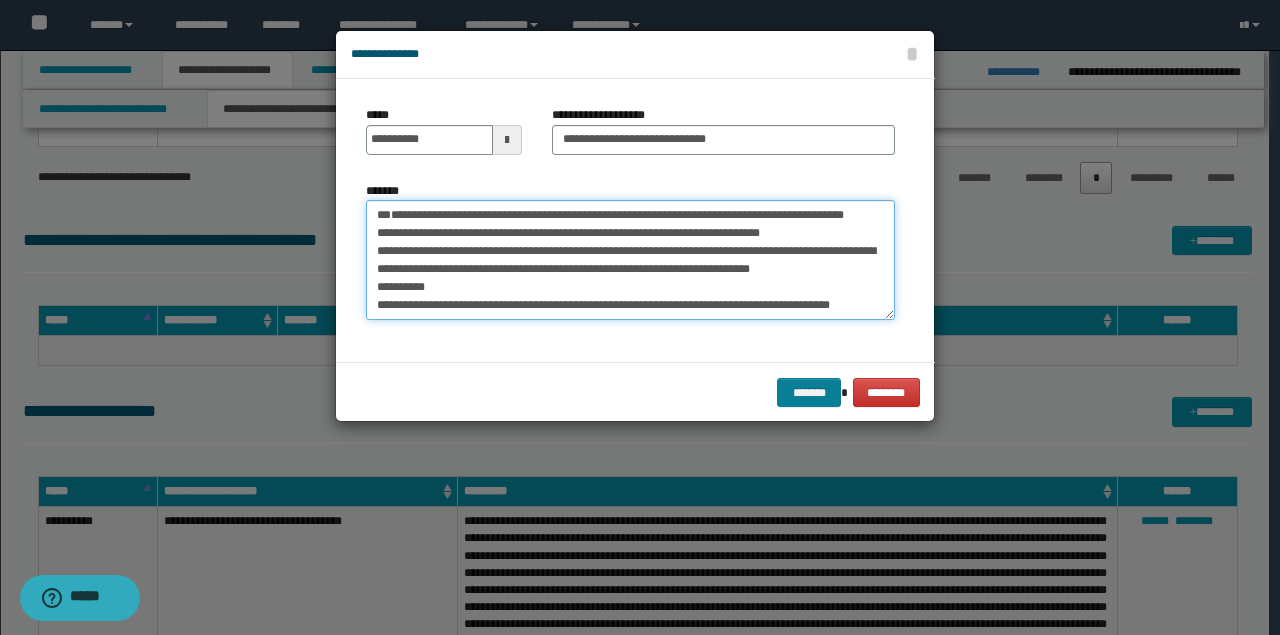 type on "**********" 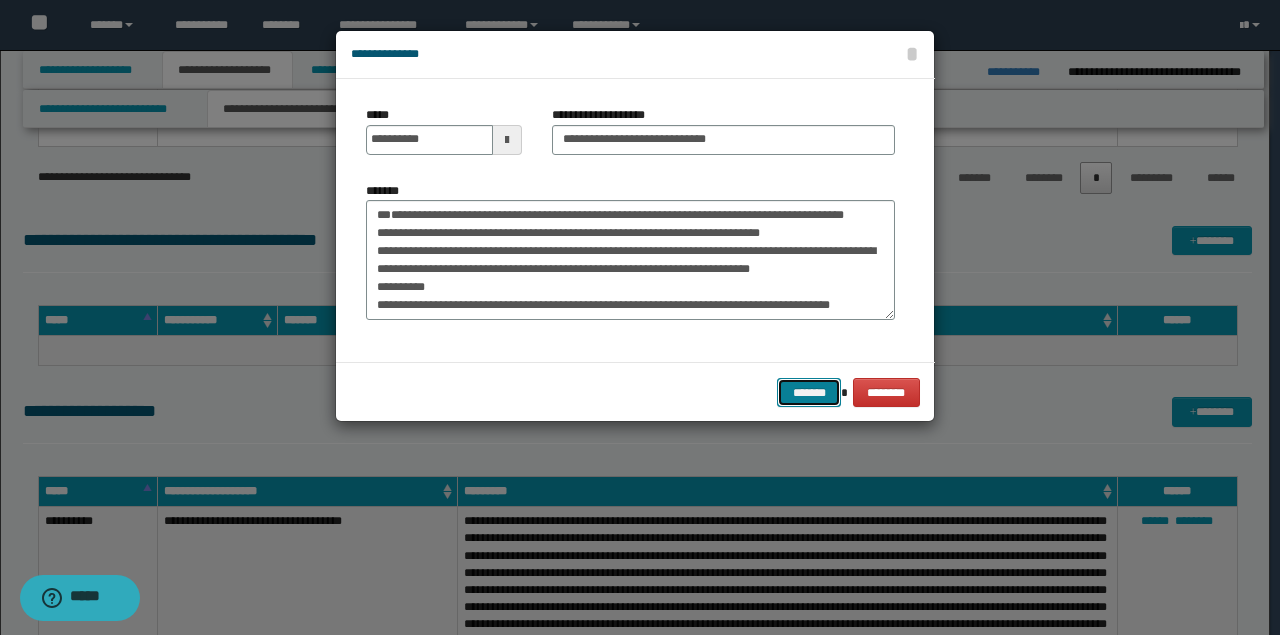 click on "*******" at bounding box center (809, 392) 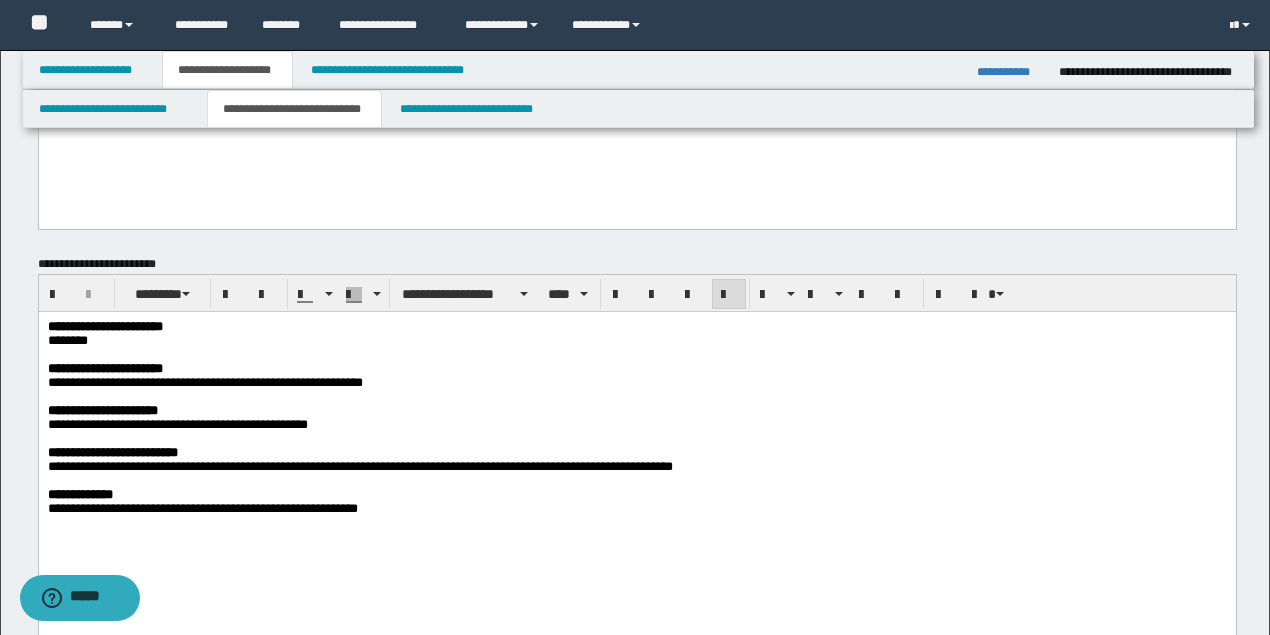 scroll, scrollTop: 866, scrollLeft: 0, axis: vertical 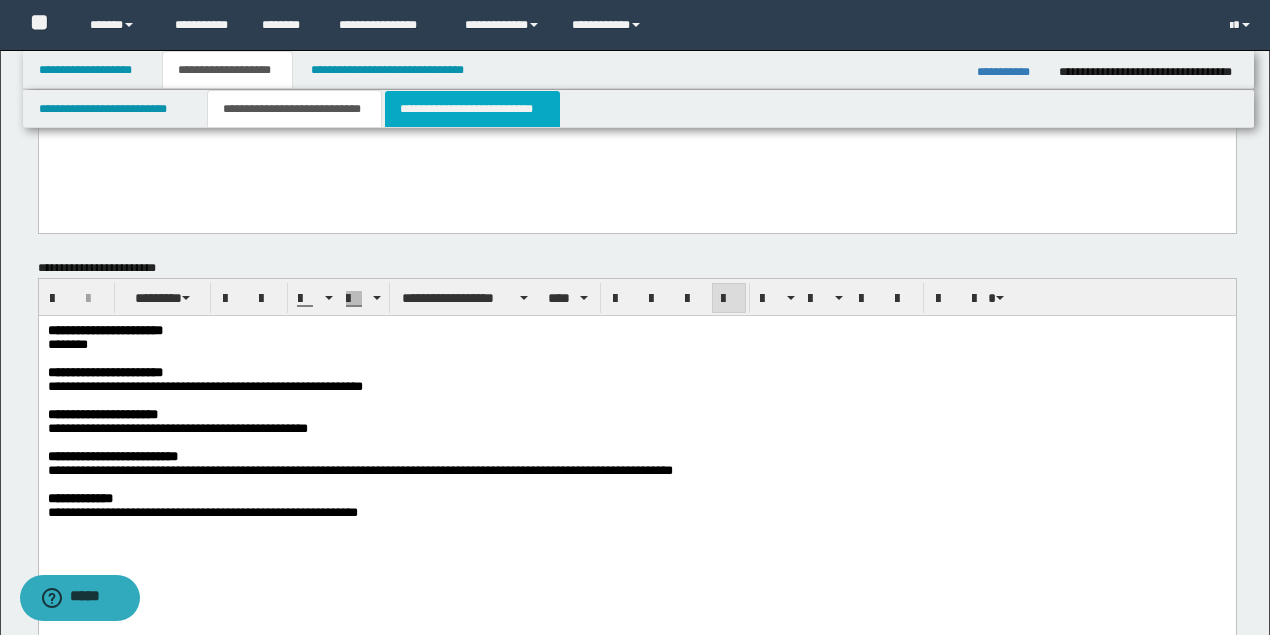 click on "**********" at bounding box center [472, 109] 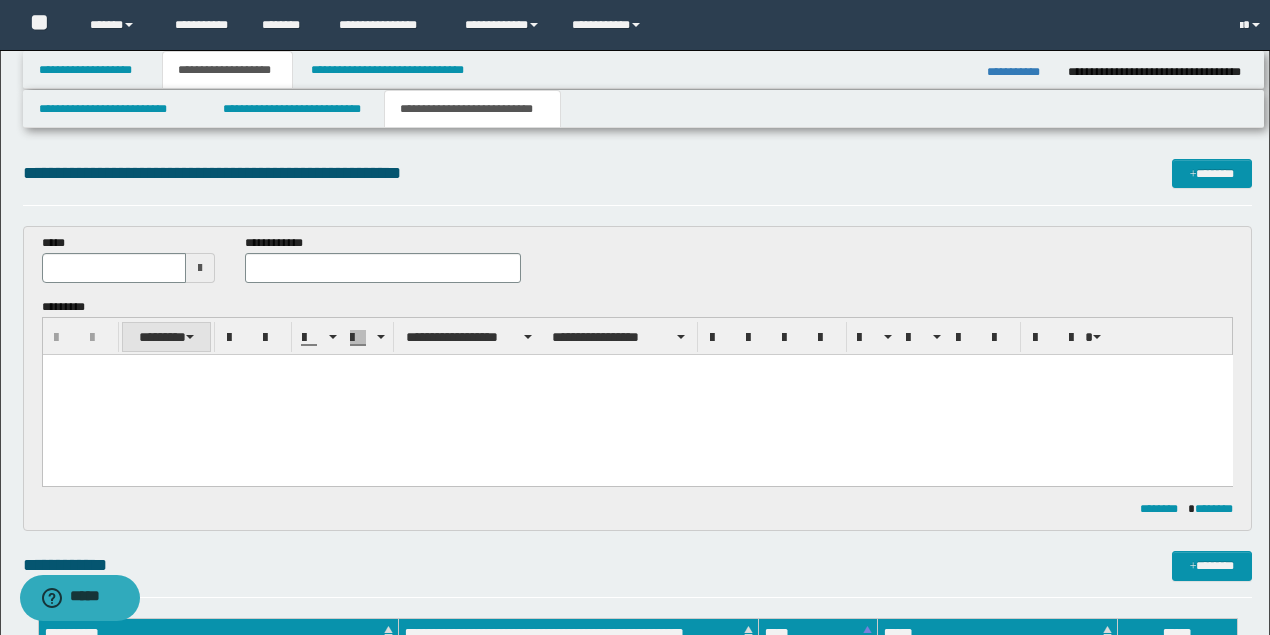 scroll, scrollTop: 0, scrollLeft: 0, axis: both 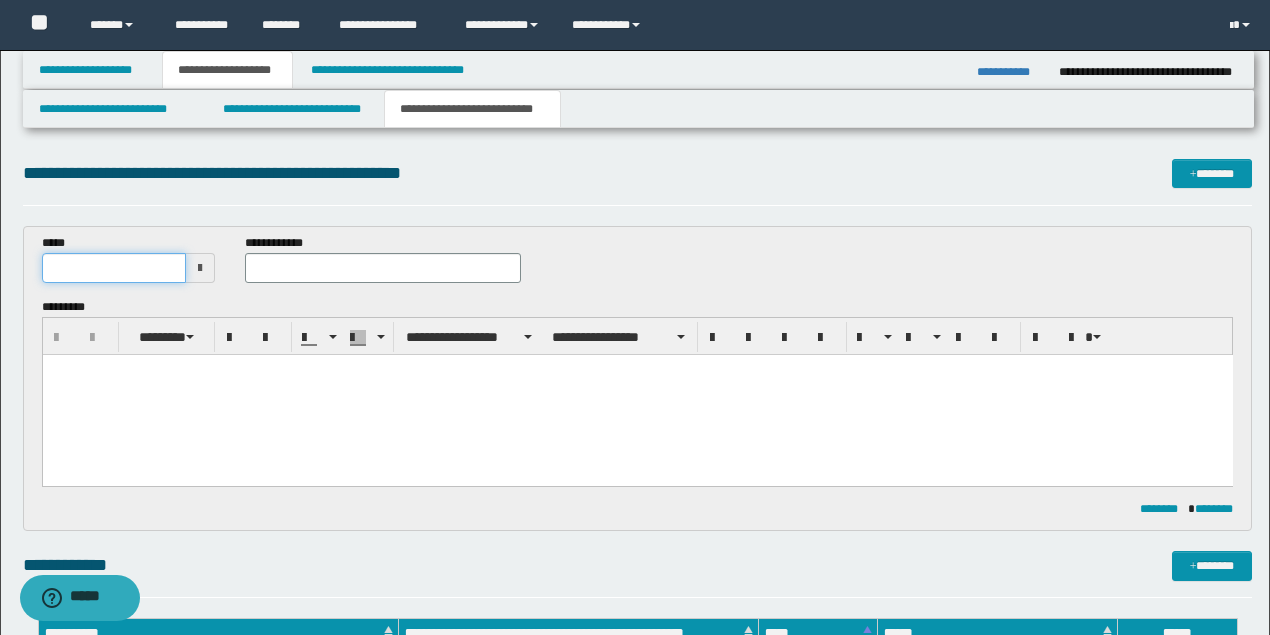 click at bounding box center [114, 268] 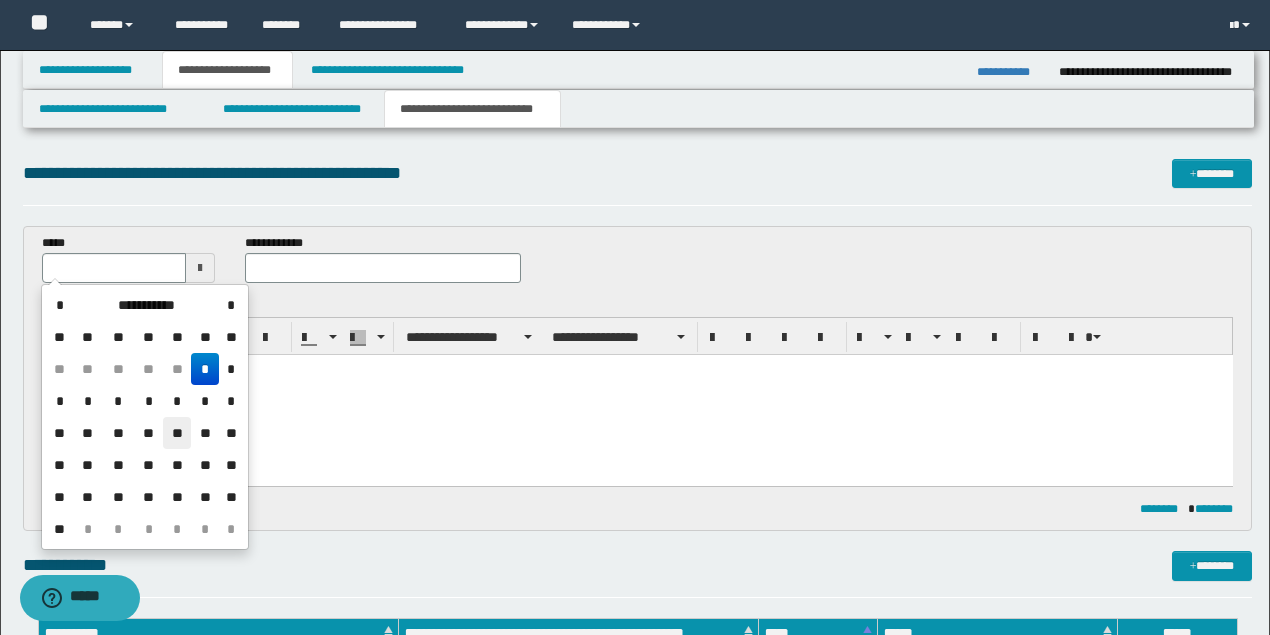 drag, startPoint x: 170, startPoint y: 436, endPoint x: 166, endPoint y: 6, distance: 430.01862 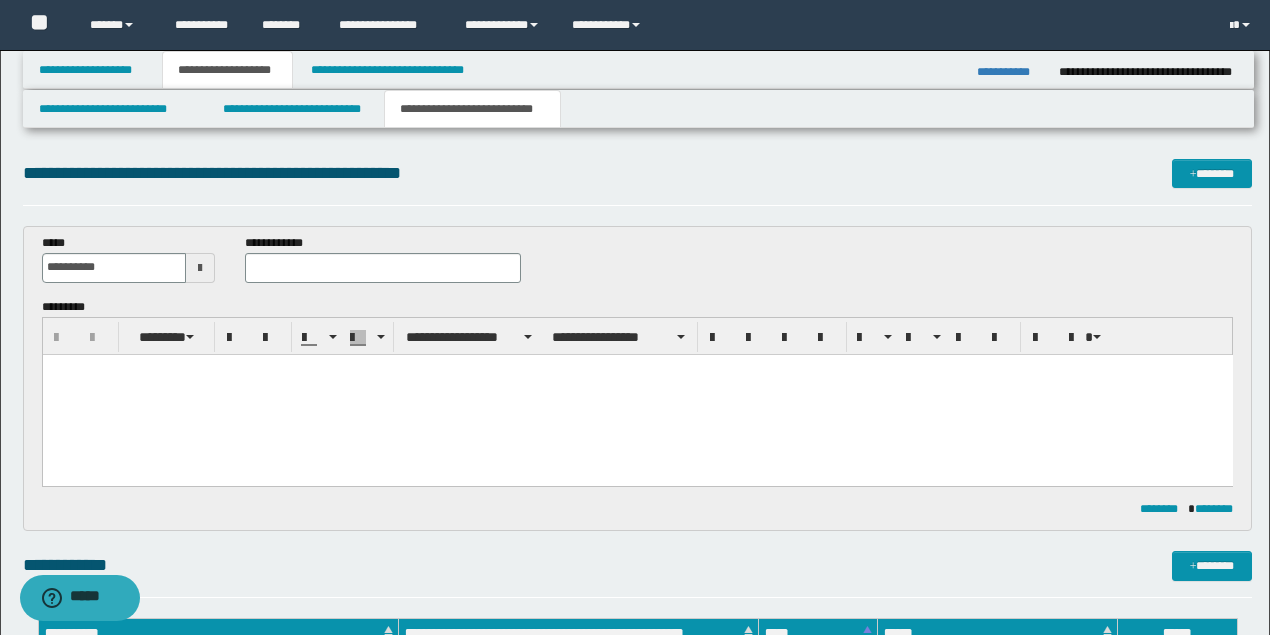 click on "**********" at bounding box center [277, 243] 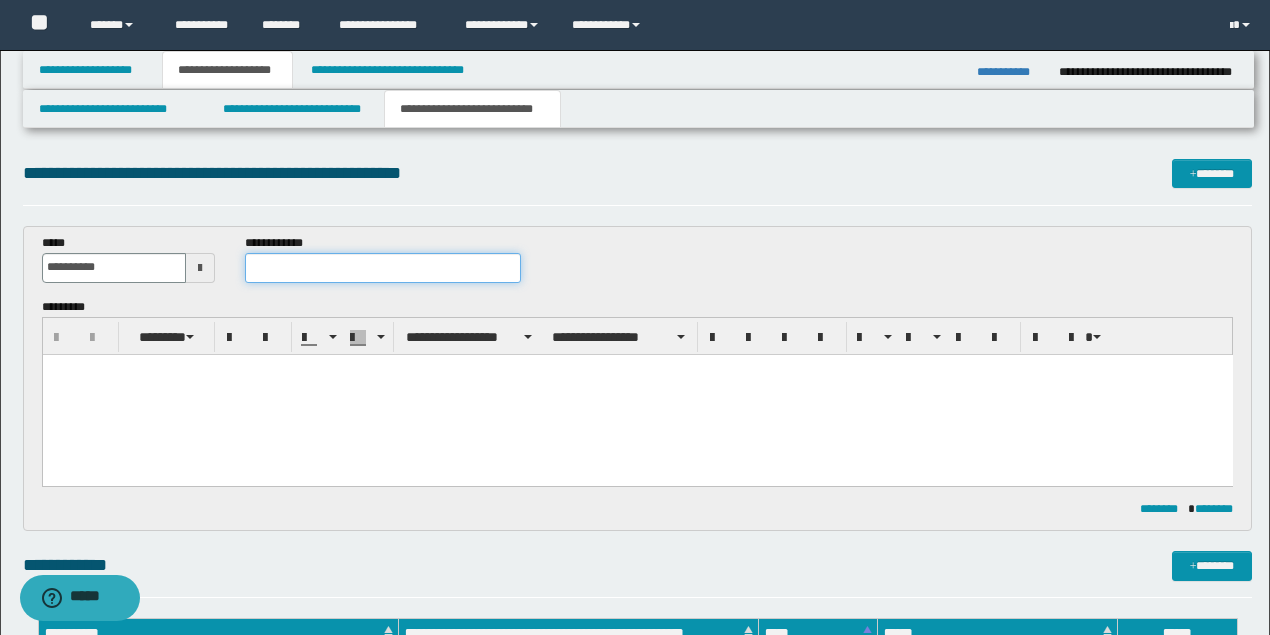 click at bounding box center (382, 268) 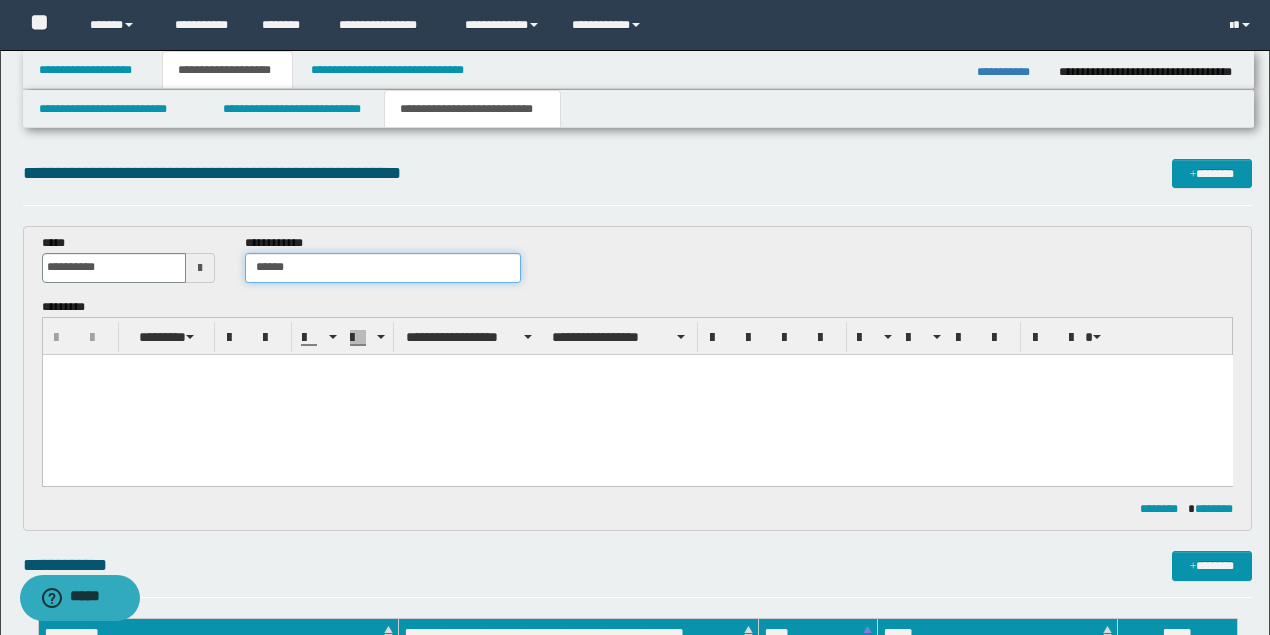 type on "*****" 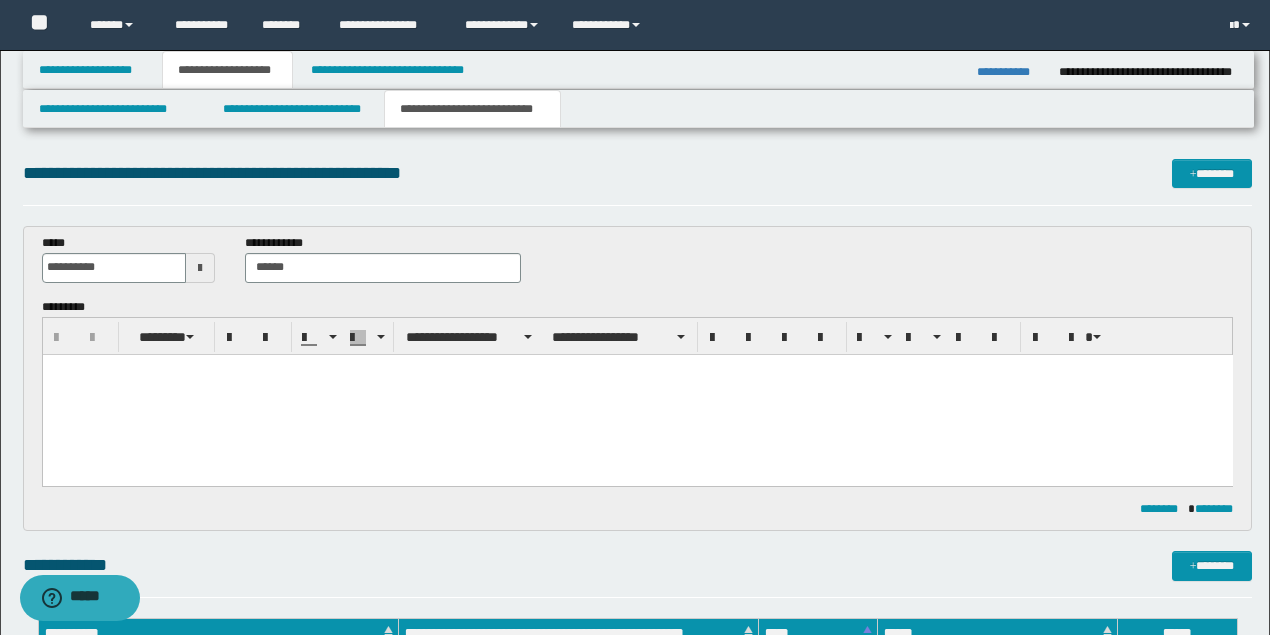 drag, startPoint x: 323, startPoint y: 403, endPoint x: 314, endPoint y: 409, distance: 10.816654 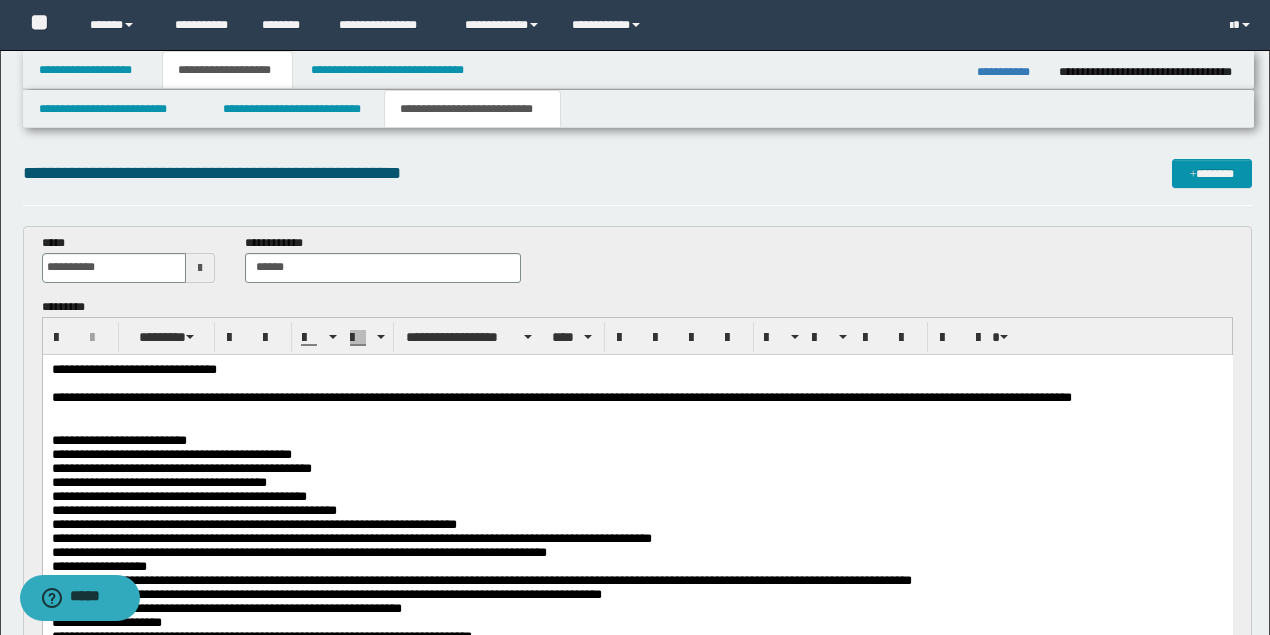 click on "**********" at bounding box center [561, 396] 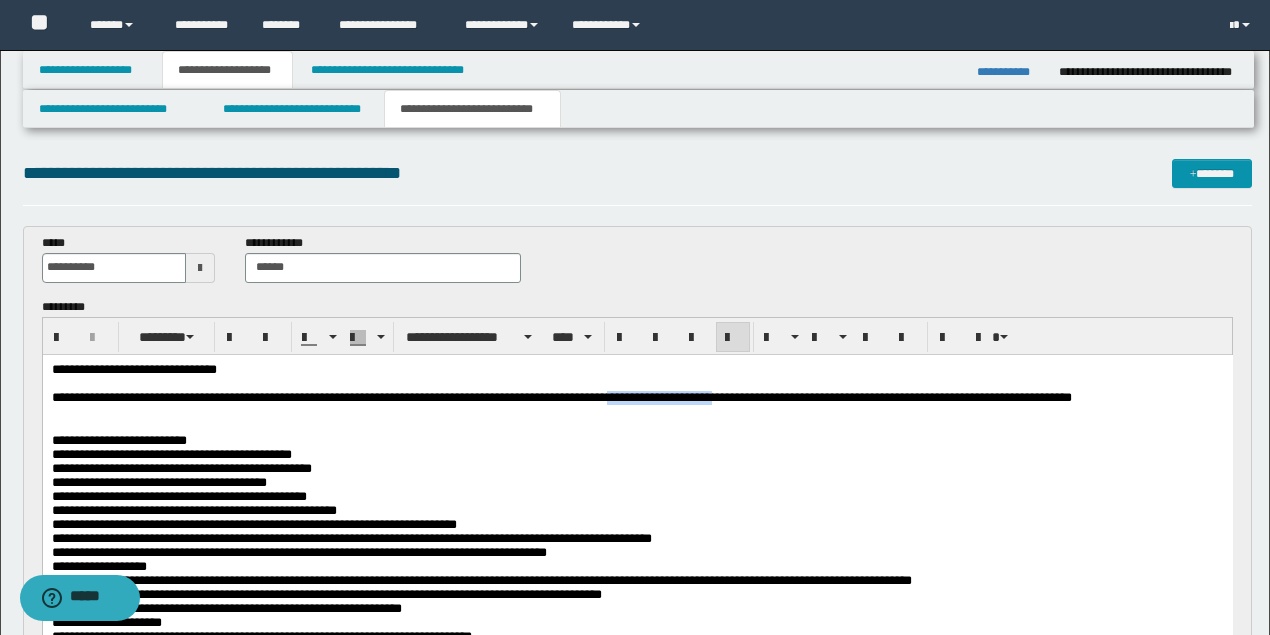 drag, startPoint x: 764, startPoint y: 401, endPoint x: 656, endPoint y: 401, distance: 108 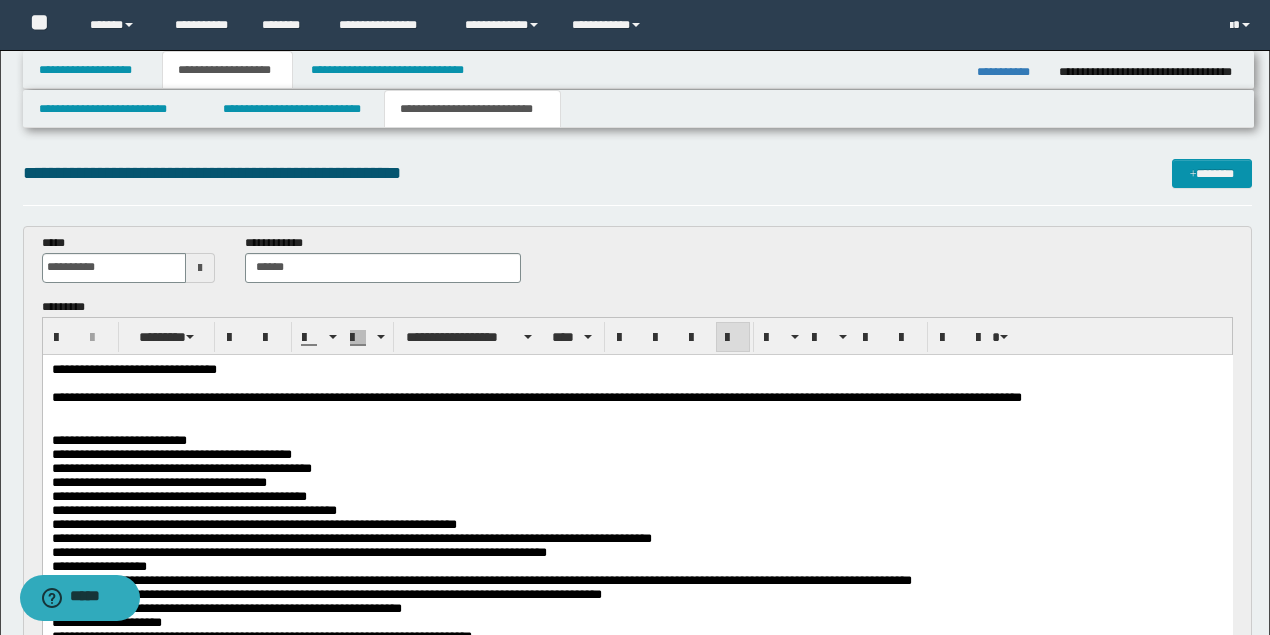 click at bounding box center [637, 425] 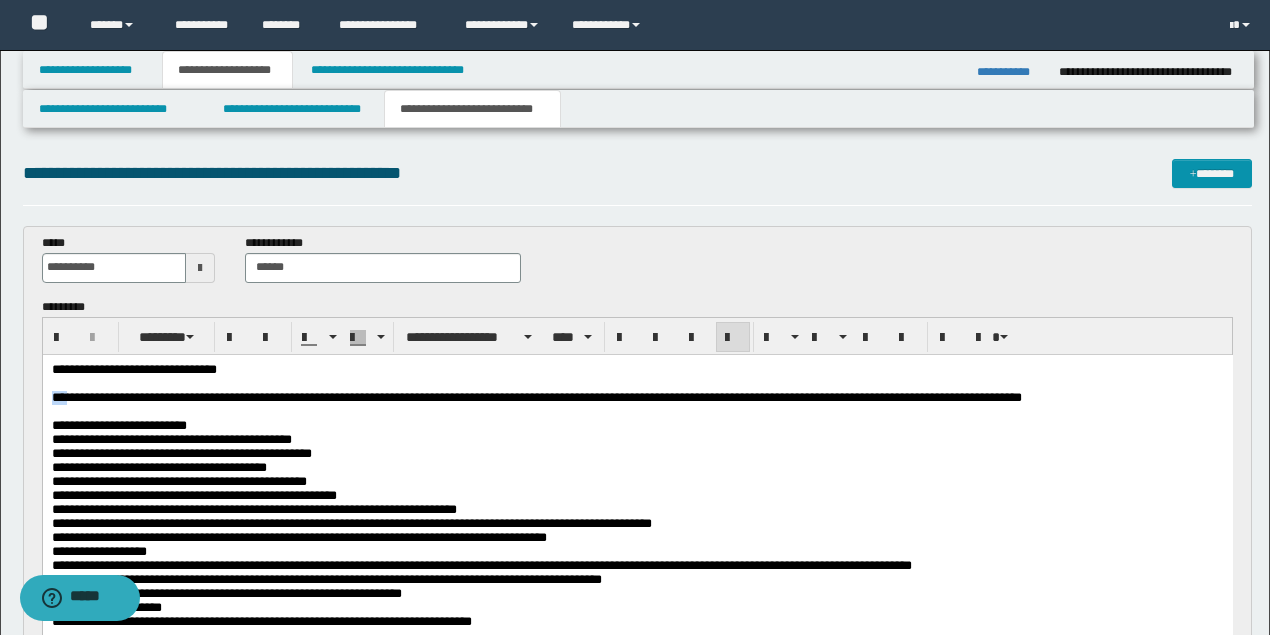 drag, startPoint x: 65, startPoint y: 396, endPoint x: 40, endPoint y: 397, distance: 25.019993 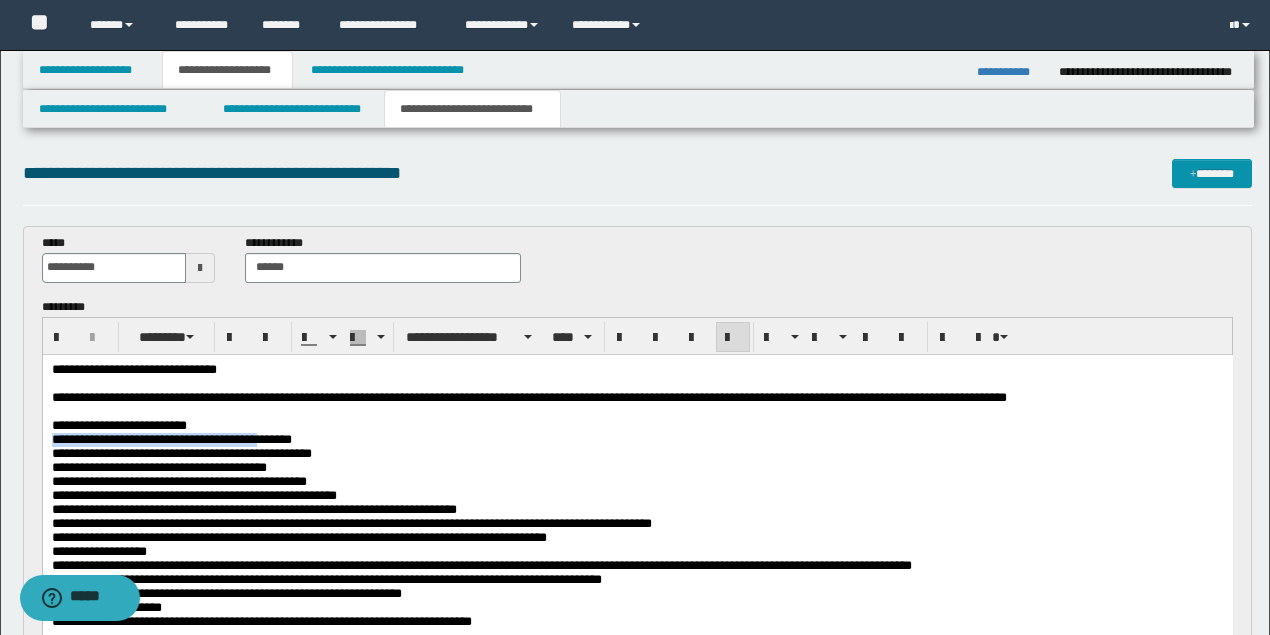 click on "**********" at bounding box center [637, 527] 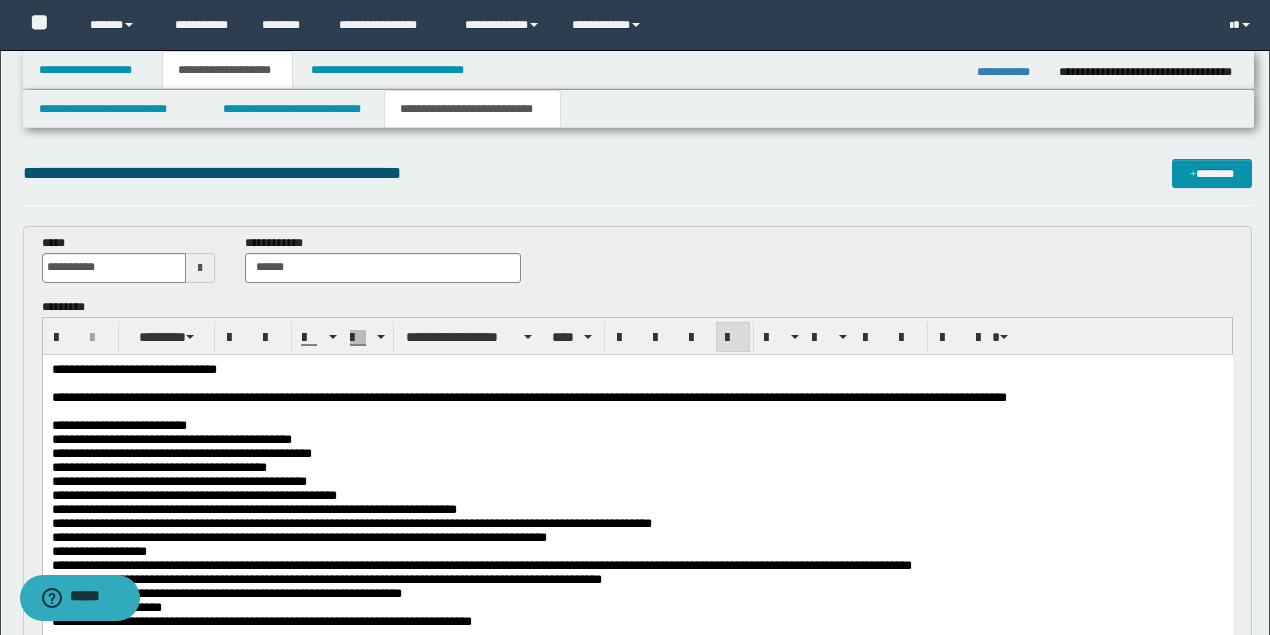 click at bounding box center [635, 411] 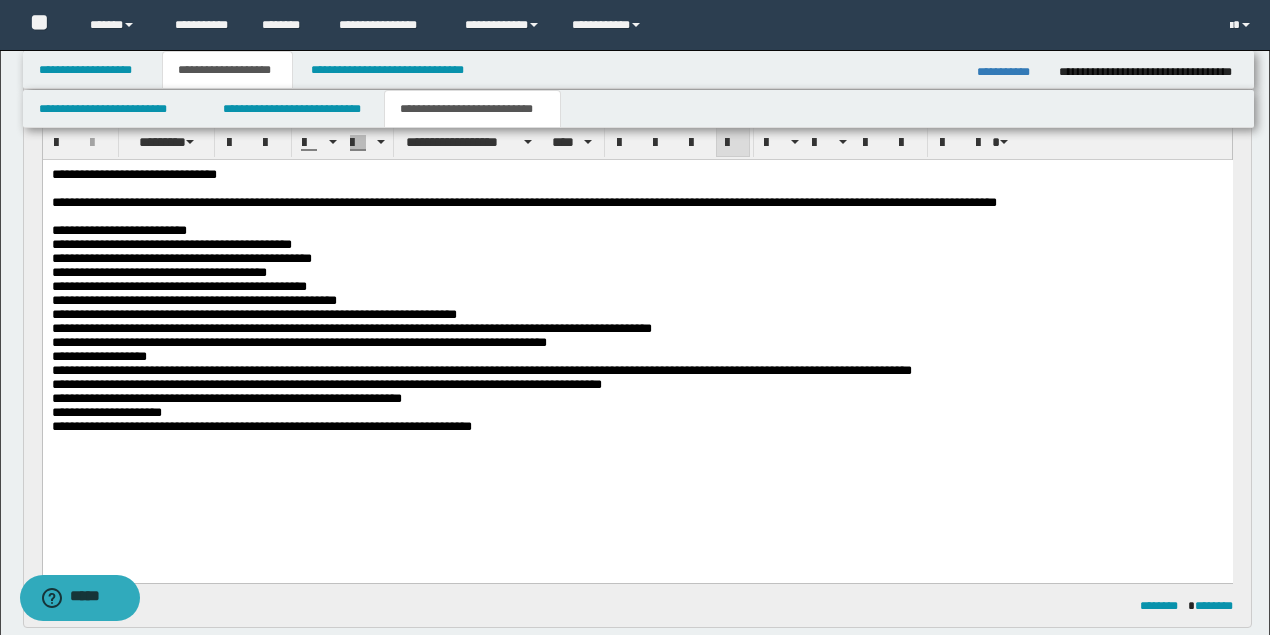 scroll, scrollTop: 200, scrollLeft: 0, axis: vertical 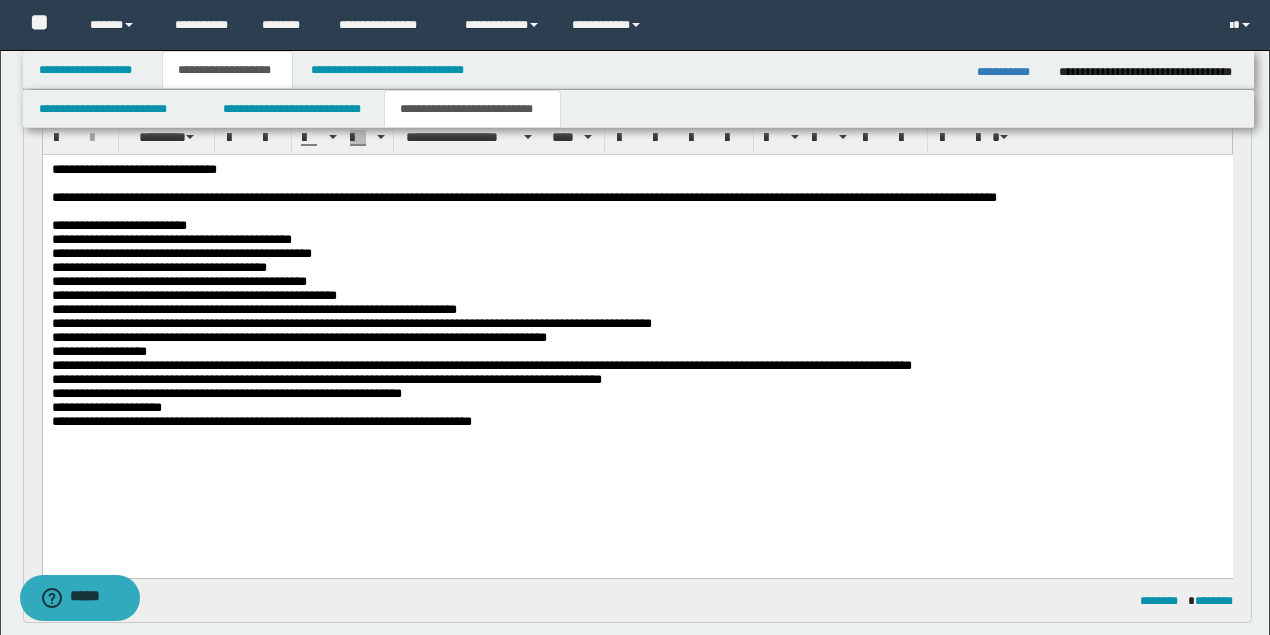 click on "**********" at bounding box center (637, 323) 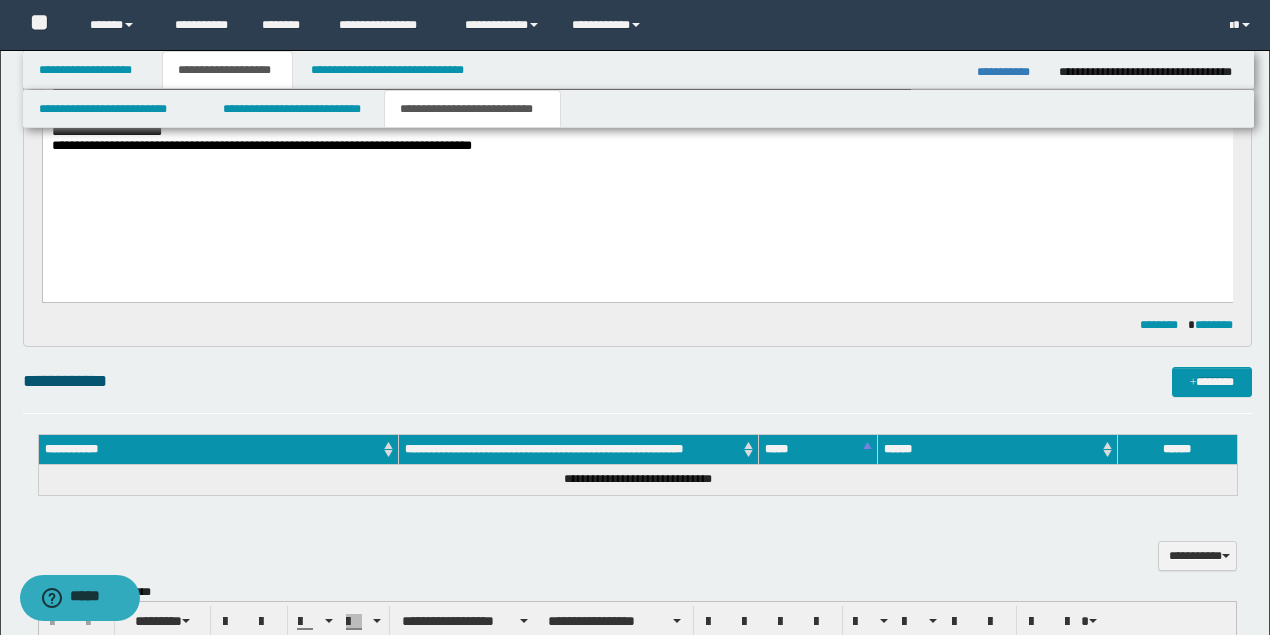 scroll, scrollTop: 666, scrollLeft: 0, axis: vertical 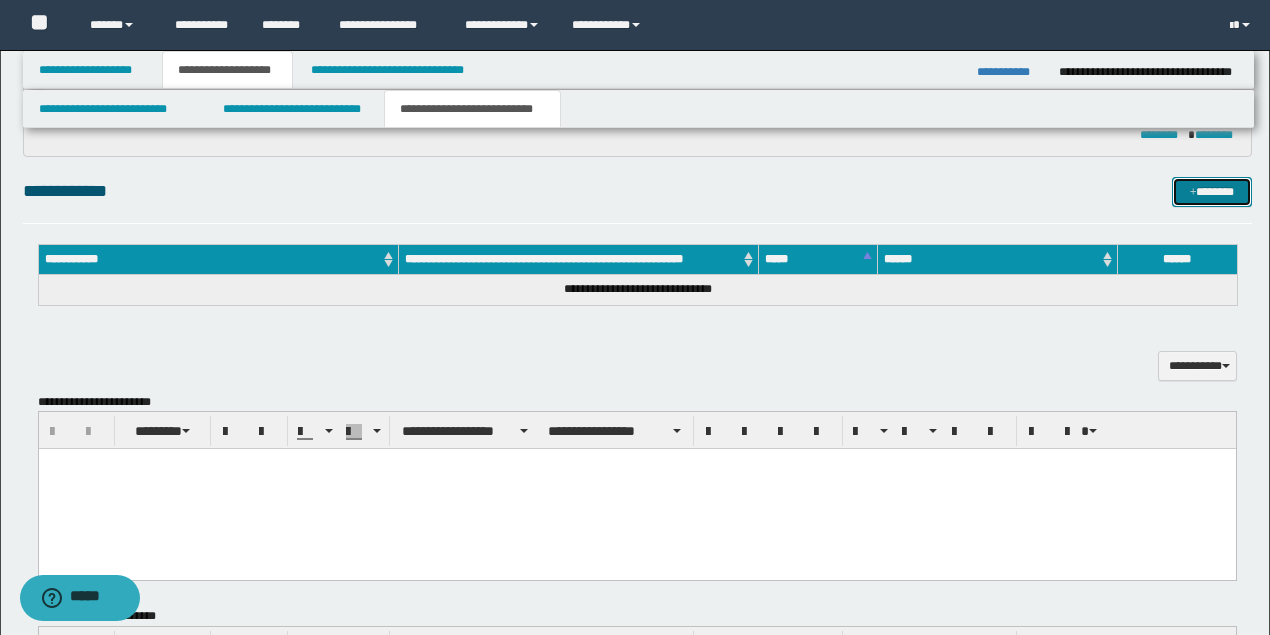 click on "*******" at bounding box center (1211, 191) 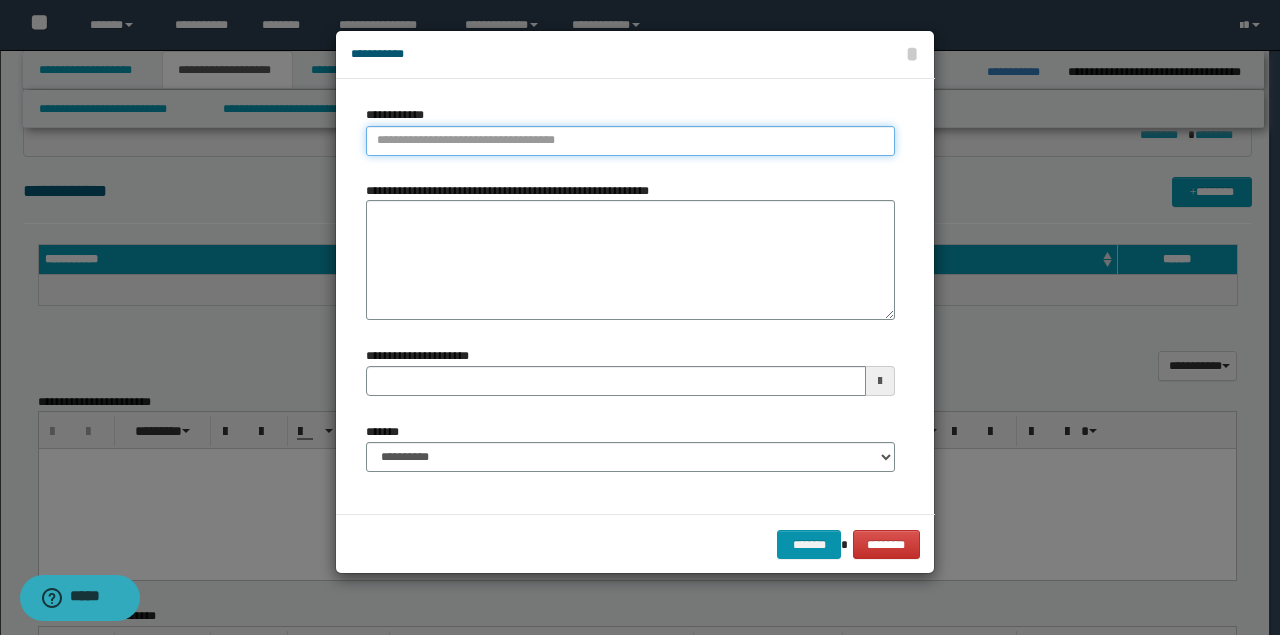 click on "**********" at bounding box center [630, 141] 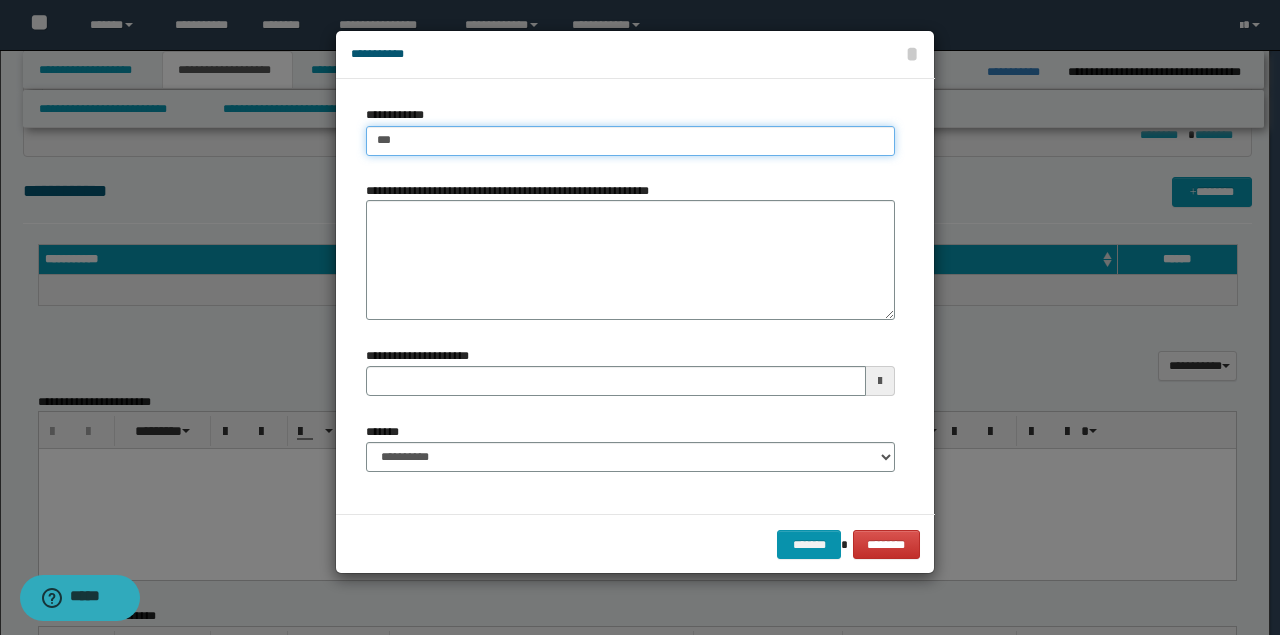 type on "****" 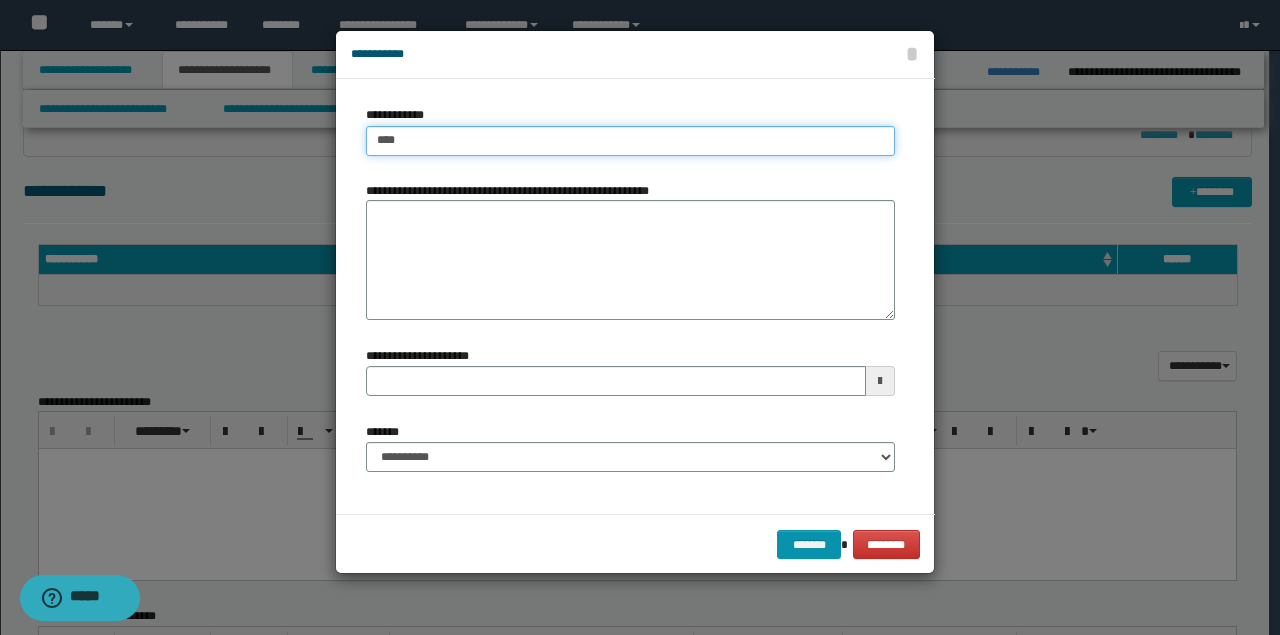 type on "****" 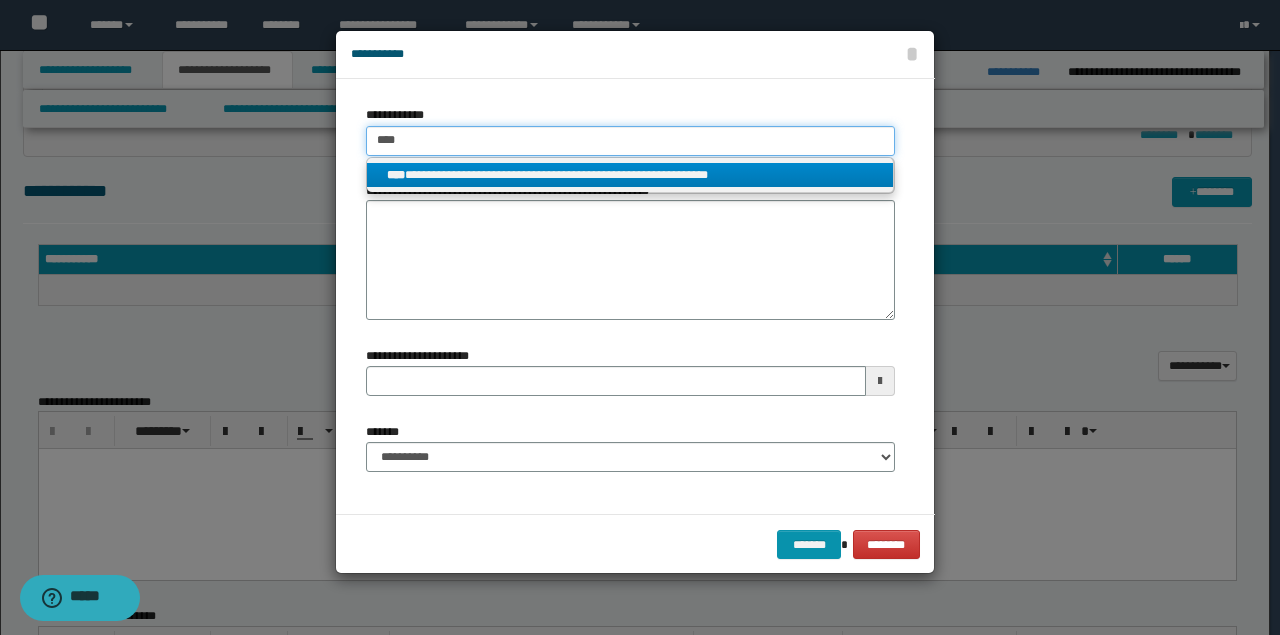 type on "****" 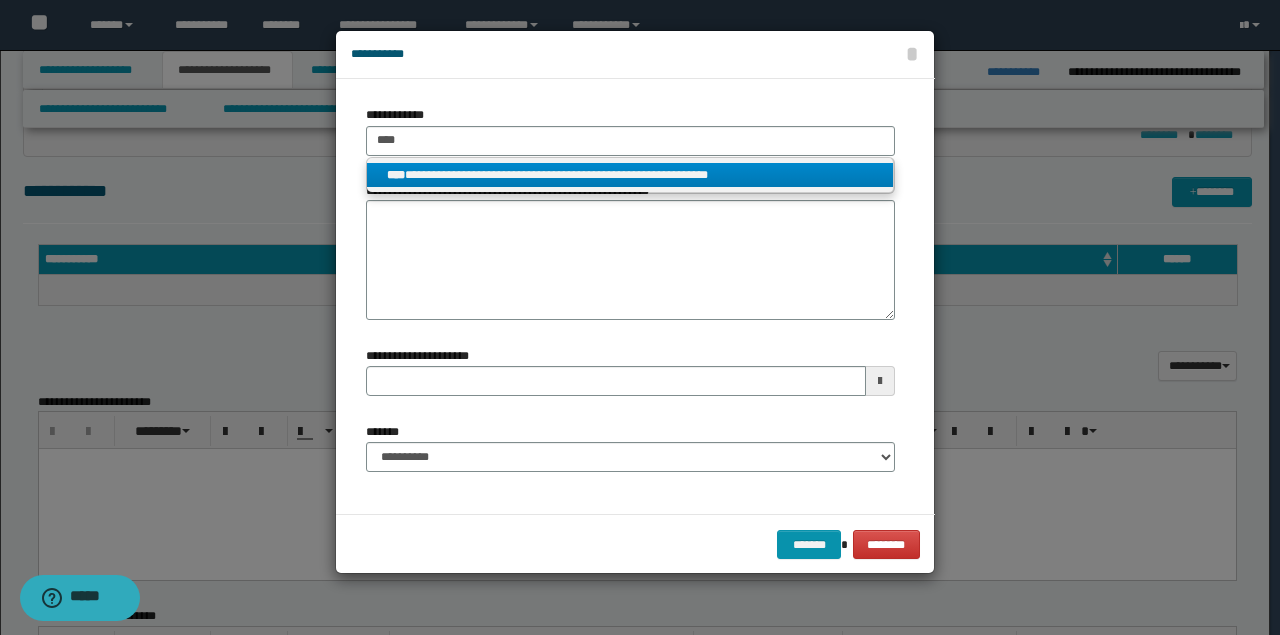 click on "**********" at bounding box center (630, 175) 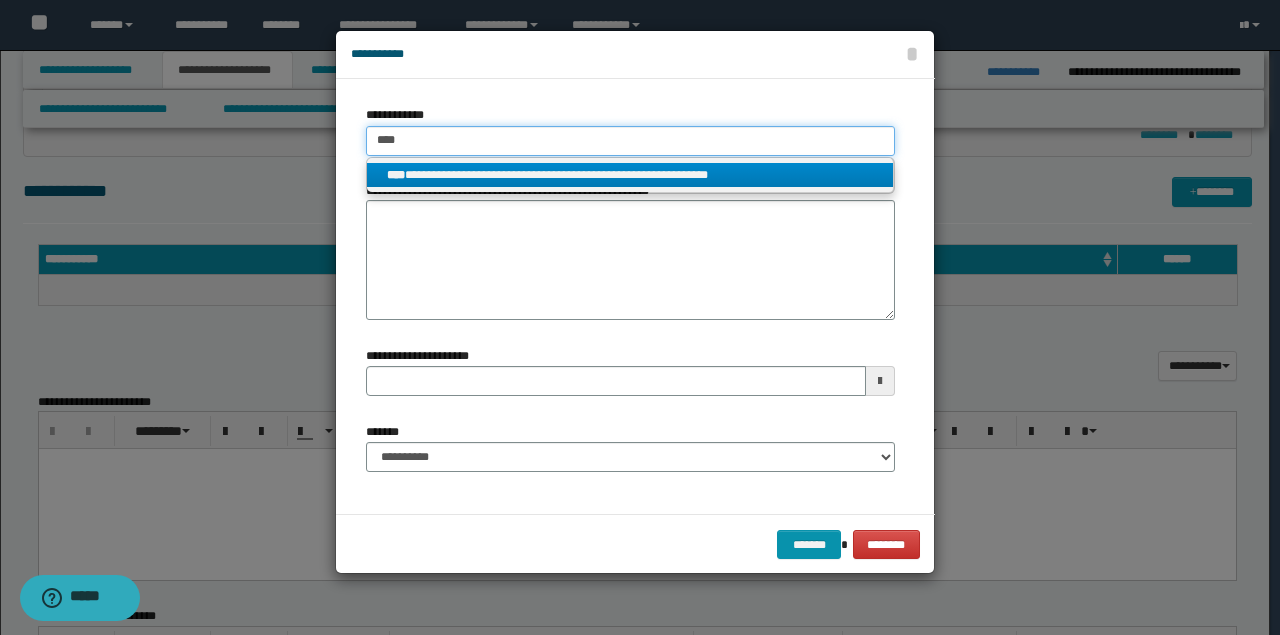 type 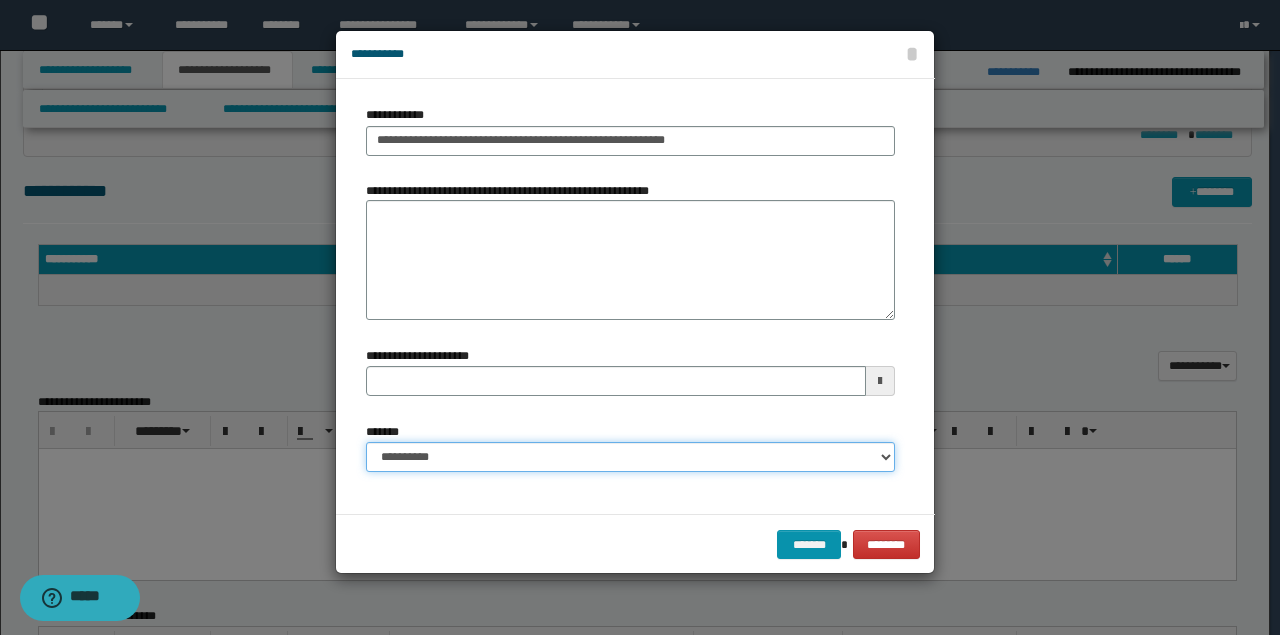 click on "**********" at bounding box center (630, 457) 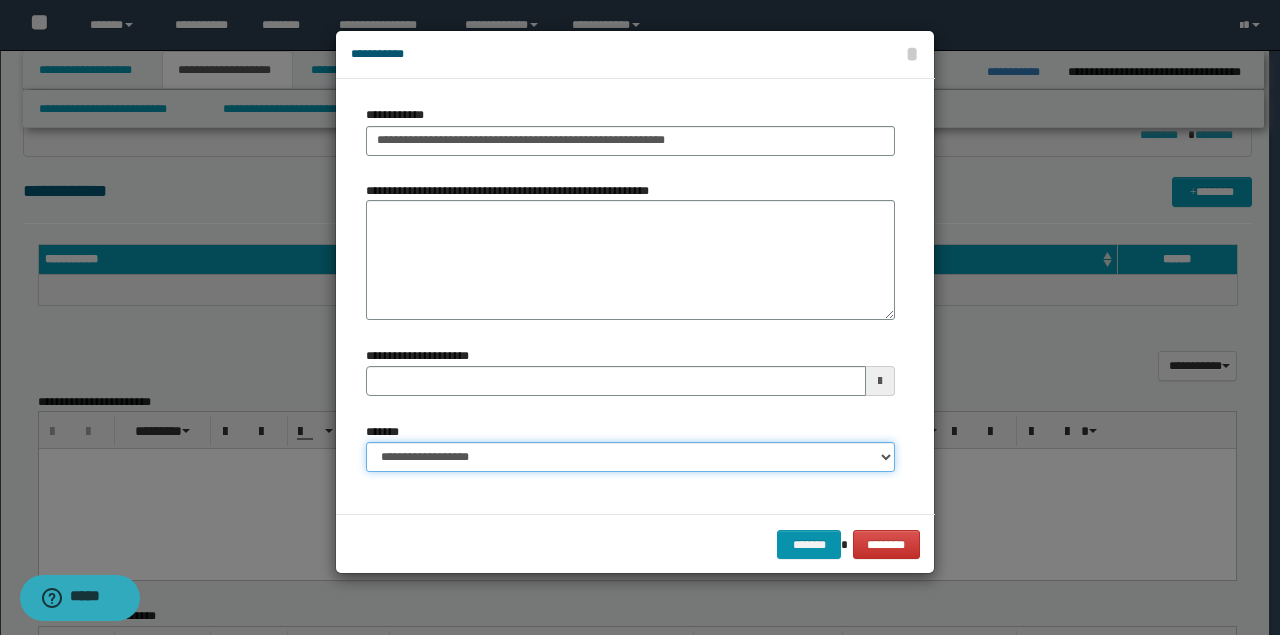 click on "**********" at bounding box center (630, 457) 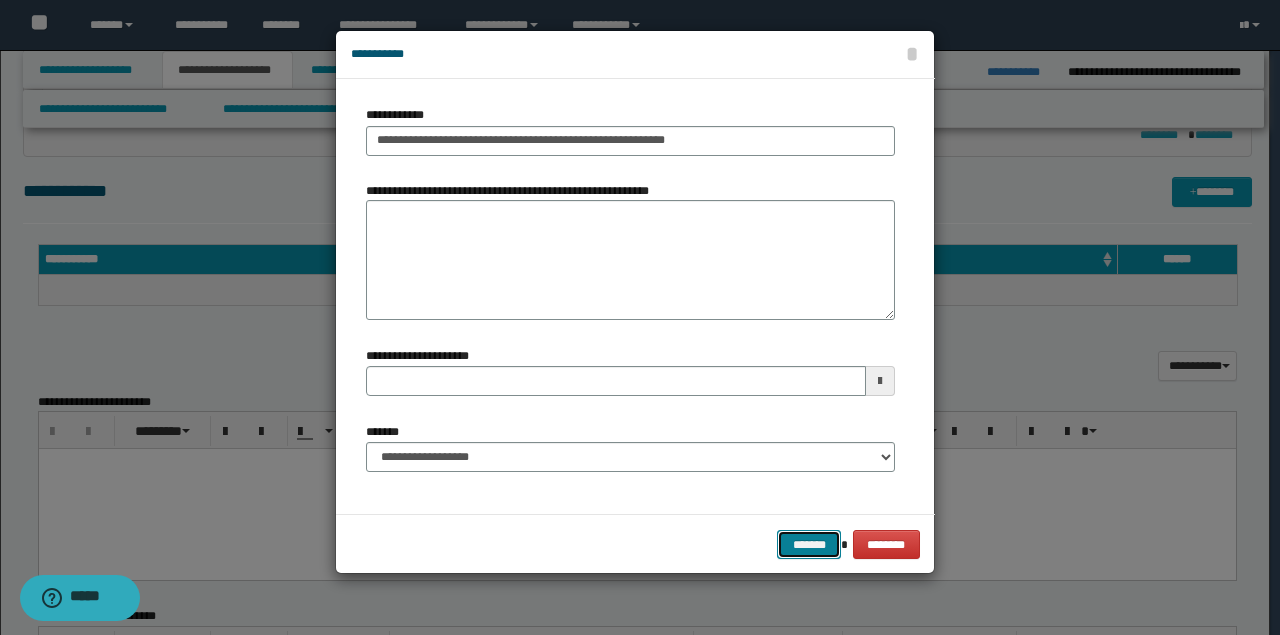 click on "*******" at bounding box center [809, 544] 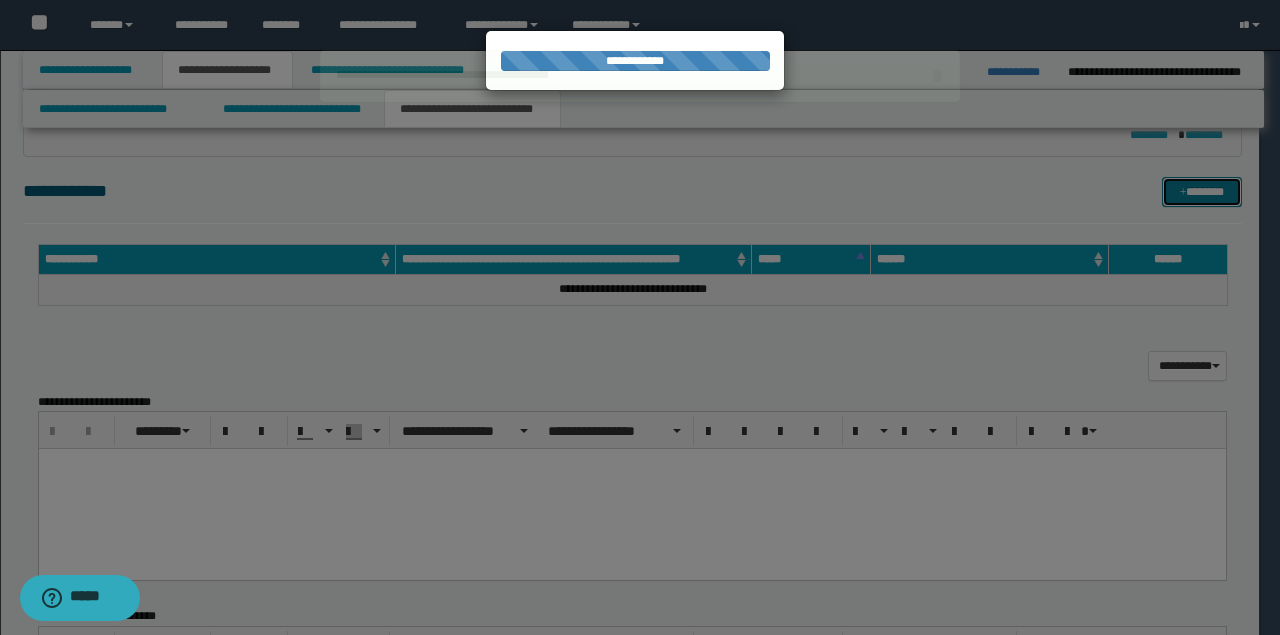 type 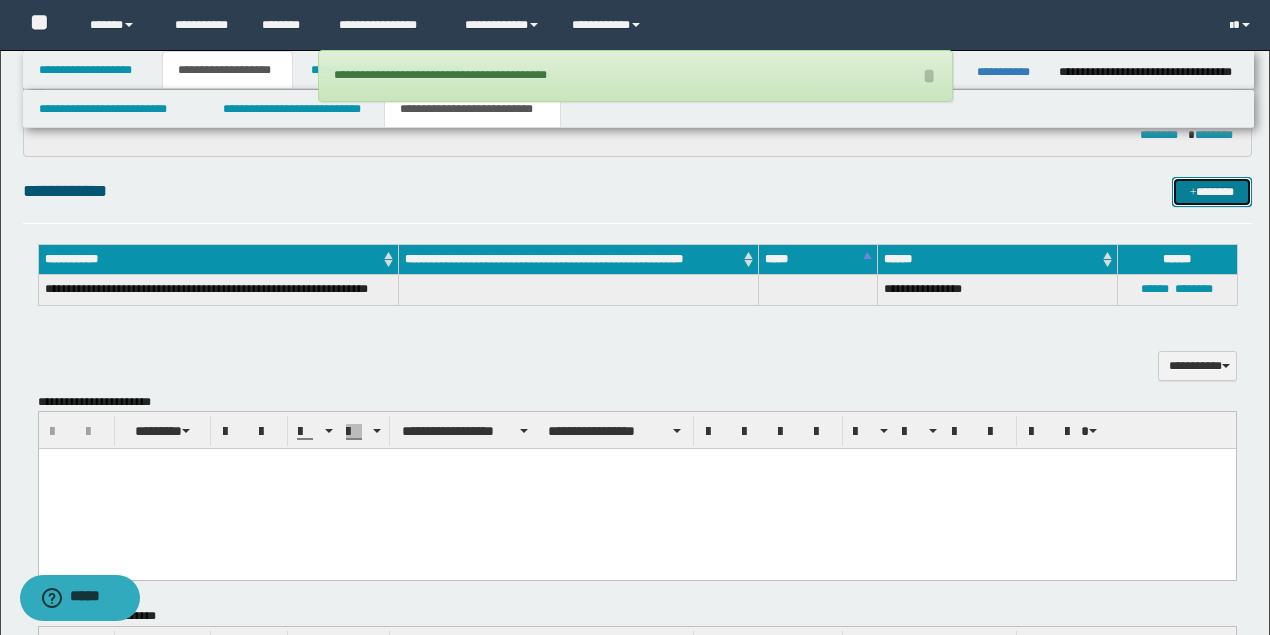 click on "*******" at bounding box center [1211, 191] 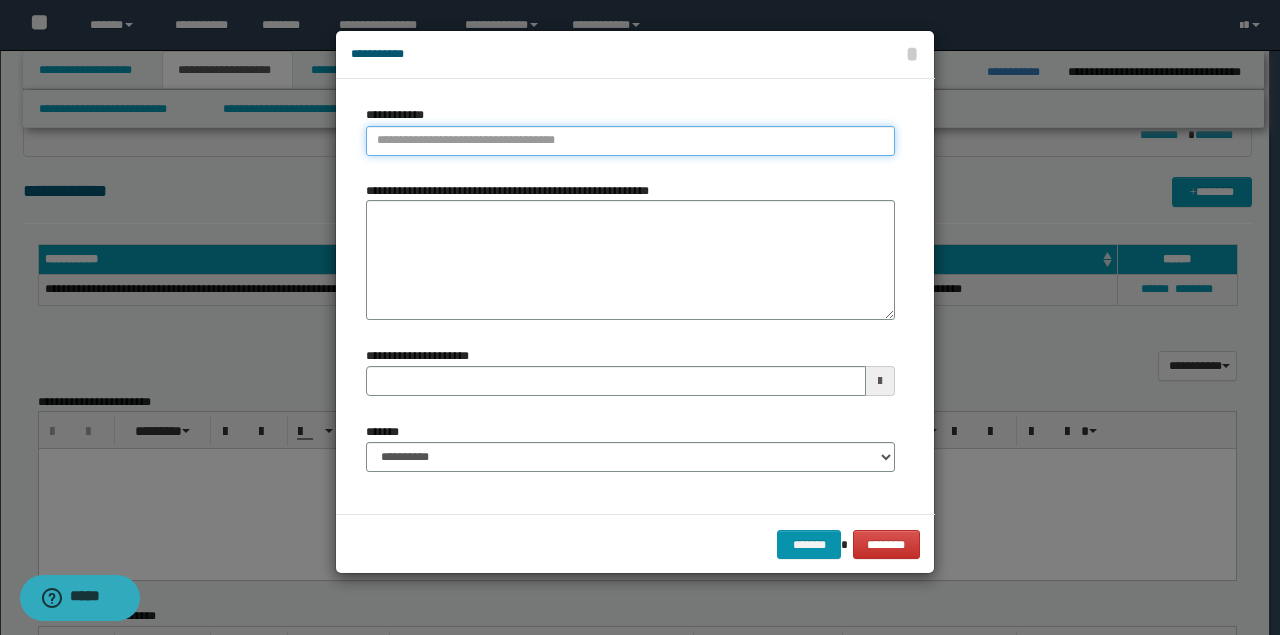 type on "**********" 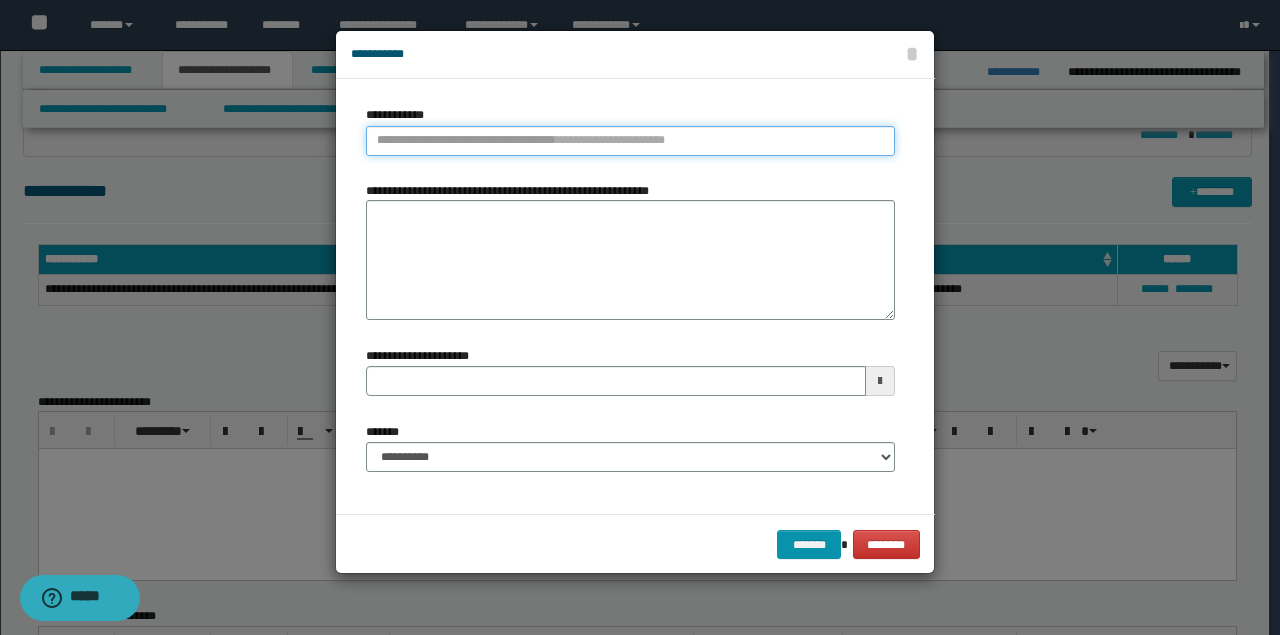 click on "**********" at bounding box center [630, 141] 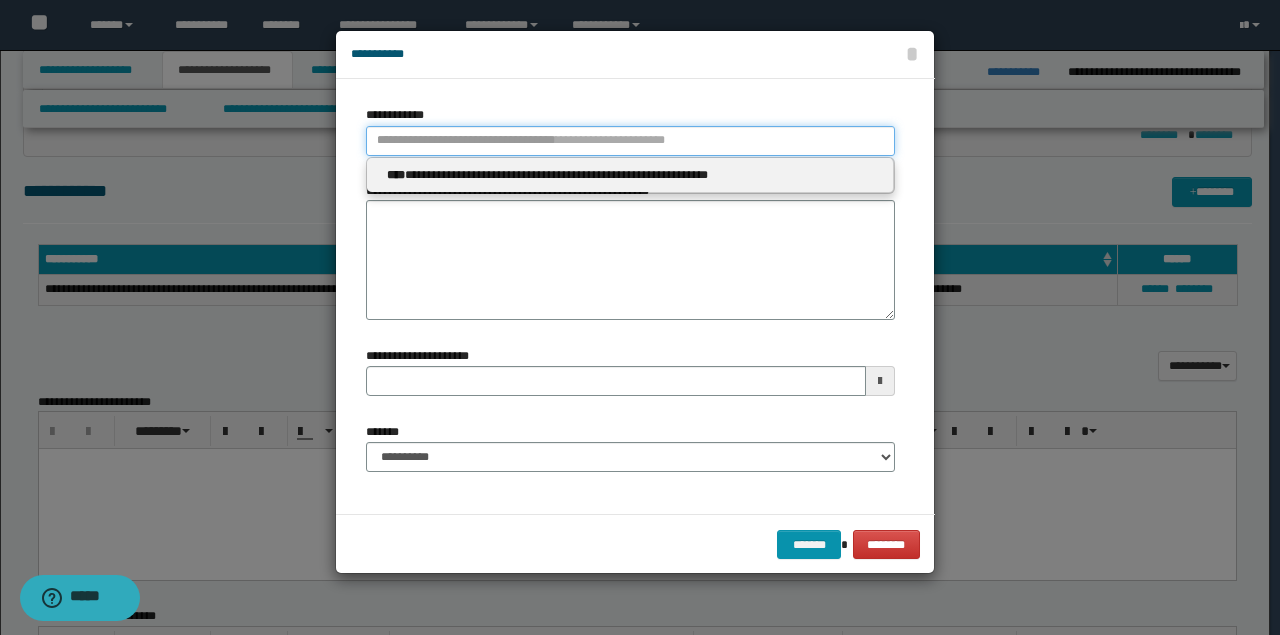 type 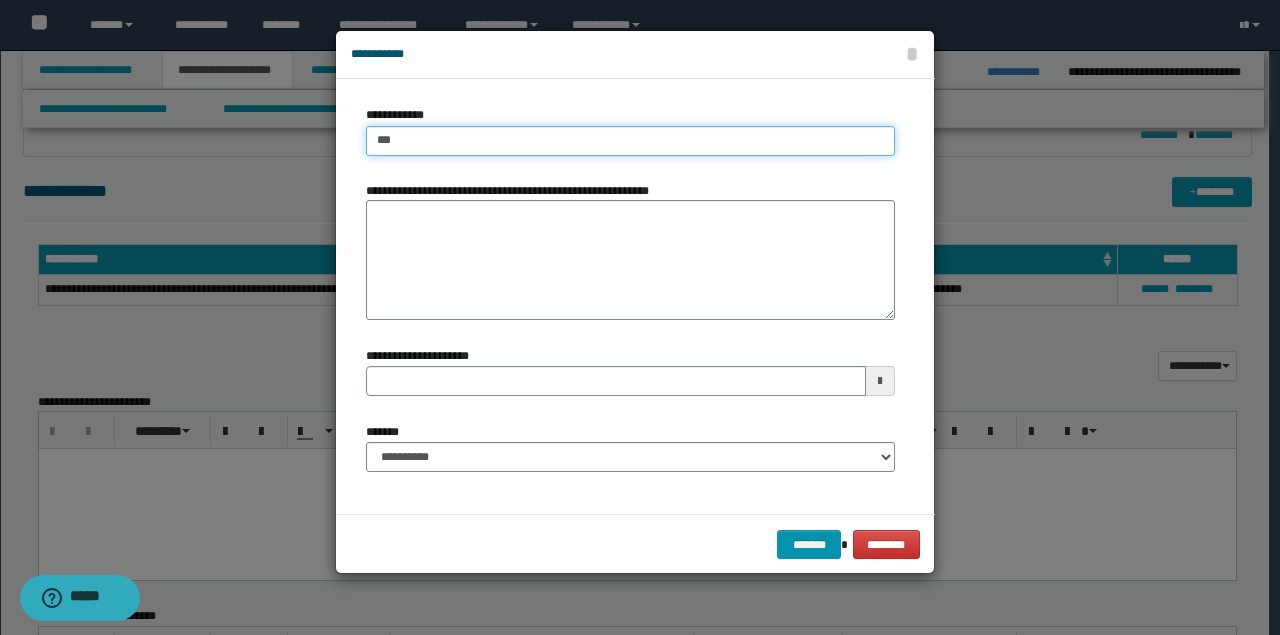 type on "****" 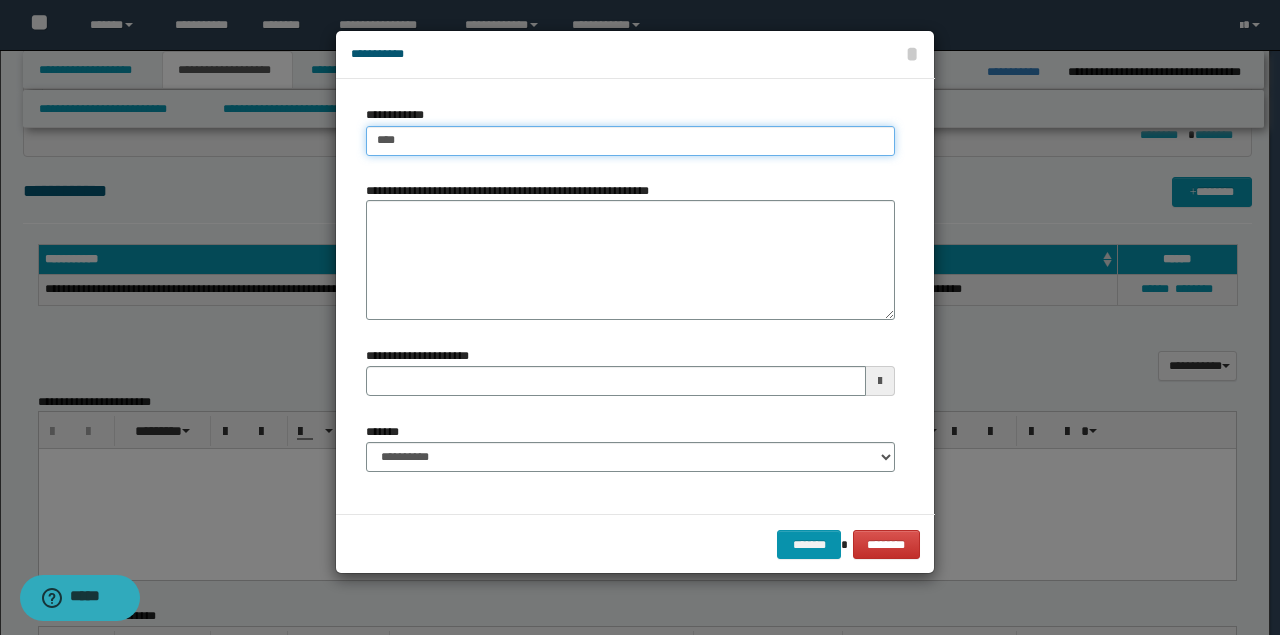 type on "****" 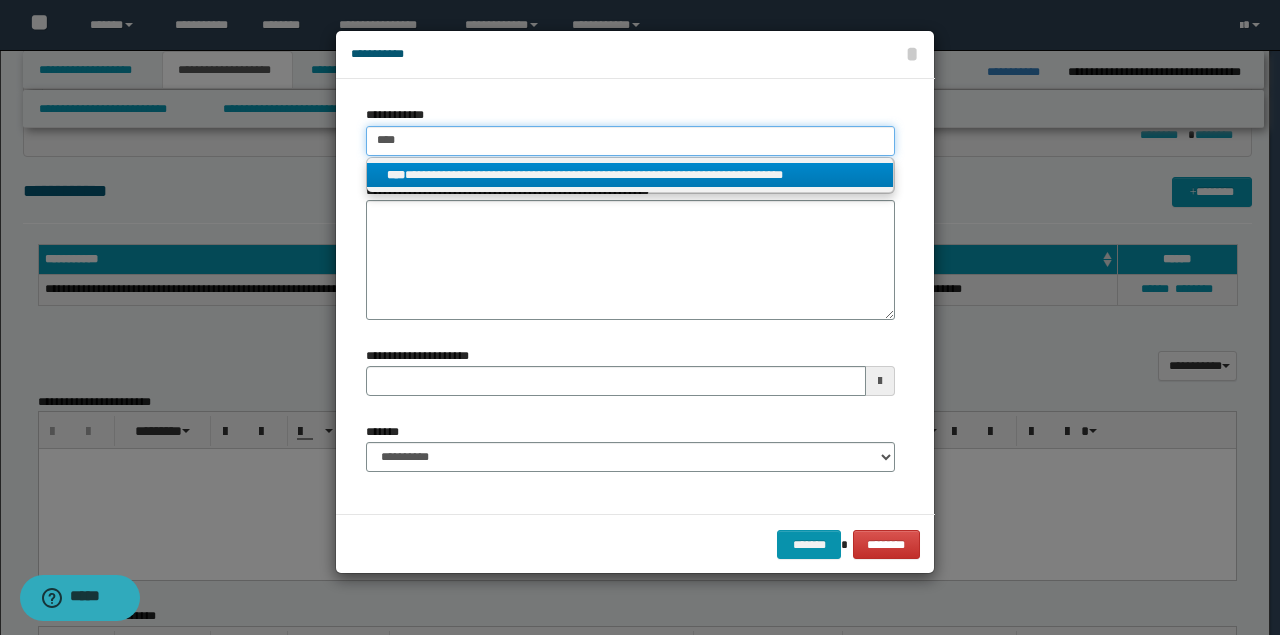 type on "****" 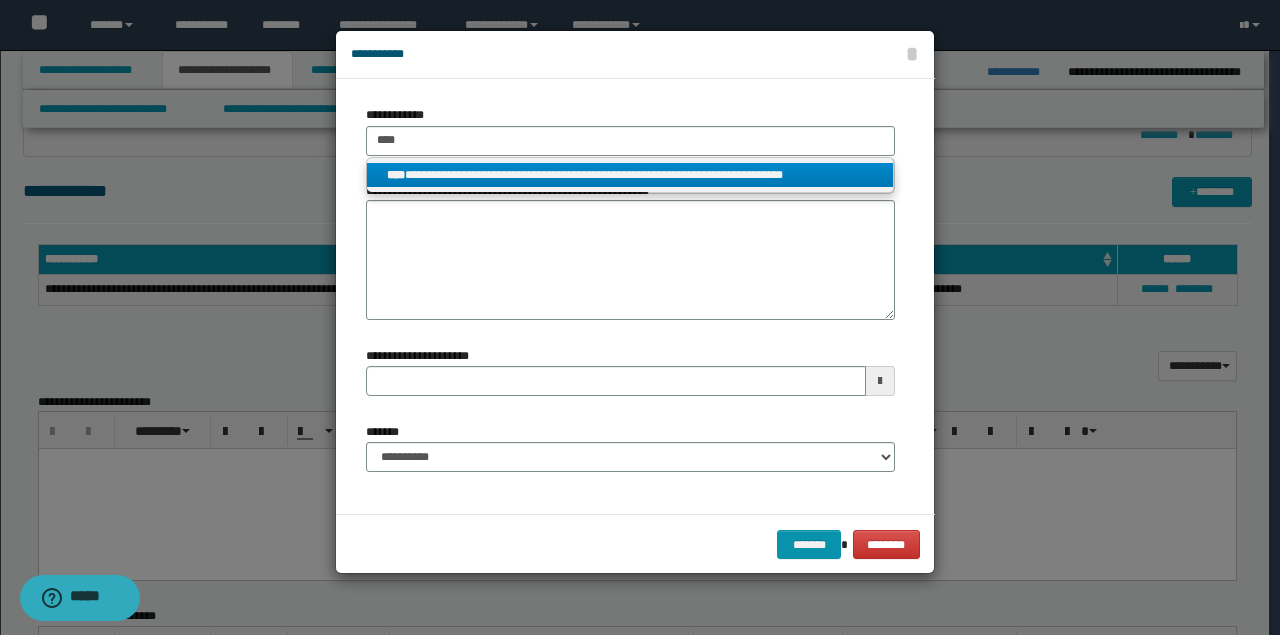 click on "**********" at bounding box center [630, 175] 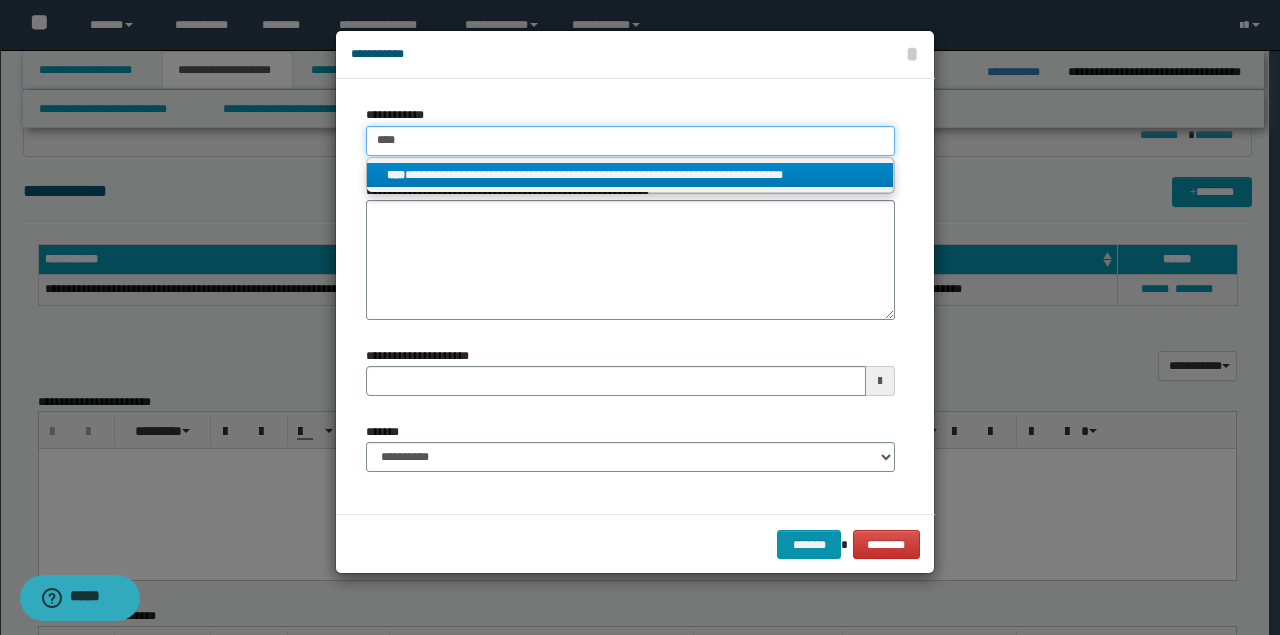 type 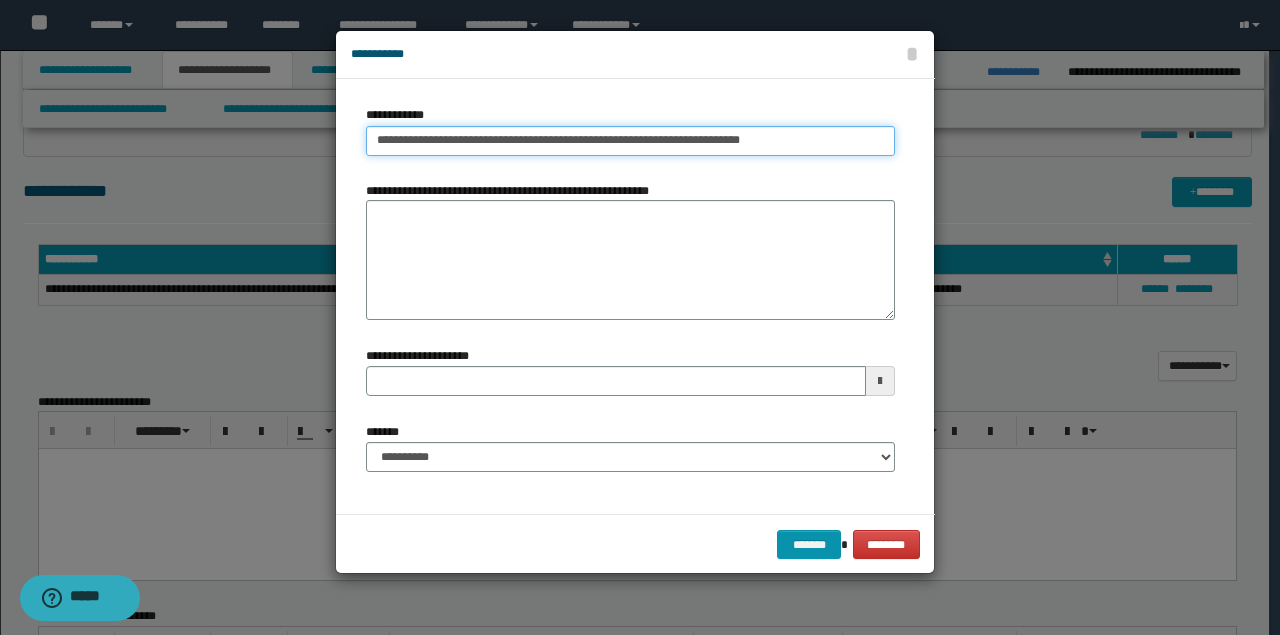 type 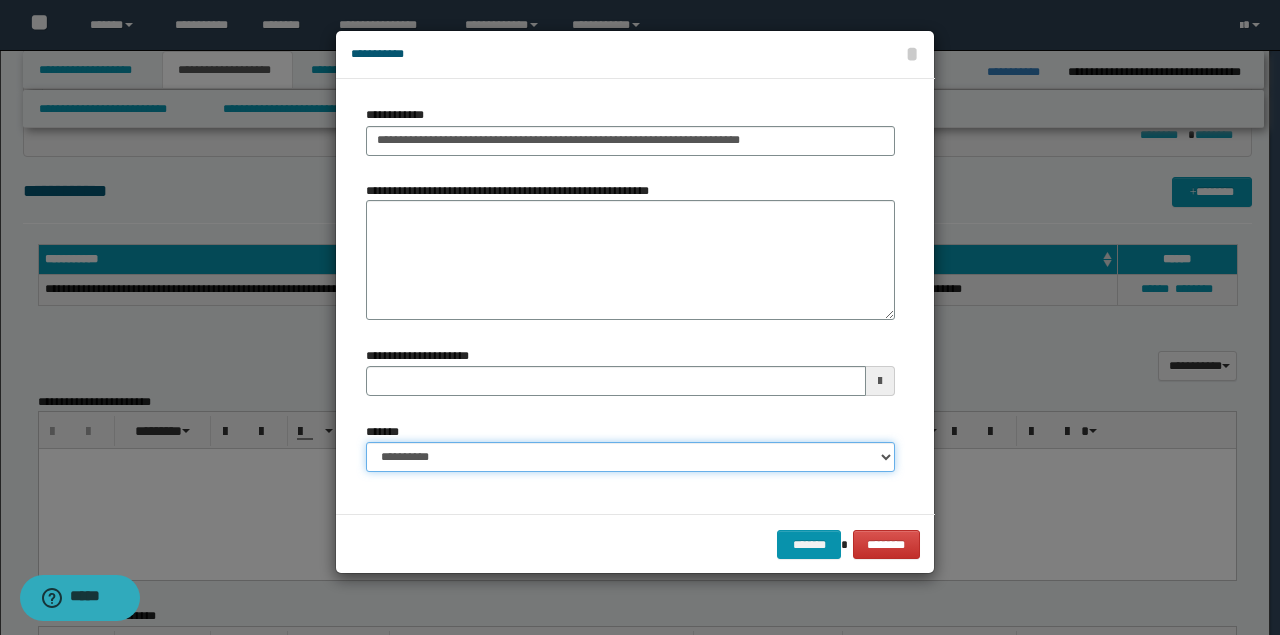 click on "**********" at bounding box center [630, 457] 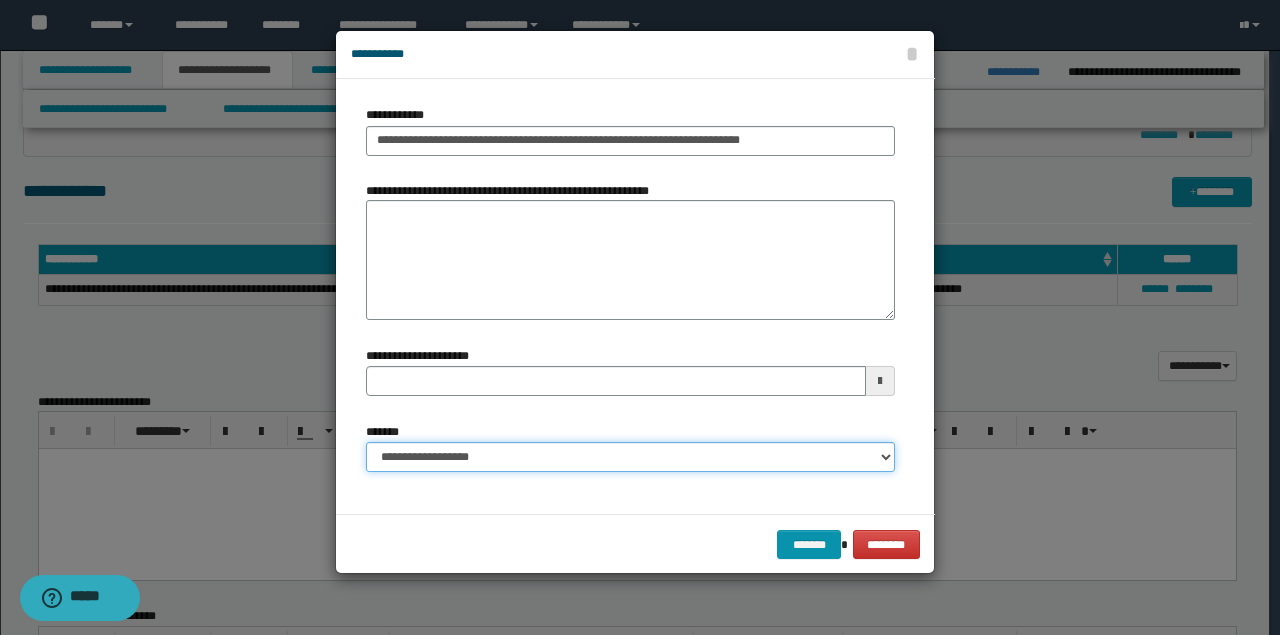 click on "**********" at bounding box center [630, 457] 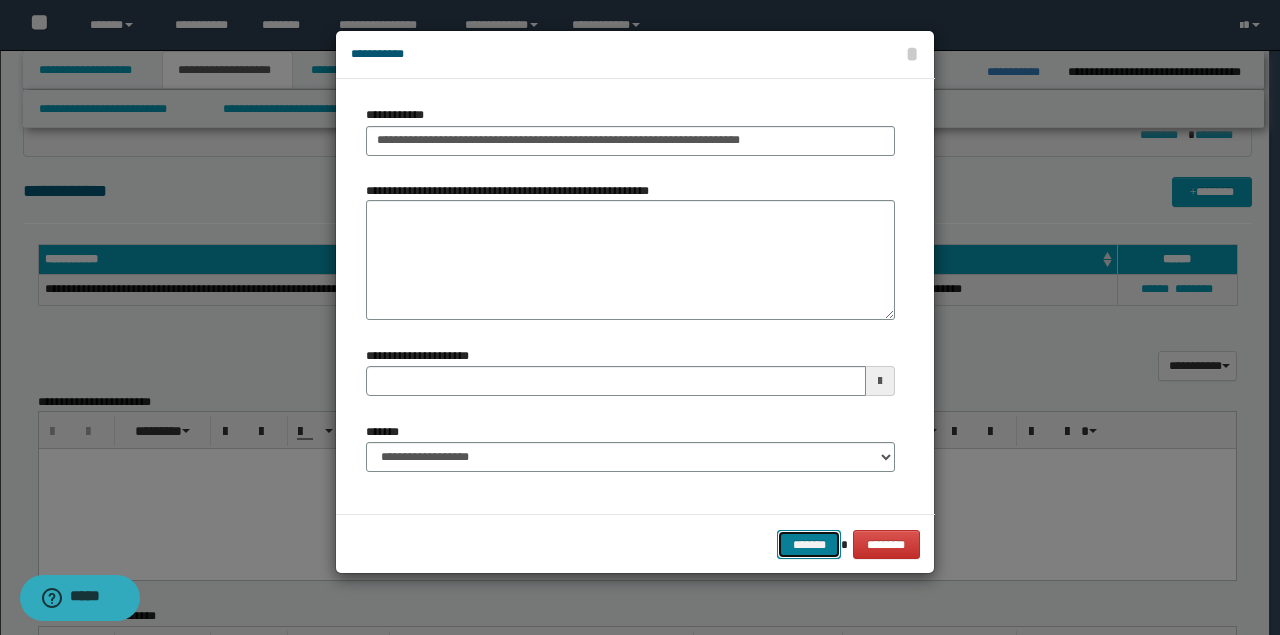 click on "*******" at bounding box center [809, 544] 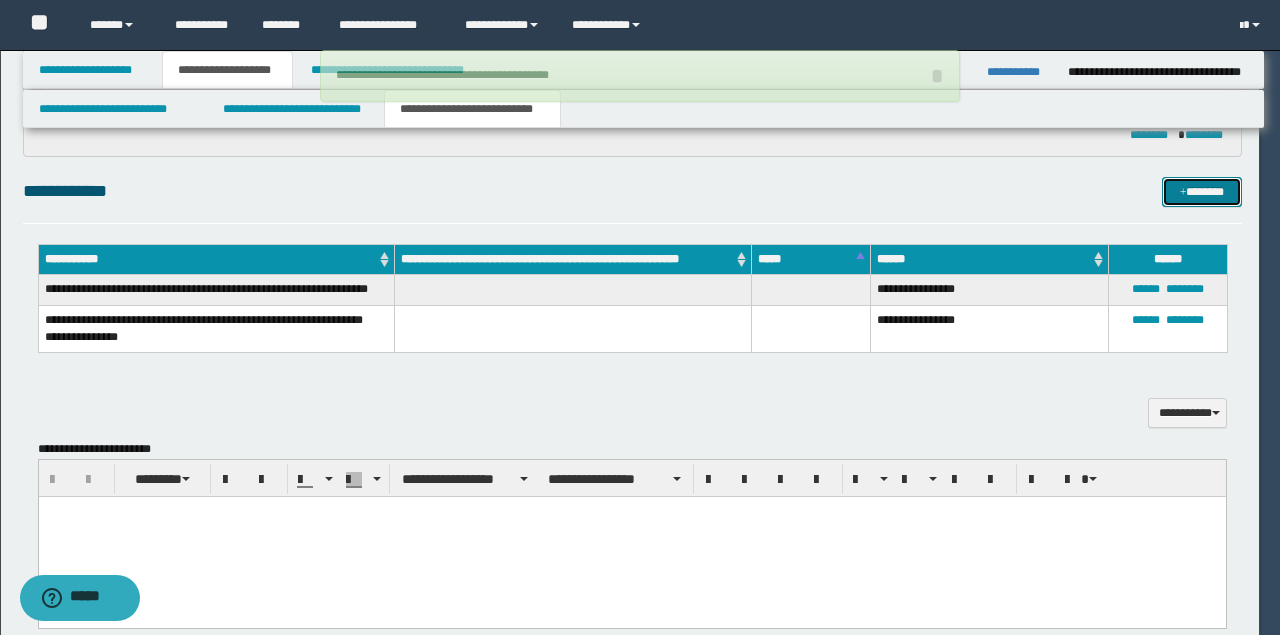 type 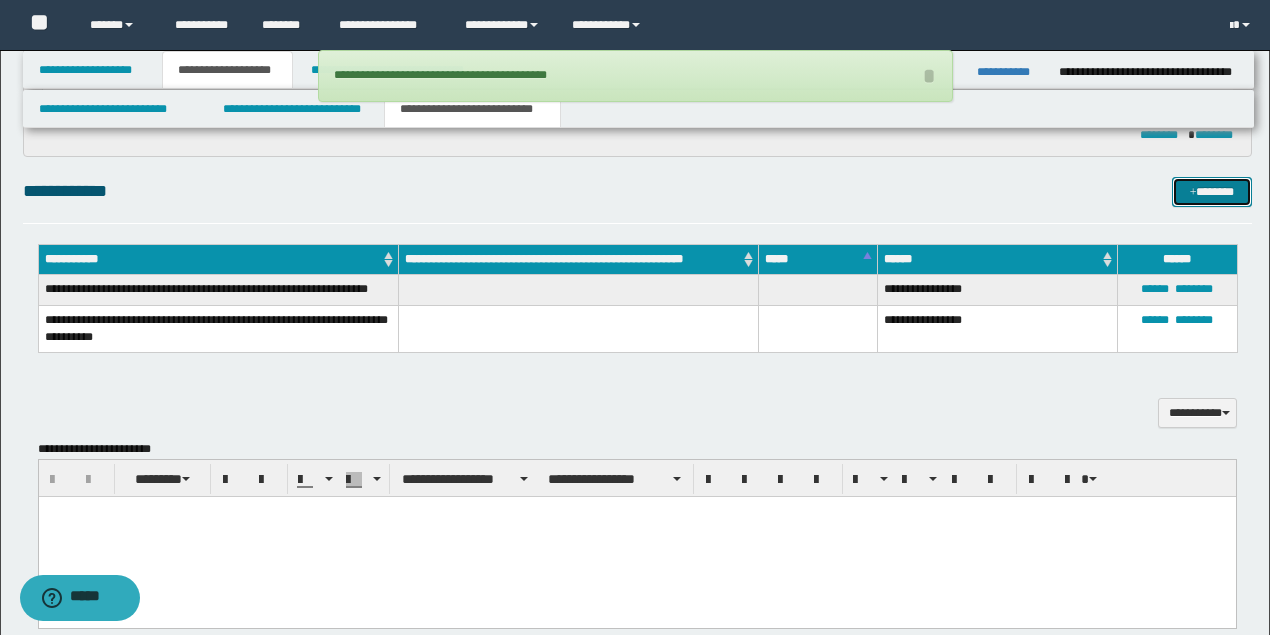 click on "*******" at bounding box center (1211, 191) 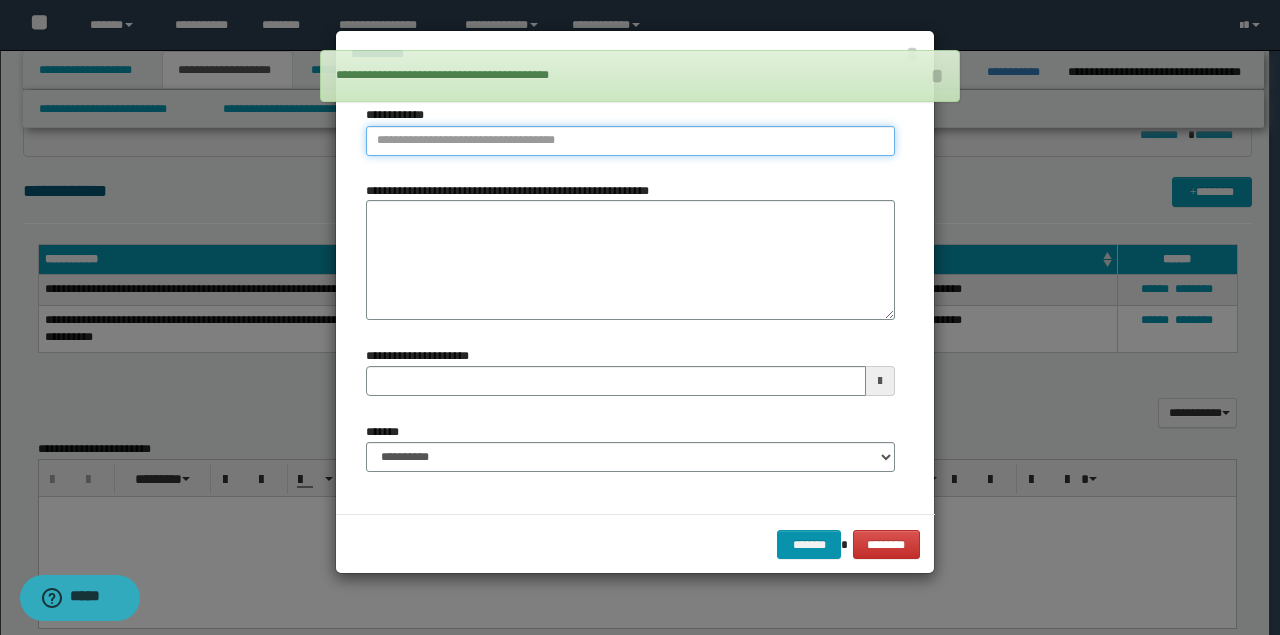 type on "**********" 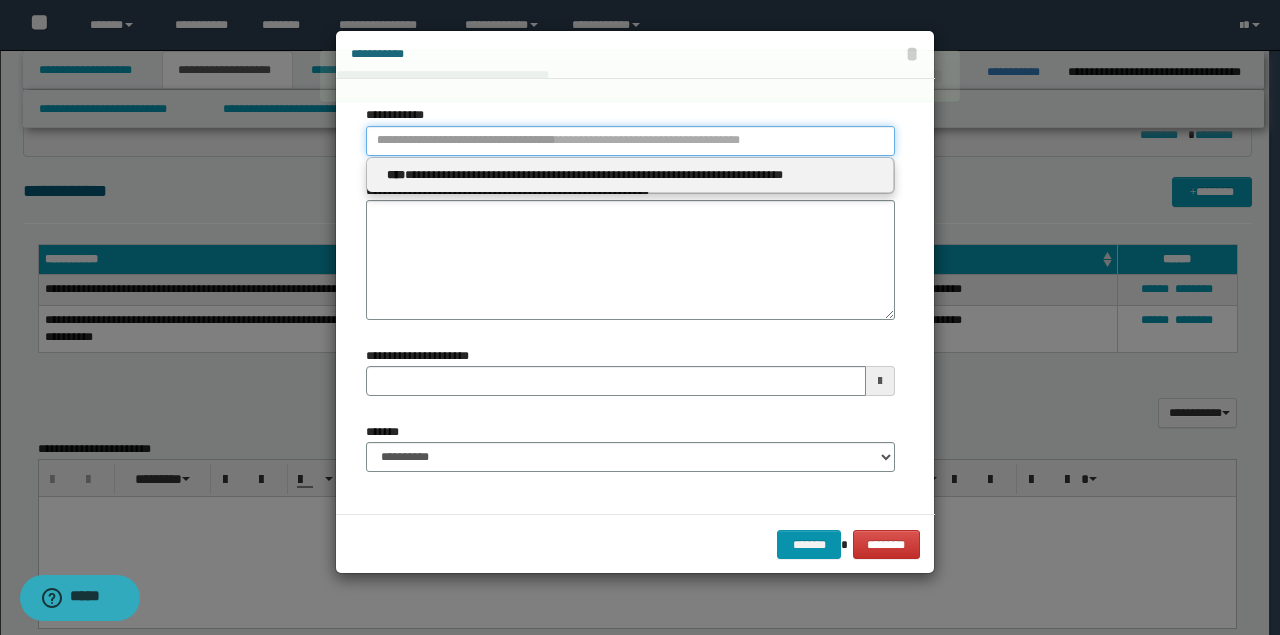 click on "**********" at bounding box center [630, 141] 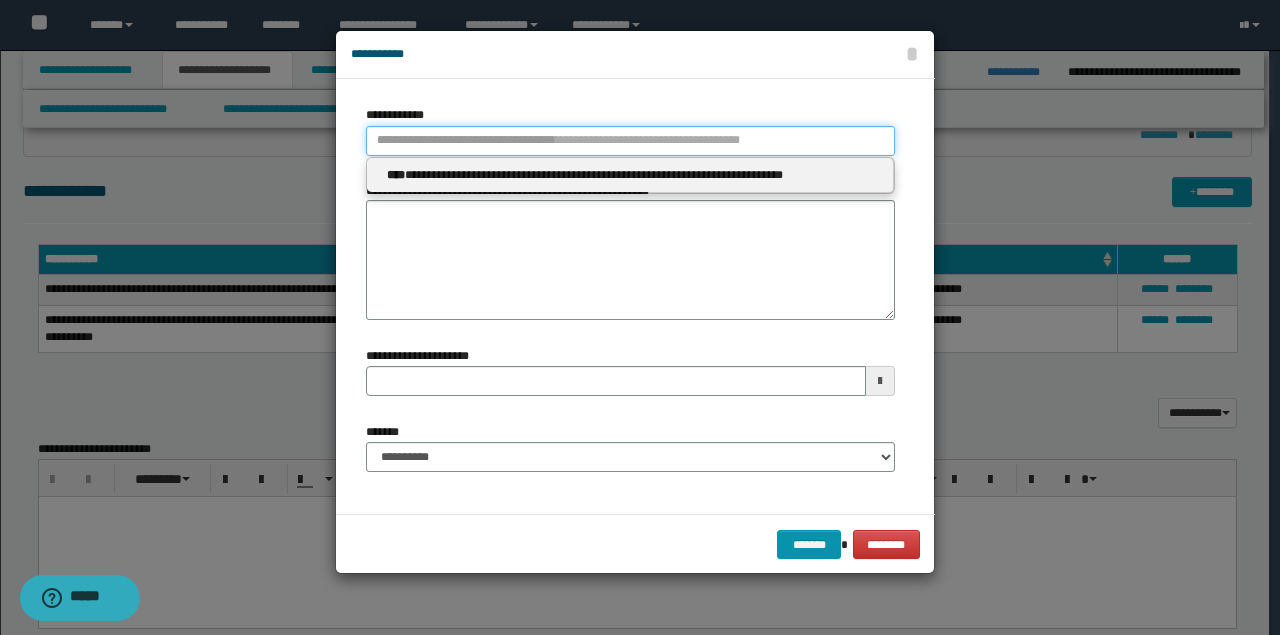 type 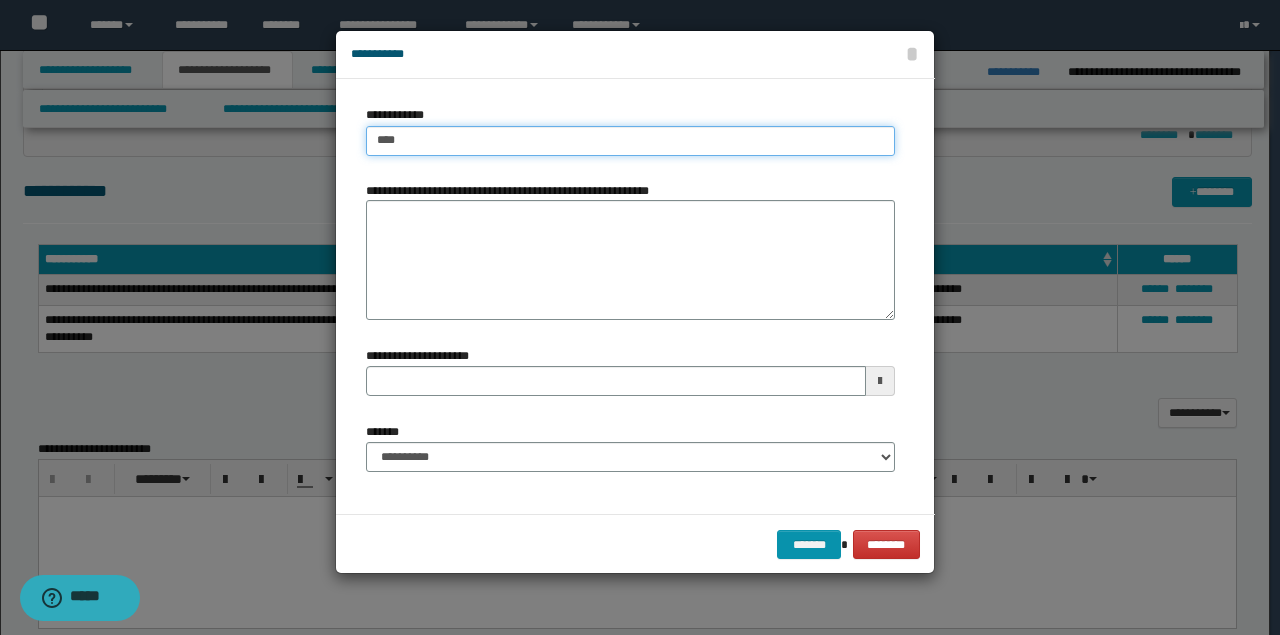 type on "***" 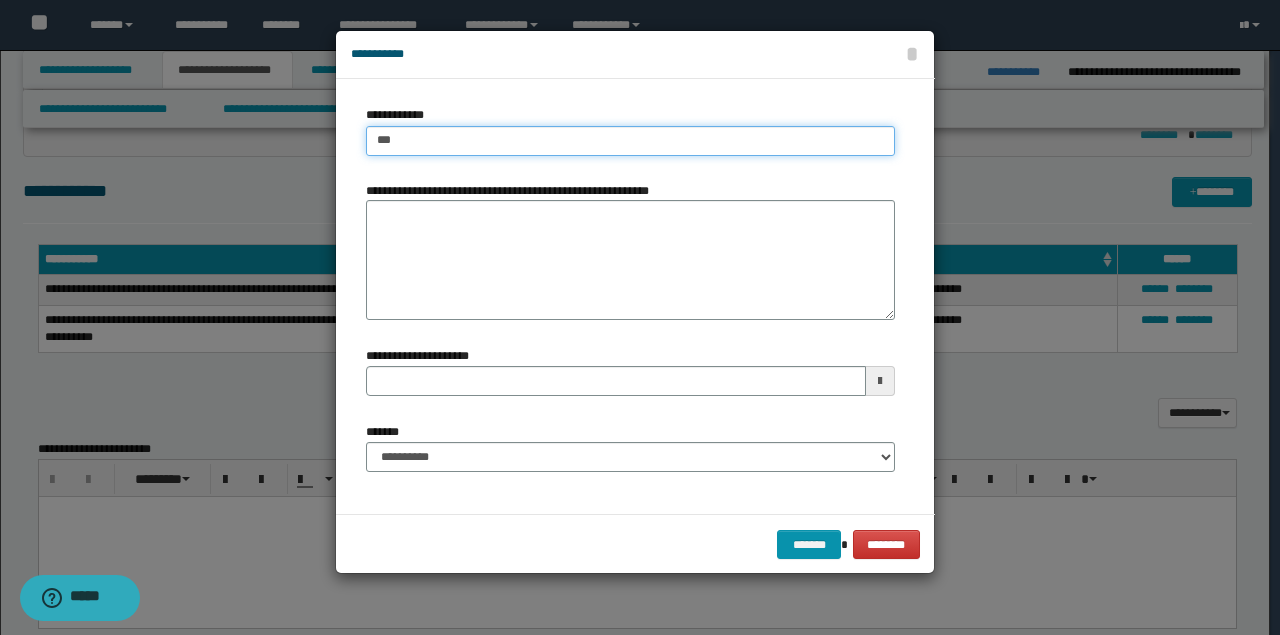type on "***" 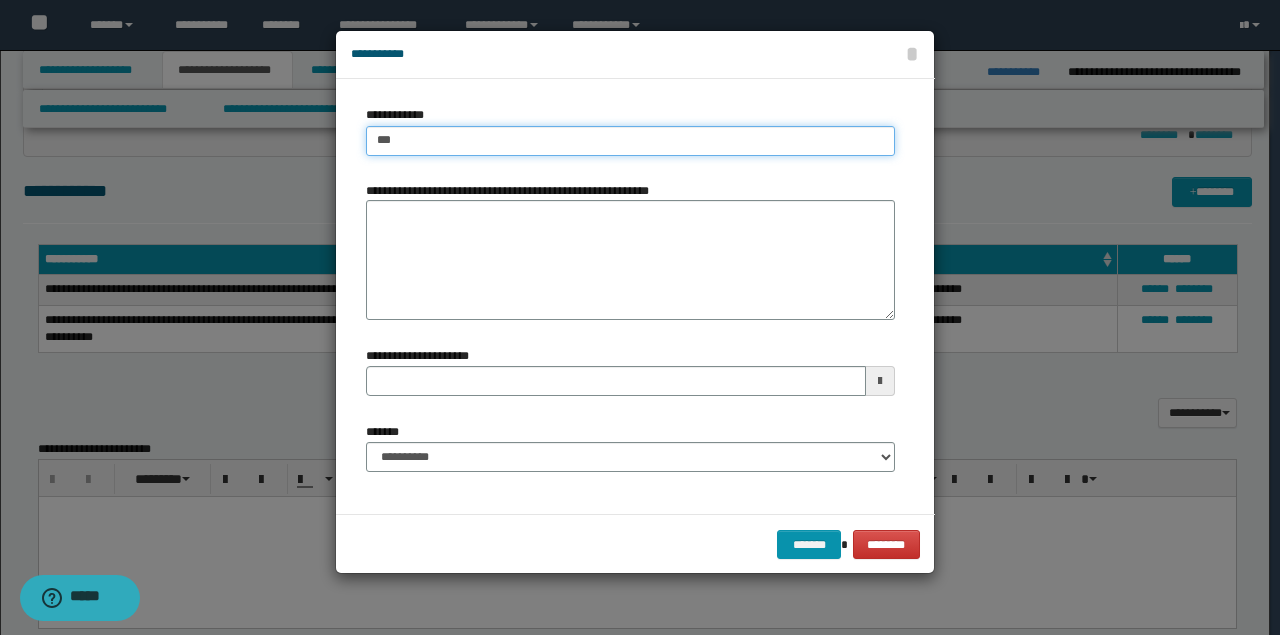 type 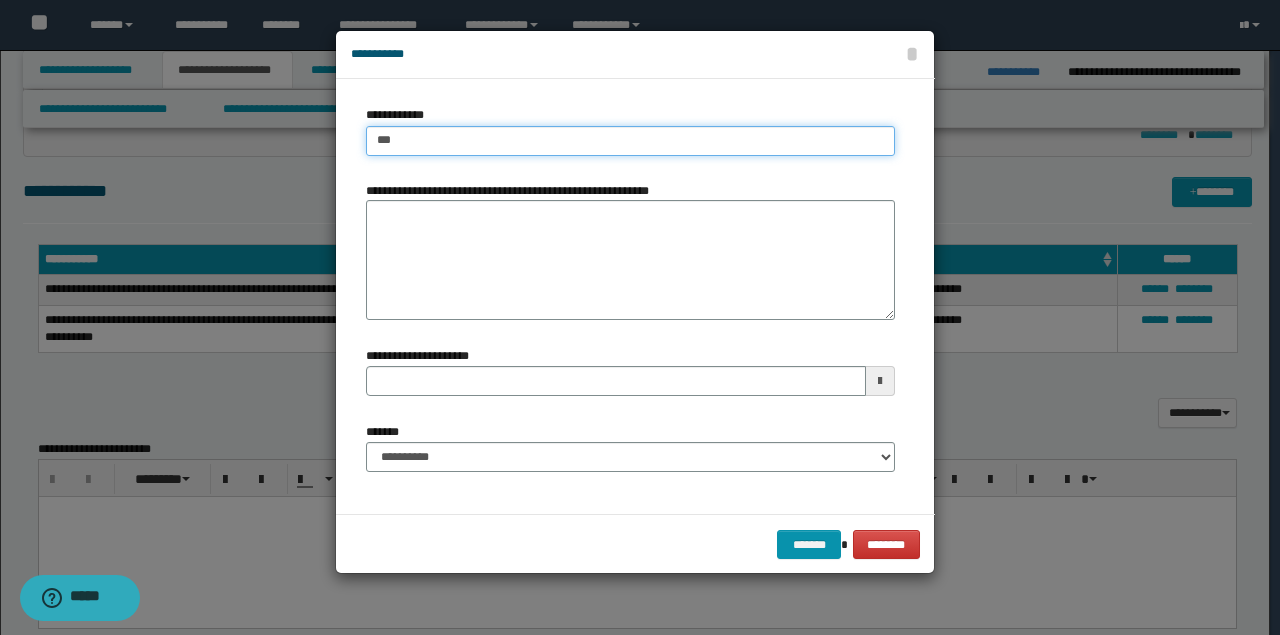 type on "****" 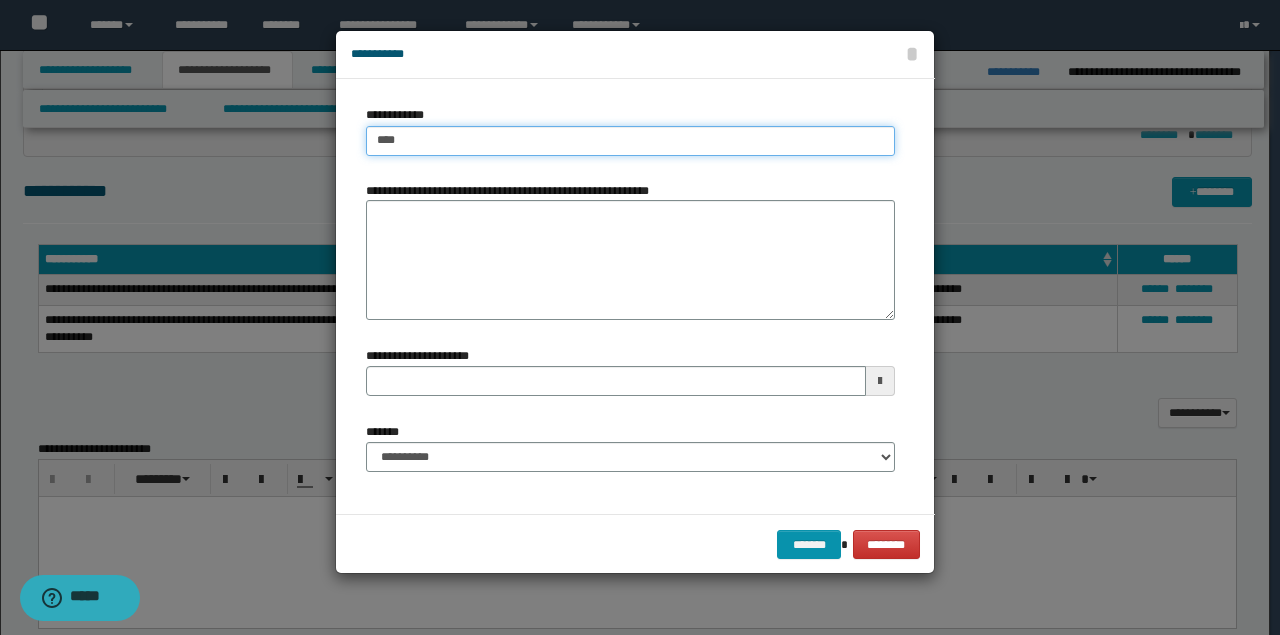 type on "****" 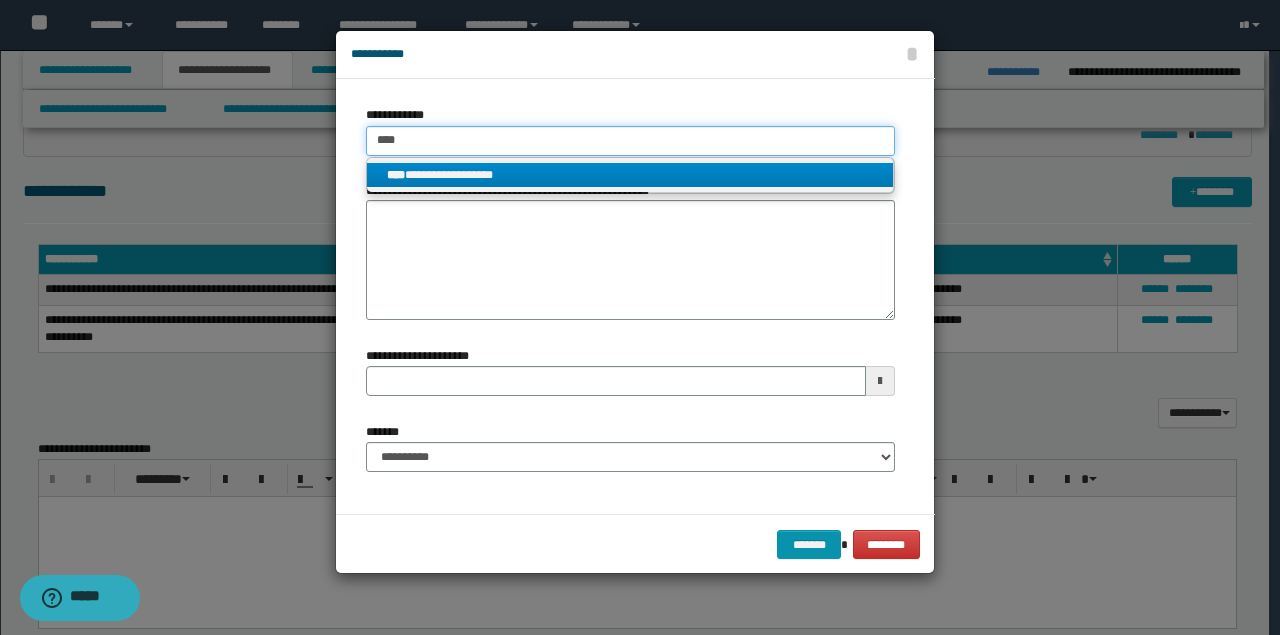 type on "****" 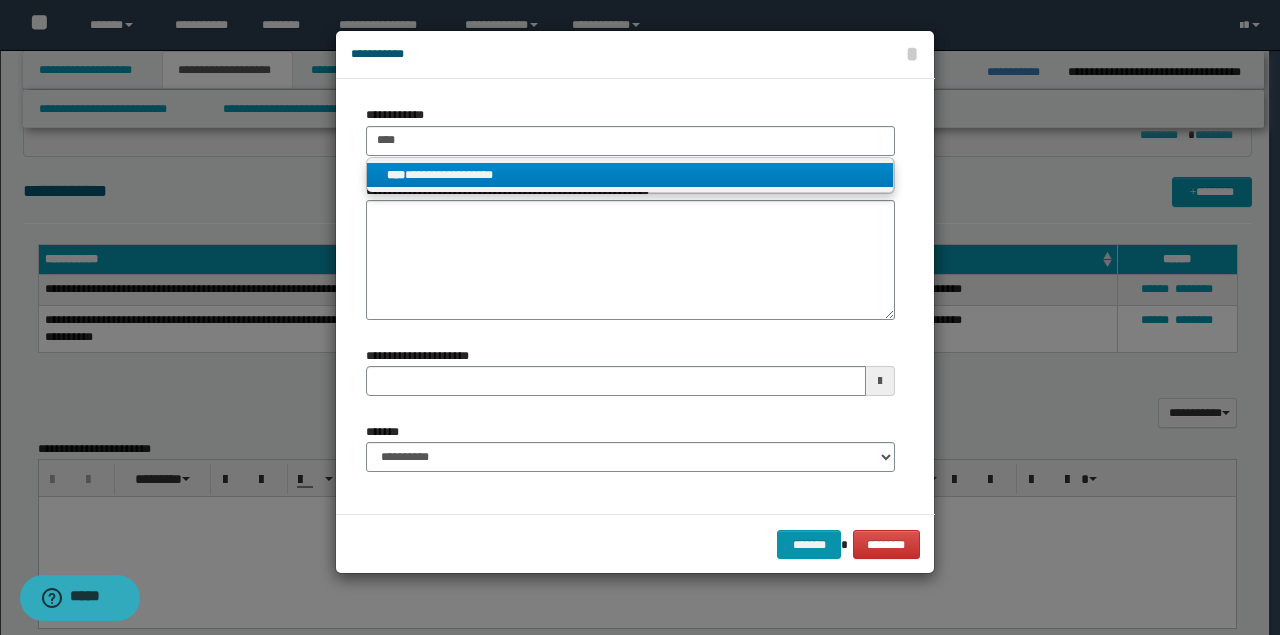 click on "**********" at bounding box center [630, 175] 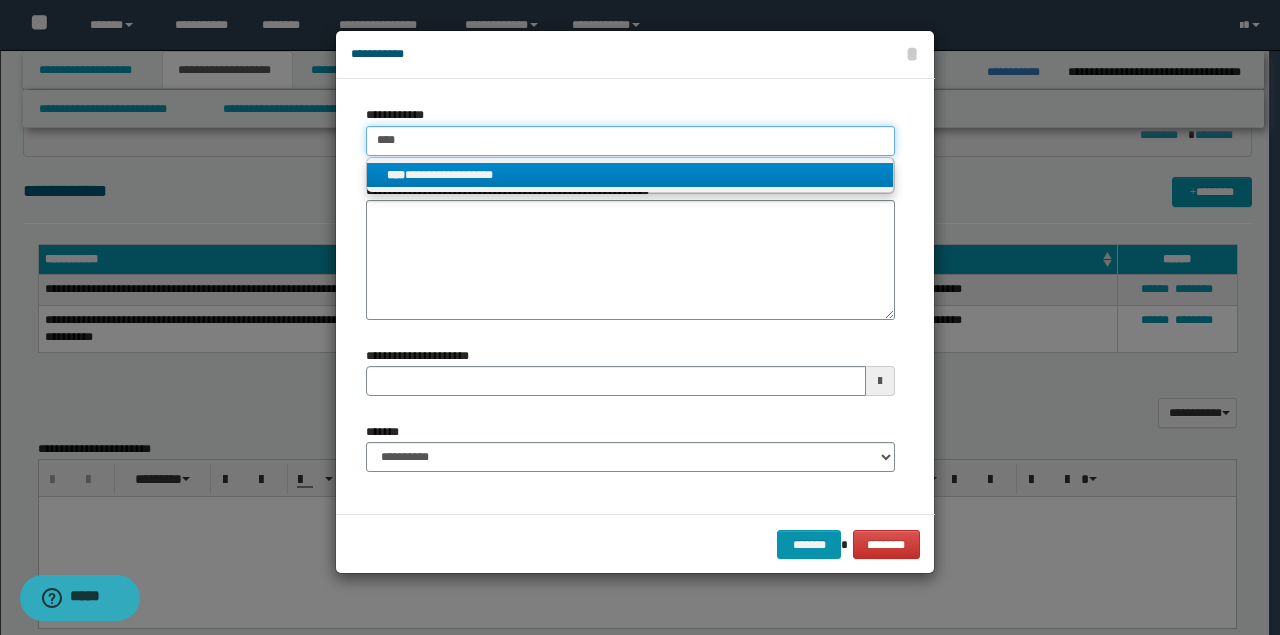 type 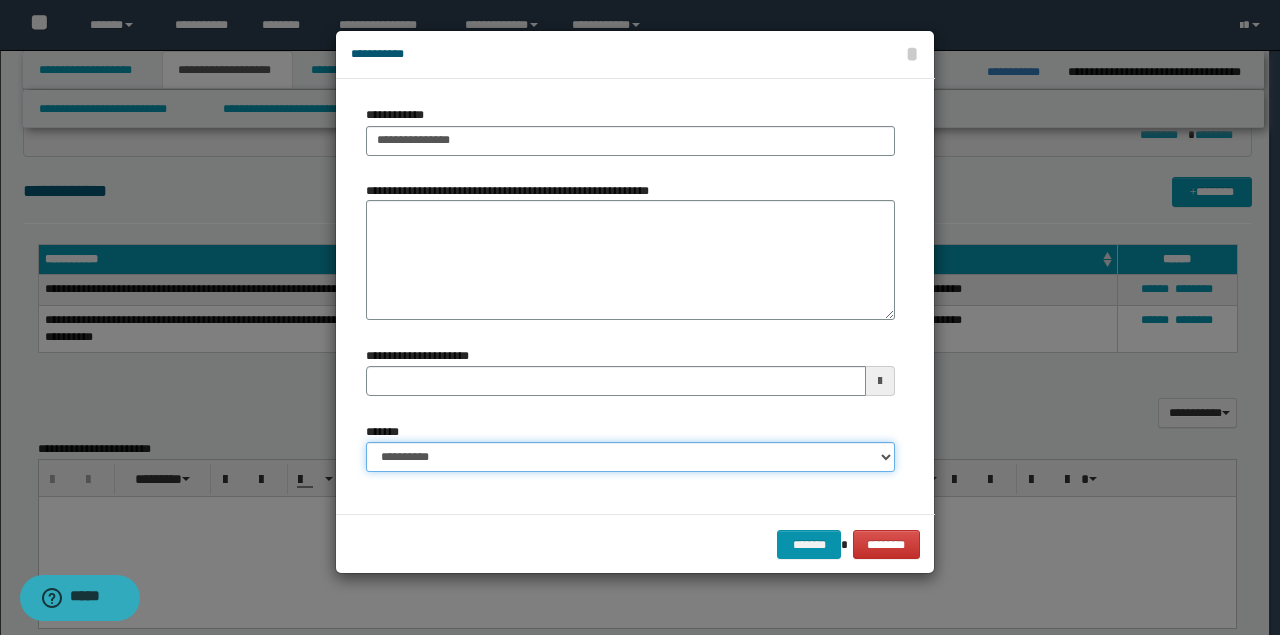 drag, startPoint x: 464, startPoint y: 456, endPoint x: 462, endPoint y: 444, distance: 12.165525 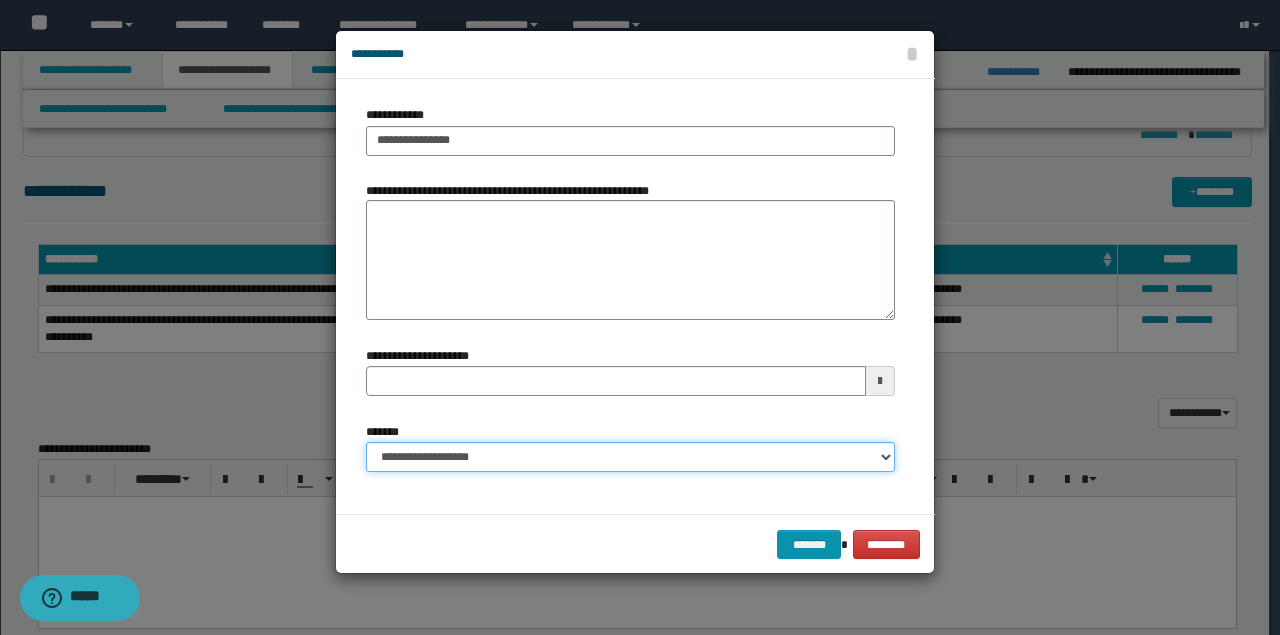 click on "**********" at bounding box center (630, 457) 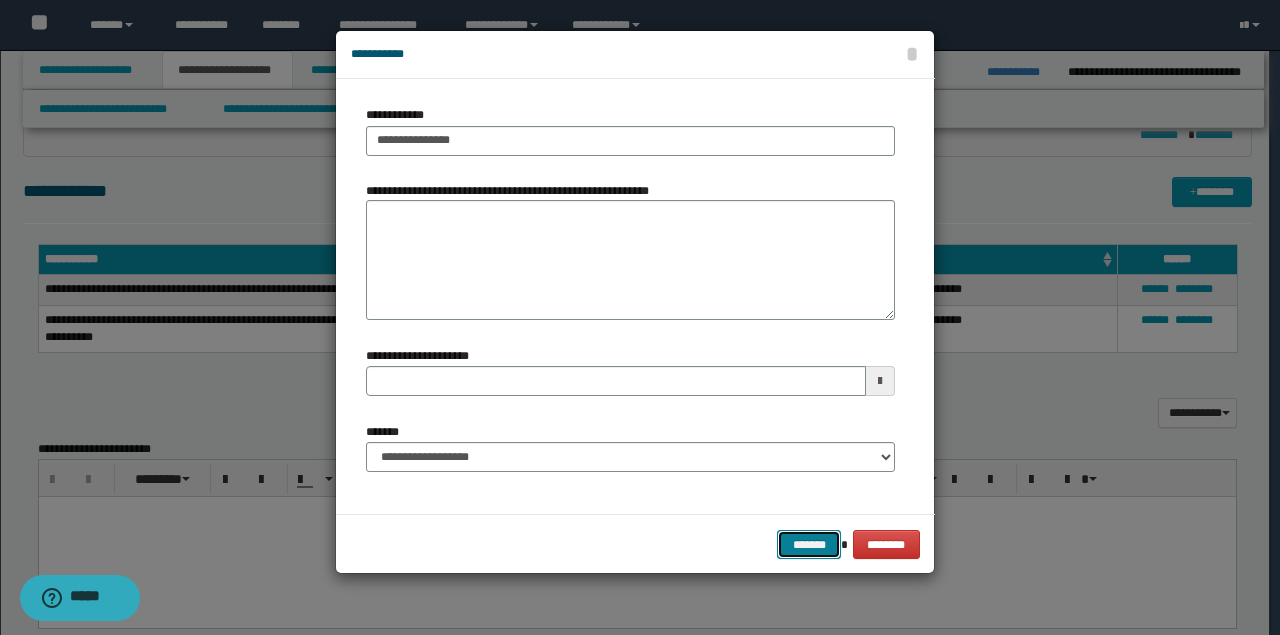 click on "*******" at bounding box center [809, 544] 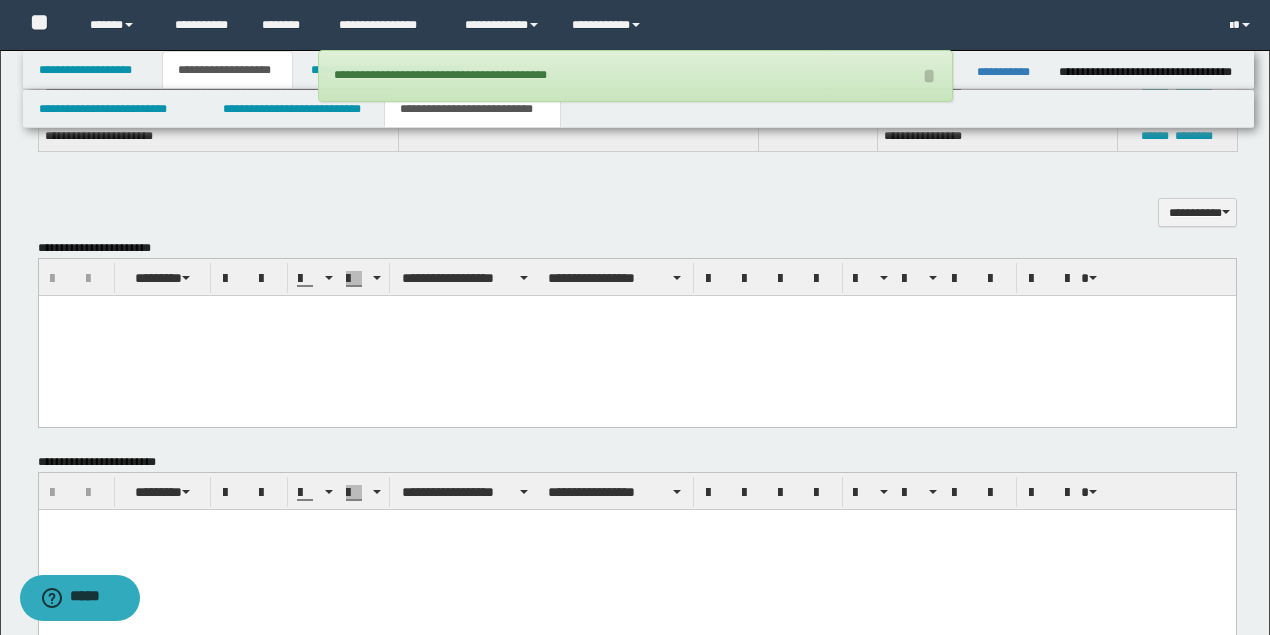 scroll, scrollTop: 933, scrollLeft: 0, axis: vertical 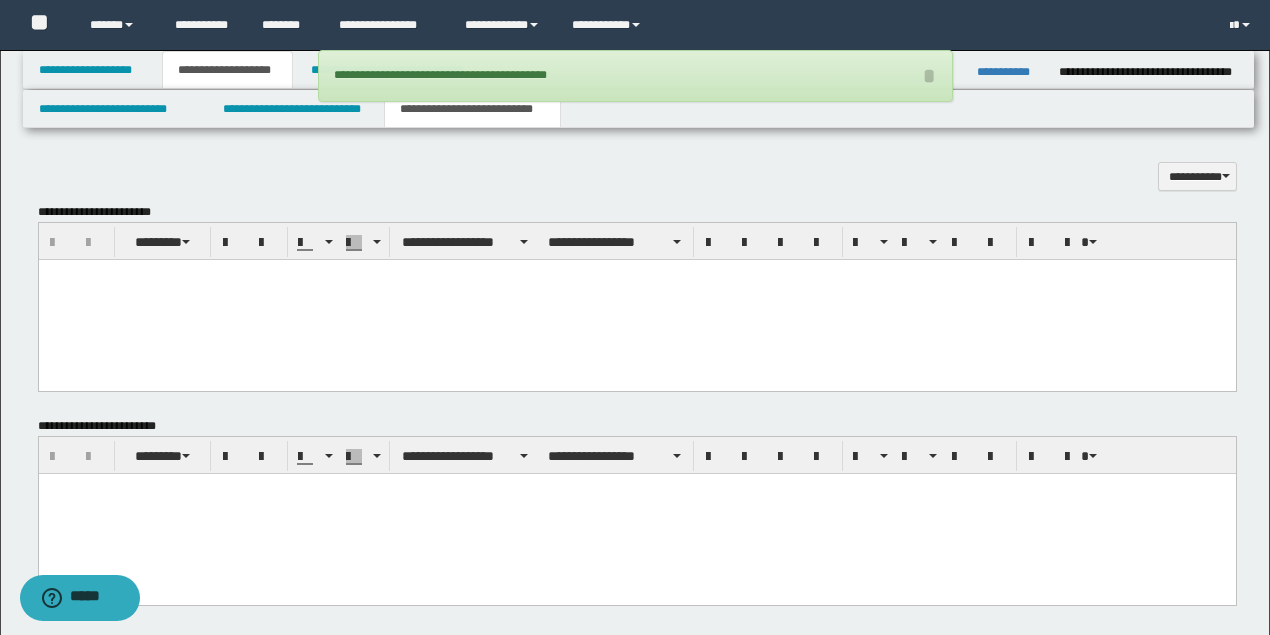 click at bounding box center [636, 299] 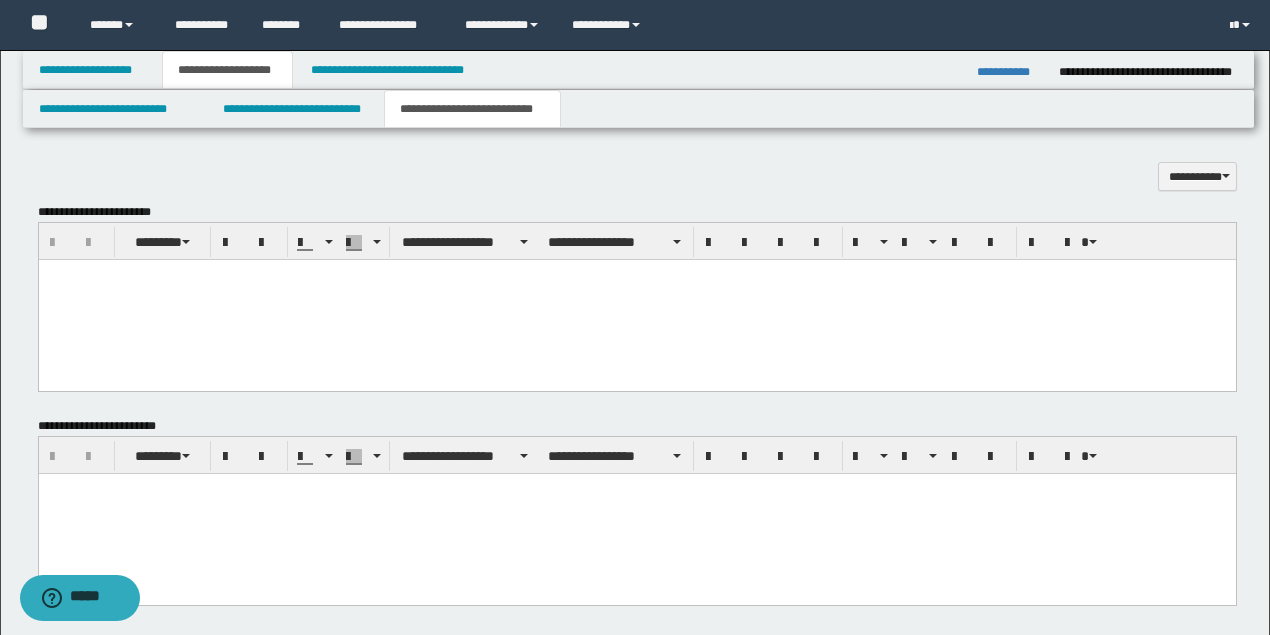 paste 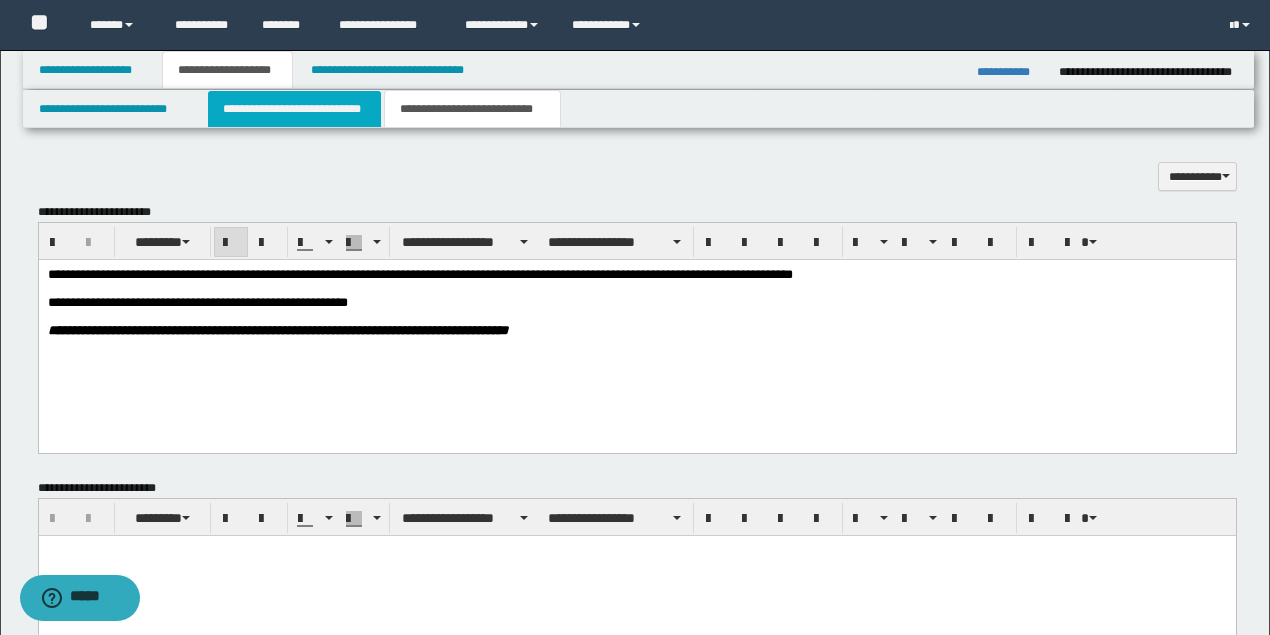 click on "**********" at bounding box center [294, 109] 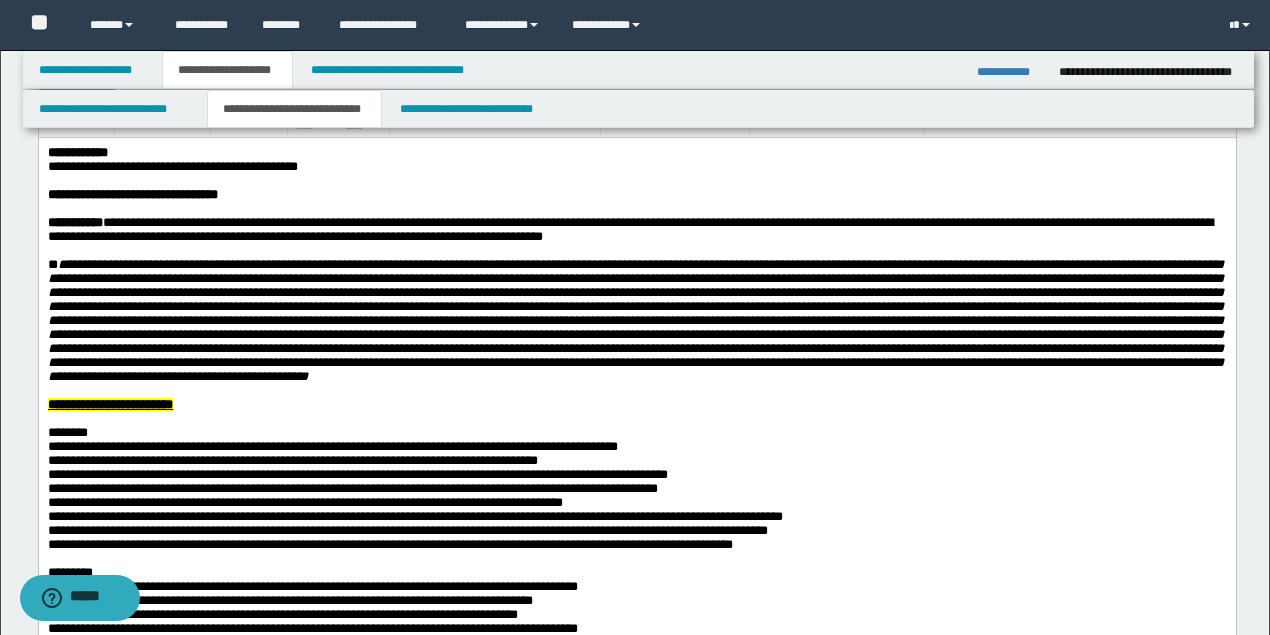 scroll, scrollTop: 0, scrollLeft: 0, axis: both 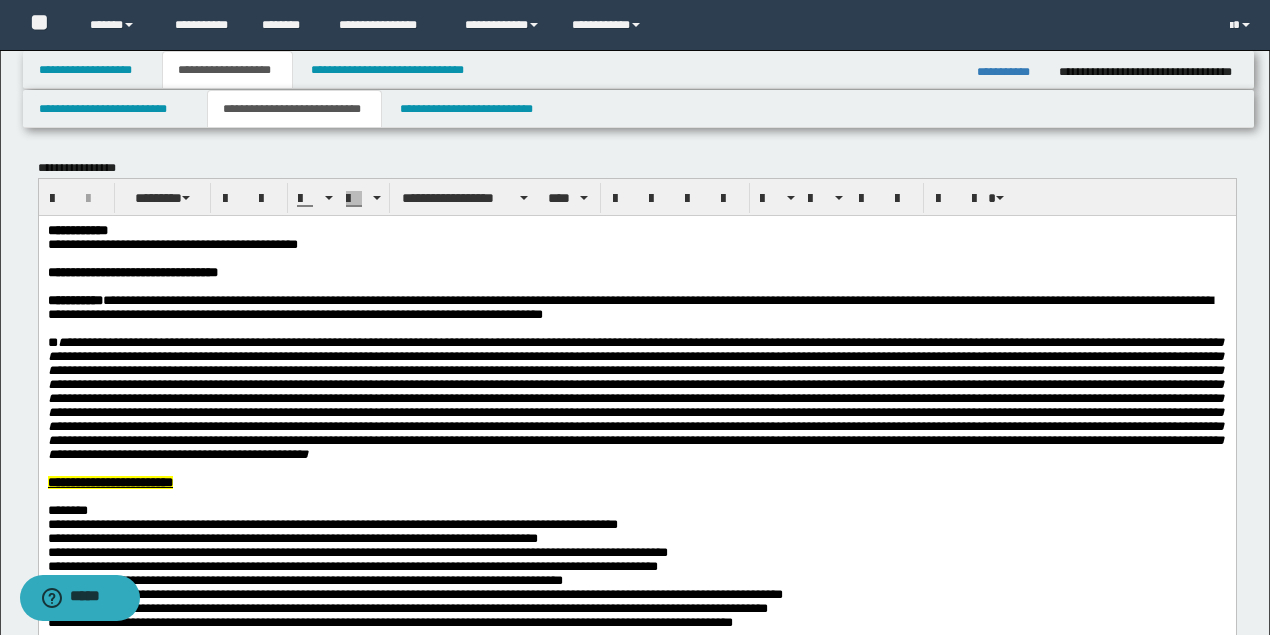 click on "**********" at bounding box center [639, 299] 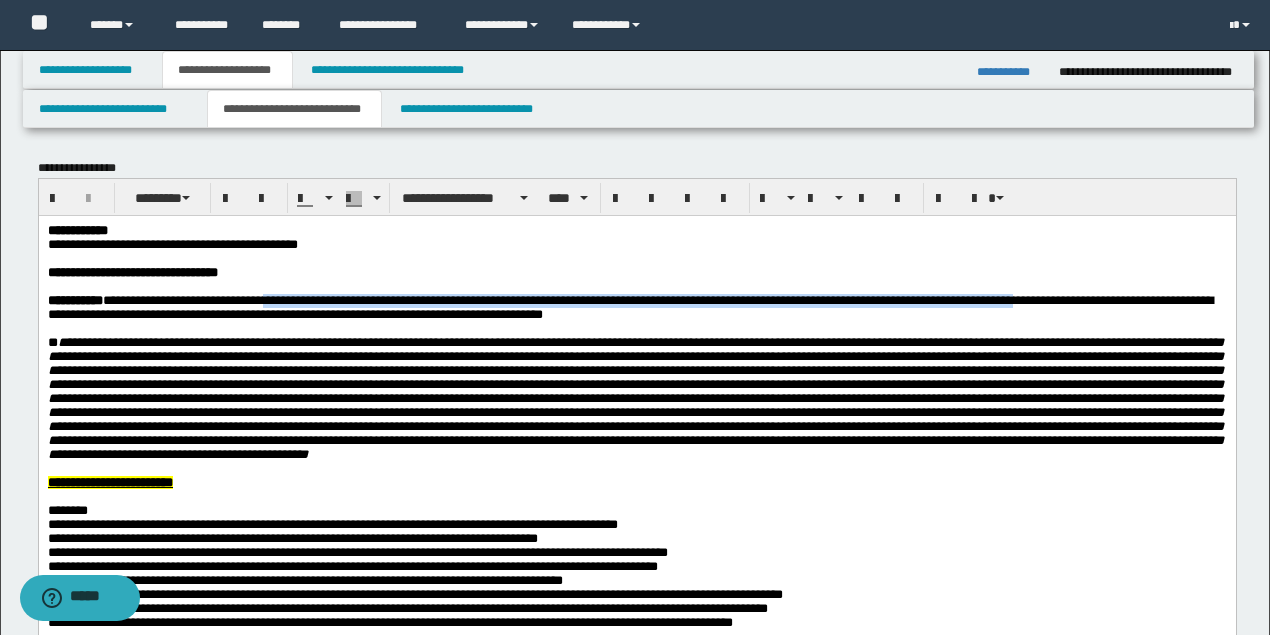 drag, startPoint x: 284, startPoint y: 303, endPoint x: 1082, endPoint y: 309, distance: 798.0226 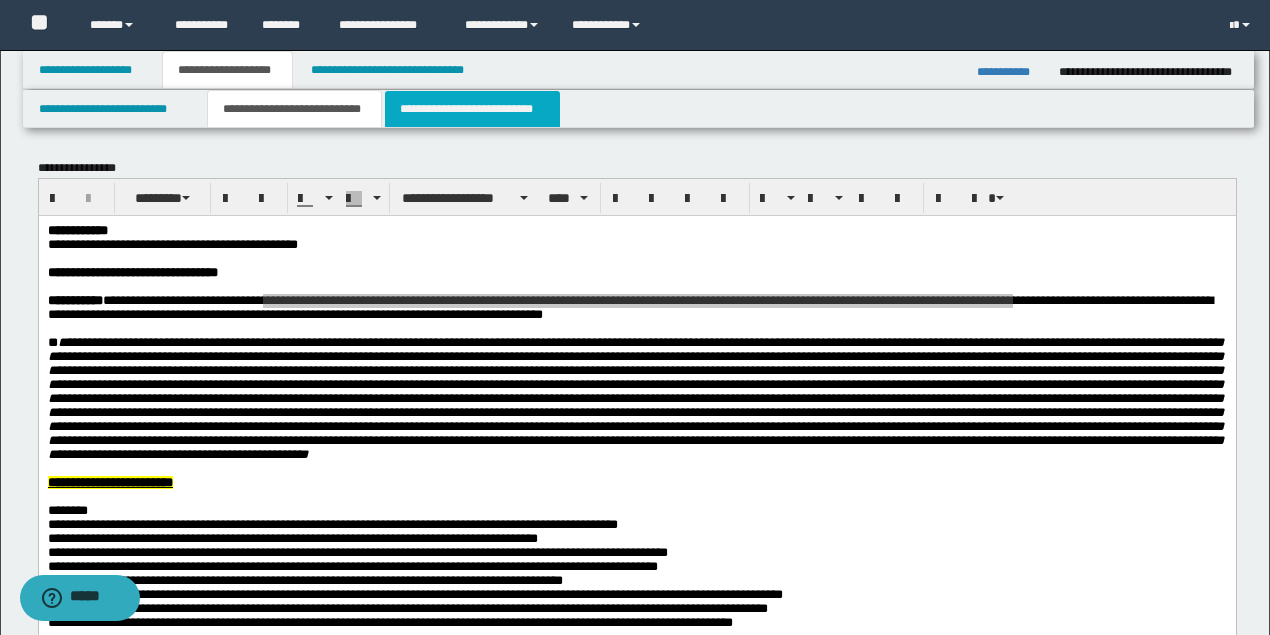click on "**********" at bounding box center [472, 109] 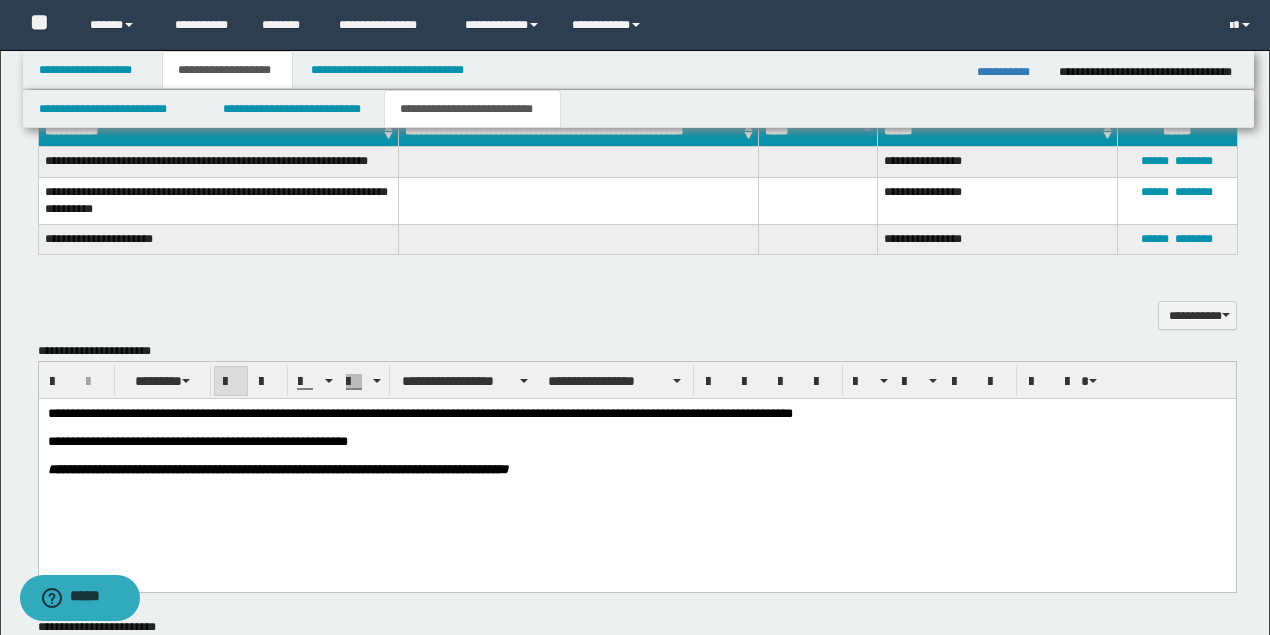 scroll, scrollTop: 800, scrollLeft: 0, axis: vertical 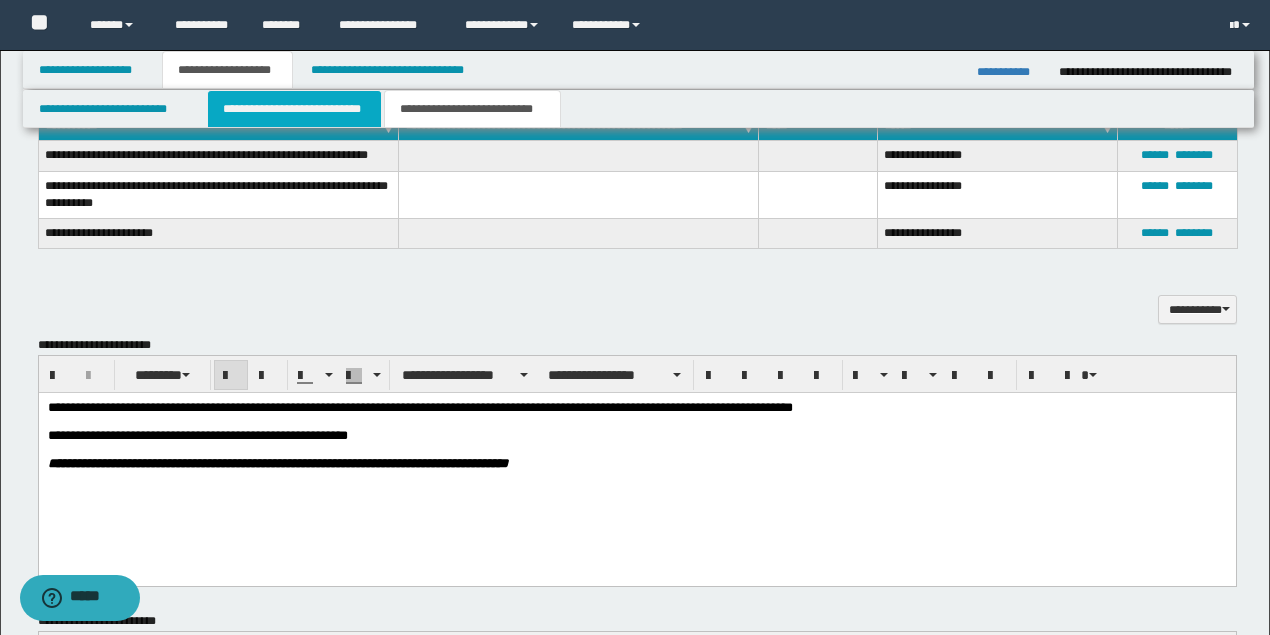 click on "**********" at bounding box center [294, 109] 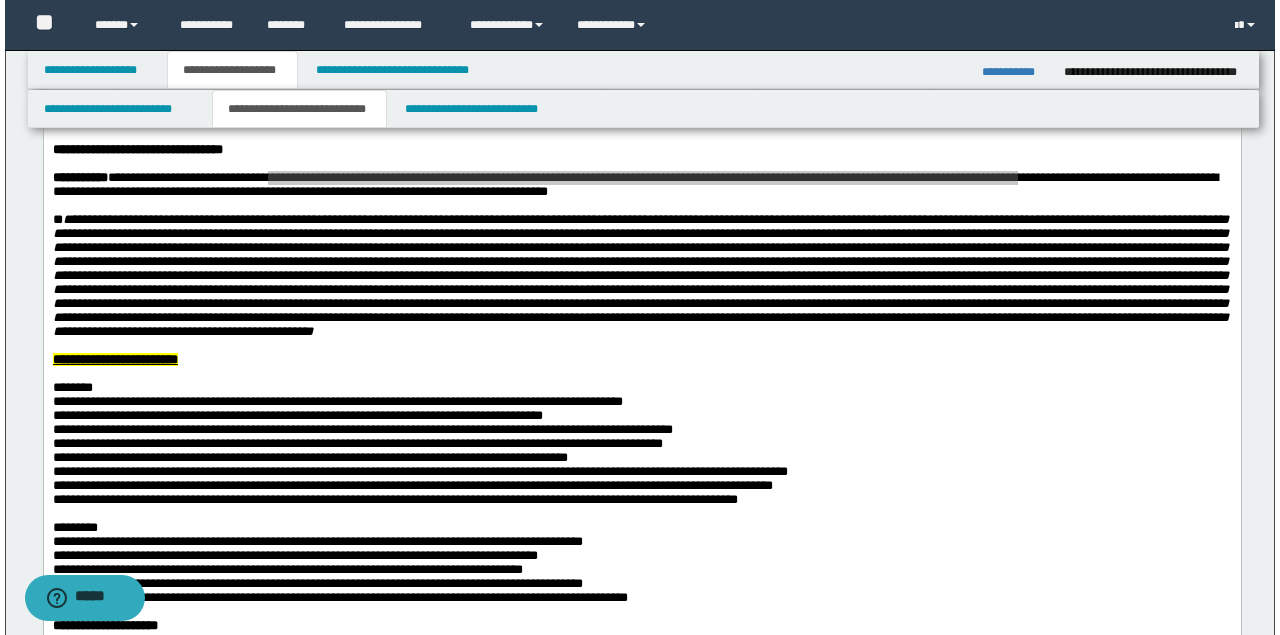 scroll, scrollTop: 0, scrollLeft: 0, axis: both 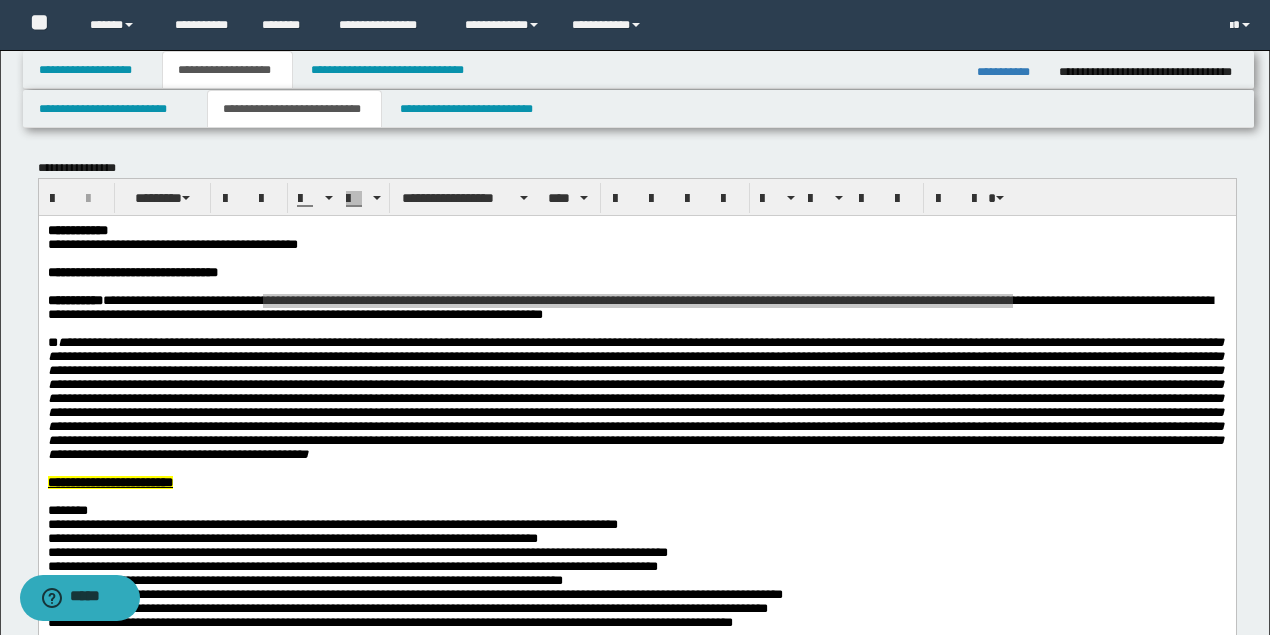 copy on "**********" 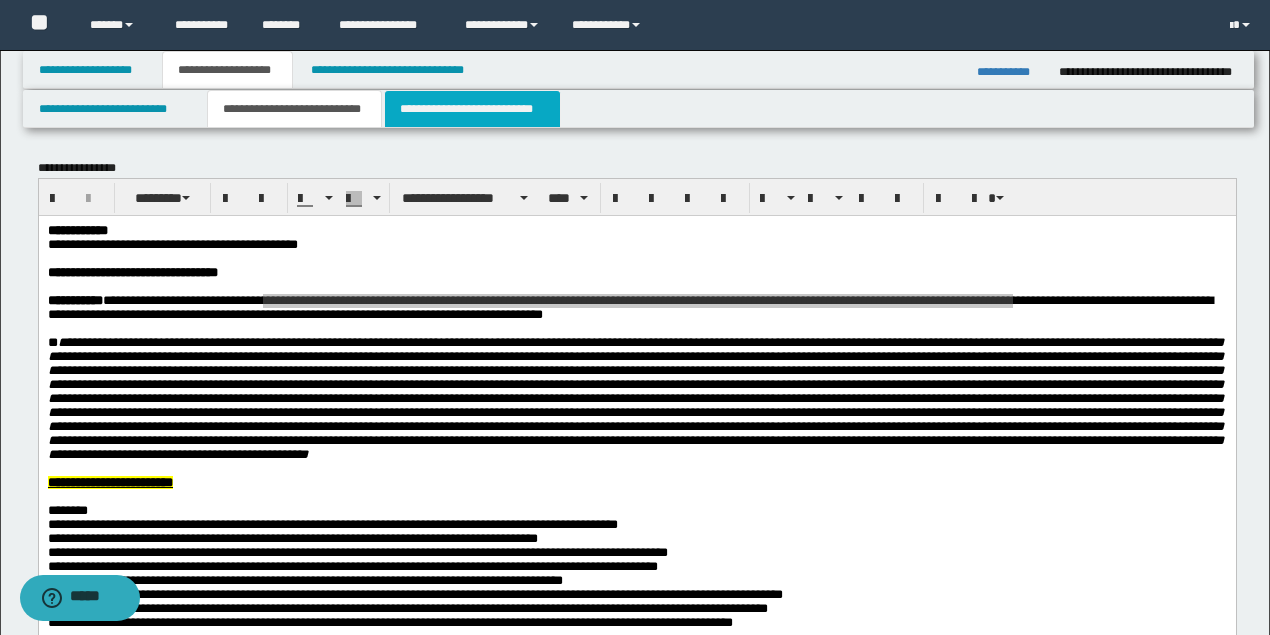 click on "**********" at bounding box center [472, 109] 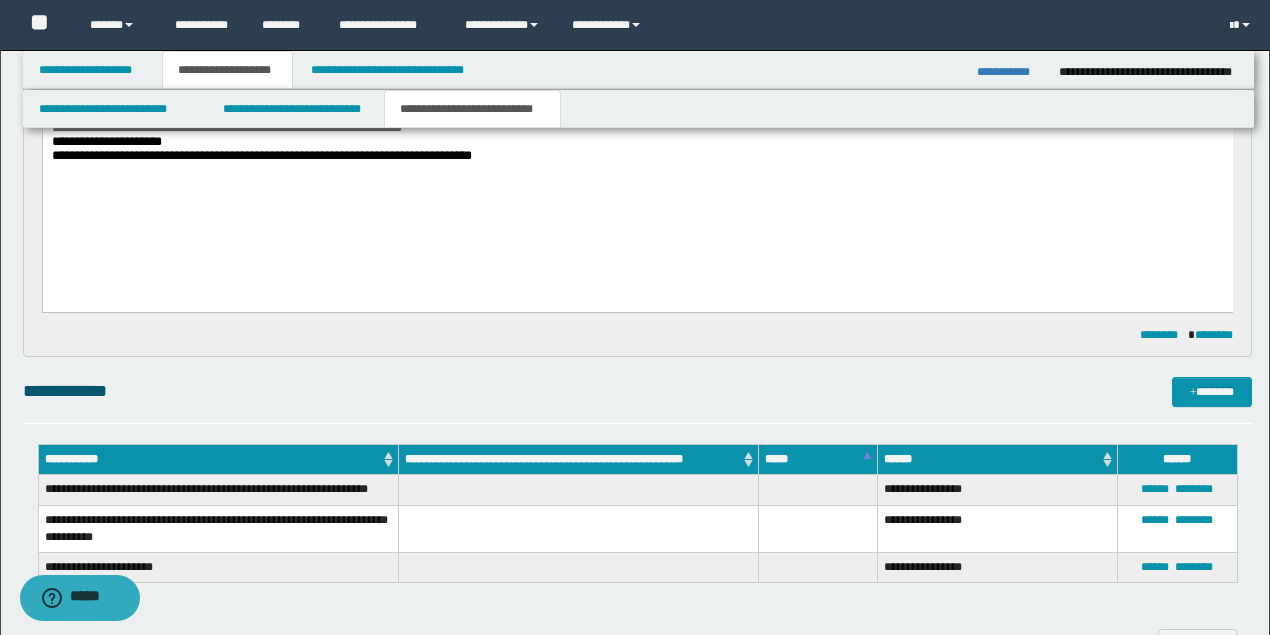 scroll, scrollTop: 800, scrollLeft: 0, axis: vertical 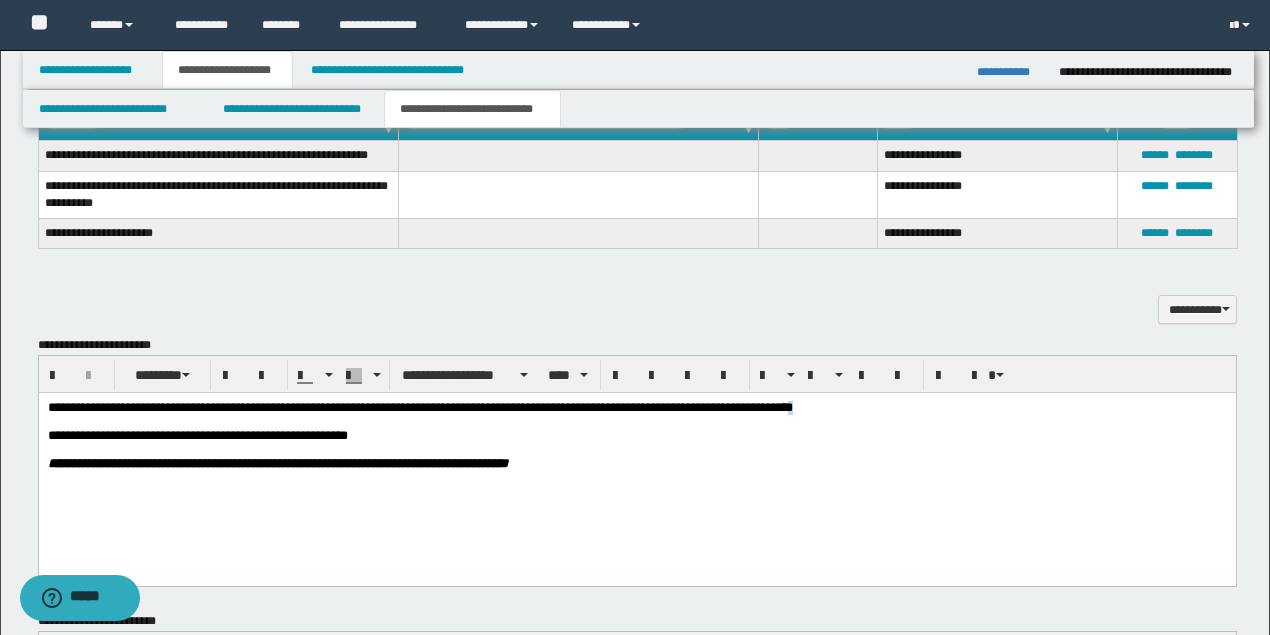 drag, startPoint x: 852, startPoint y: 407, endPoint x: 837, endPoint y: 403, distance: 15.524175 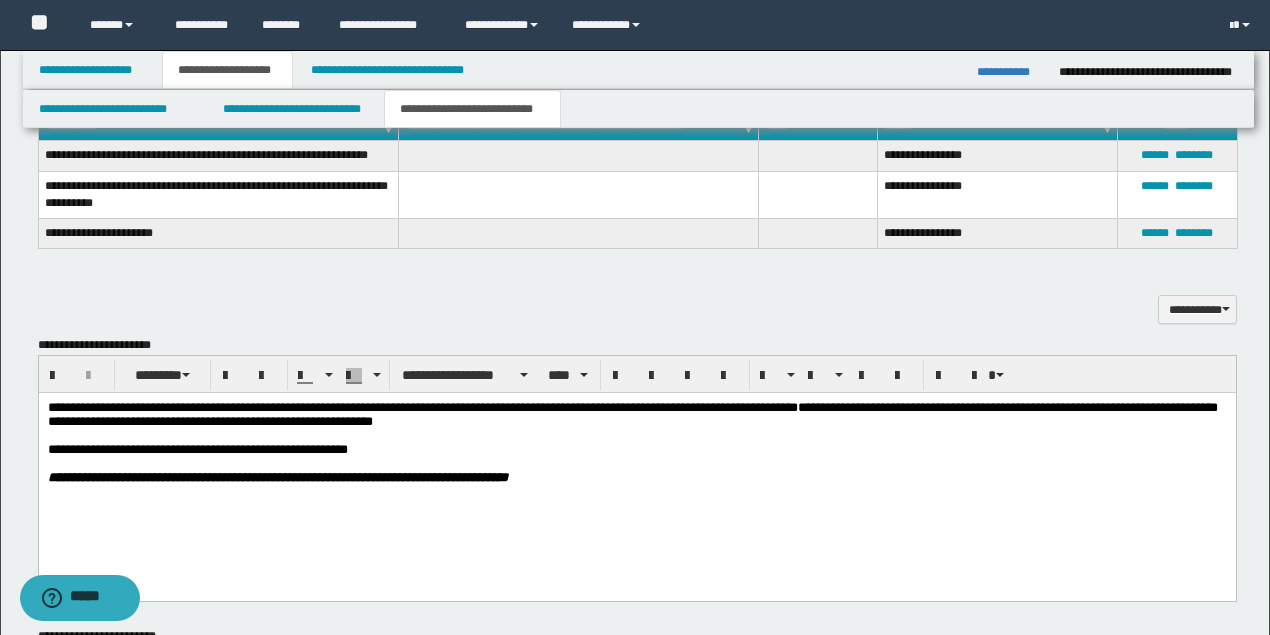 click on "**********" at bounding box center (632, 413) 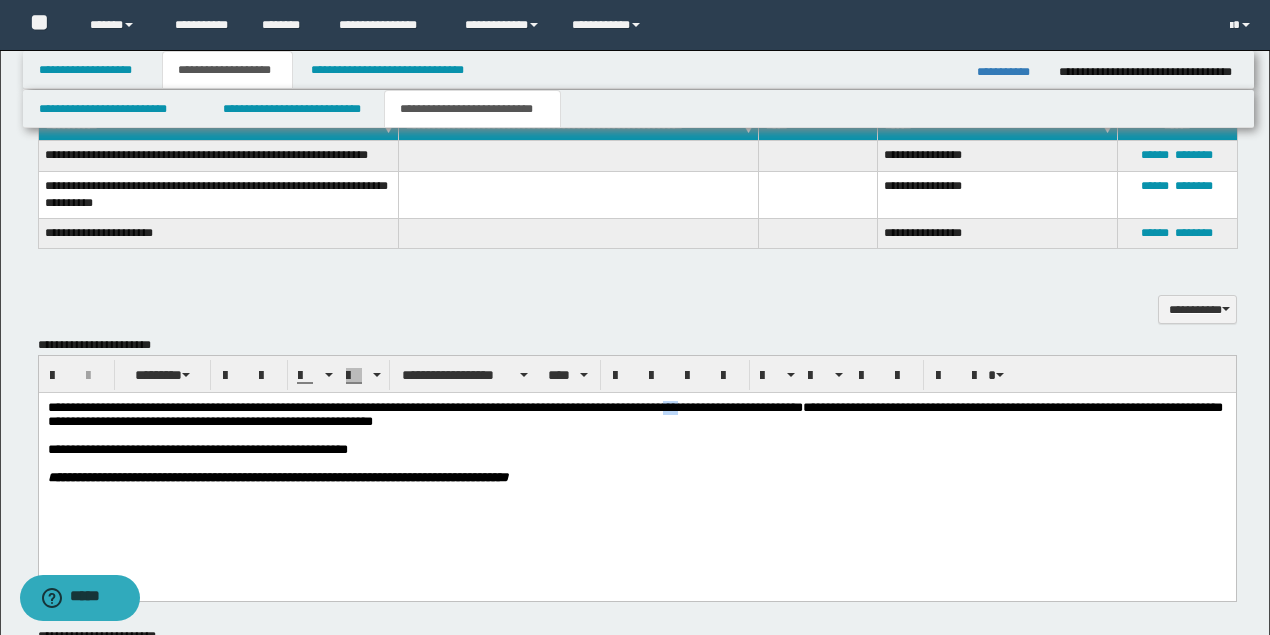 drag, startPoint x: 719, startPoint y: 403, endPoint x: 708, endPoint y: 403, distance: 11 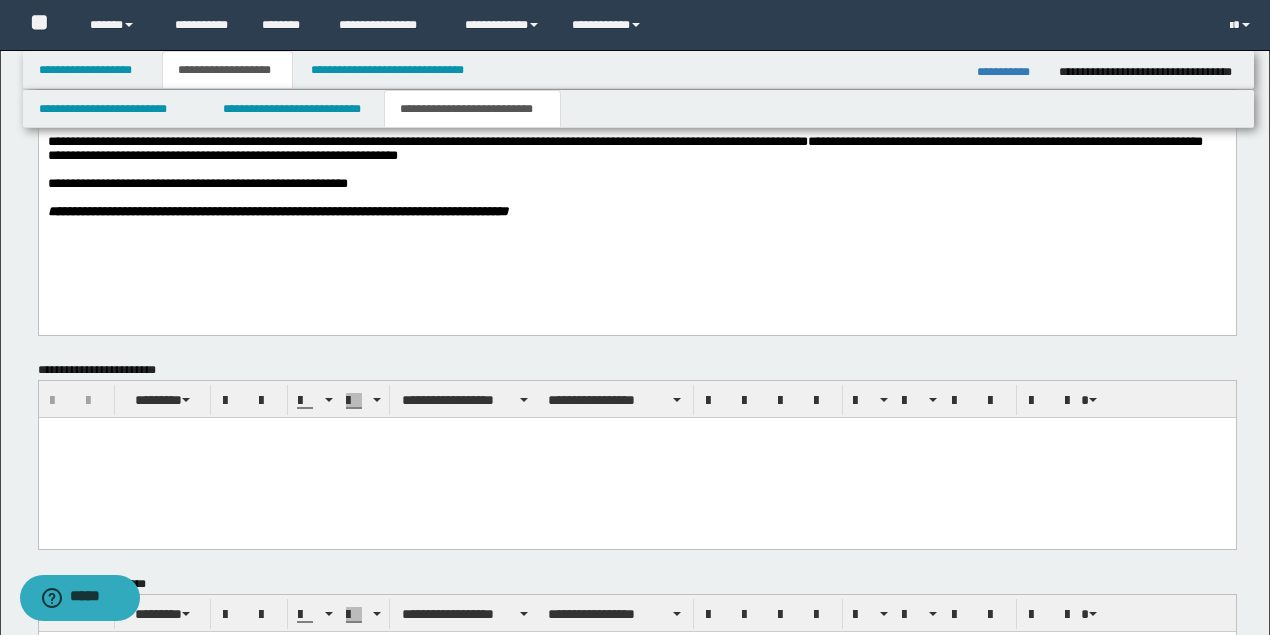 scroll, scrollTop: 1266, scrollLeft: 0, axis: vertical 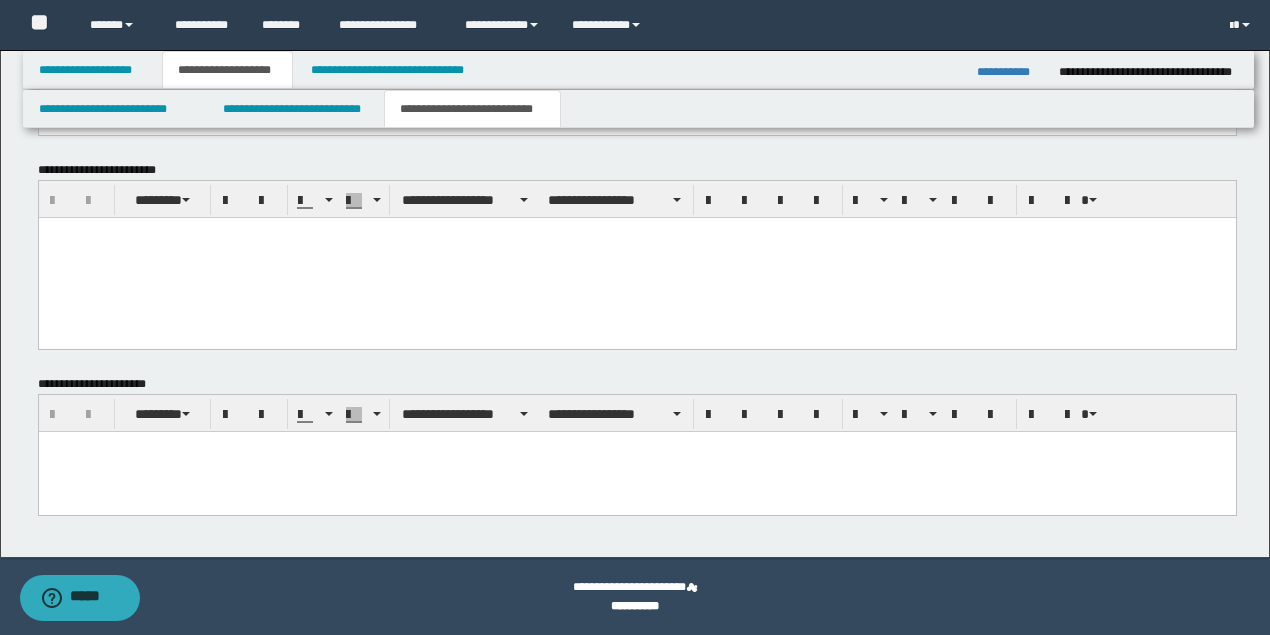 click at bounding box center [636, 472] 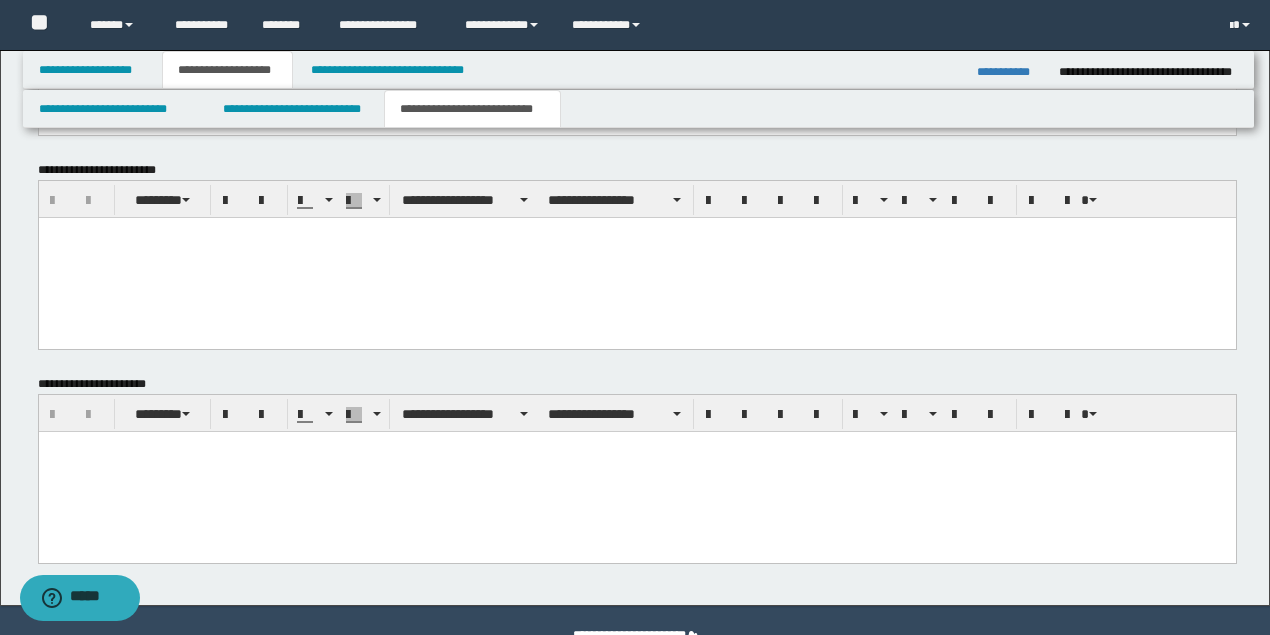 paste 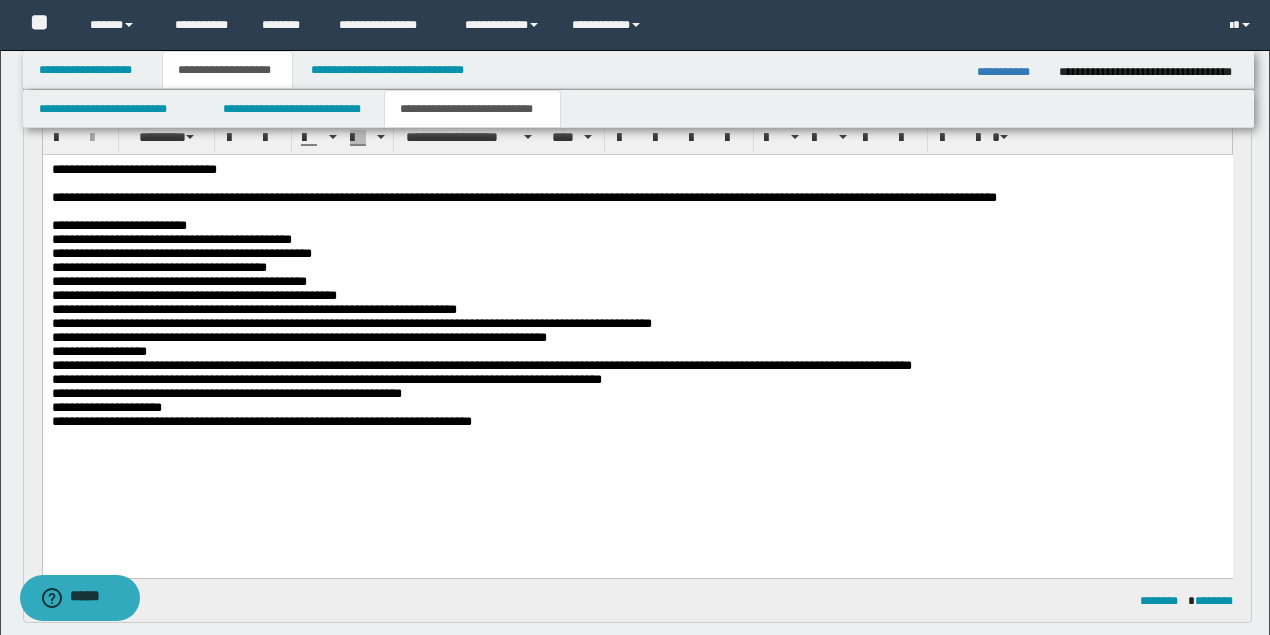 scroll, scrollTop: 66, scrollLeft: 0, axis: vertical 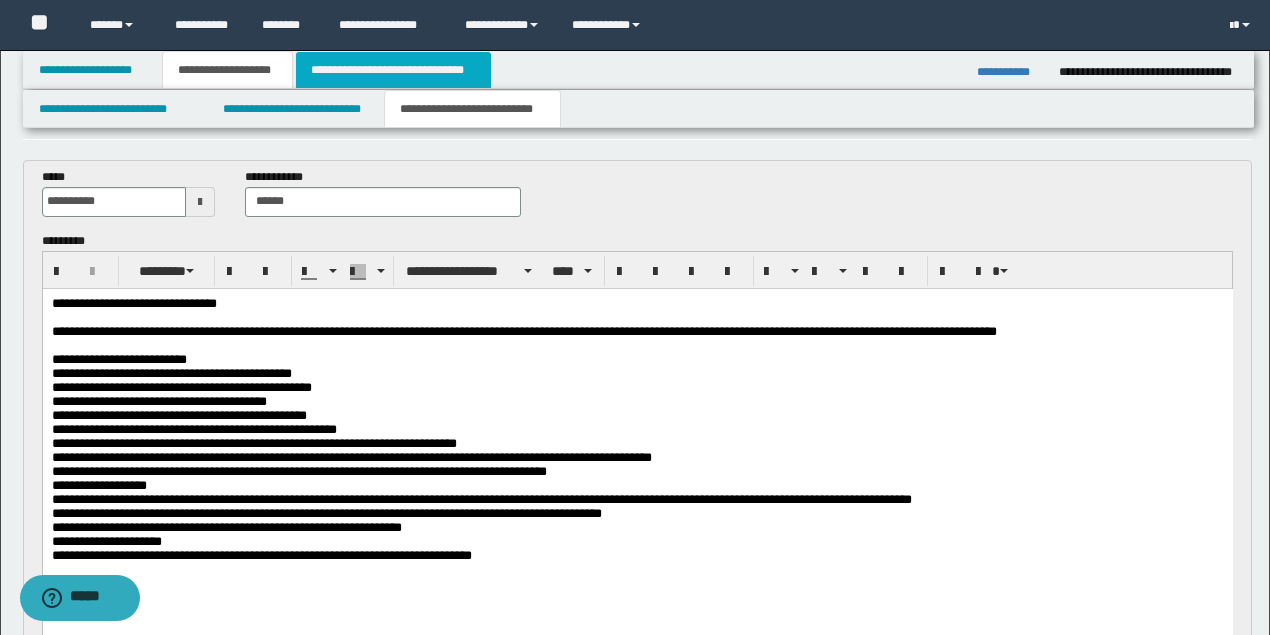 click on "**********" at bounding box center (393, 70) 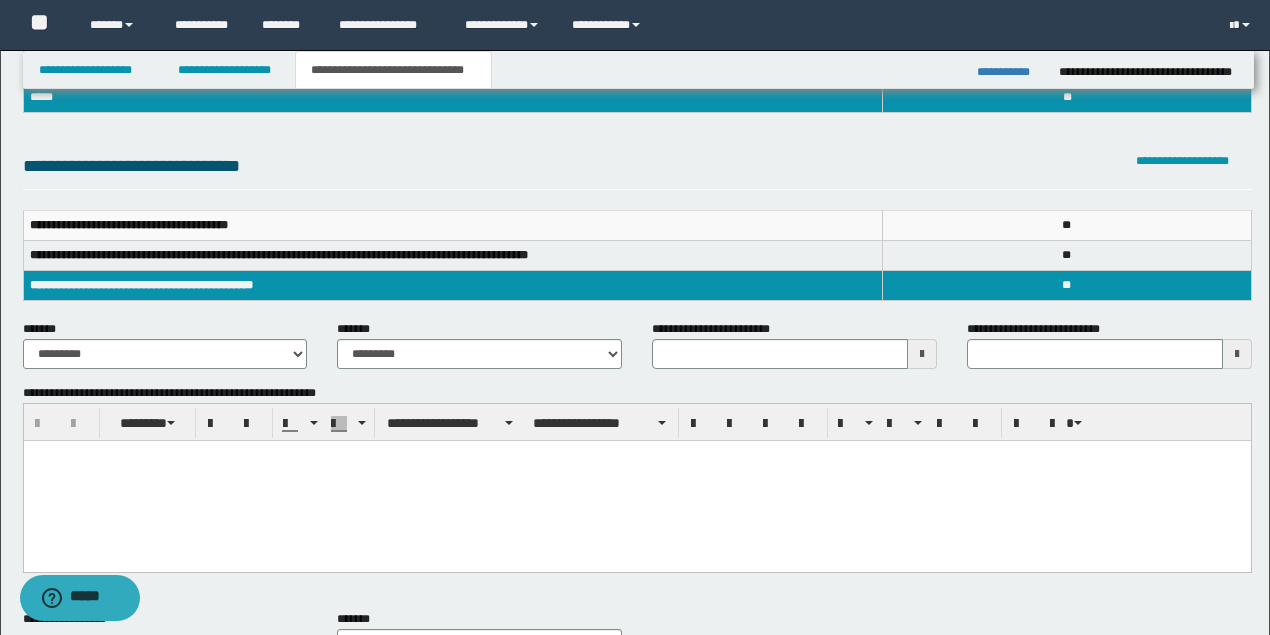 scroll, scrollTop: 200, scrollLeft: 0, axis: vertical 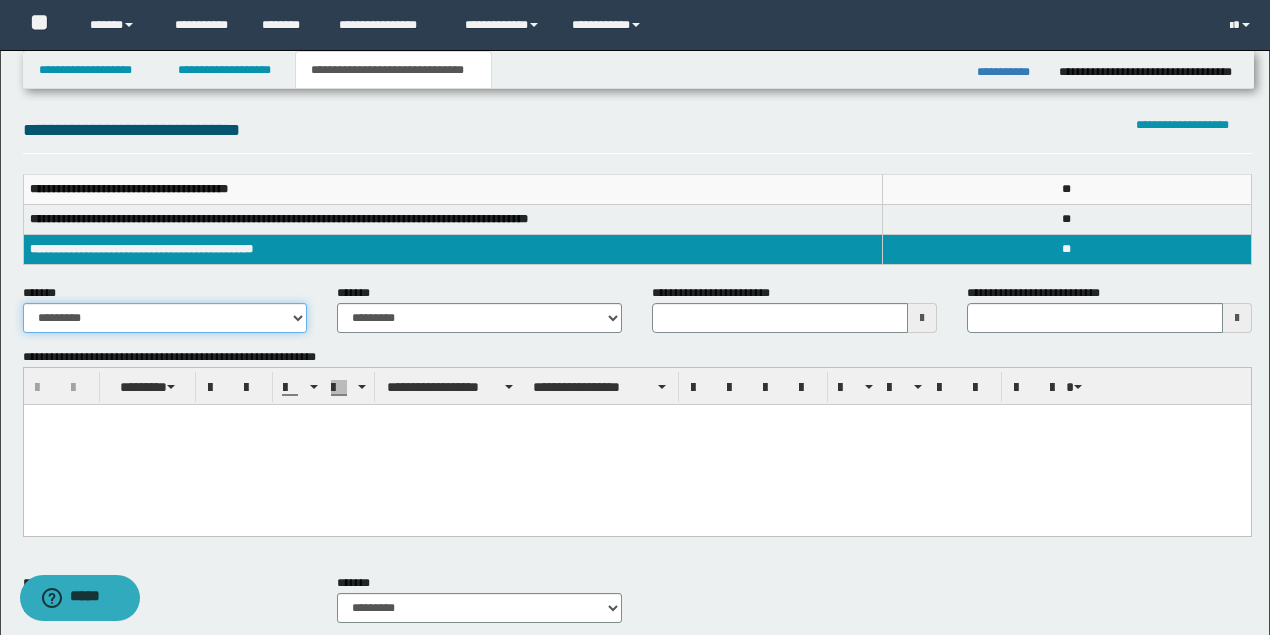 click on "**********" at bounding box center (165, 318) 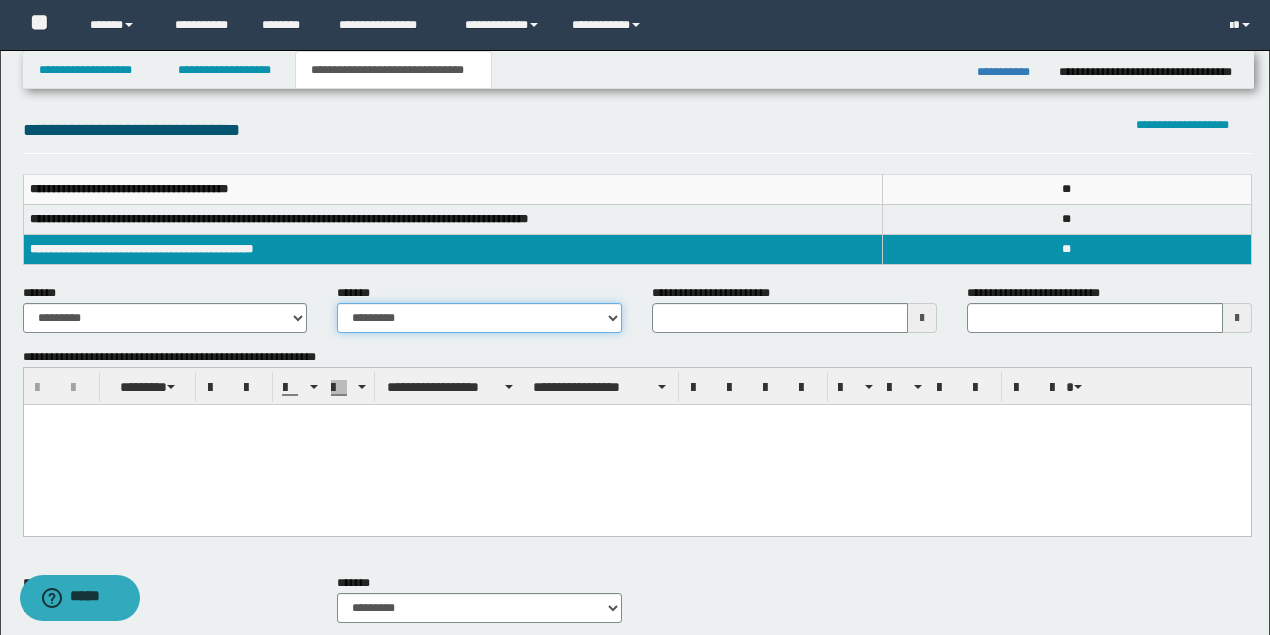 click on "**********" at bounding box center (479, 318) 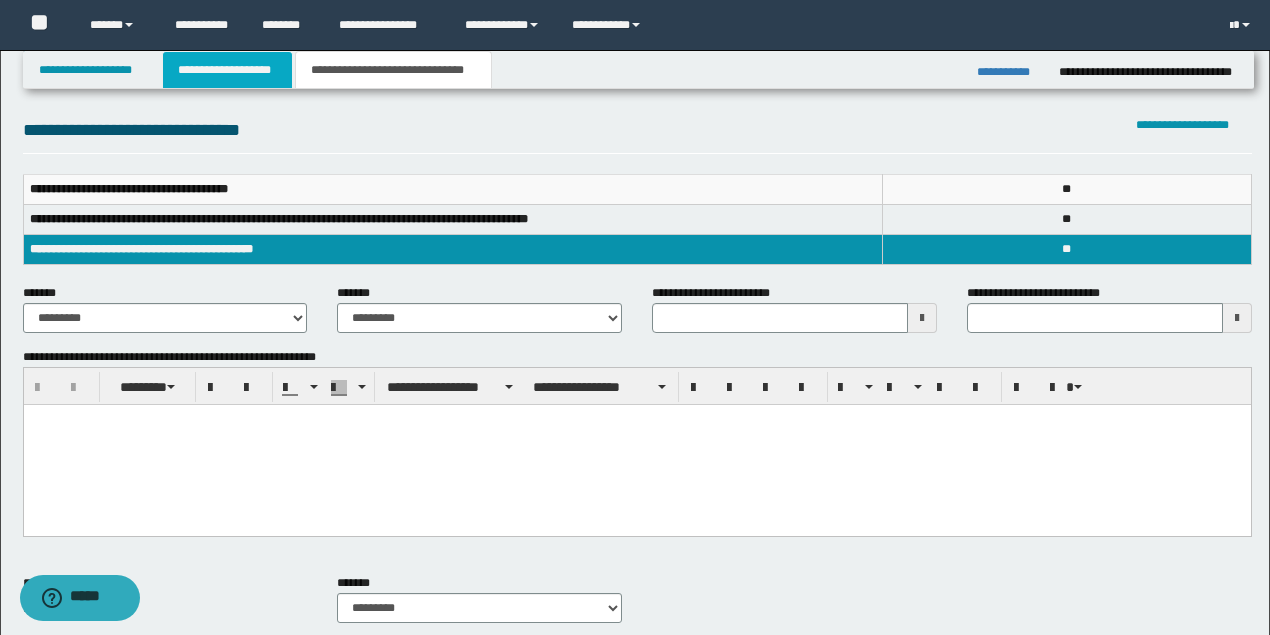 click on "**********" at bounding box center (227, 70) 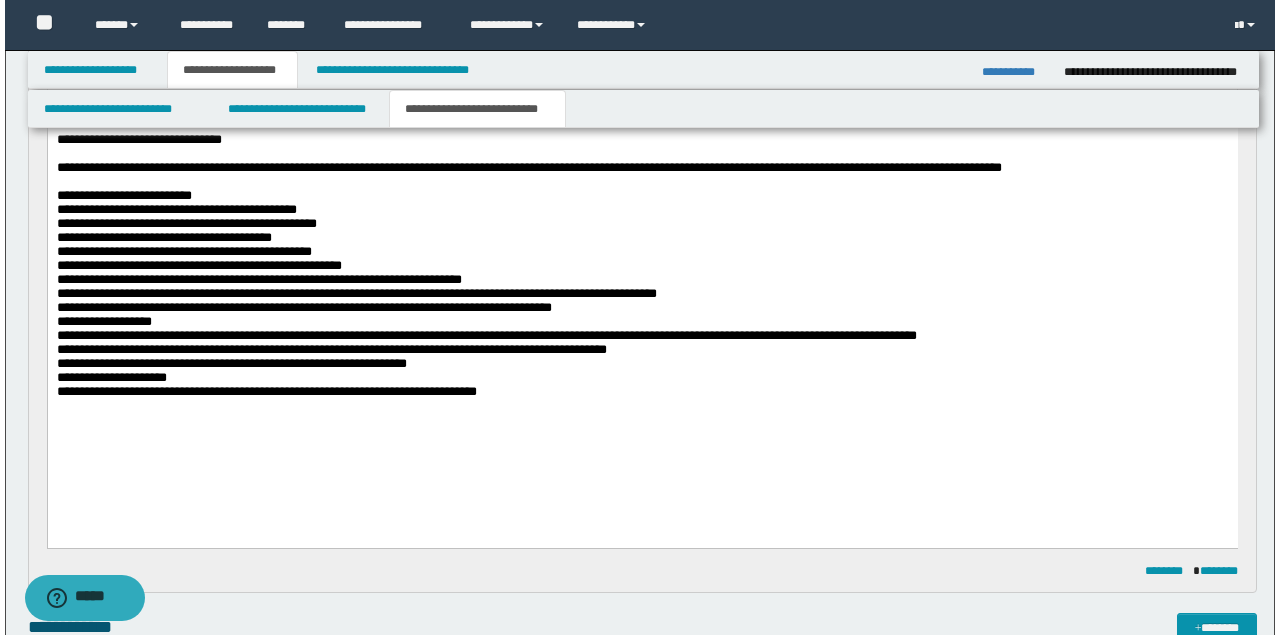 scroll, scrollTop: 0, scrollLeft: 0, axis: both 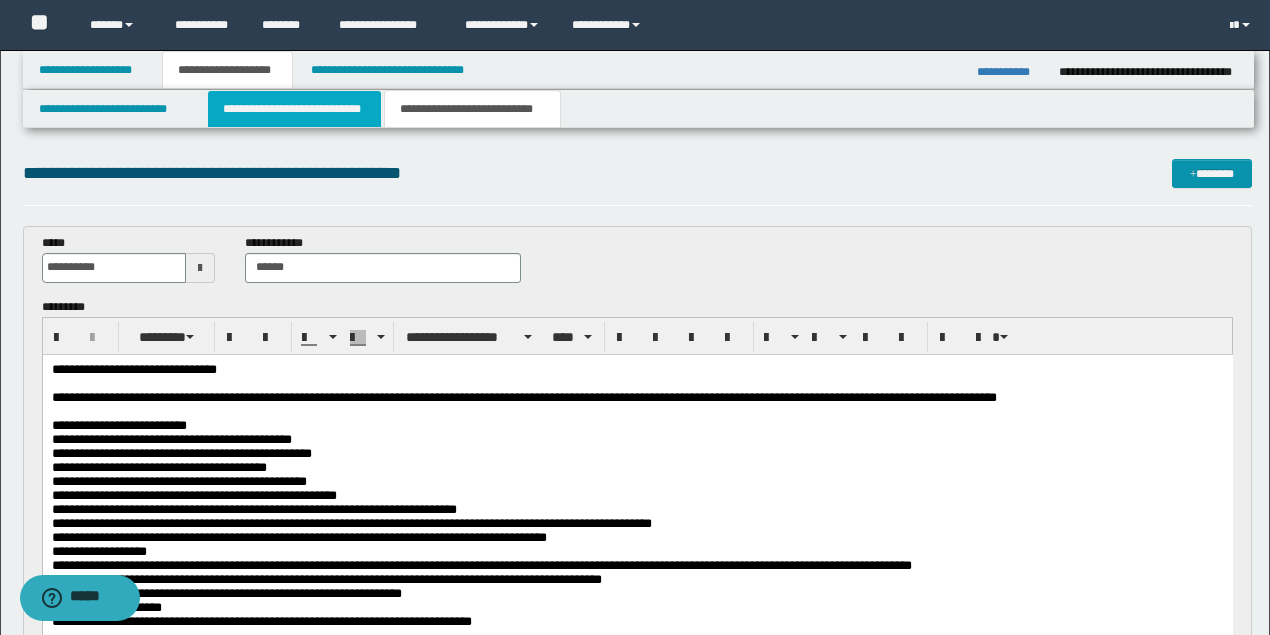 click on "**********" at bounding box center [294, 109] 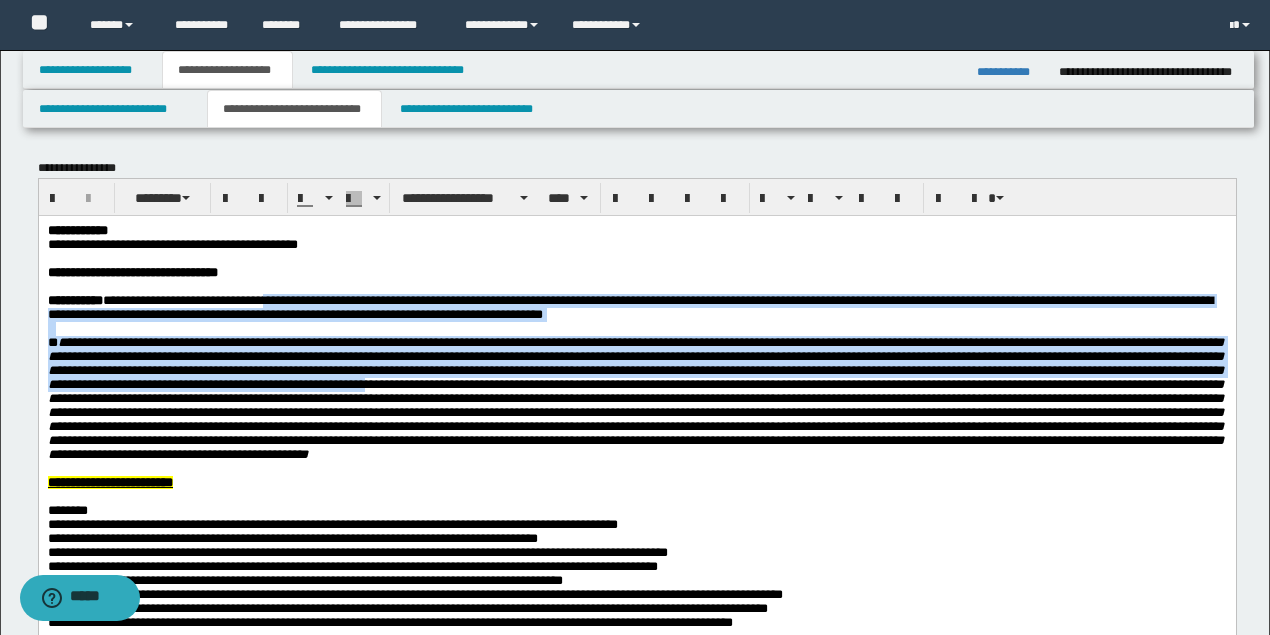 click at bounding box center [635, 397] 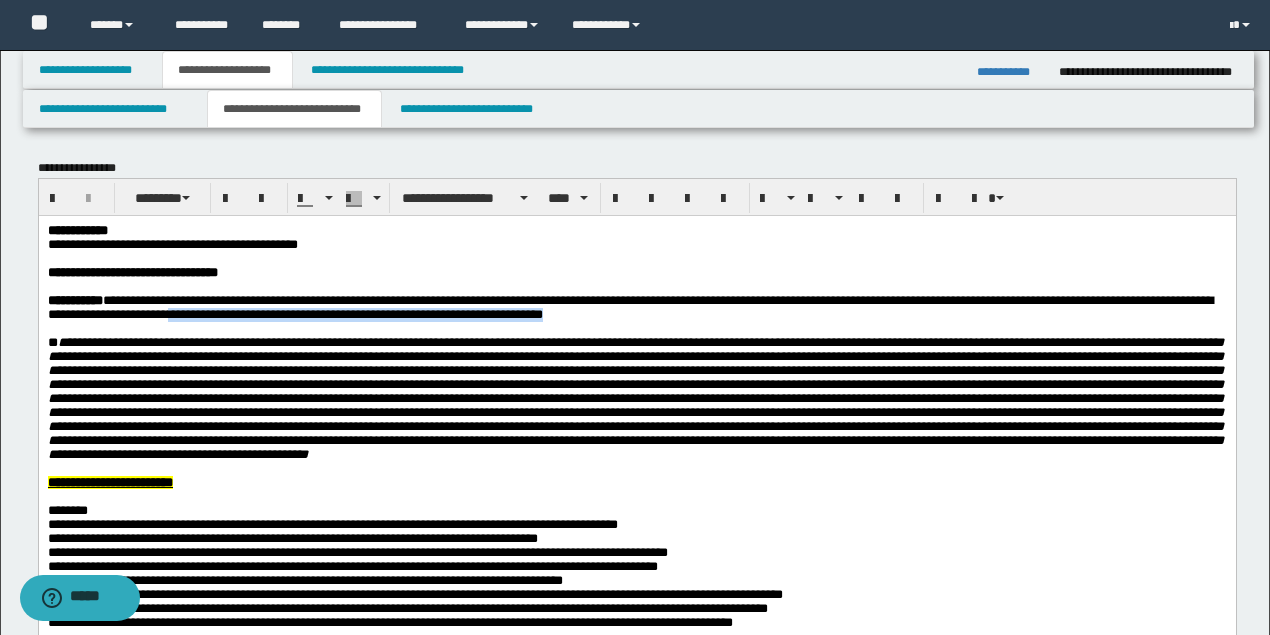 drag, startPoint x: 346, startPoint y: 322, endPoint x: 868, endPoint y: 324, distance: 522.00385 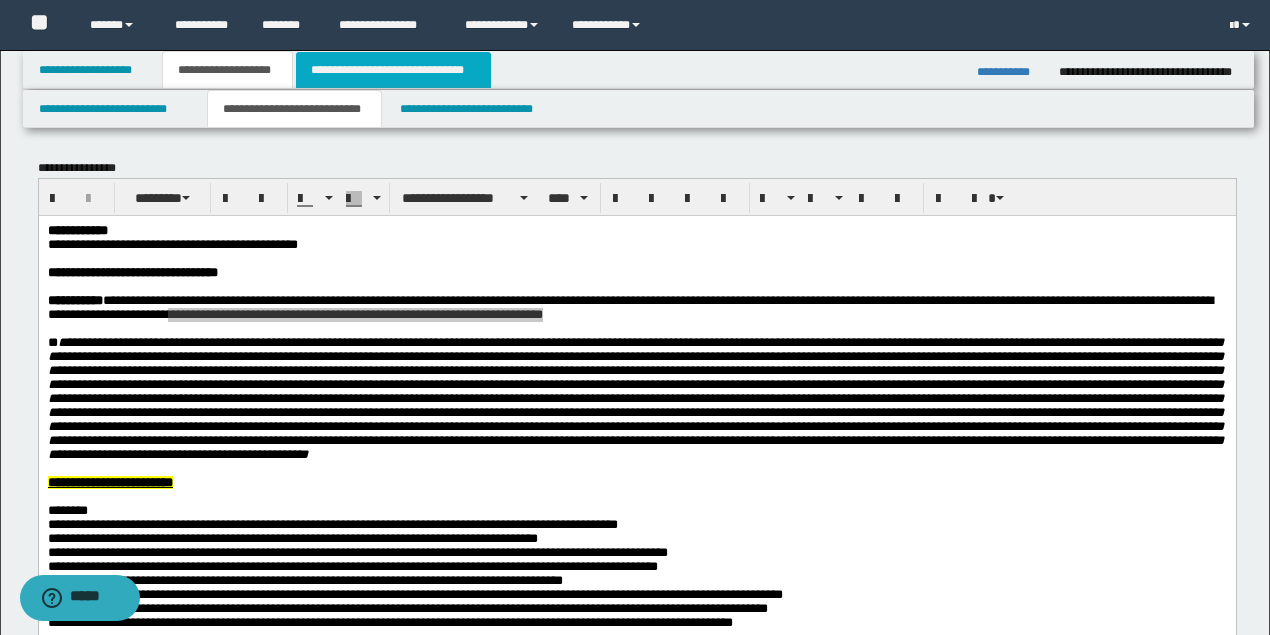 click on "**********" at bounding box center (393, 70) 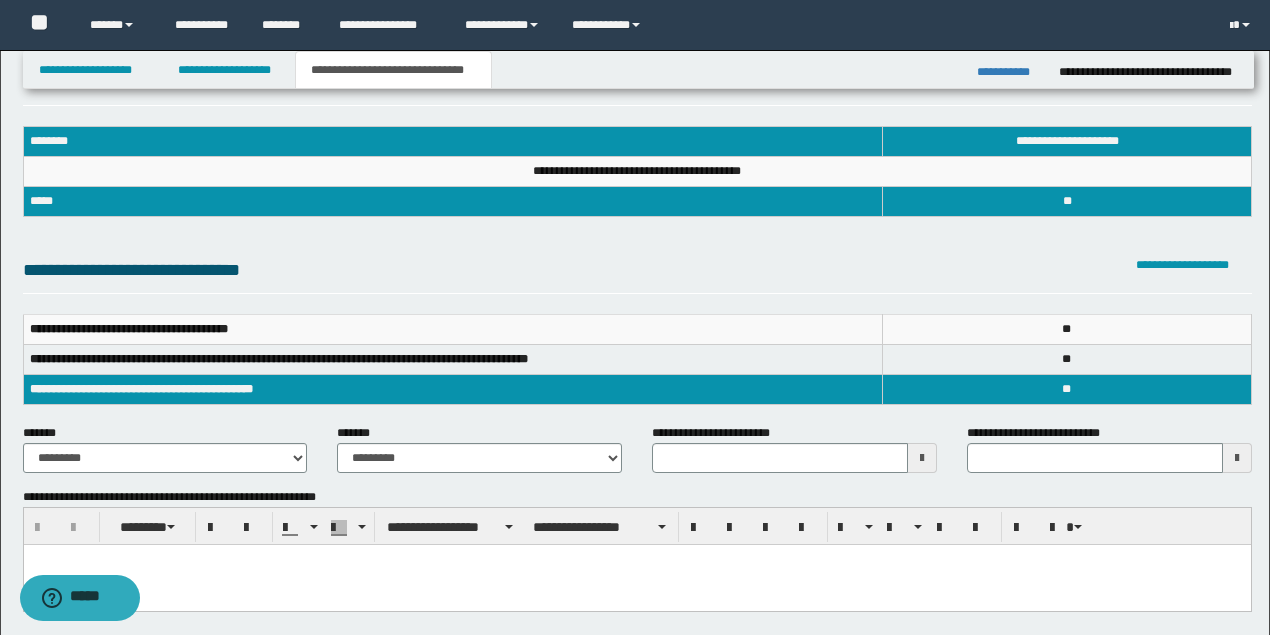 scroll, scrollTop: 66, scrollLeft: 0, axis: vertical 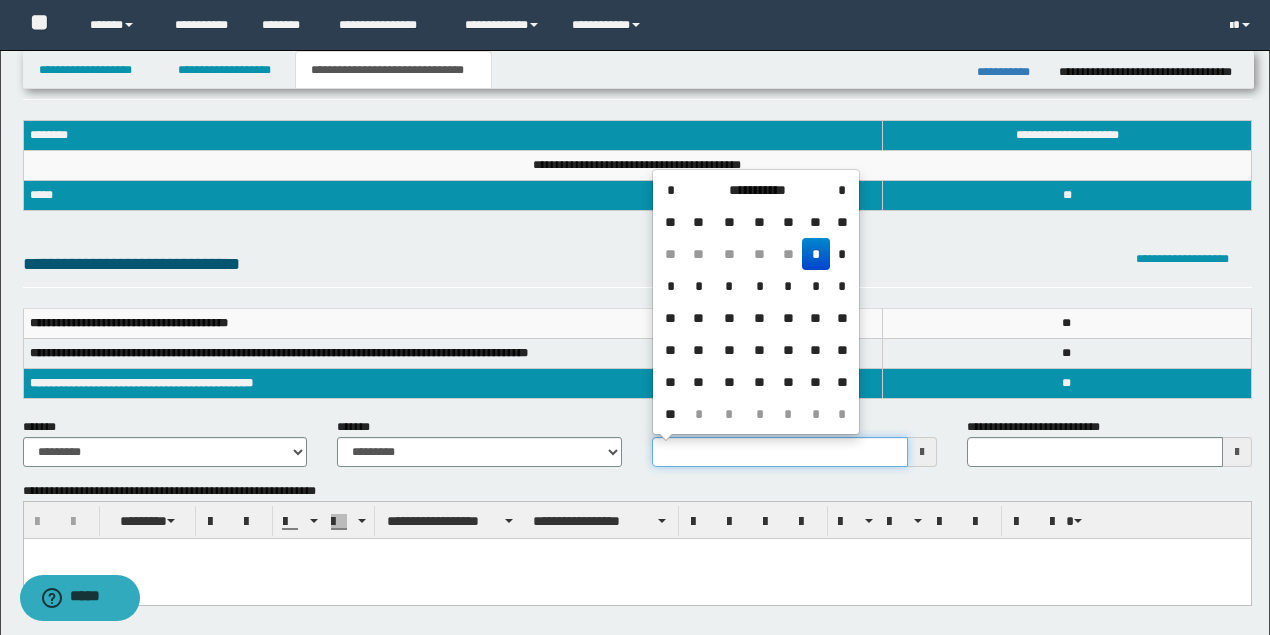 click on "**********" at bounding box center [780, 452] 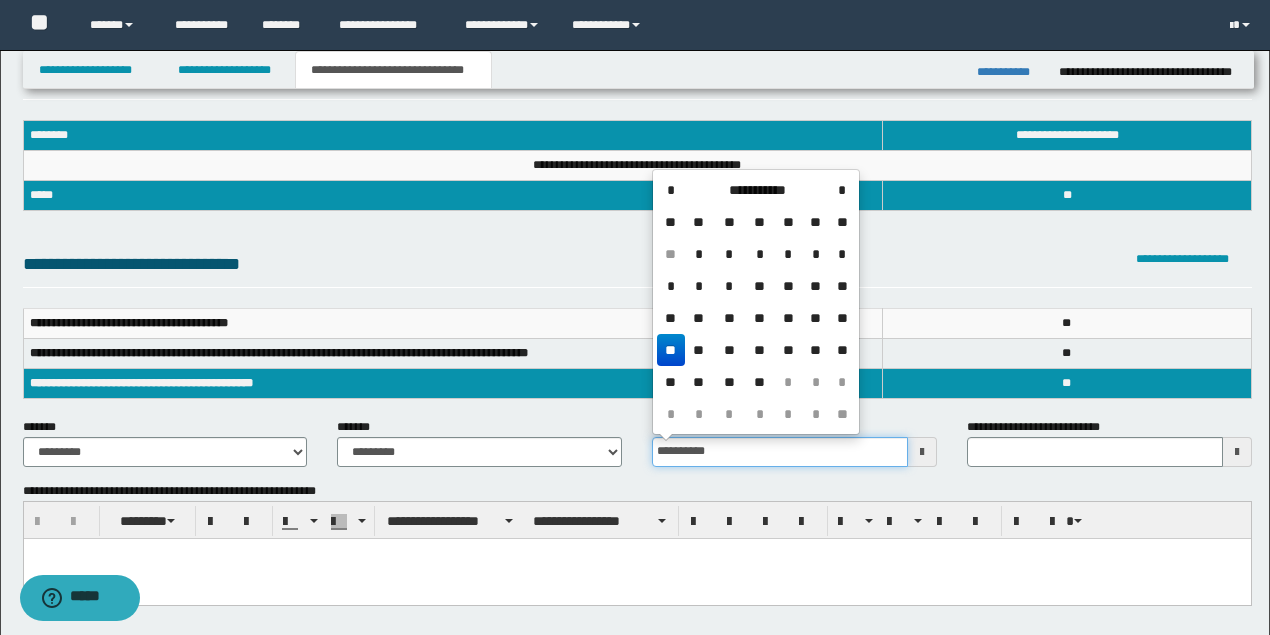 type on "**********" 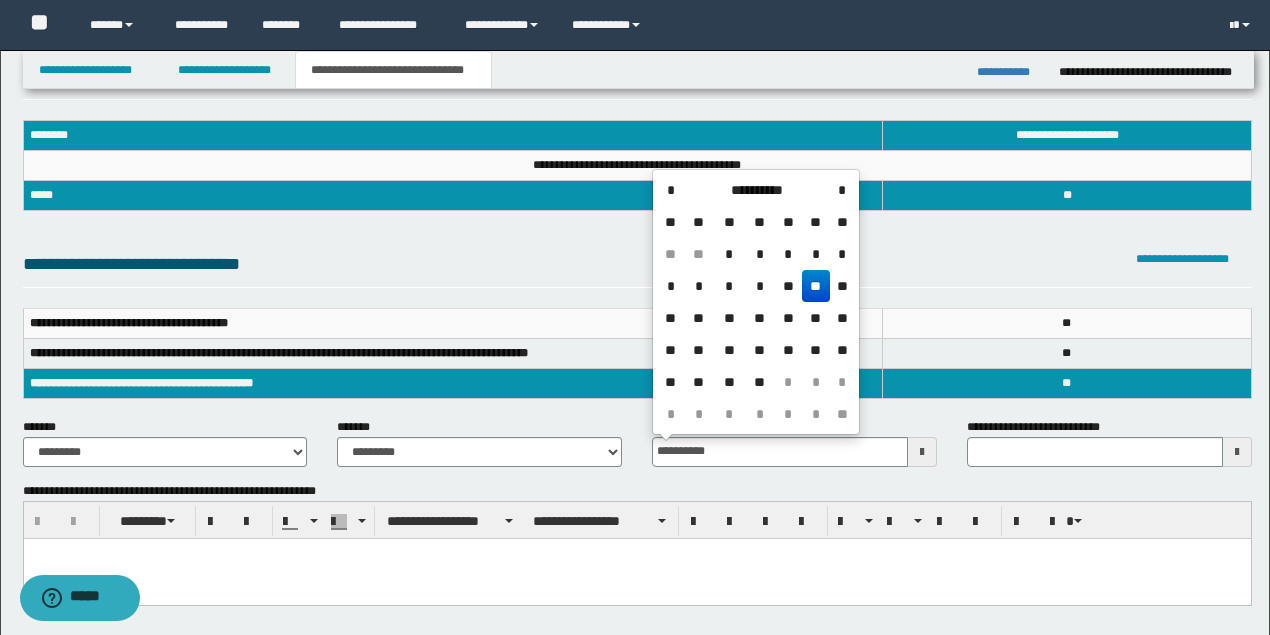 type on "**********" 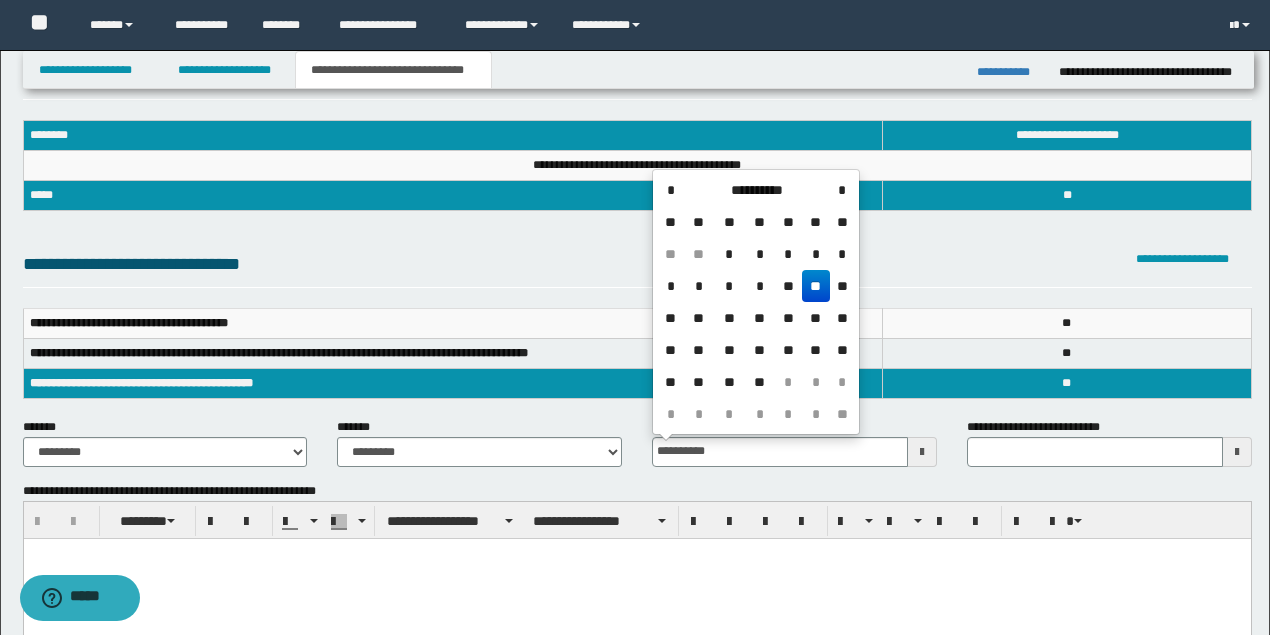 click at bounding box center [636, 553] 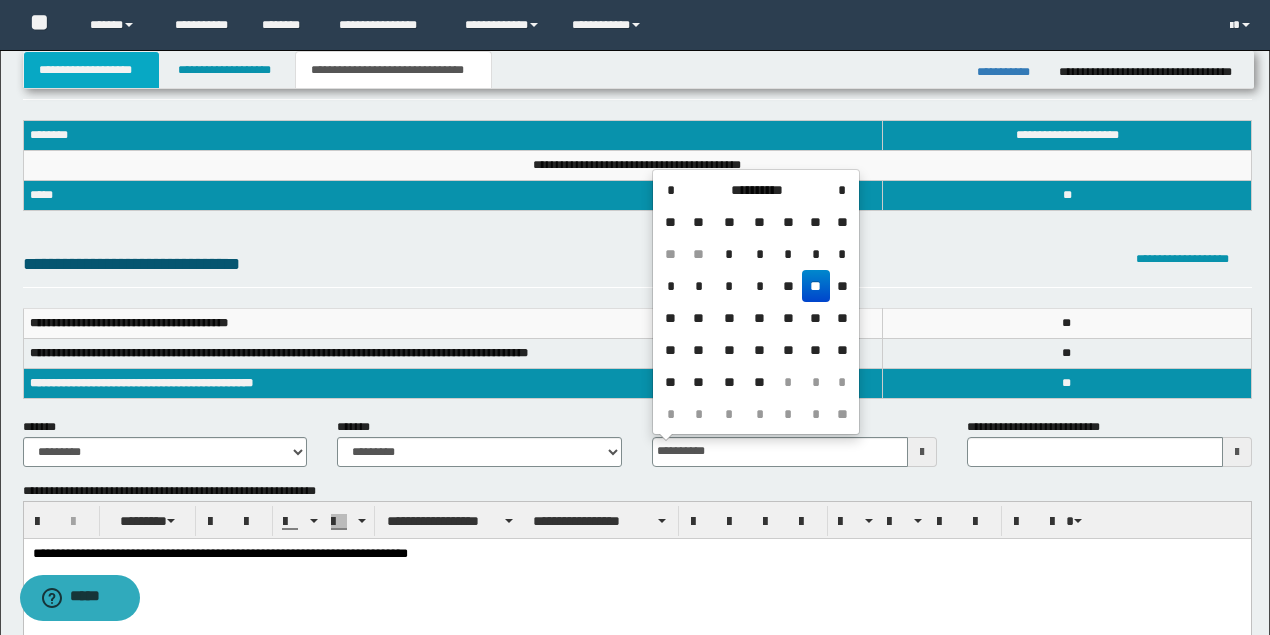 click on "**********" at bounding box center (92, 70) 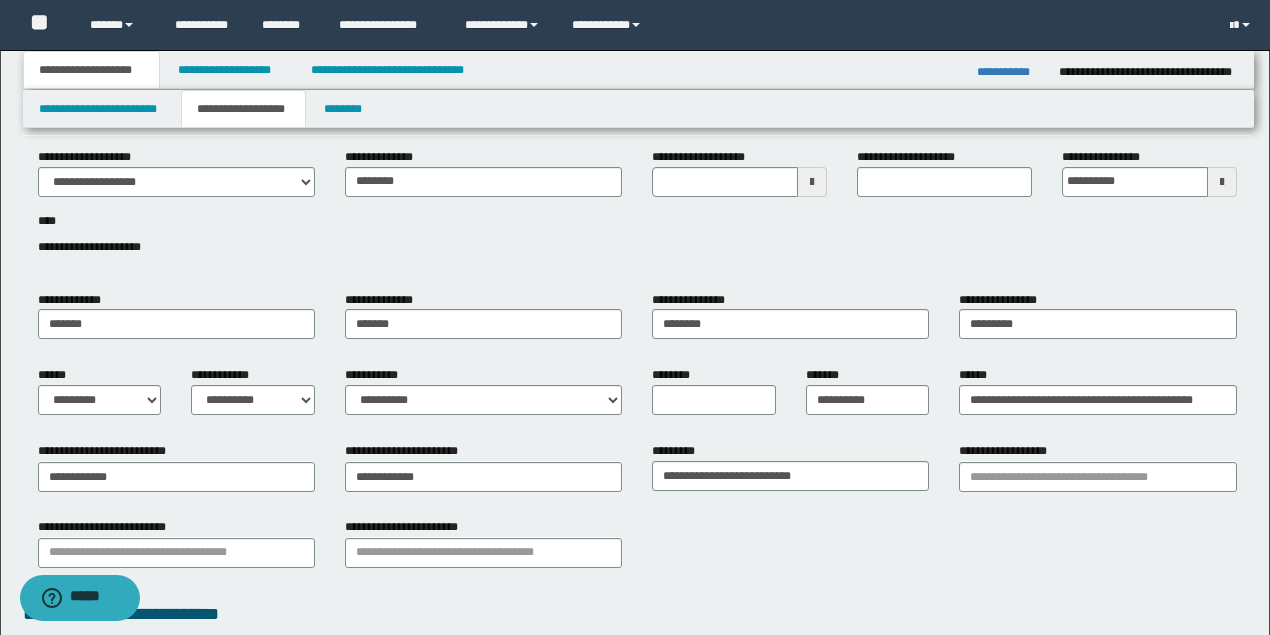 scroll, scrollTop: 97, scrollLeft: 0, axis: vertical 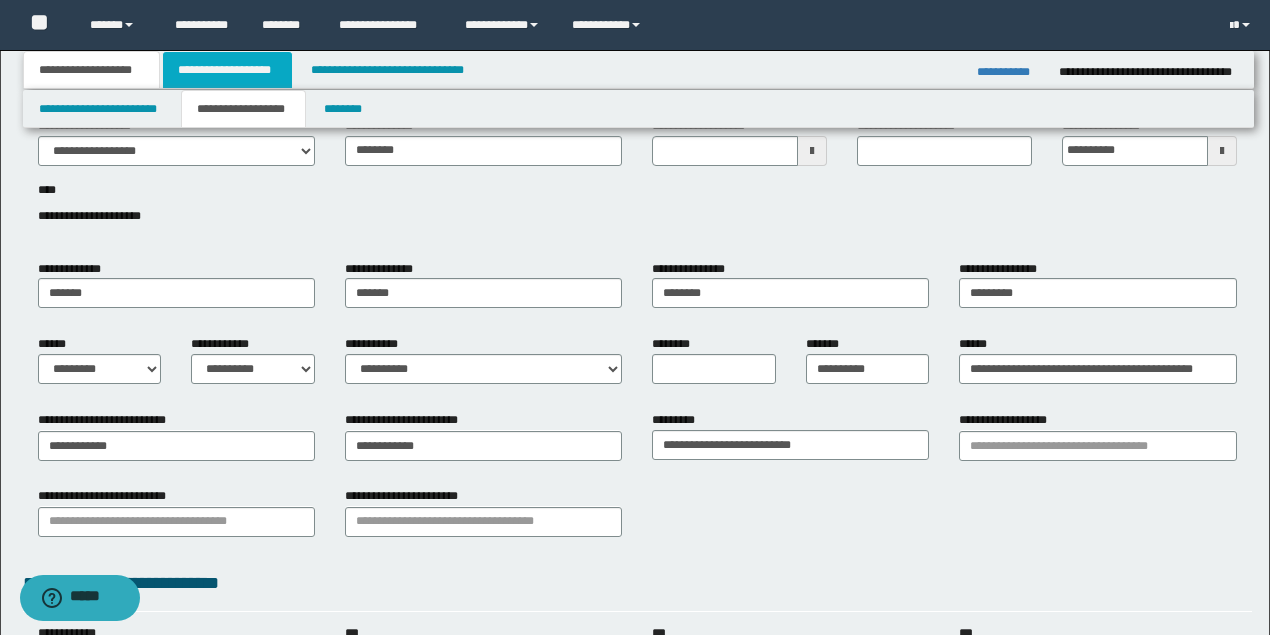 click on "**********" at bounding box center [227, 70] 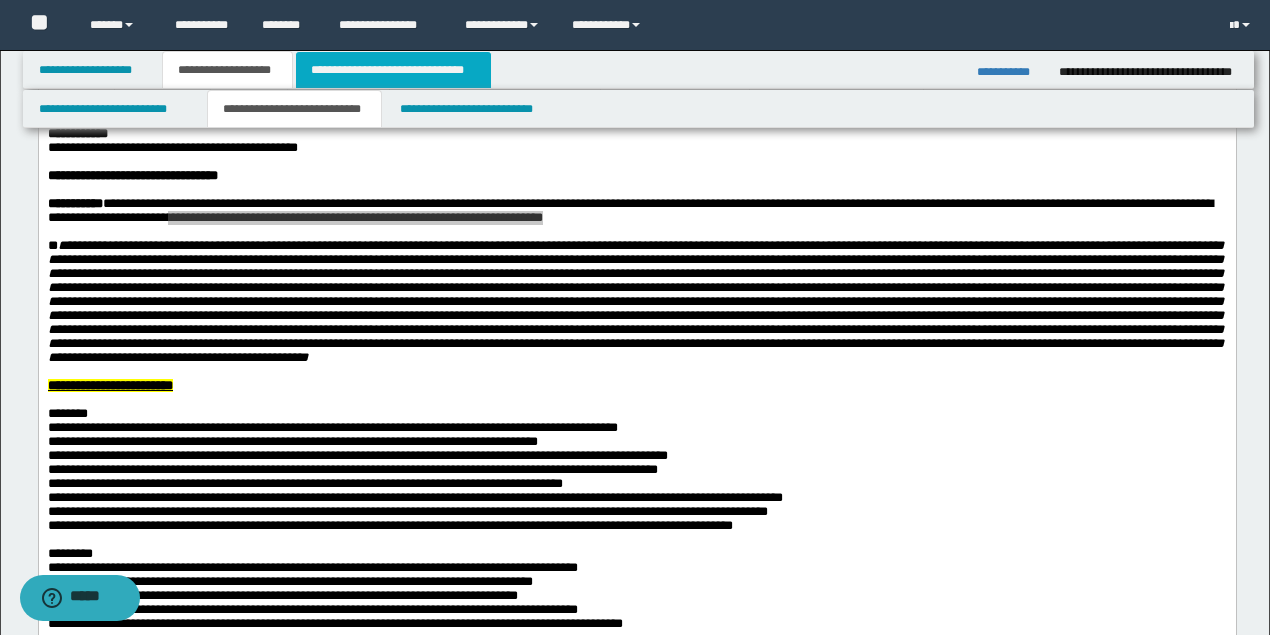 click on "**********" at bounding box center (393, 70) 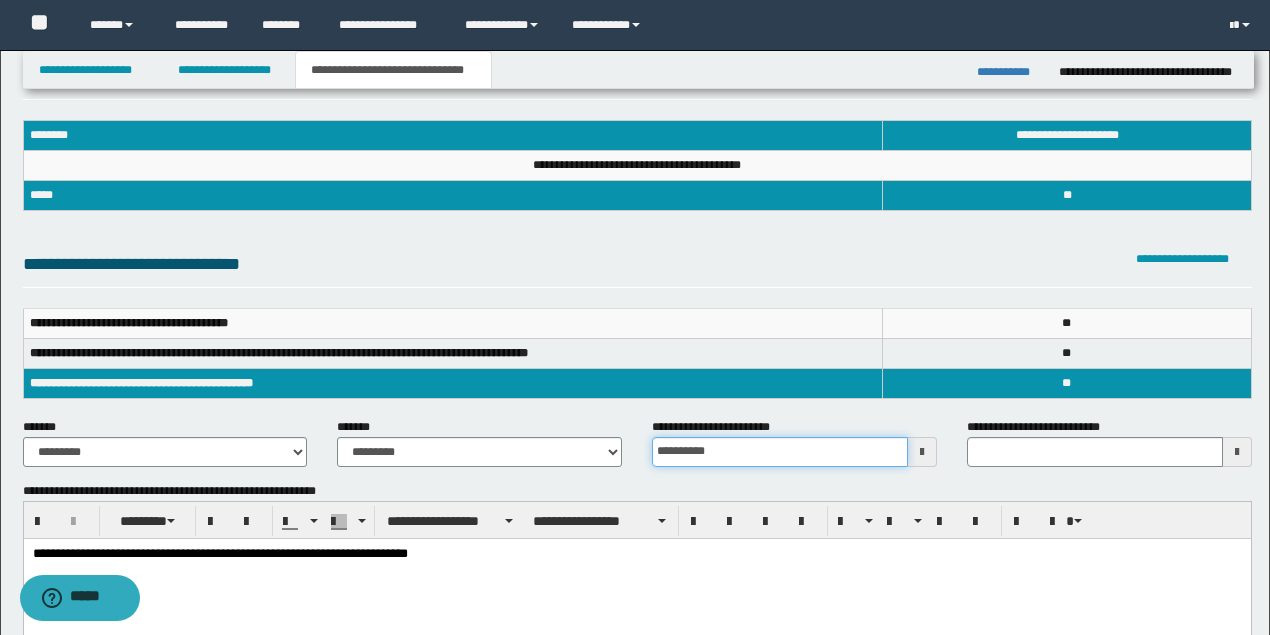 click on "**********" at bounding box center (780, 452) 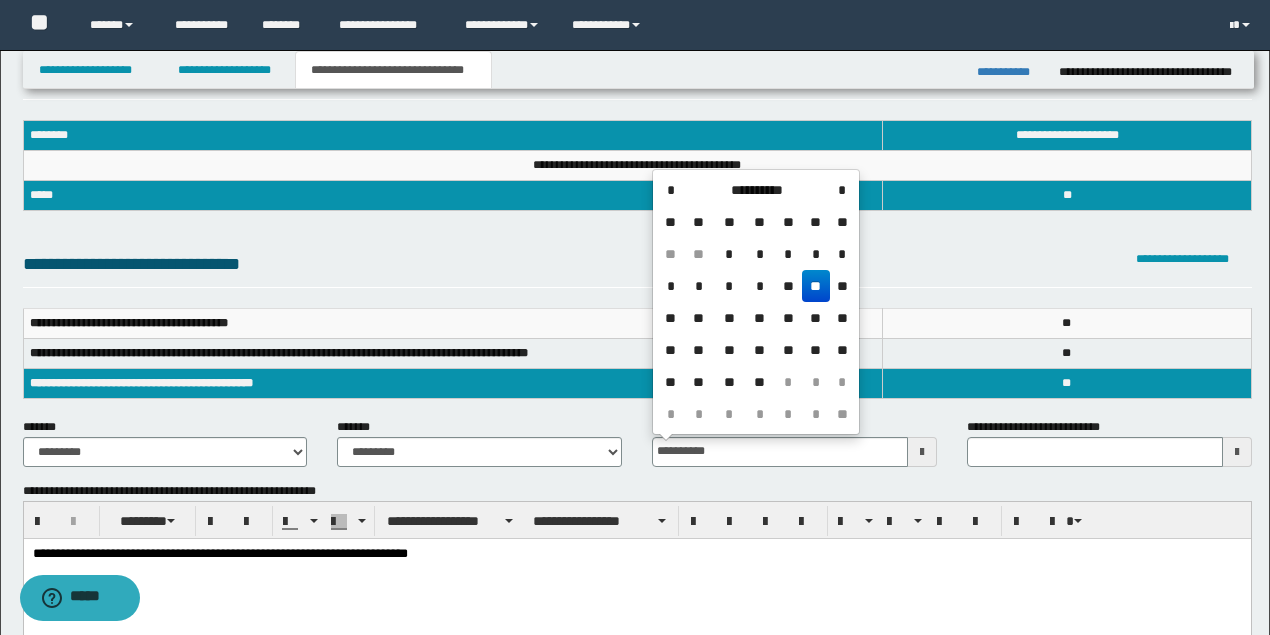 click on "**********" at bounding box center (636, 578) 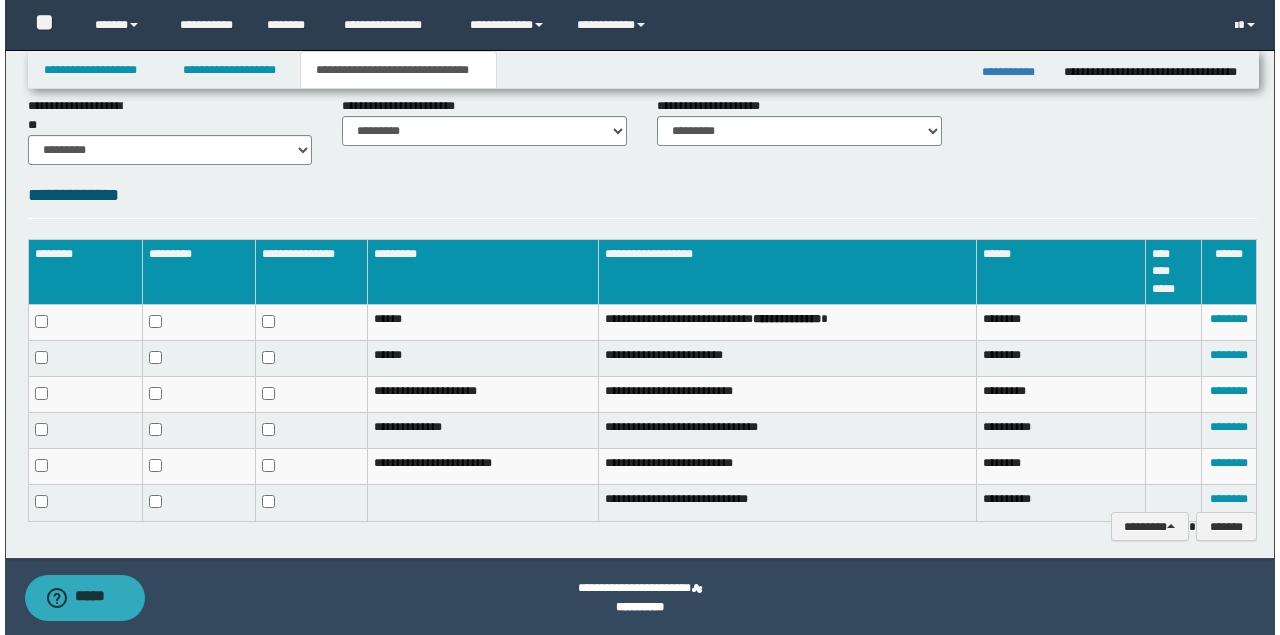 scroll, scrollTop: 872, scrollLeft: 0, axis: vertical 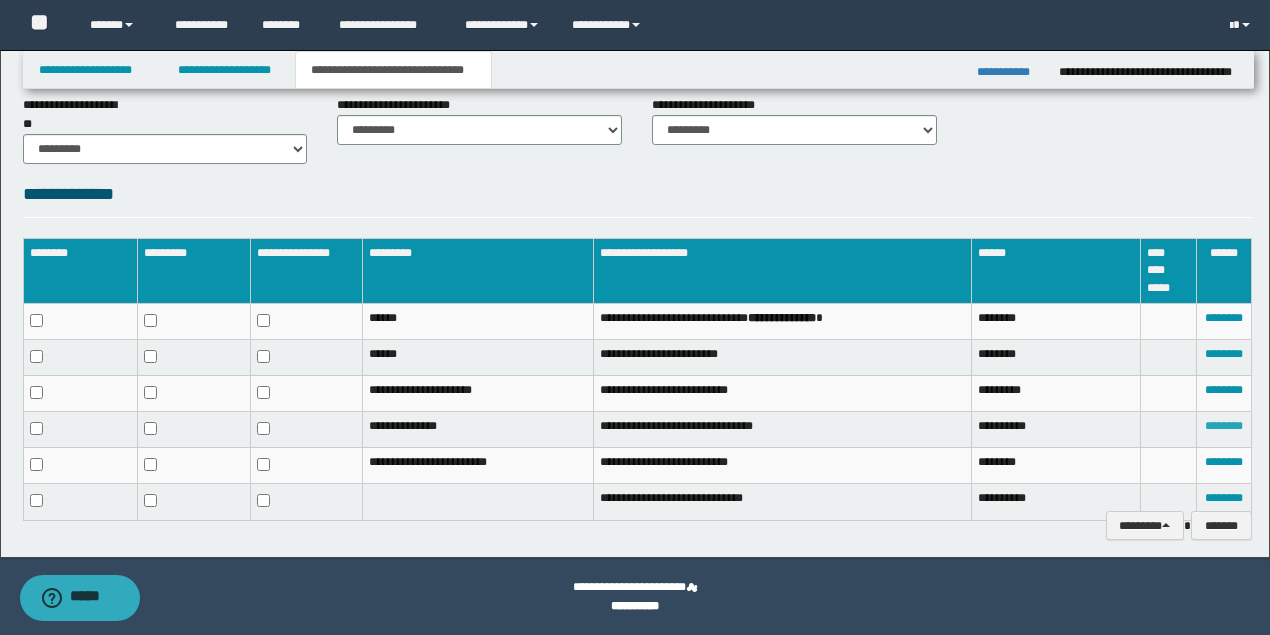type on "**********" 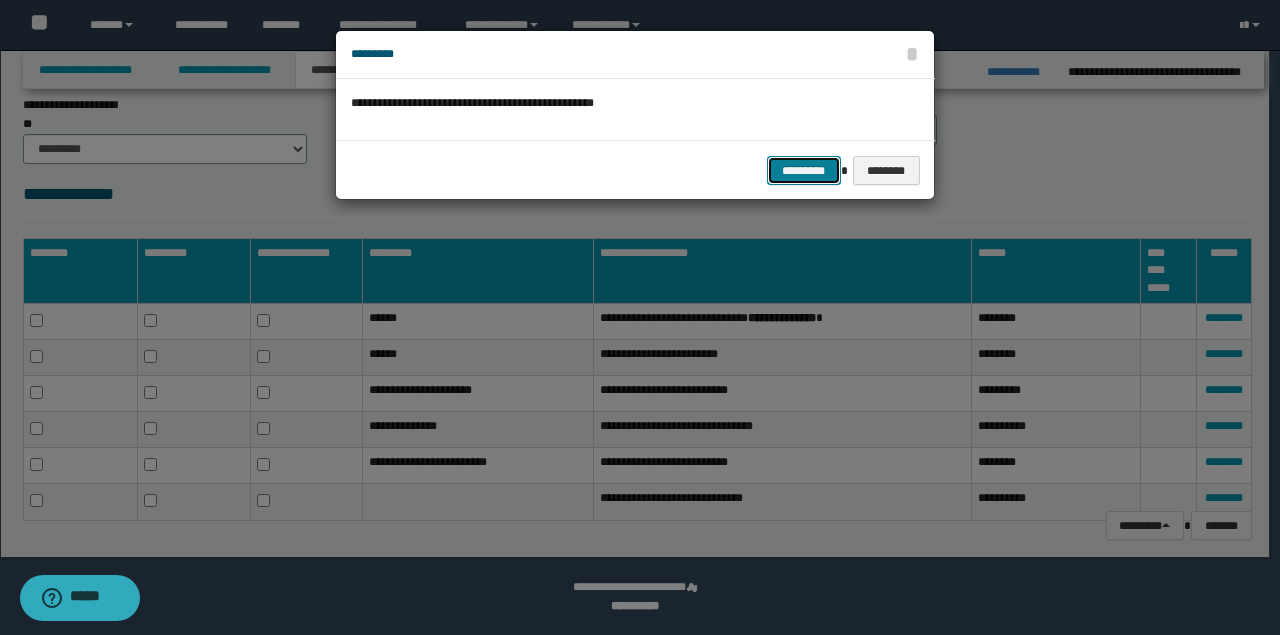 click on "*********" at bounding box center [804, 170] 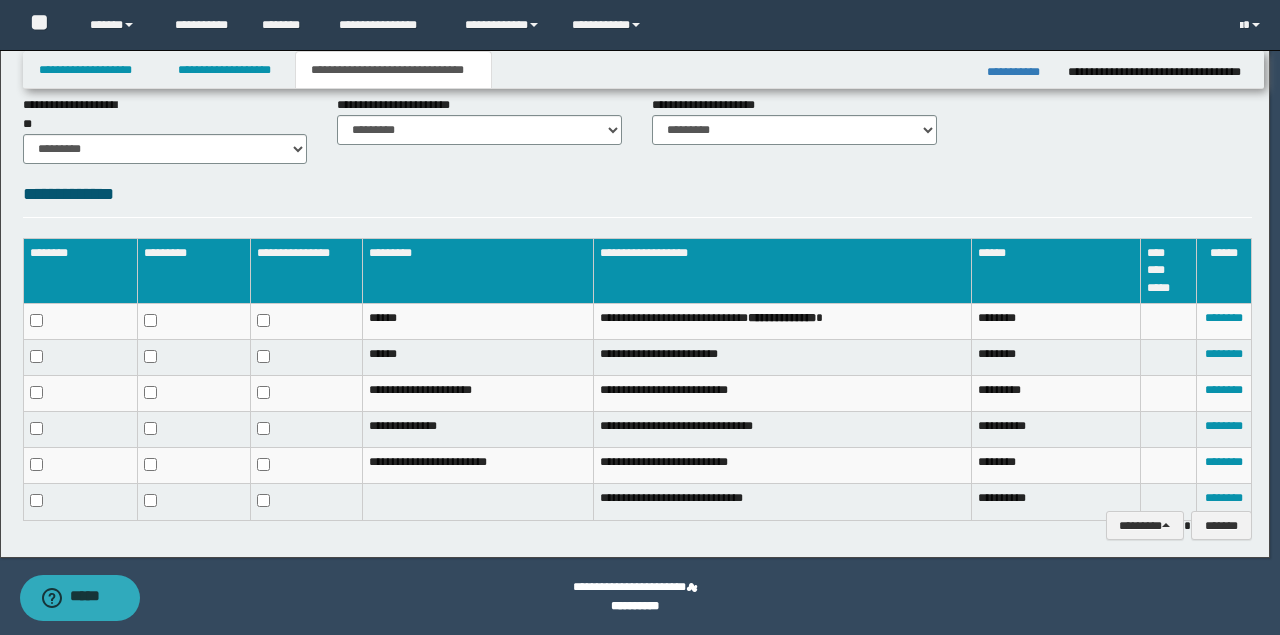 scroll, scrollTop: 857, scrollLeft: 0, axis: vertical 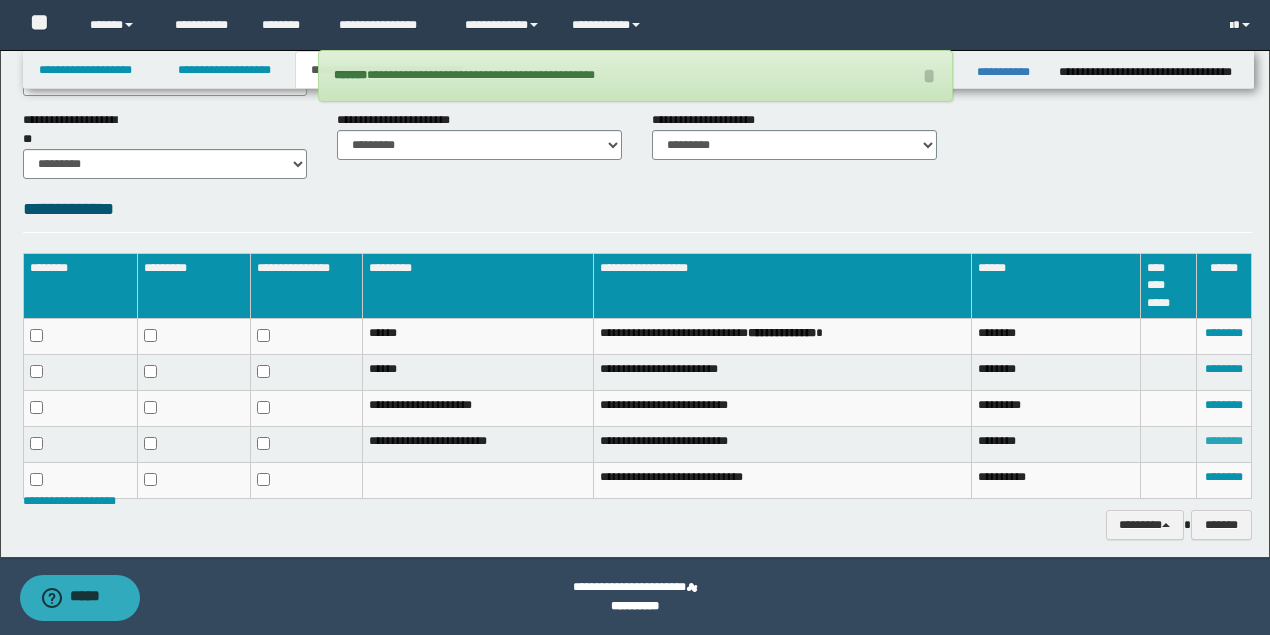 click on "********" at bounding box center (1224, 441) 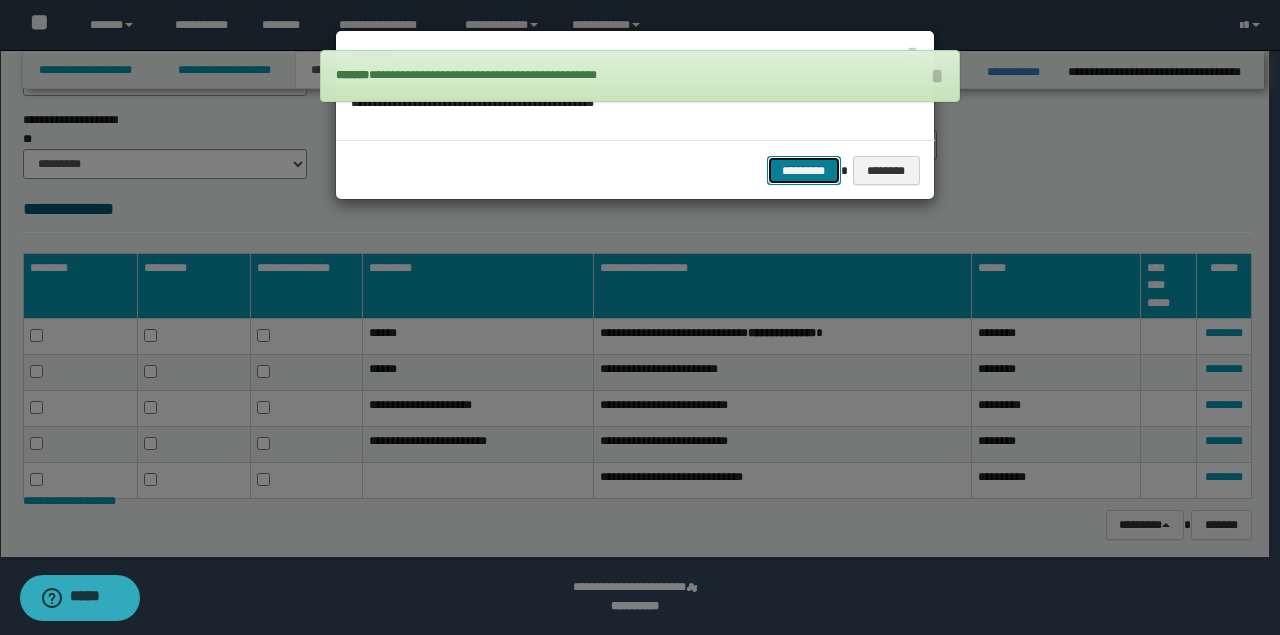 click on "*********" at bounding box center [804, 170] 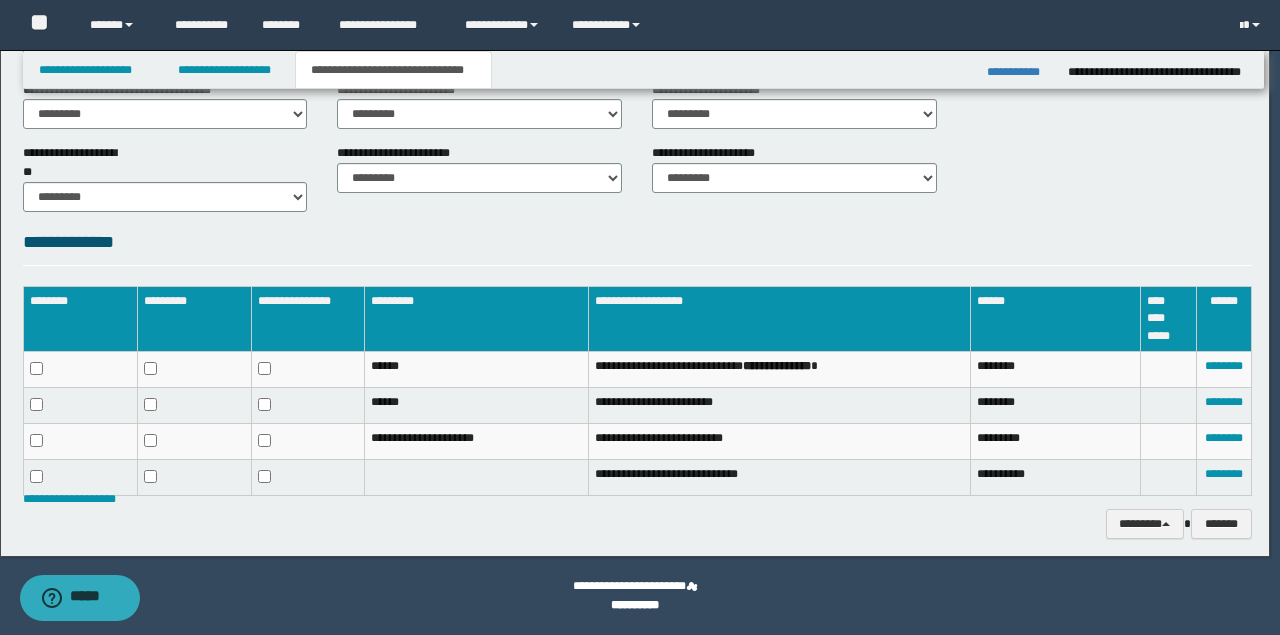 scroll, scrollTop: 823, scrollLeft: 0, axis: vertical 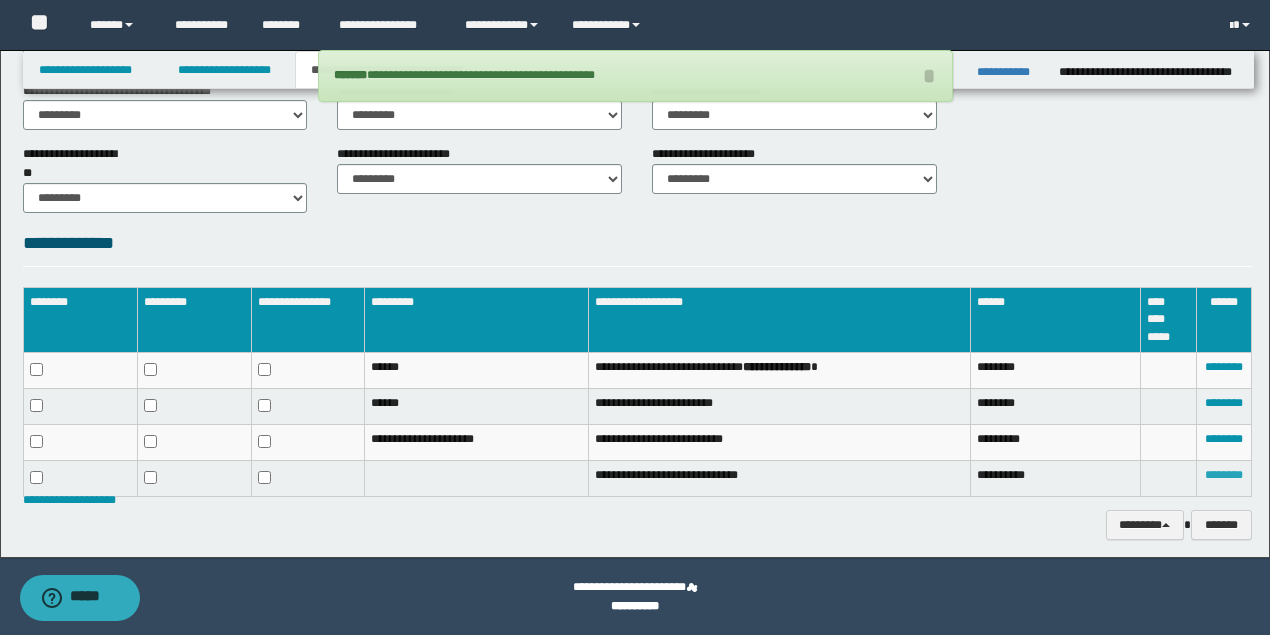 click on "********" at bounding box center (1224, 475) 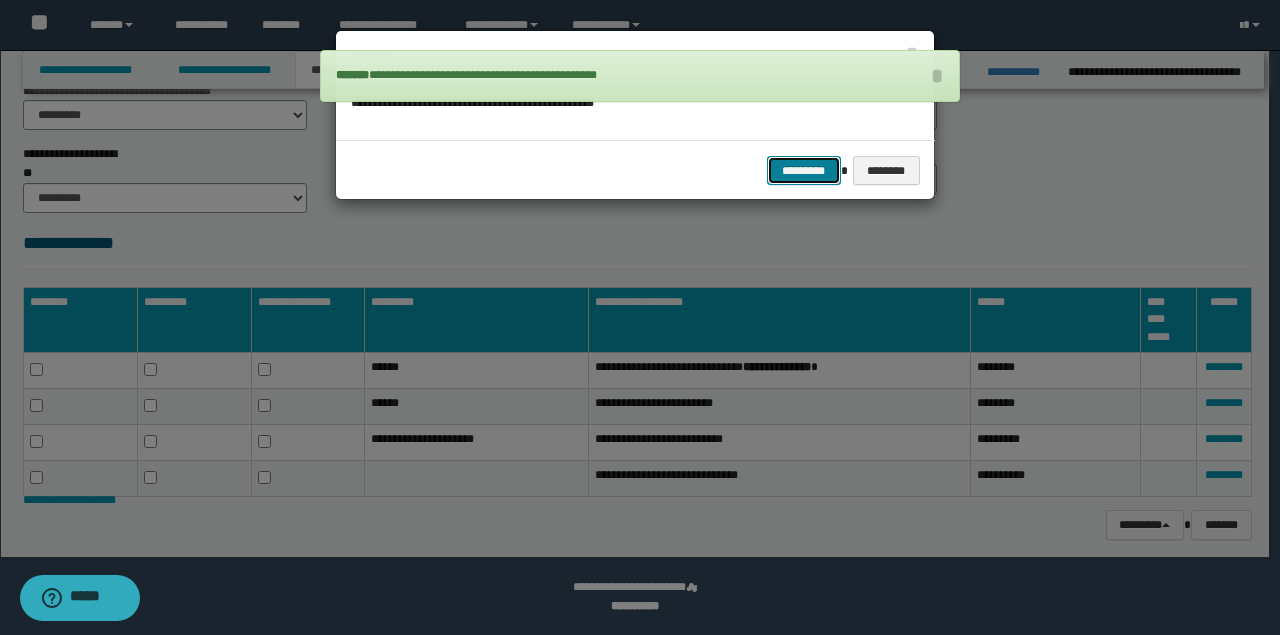 click on "*********" at bounding box center (804, 170) 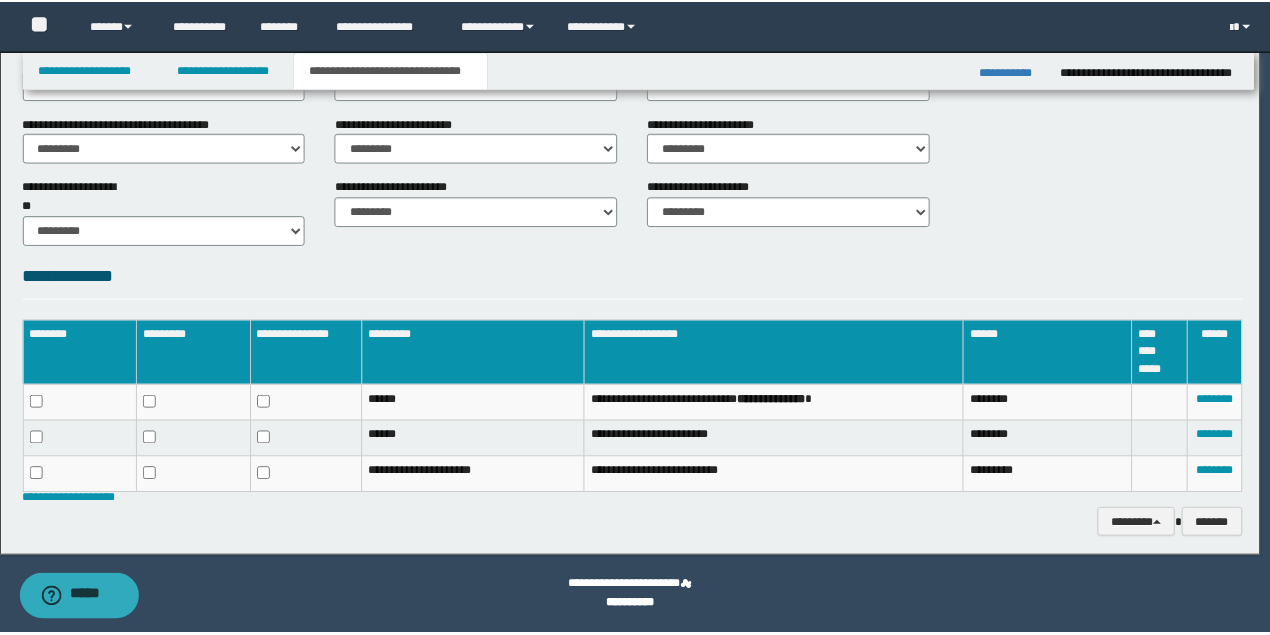 scroll, scrollTop: 789, scrollLeft: 0, axis: vertical 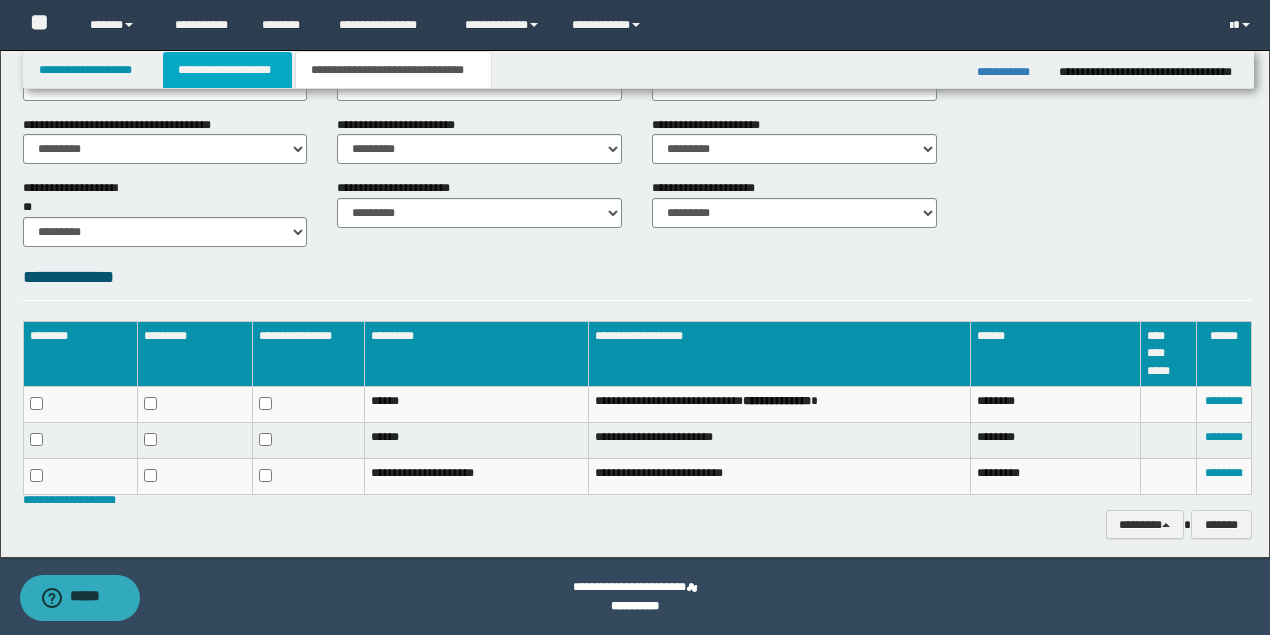 click on "**********" at bounding box center (227, 70) 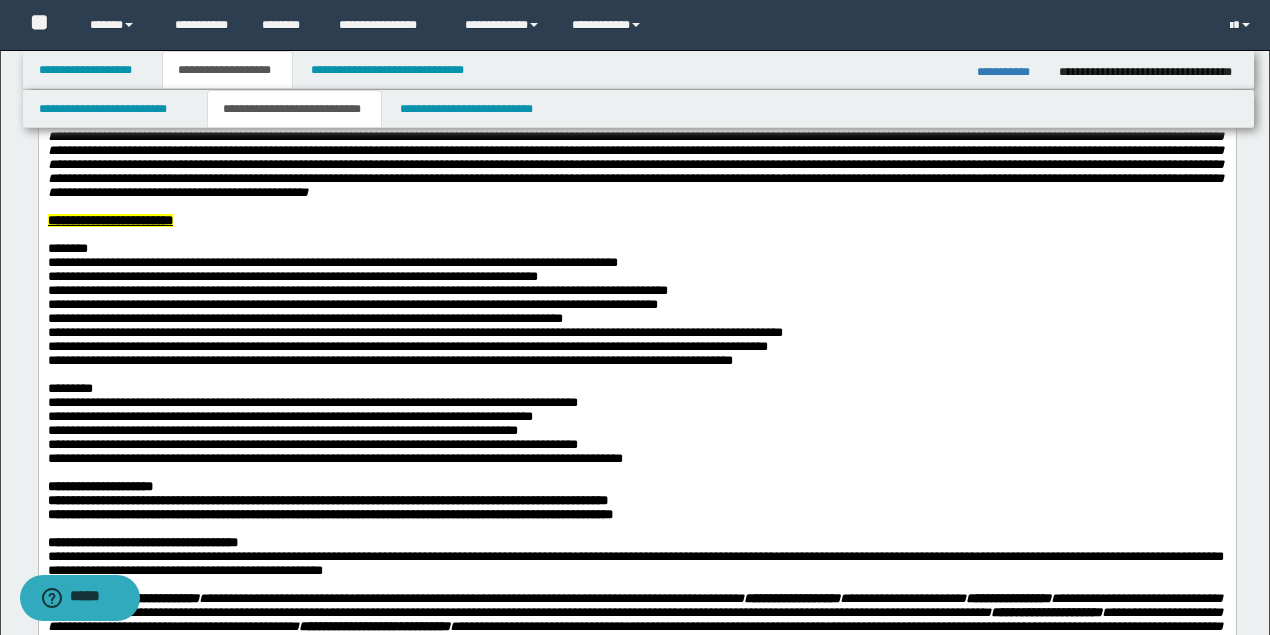 scroll, scrollTop: 220, scrollLeft: 0, axis: vertical 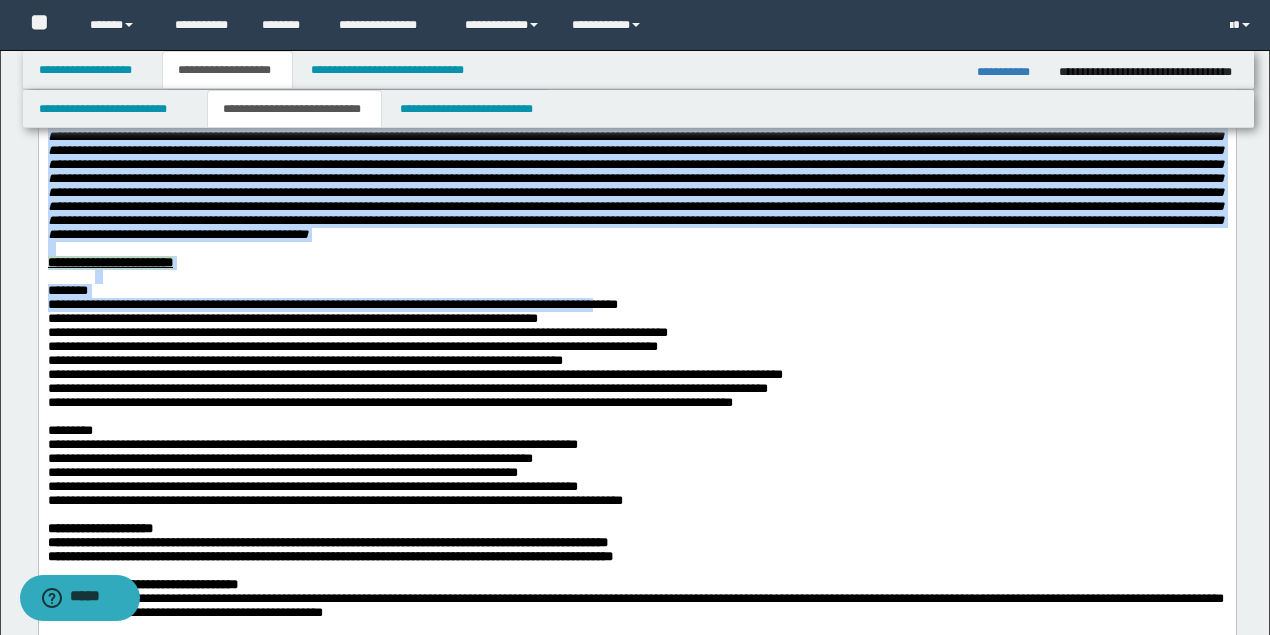 click on "**********" at bounding box center (332, 304) 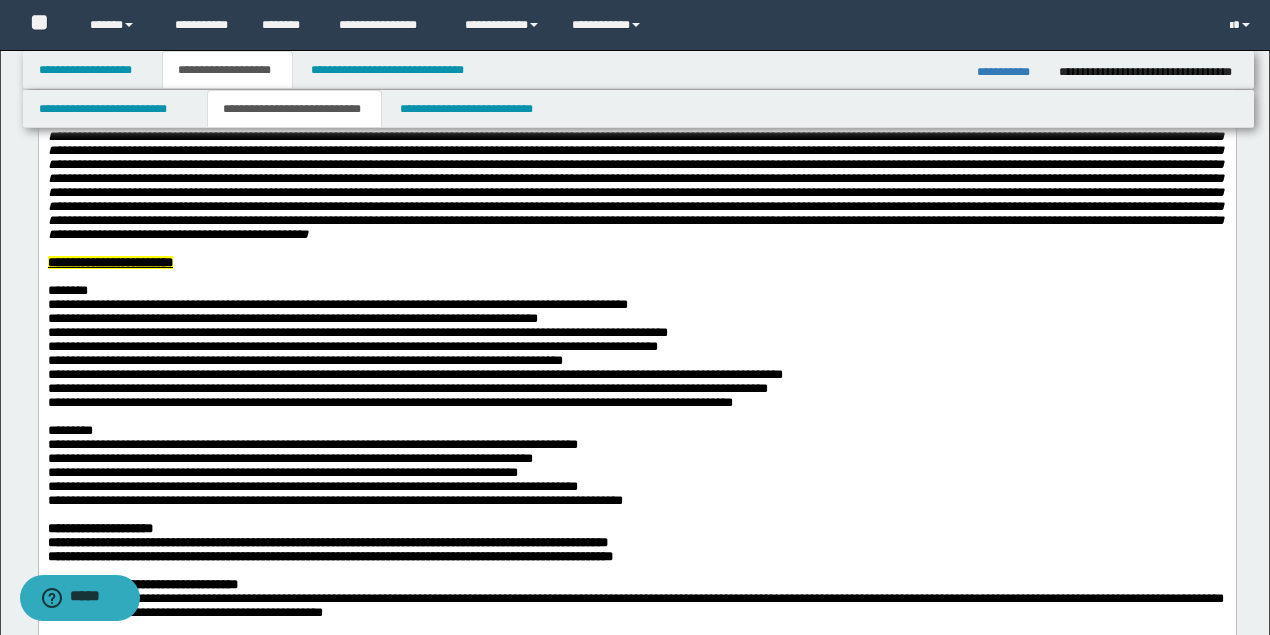 click on "**********" at bounding box center [292, 318] 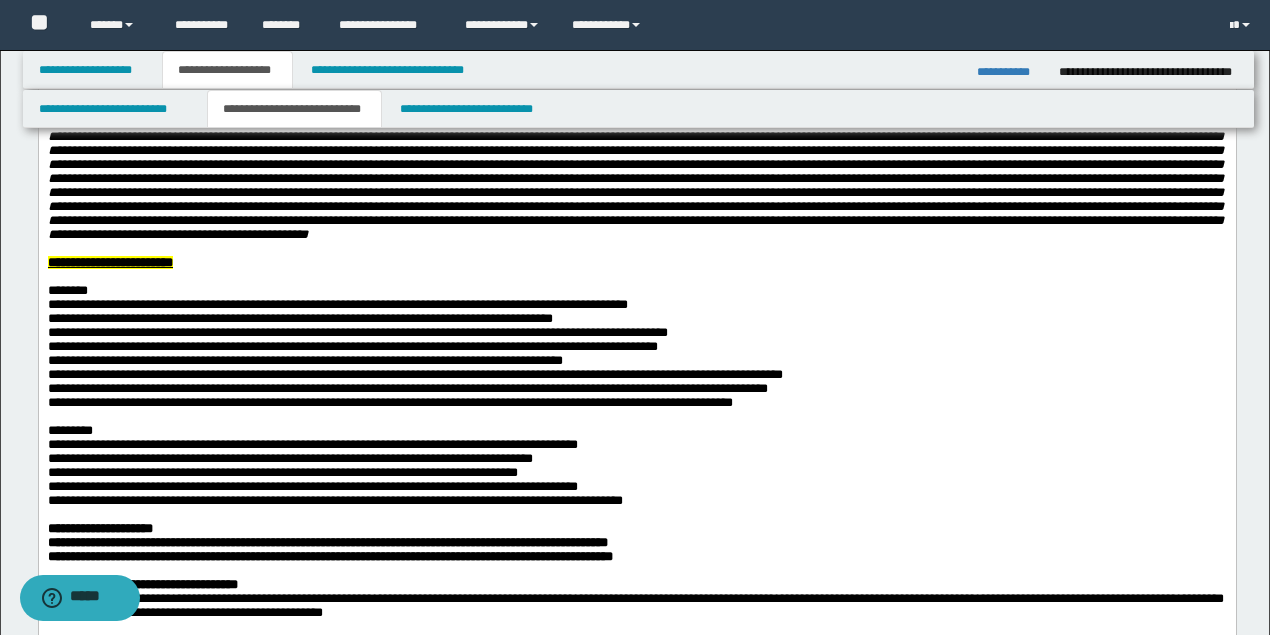 click on "**********" at bounding box center (357, 332) 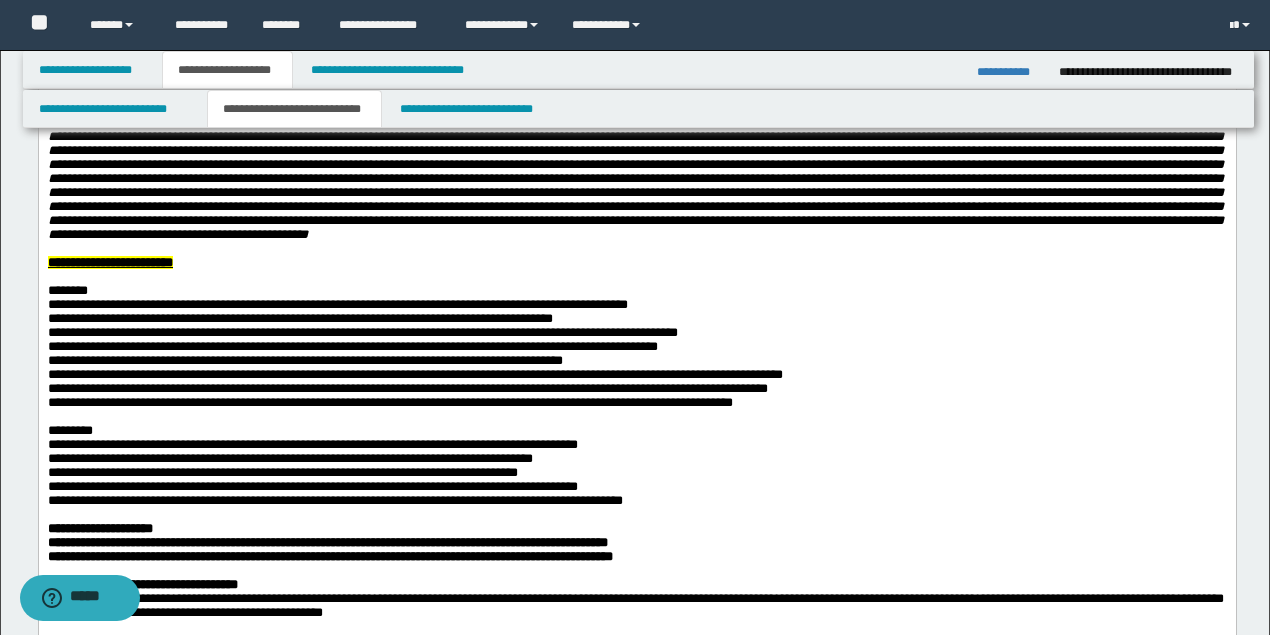 click on "**********" at bounding box center [352, 346] 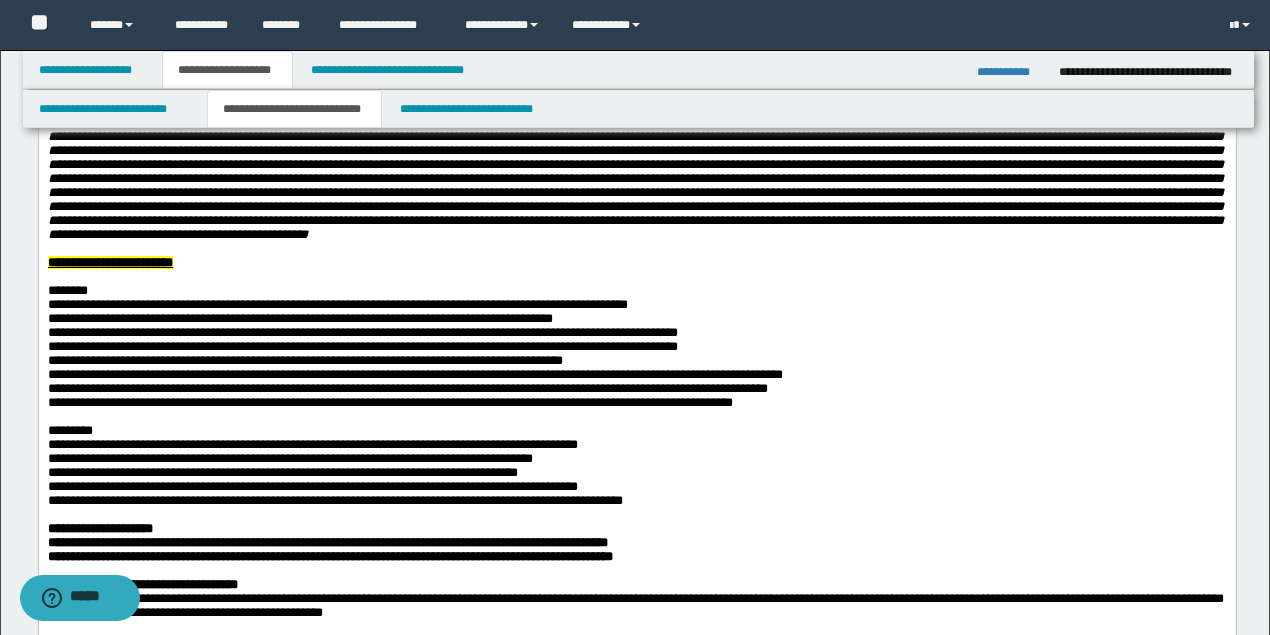 click on "**********" at bounding box center (304, 360) 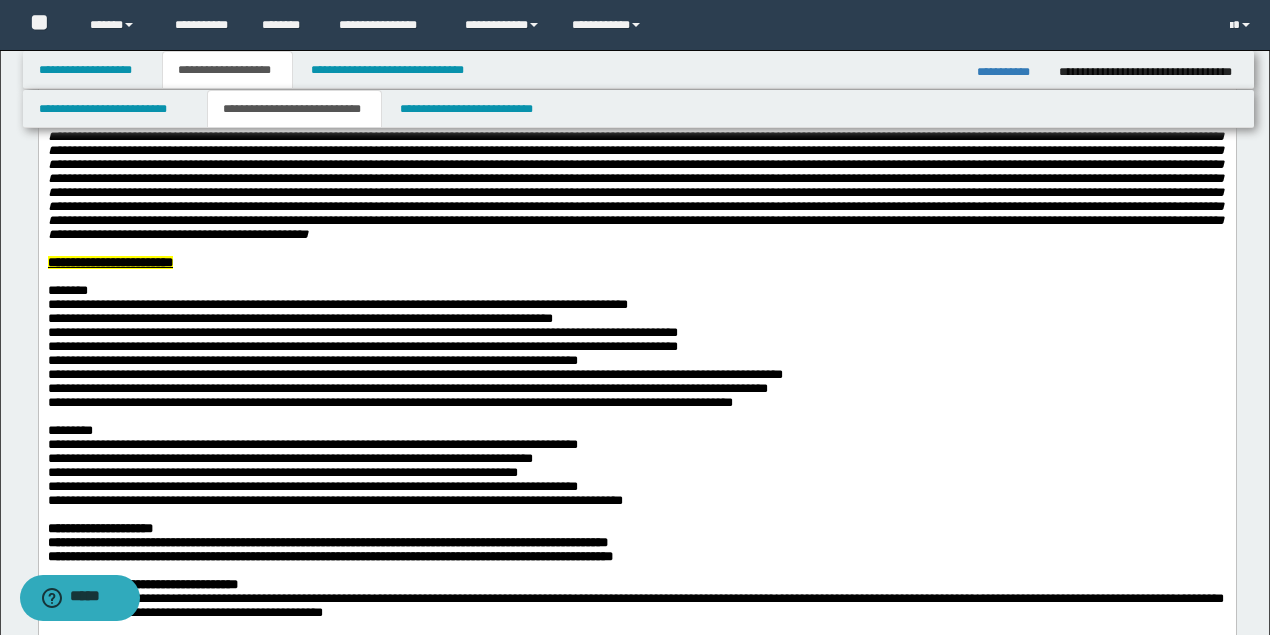 click on "**********" at bounding box center (414, 374) 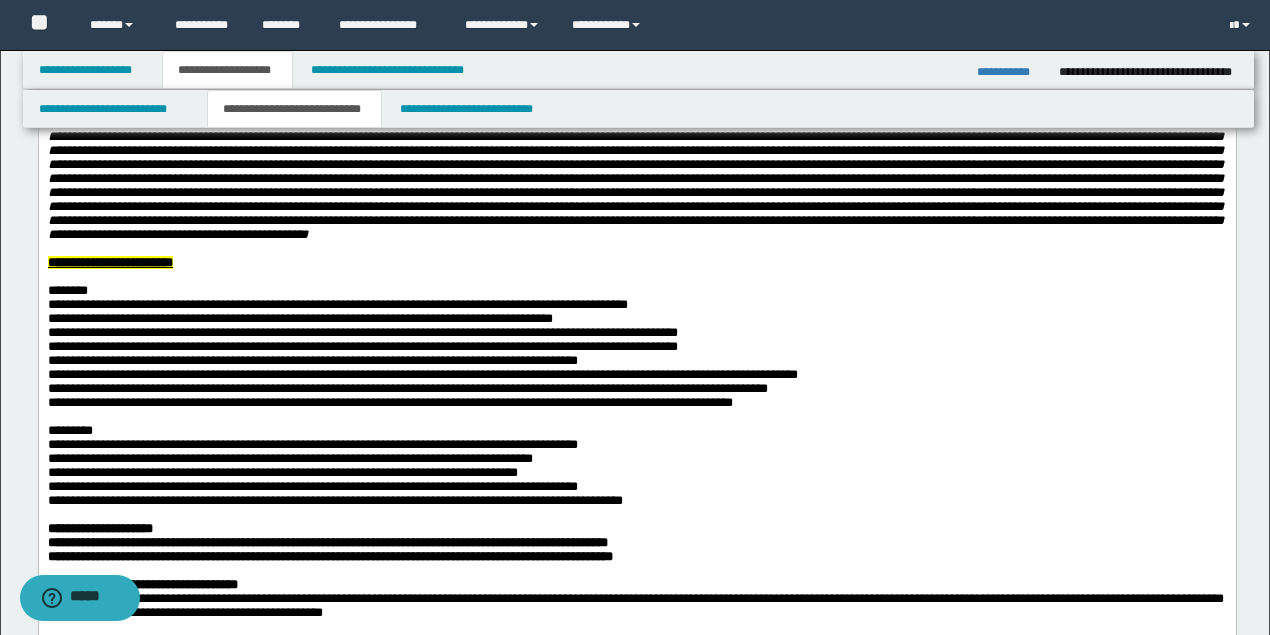 click on "**********" at bounding box center [407, 388] 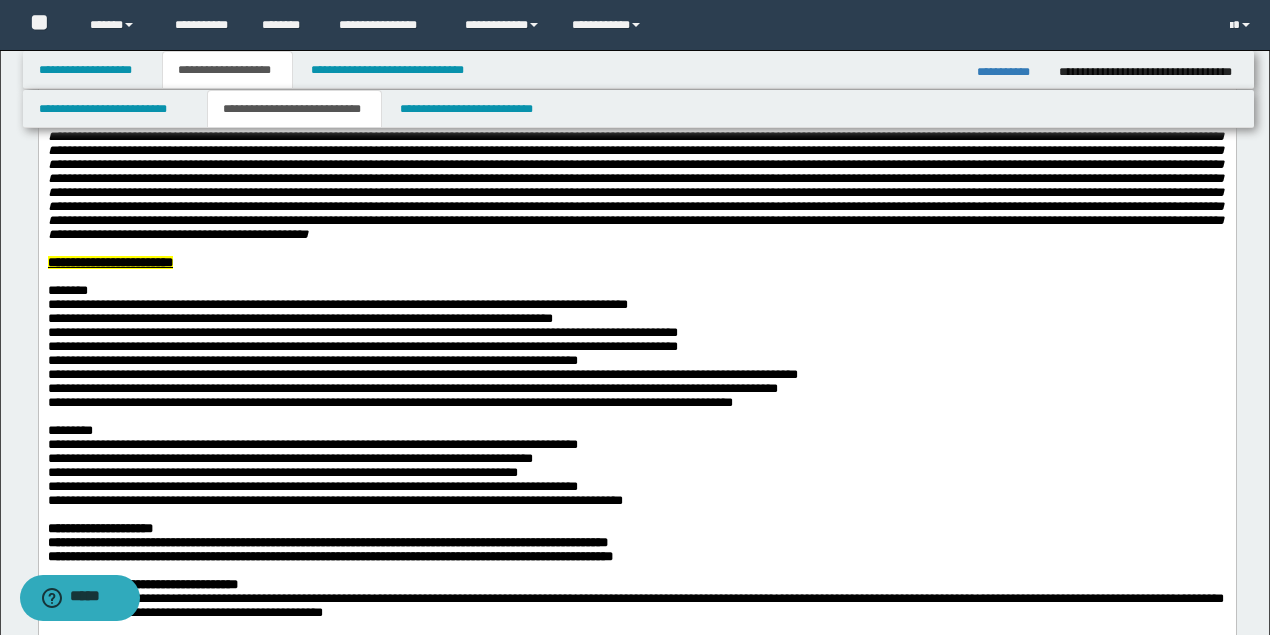click on "**********" at bounding box center [389, 402] 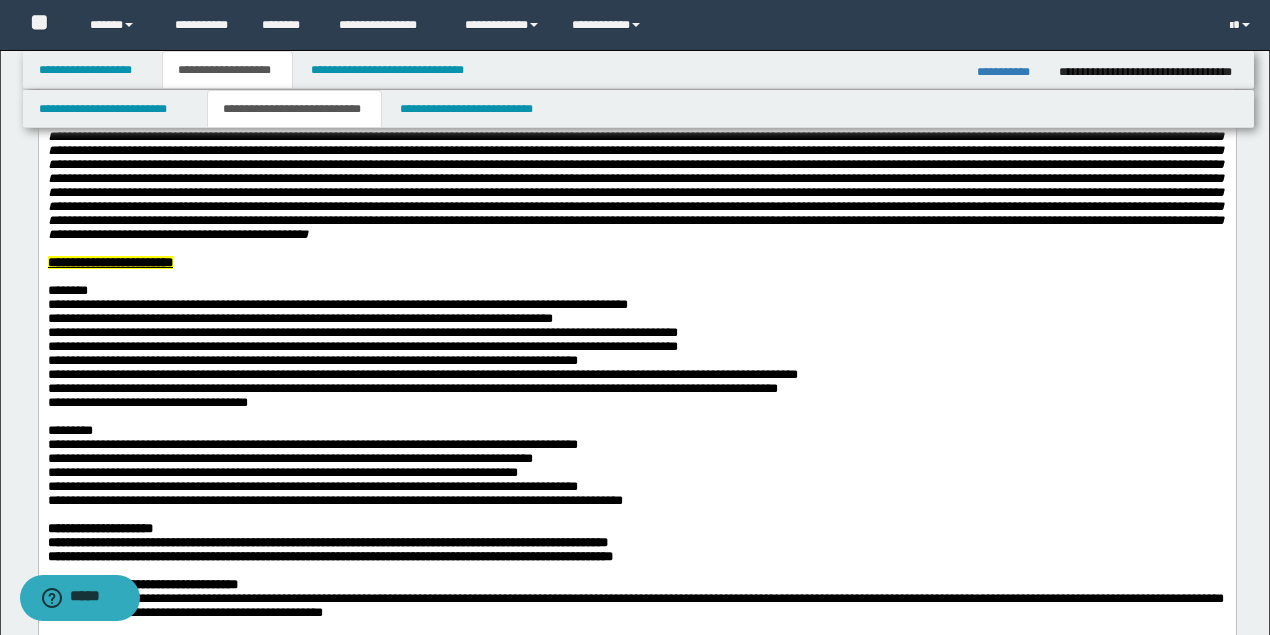click on "**********" at bounding box center [636, 389] 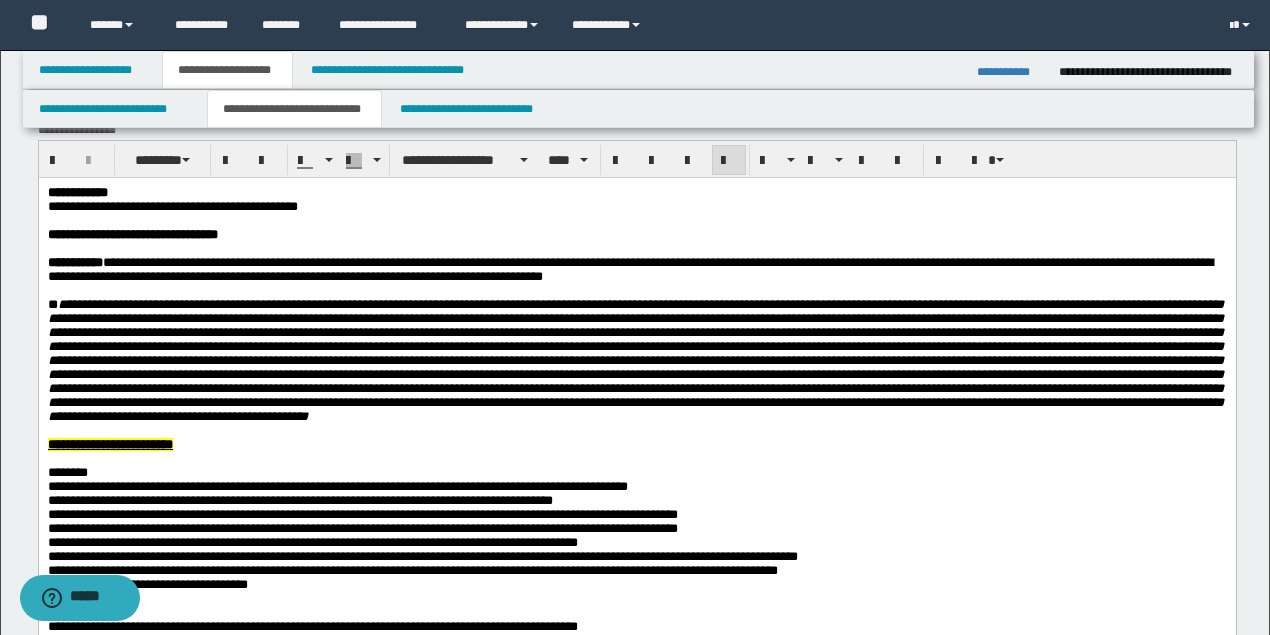 scroll, scrollTop: 0, scrollLeft: 0, axis: both 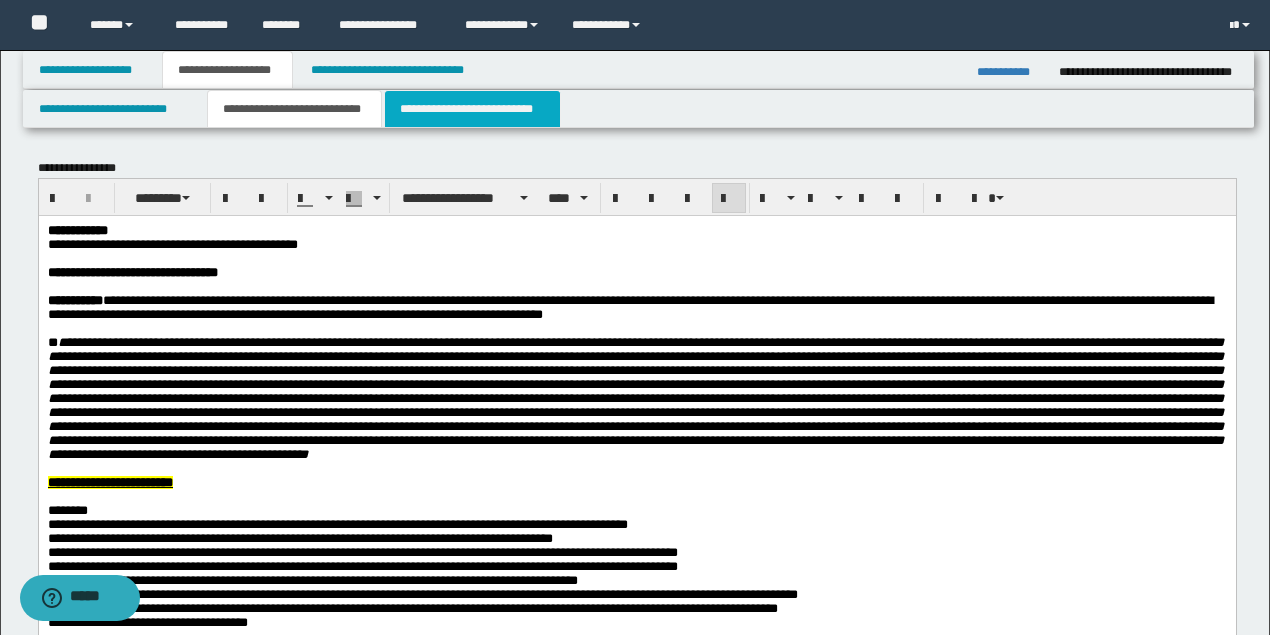 click on "**********" at bounding box center [472, 109] 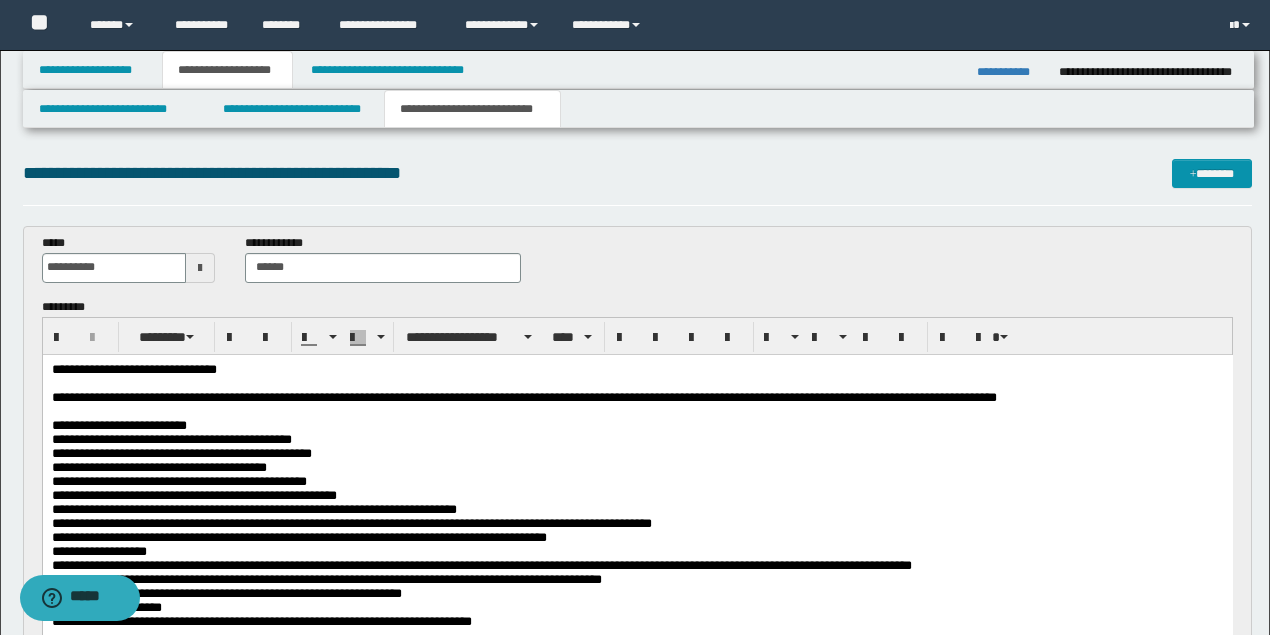 click on "**********" at bounding box center (637, 509) 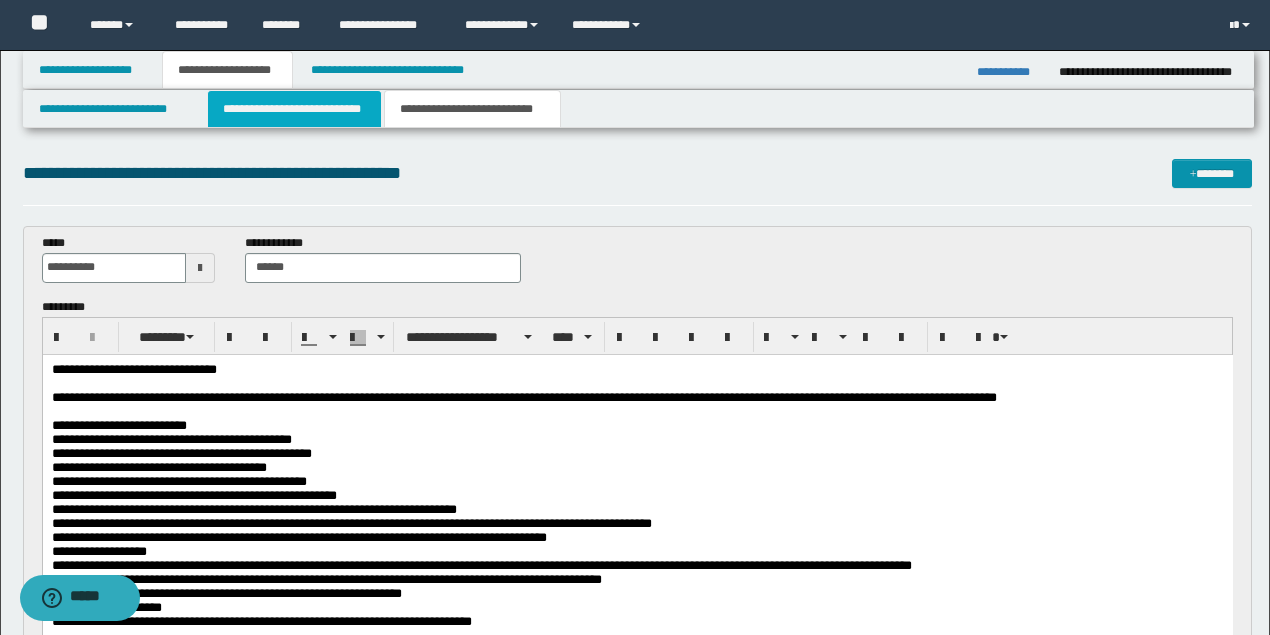 click on "**********" at bounding box center [294, 109] 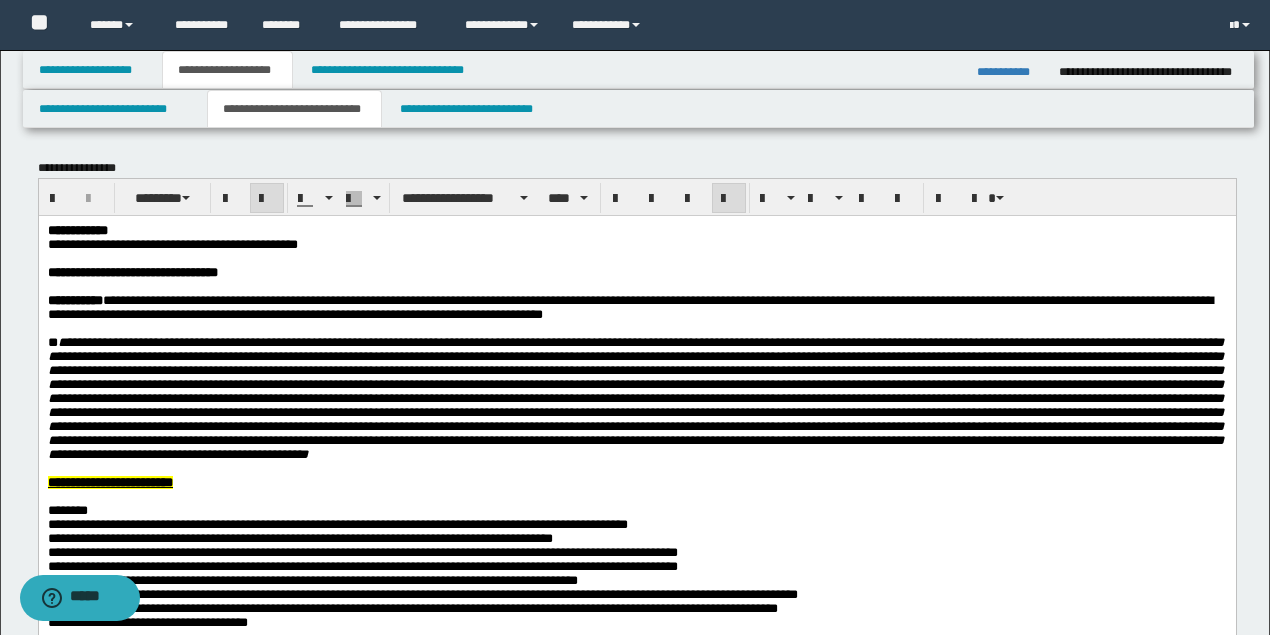click at bounding box center (635, 397) 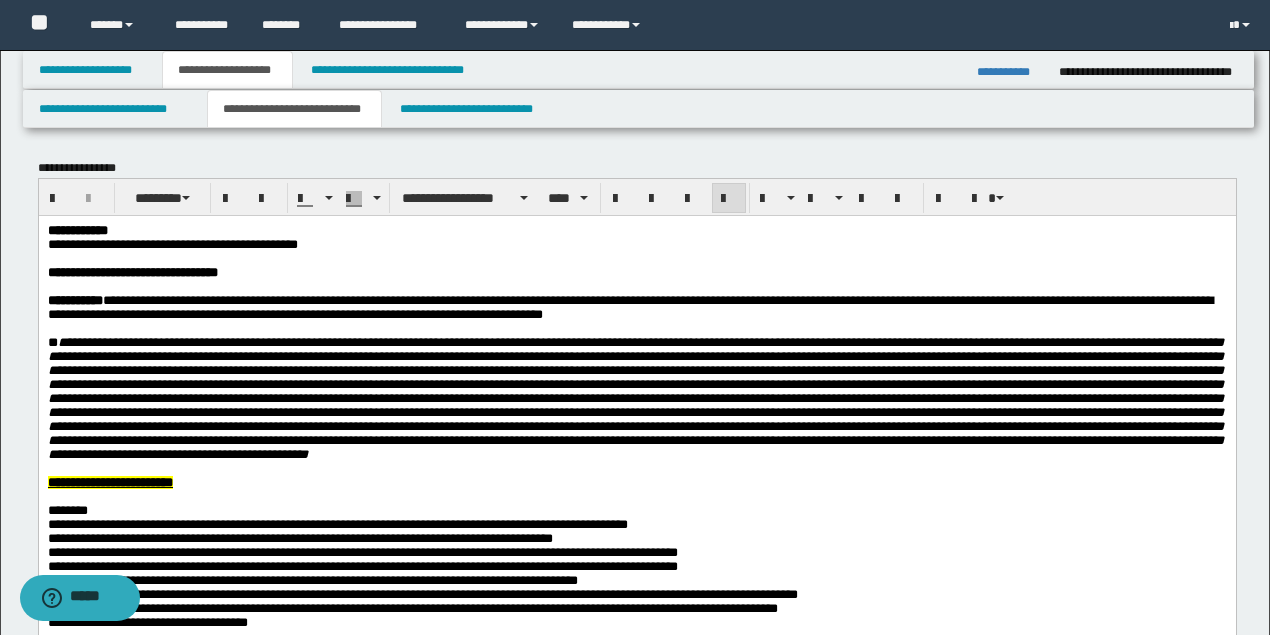 click on "**********" at bounding box center (172, 243) 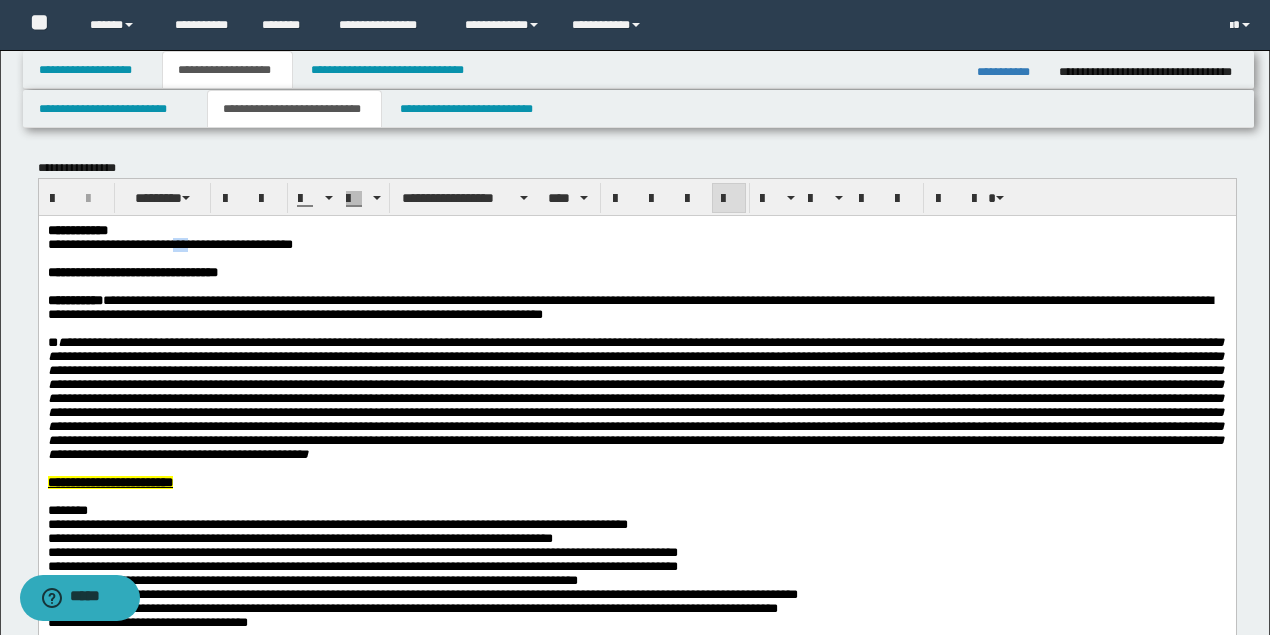 drag, startPoint x: 190, startPoint y: 249, endPoint x: 178, endPoint y: 249, distance: 12 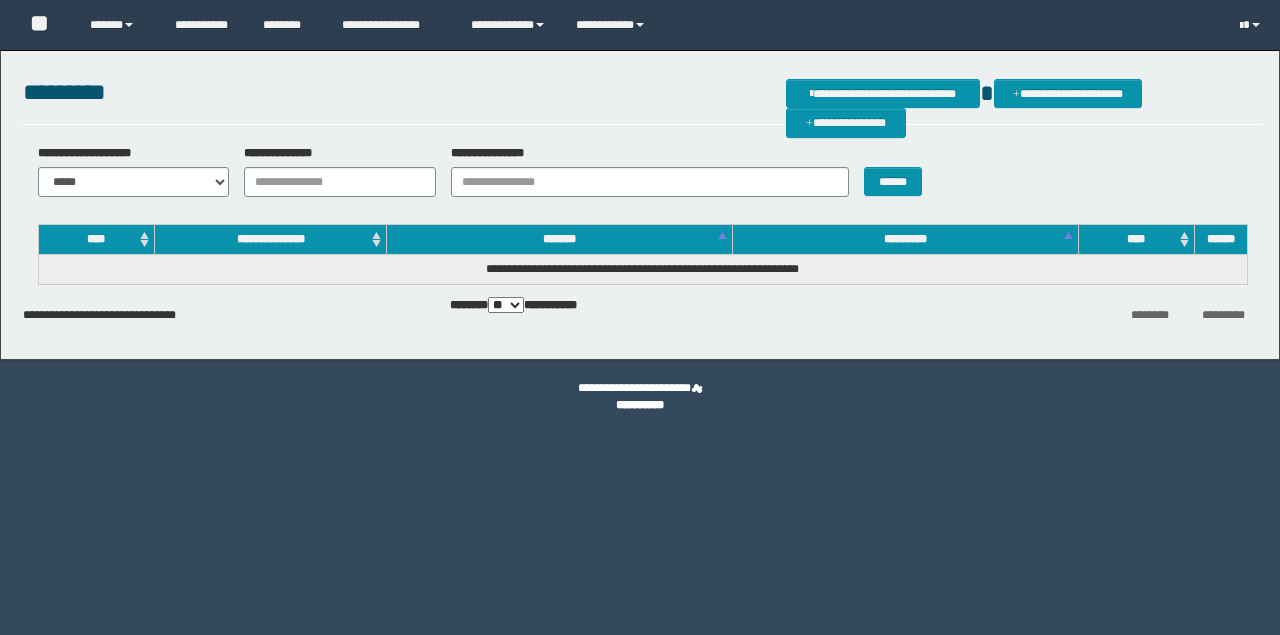 scroll, scrollTop: 0, scrollLeft: 0, axis: both 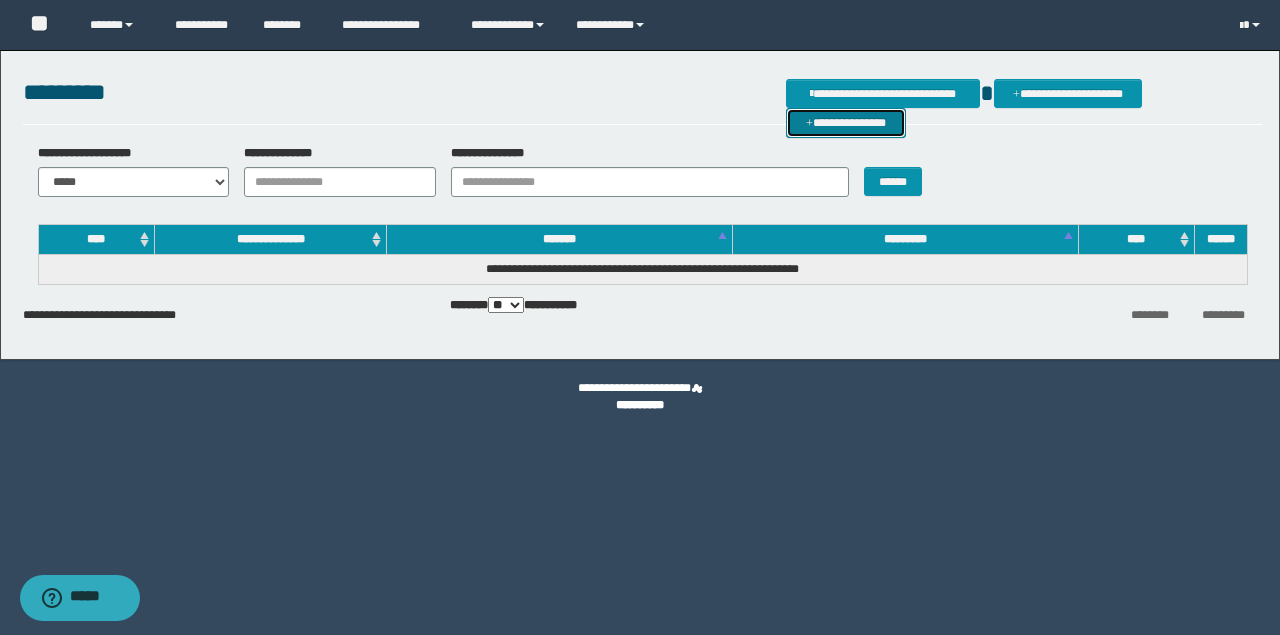 click on "**********" at bounding box center (846, 122) 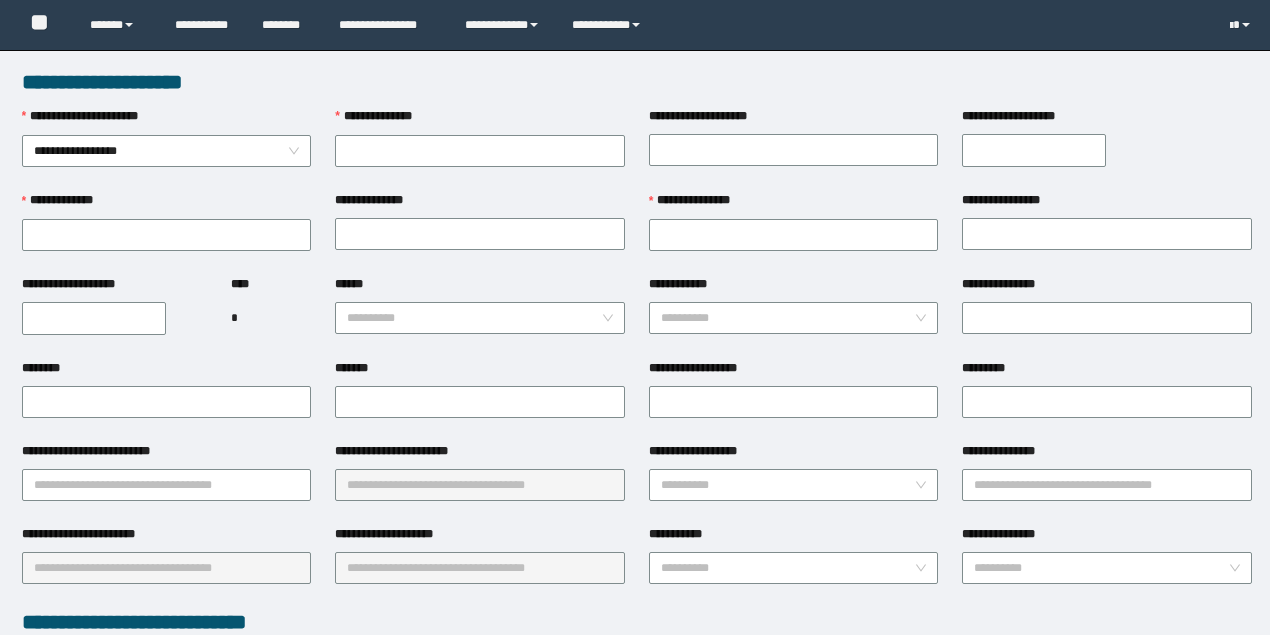 scroll, scrollTop: 0, scrollLeft: 0, axis: both 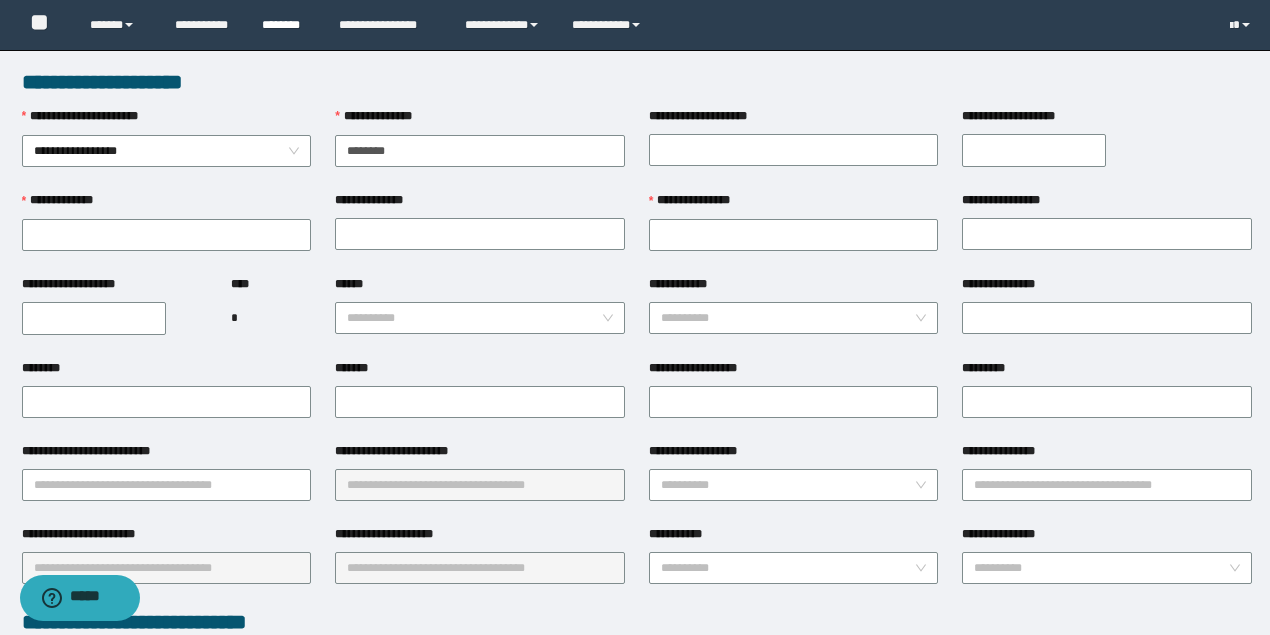 type on "********" 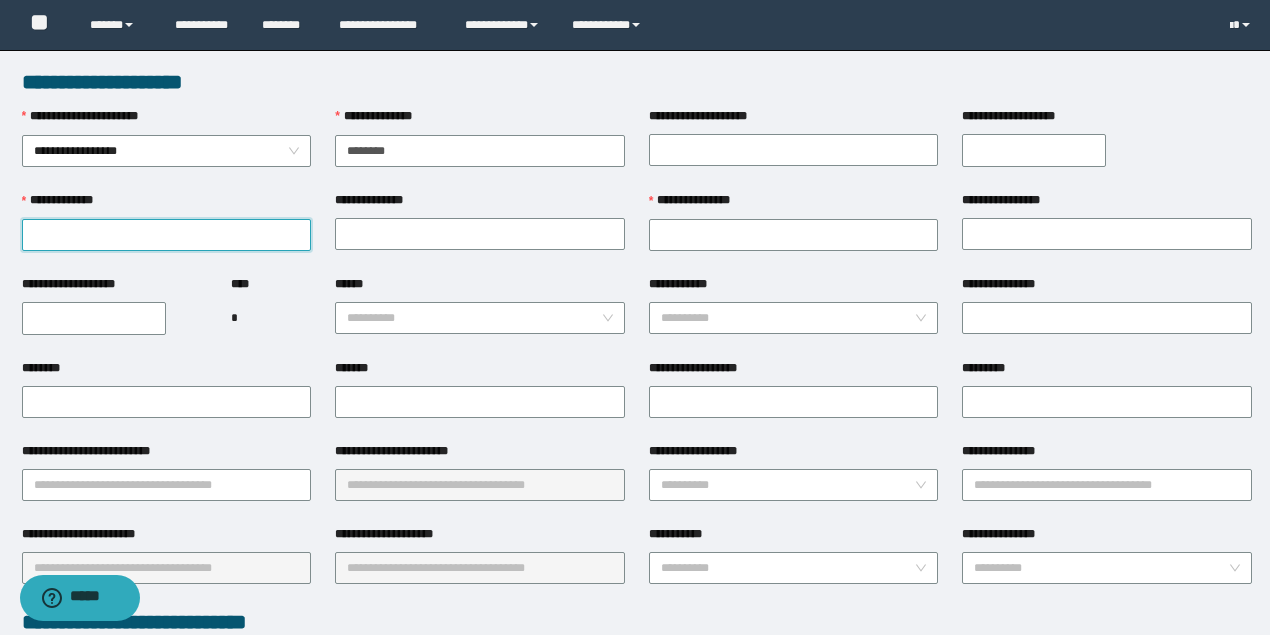 click on "**********" at bounding box center (167, 235) 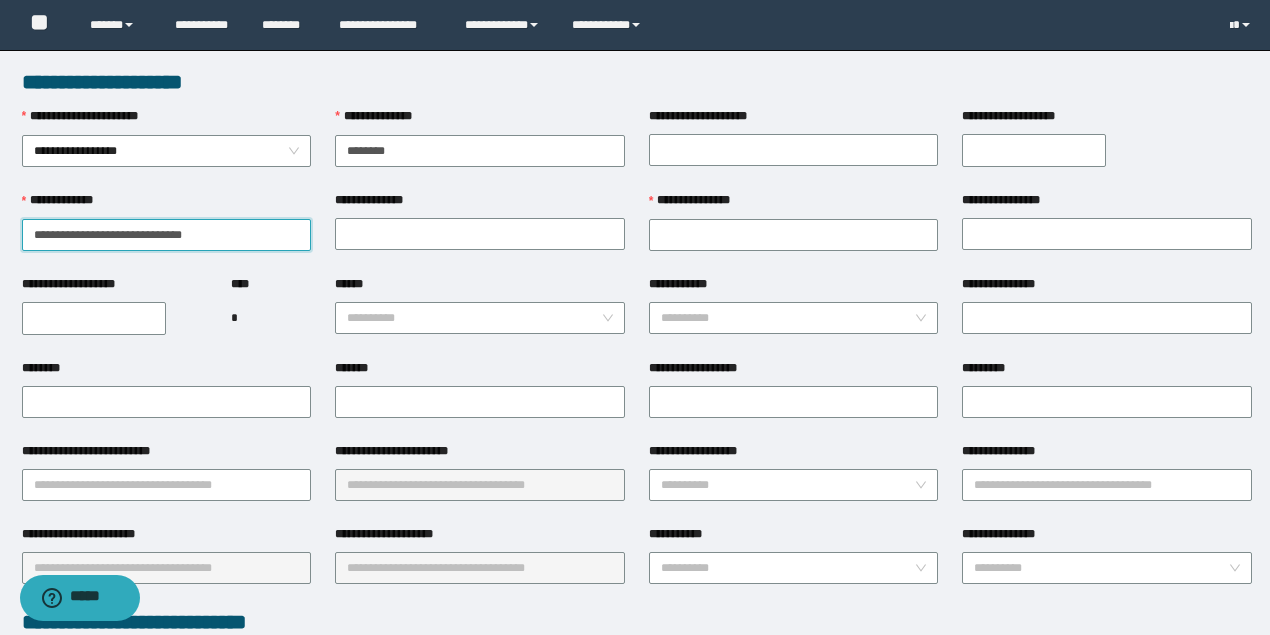 drag, startPoint x: 67, startPoint y: 234, endPoint x: 326, endPoint y: 234, distance: 259 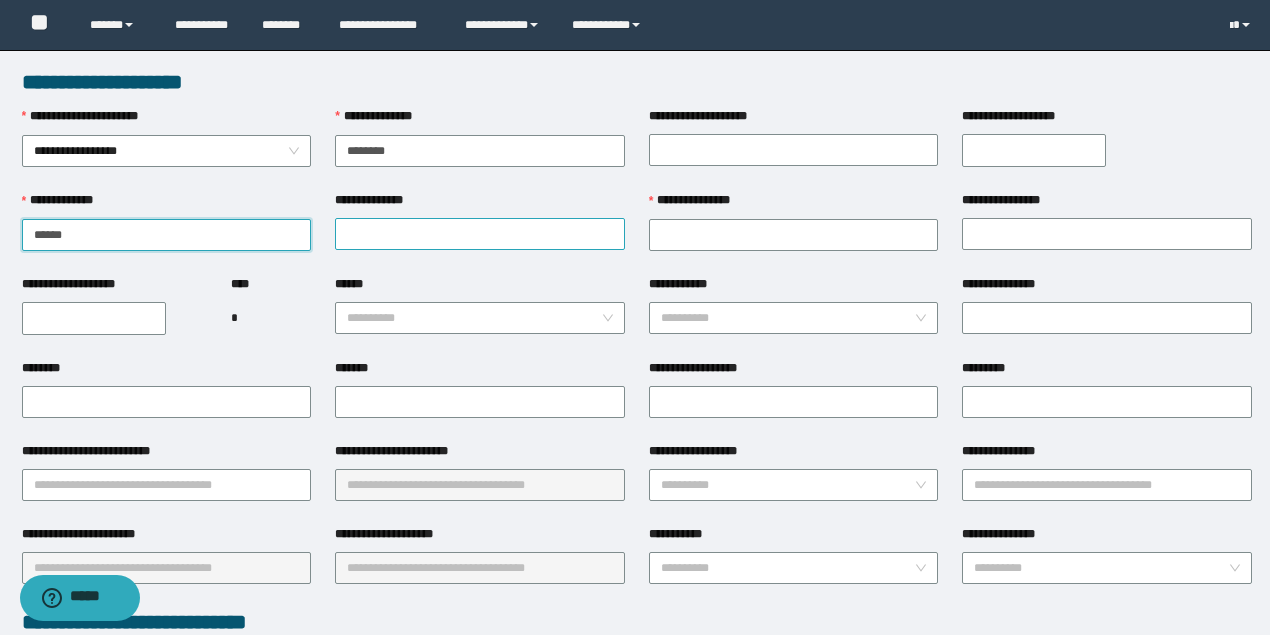 type on "*****" 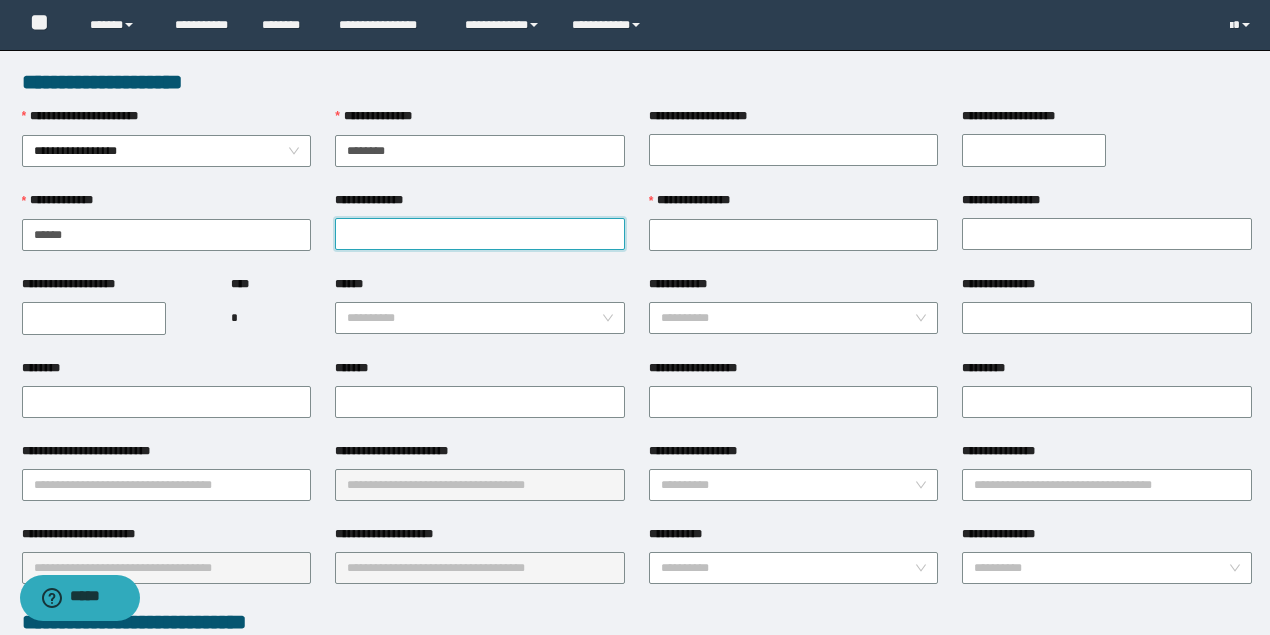 click on "**********" at bounding box center [480, 234] 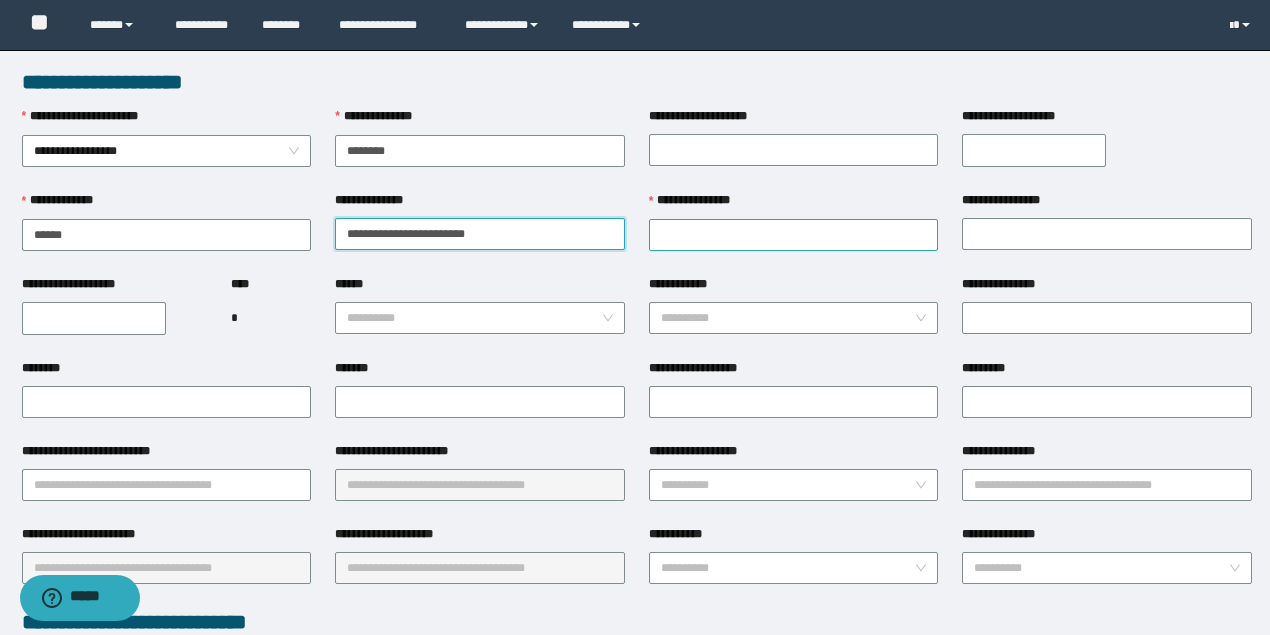 drag, startPoint x: 400, startPoint y: 234, endPoint x: 818, endPoint y: 239, distance: 418.0299 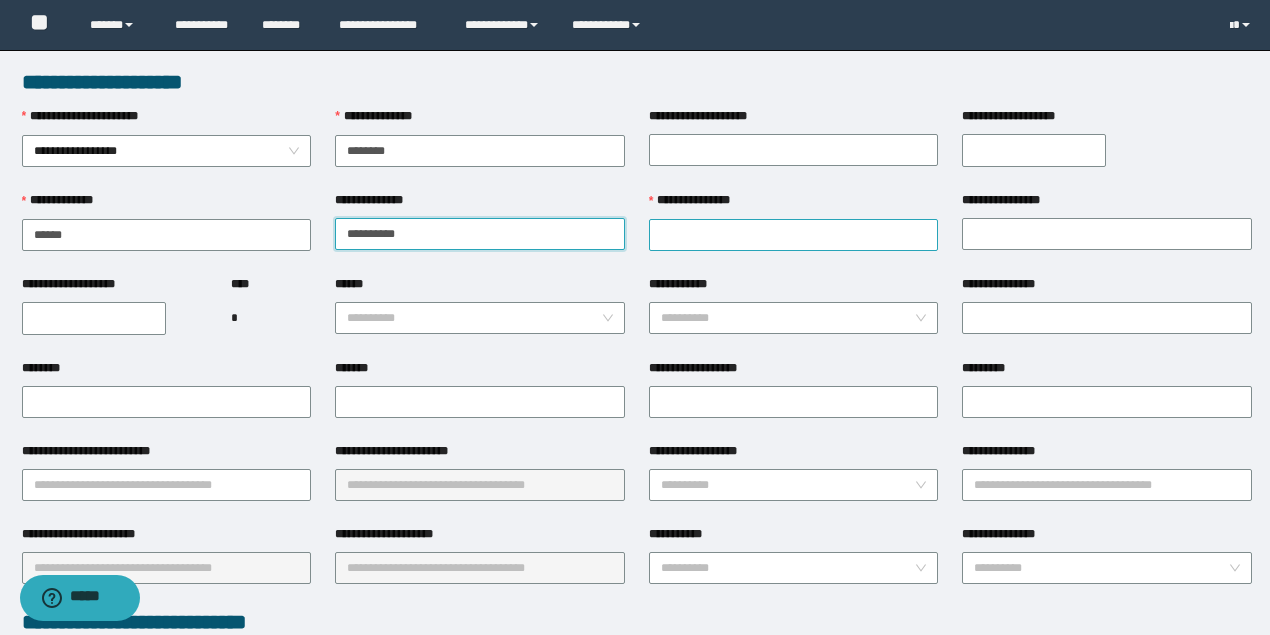 type on "*********" 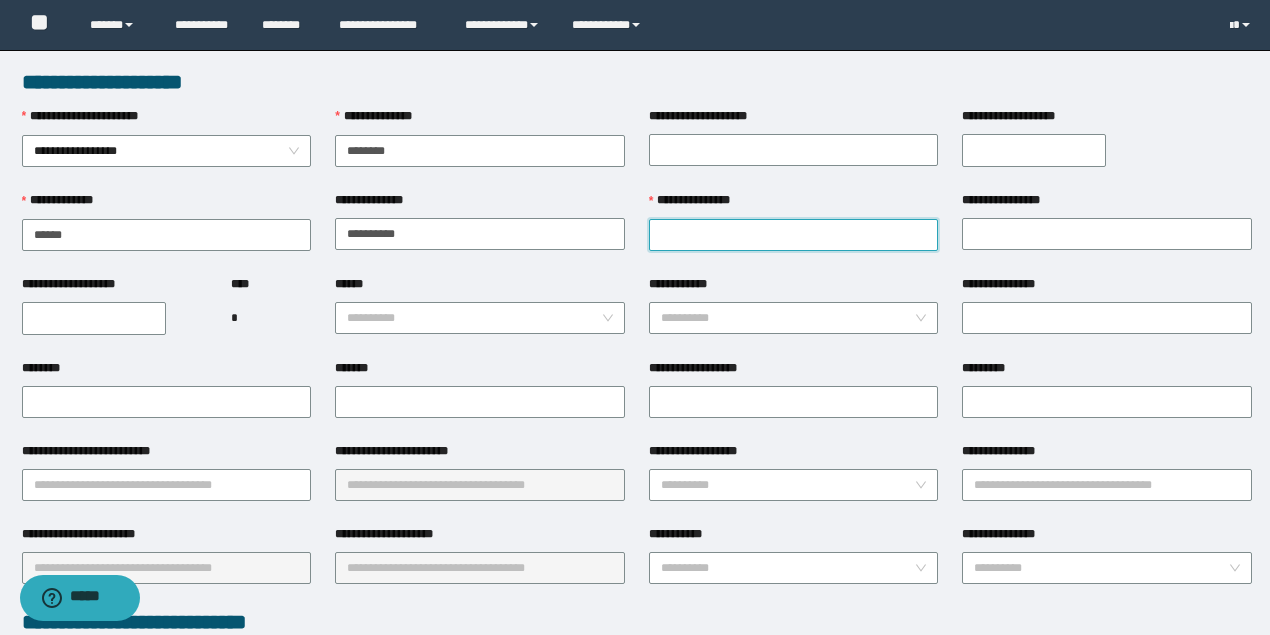 click on "**********" at bounding box center (794, 235) 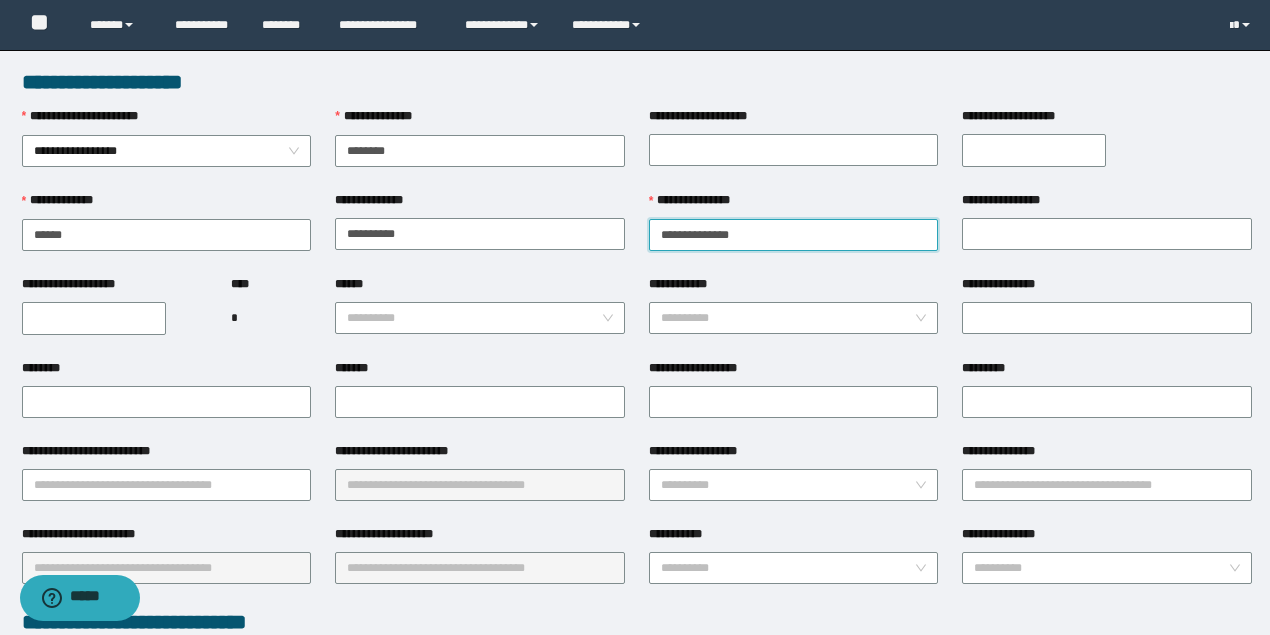 drag, startPoint x: 706, startPoint y: 233, endPoint x: 946, endPoint y: 234, distance: 240.00209 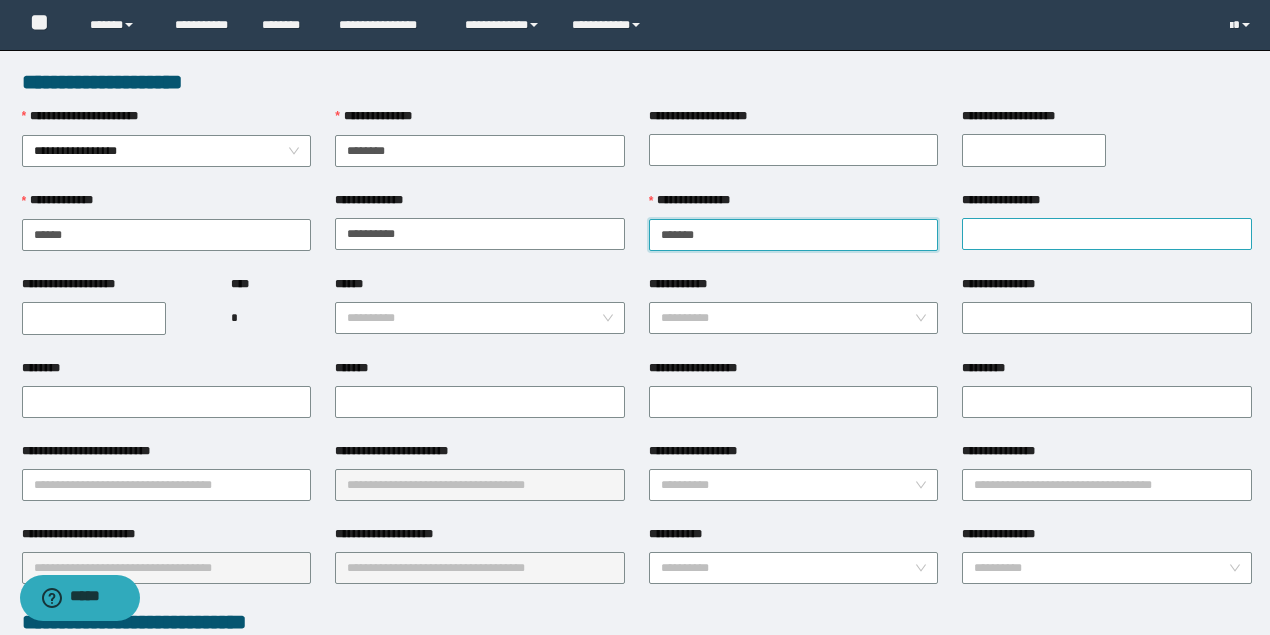 type on "******" 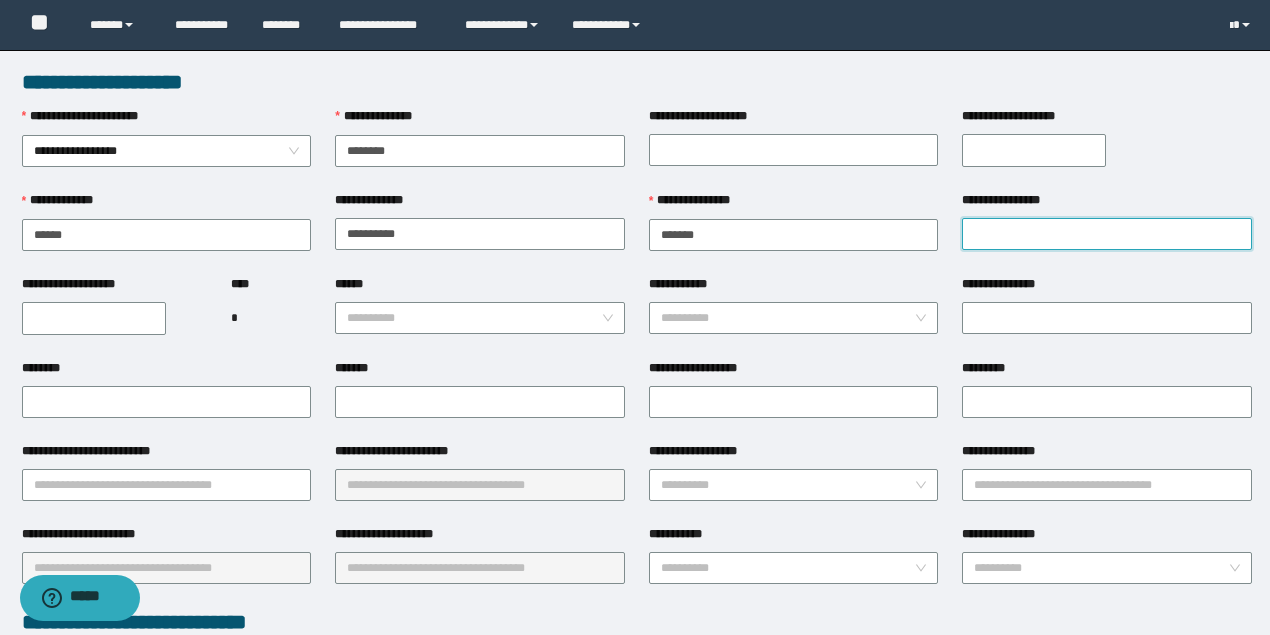 click on "**********" at bounding box center [1107, 234] 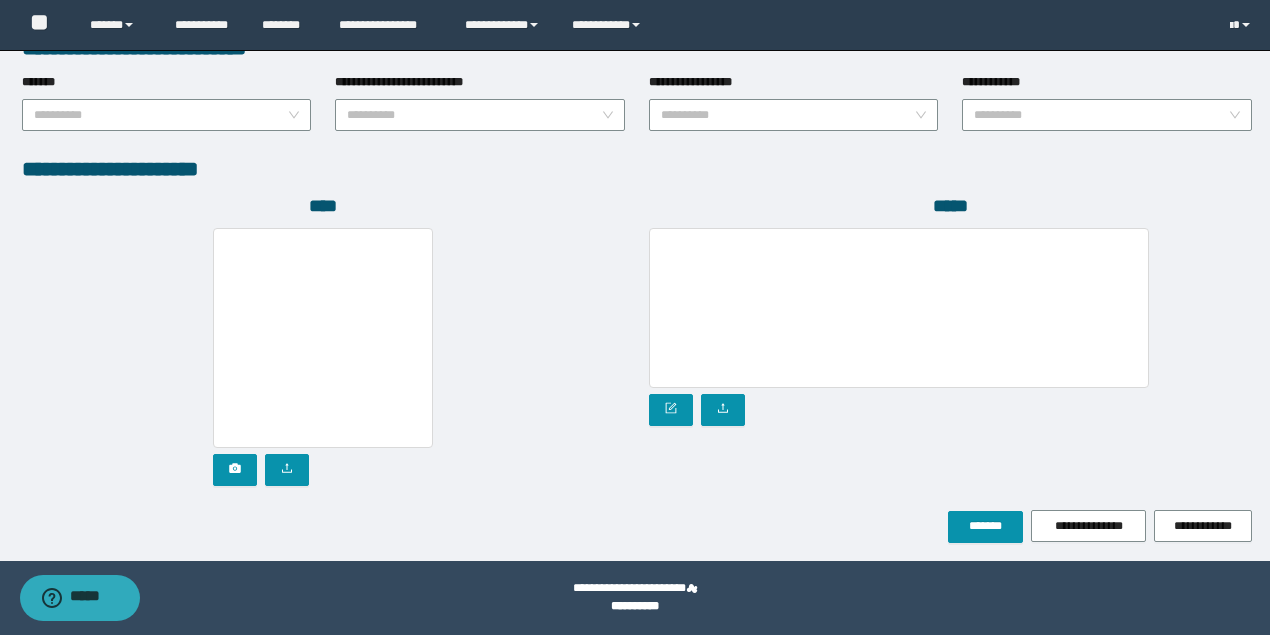 scroll, scrollTop: 1000, scrollLeft: 0, axis: vertical 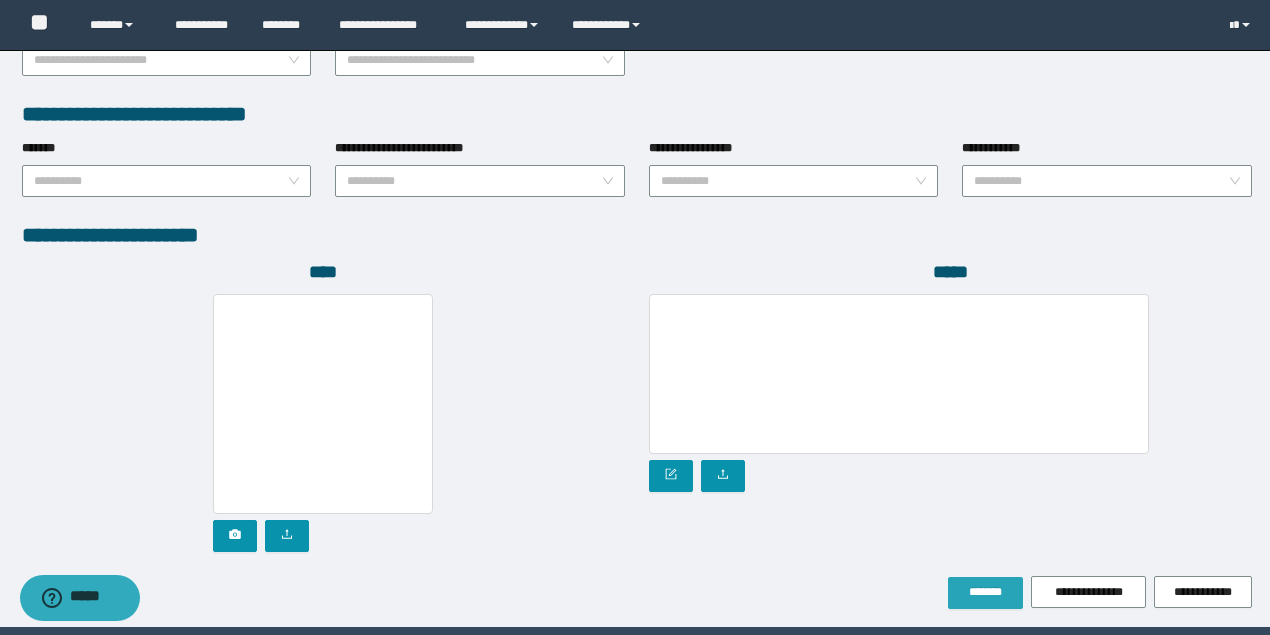 type on "******" 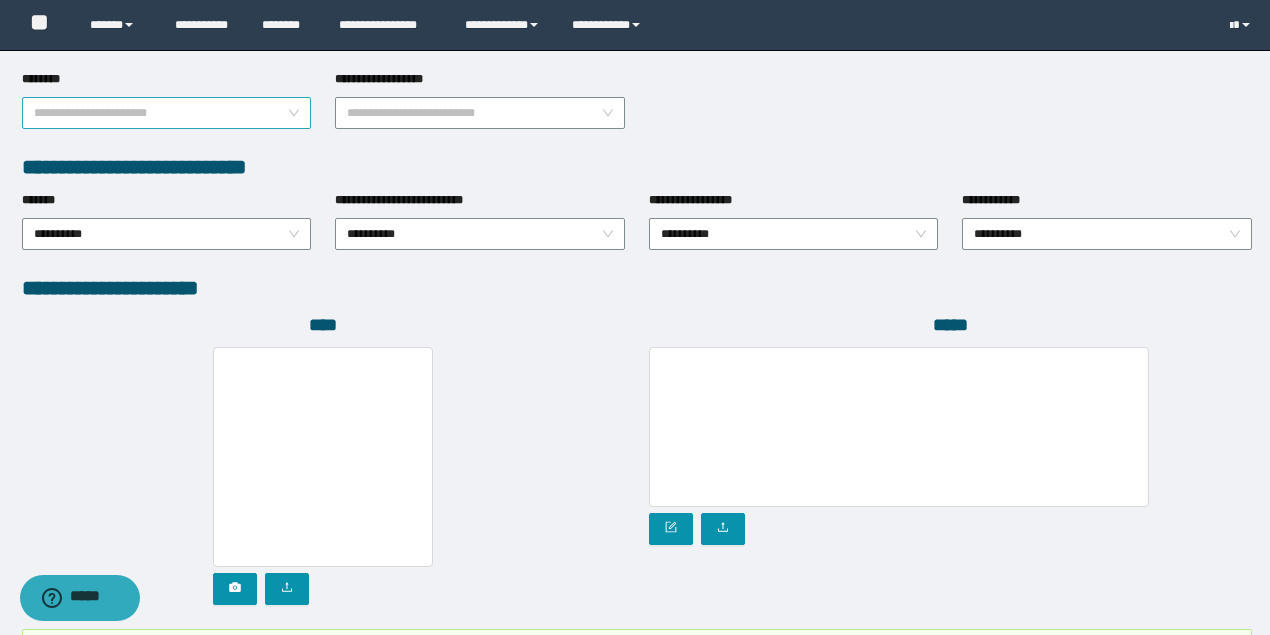 scroll, scrollTop: 1052, scrollLeft: 0, axis: vertical 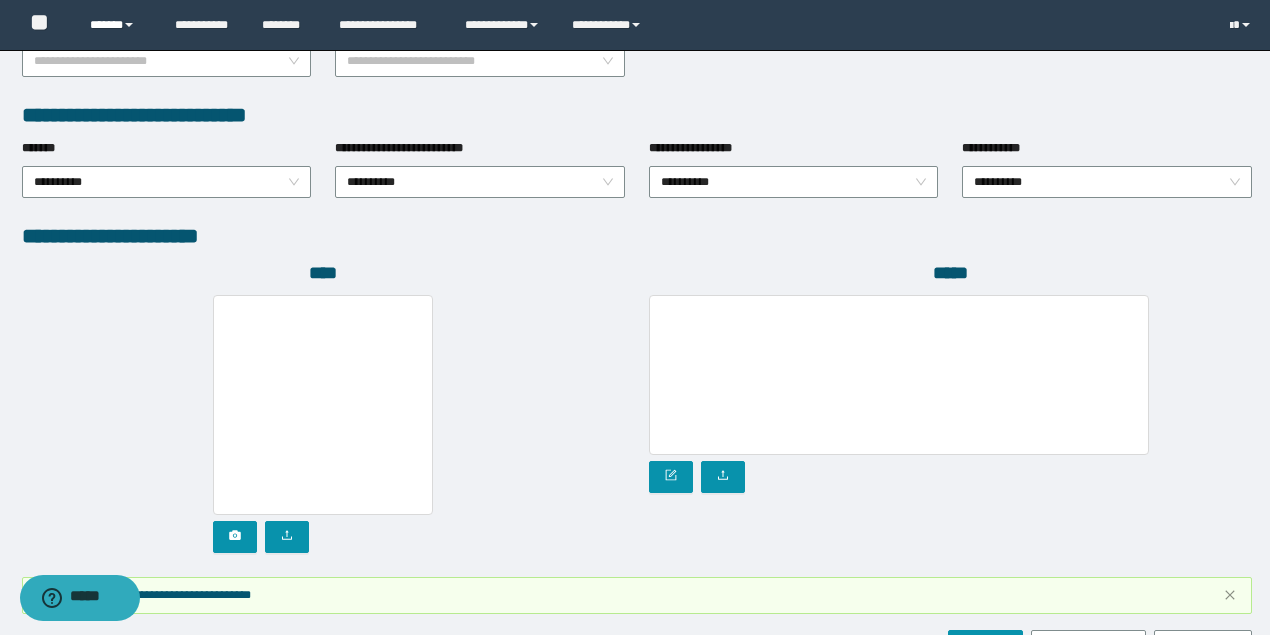 click on "******" at bounding box center (117, 25) 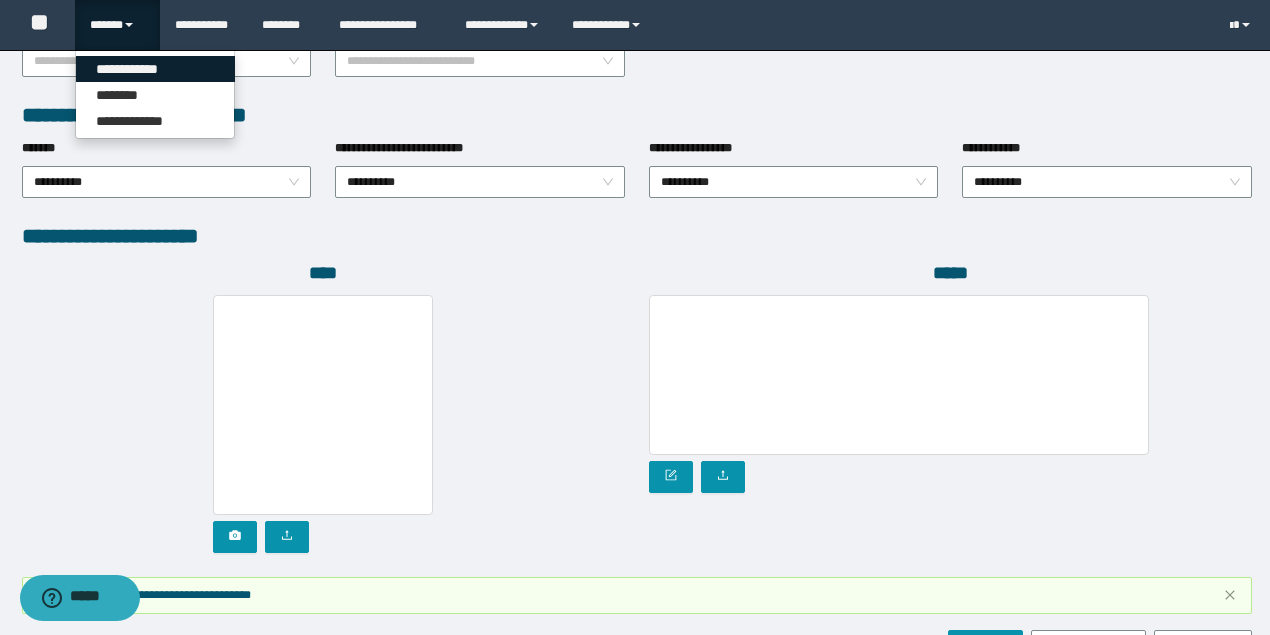 click on "**********" at bounding box center (155, 69) 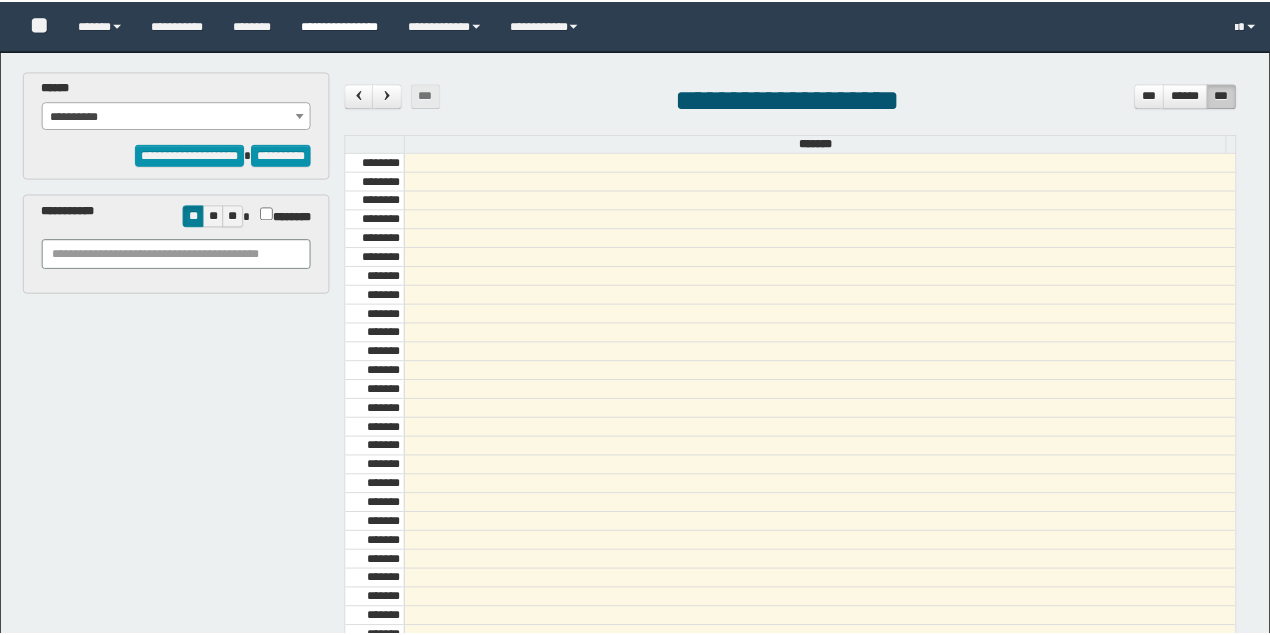scroll, scrollTop: 0, scrollLeft: 0, axis: both 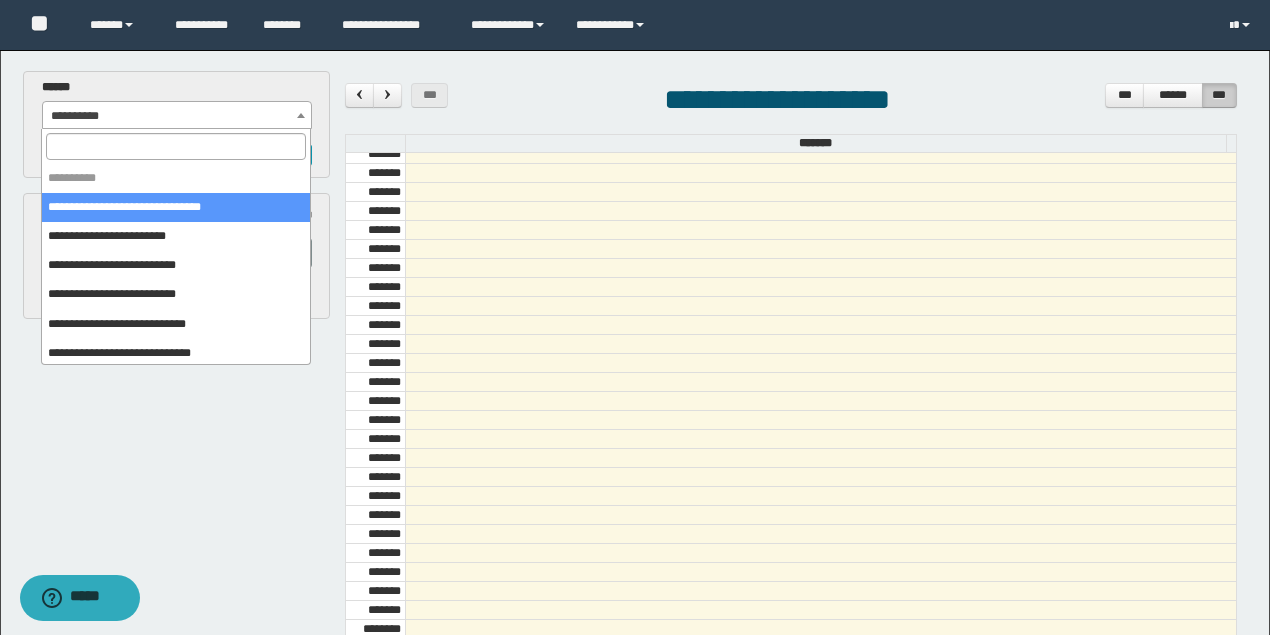 click on "**********" at bounding box center [177, 116] 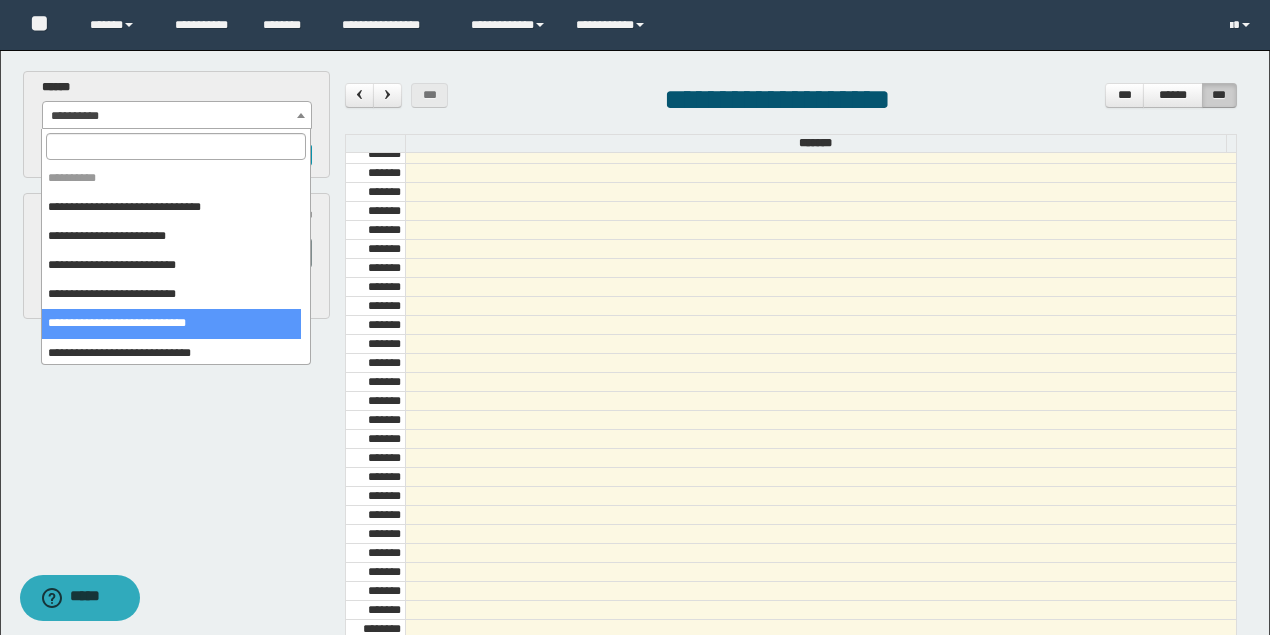 select on "*****" 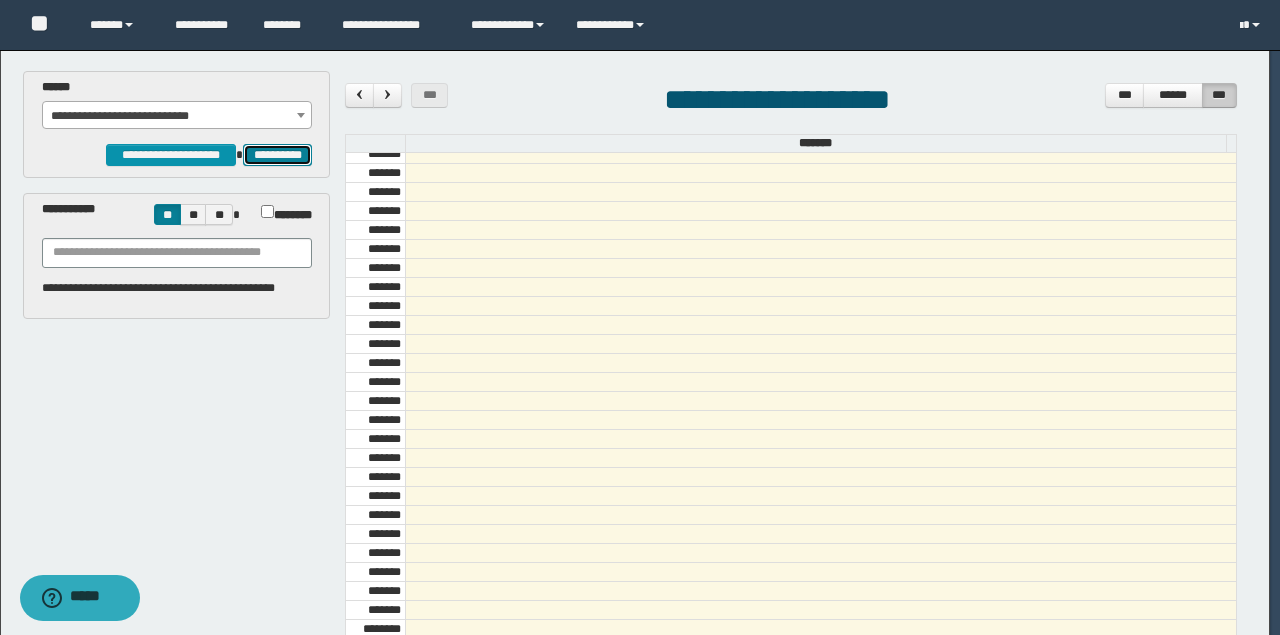 click on "**********" at bounding box center [277, 154] 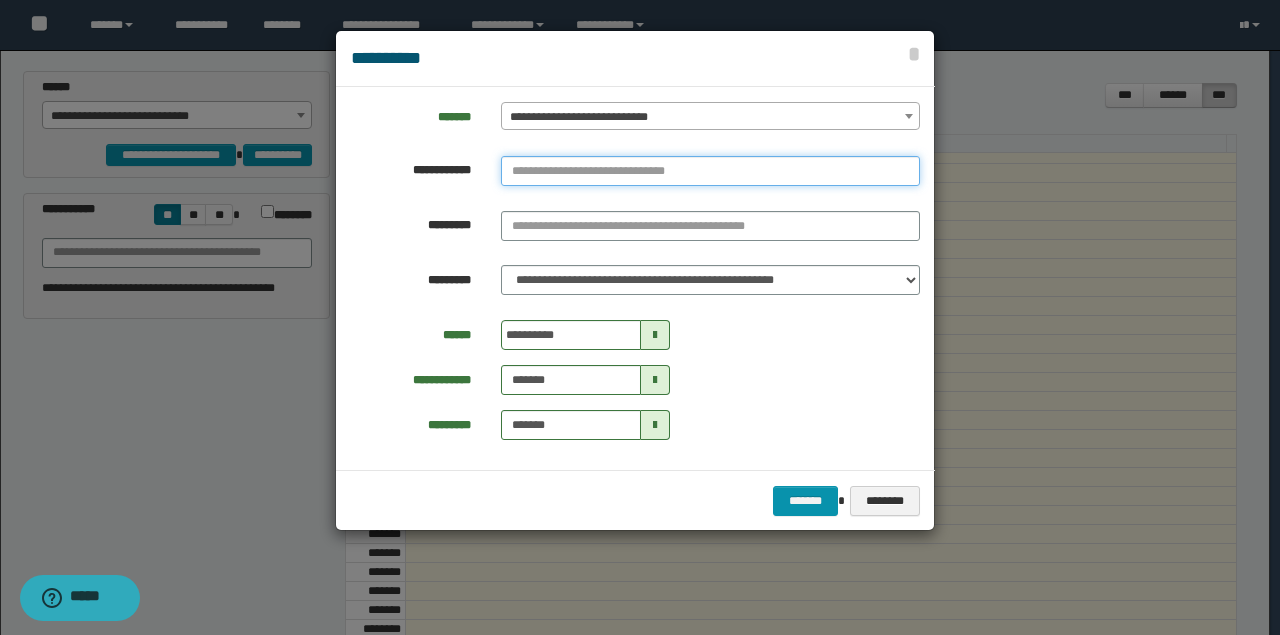 click at bounding box center (710, 171) 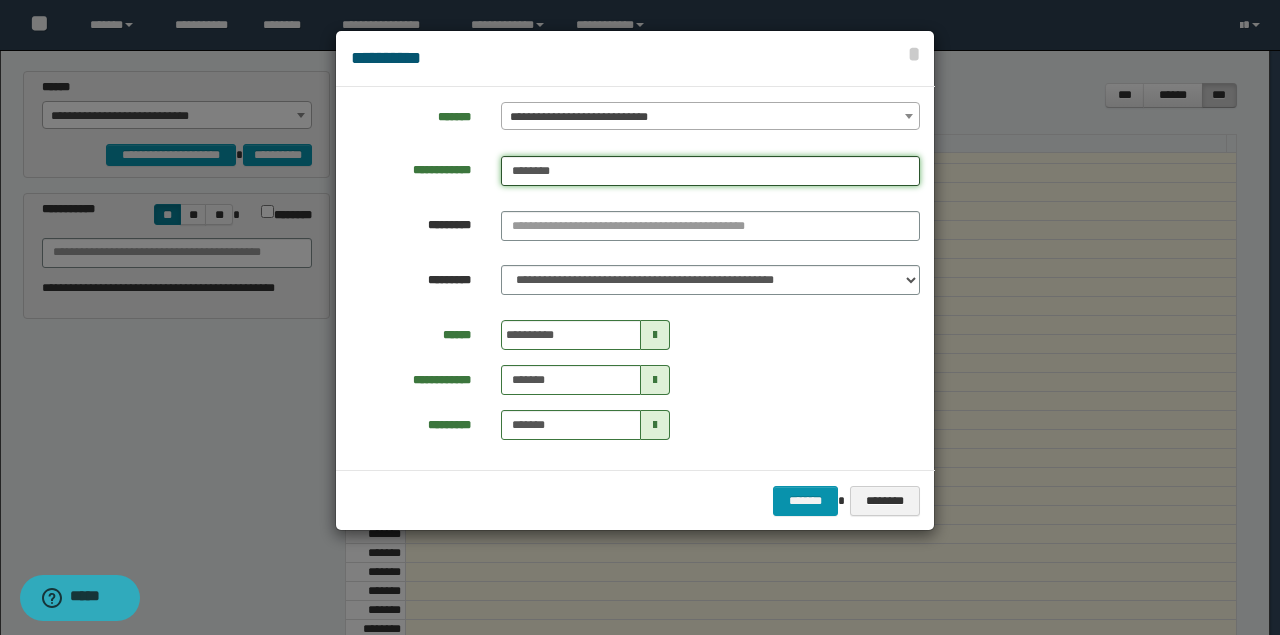 type on "********" 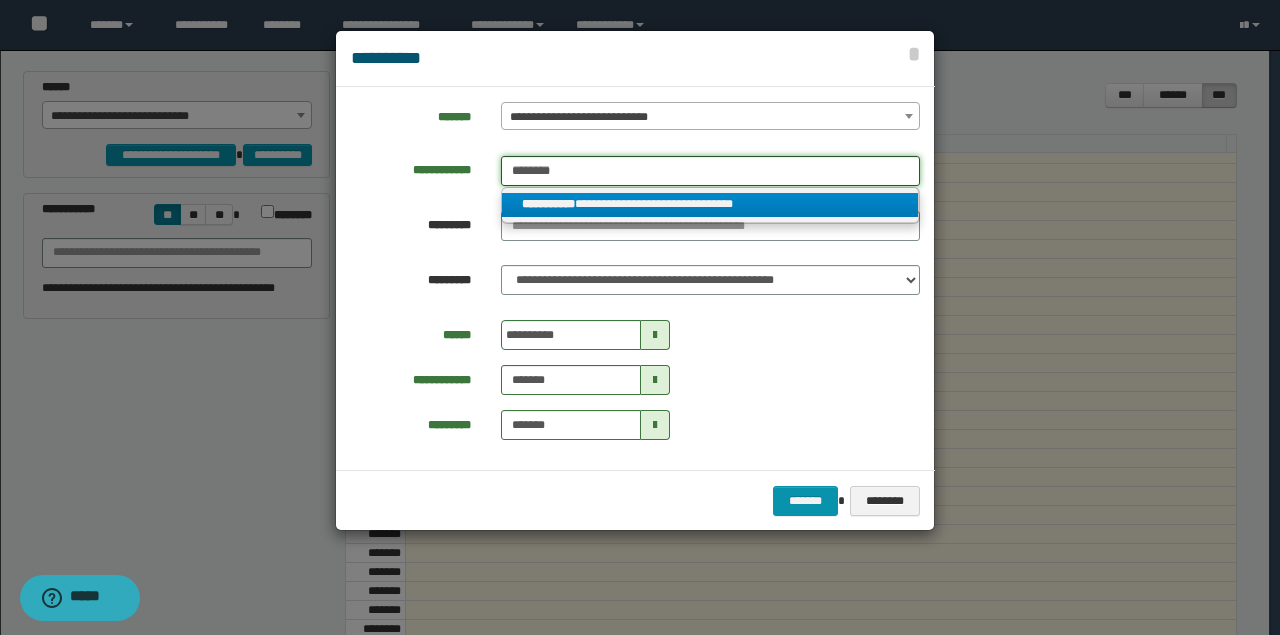 type on "********" 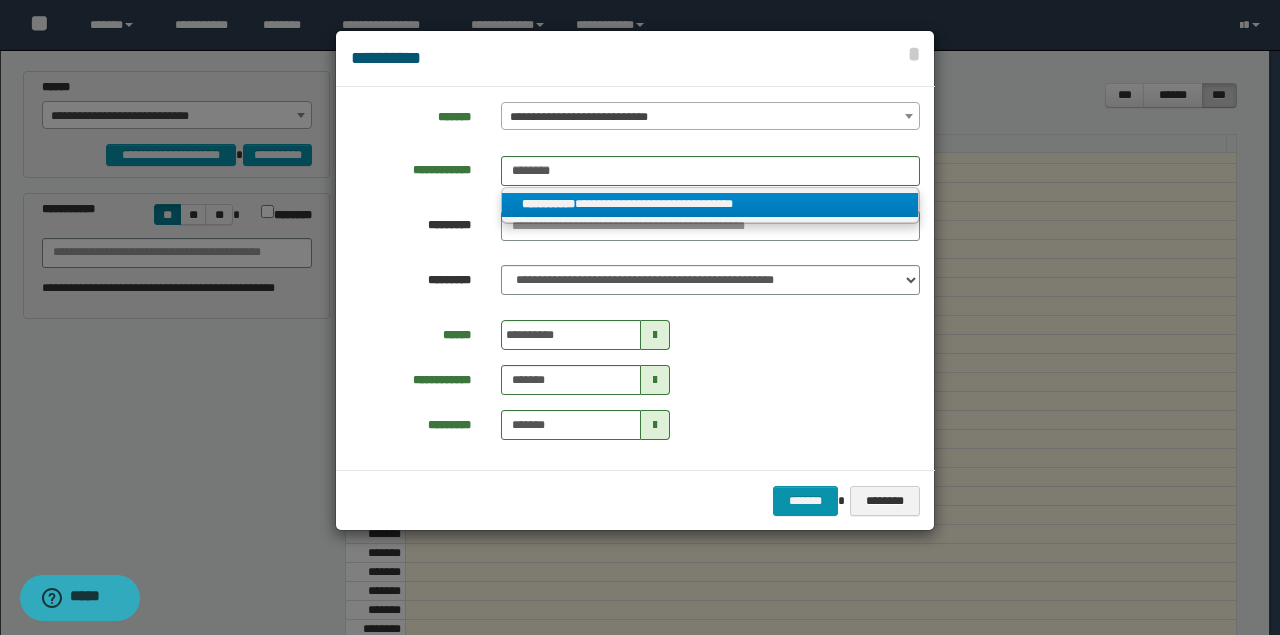 click on "**********" at bounding box center (710, 204) 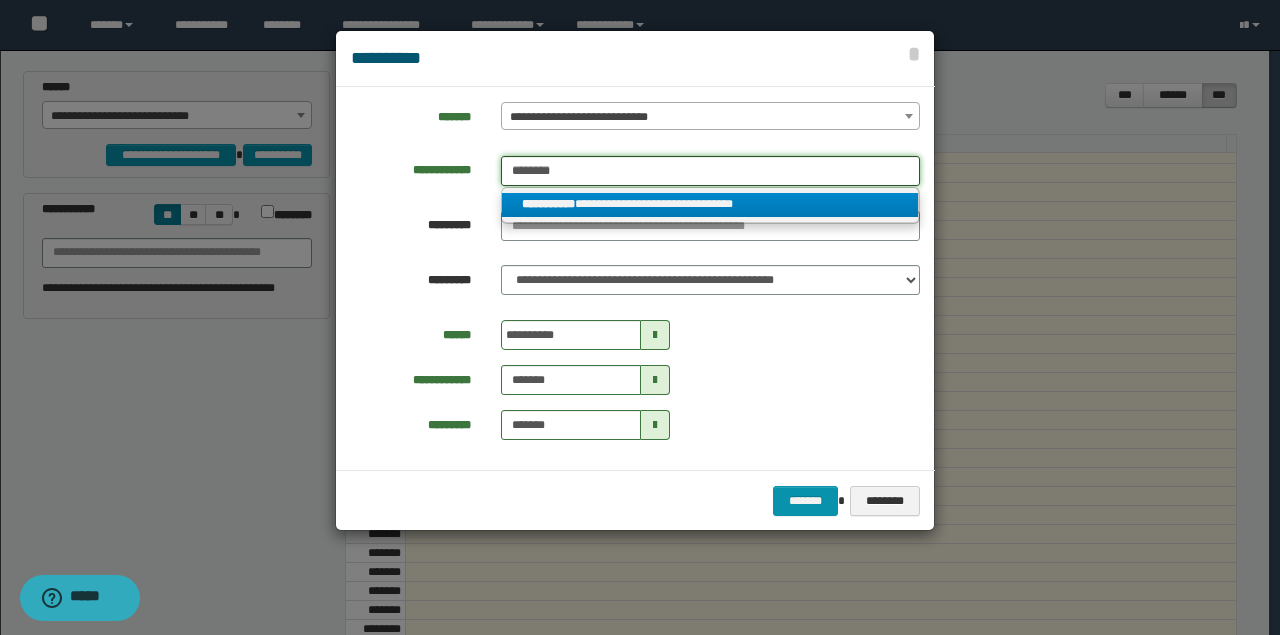 type 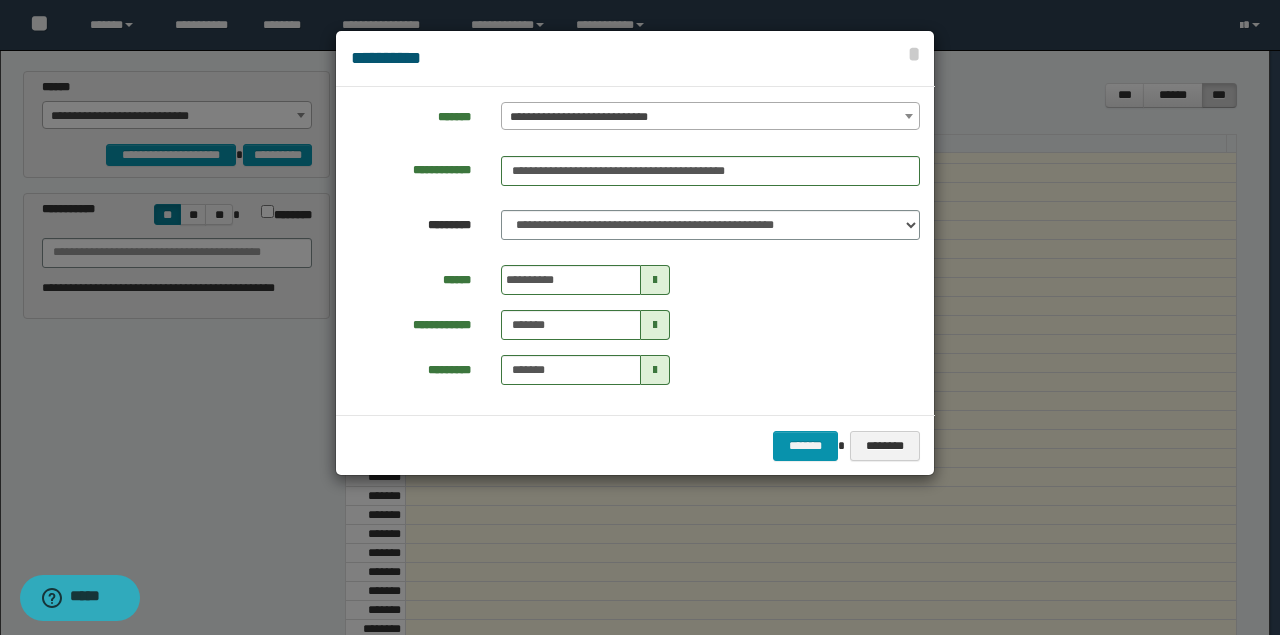 click at bounding box center (655, 280) 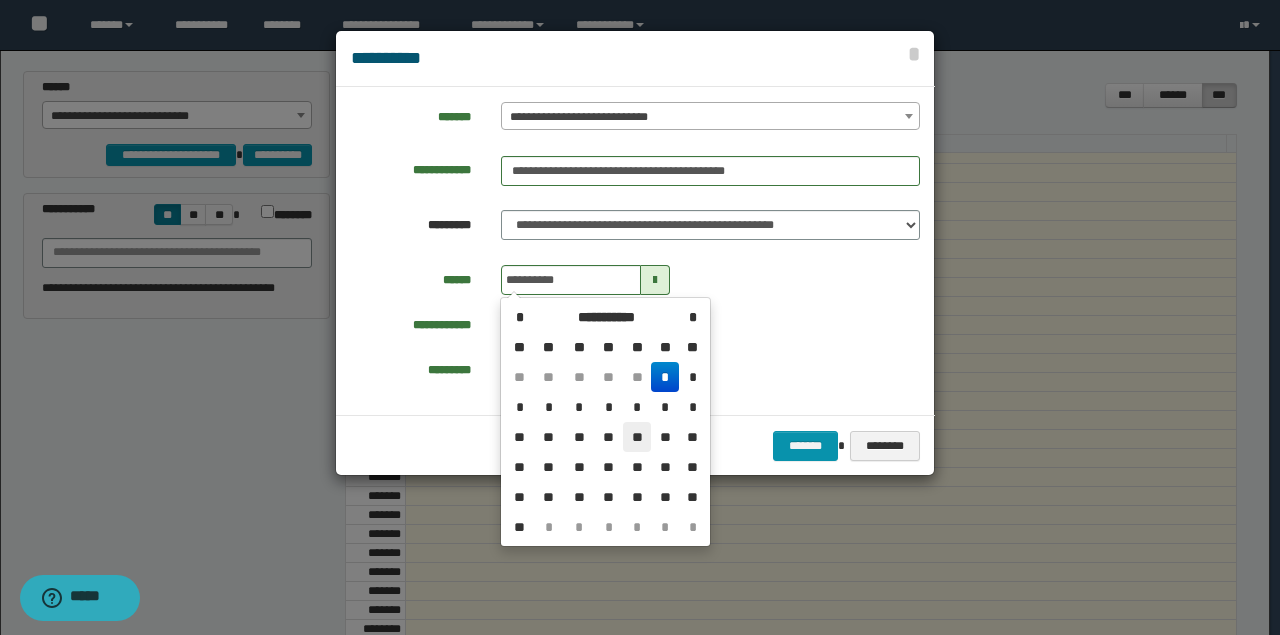 click on "**" at bounding box center (637, 437) 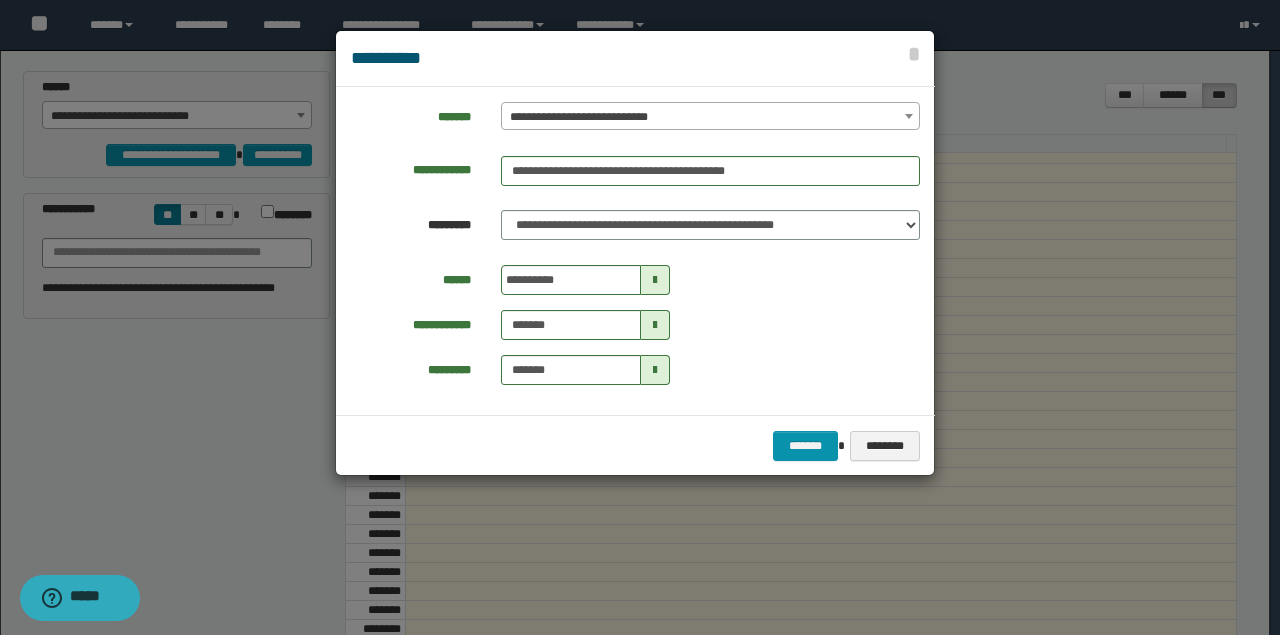 click at bounding box center [655, 280] 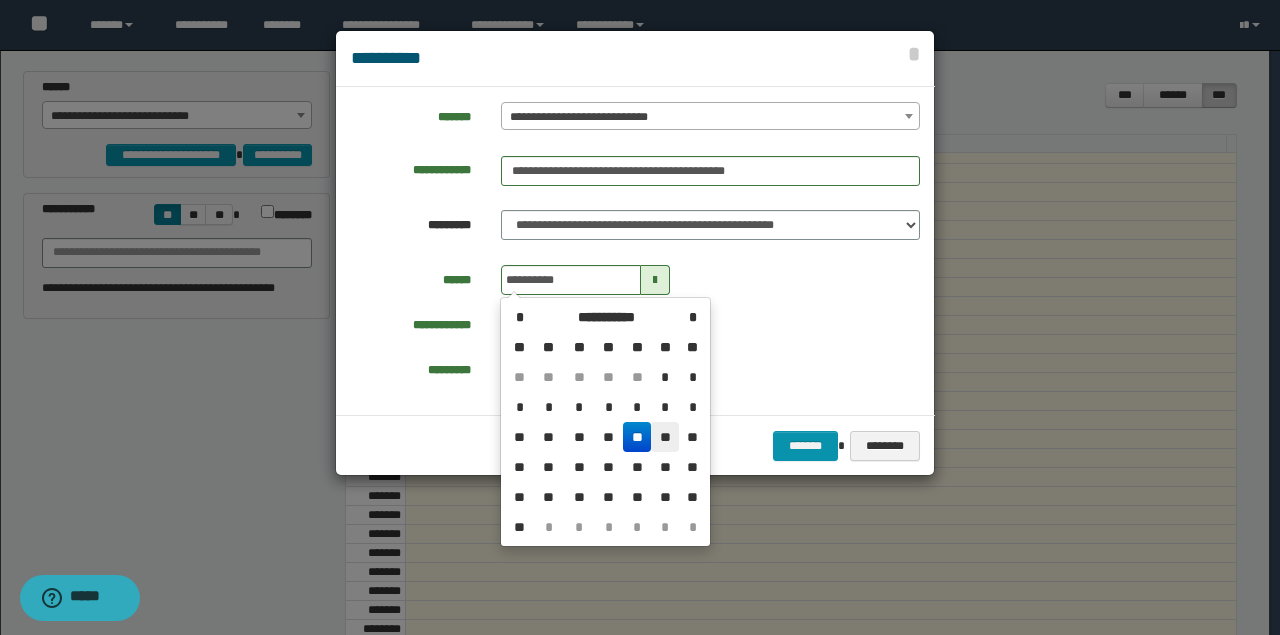 click on "**" at bounding box center (665, 437) 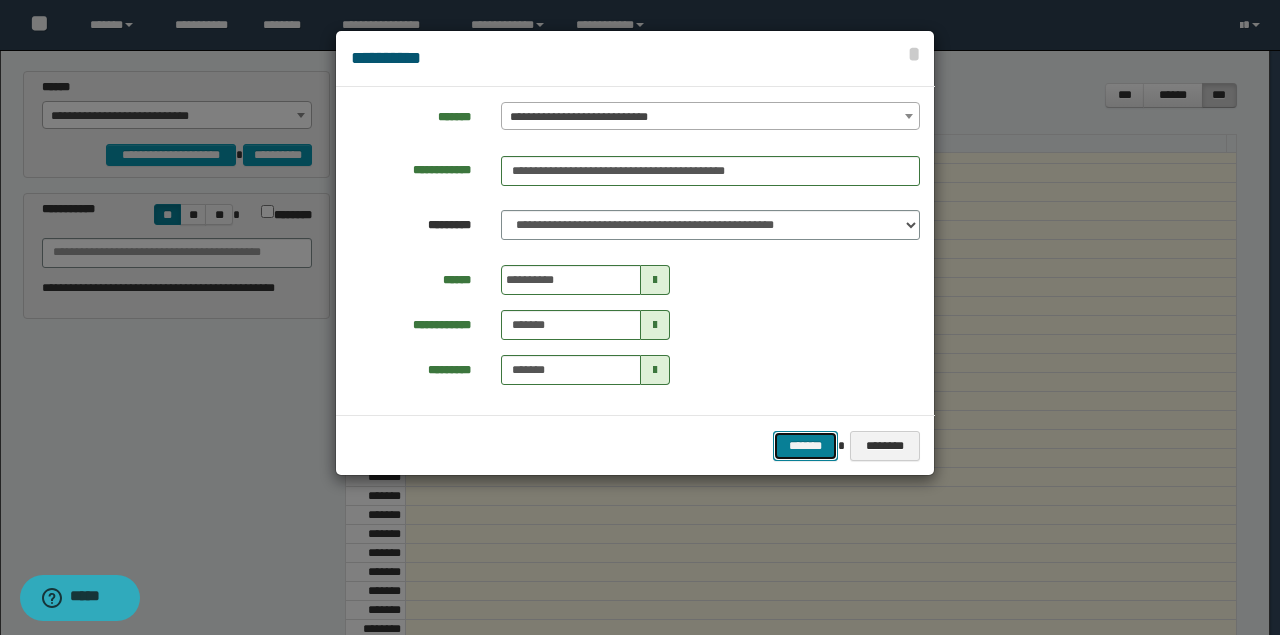 click on "*******" at bounding box center (805, 445) 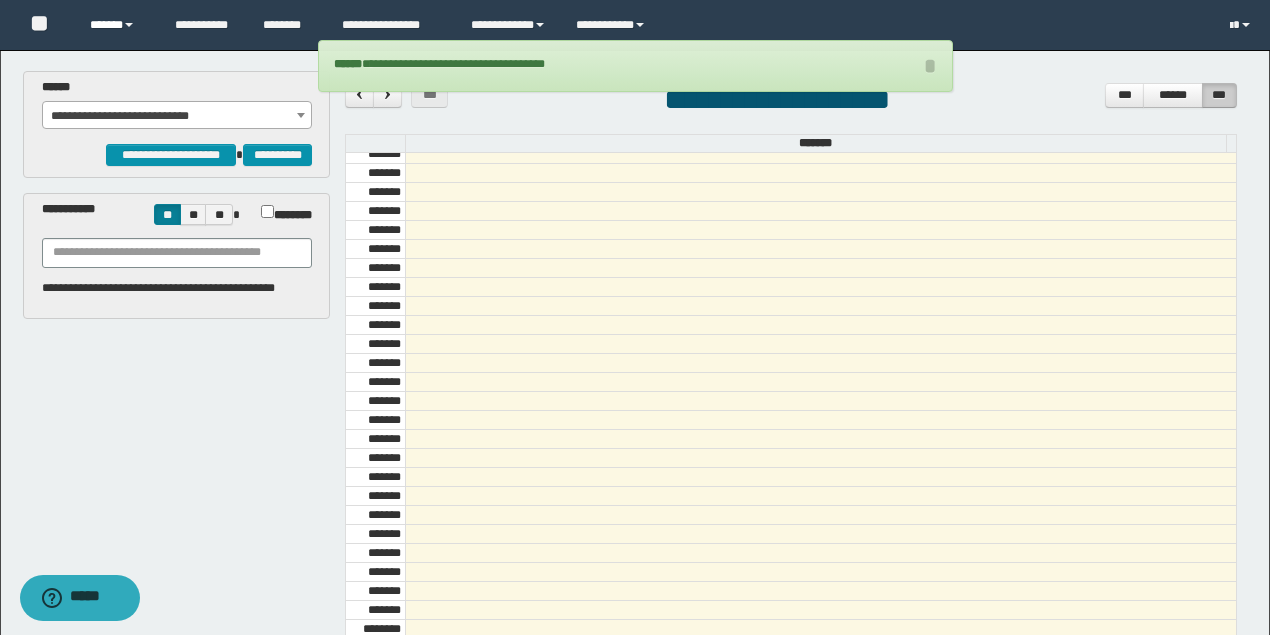click on "******" at bounding box center (117, 25) 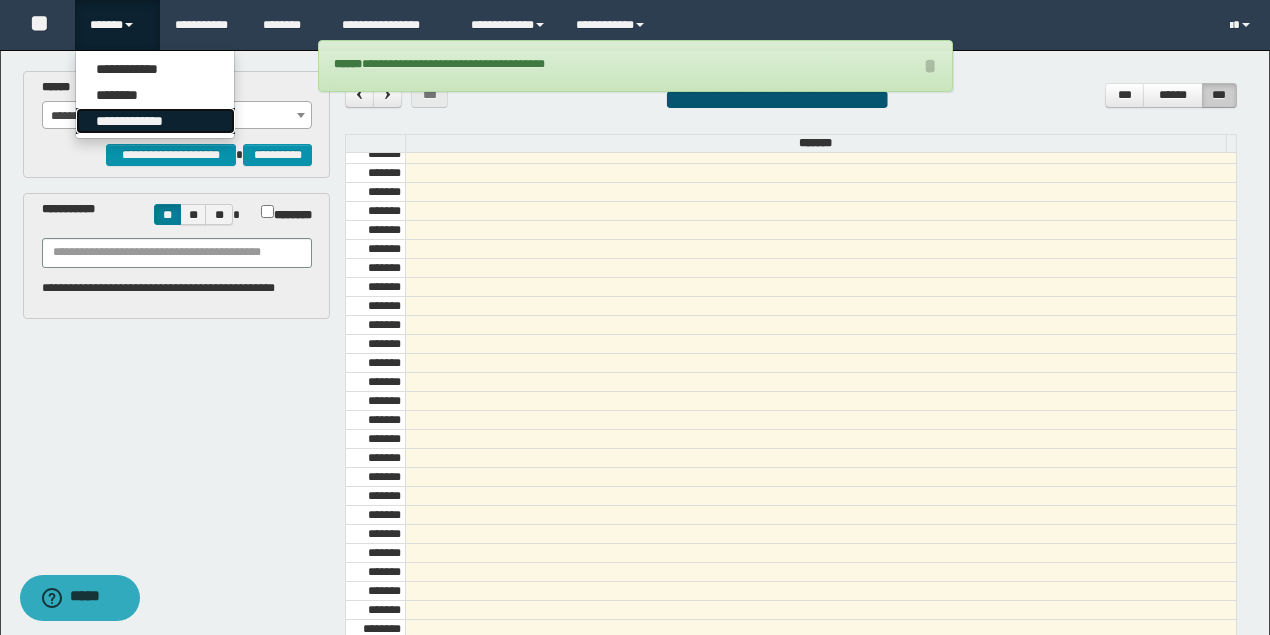 click on "**********" at bounding box center [155, 121] 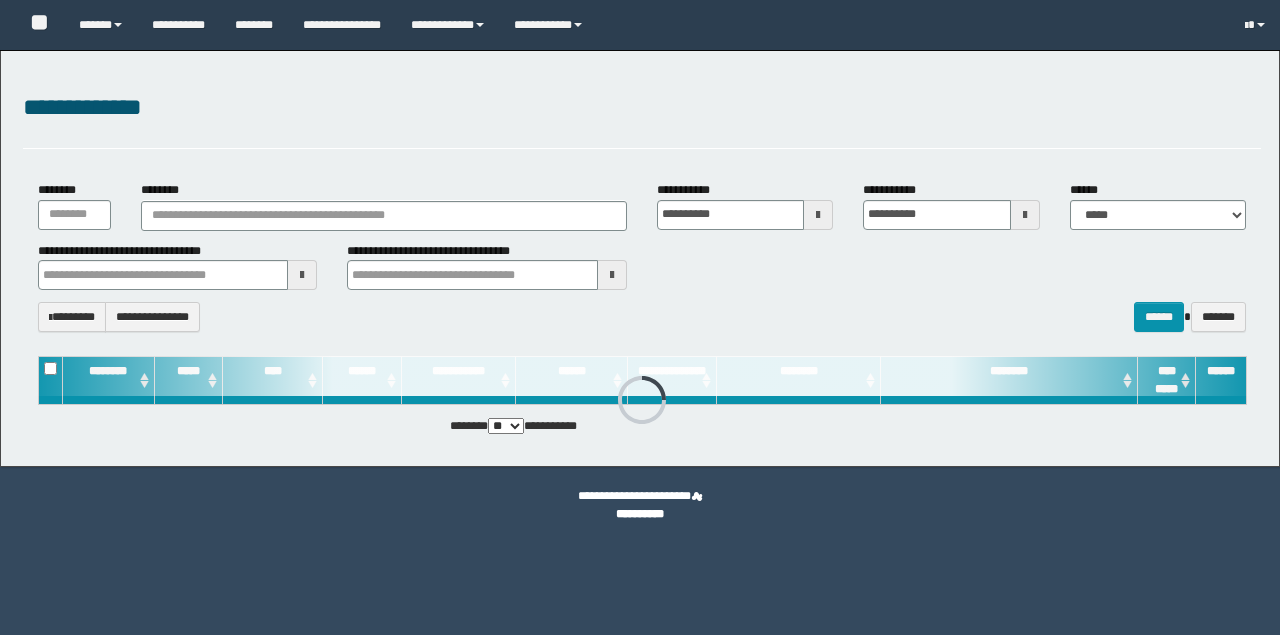 scroll, scrollTop: 0, scrollLeft: 0, axis: both 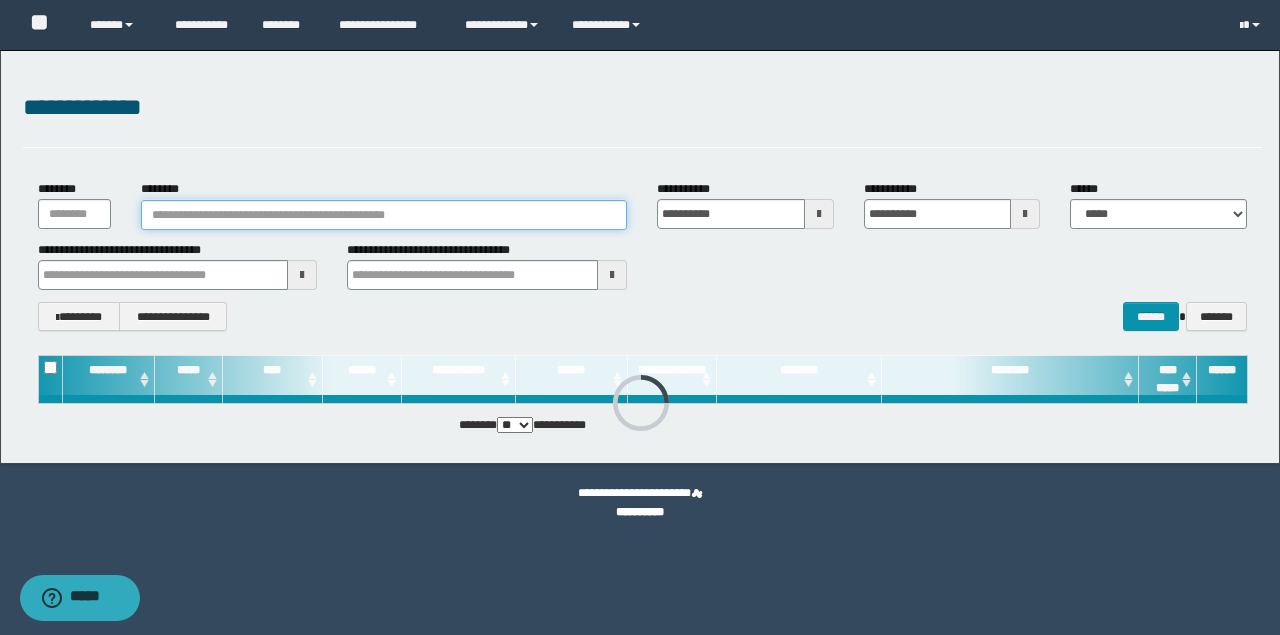click on "********" at bounding box center [384, 215] 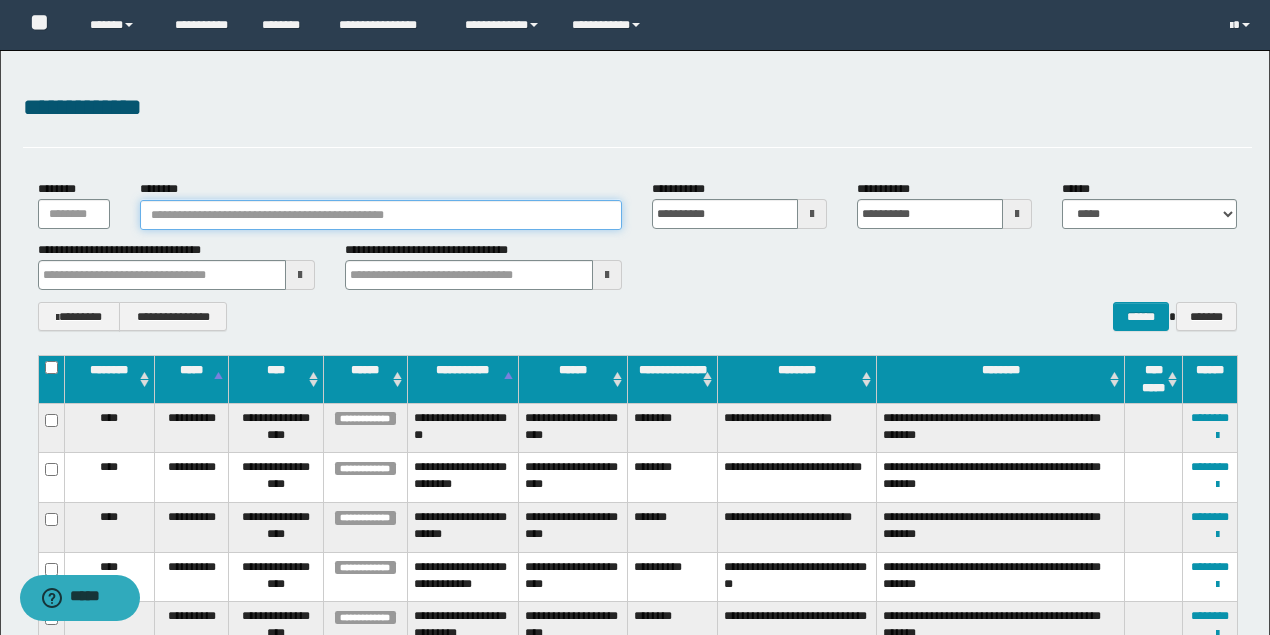 paste on "********" 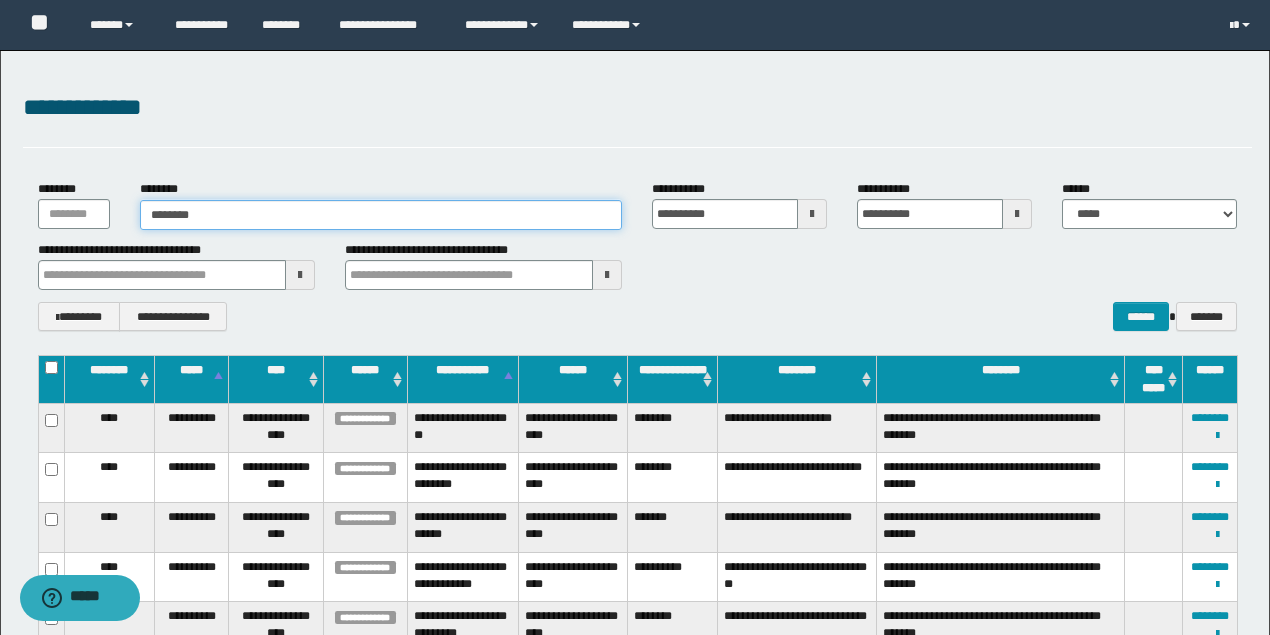 type on "********" 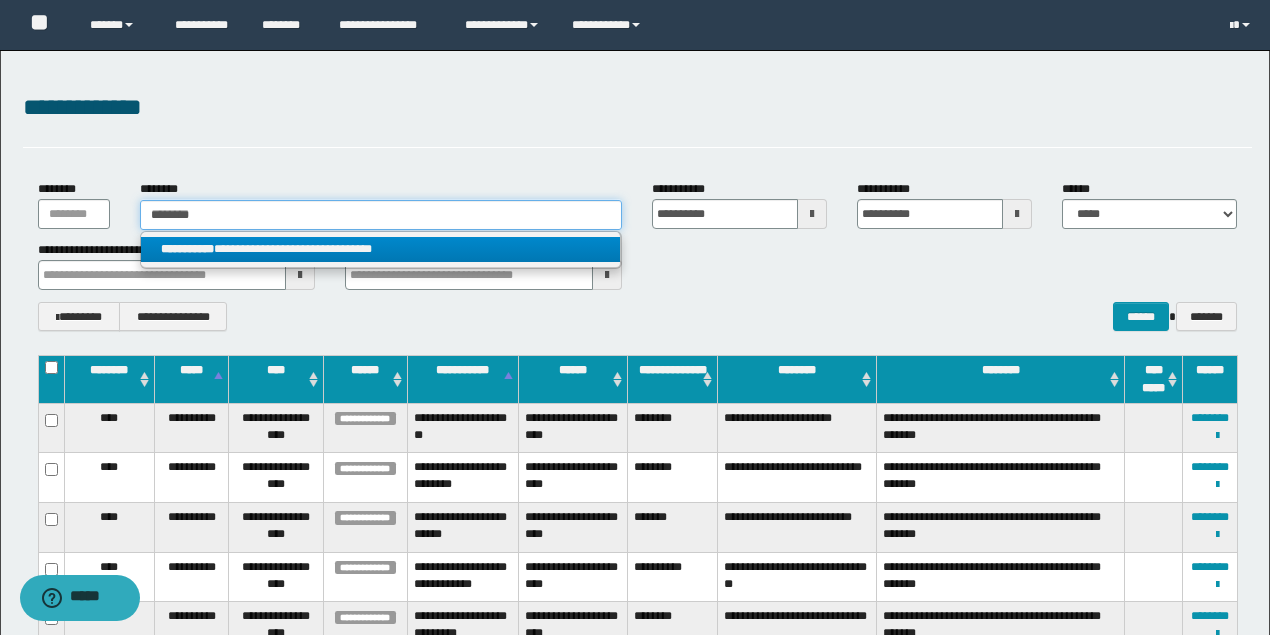 type on "********" 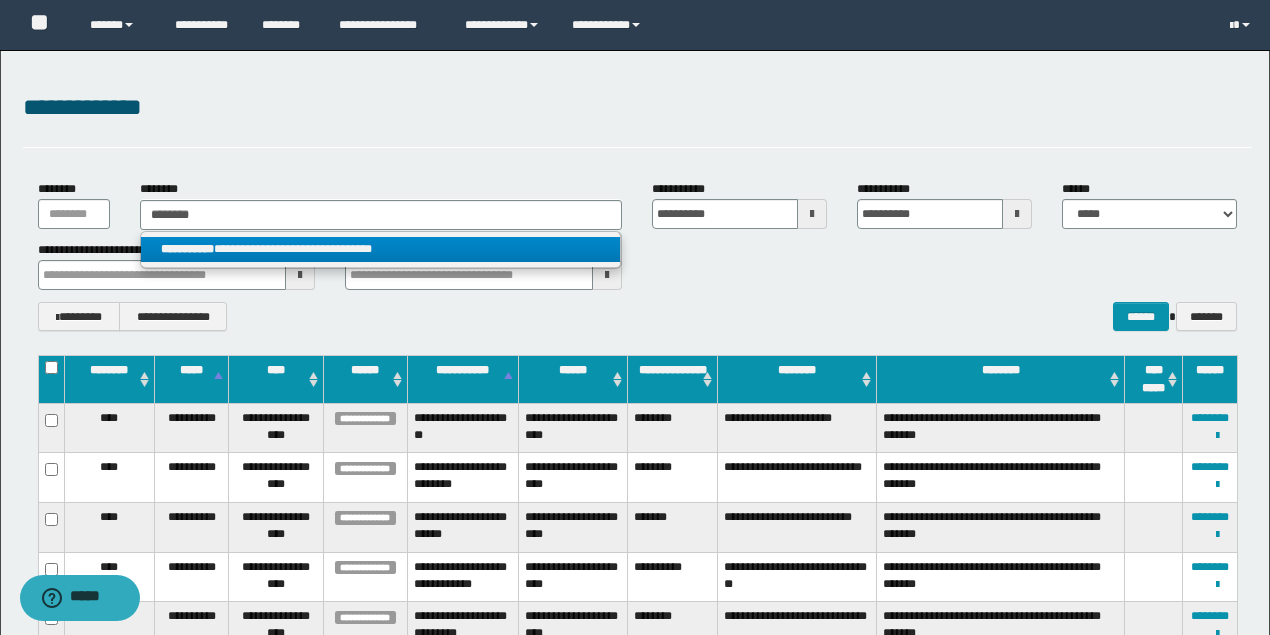 click on "**********" at bounding box center [380, 249] 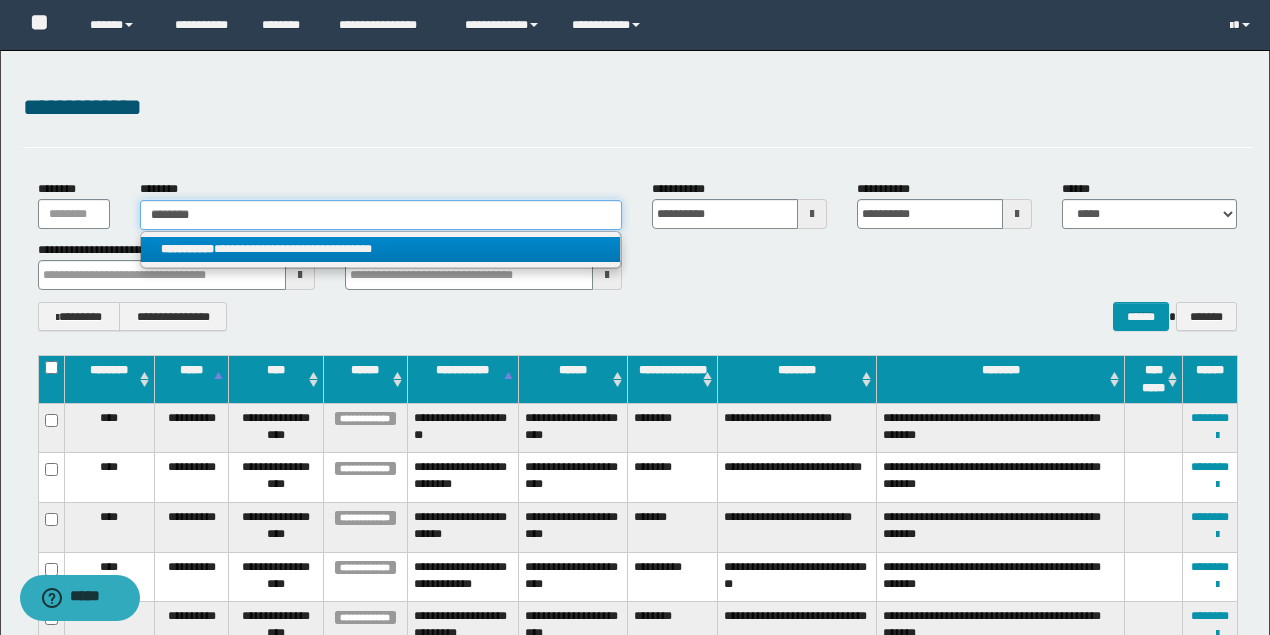 type 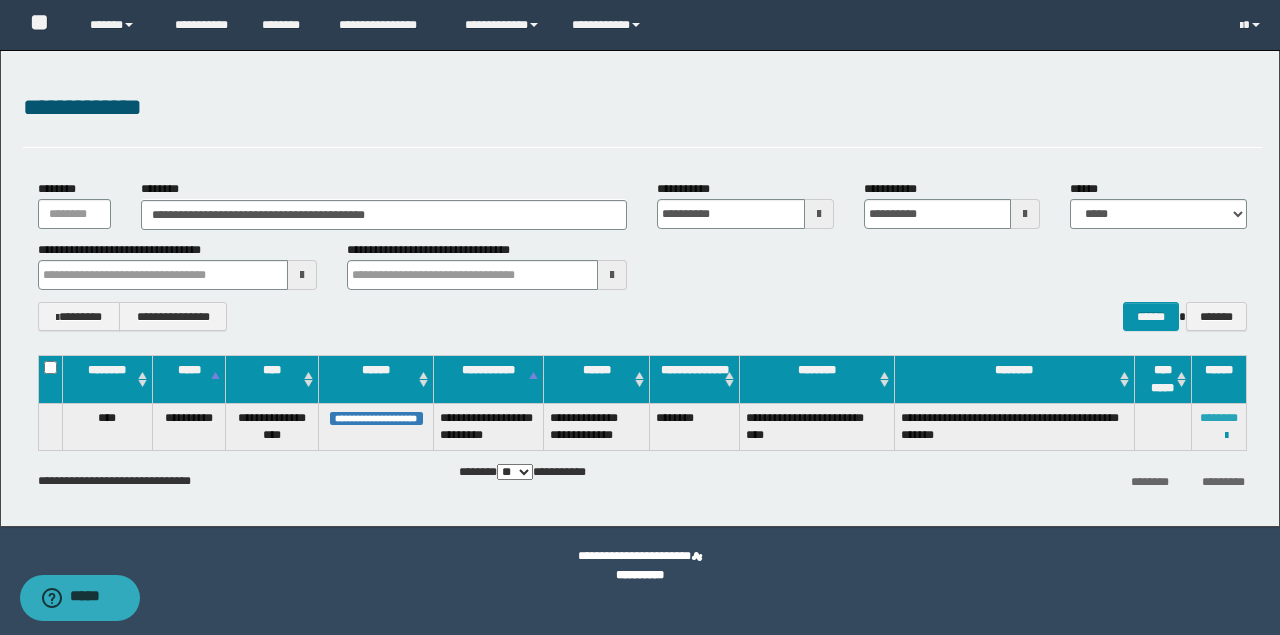click on "********" at bounding box center (1219, 418) 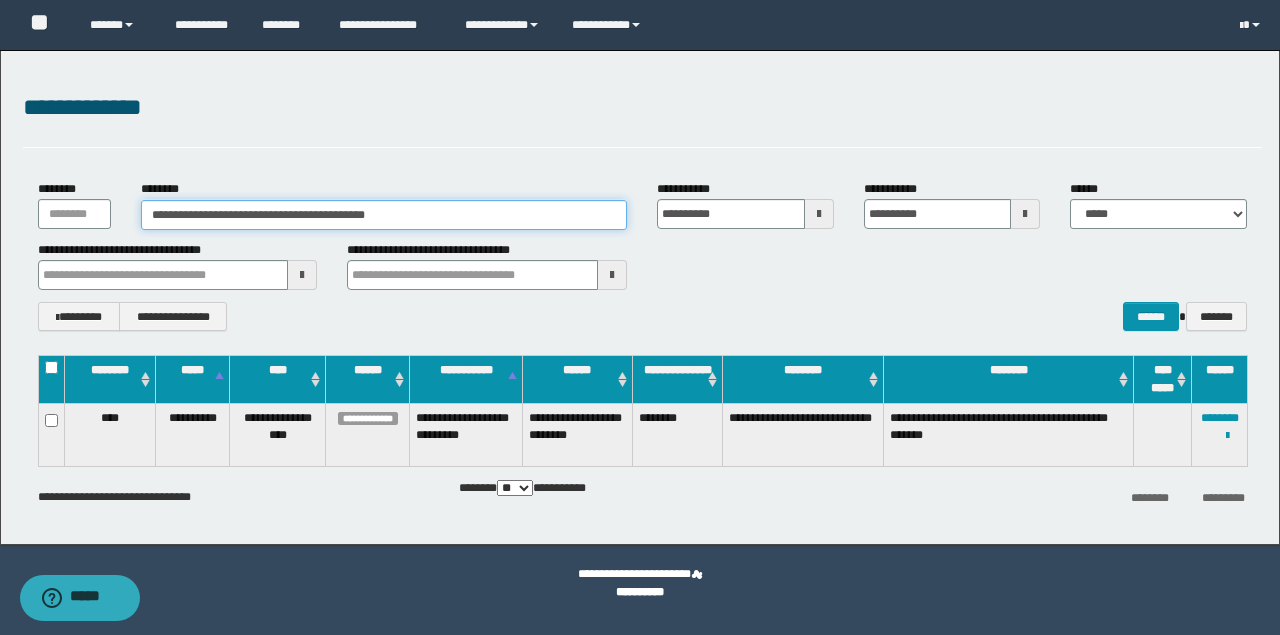 drag, startPoint x: 492, startPoint y: 200, endPoint x: 0, endPoint y: 196, distance: 492.01627 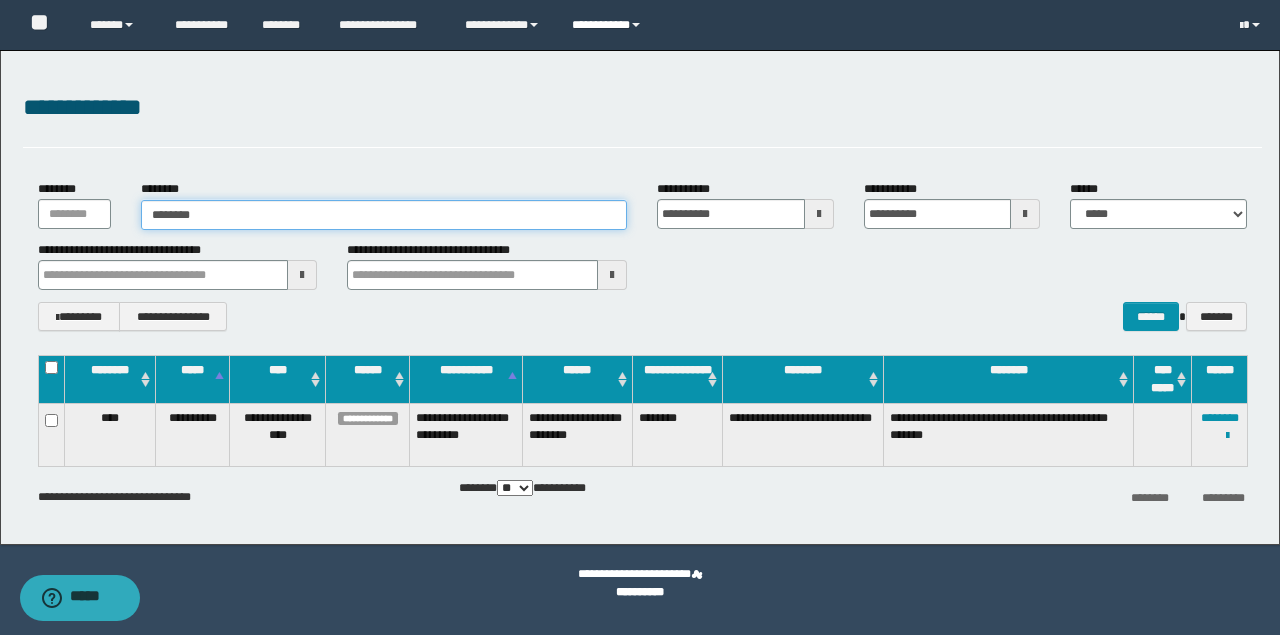 type on "********" 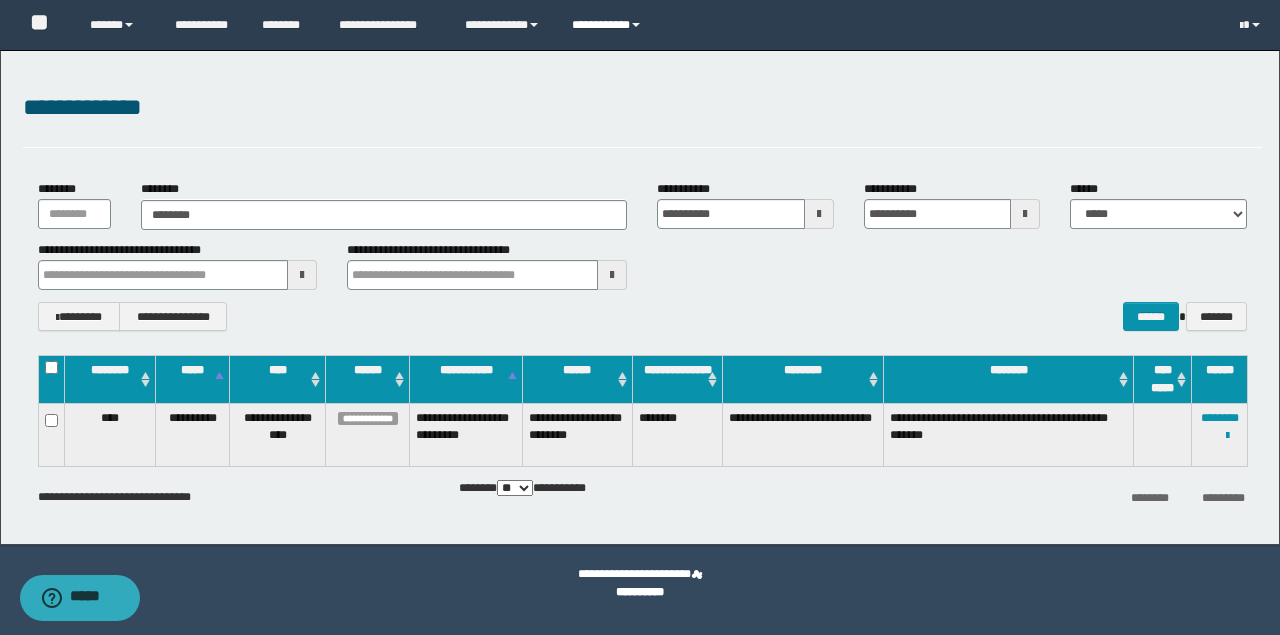 click on "**********" at bounding box center [609, 25] 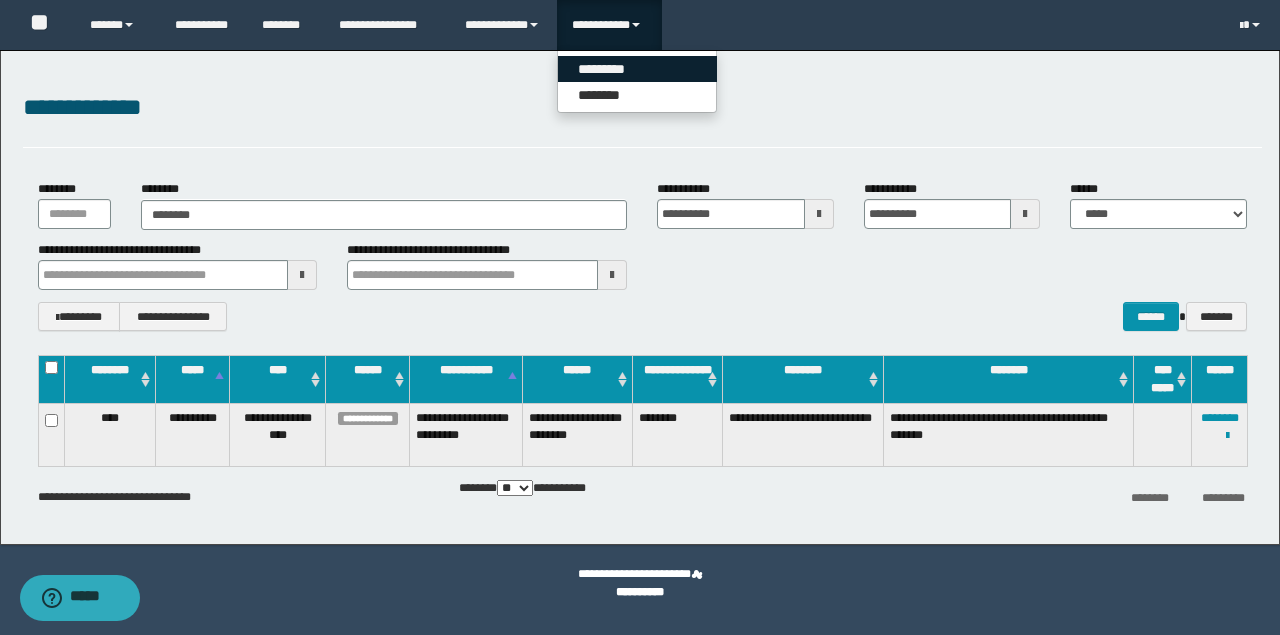 click on "*********" at bounding box center [637, 69] 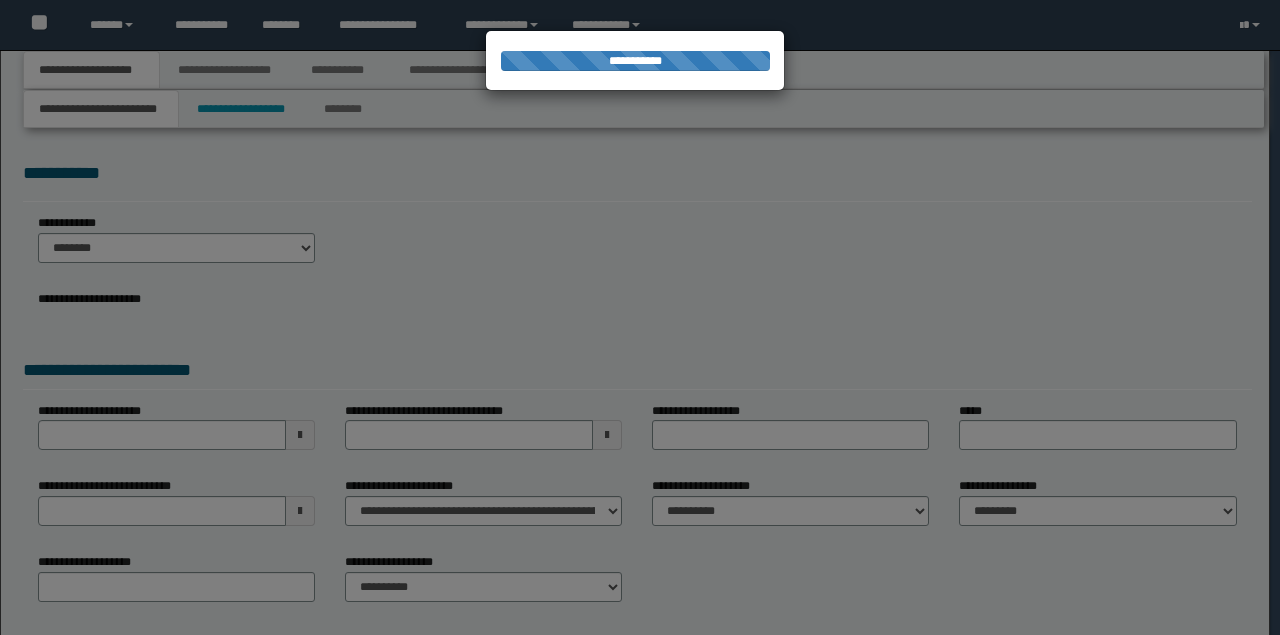 scroll, scrollTop: 0, scrollLeft: 0, axis: both 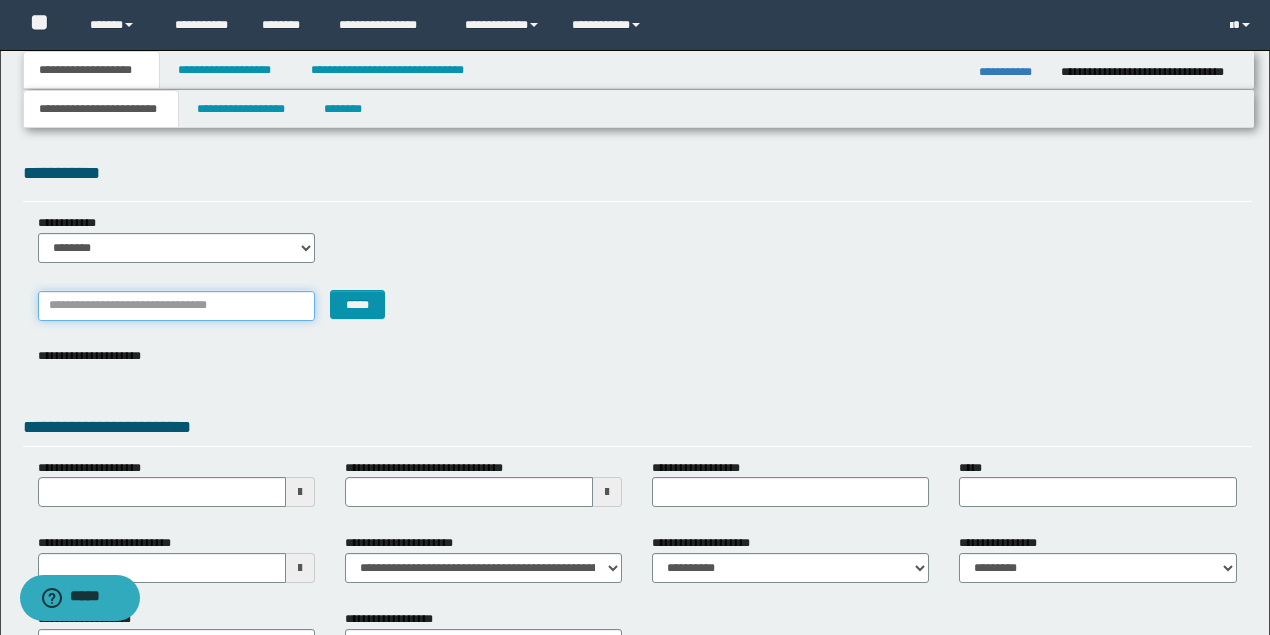 click on "*******" at bounding box center (176, 306) 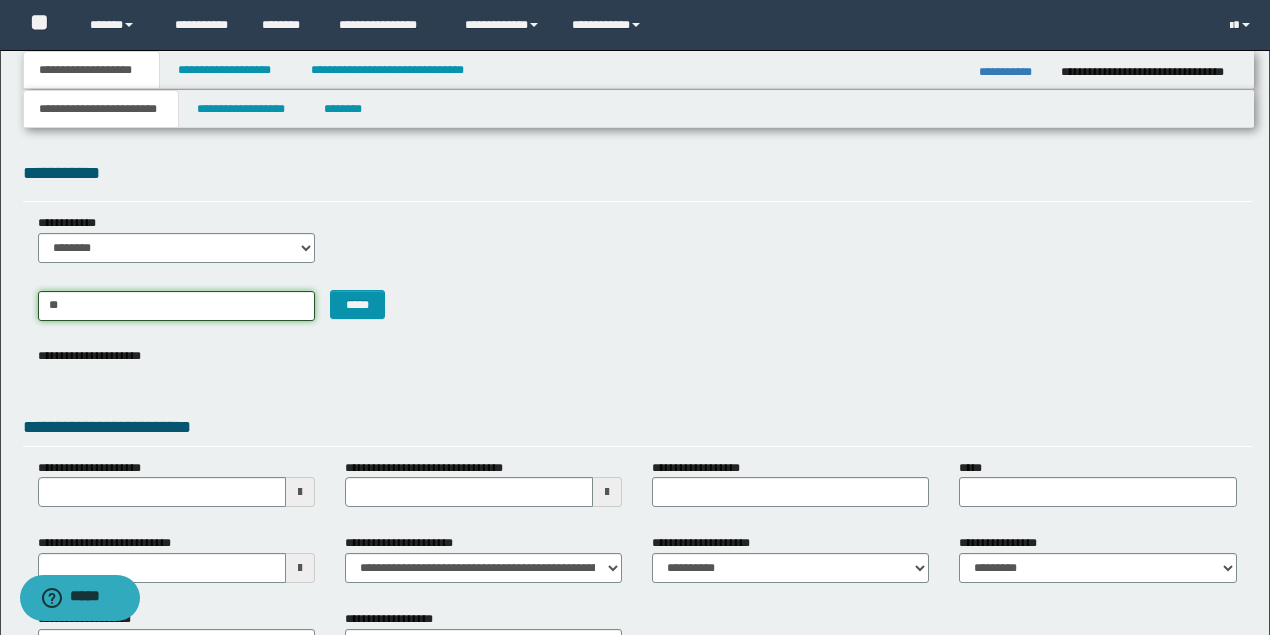type on "***" 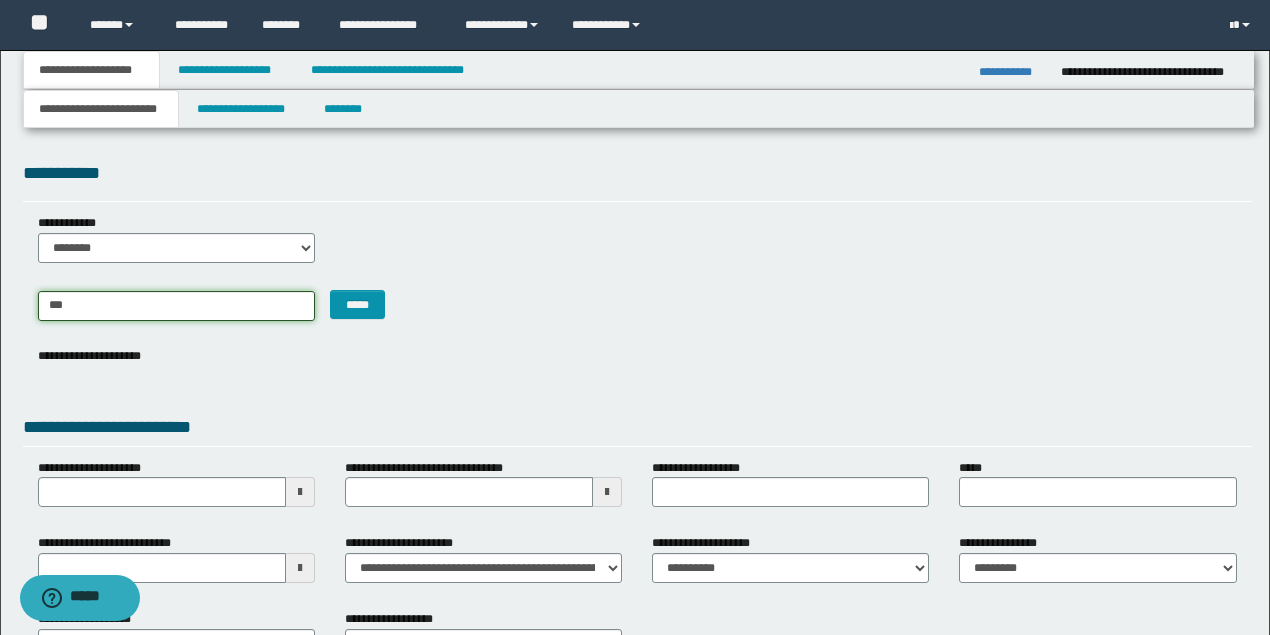 type on "**********" 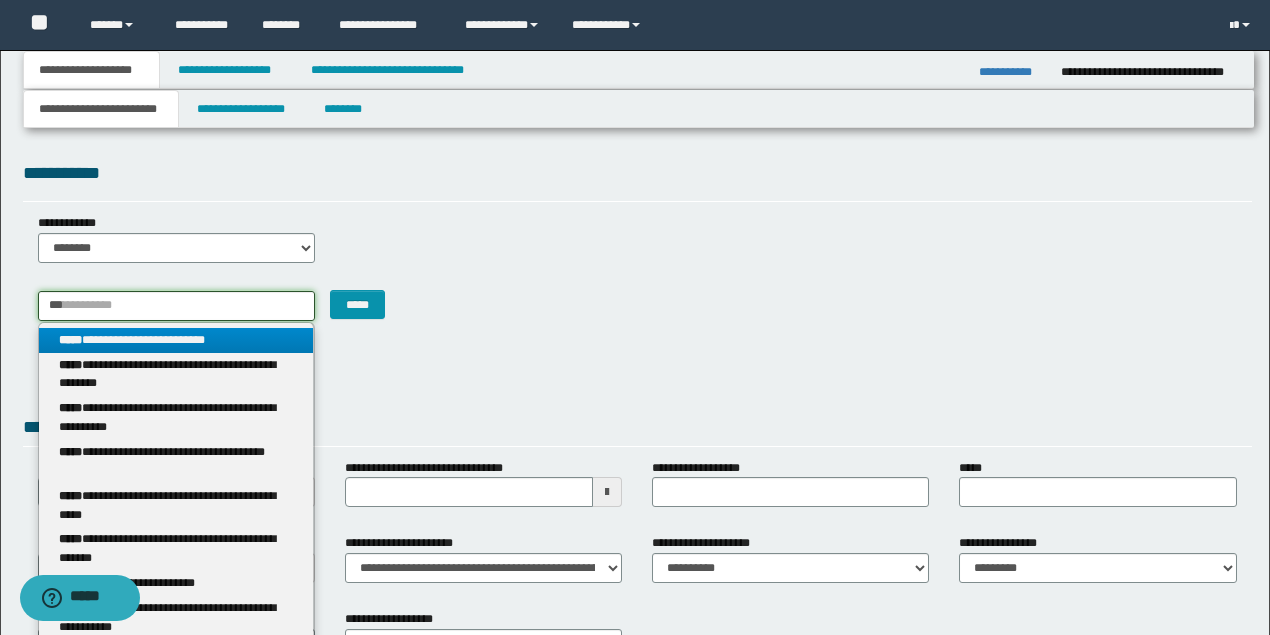 type on "***" 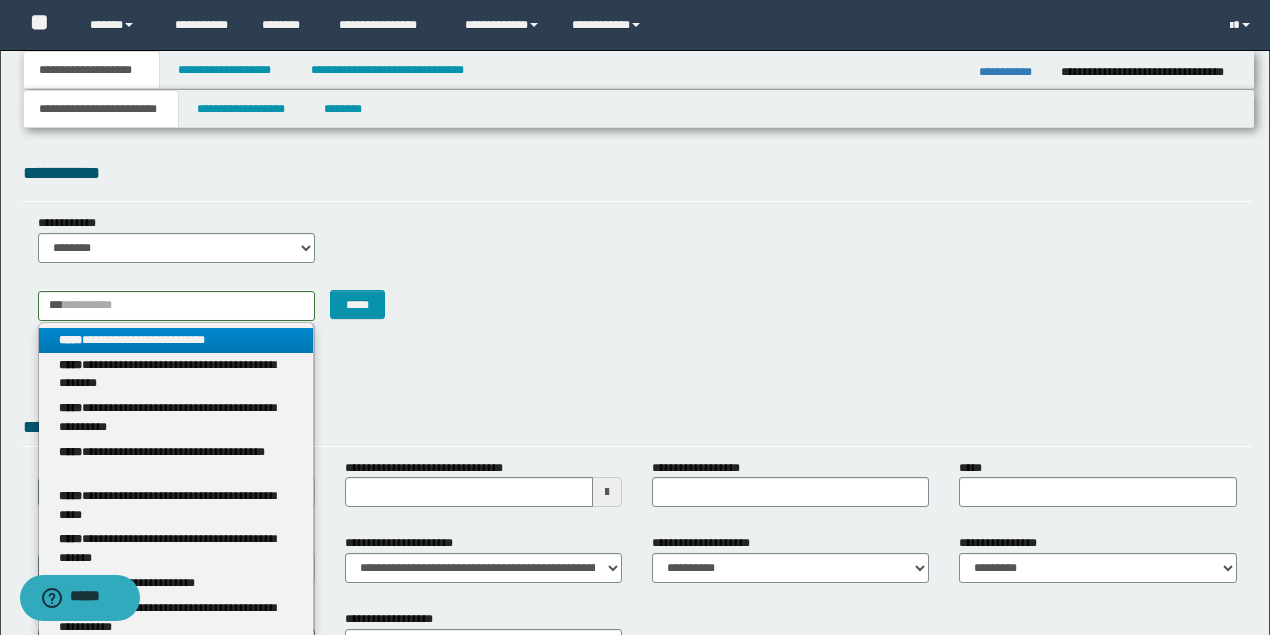 click on "**********" at bounding box center (176, 340) 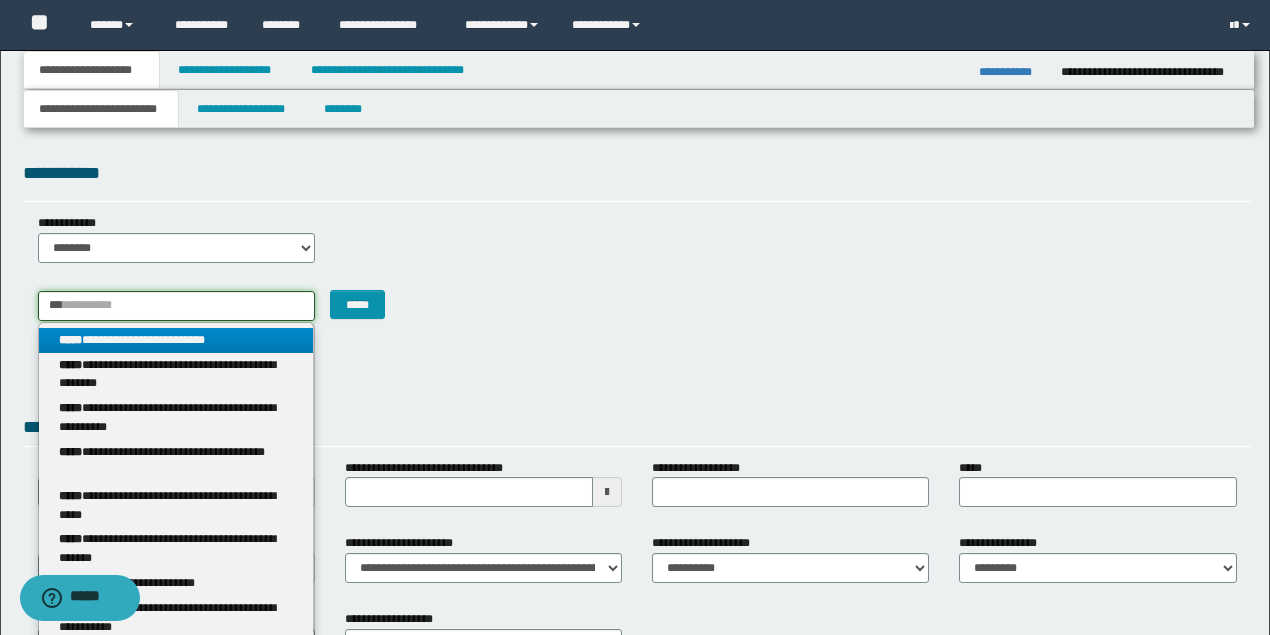 type 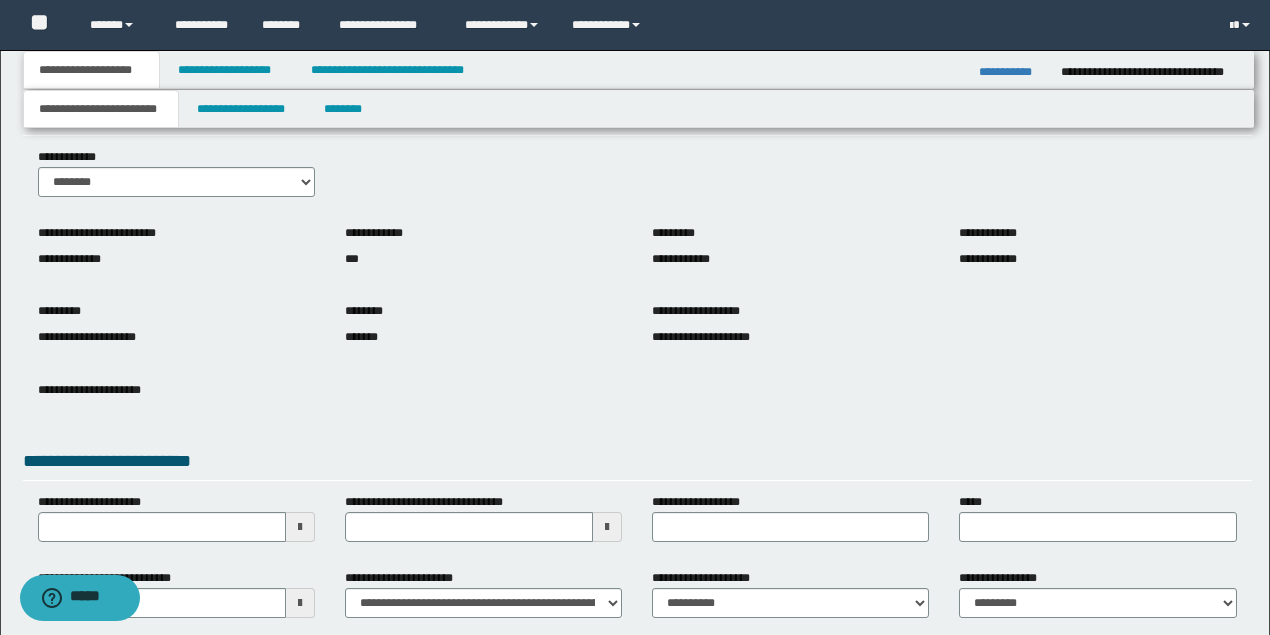 scroll, scrollTop: 133, scrollLeft: 0, axis: vertical 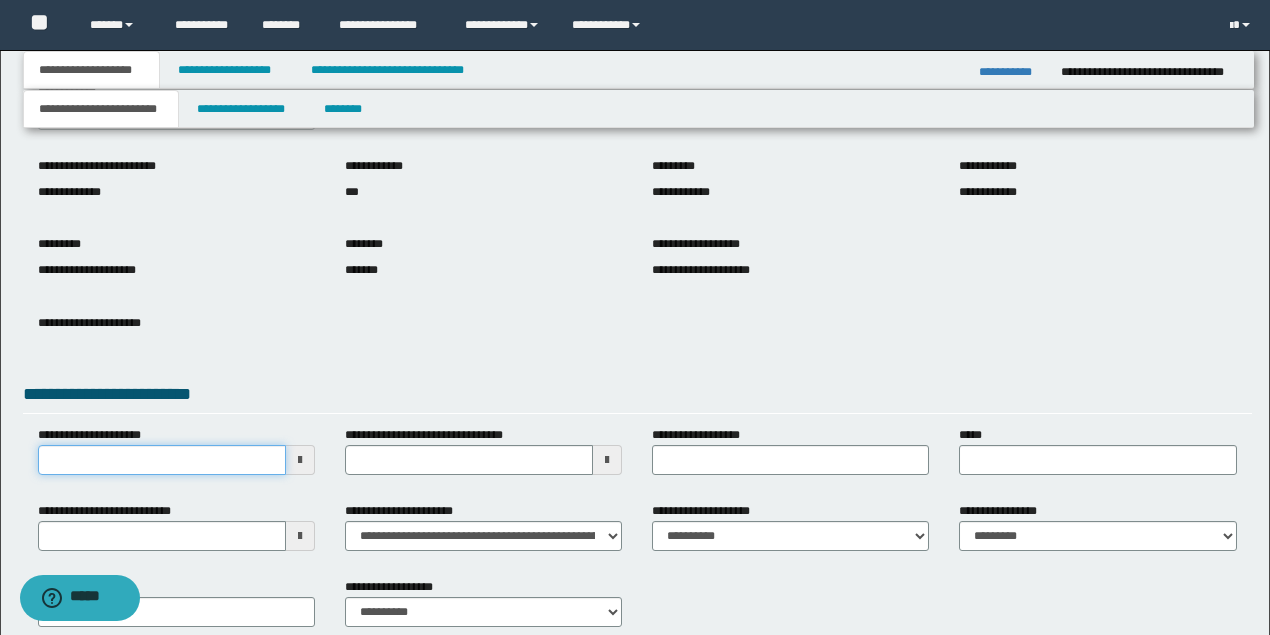 click on "**********" at bounding box center (162, 460) 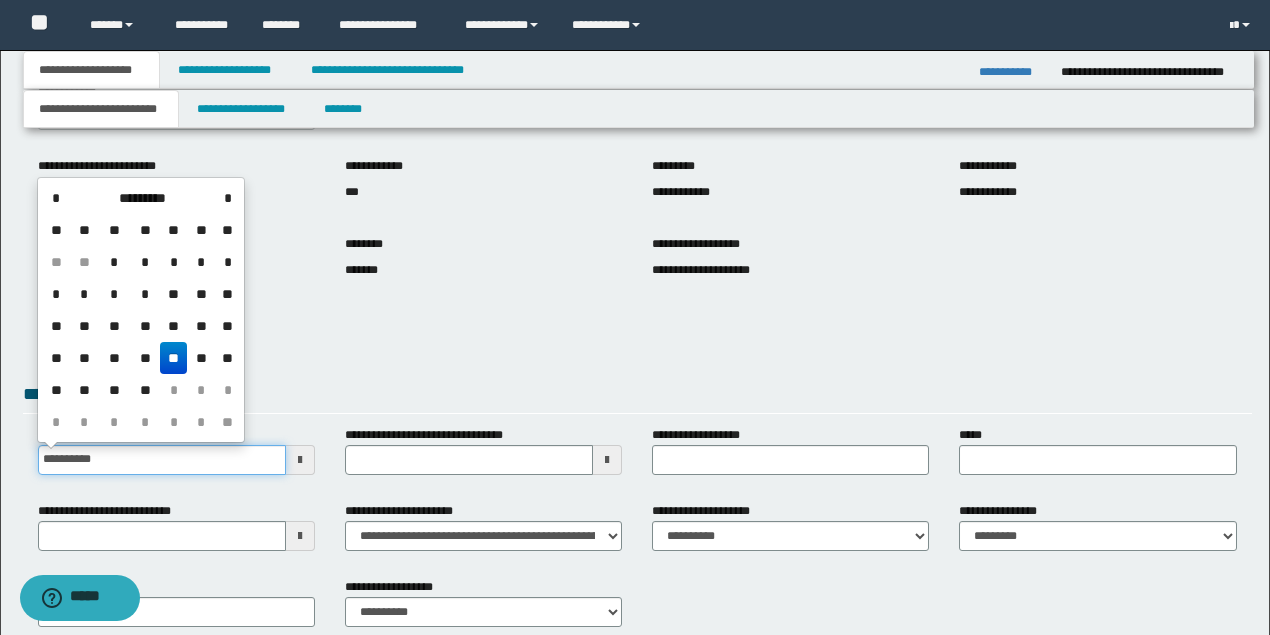 type on "**********" 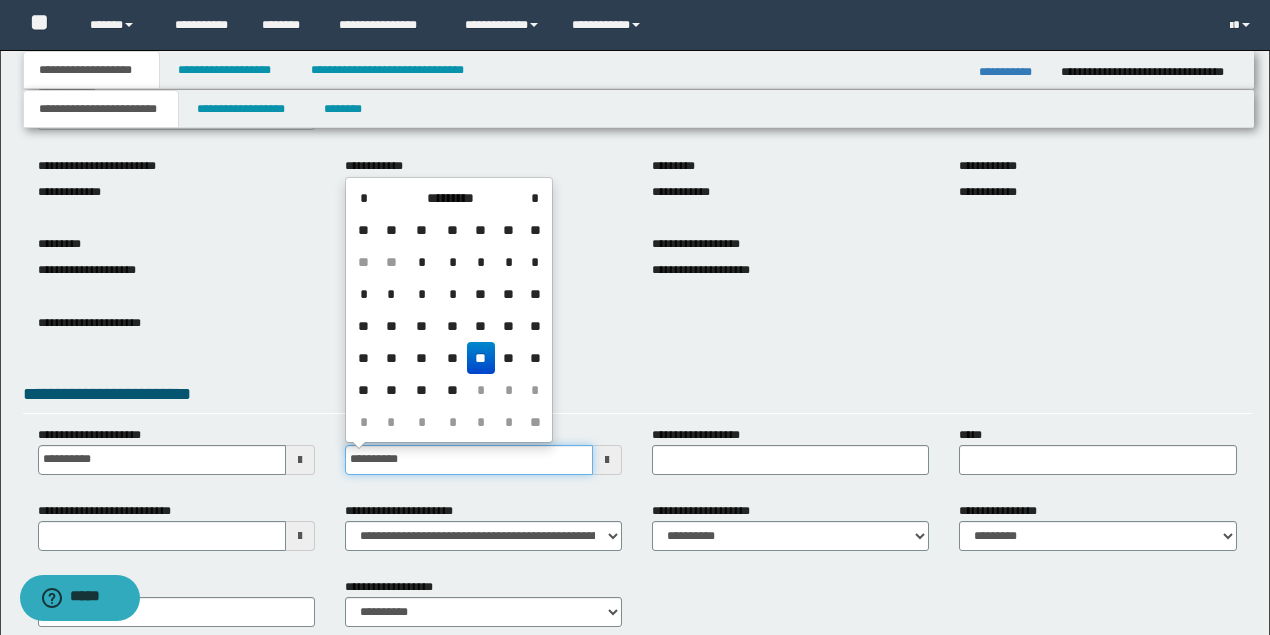 type on "**********" 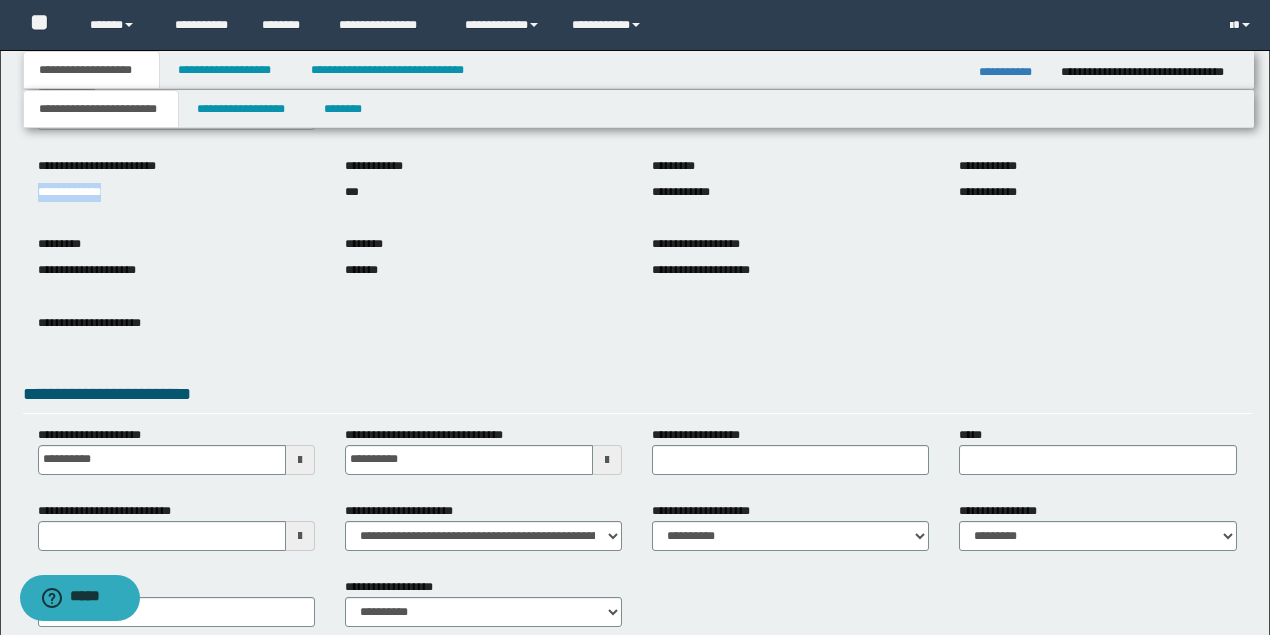 drag, startPoint x: 145, startPoint y: 190, endPoint x: 0, endPoint y: 220, distance: 148.07092 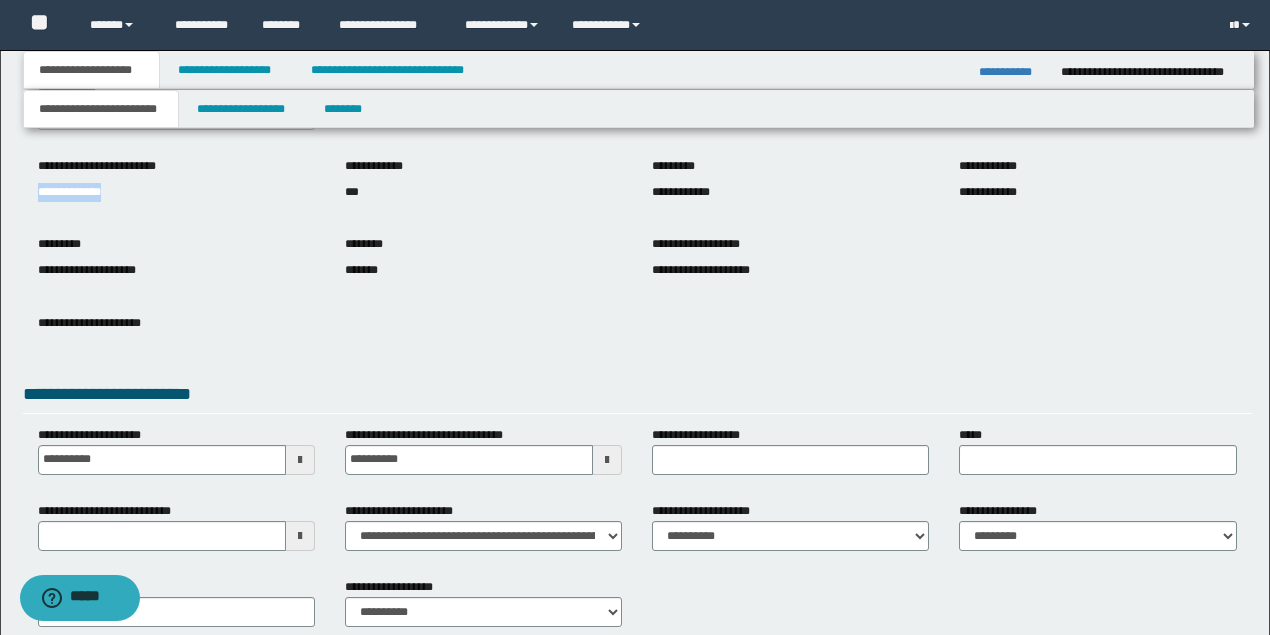 copy on "**********" 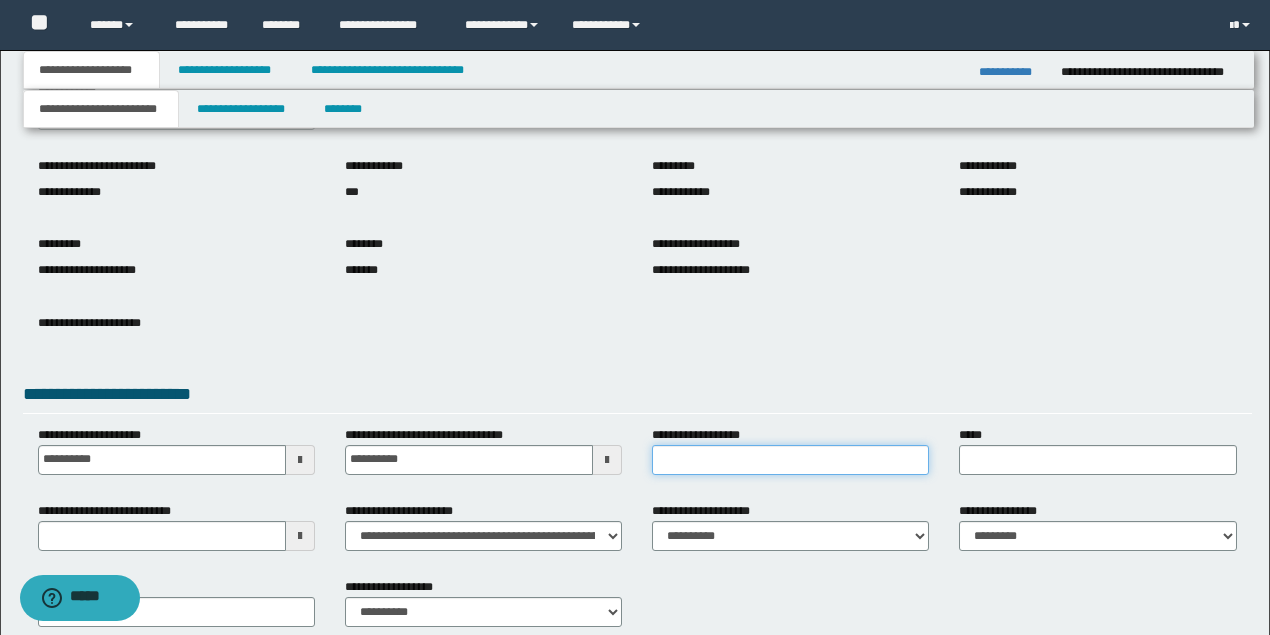 click on "**********" at bounding box center [790, 460] 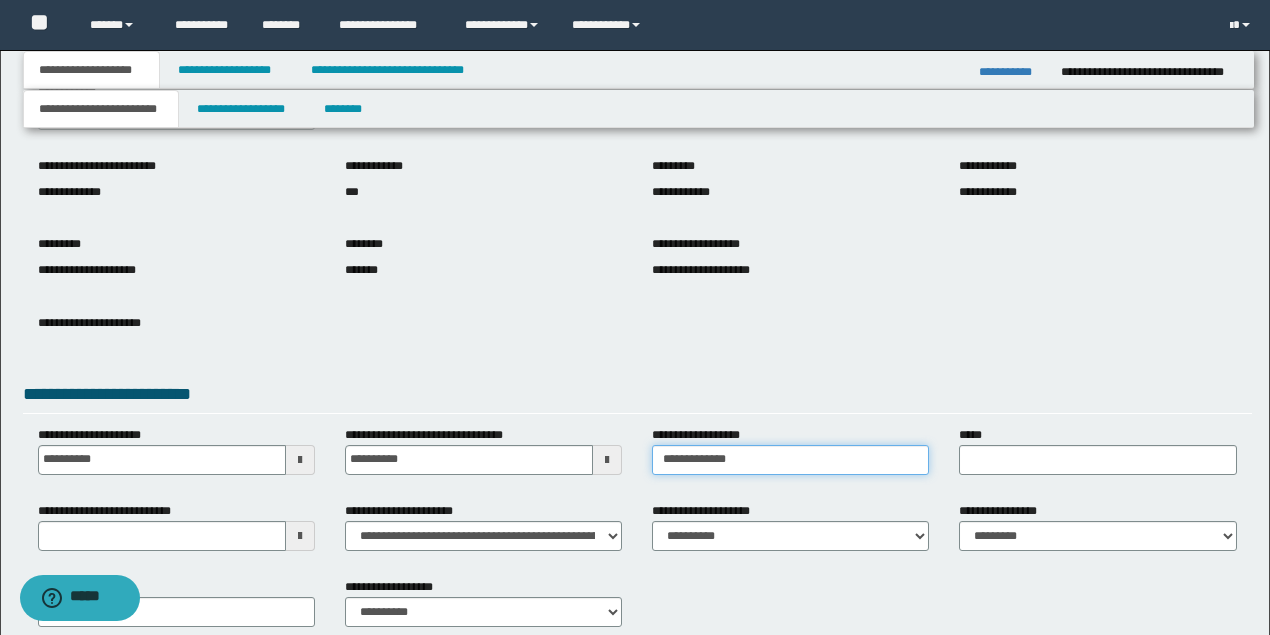 type on "**********" 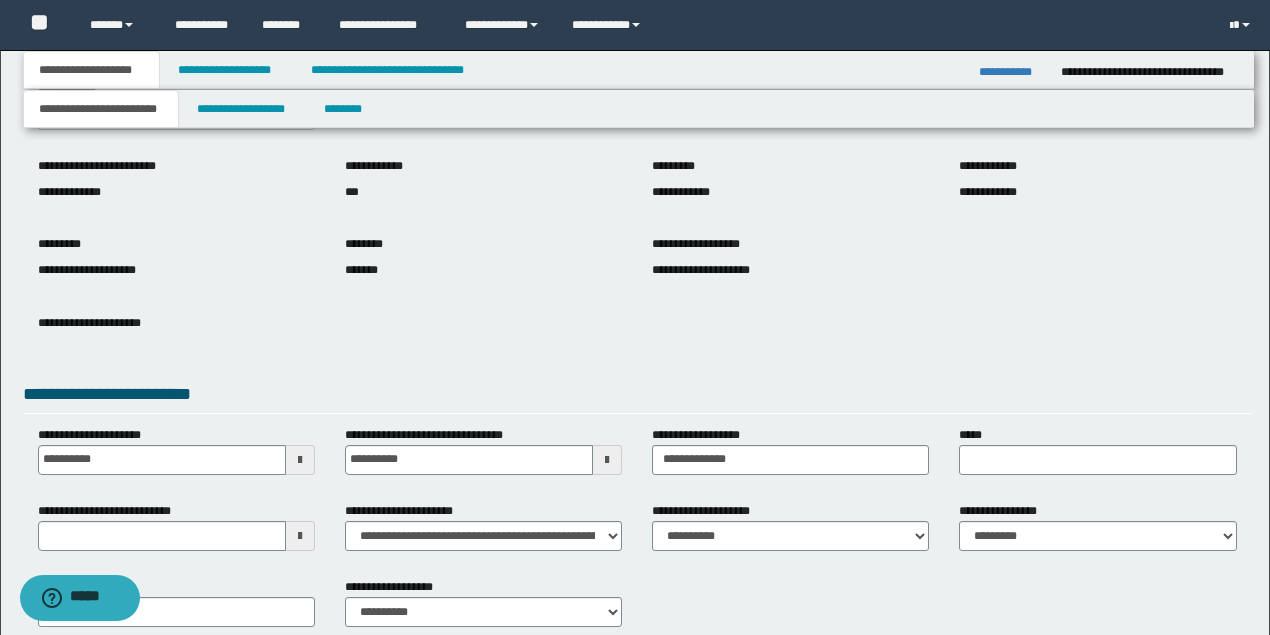 click on "**********" at bounding box center (637, 397) 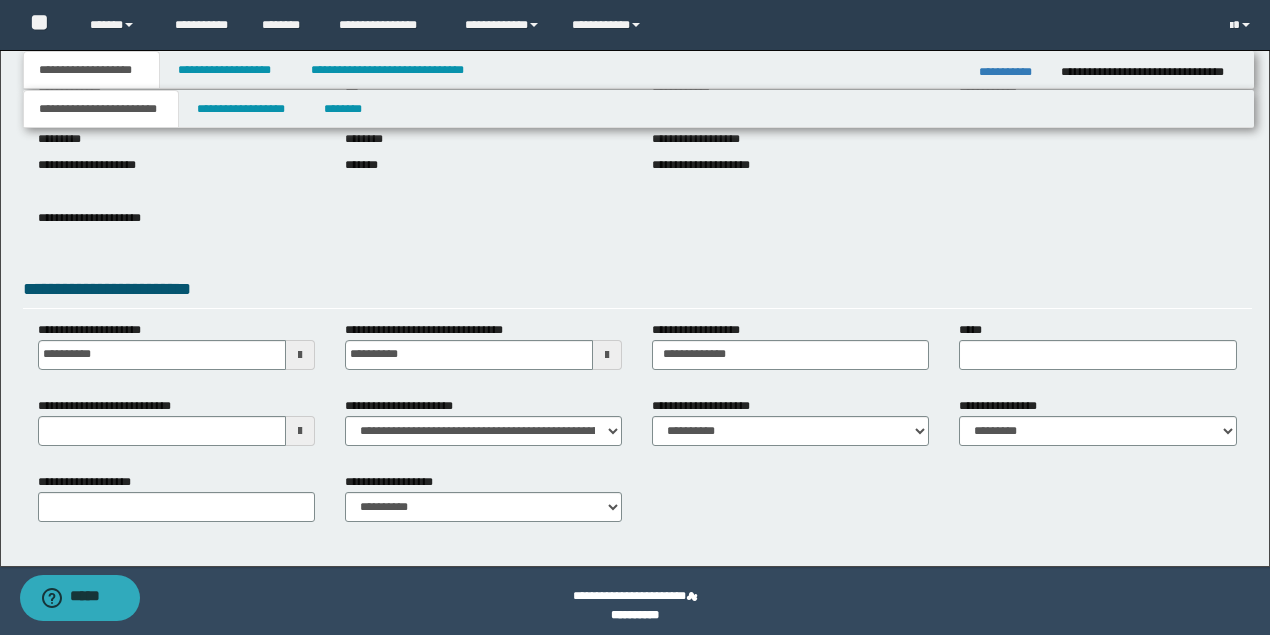 scroll, scrollTop: 247, scrollLeft: 0, axis: vertical 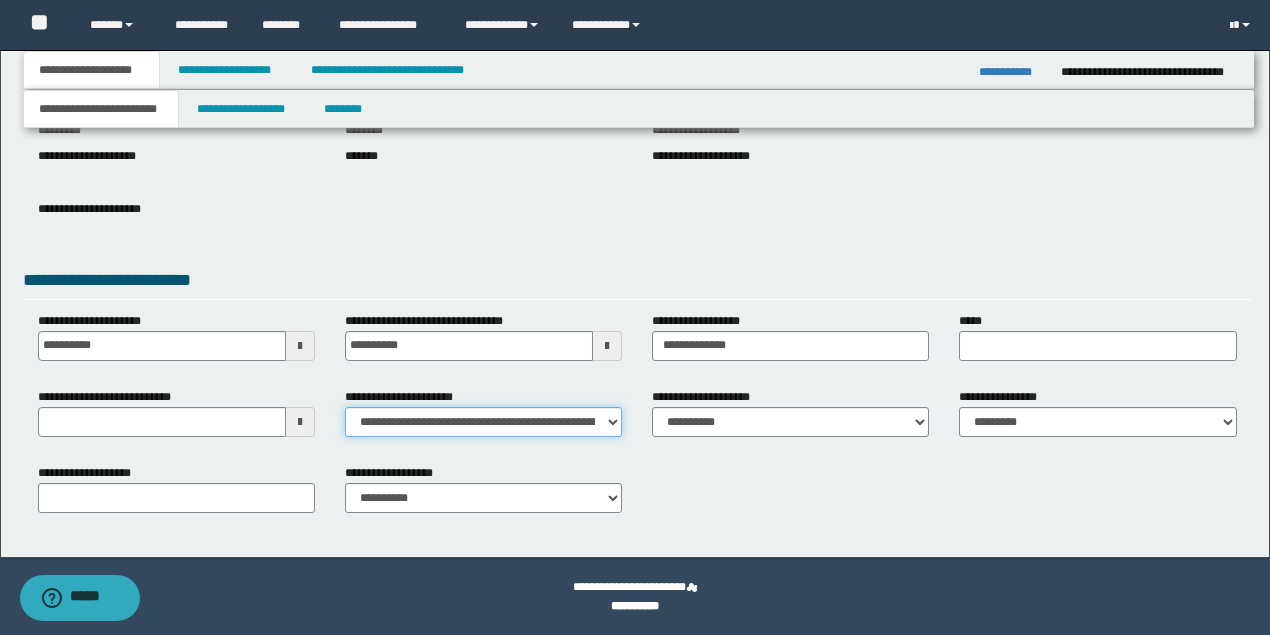 click on "**********" at bounding box center [483, 422] 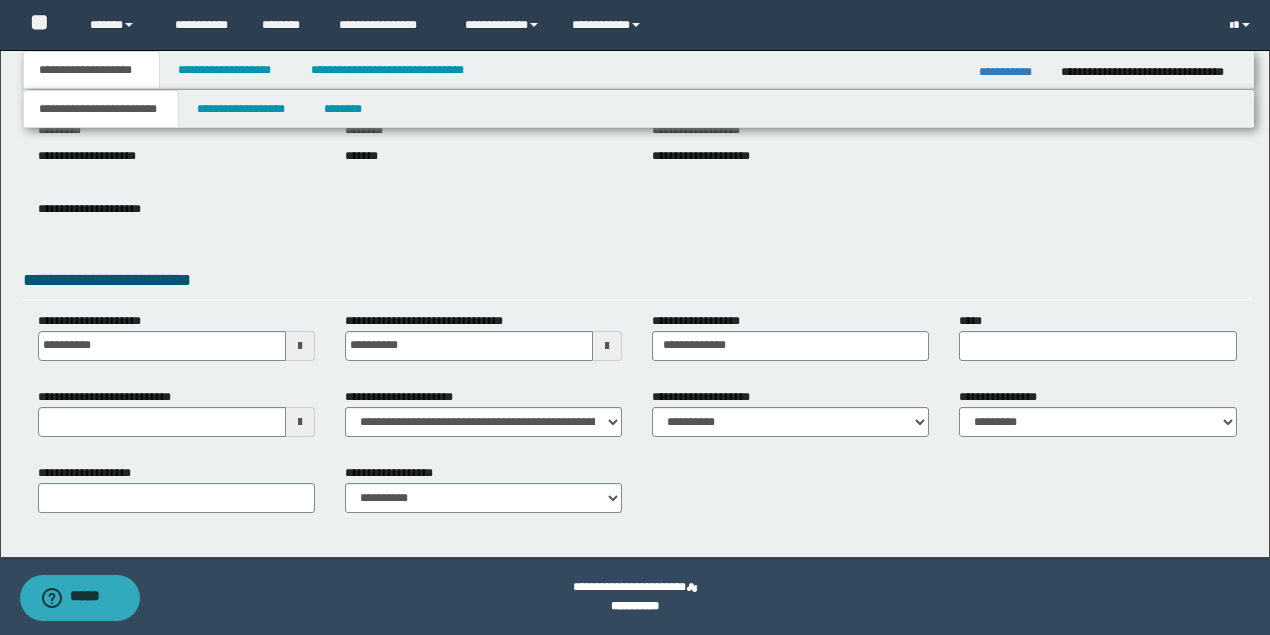 click on "**********" at bounding box center [483, 420] 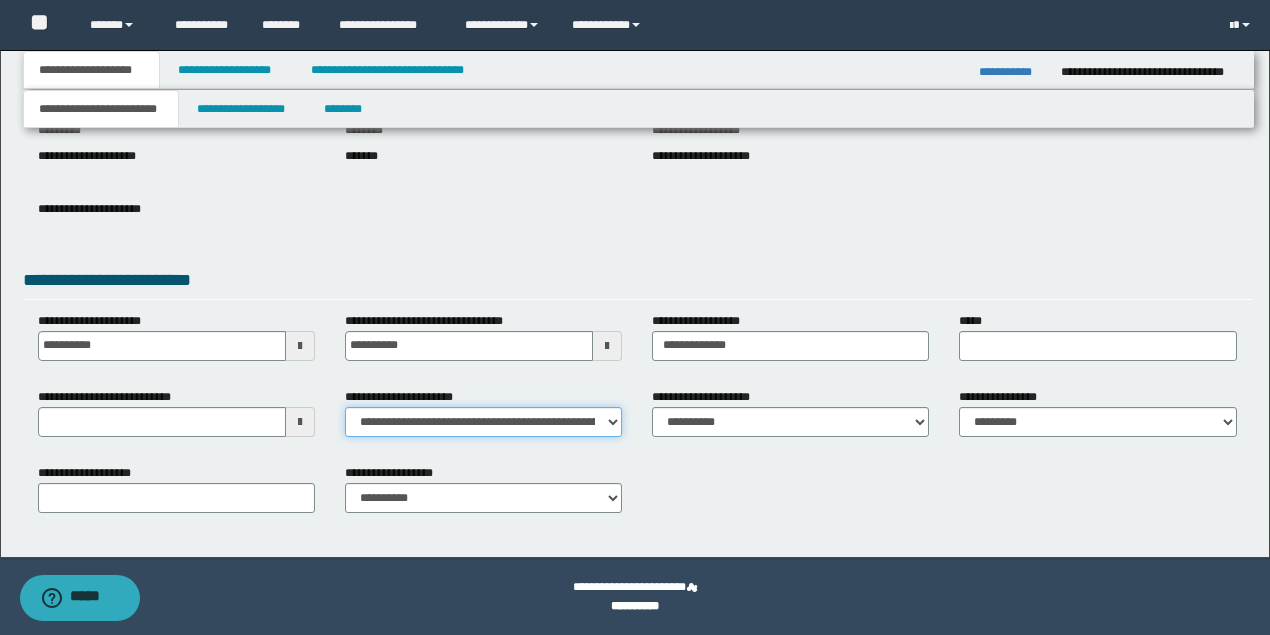click on "**********" at bounding box center (483, 422) 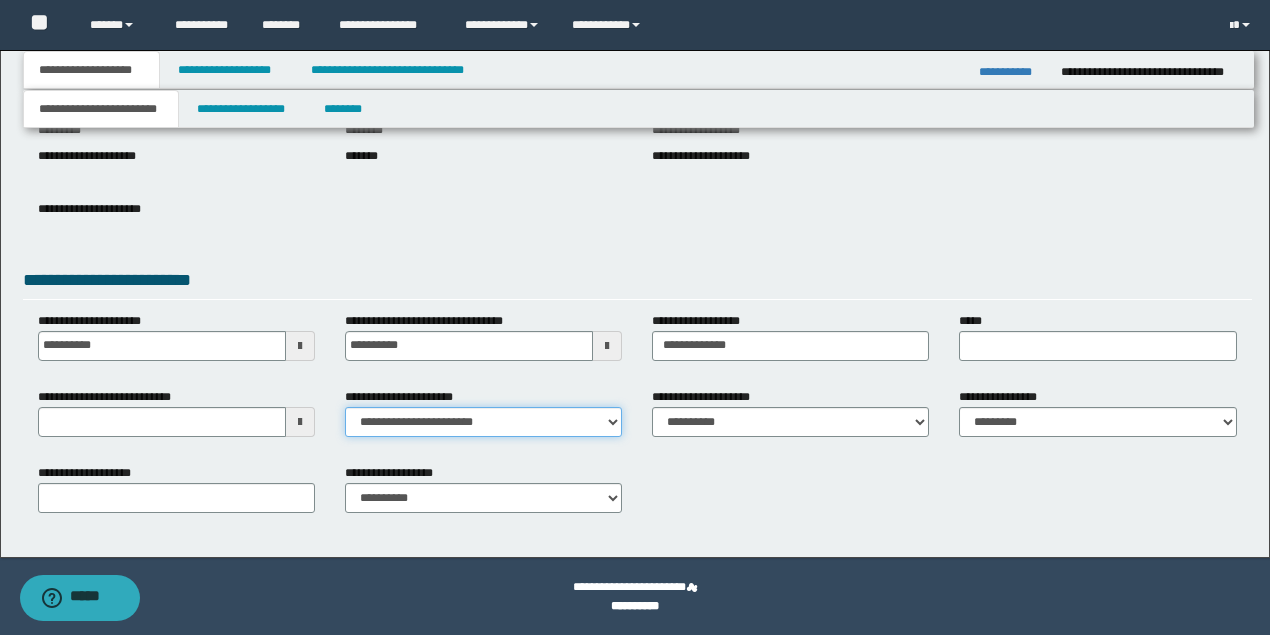 click on "**********" at bounding box center [483, 422] 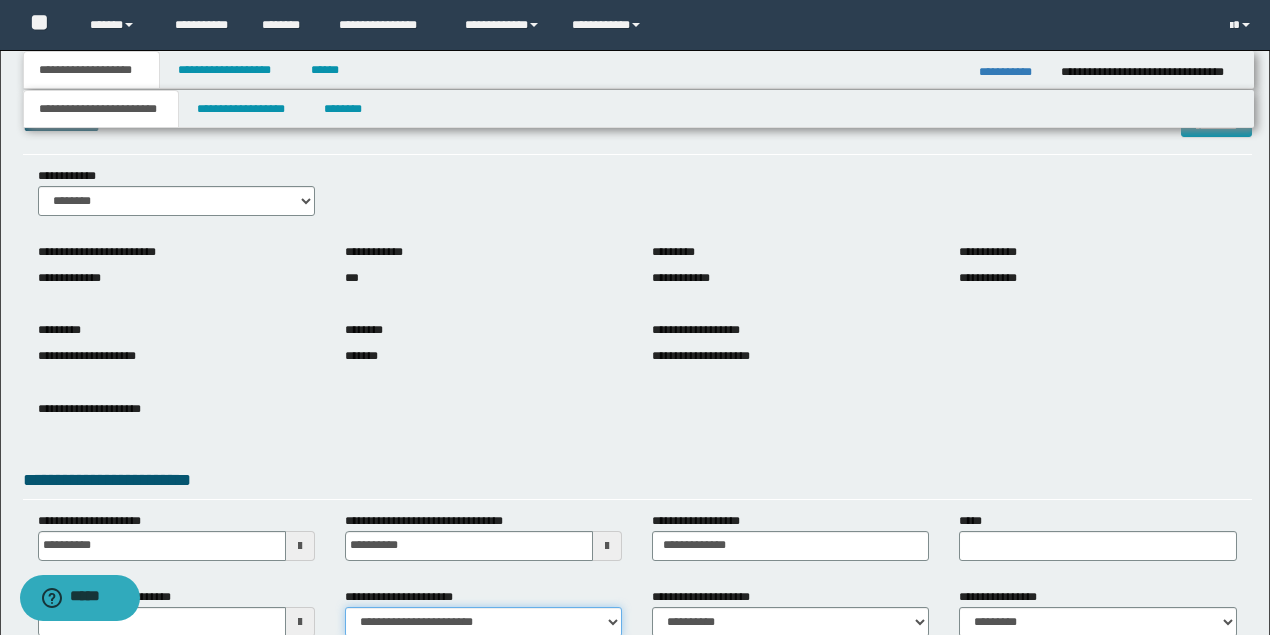 scroll, scrollTop: 0, scrollLeft: 0, axis: both 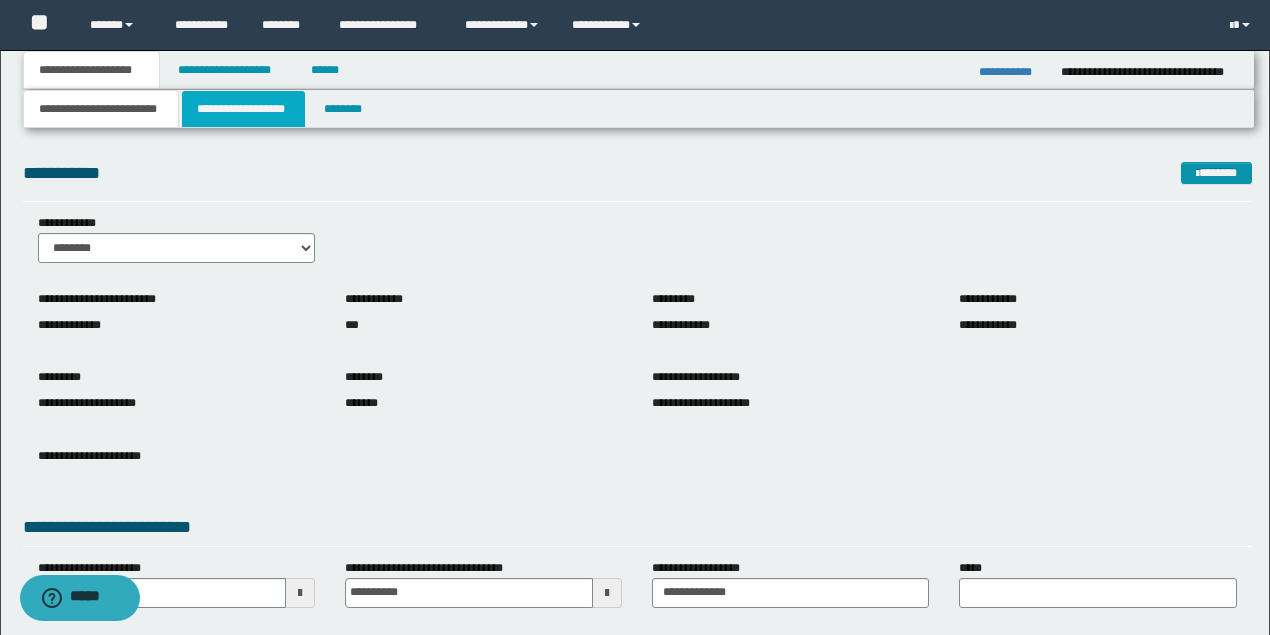 click on "**********" at bounding box center (243, 109) 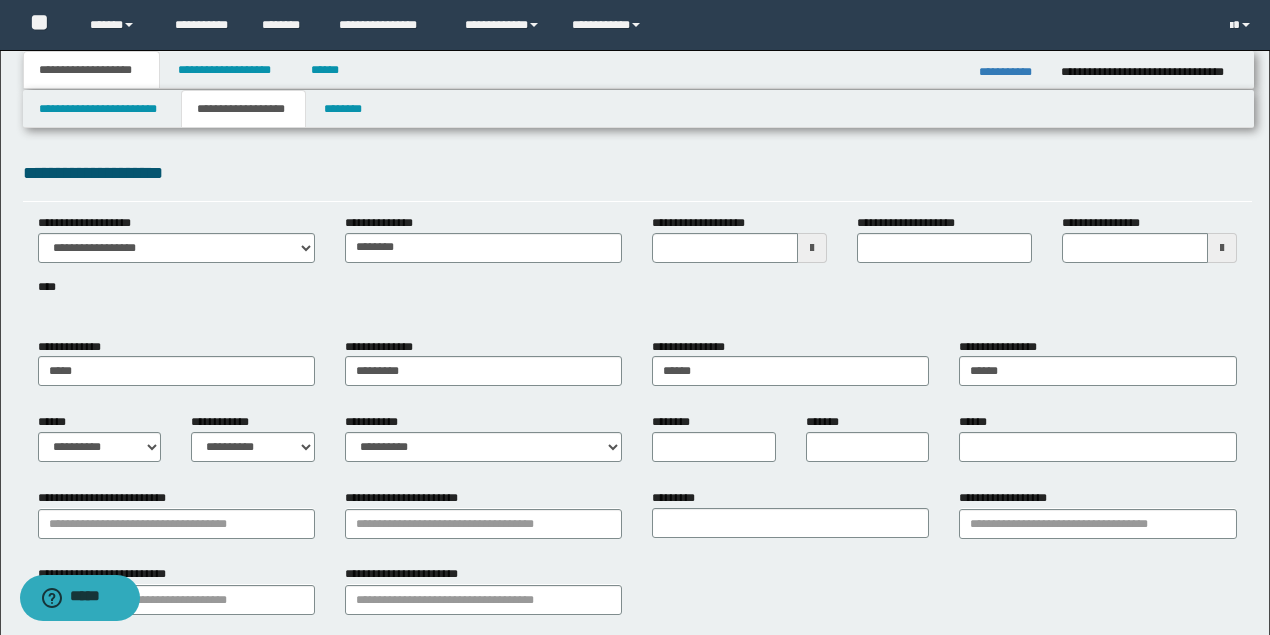 click on "**********" at bounding box center [637, 270] 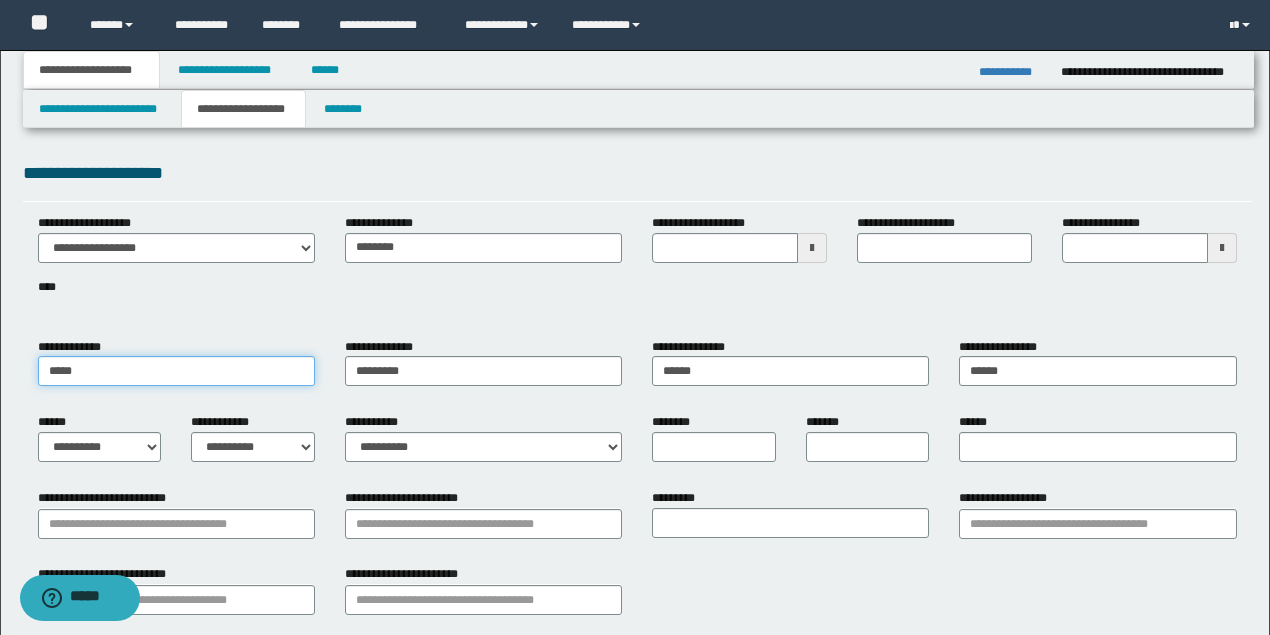 drag, startPoint x: 115, startPoint y: 368, endPoint x: 0, endPoint y: 374, distance: 115.15642 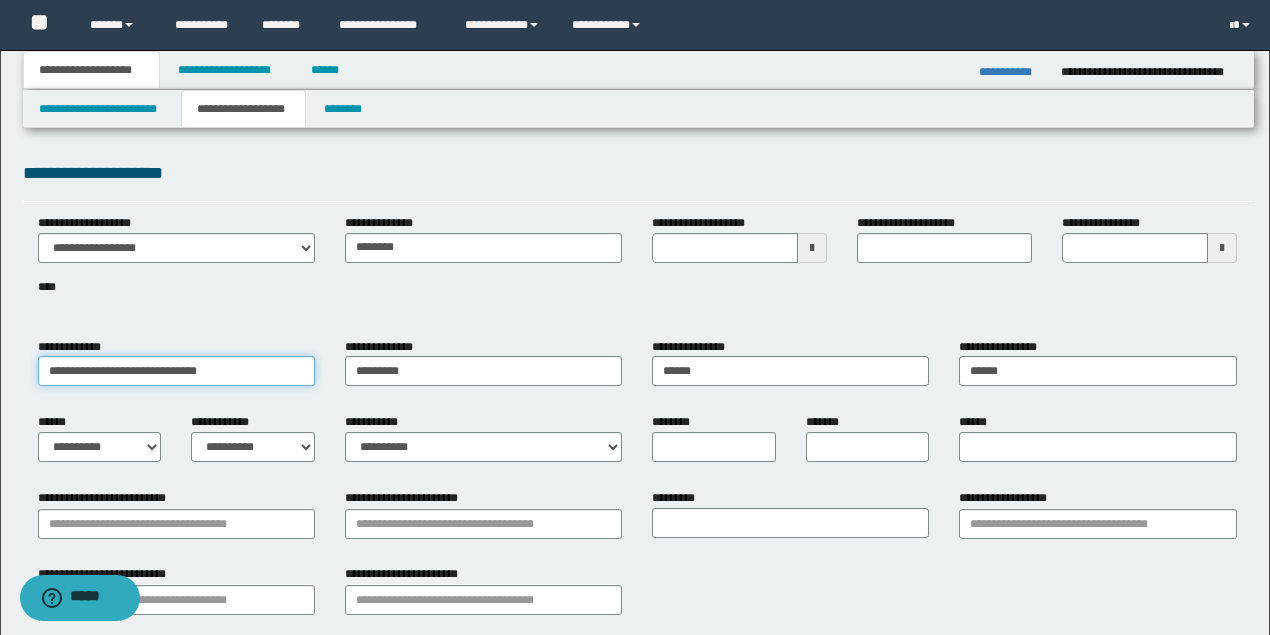 drag, startPoint x: 88, startPoint y: 371, endPoint x: 430, endPoint y: 375, distance: 342.02338 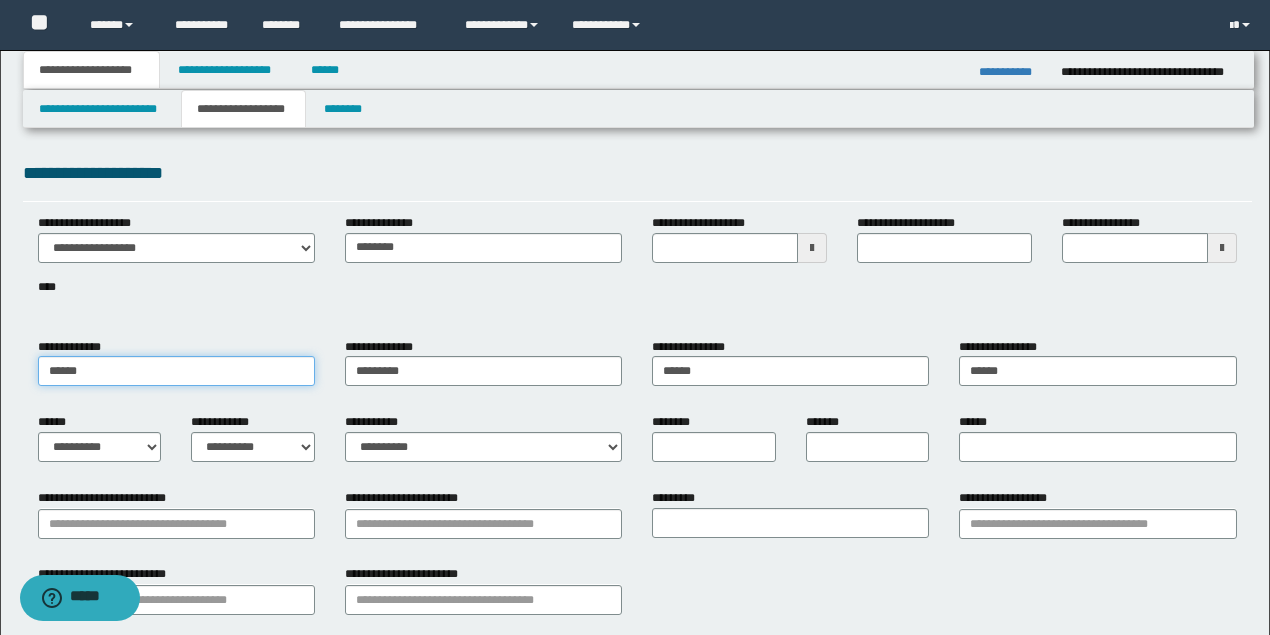 type on "*****" 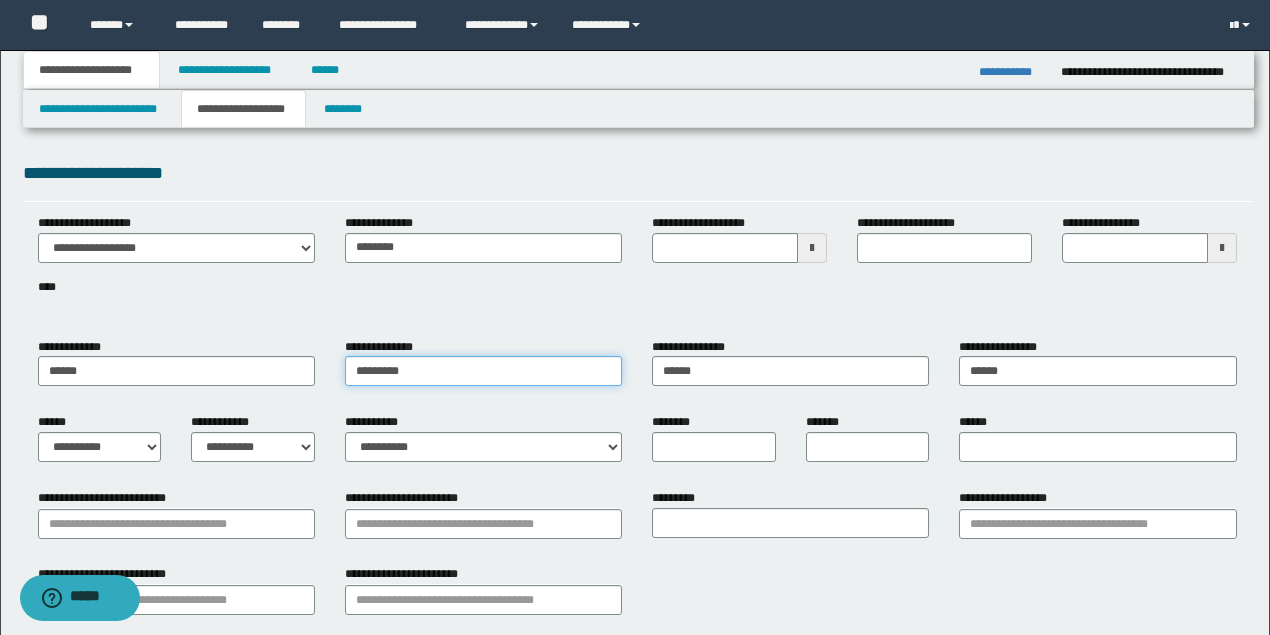 drag, startPoint x: 498, startPoint y: 375, endPoint x: 326, endPoint y: 358, distance: 172.83807 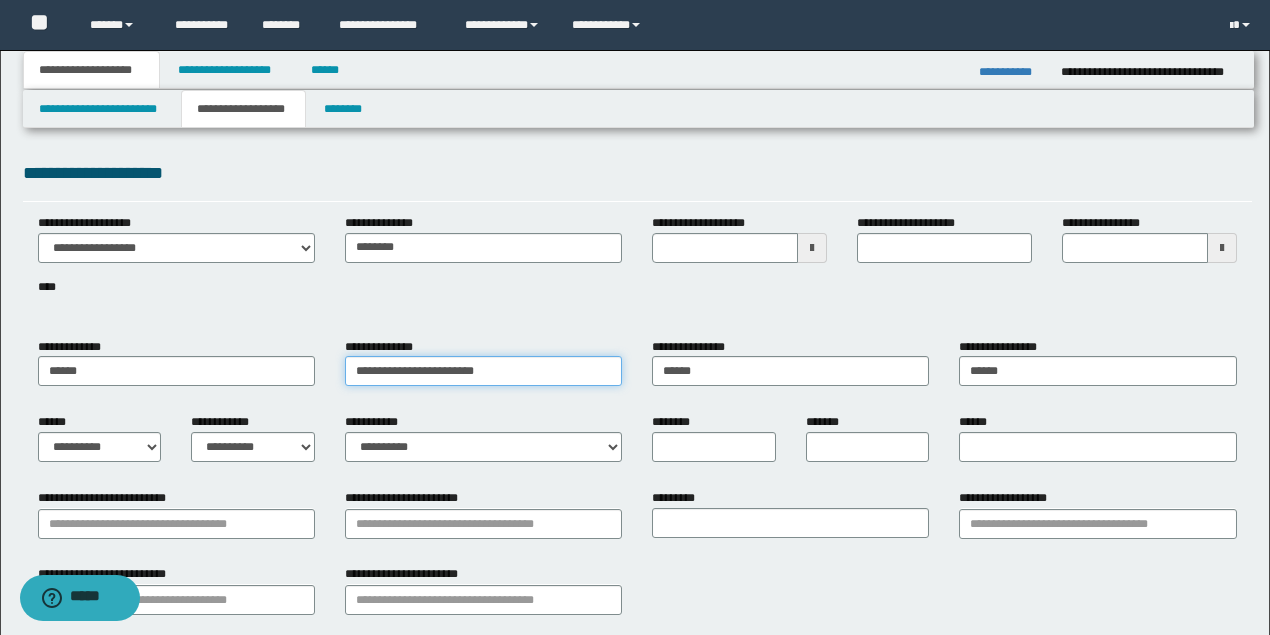 drag, startPoint x: 421, startPoint y: 366, endPoint x: 956, endPoint y: 366, distance: 535 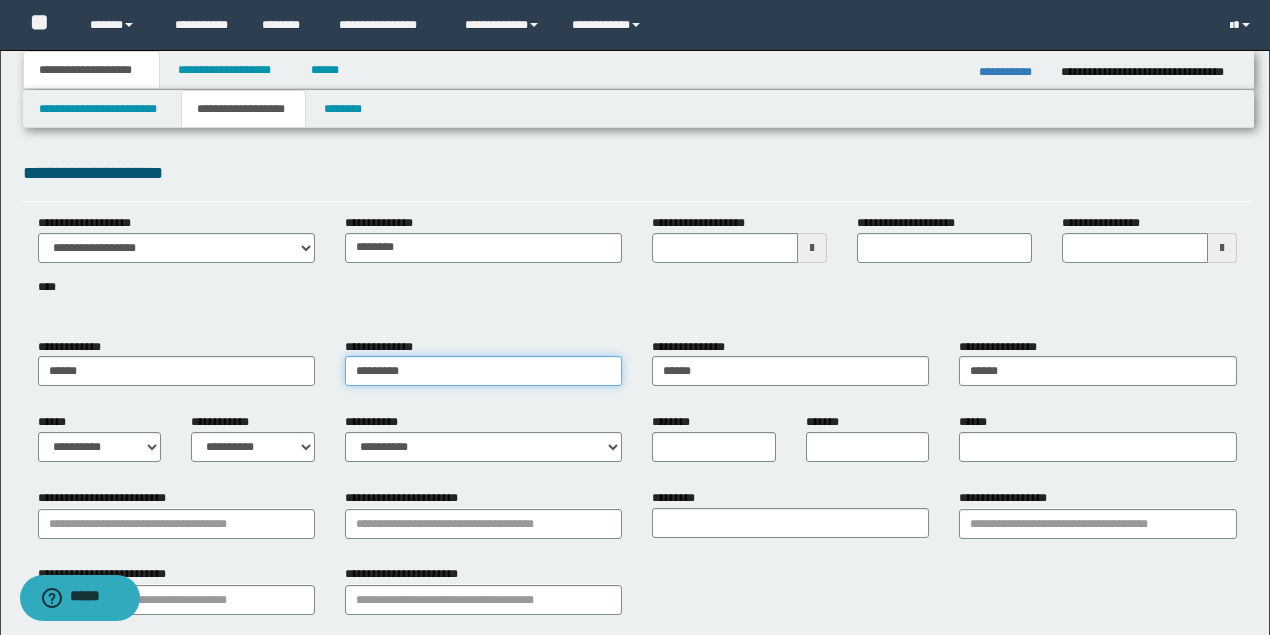 type on "*********" 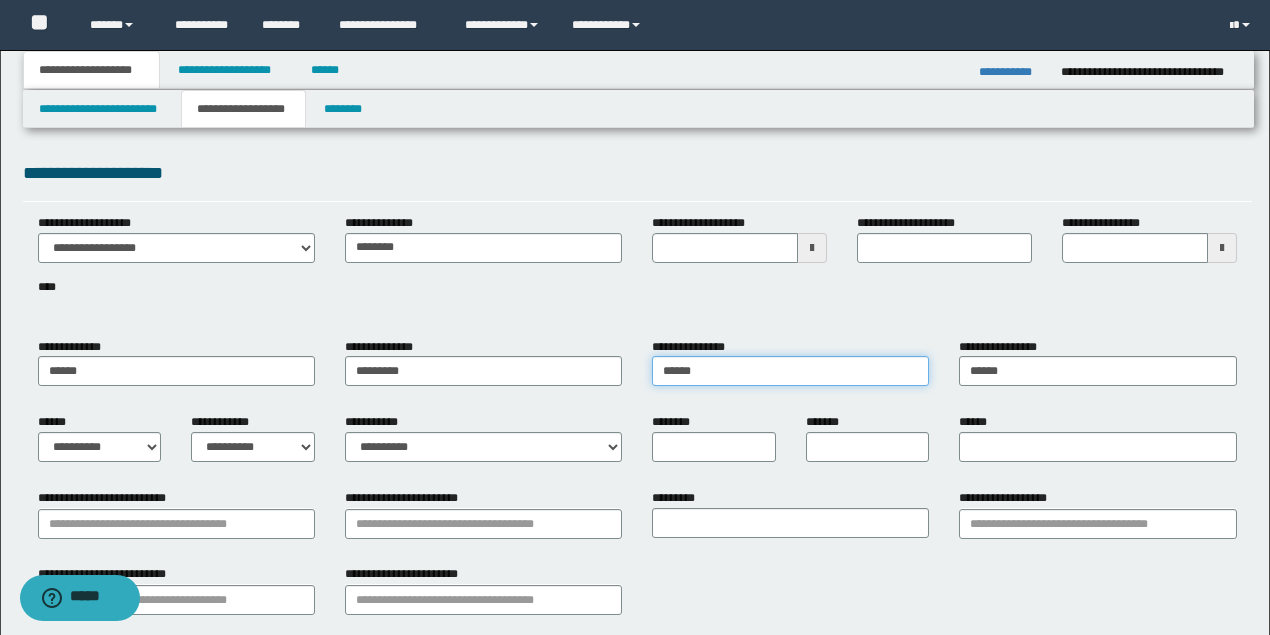 drag, startPoint x: 755, startPoint y: 346, endPoint x: 562, endPoint y: 338, distance: 193.16573 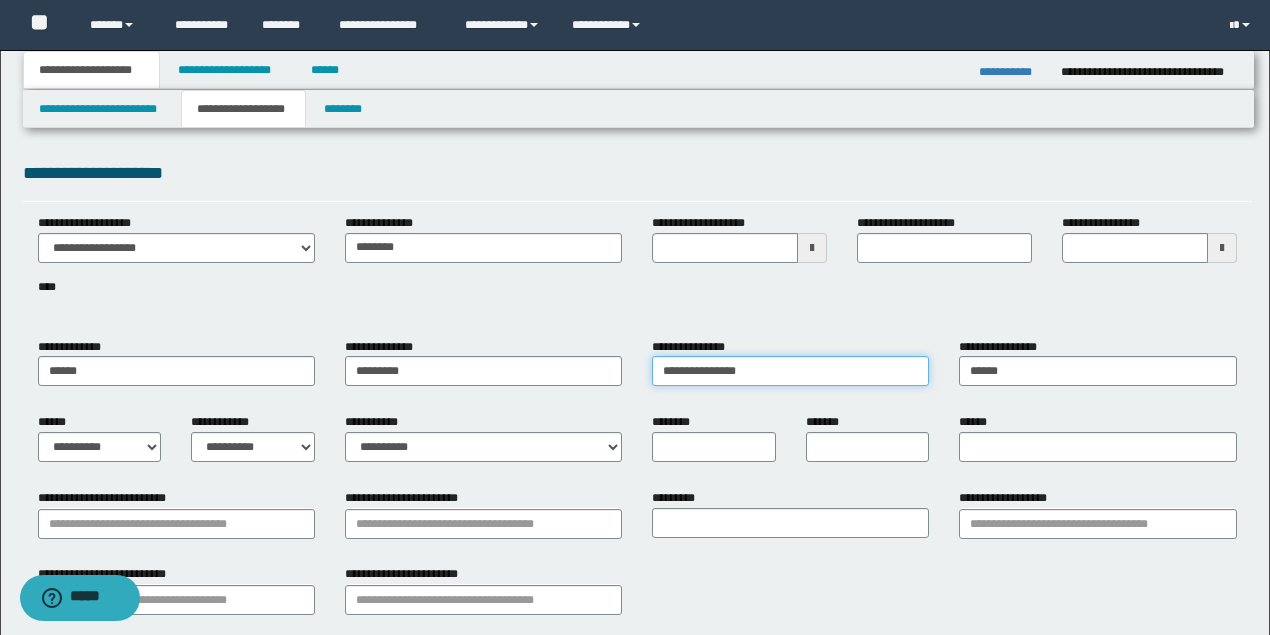drag, startPoint x: 718, startPoint y: 367, endPoint x: 1056, endPoint y: 378, distance: 338.17896 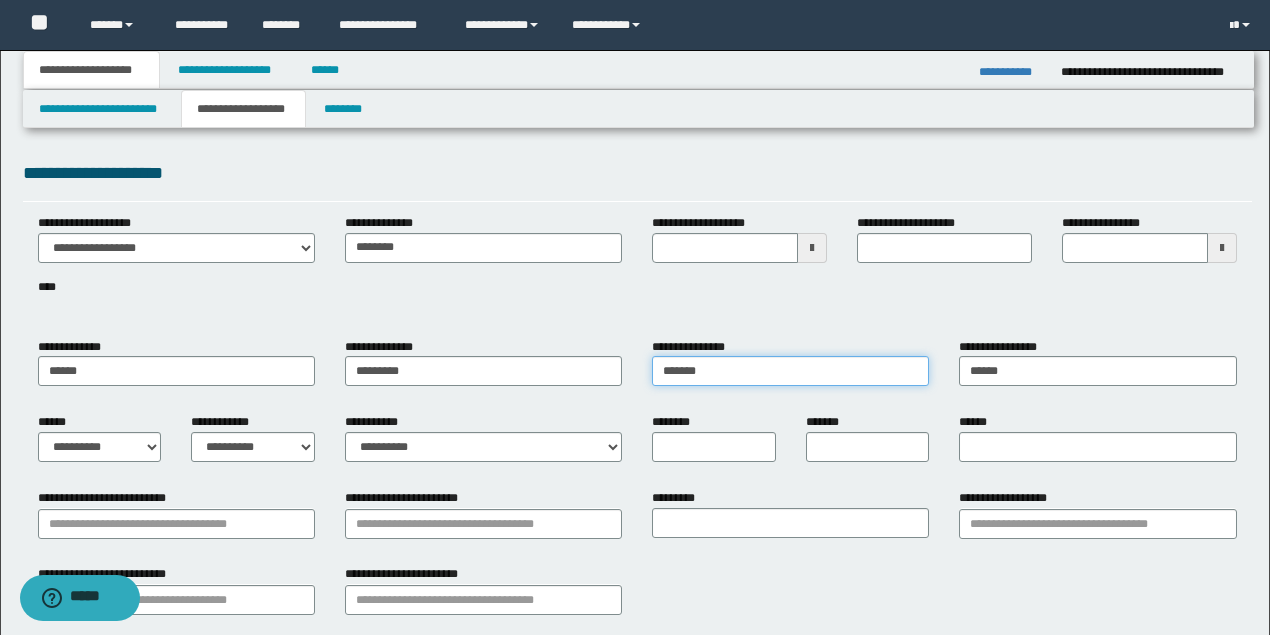 type on "******" 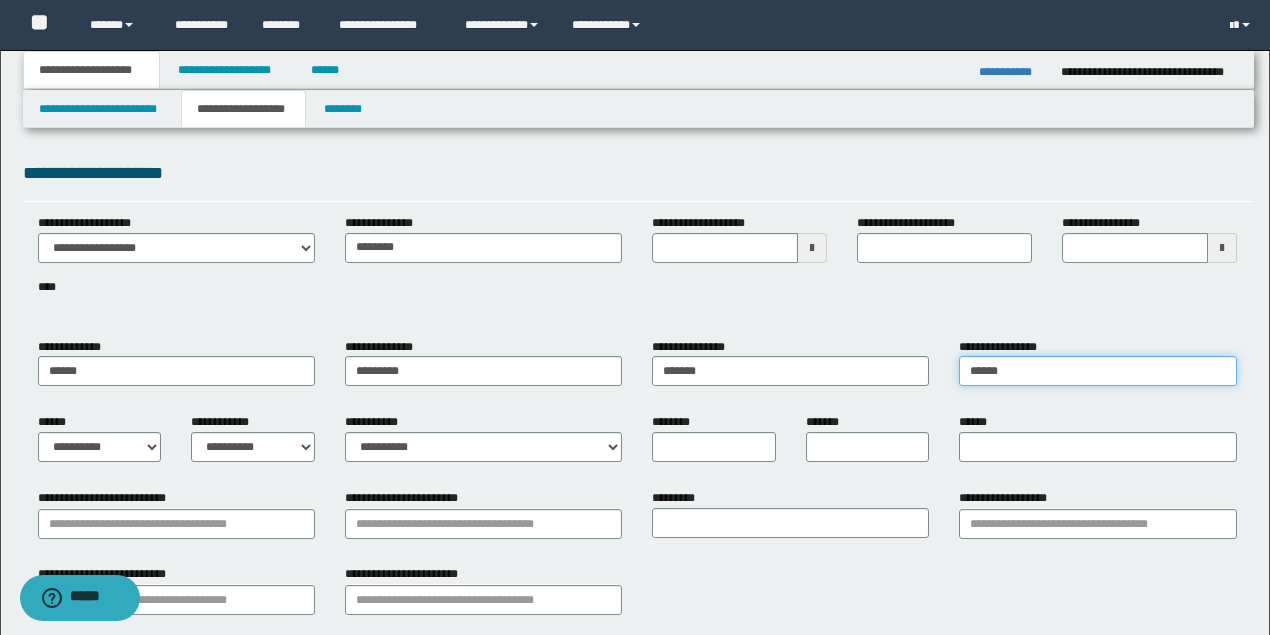 drag, startPoint x: 1056, startPoint y: 378, endPoint x: 872, endPoint y: 368, distance: 184.27155 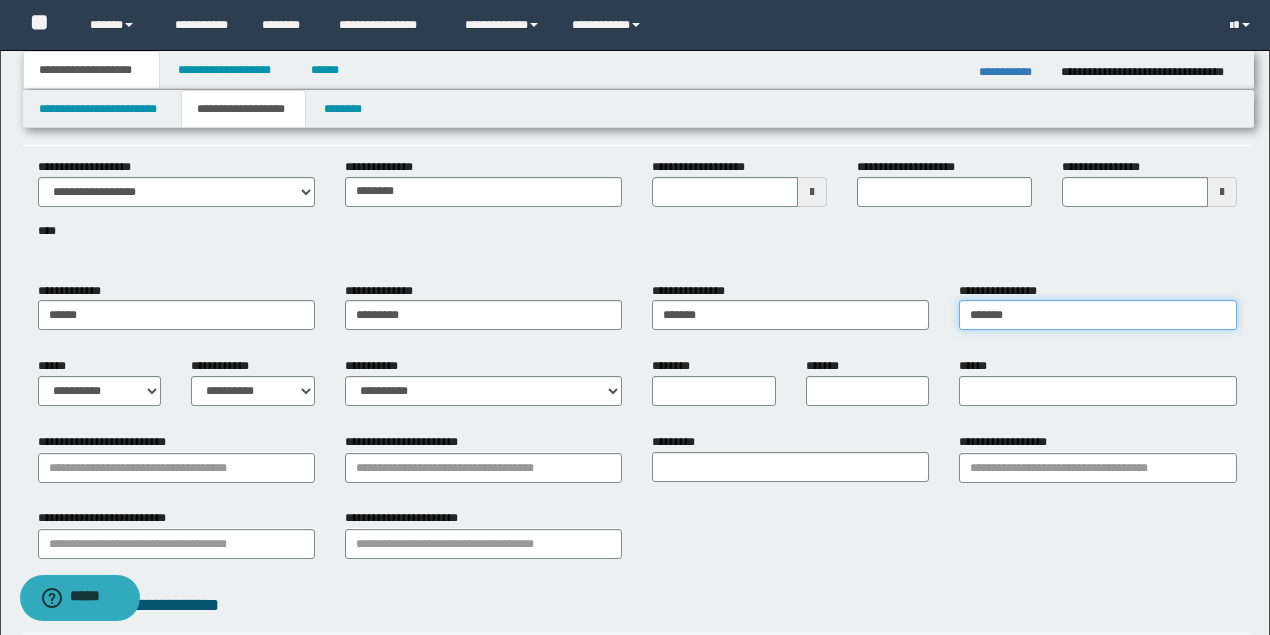 scroll, scrollTop: 133, scrollLeft: 0, axis: vertical 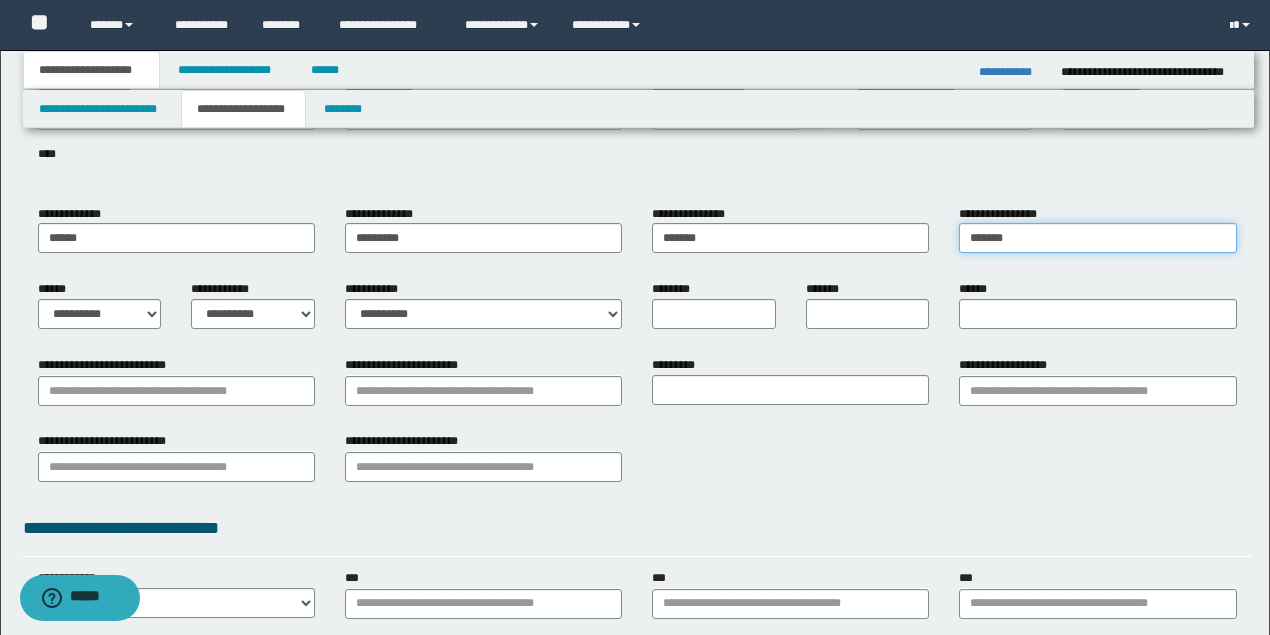 type on "******" 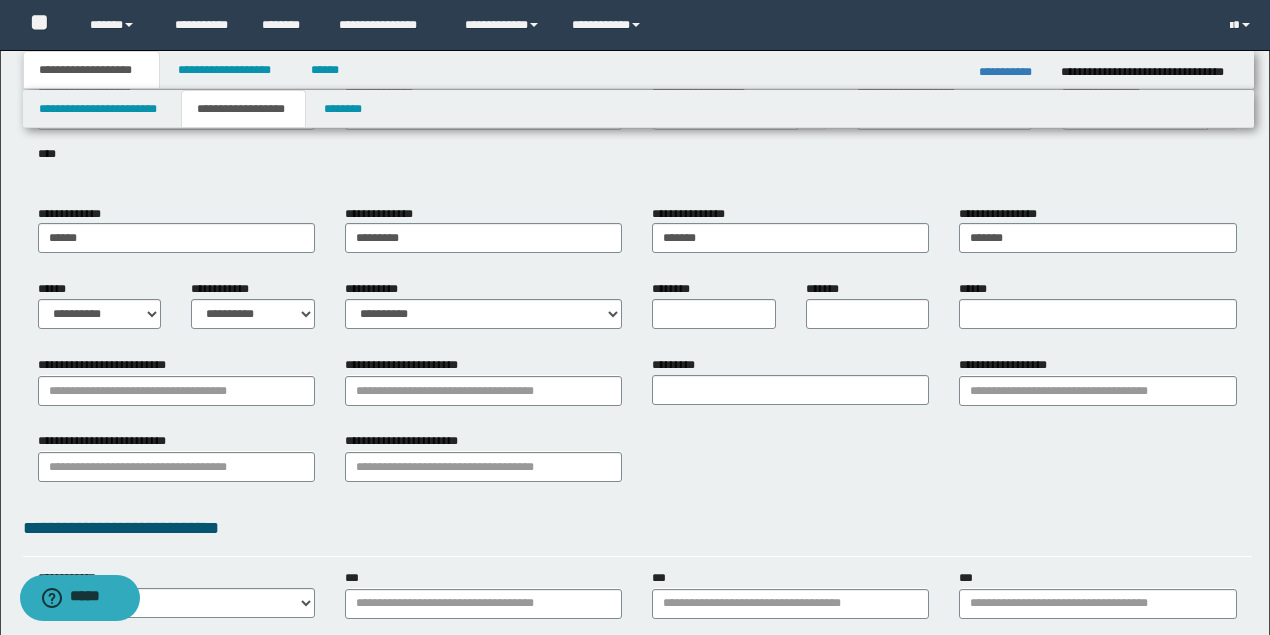 click on "*********" at bounding box center [790, 388] 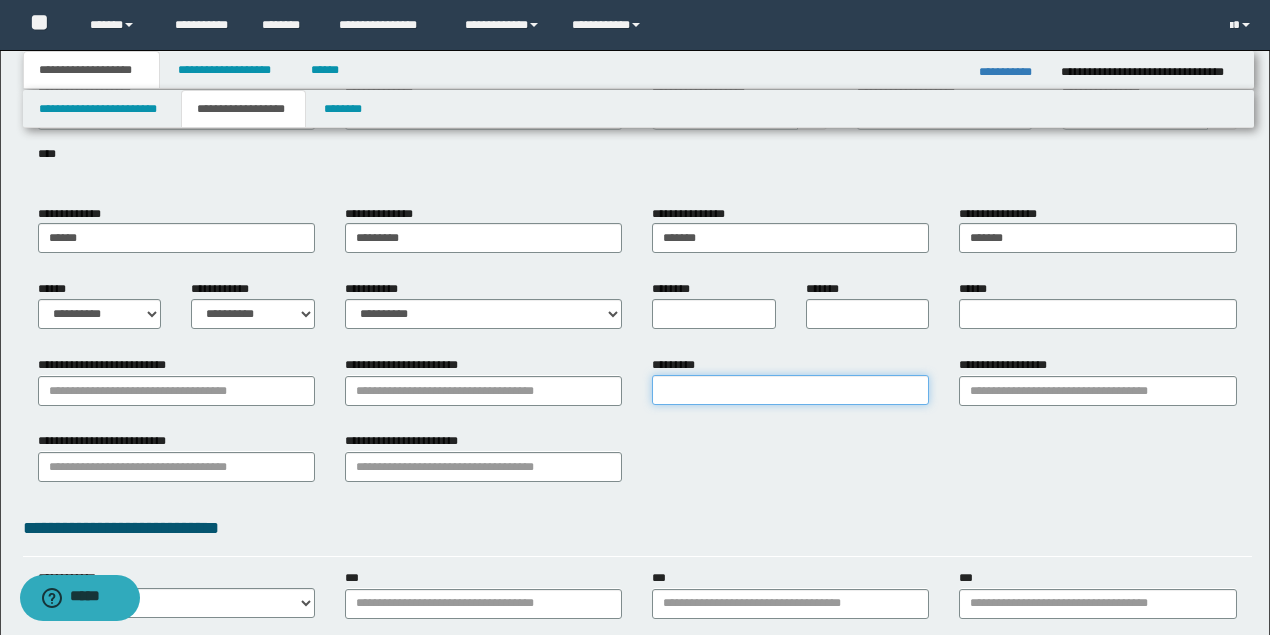 click on "*********" at bounding box center [790, 390] 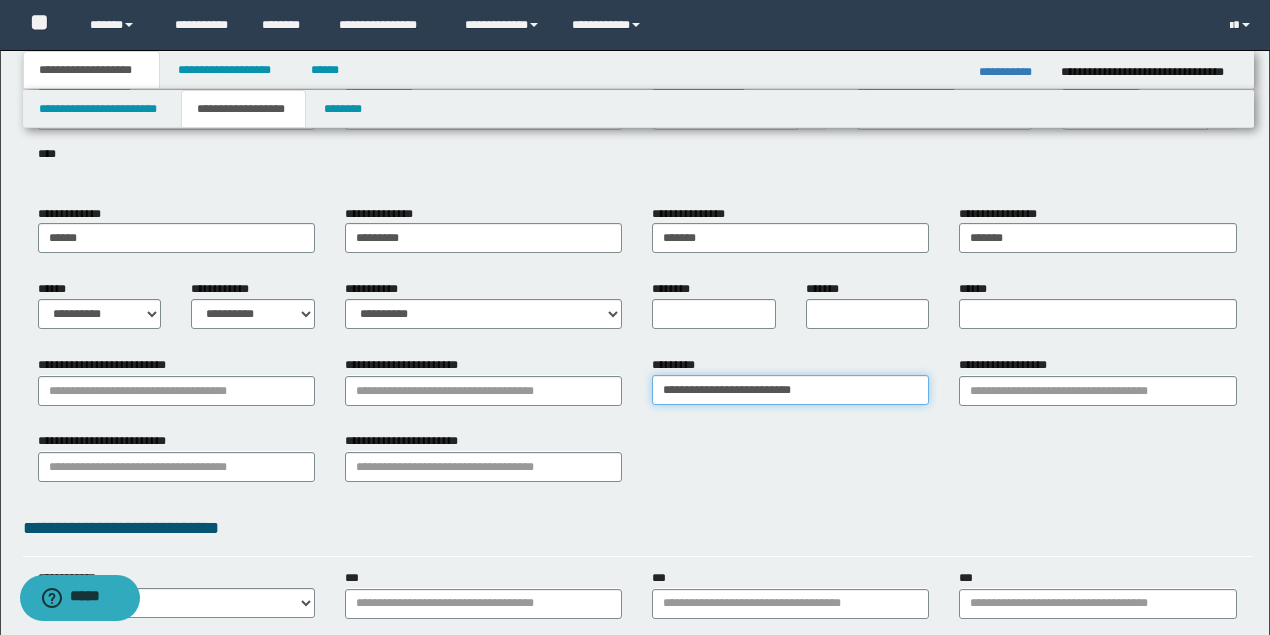 type on "**********" 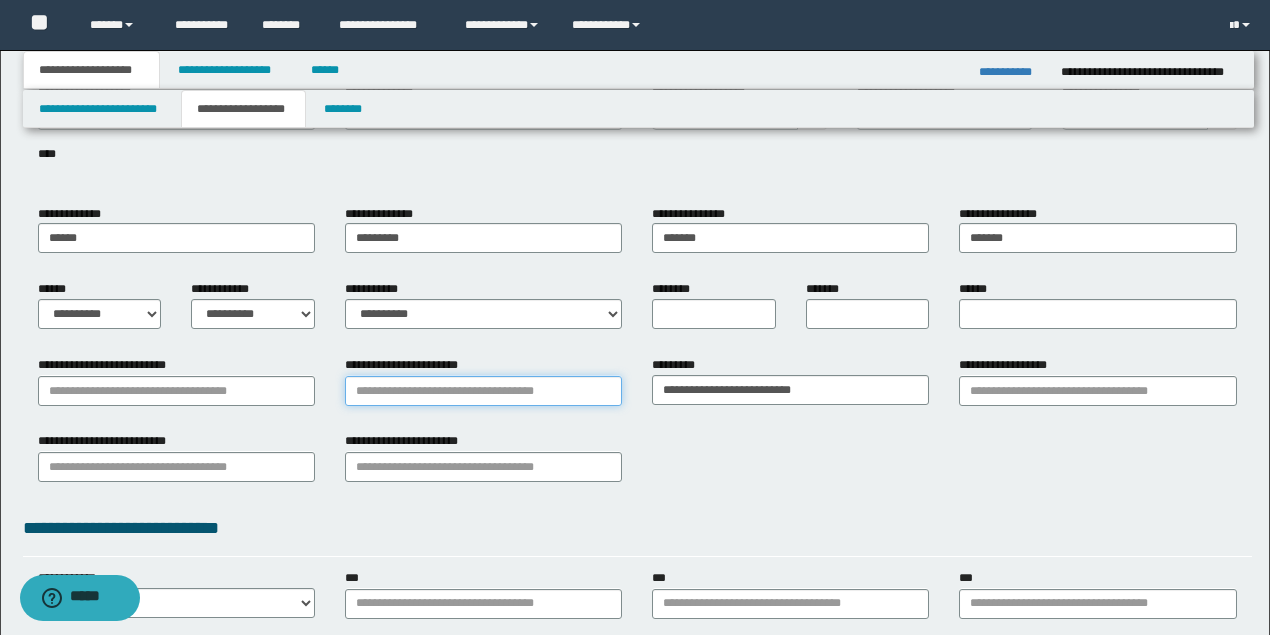 click on "**********" at bounding box center (483, 391) 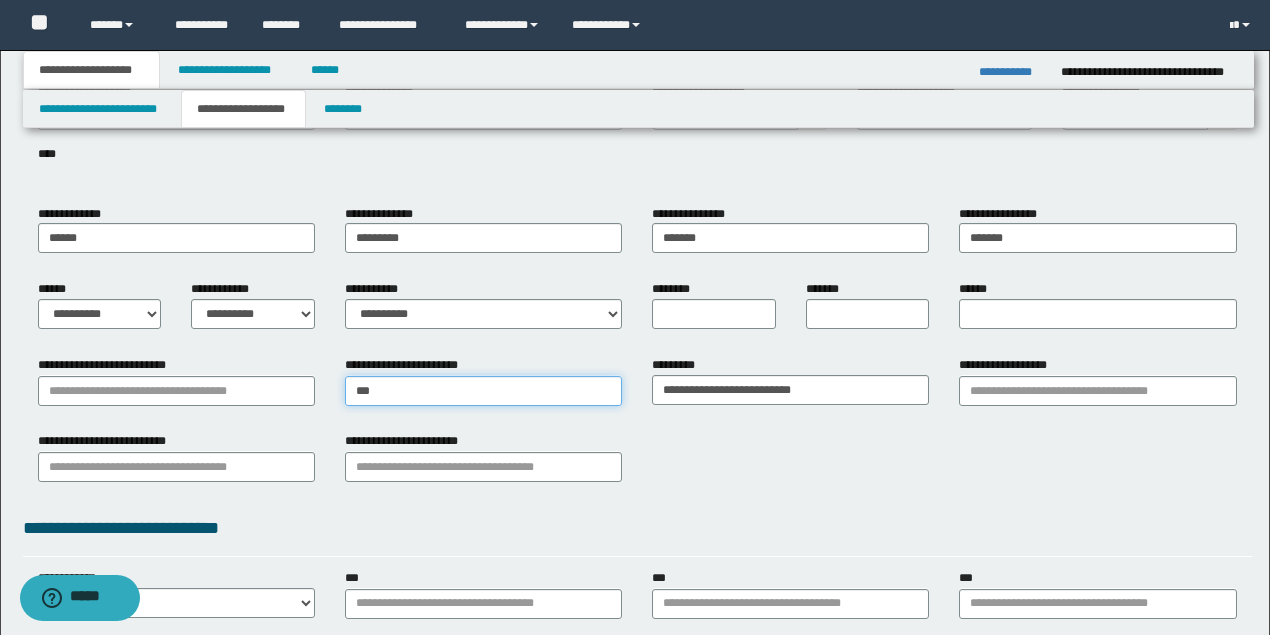 type on "****" 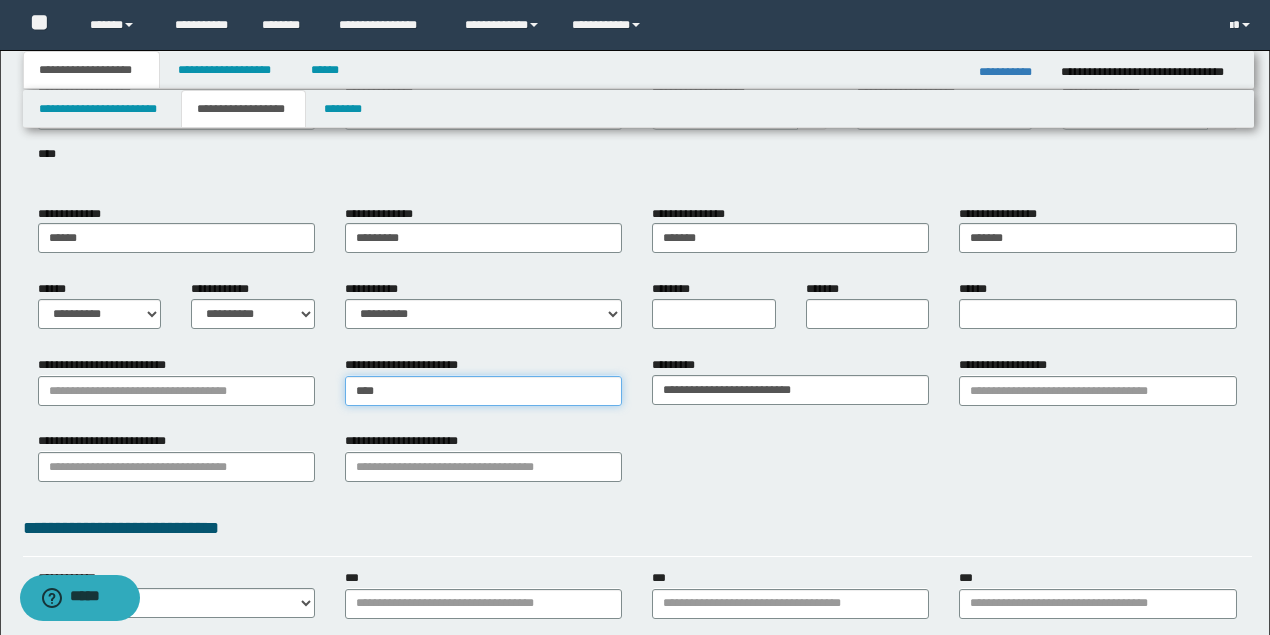 type on "**********" 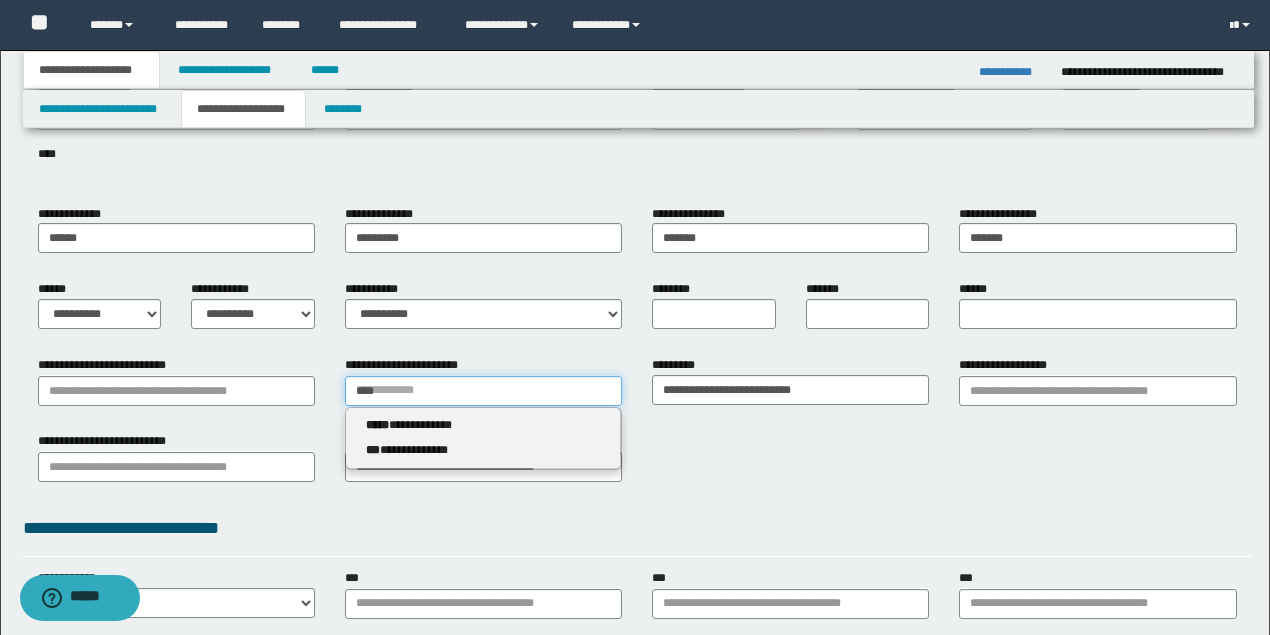 type on "****" 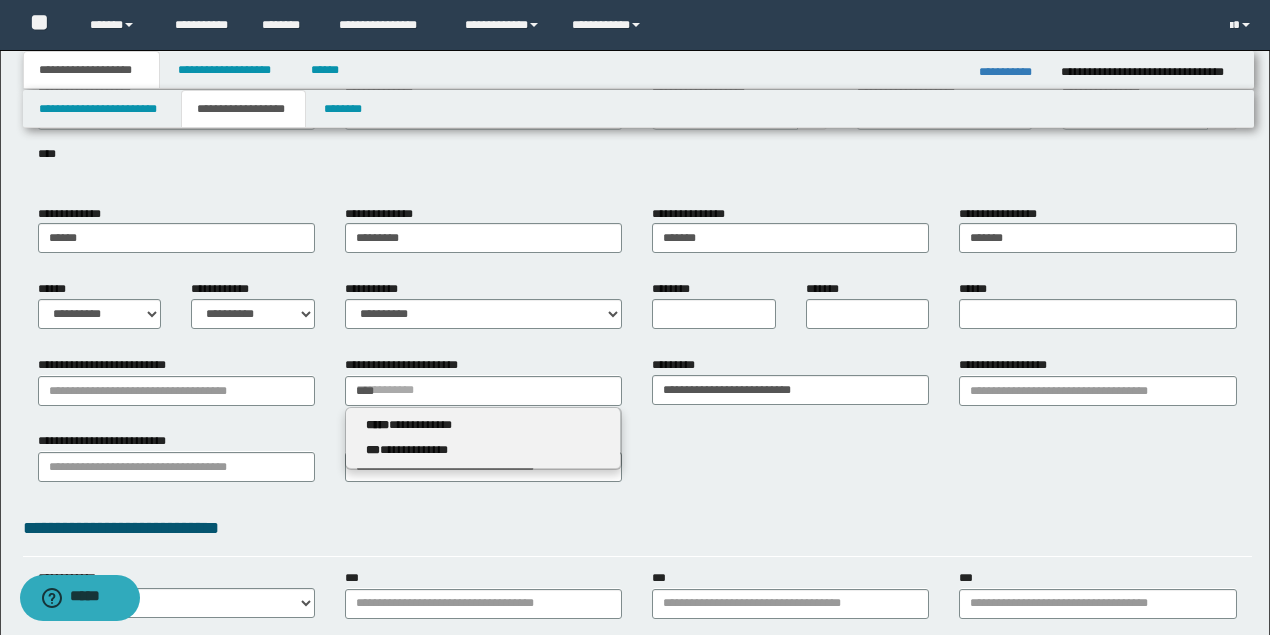 type 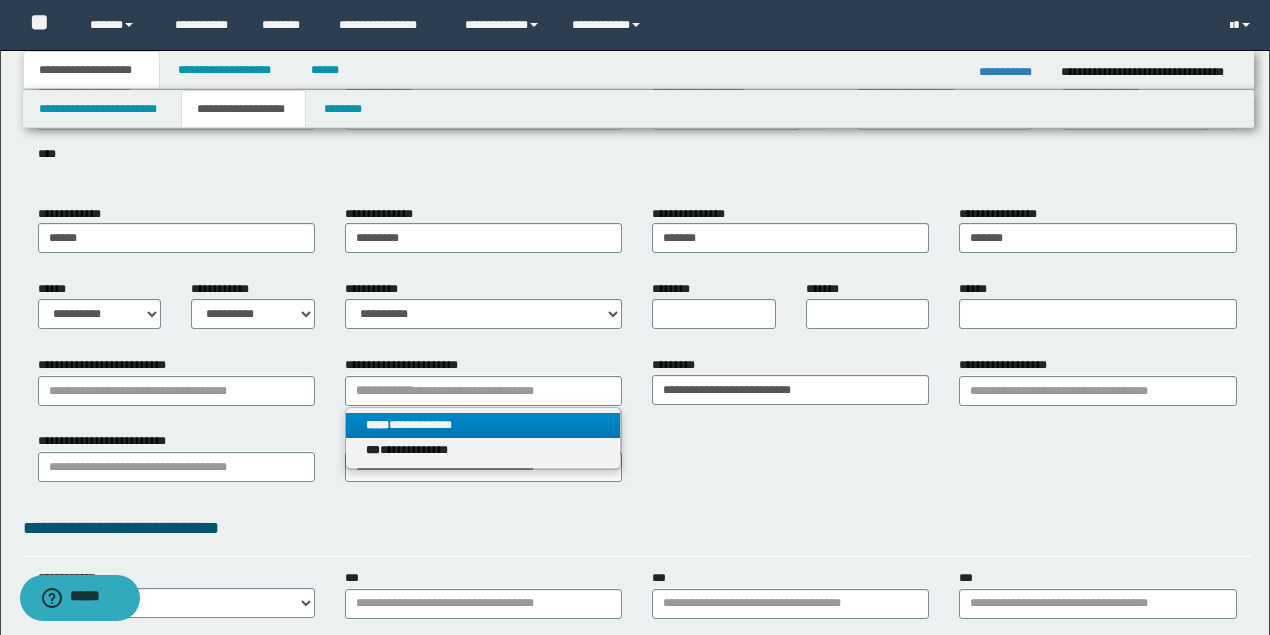 click on "**********" at bounding box center (483, 425) 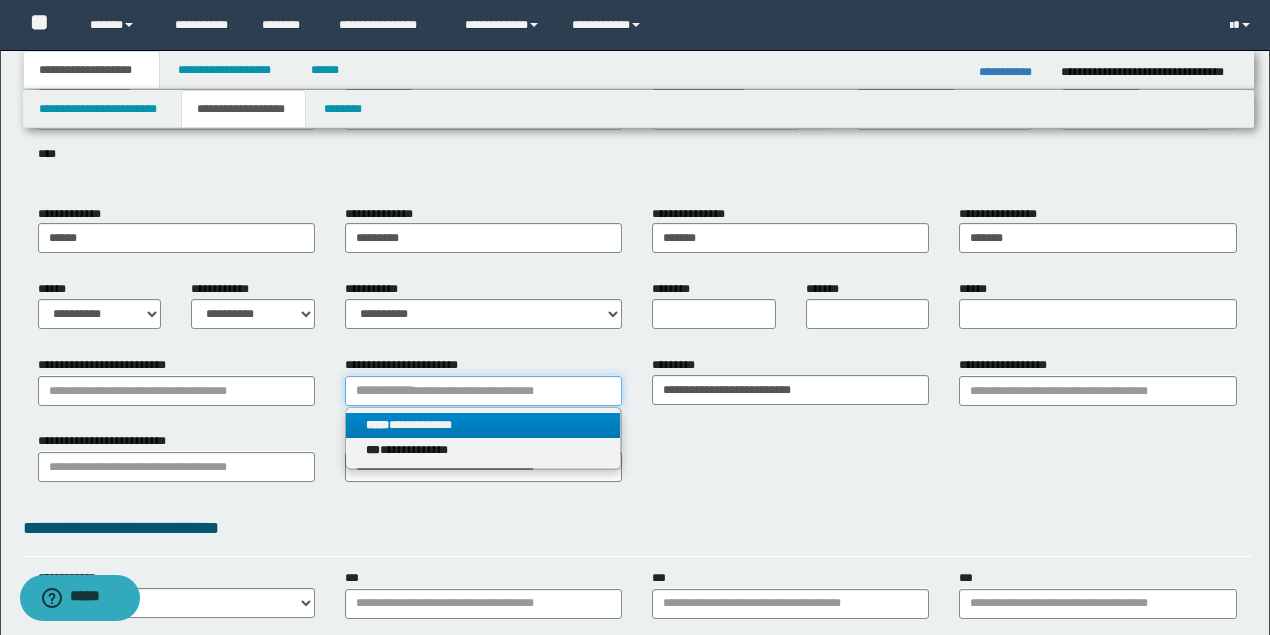 type 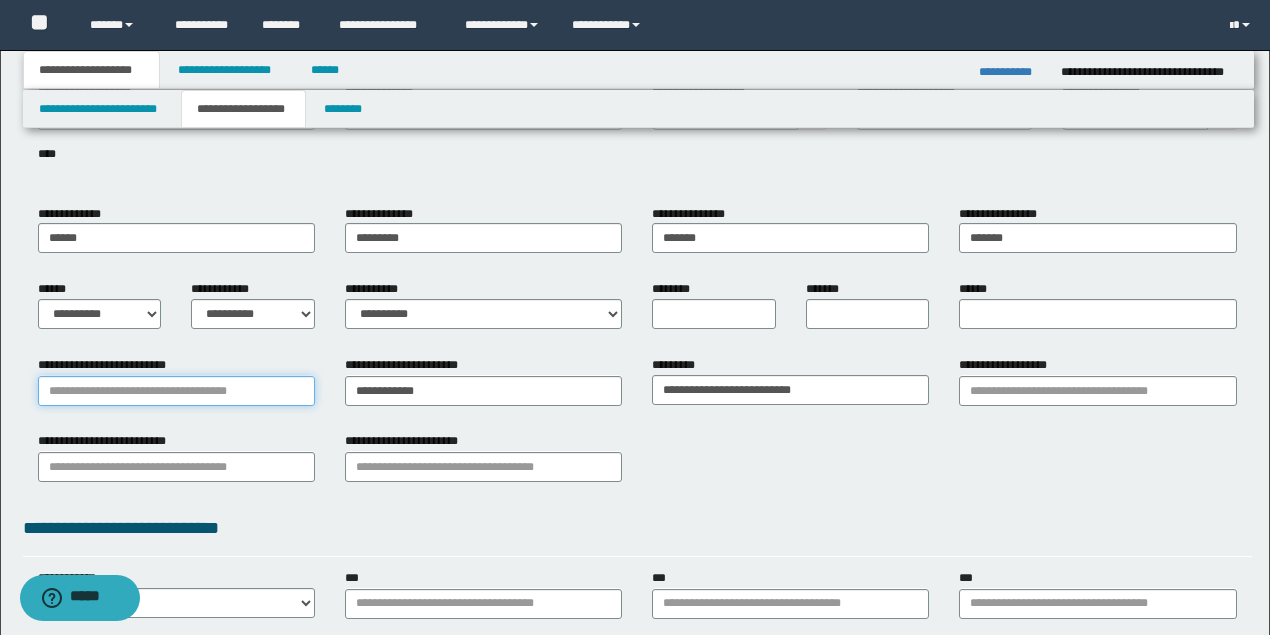 click on "**********" at bounding box center [176, 391] 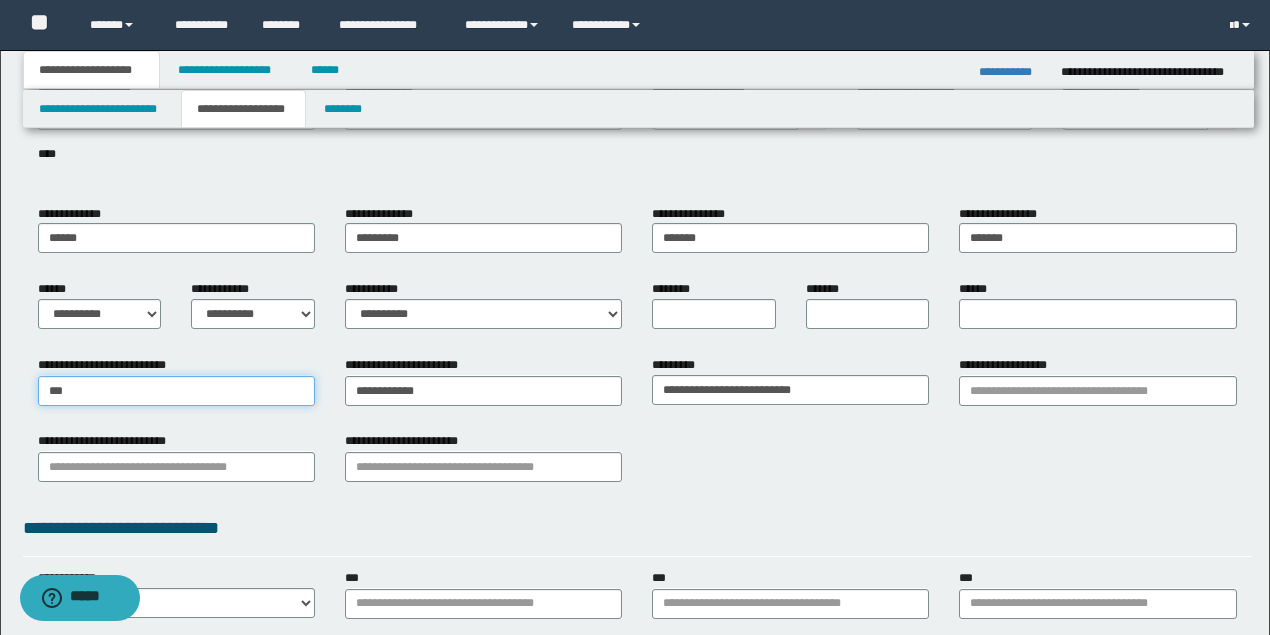 type on "****" 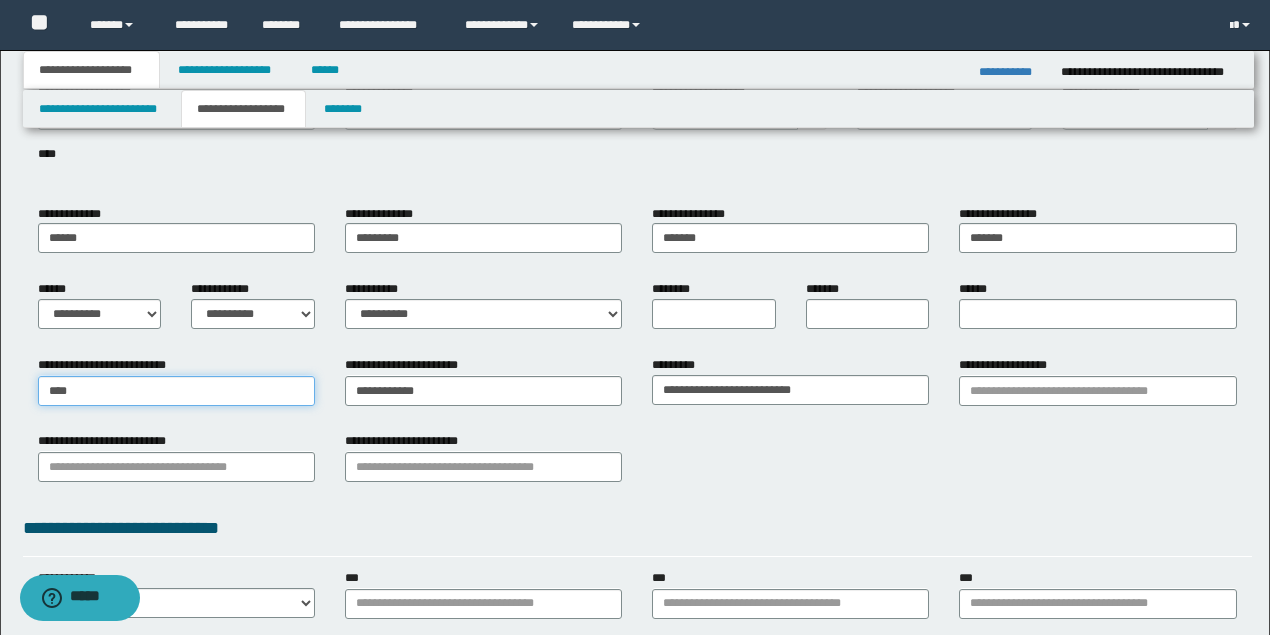 type on "**********" 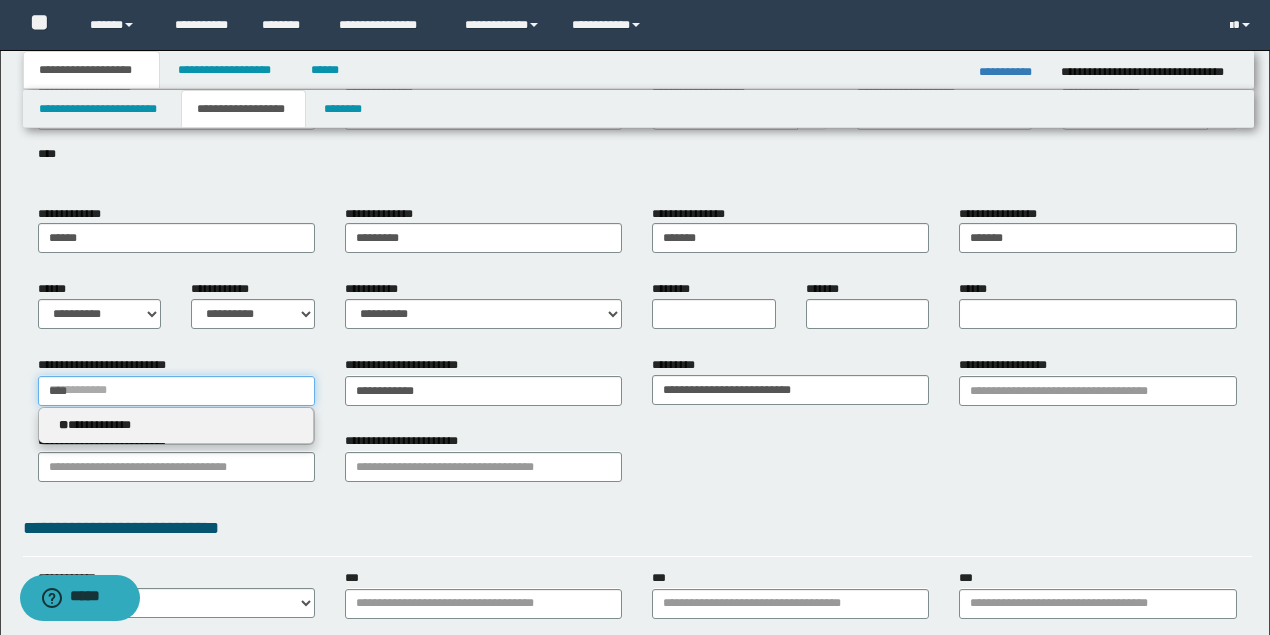 type on "****" 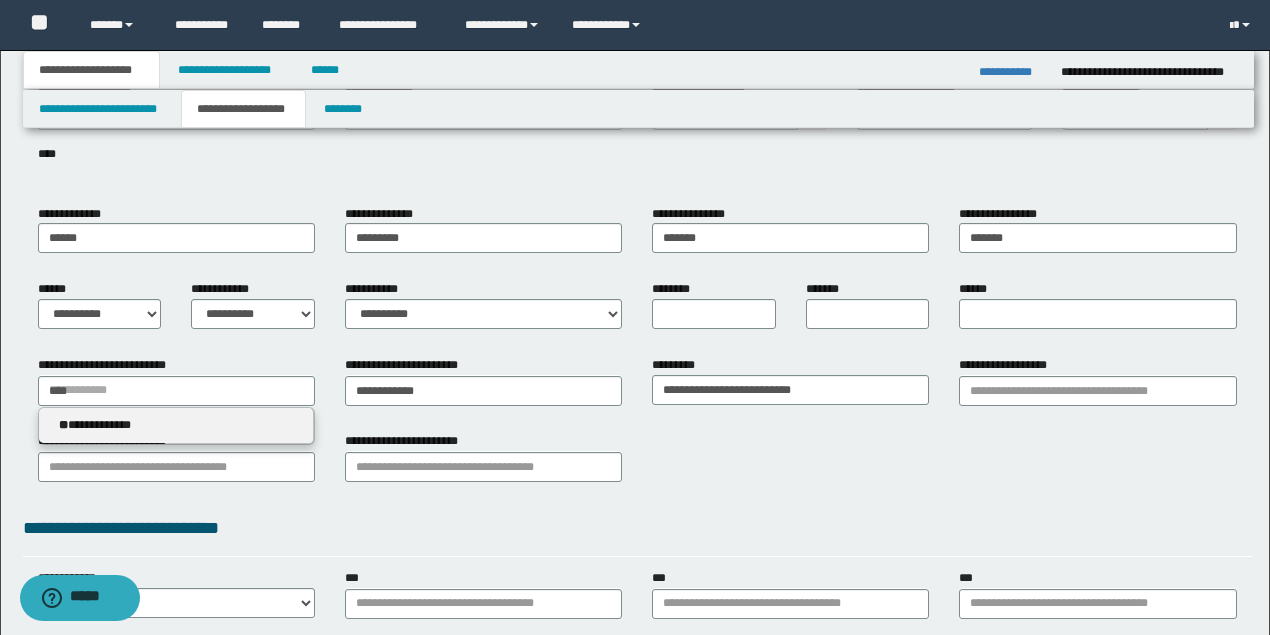 type 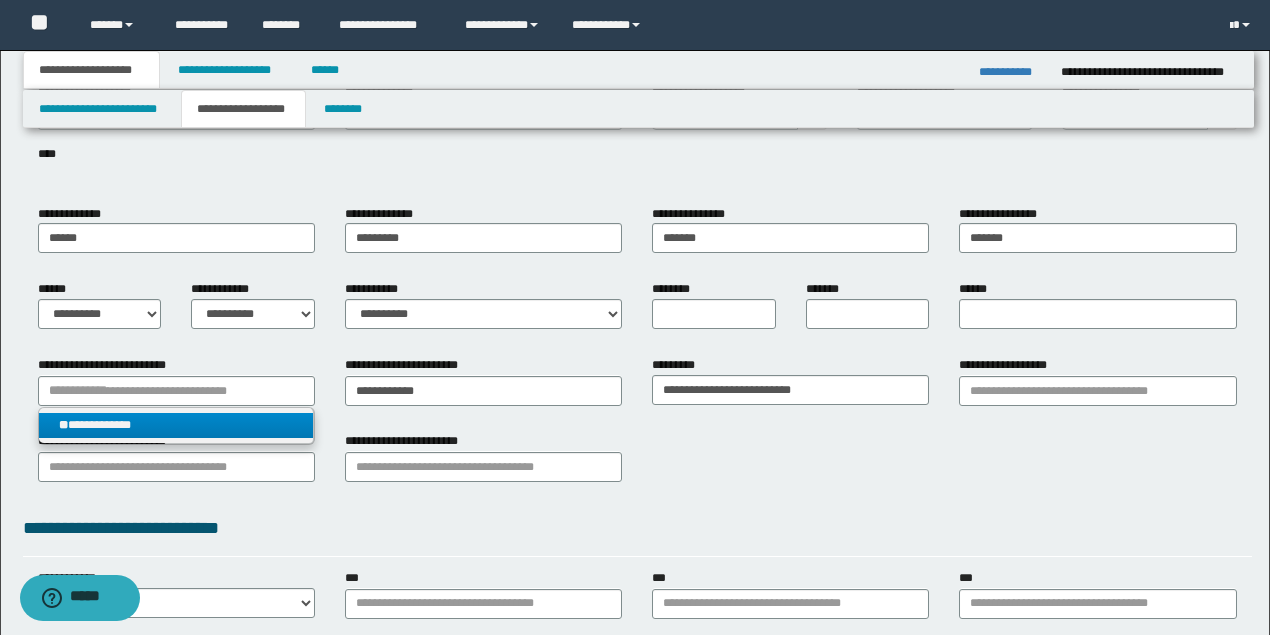 click on "**********" at bounding box center [176, 425] 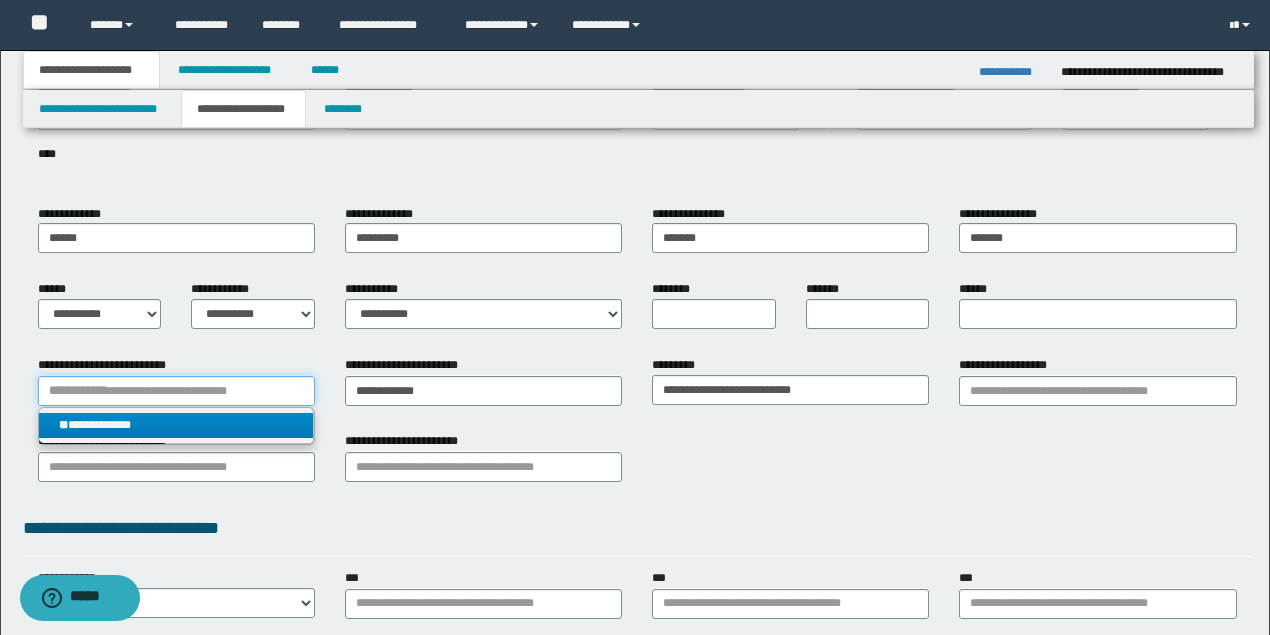 type 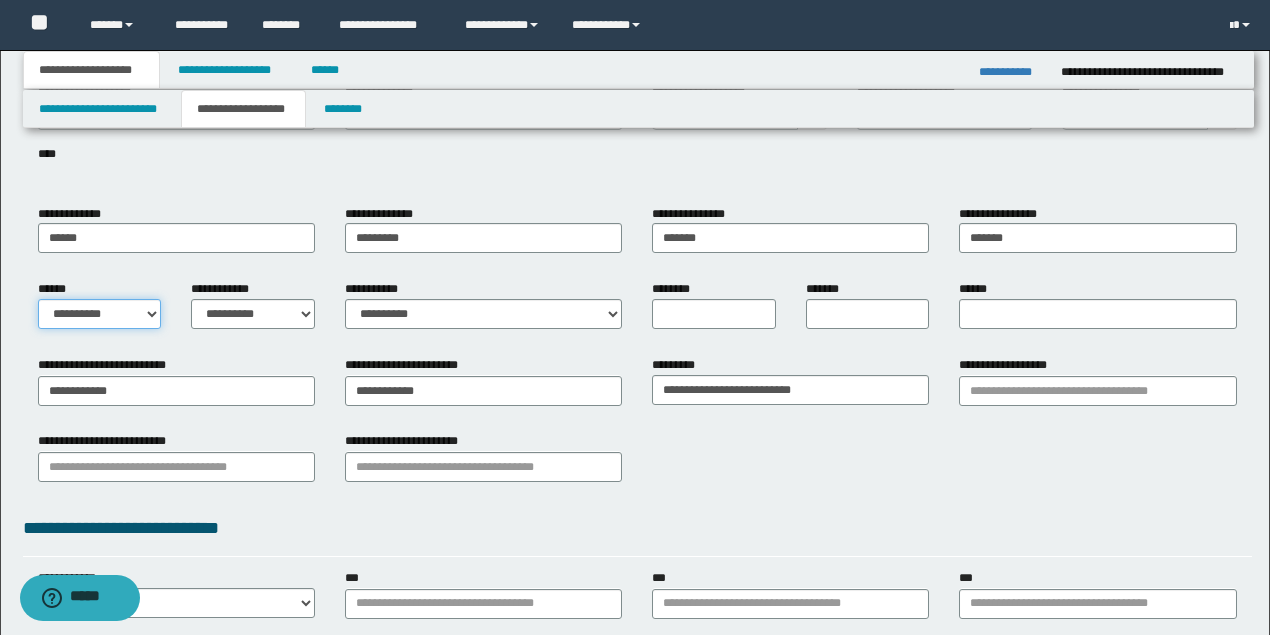 click on "**********" at bounding box center [100, 314] 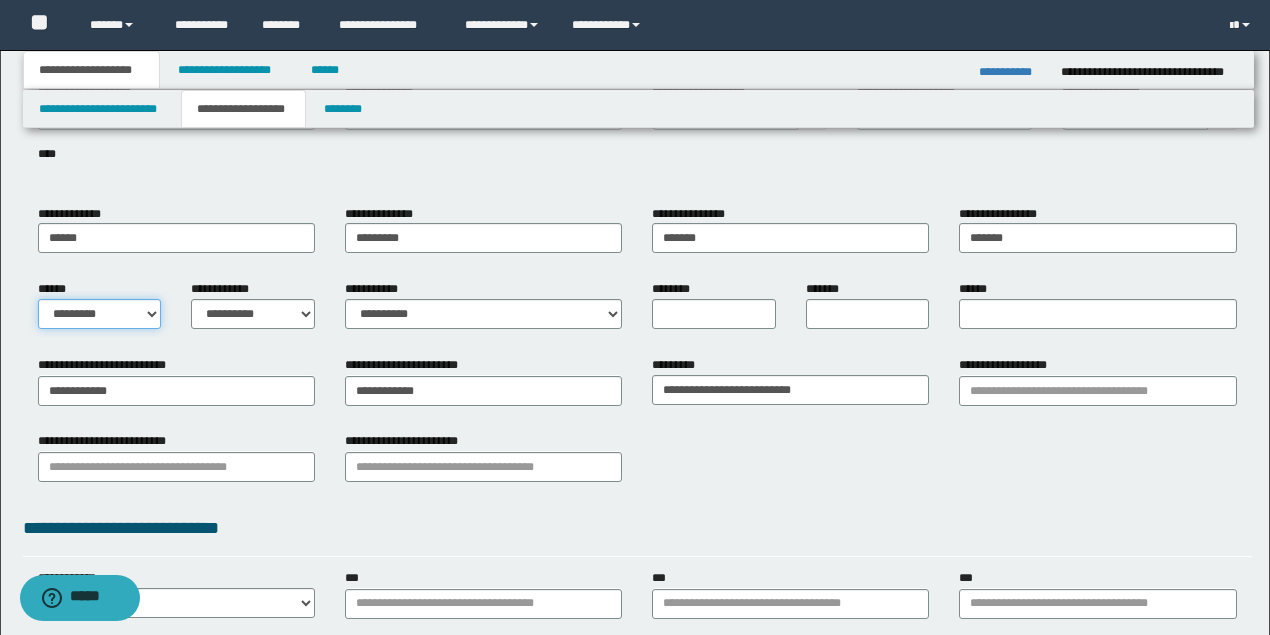 click on "**********" at bounding box center [100, 314] 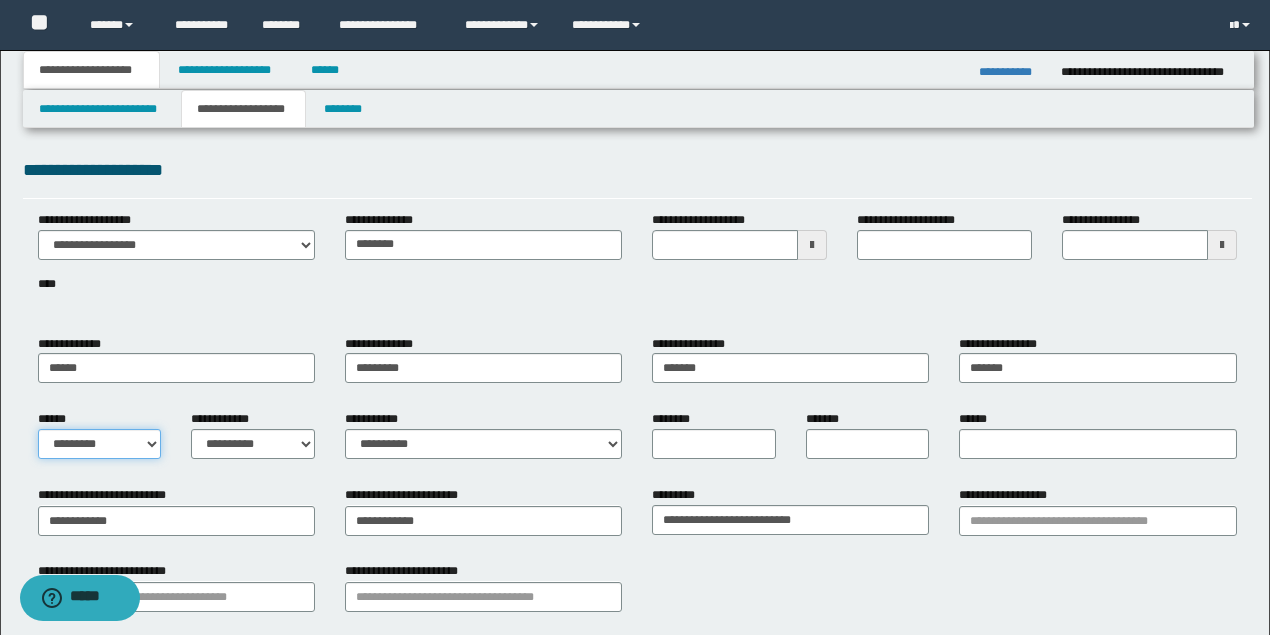 scroll, scrollTop: 0, scrollLeft: 0, axis: both 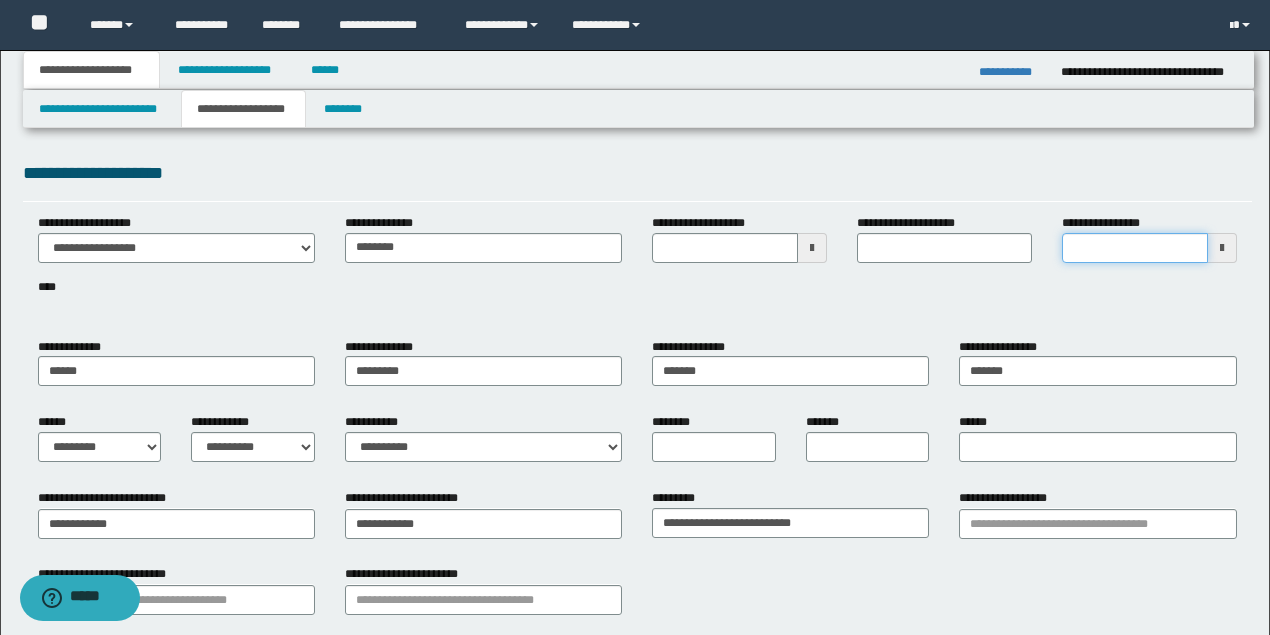 click on "**********" at bounding box center (1135, 248) 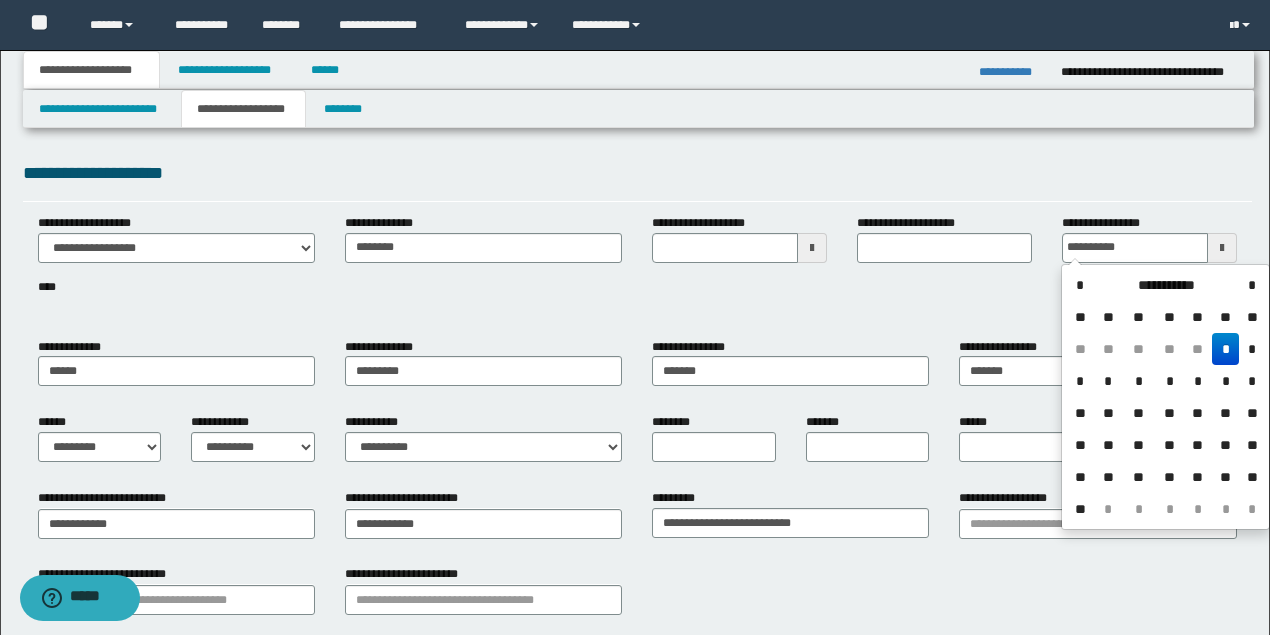 type on "**********" 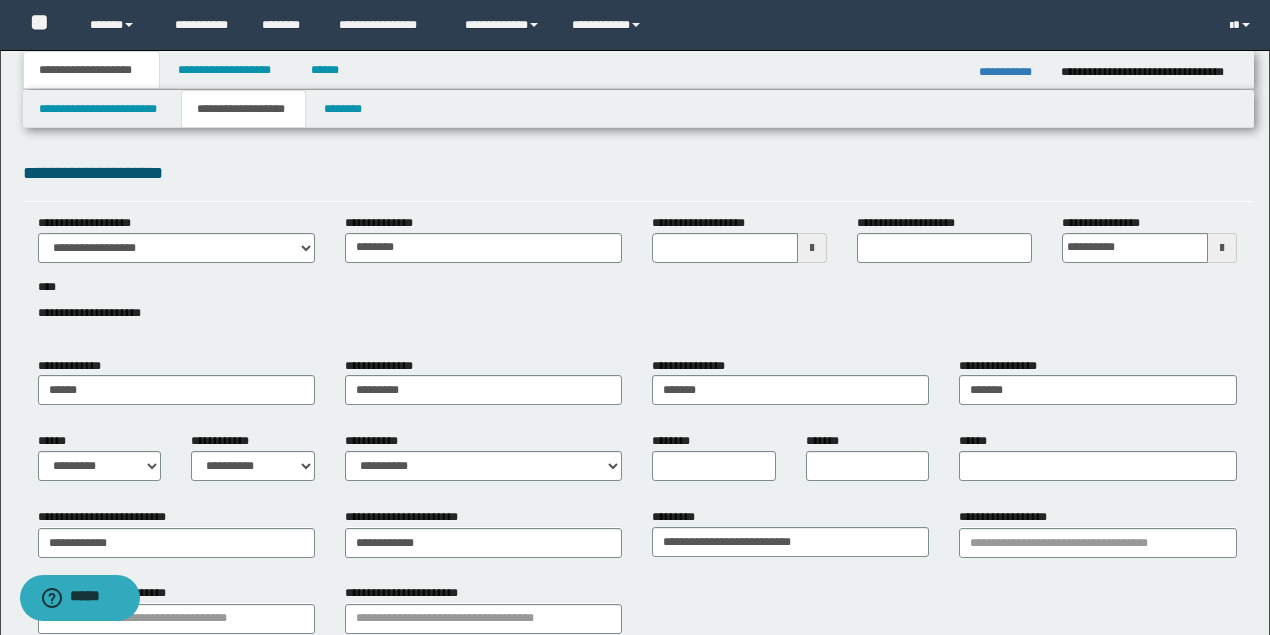 click on "**********" at bounding box center [637, 279] 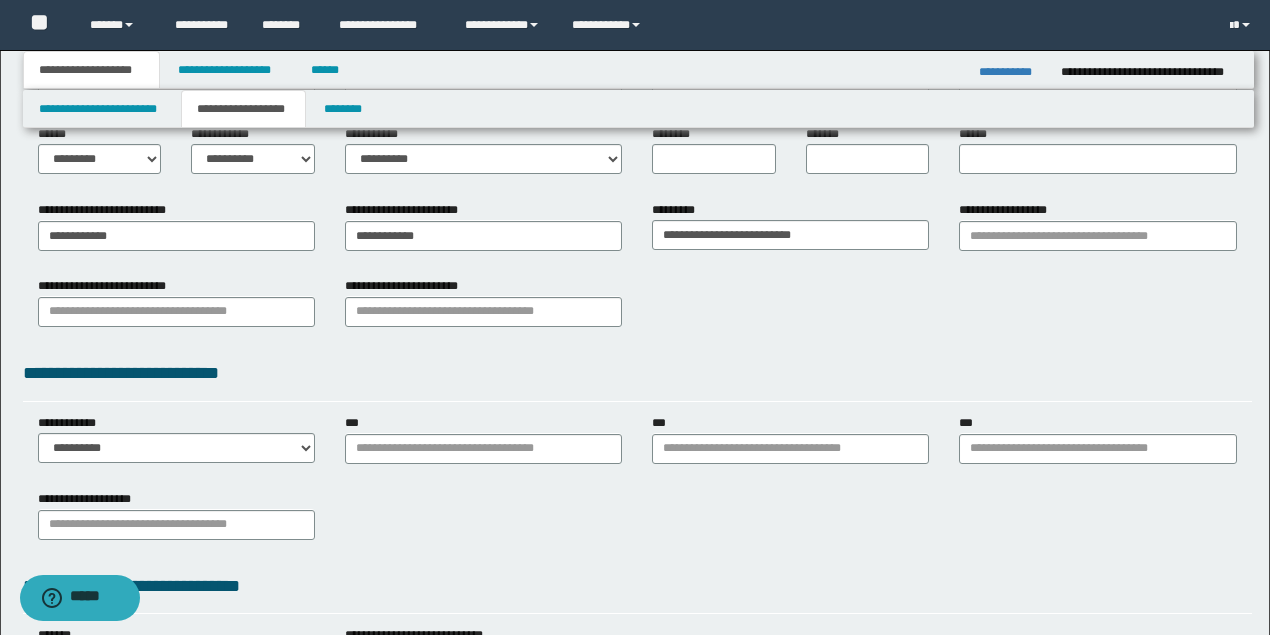 scroll, scrollTop: 333, scrollLeft: 0, axis: vertical 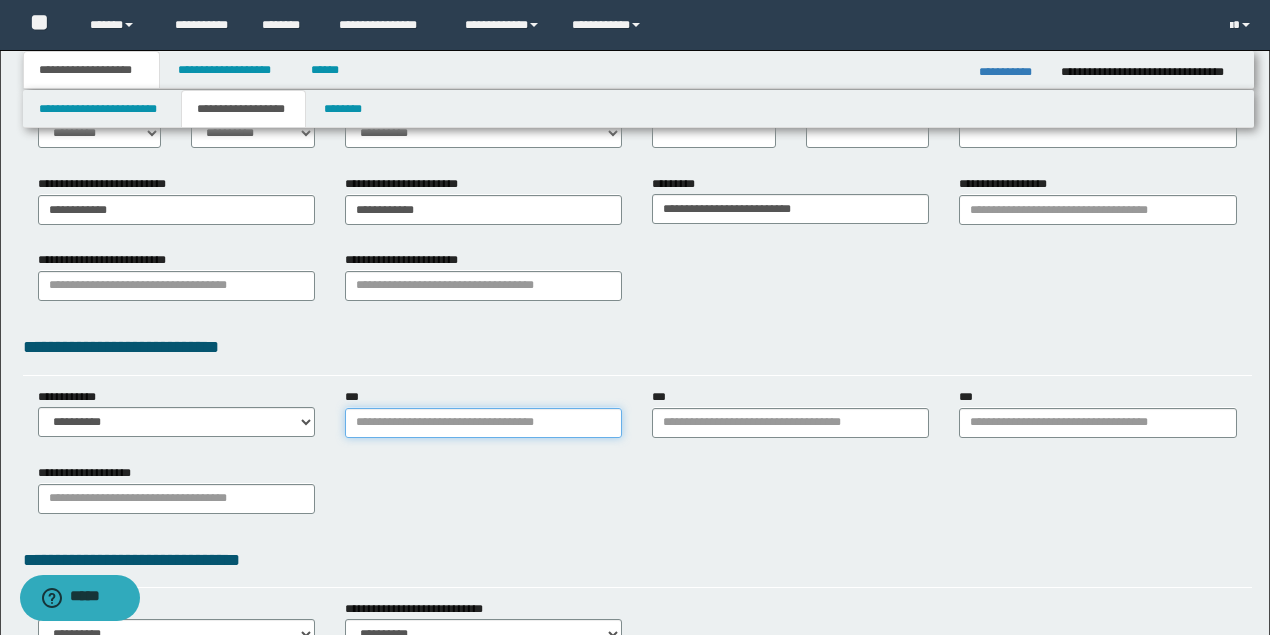 click on "***" at bounding box center (483, 423) 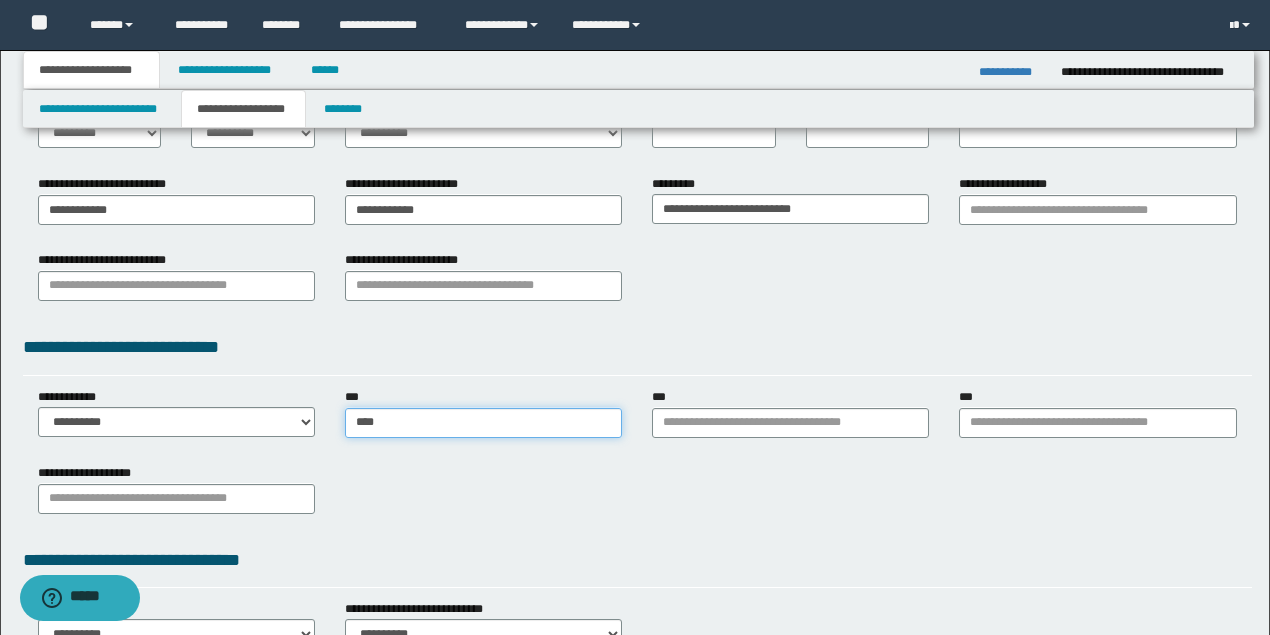 type on "*****" 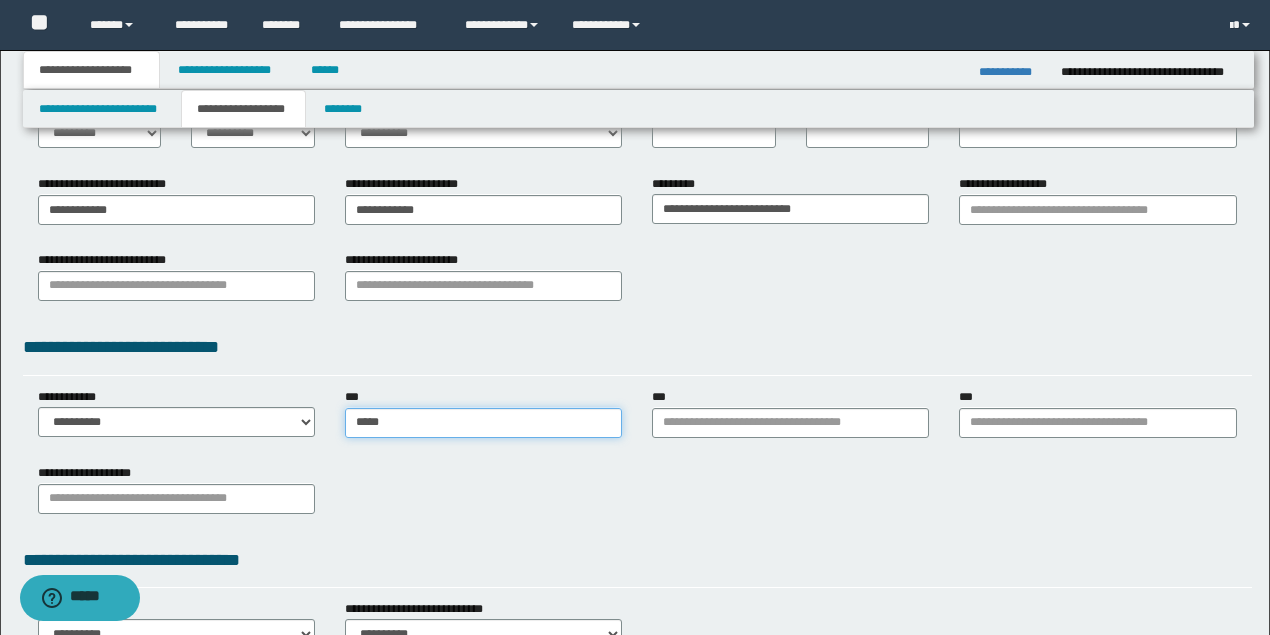 type on "*****" 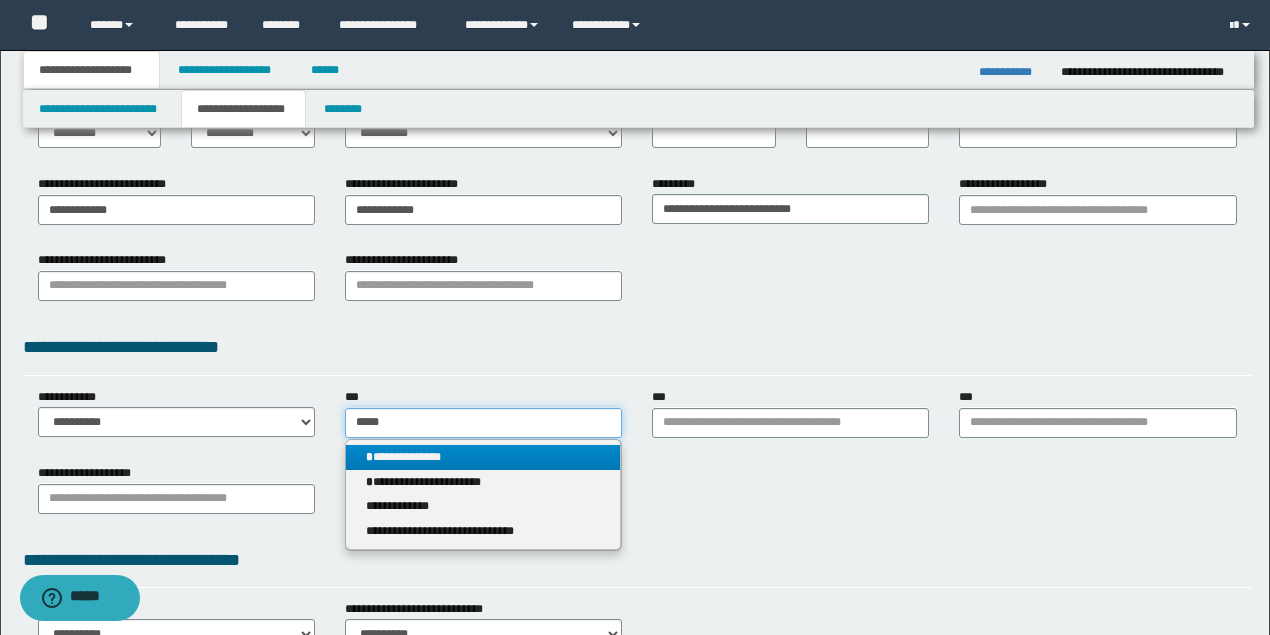 type on "*****" 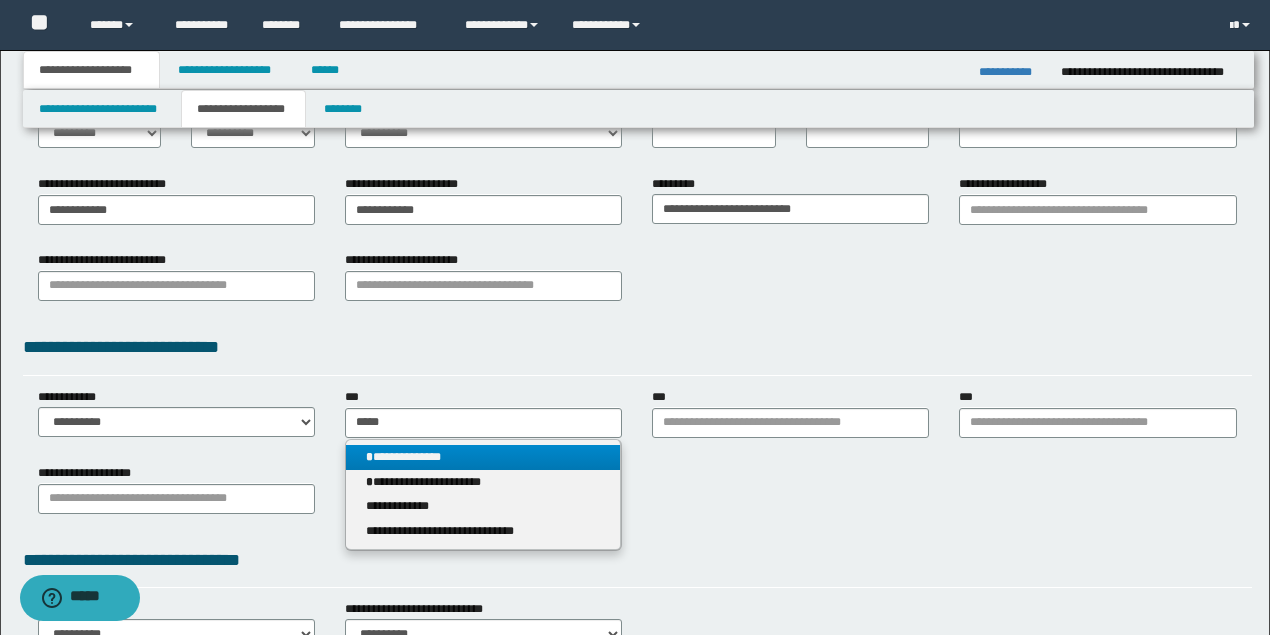 type 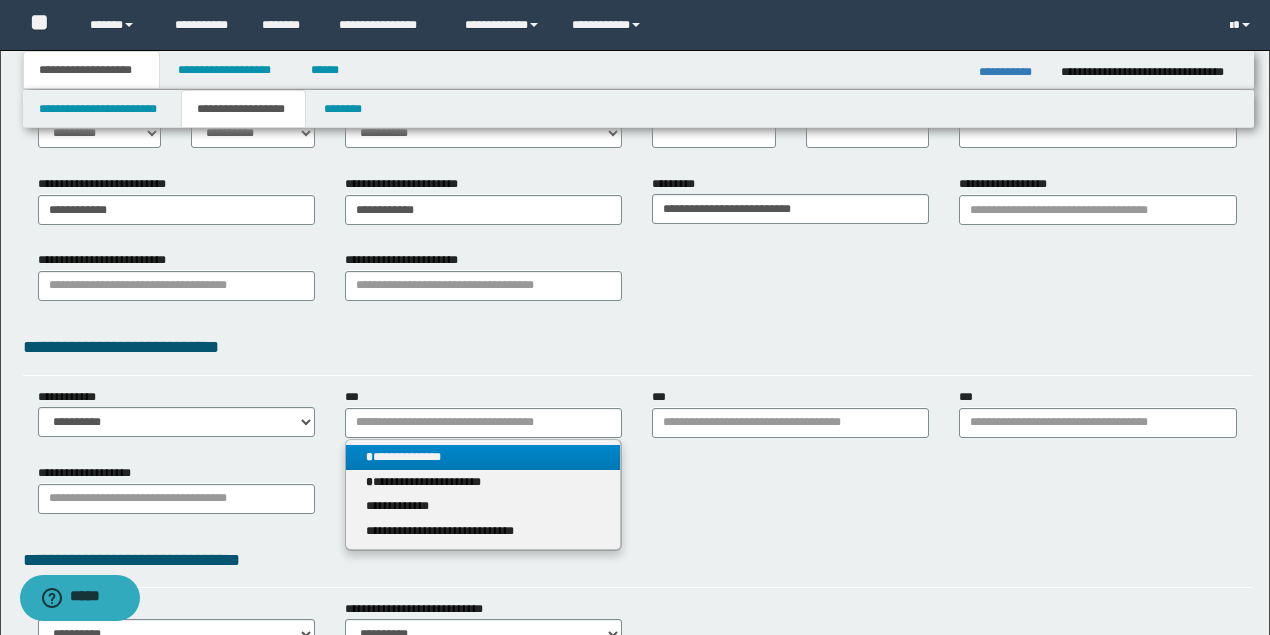 click on "**********" at bounding box center (483, 457) 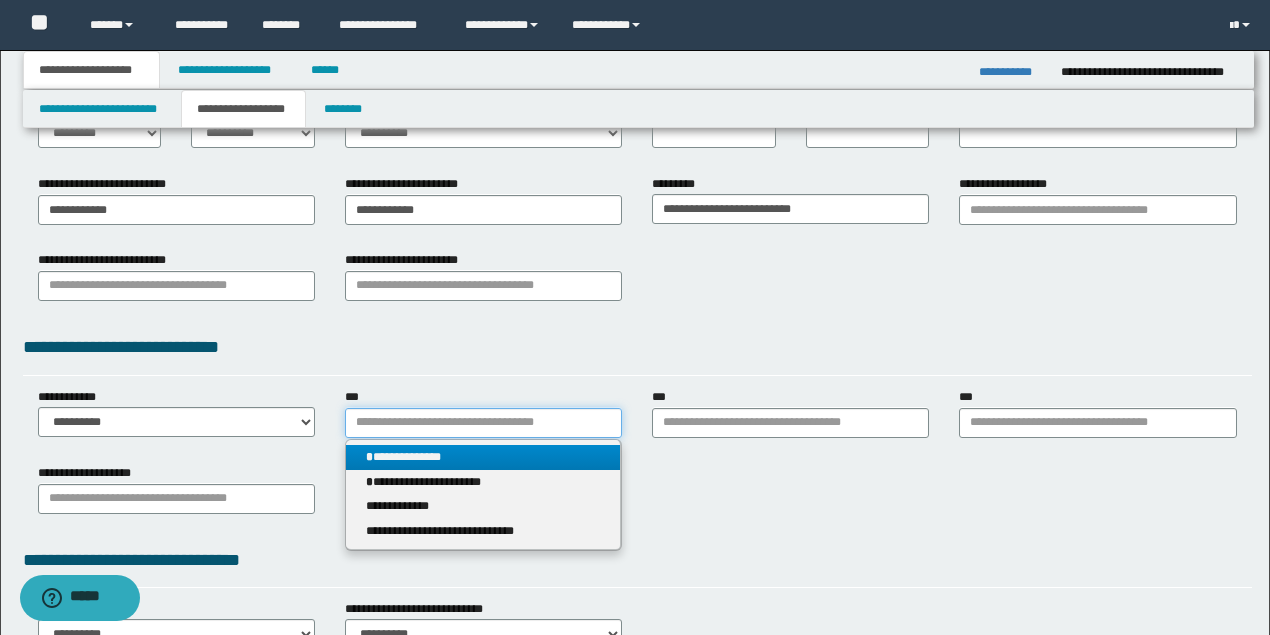 type 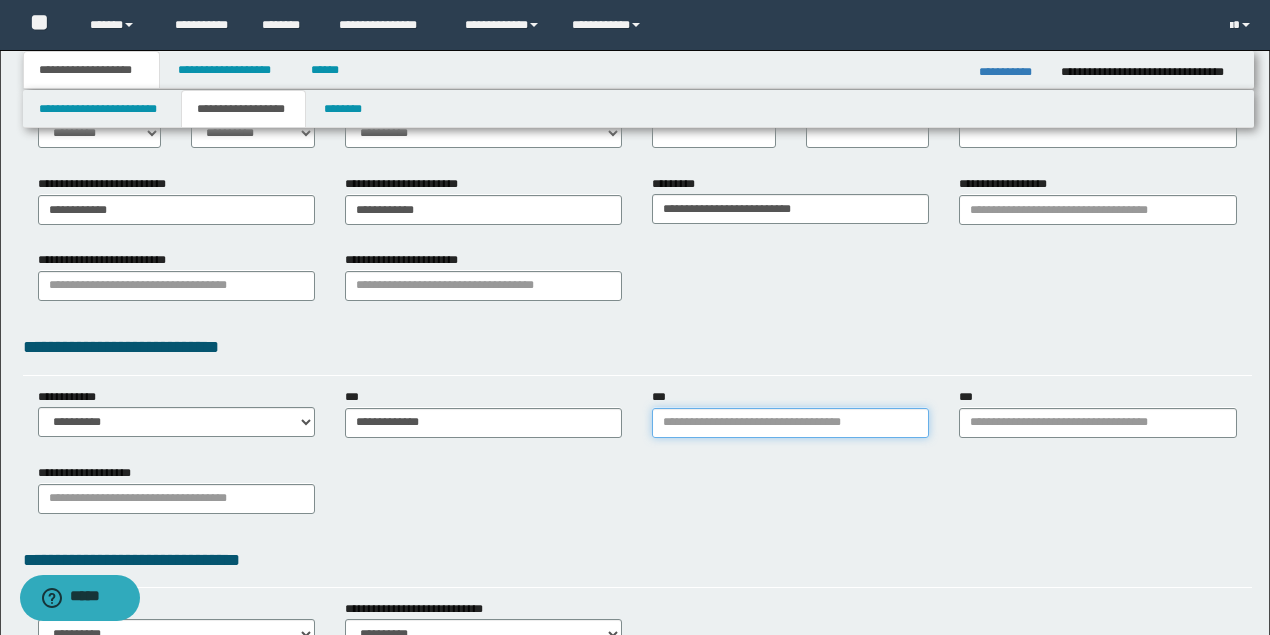 click on "***" at bounding box center (790, 423) 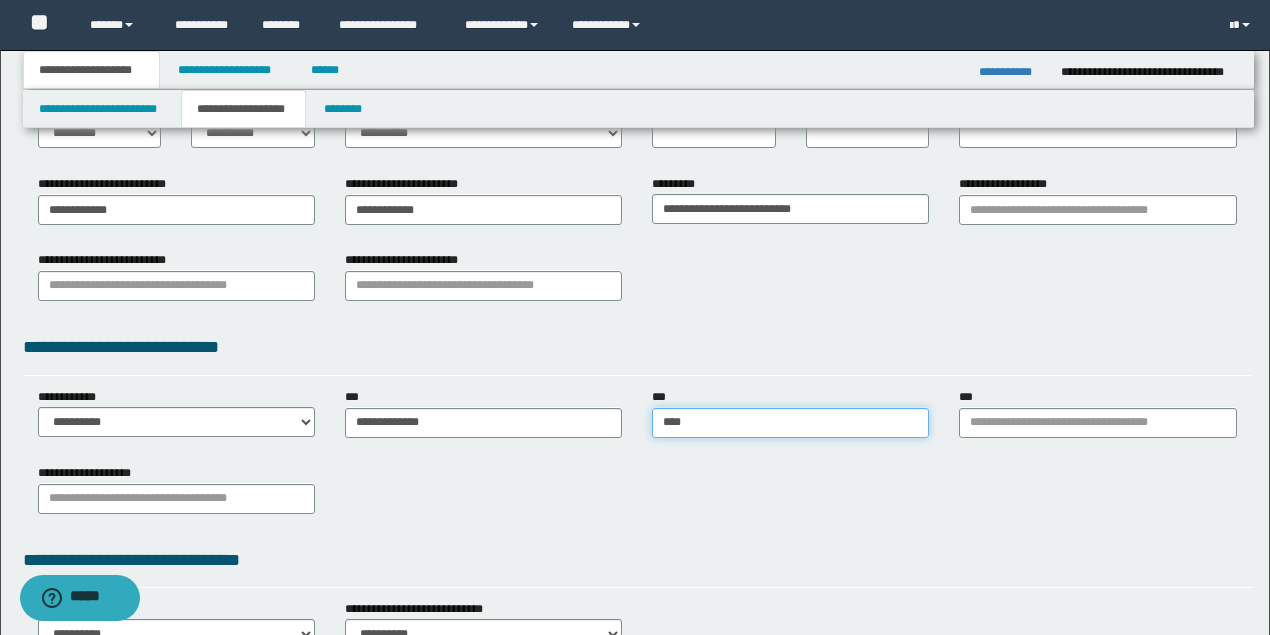 type on "*****" 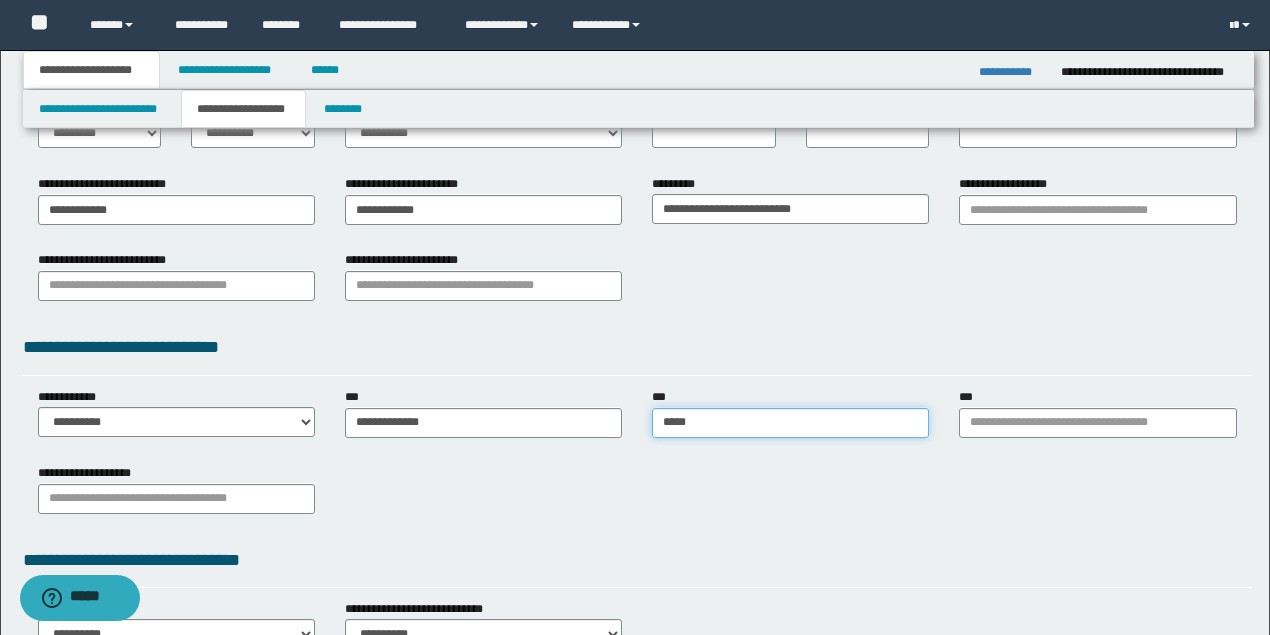 type on "**********" 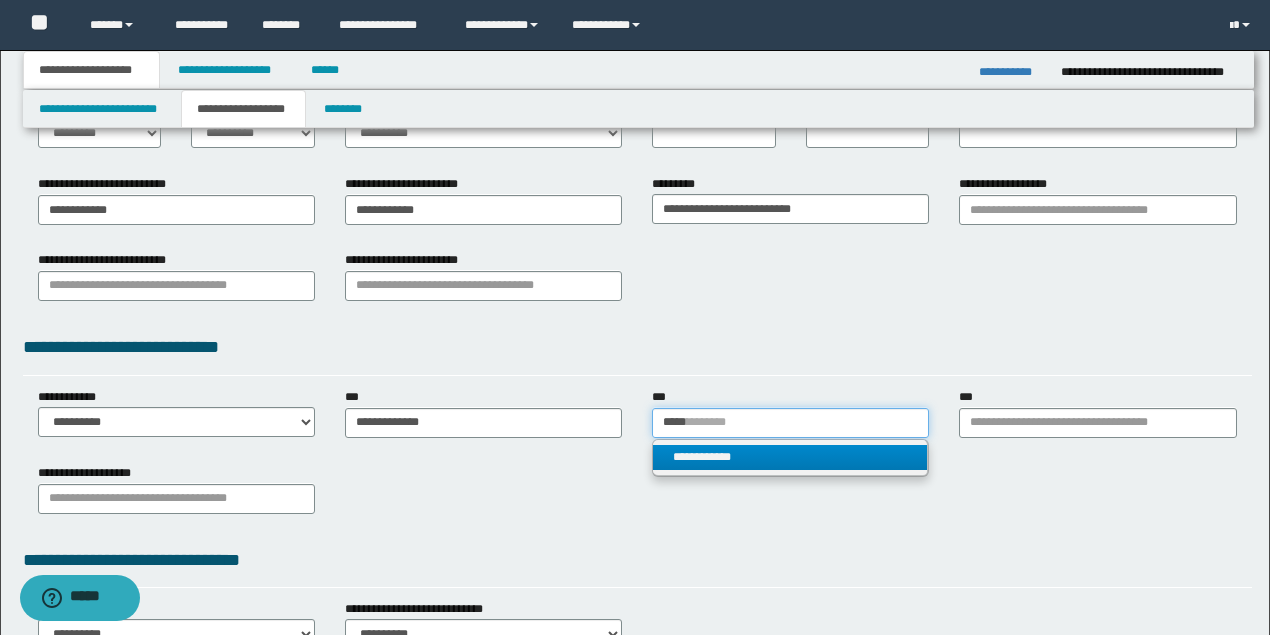 type on "*****" 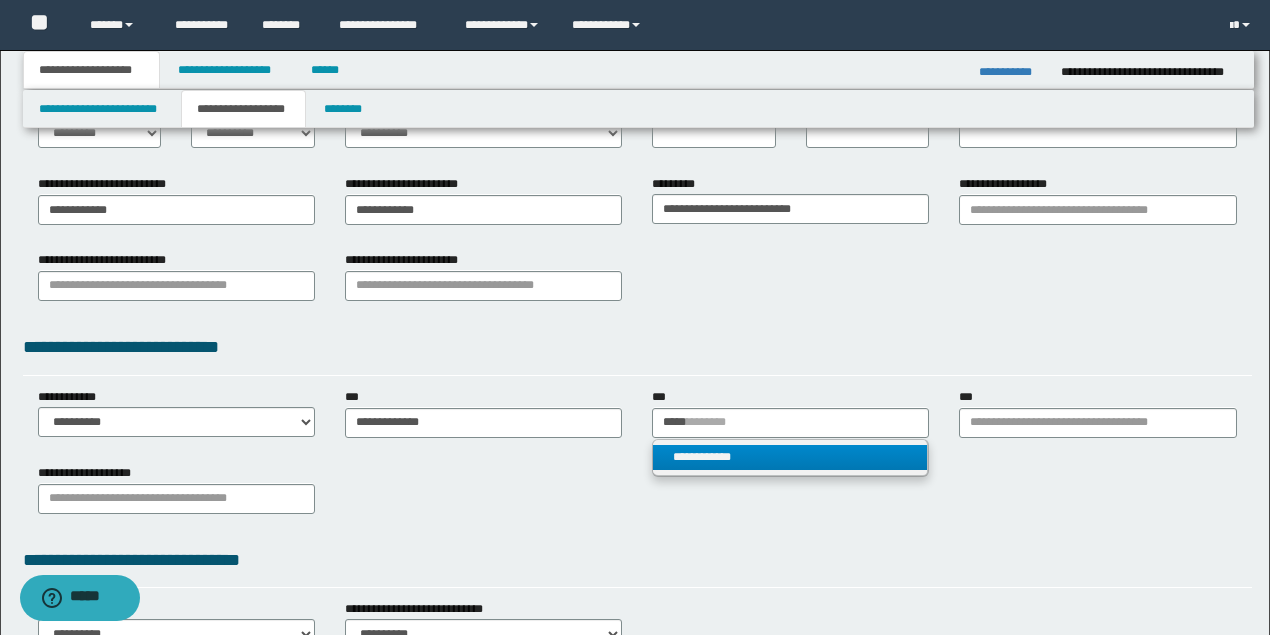 type 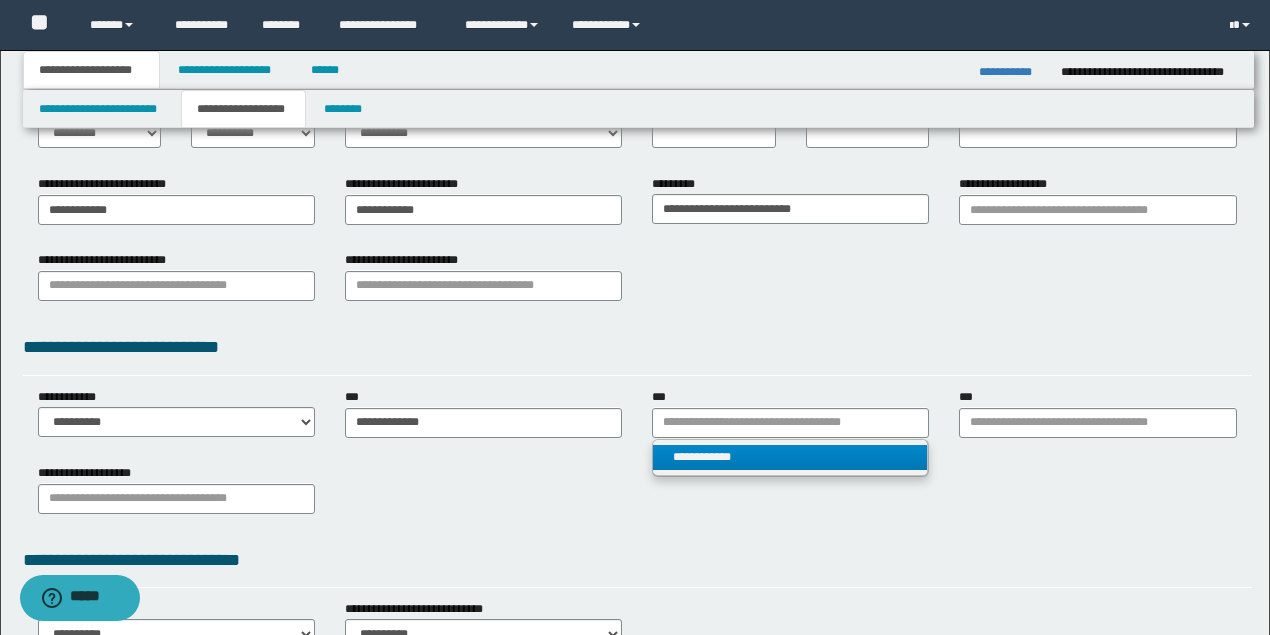 click on "**********" at bounding box center [790, 457] 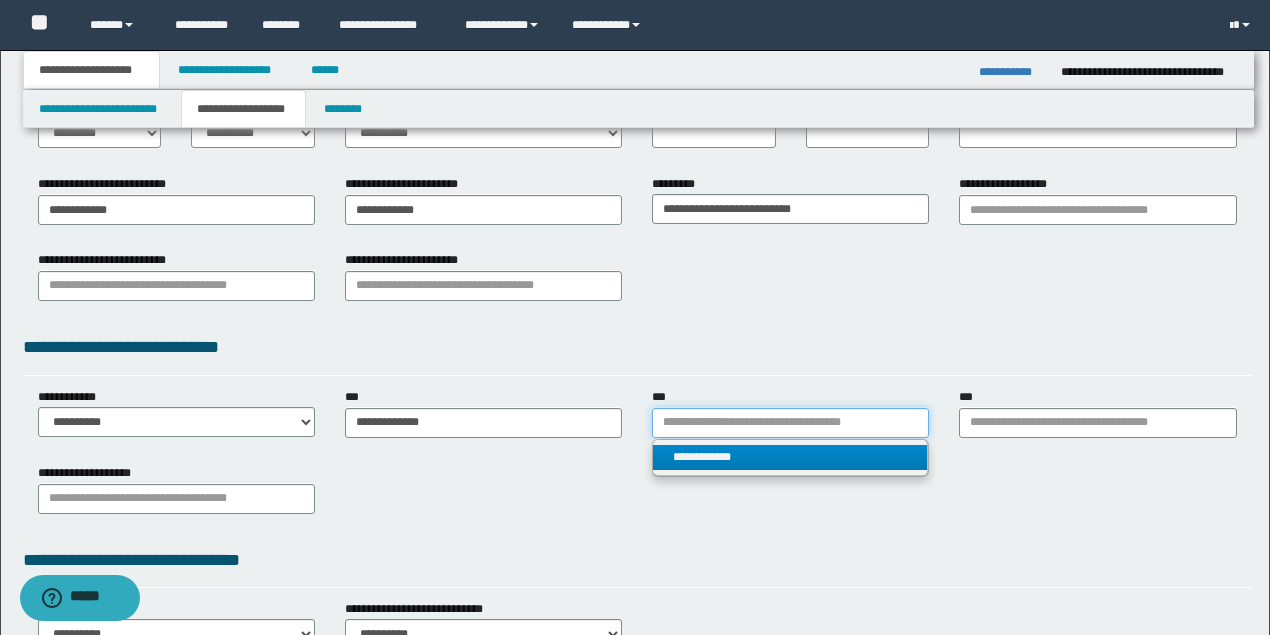 type 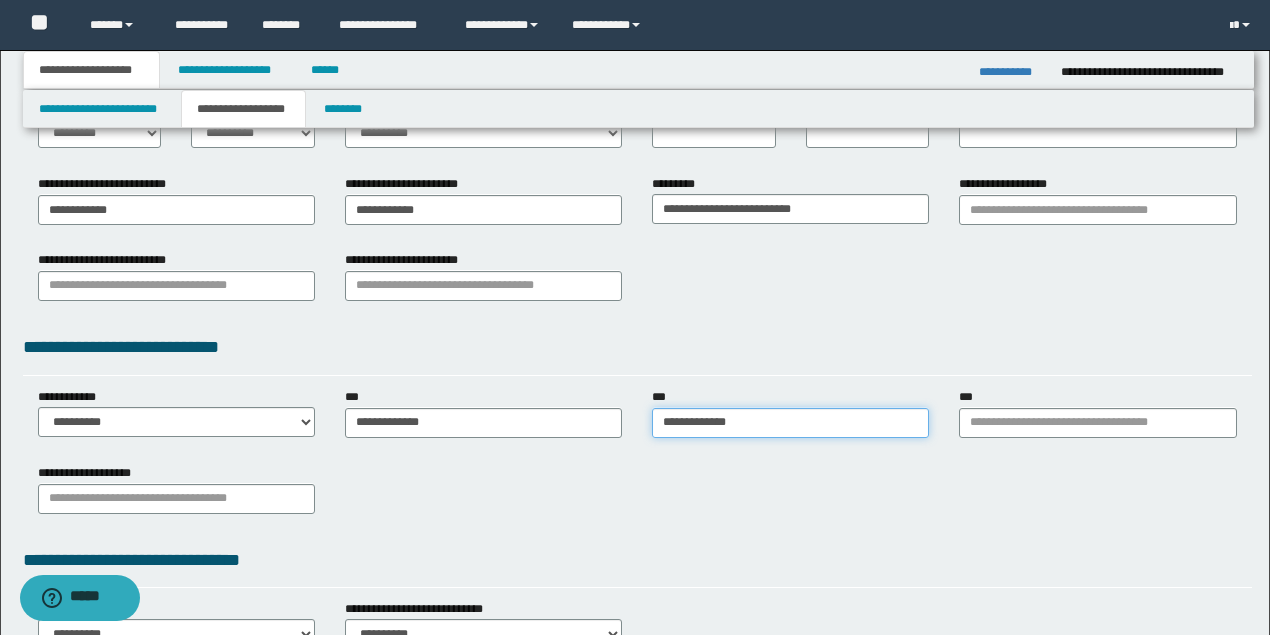 type on "**********" 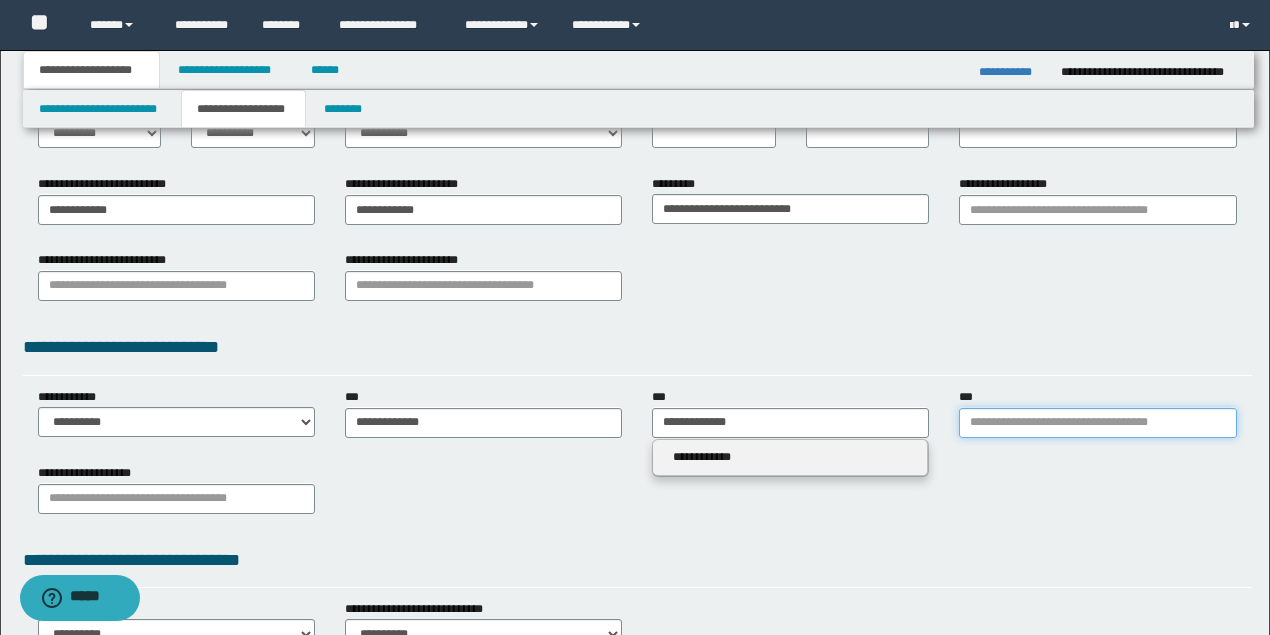 type 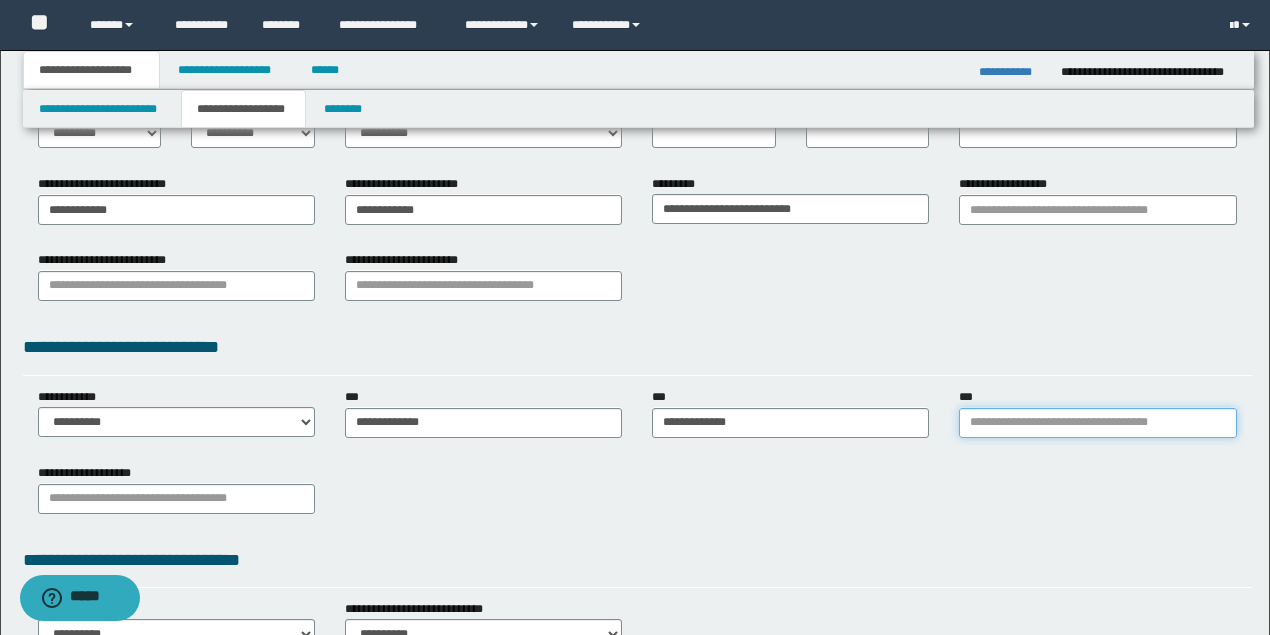 click on "***" at bounding box center (1097, 423) 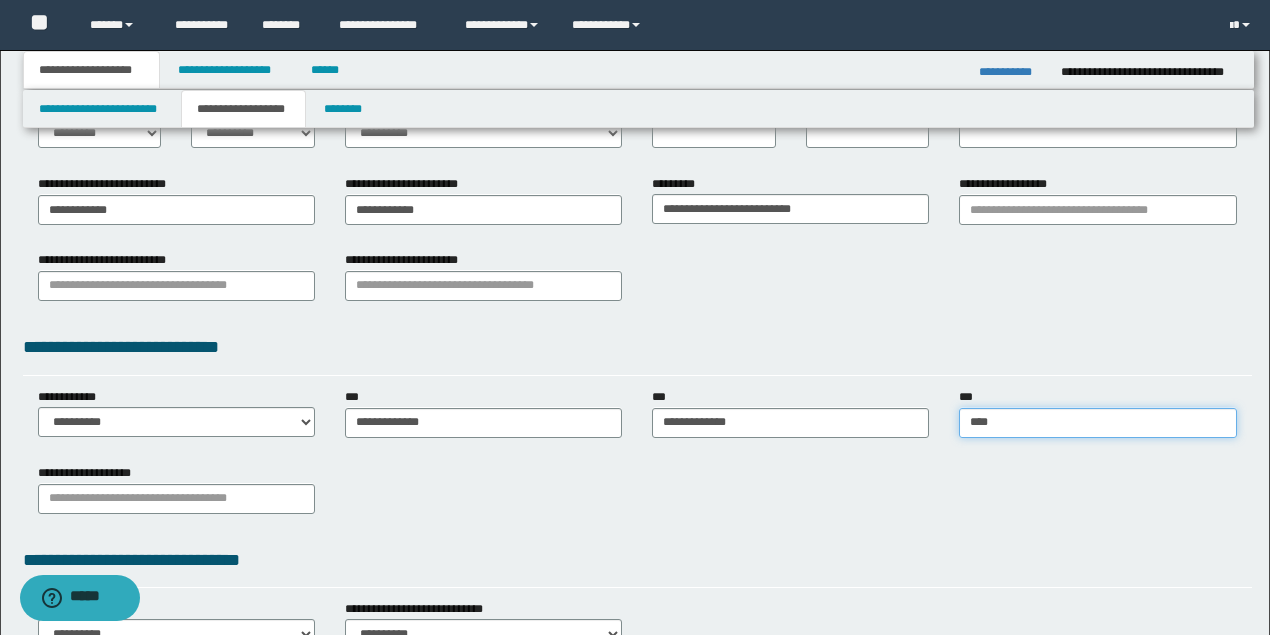 type on "*****" 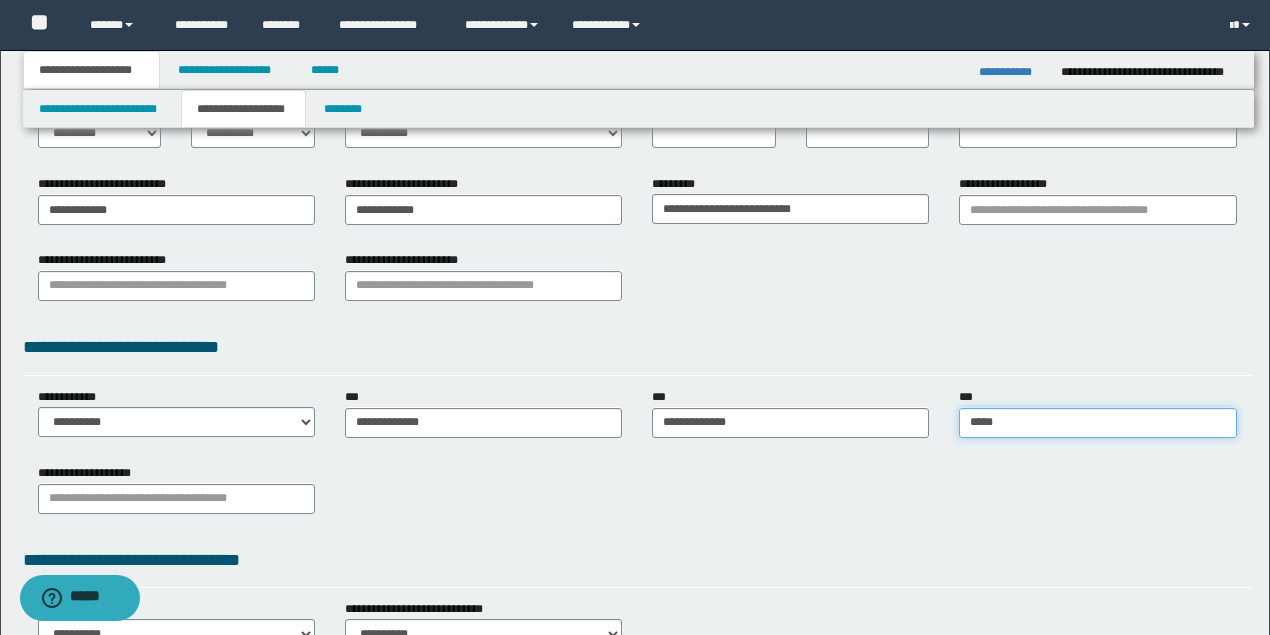 type on "**********" 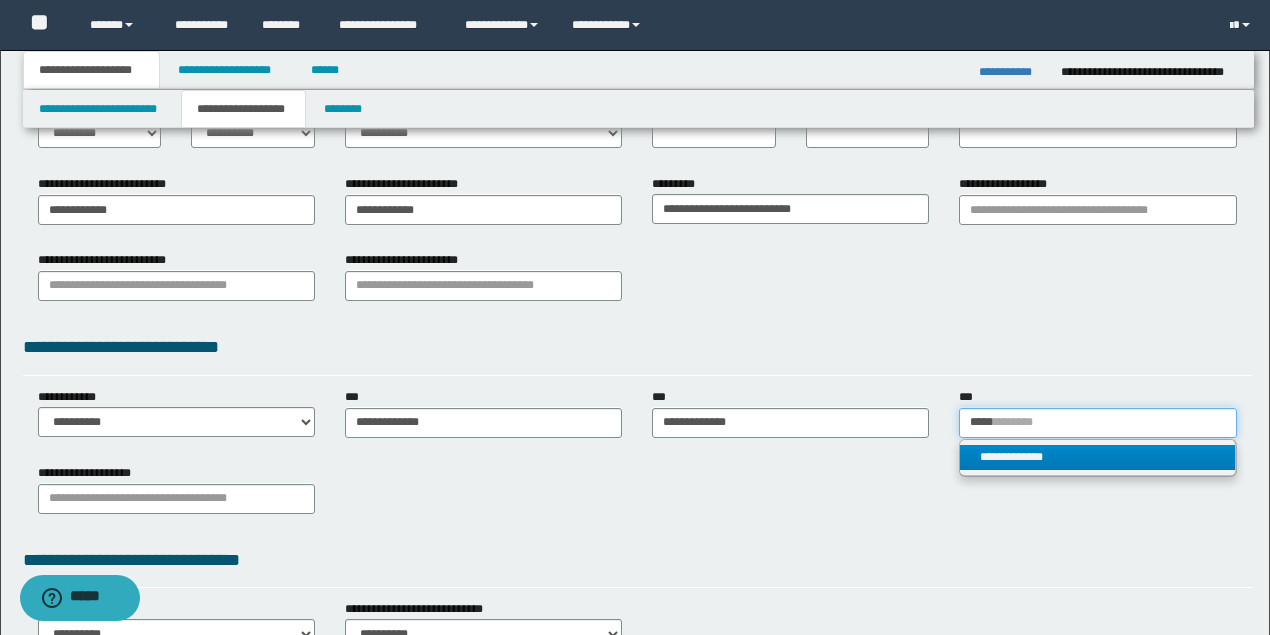 type on "*****" 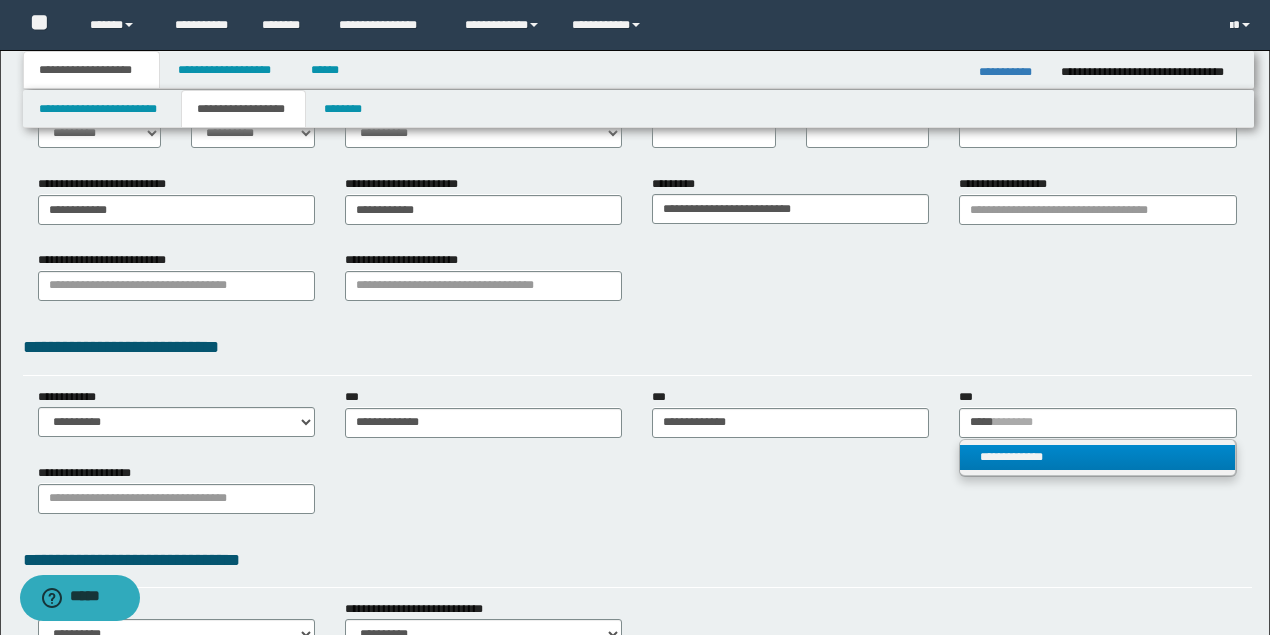 type 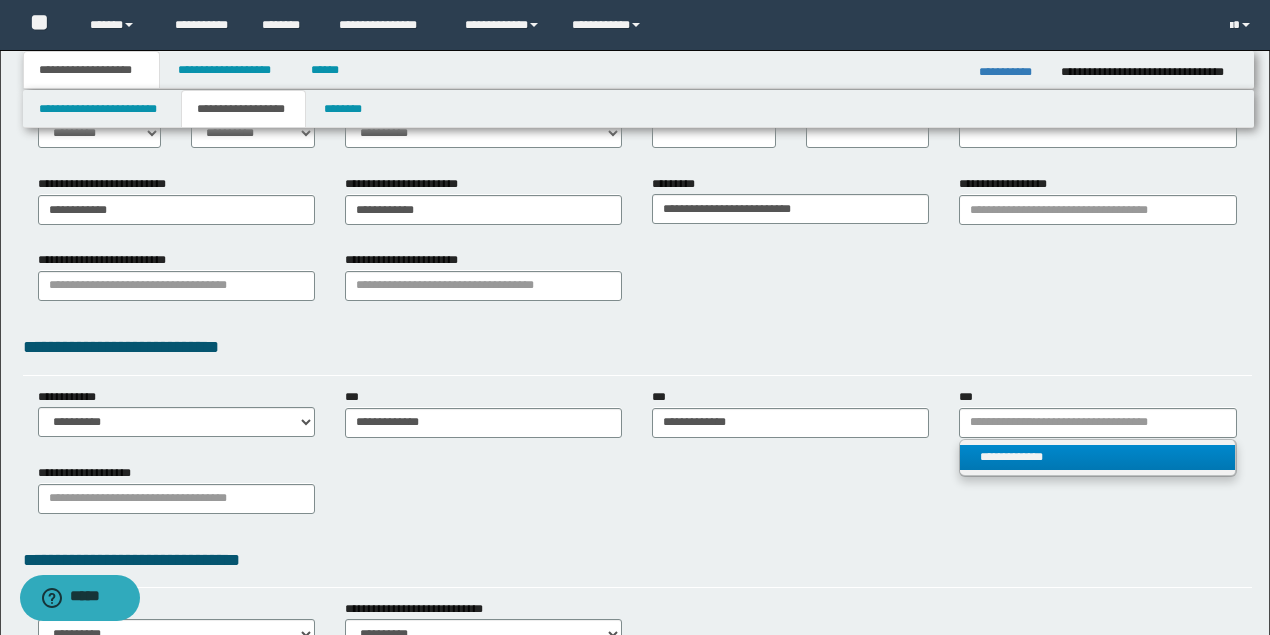 click on "**********" at bounding box center [1097, 457] 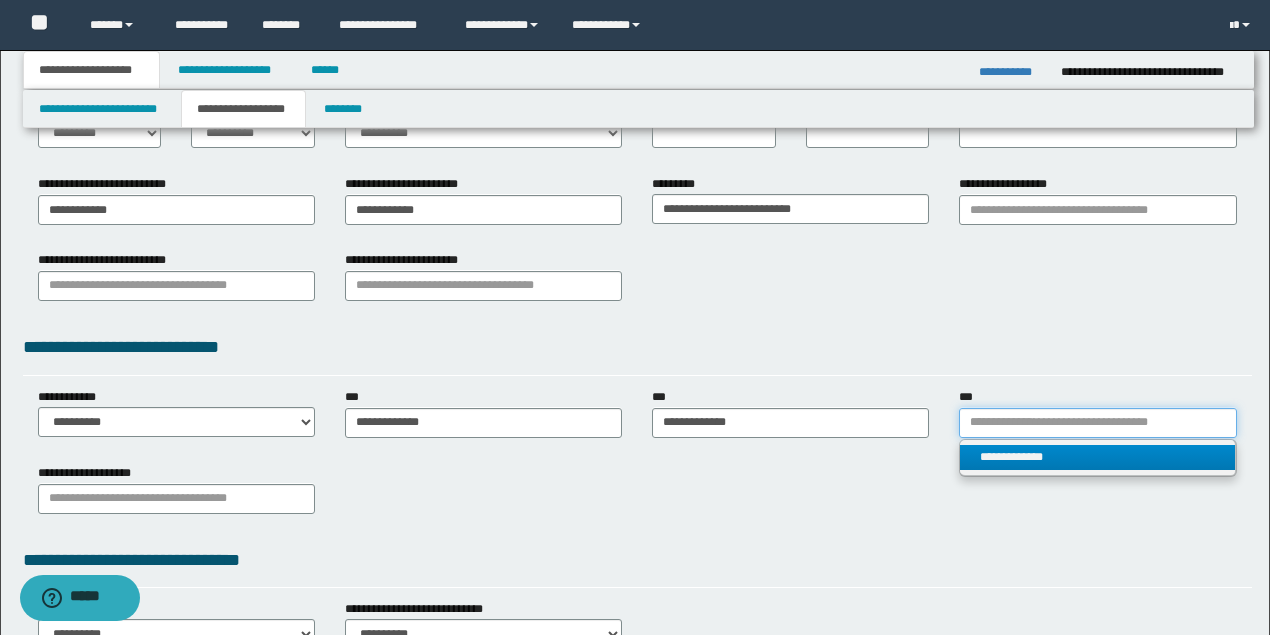 type 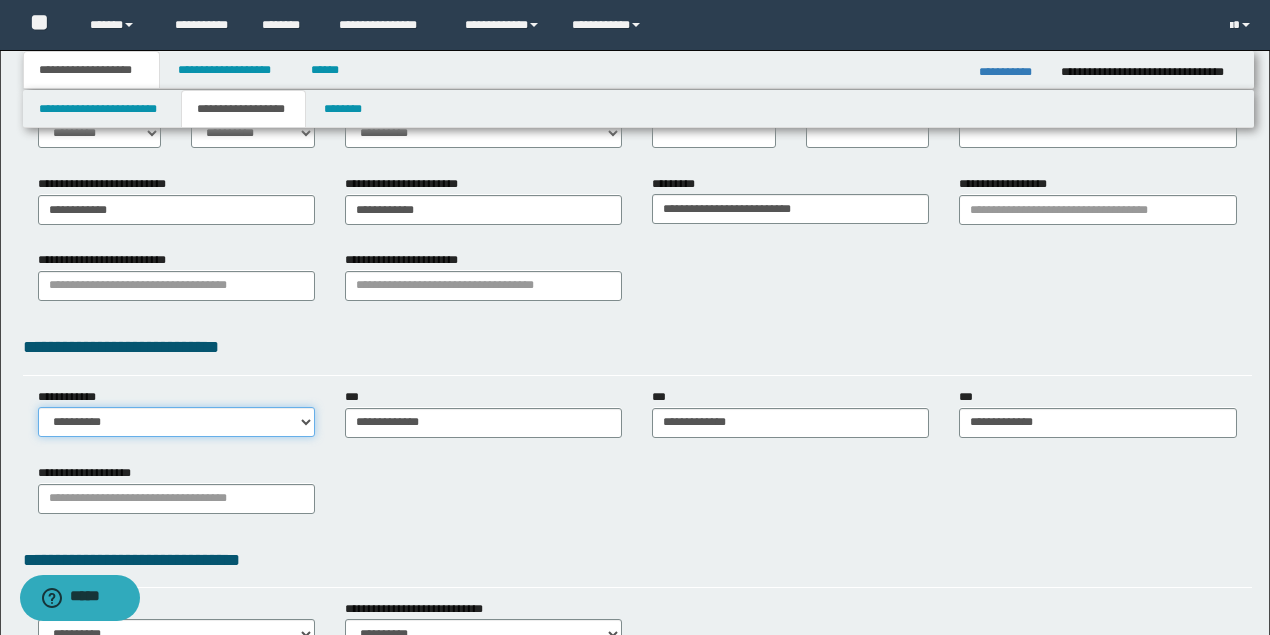 click on "**********" at bounding box center [176, 422] 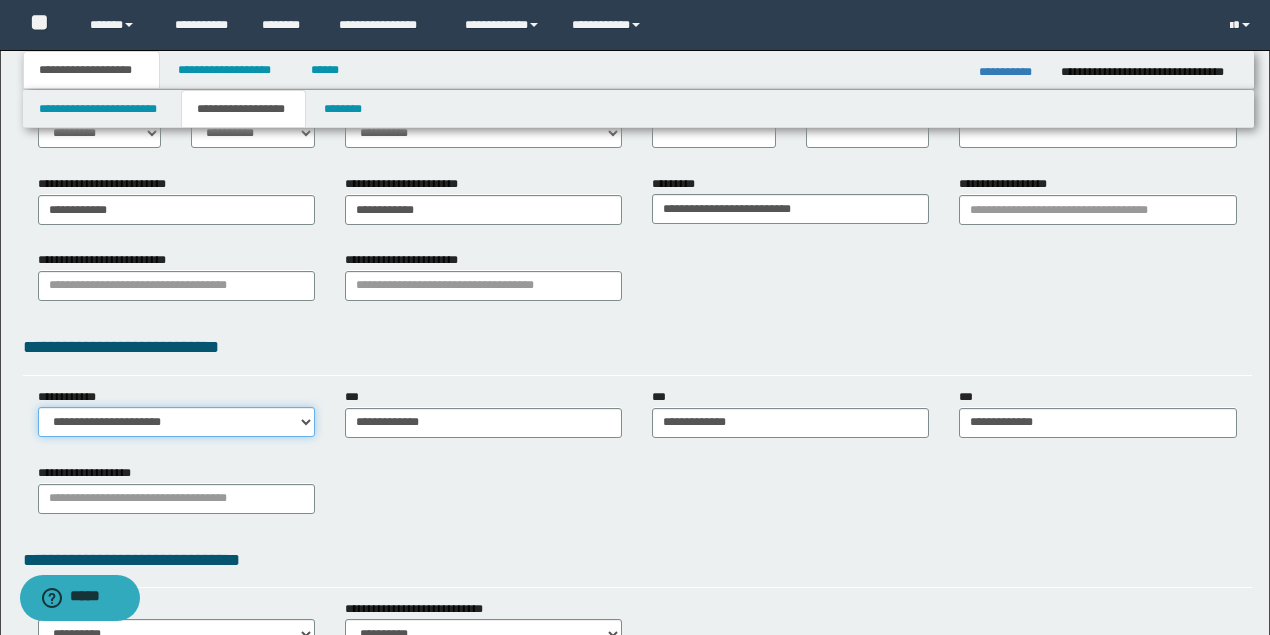 click on "**********" at bounding box center [176, 422] 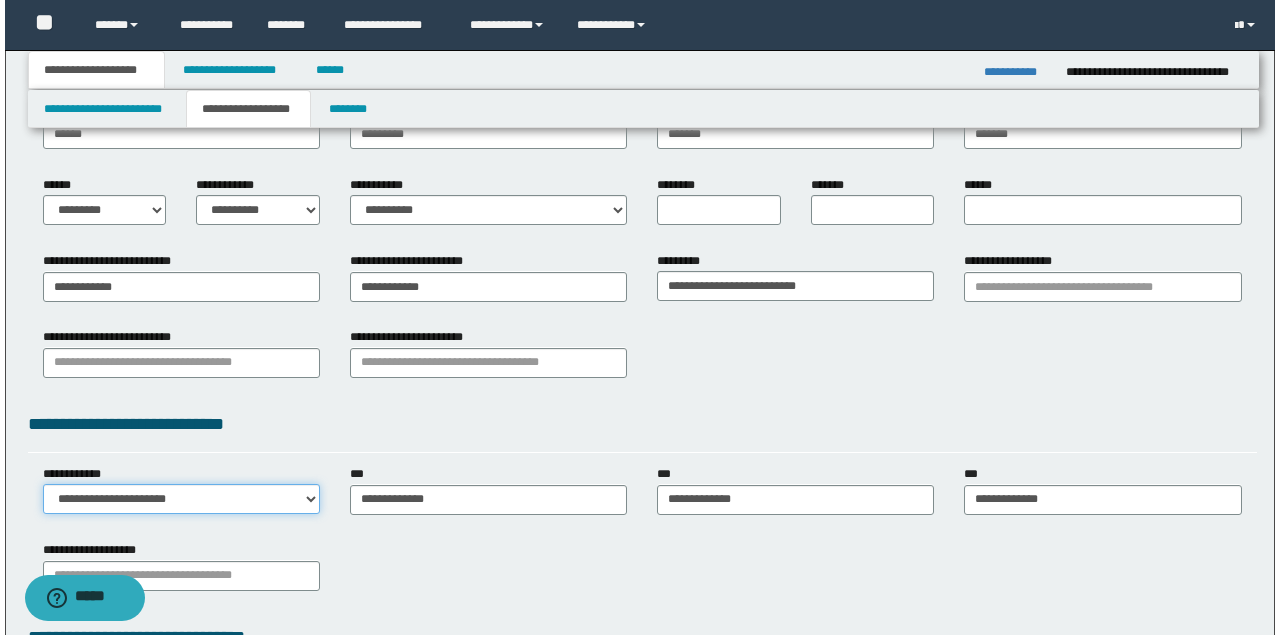 scroll, scrollTop: 0, scrollLeft: 0, axis: both 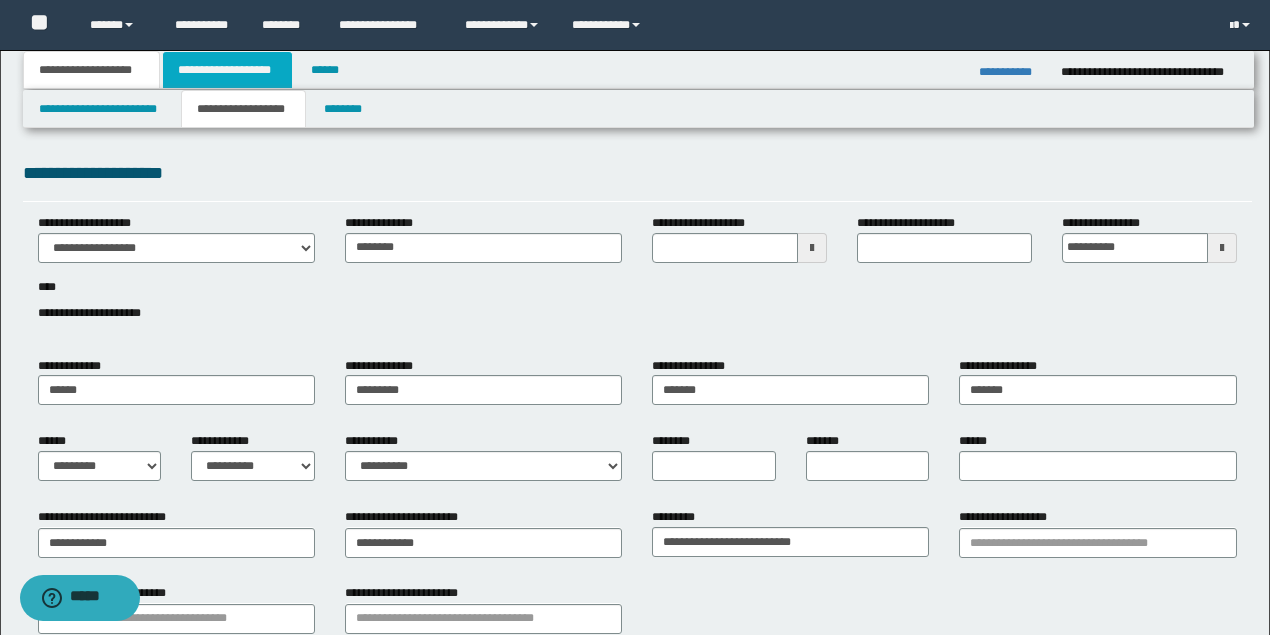 click on "**********" at bounding box center (227, 70) 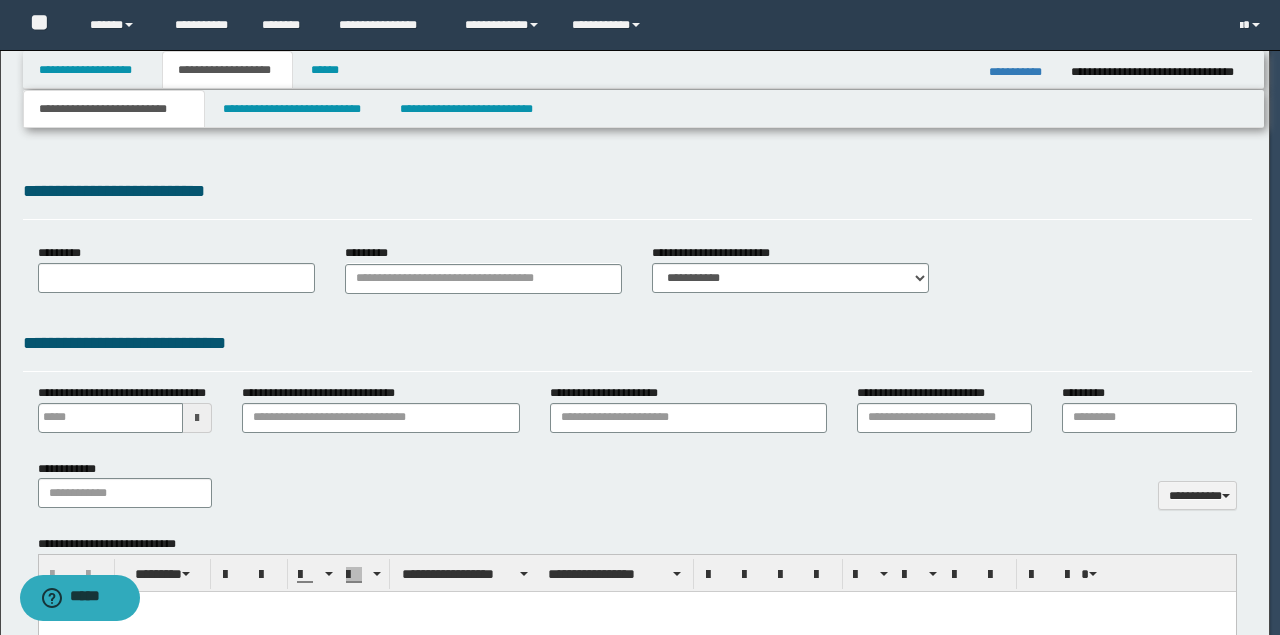 select on "*" 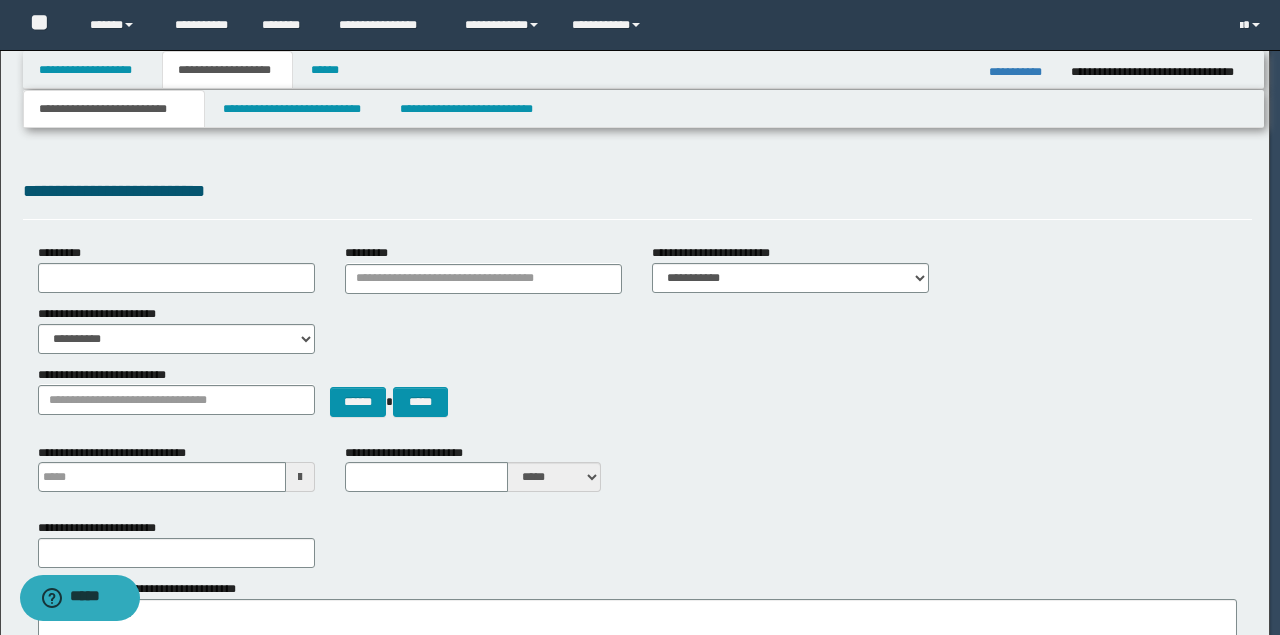 scroll, scrollTop: 0, scrollLeft: 0, axis: both 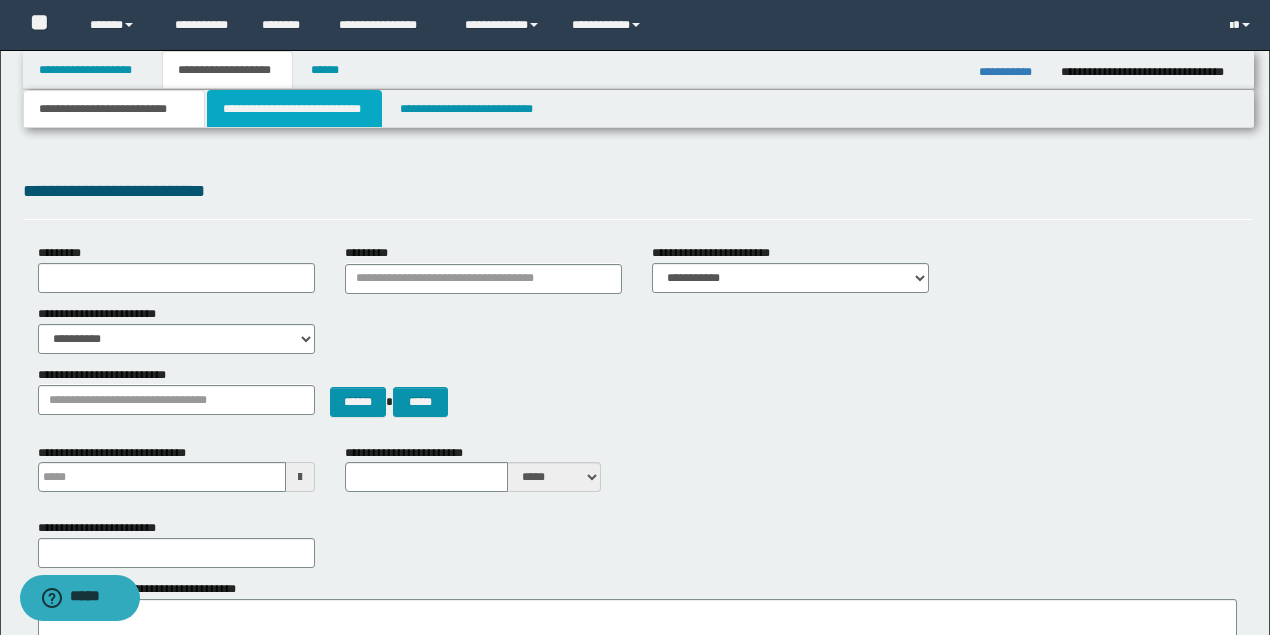 click on "**********" at bounding box center [294, 109] 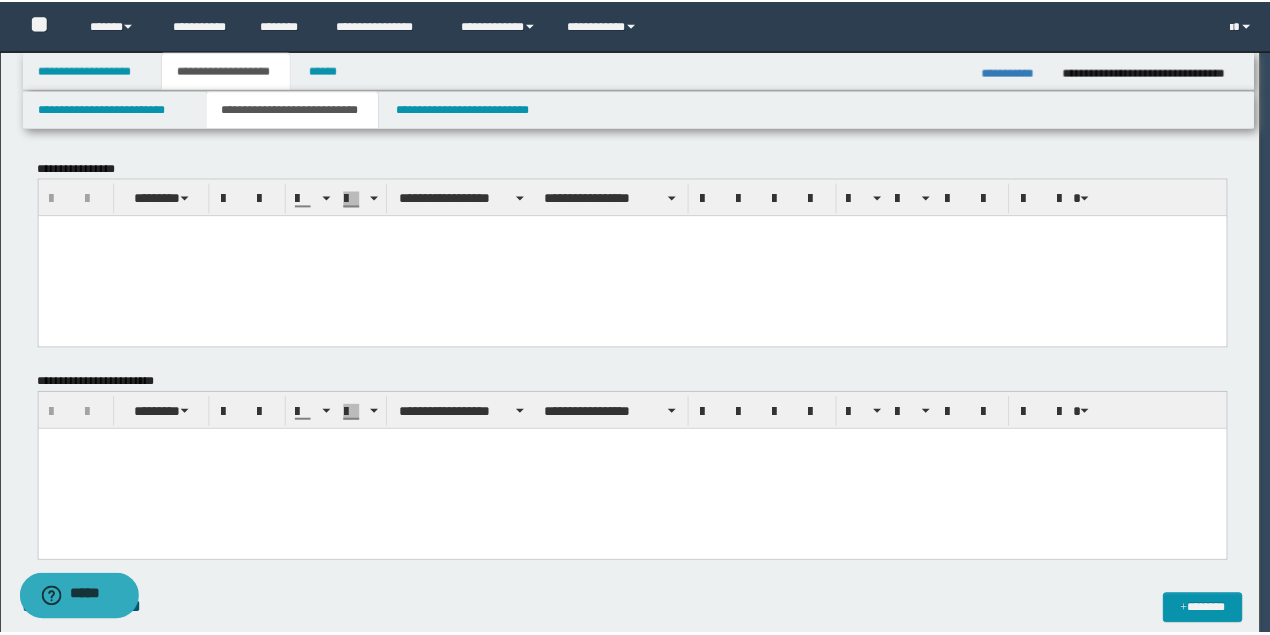 scroll, scrollTop: 0, scrollLeft: 0, axis: both 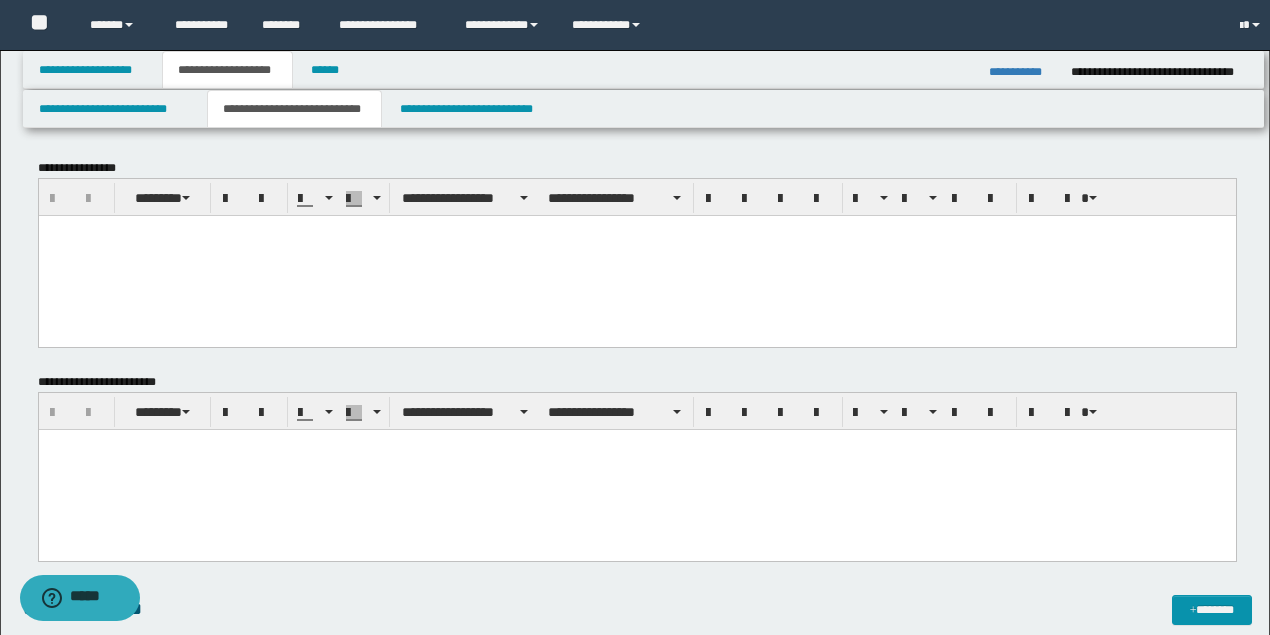 drag, startPoint x: 184, startPoint y: 467, endPoint x: 244, endPoint y: 602, distance: 147.73286 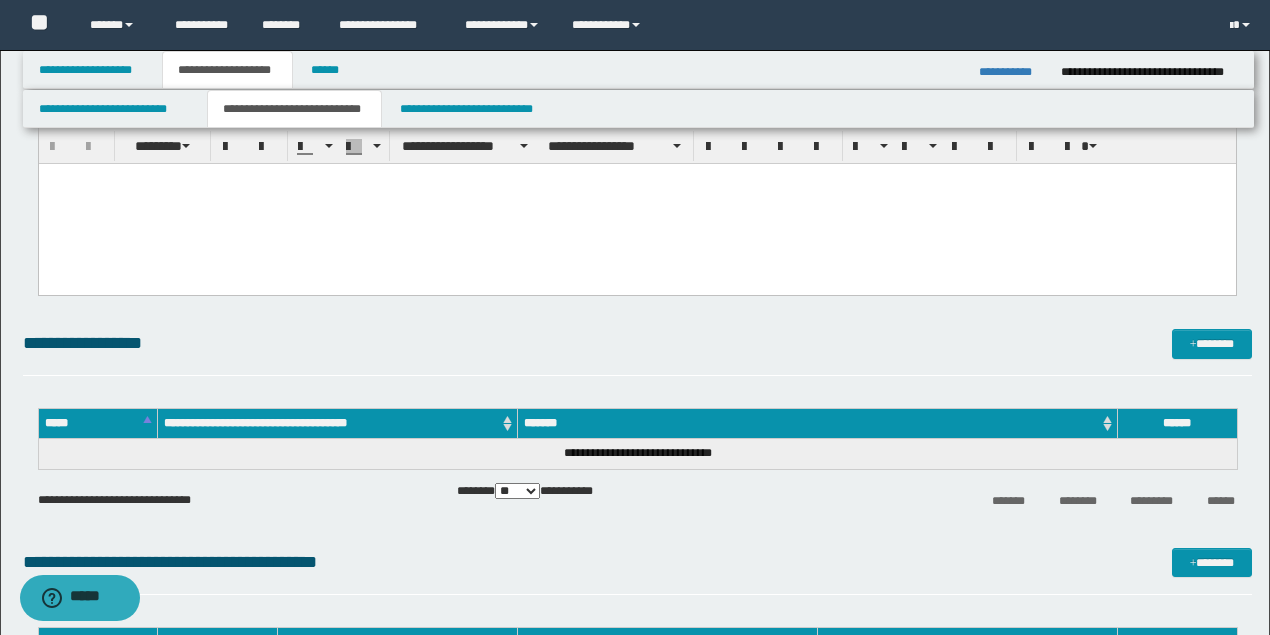 scroll, scrollTop: 0, scrollLeft: 0, axis: both 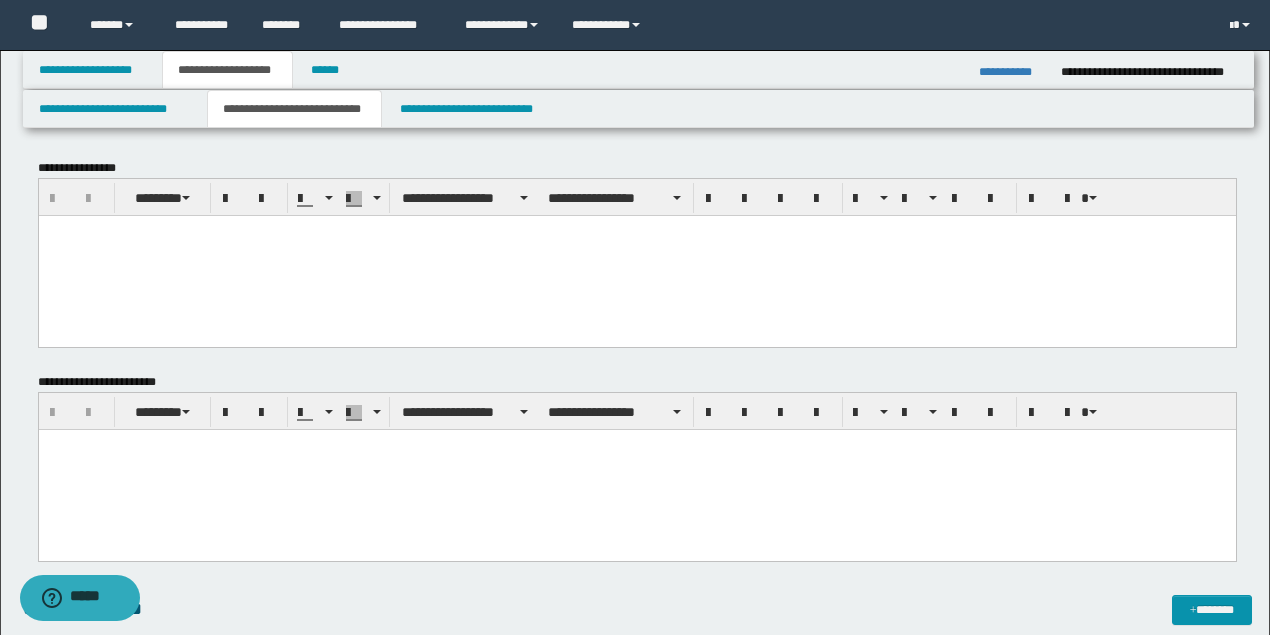 click at bounding box center [636, 255] 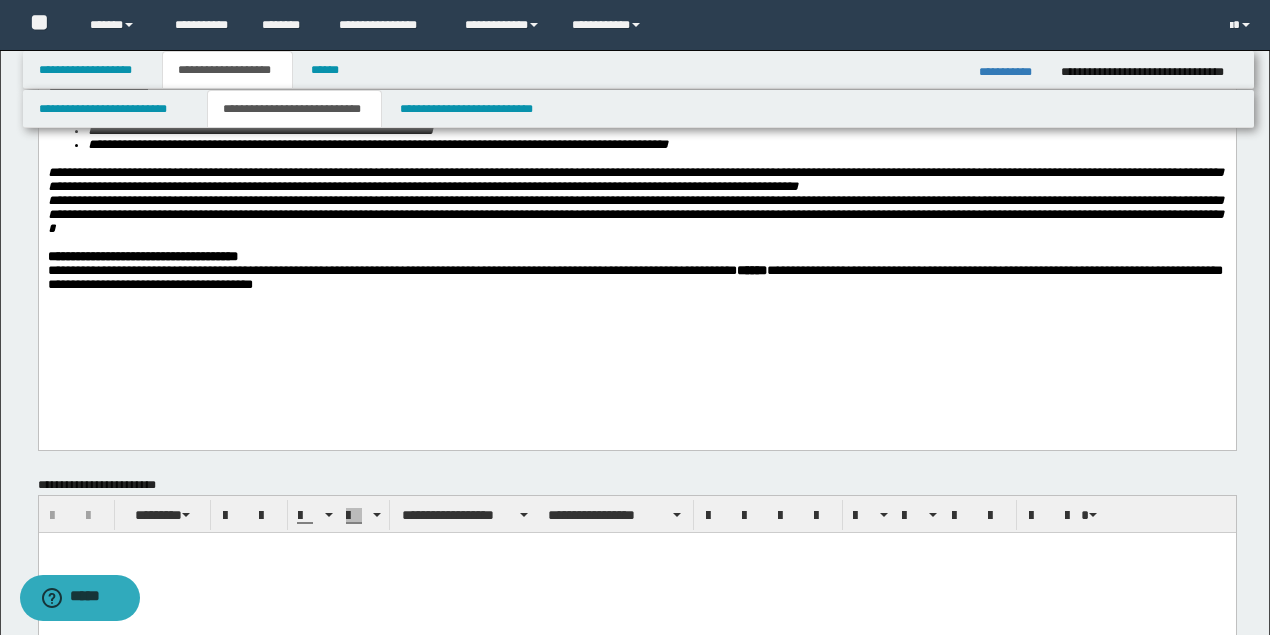 scroll, scrollTop: 400, scrollLeft: 0, axis: vertical 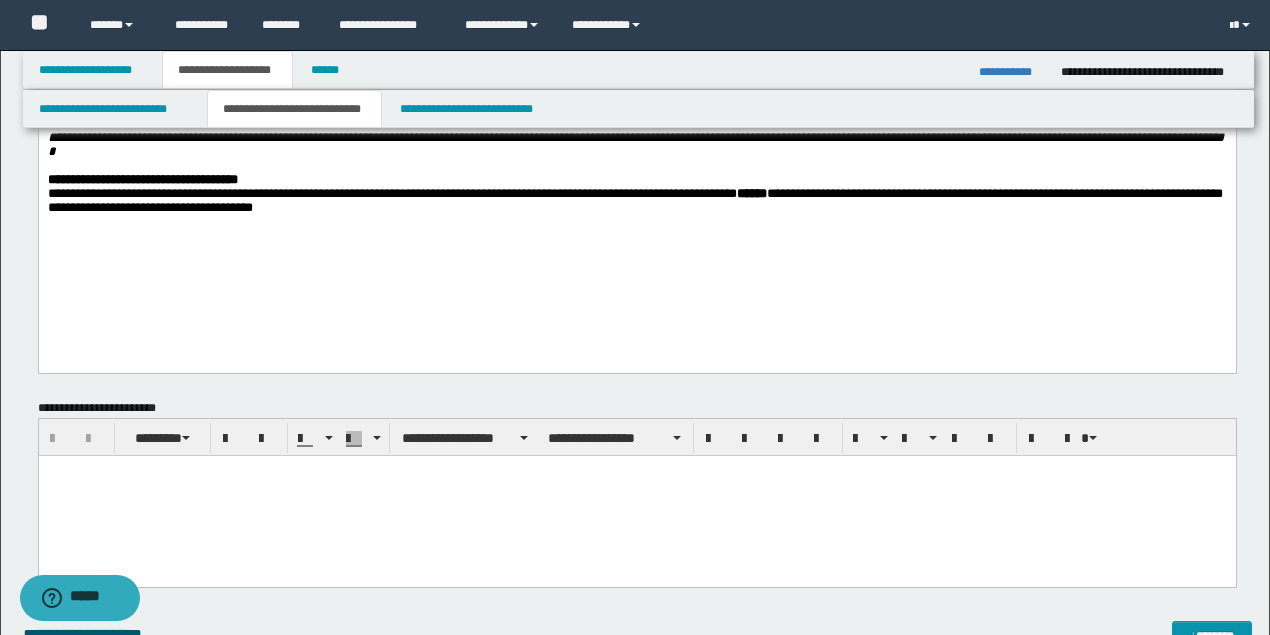 click at bounding box center [636, 496] 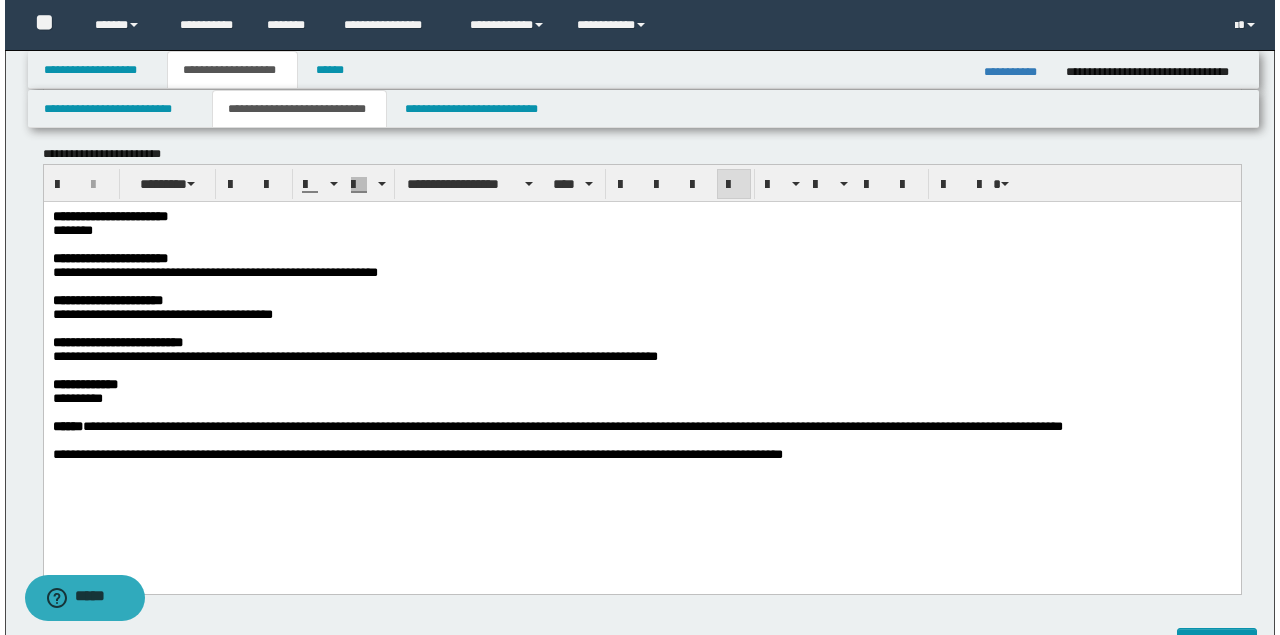 scroll, scrollTop: 866, scrollLeft: 0, axis: vertical 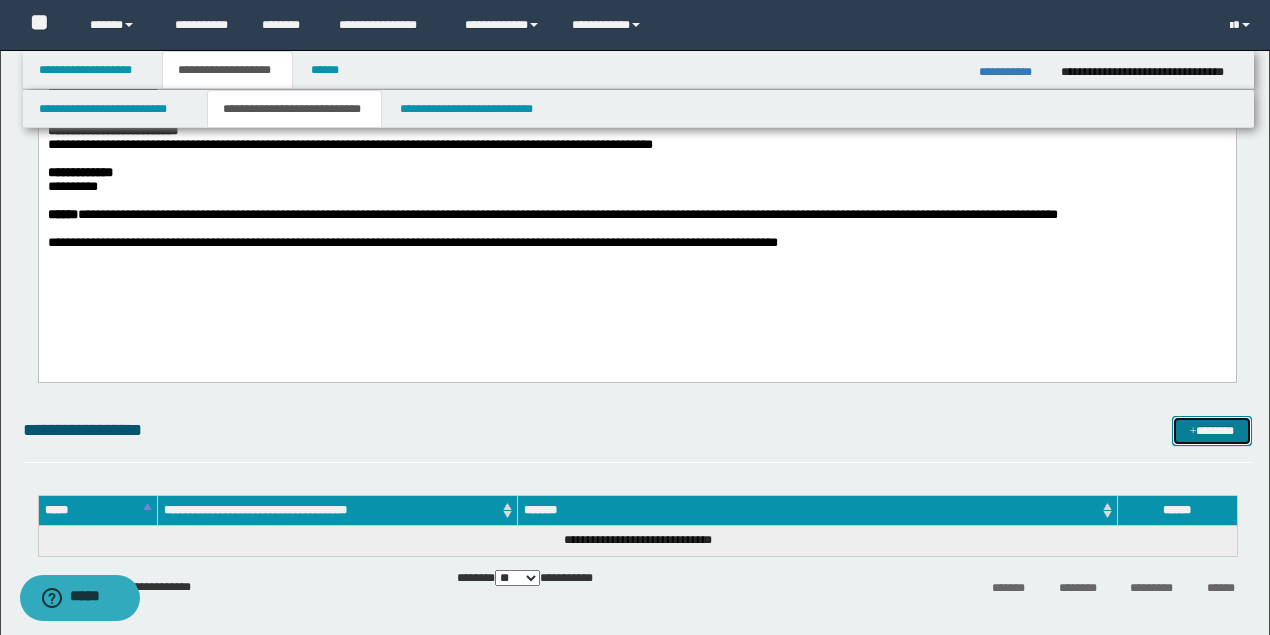click at bounding box center [1193, 432] 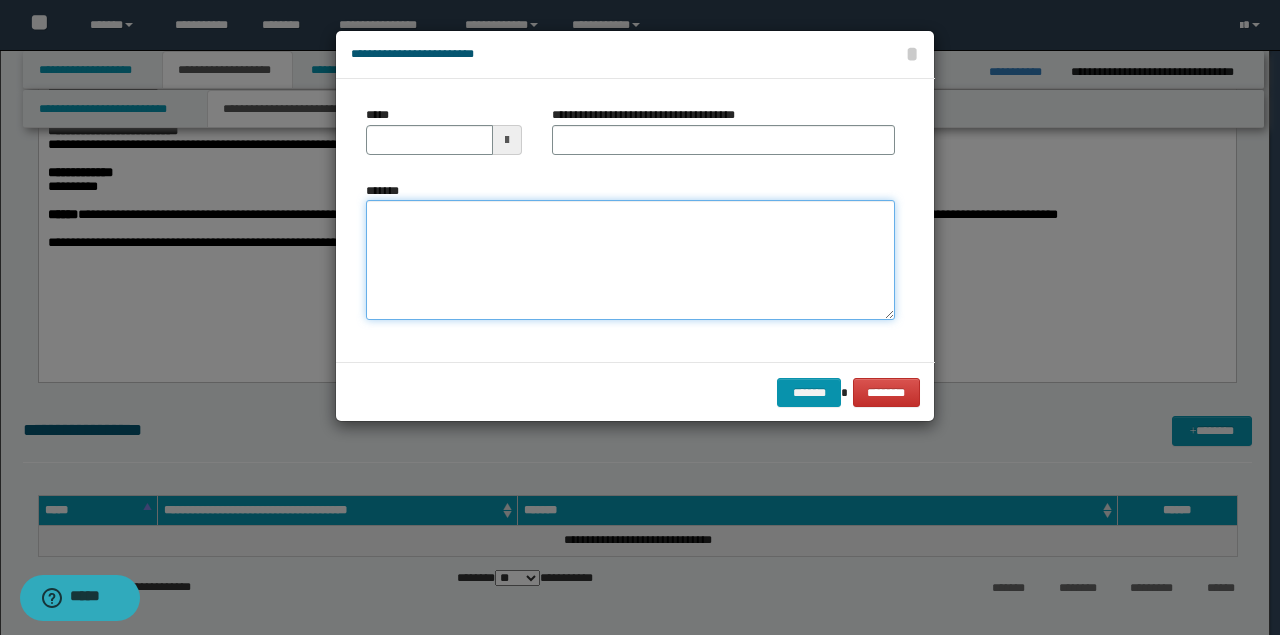 click on "*******" at bounding box center (630, 260) 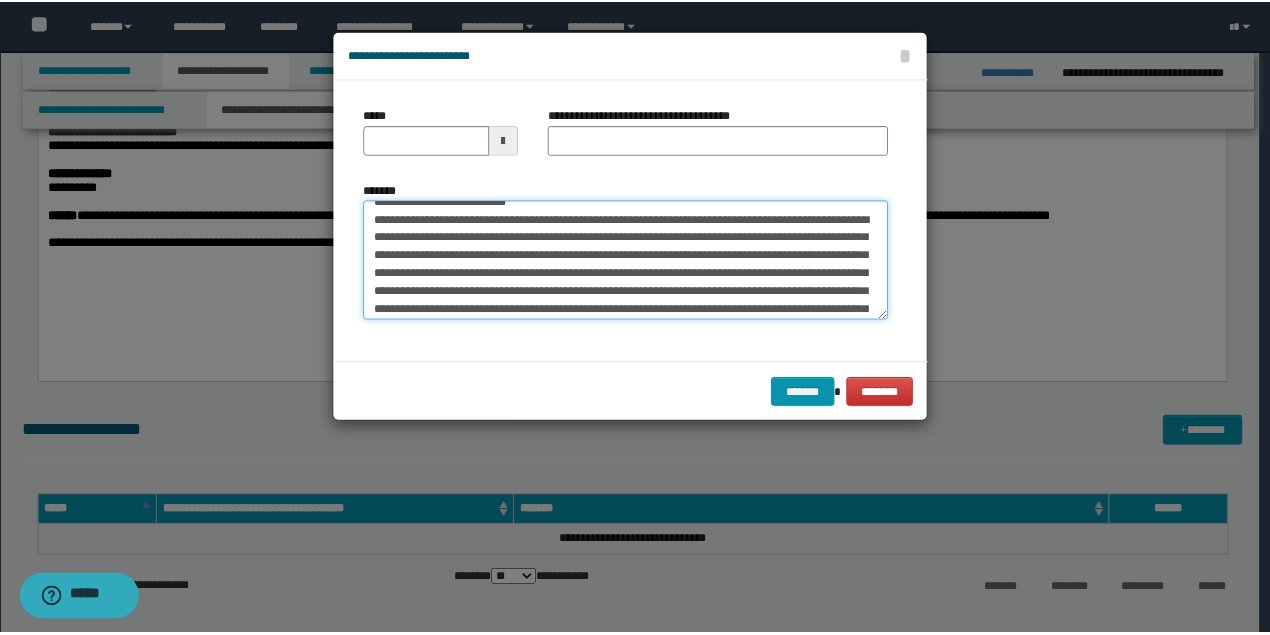 scroll, scrollTop: 0, scrollLeft: 0, axis: both 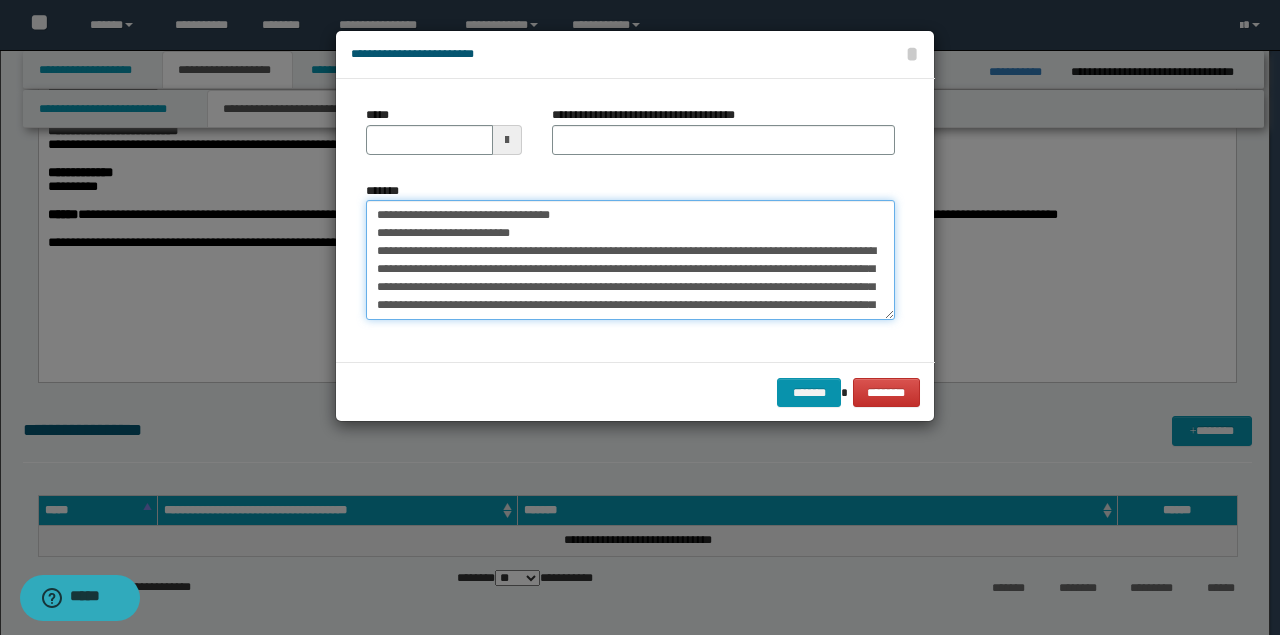 drag, startPoint x: 497, startPoint y: 213, endPoint x: 0, endPoint y: 143, distance: 501.90536 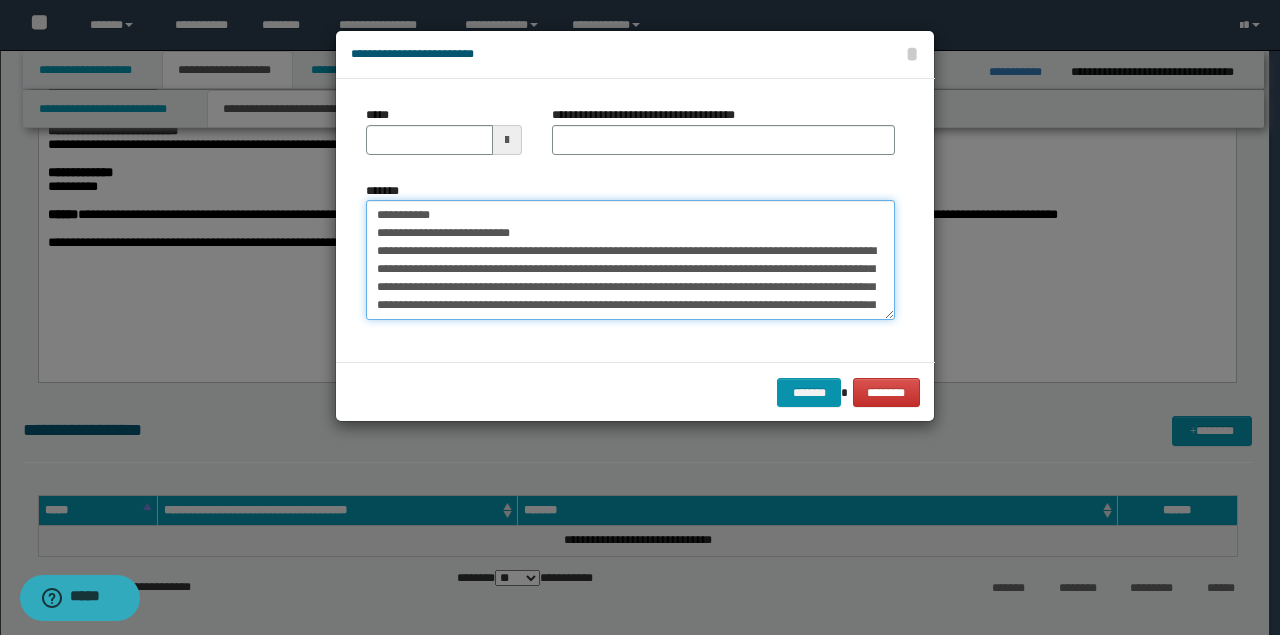 type on "**********" 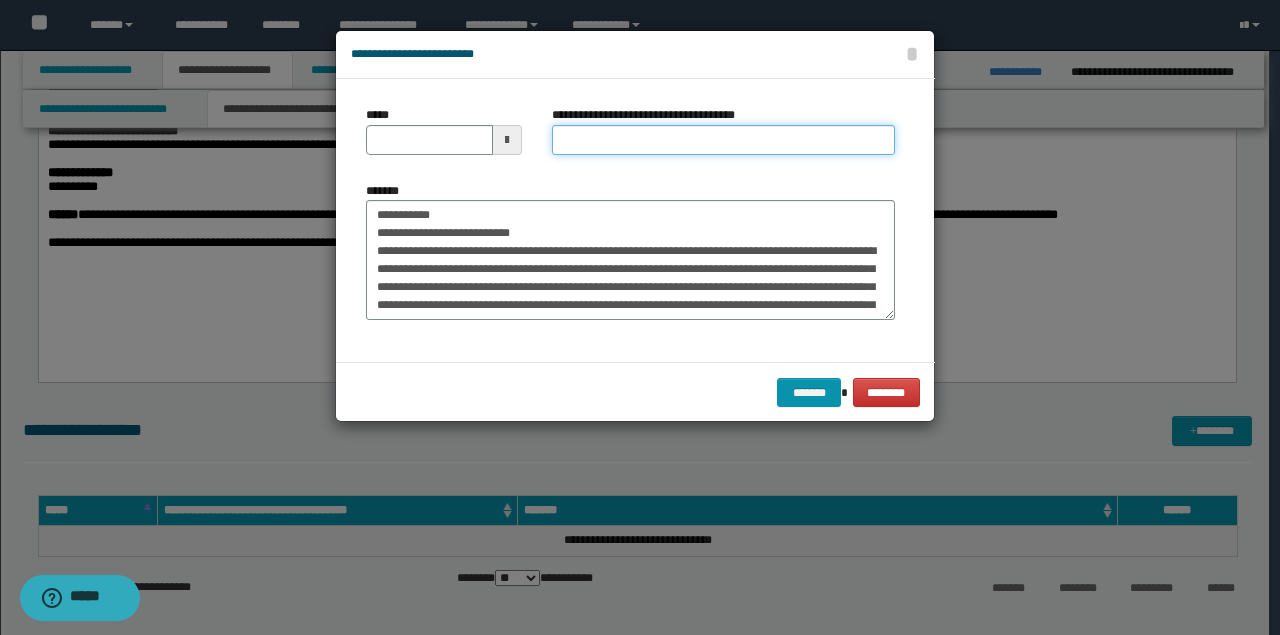 click on "**********" at bounding box center [723, 140] 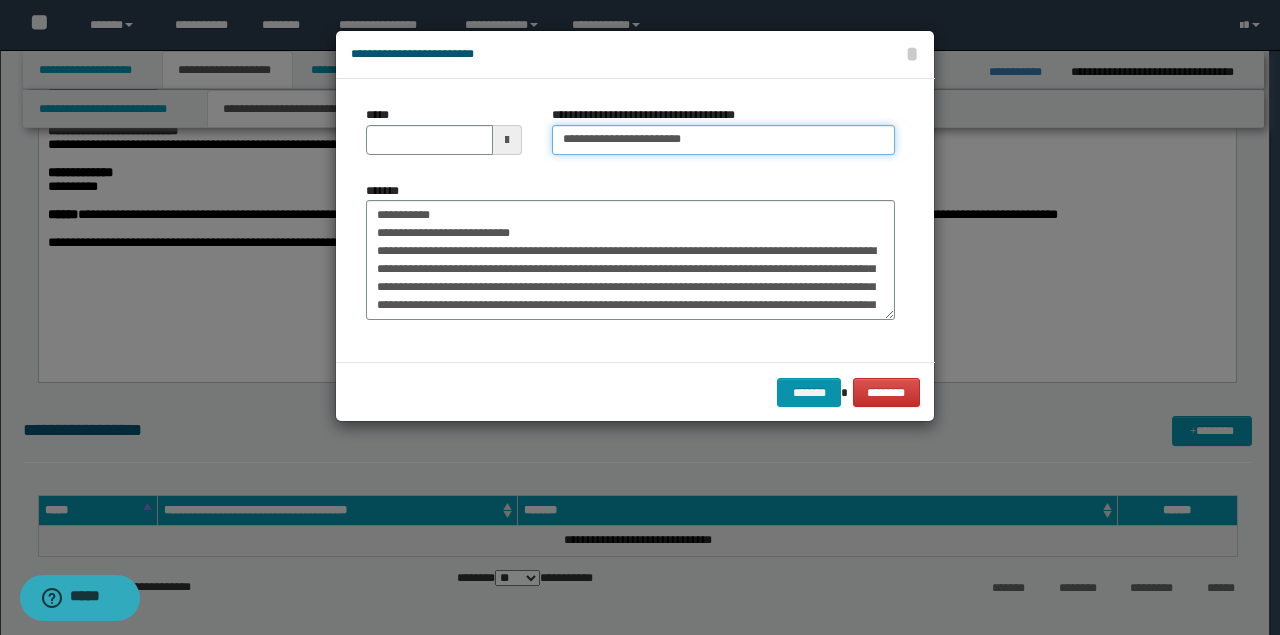type on "**********" 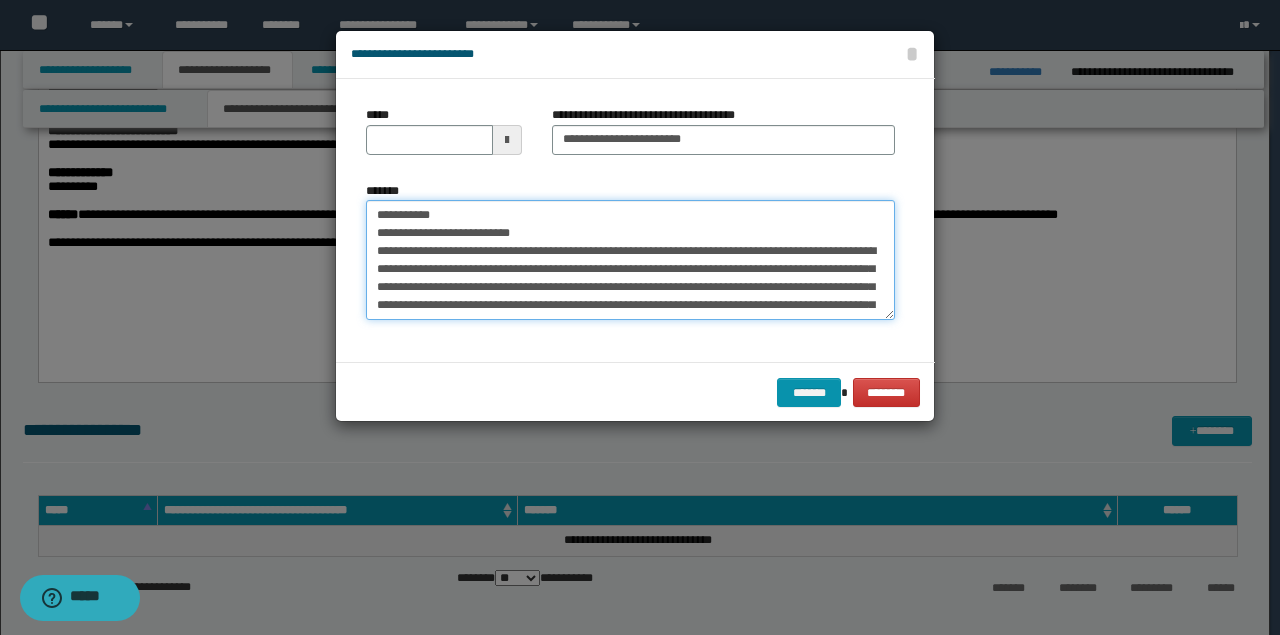 drag, startPoint x: 497, startPoint y: 214, endPoint x: 244, endPoint y: 190, distance: 254.13579 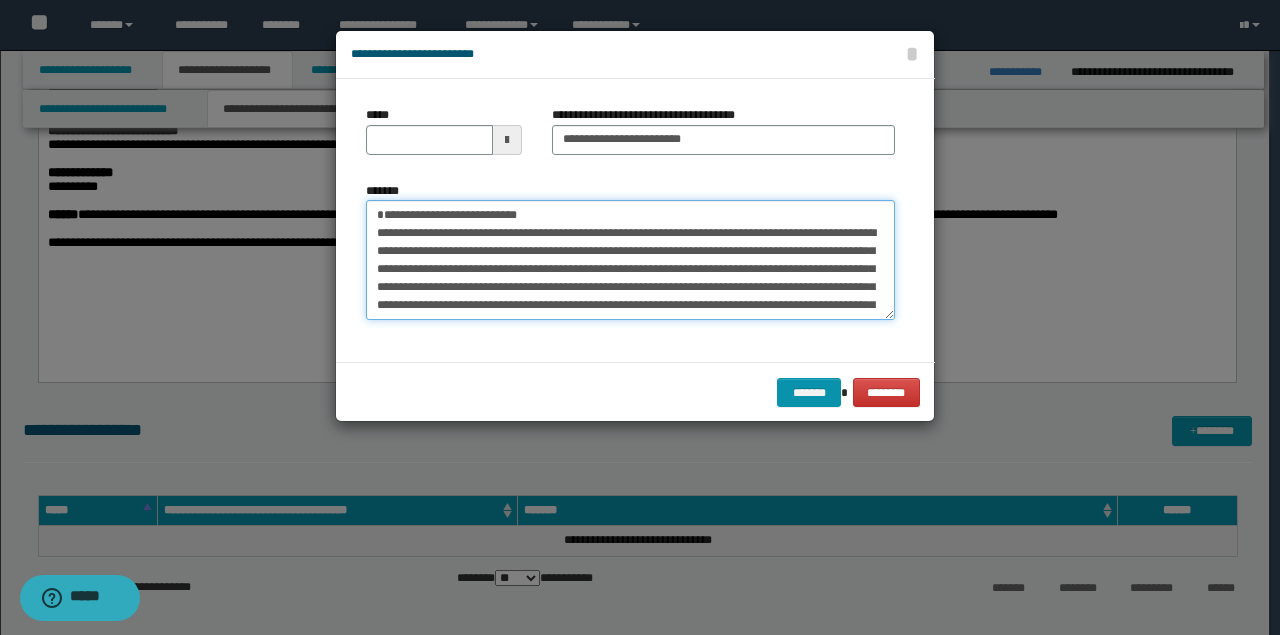 type 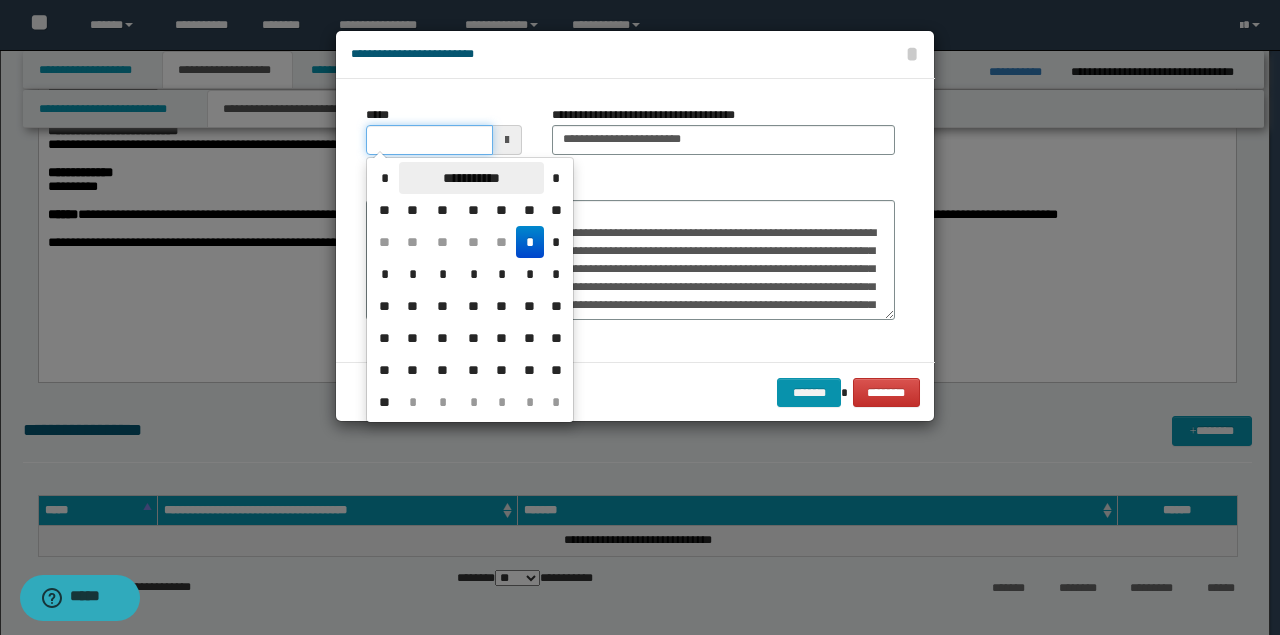 drag, startPoint x: 420, startPoint y: 136, endPoint x: 462, endPoint y: 176, distance: 58 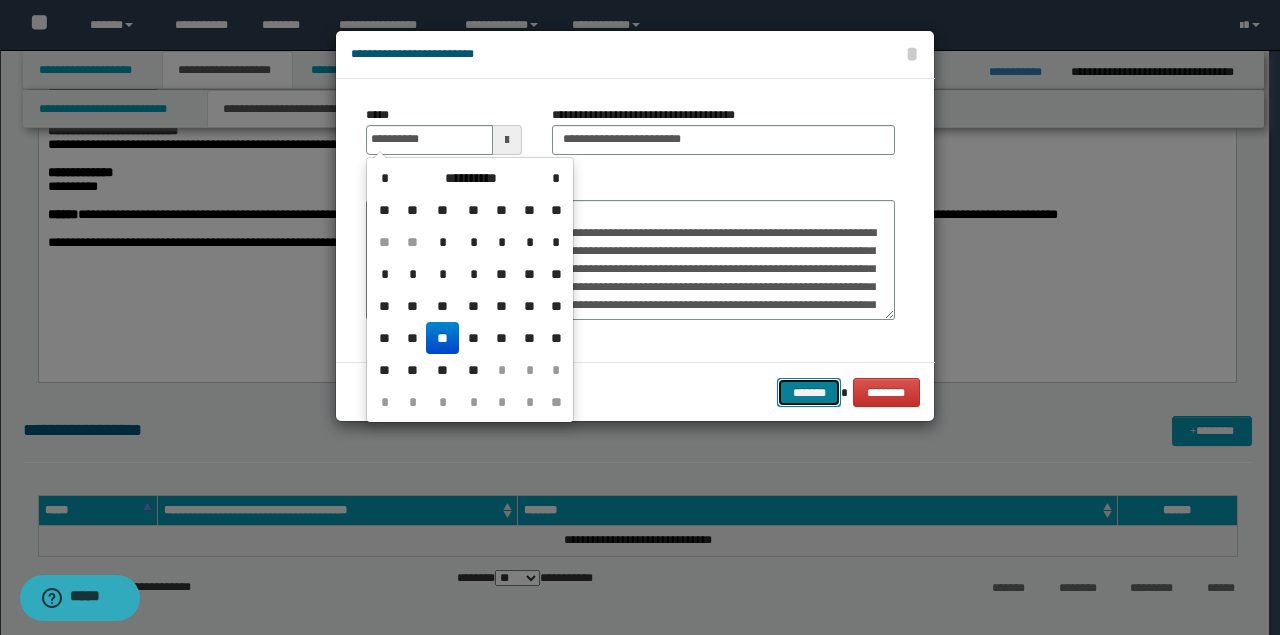 type on "**********" 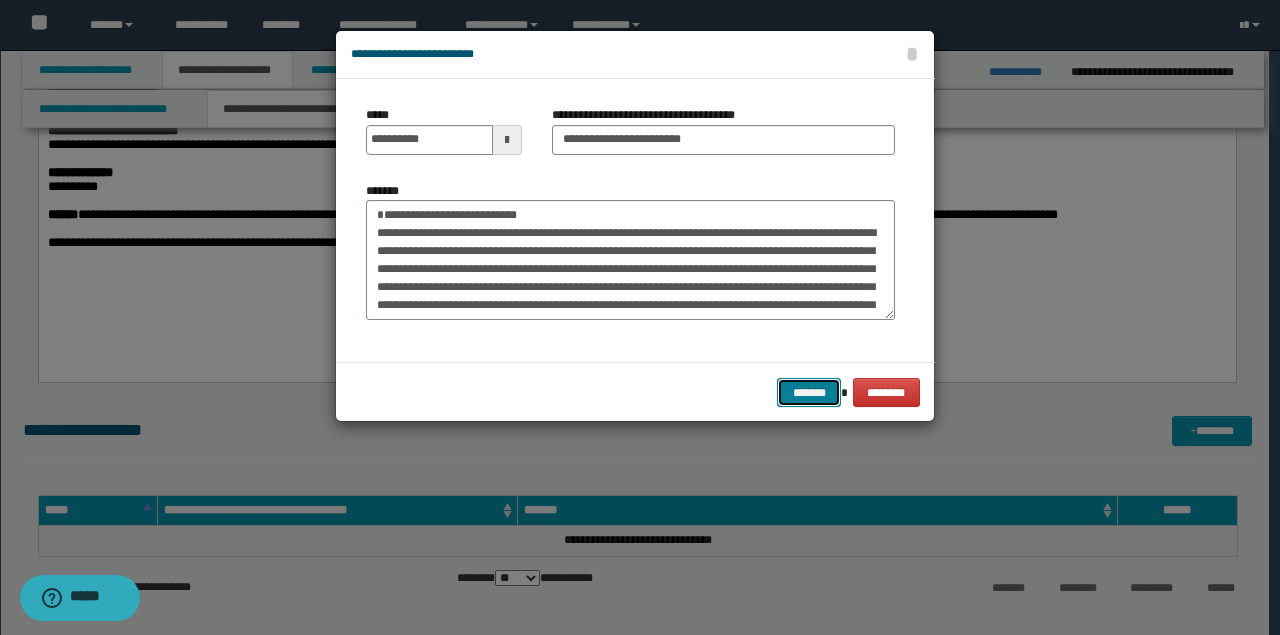 click on "*******" at bounding box center (809, 392) 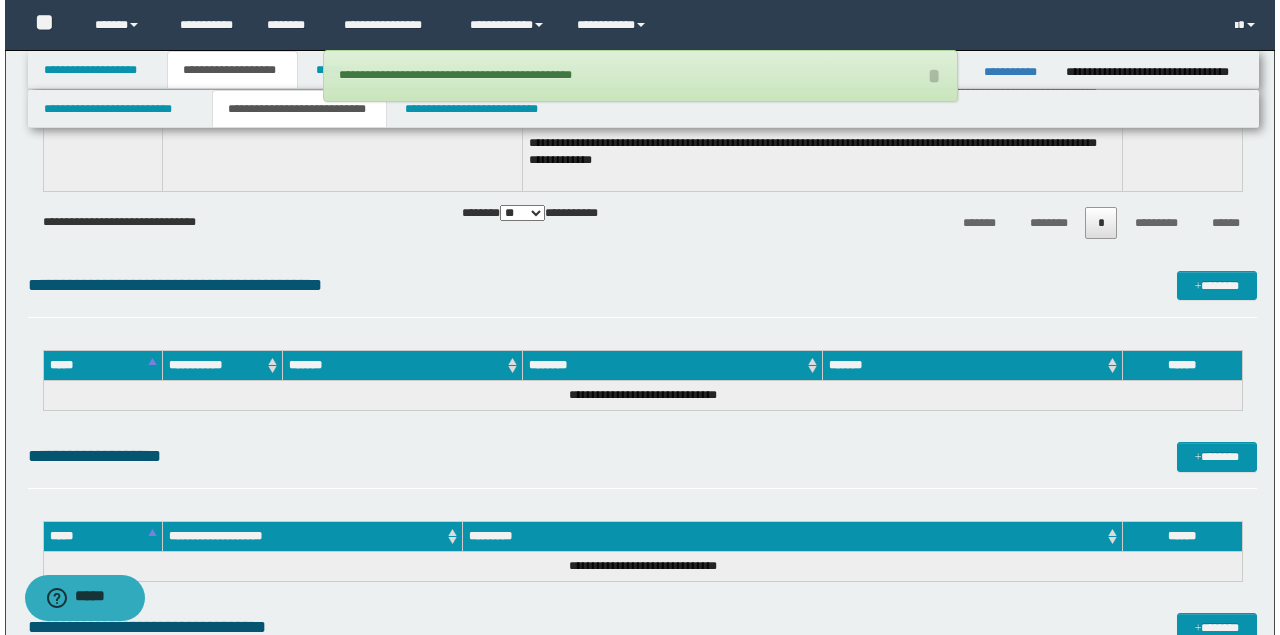 scroll, scrollTop: 1533, scrollLeft: 0, axis: vertical 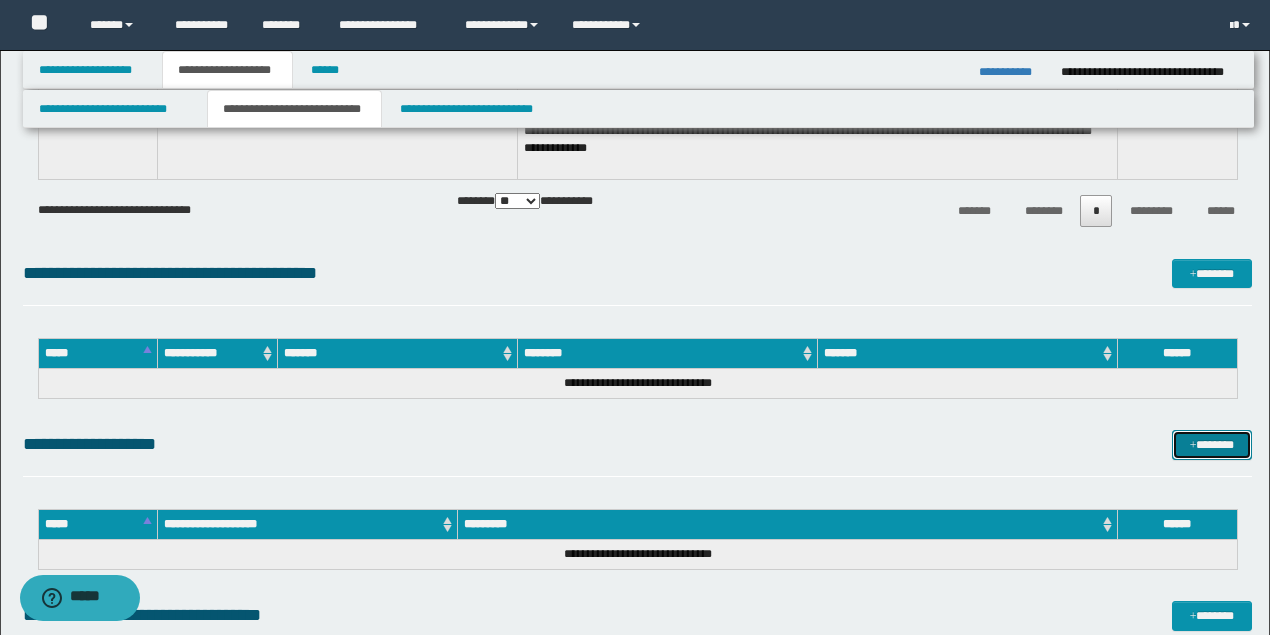 click on "*******" at bounding box center (1211, 444) 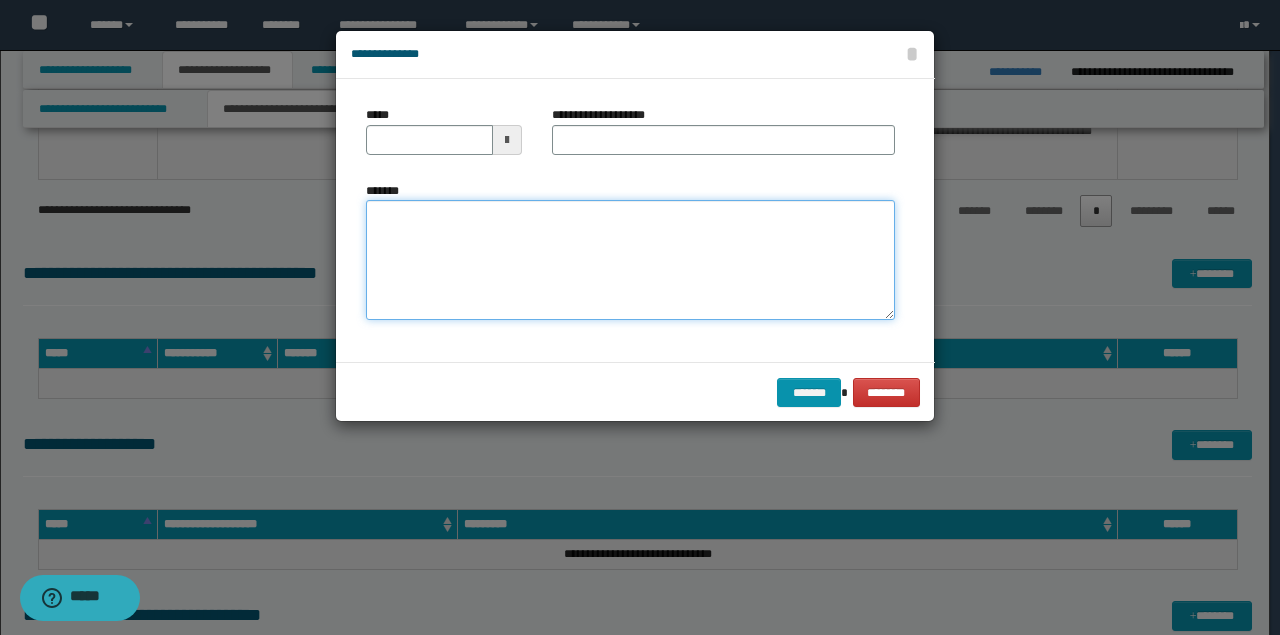 click on "*******" at bounding box center (630, 260) 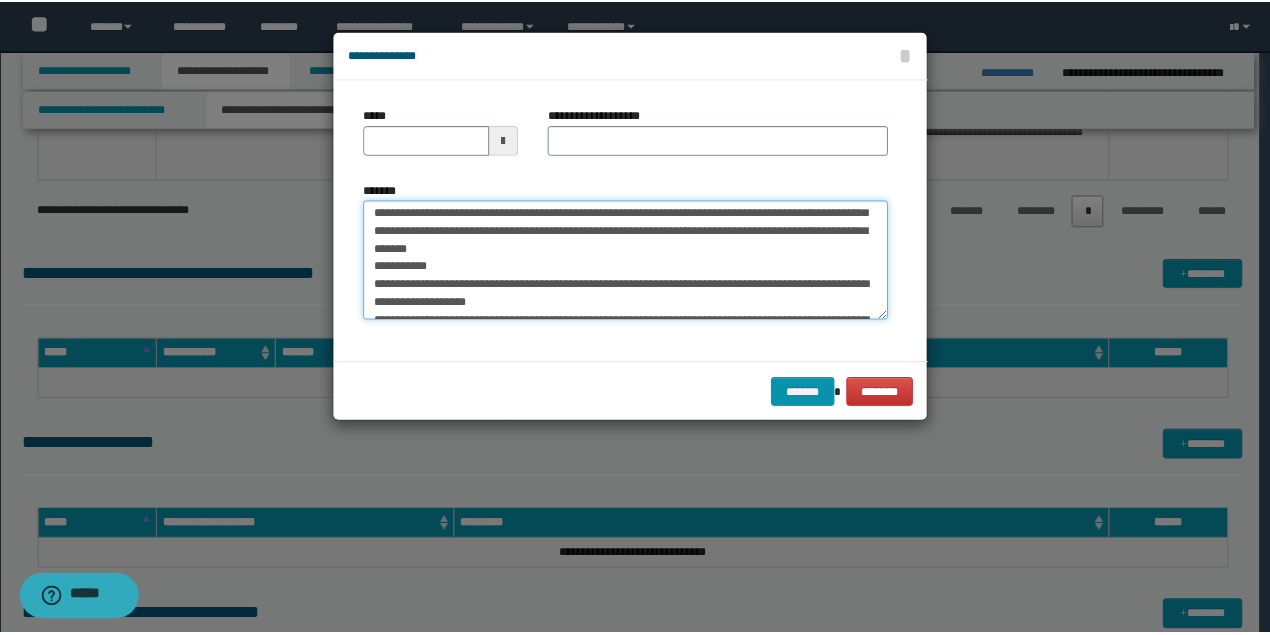 scroll, scrollTop: 0, scrollLeft: 0, axis: both 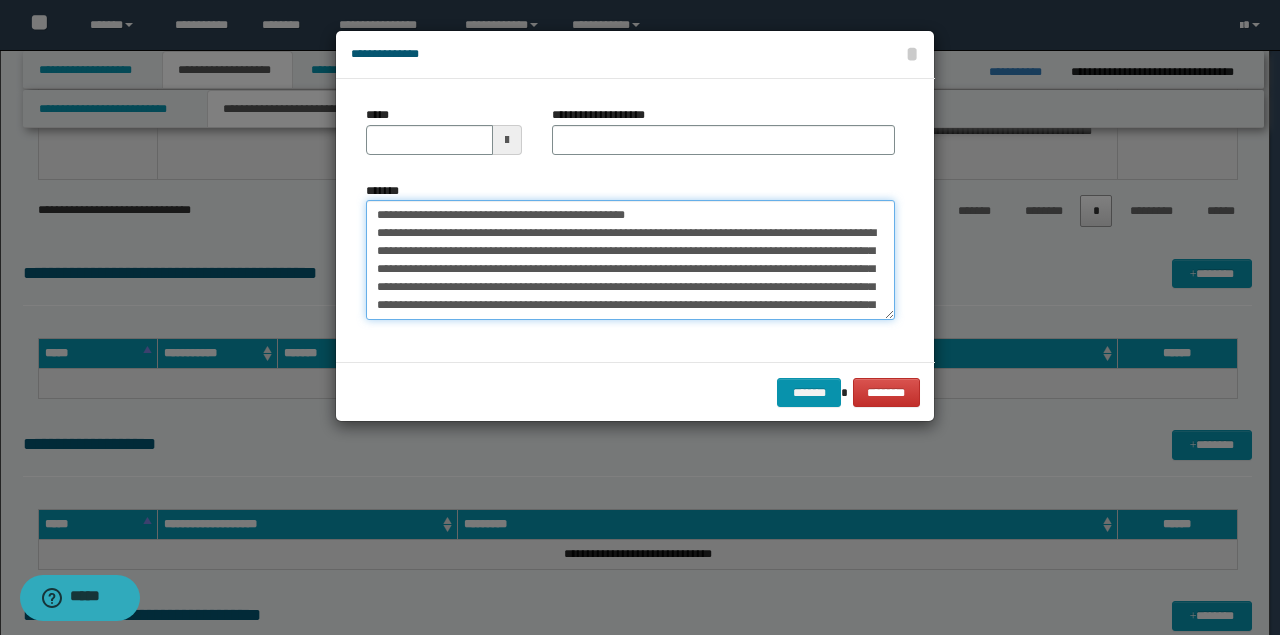 drag, startPoint x: 594, startPoint y: 216, endPoint x: 175, endPoint y: 185, distance: 420.1452 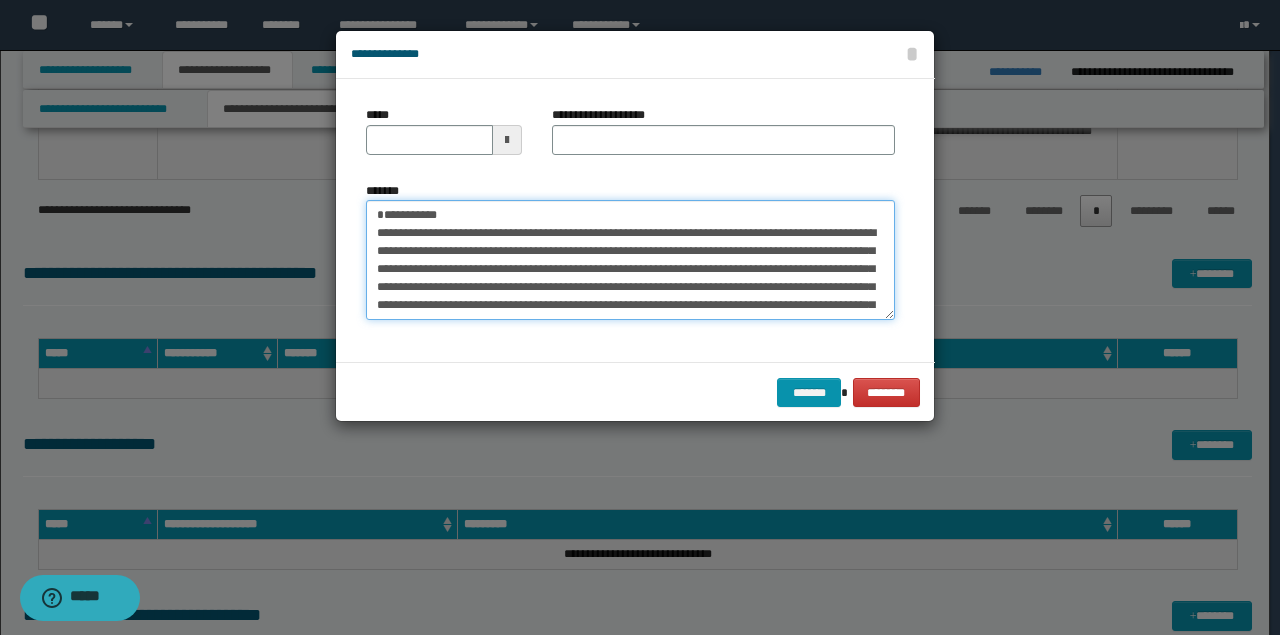 type on "**********" 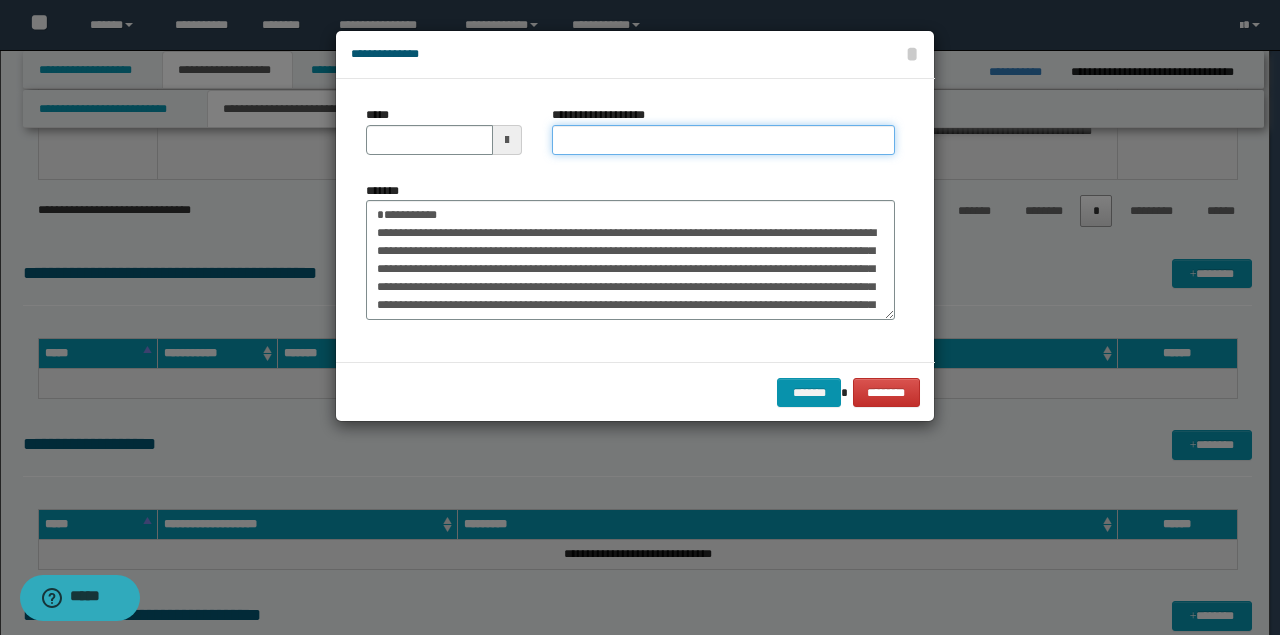 paste on "**********" 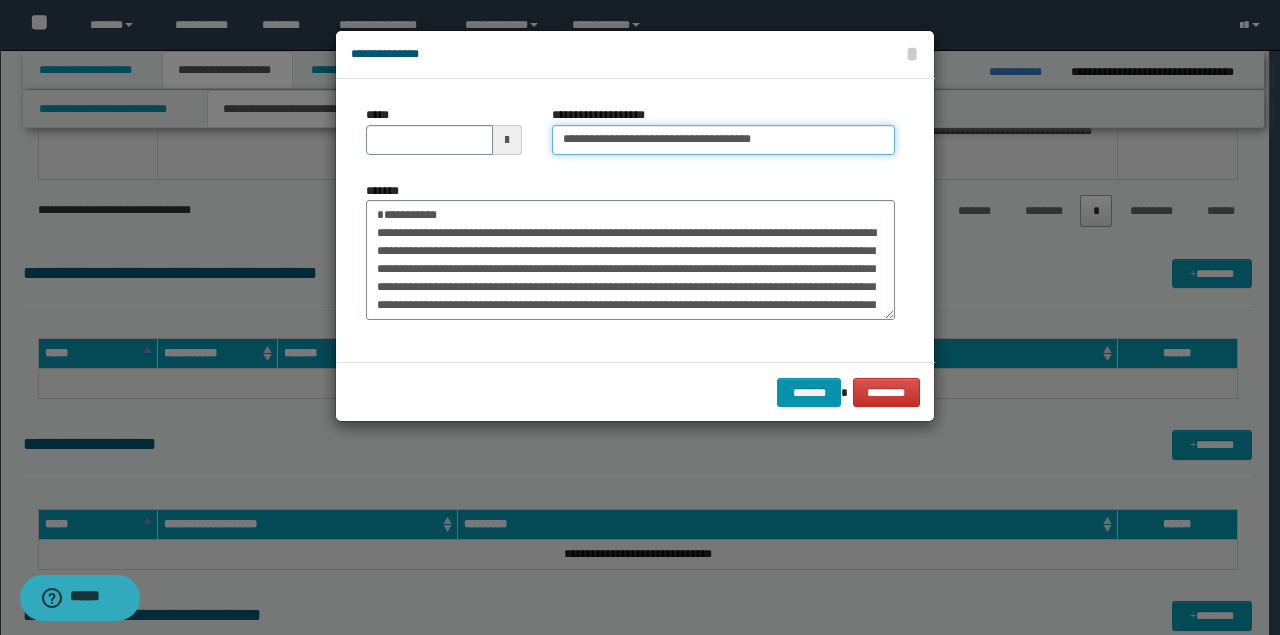 type on "**********" 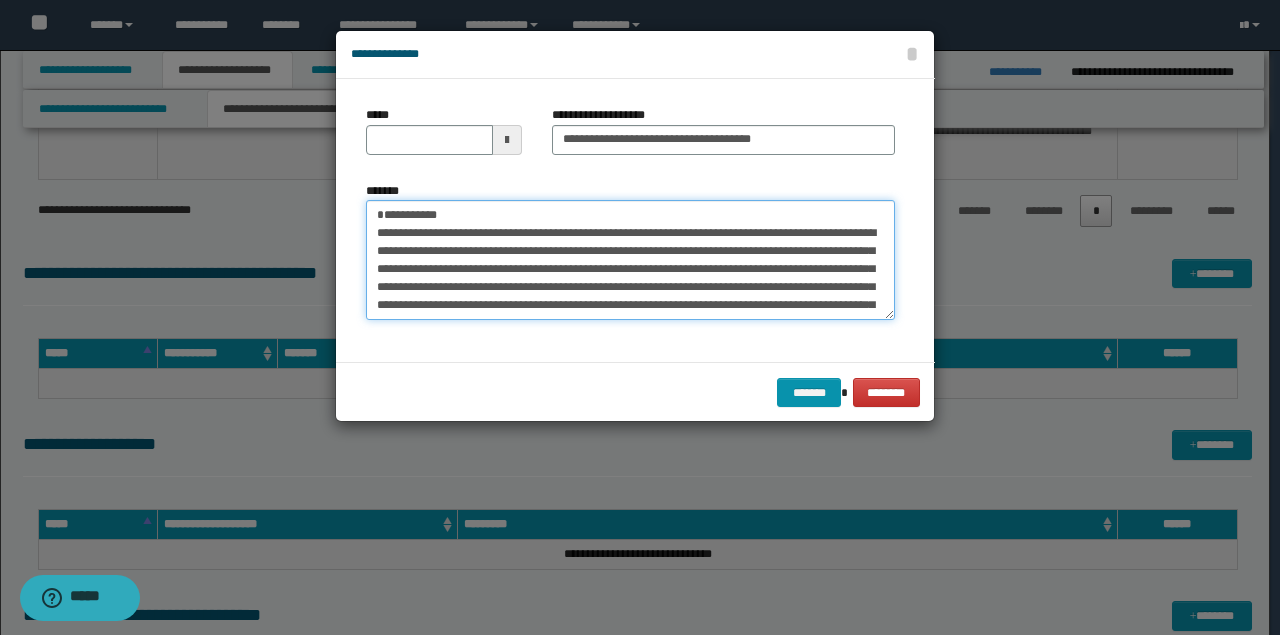 drag, startPoint x: 501, startPoint y: 214, endPoint x: 160, endPoint y: 179, distance: 342.79147 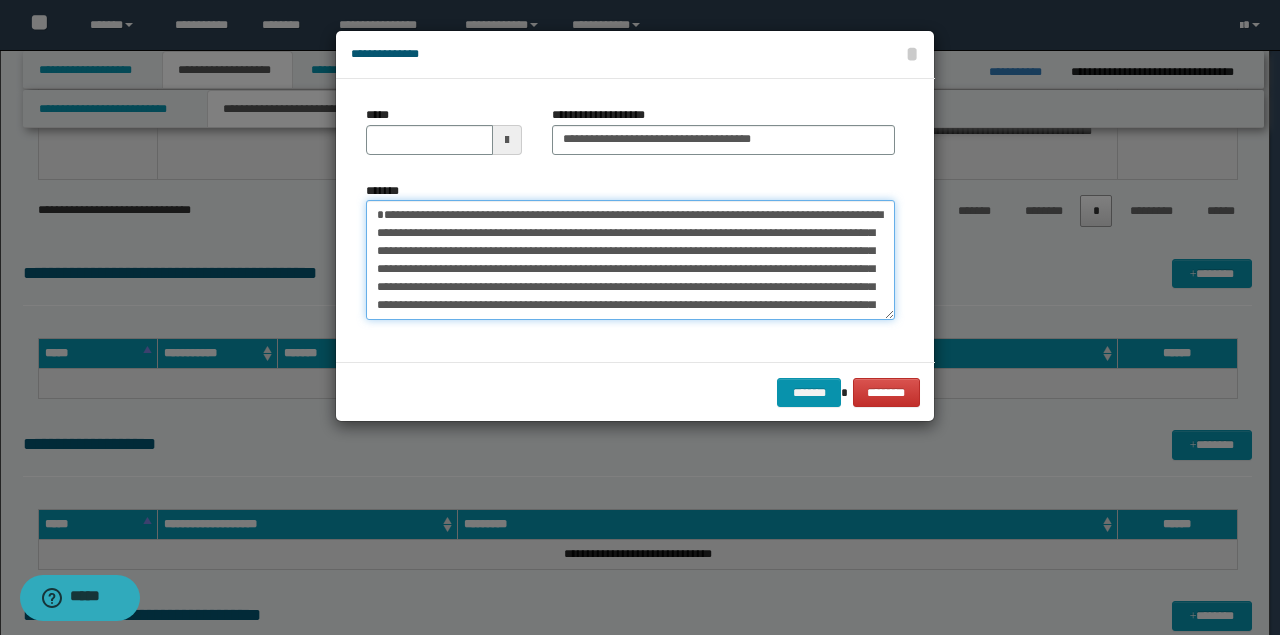 type 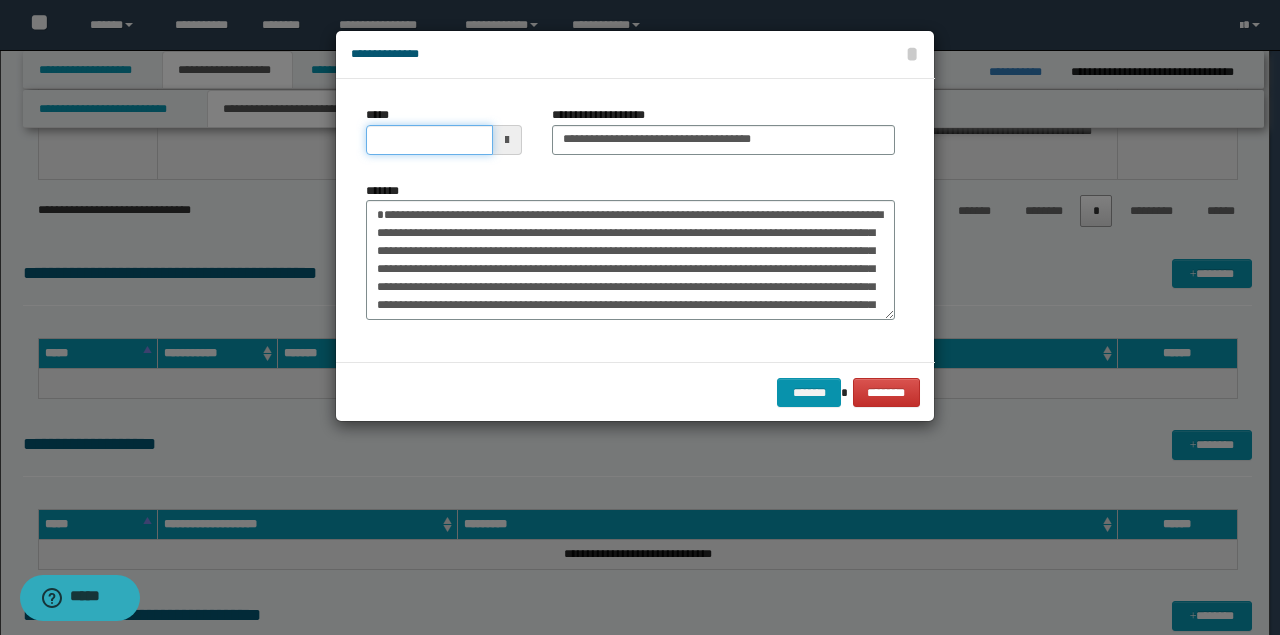 click on "*****" at bounding box center (429, 140) 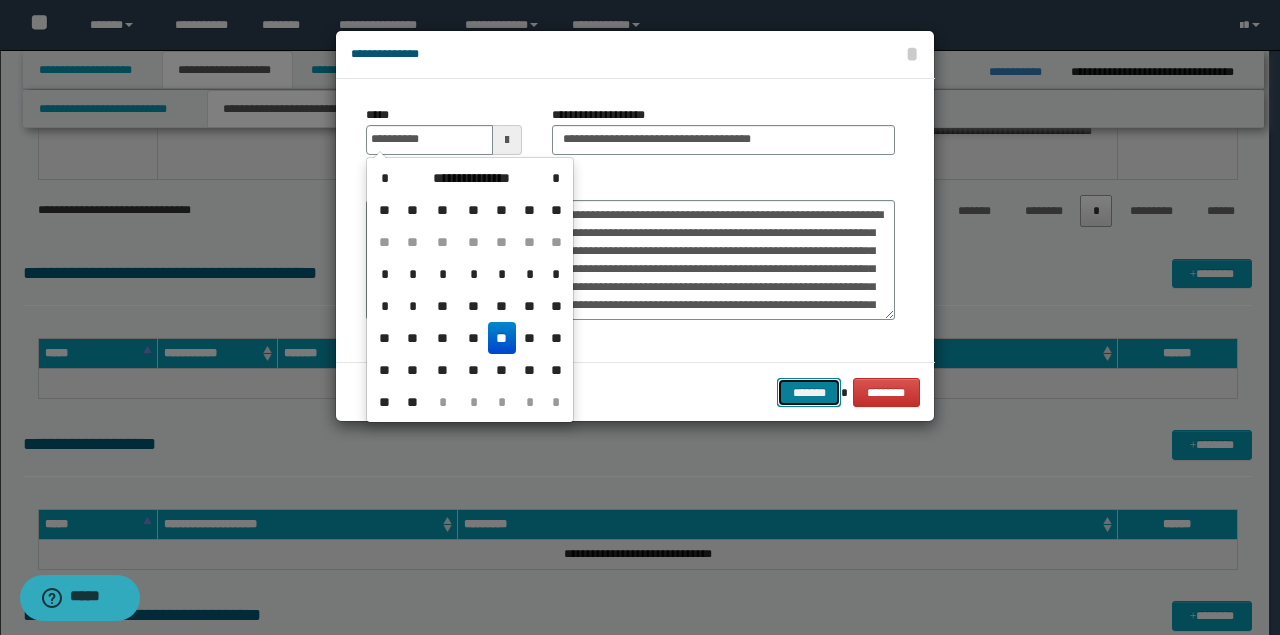 type on "**********" 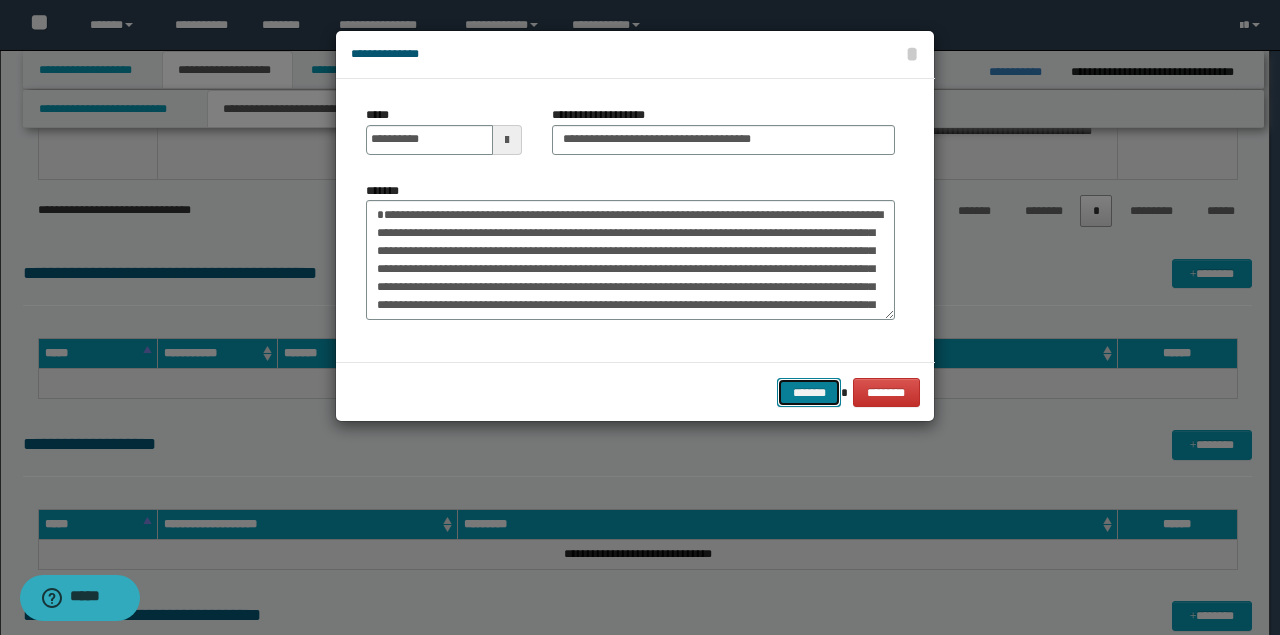 click on "*******" at bounding box center [809, 392] 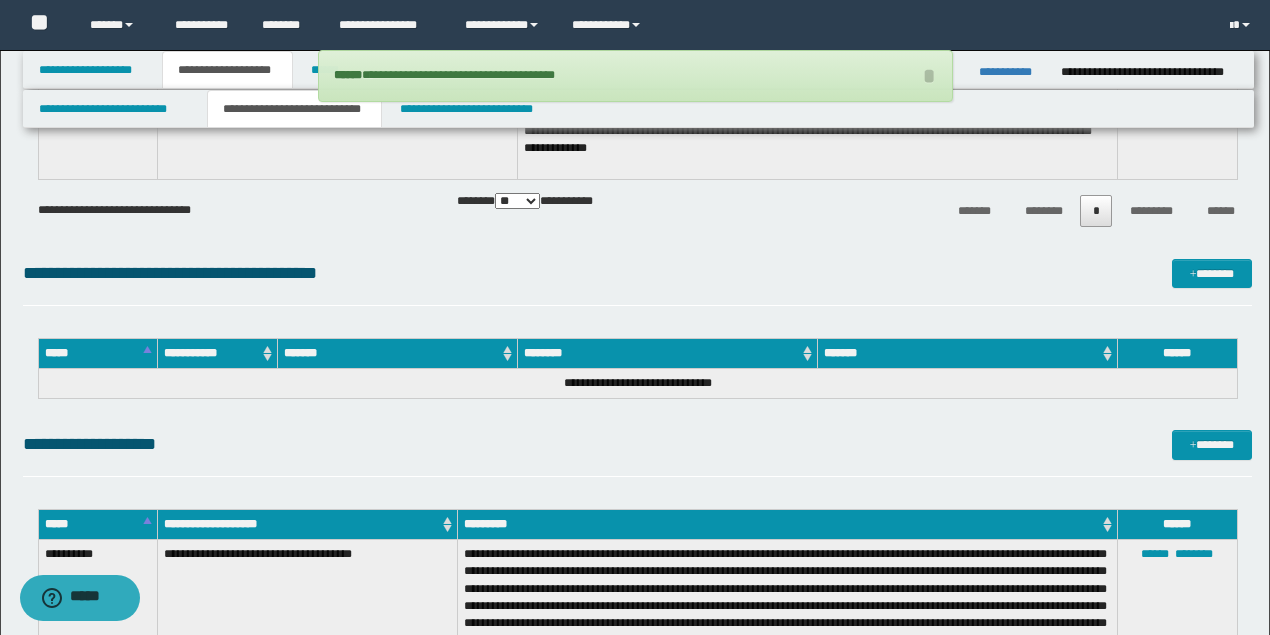 click on "**********" at bounding box center [635, 76] 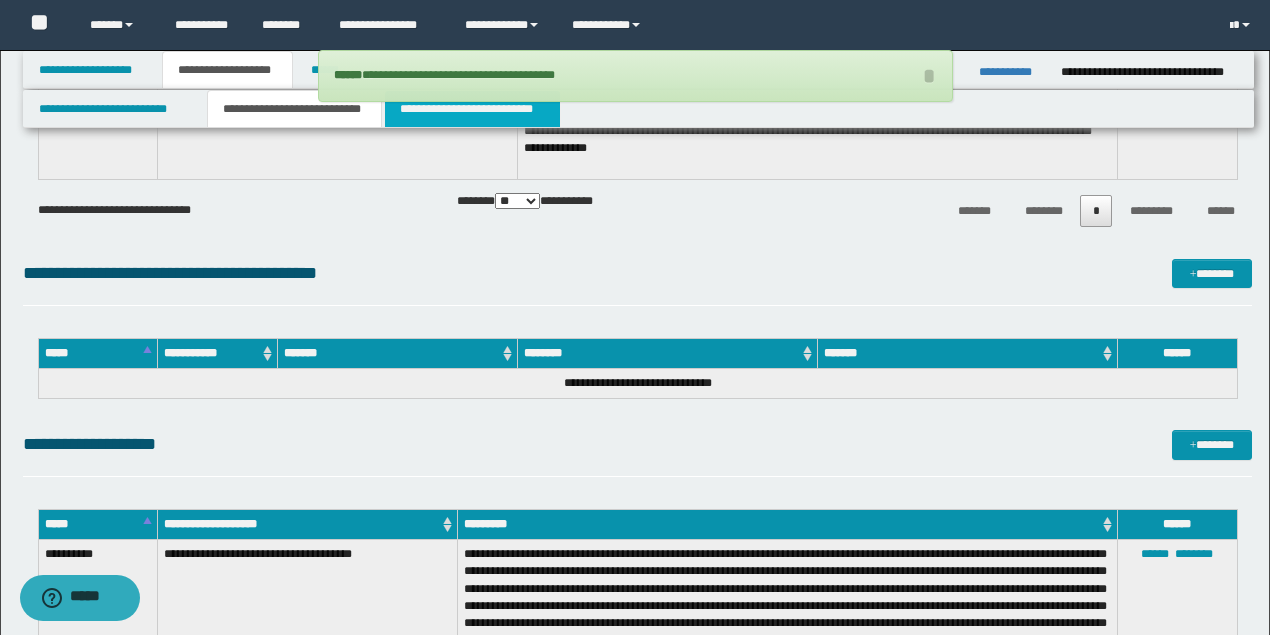click on "**********" at bounding box center [472, 109] 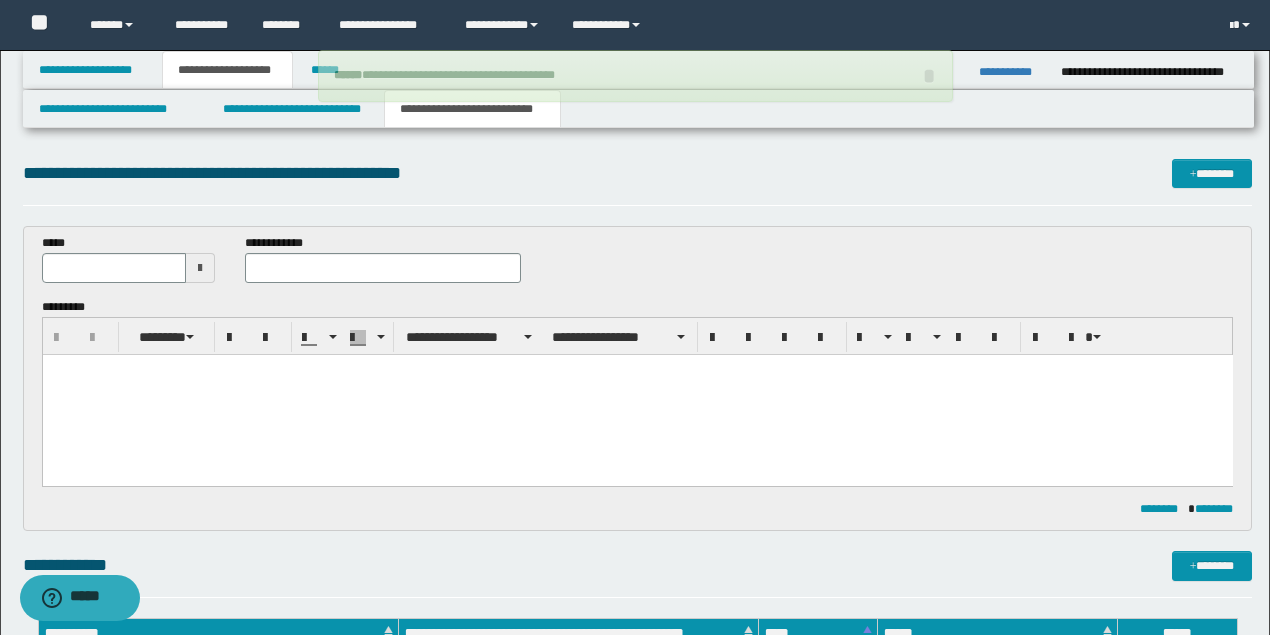 scroll, scrollTop: 0, scrollLeft: 0, axis: both 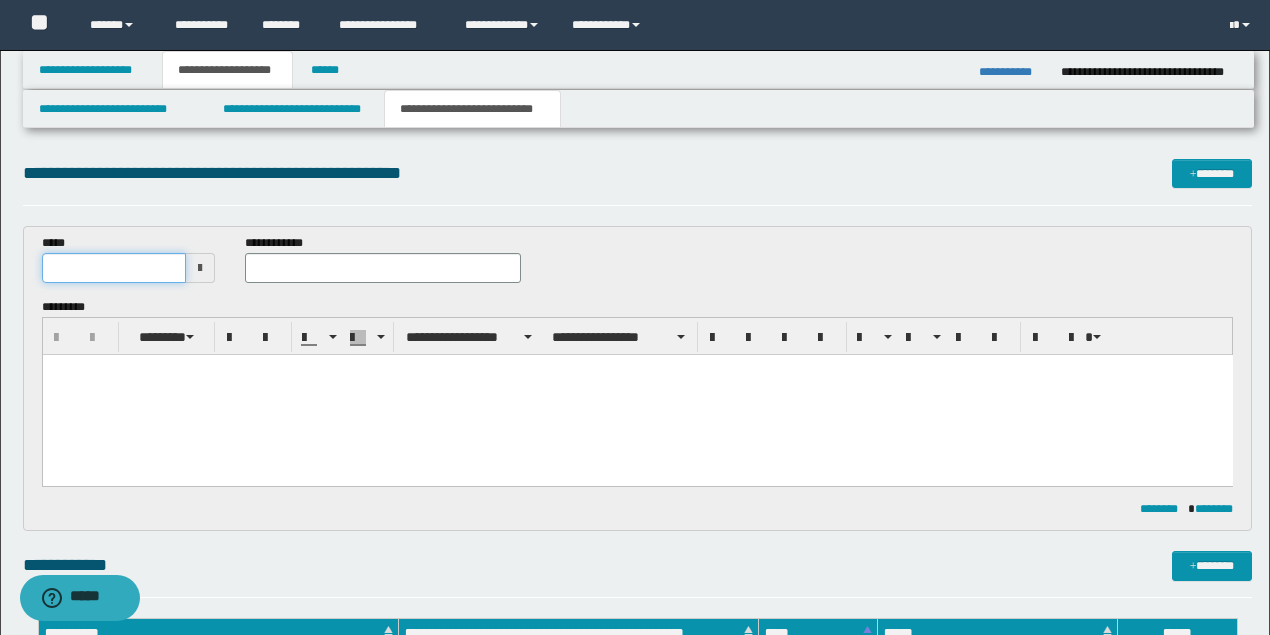 click at bounding box center (114, 268) 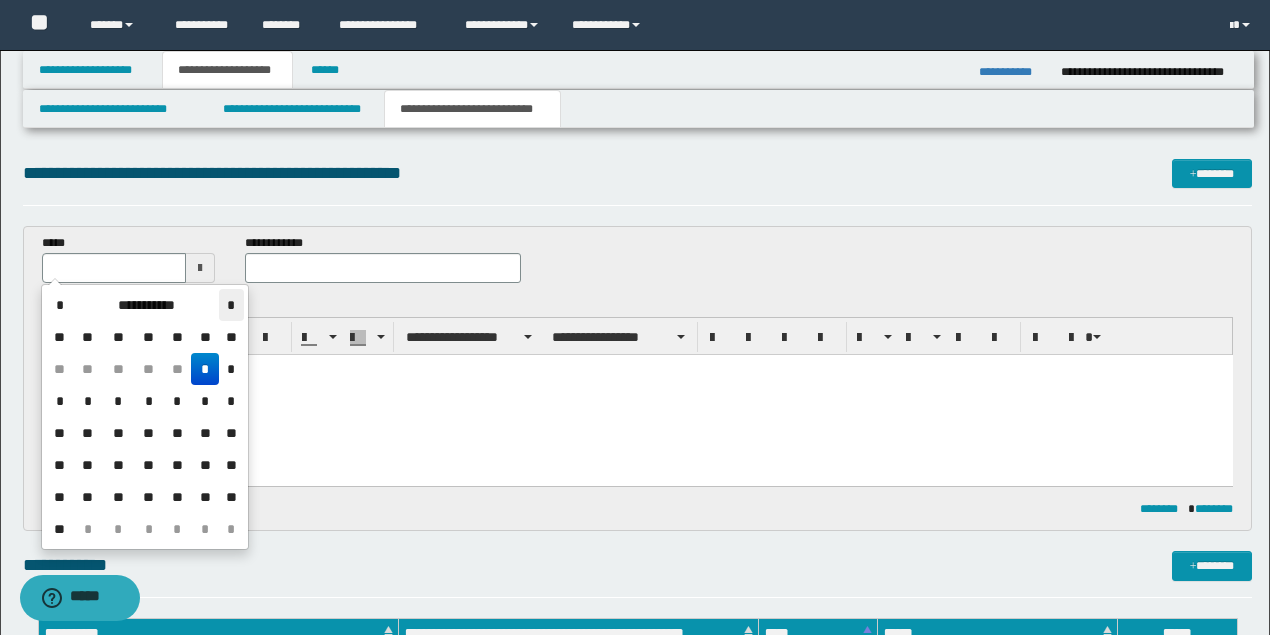 click on "*" at bounding box center (231, 305) 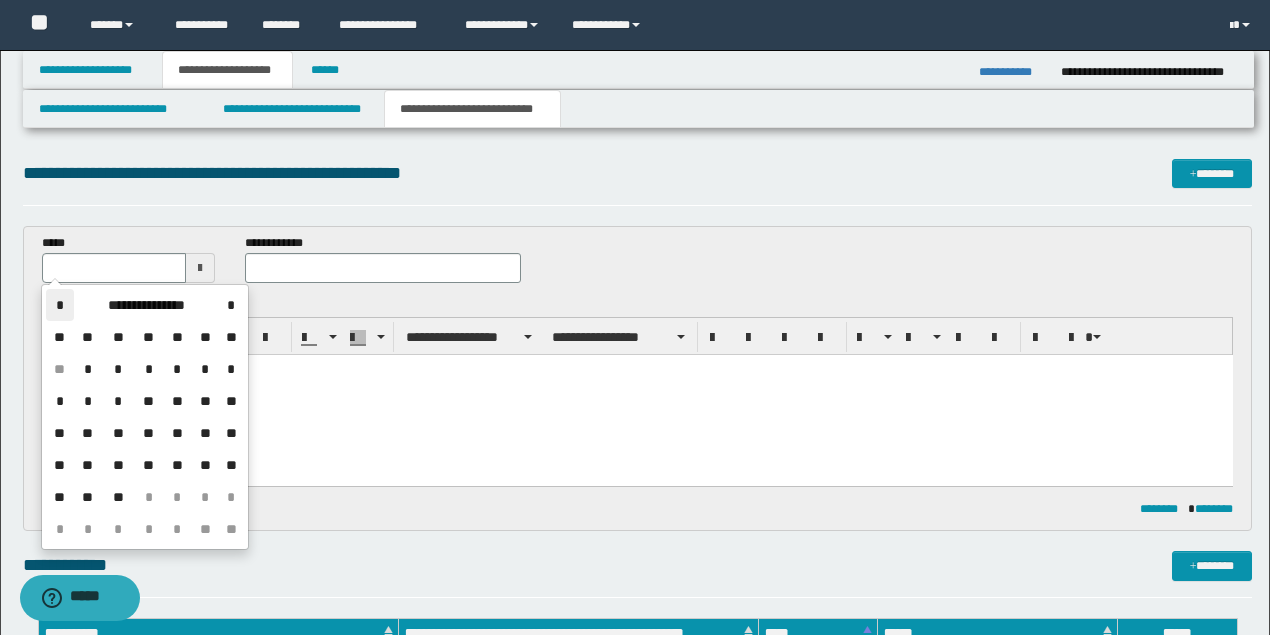 click on "*" at bounding box center [60, 305] 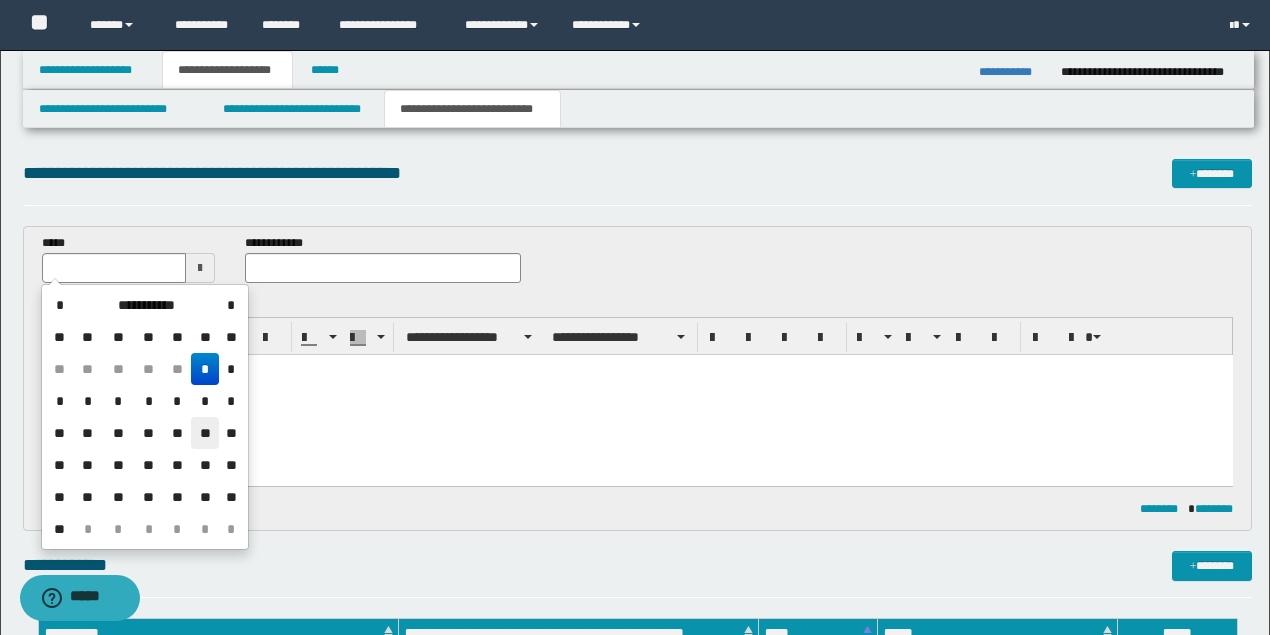click on "**" at bounding box center (205, 433) 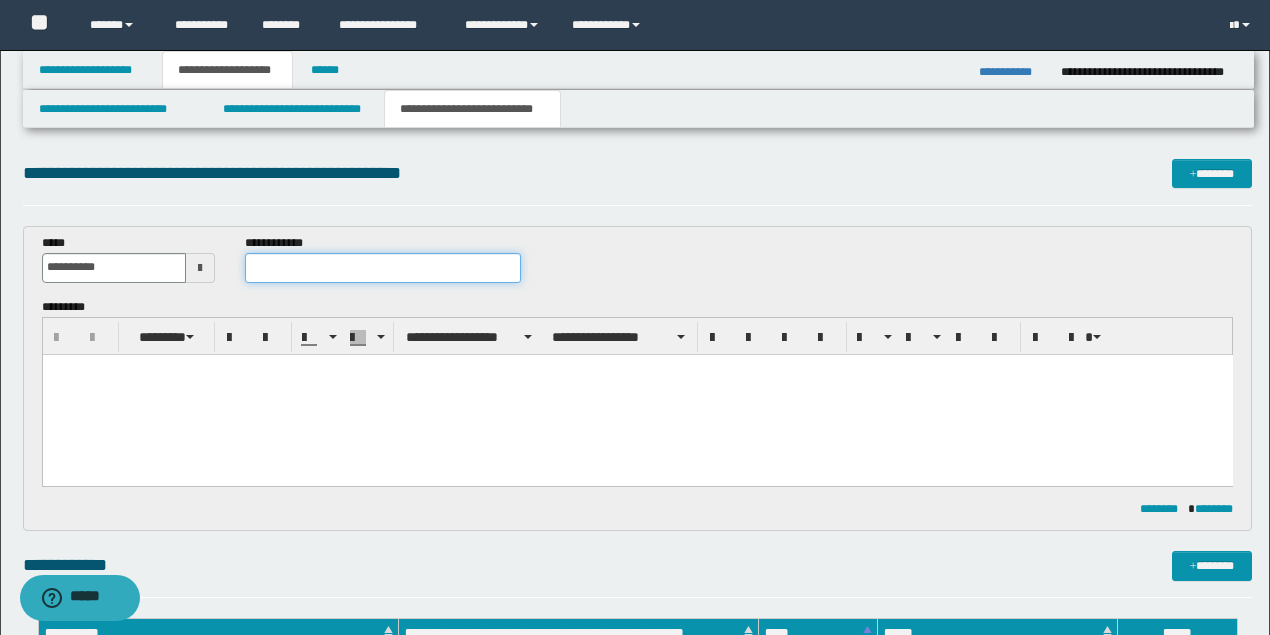click at bounding box center (382, 268) 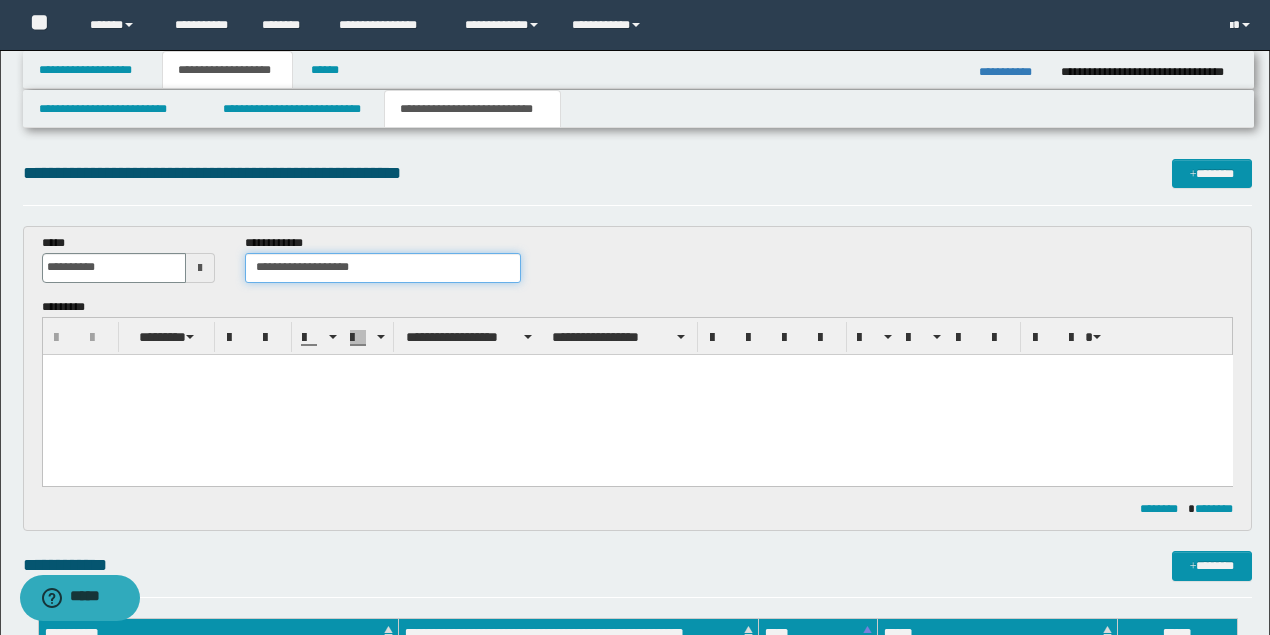 type on "**********" 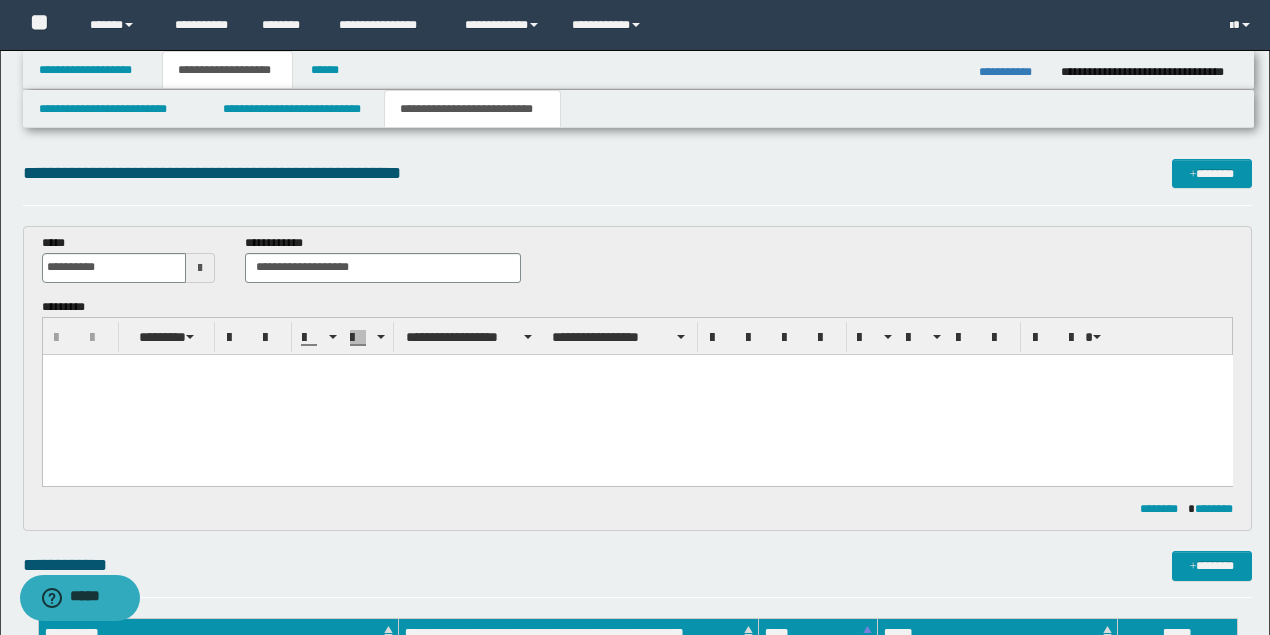 click at bounding box center [637, 394] 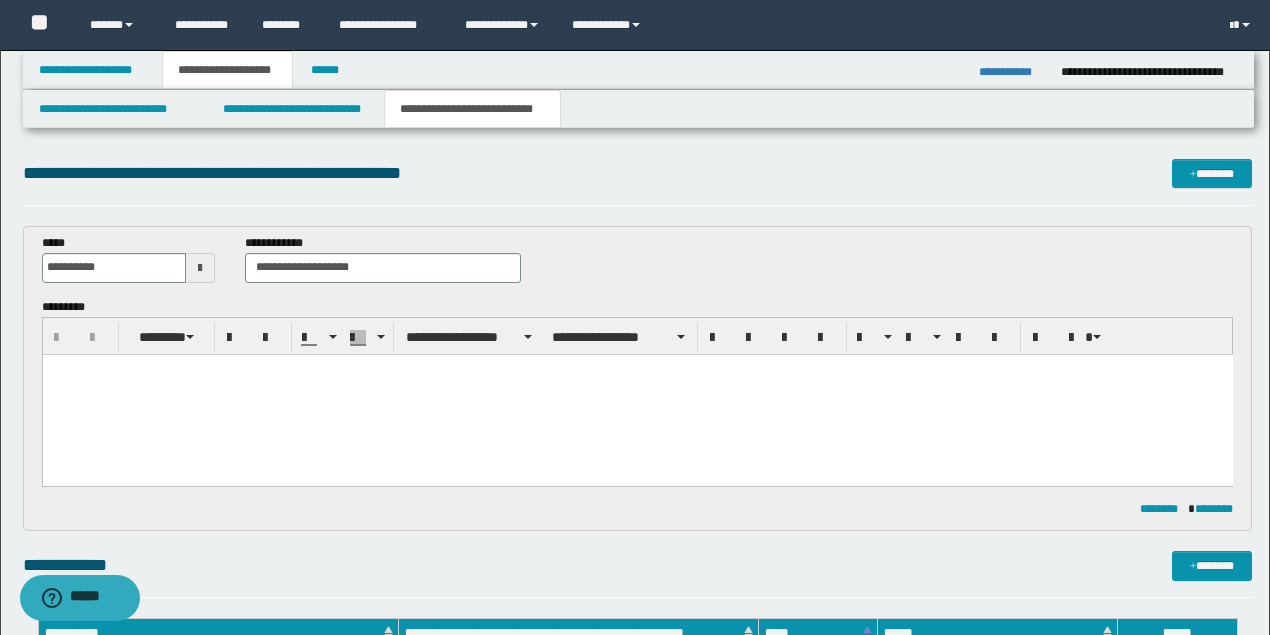 paste 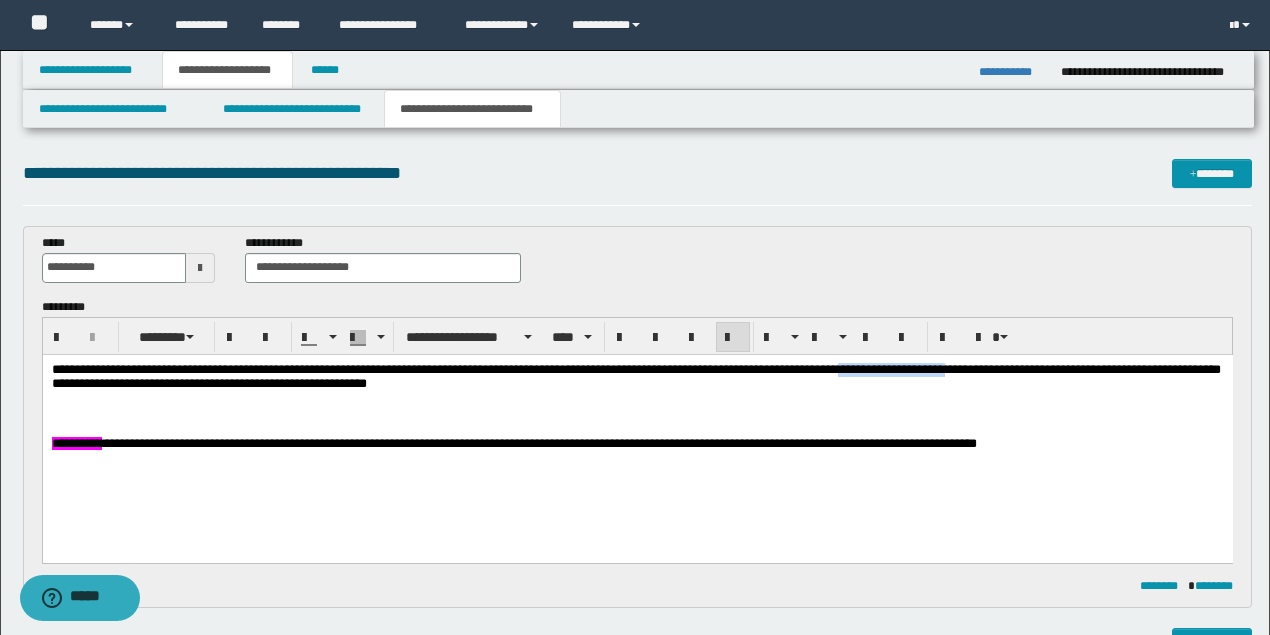drag, startPoint x: 1029, startPoint y: 372, endPoint x: 908, endPoint y: 373, distance: 121.004135 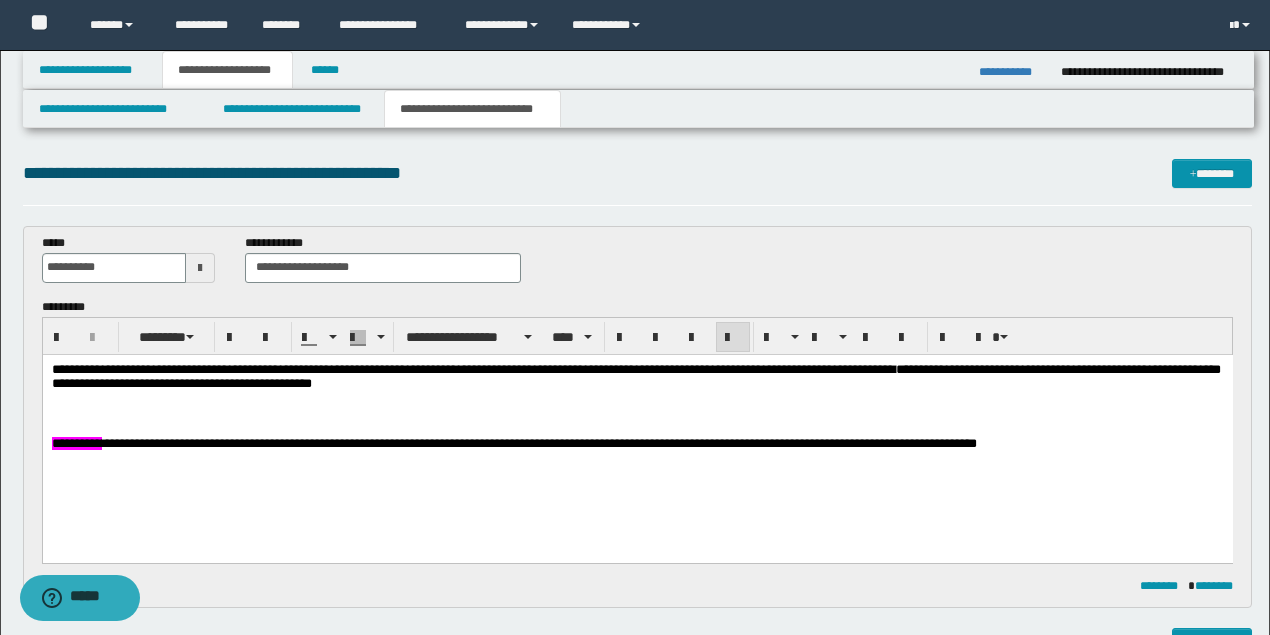 click at bounding box center (637, 411) 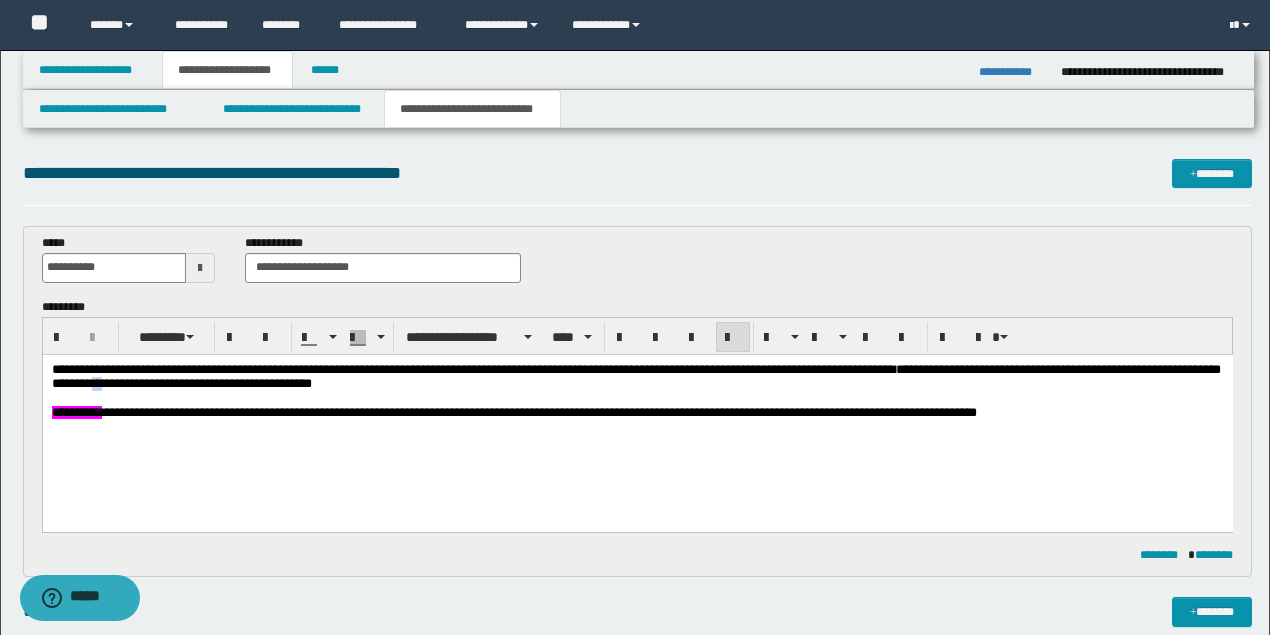 click on "**********" at bounding box center [635, 375] 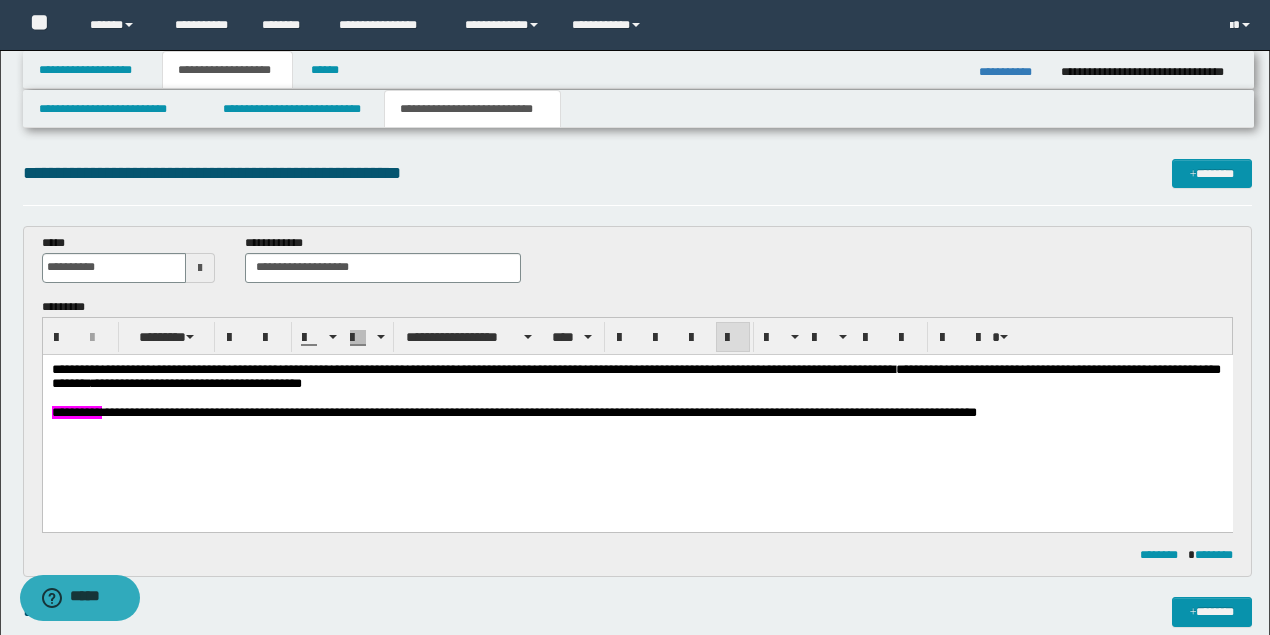 click on "**********" at bounding box center [538, 411] 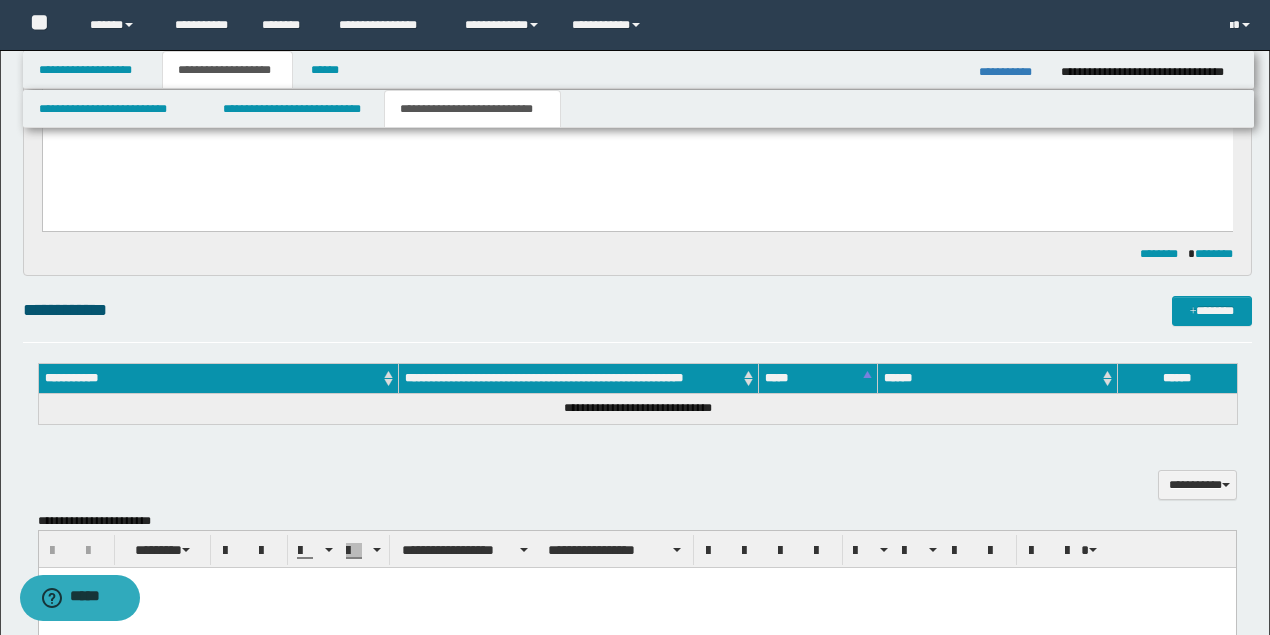 scroll, scrollTop: 333, scrollLeft: 0, axis: vertical 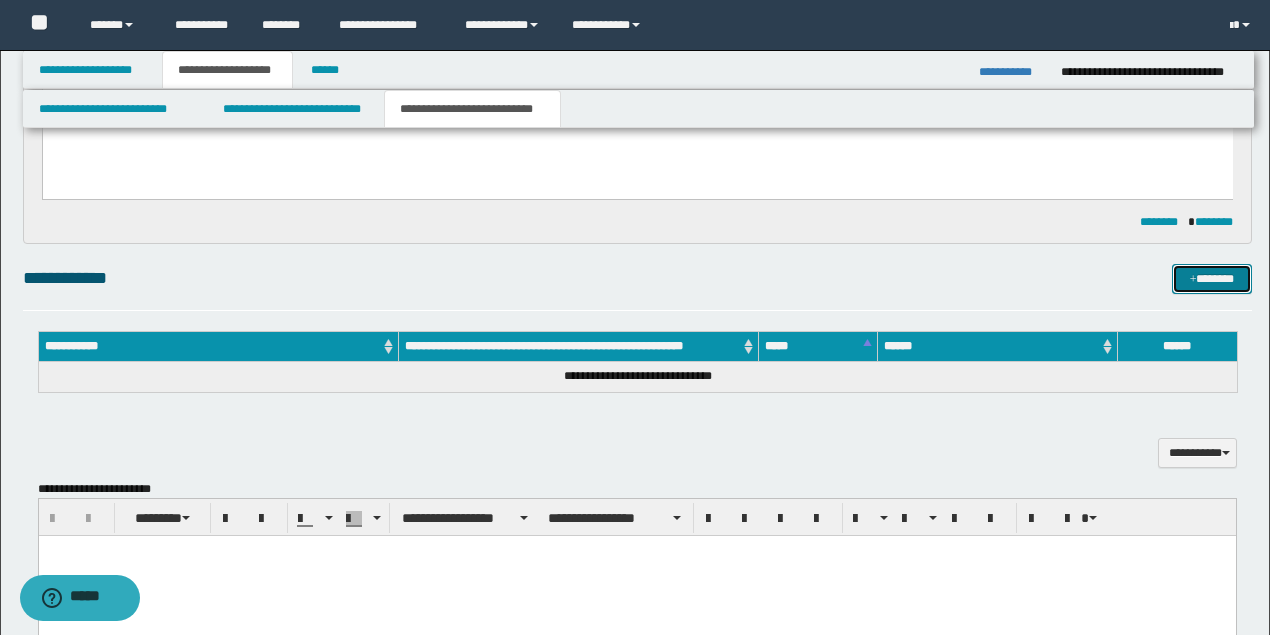 click on "*******" at bounding box center (1211, 278) 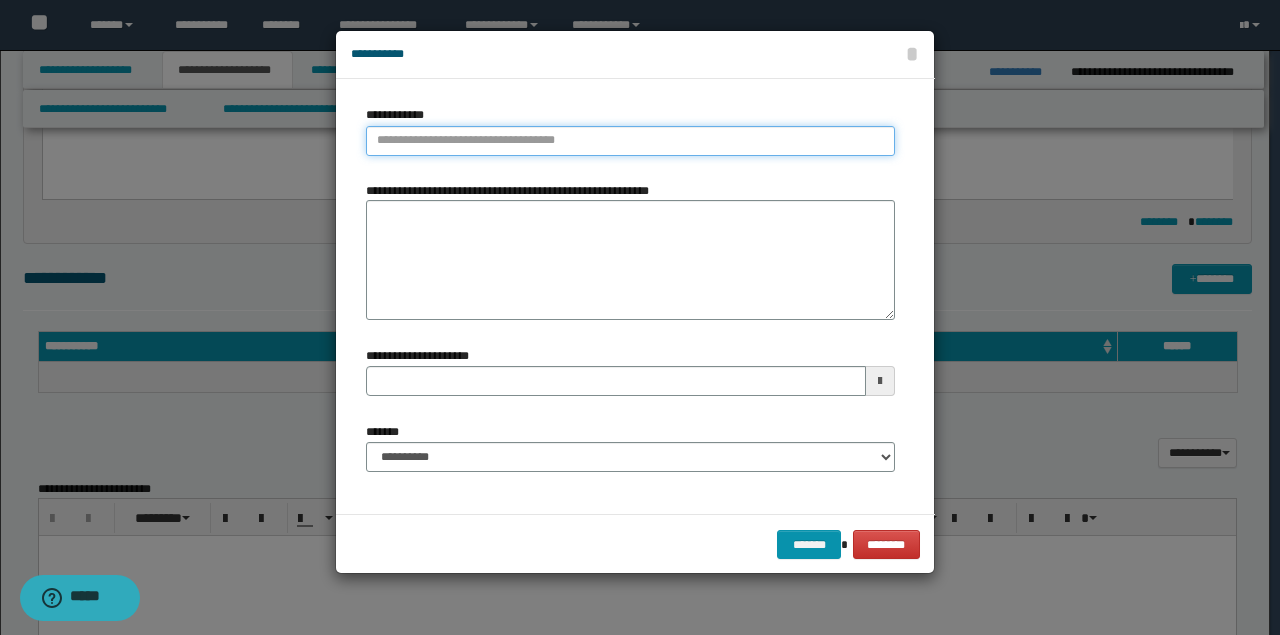 click on "**********" at bounding box center (630, 141) 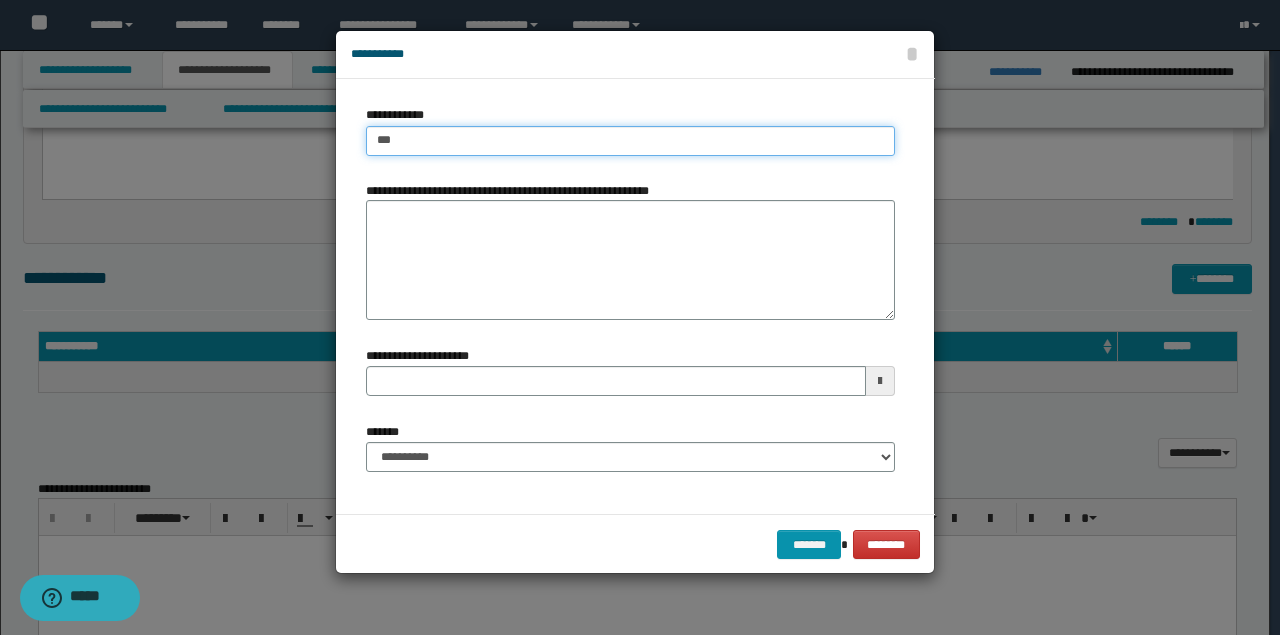 type on "****" 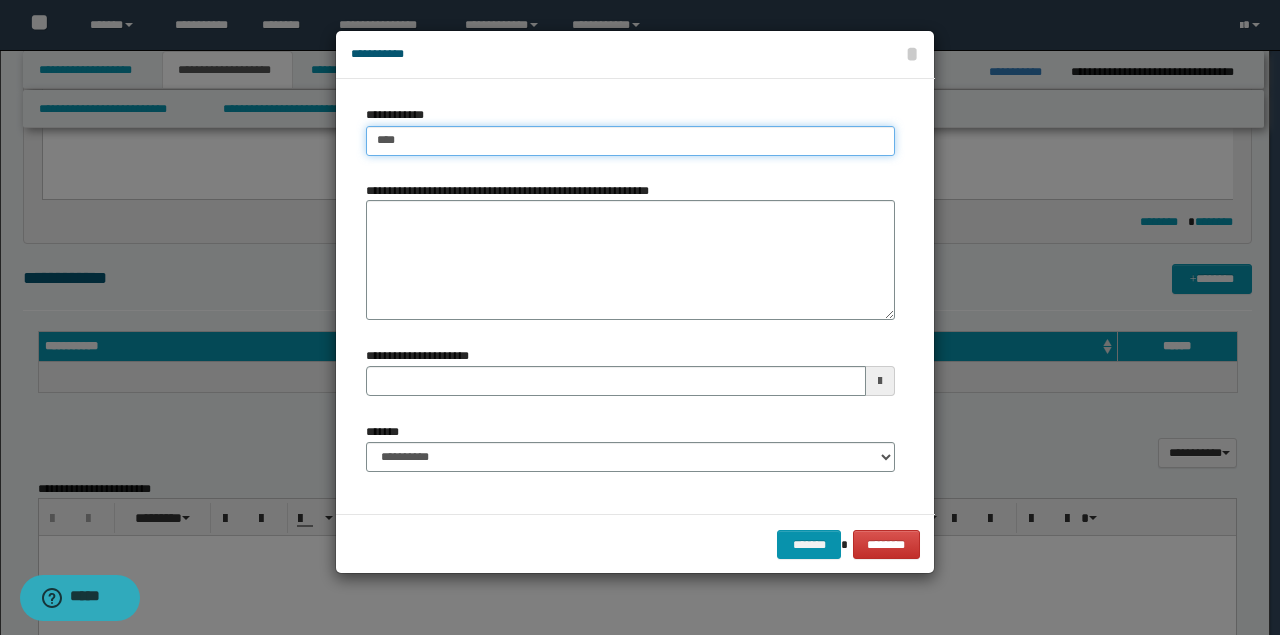 type on "****" 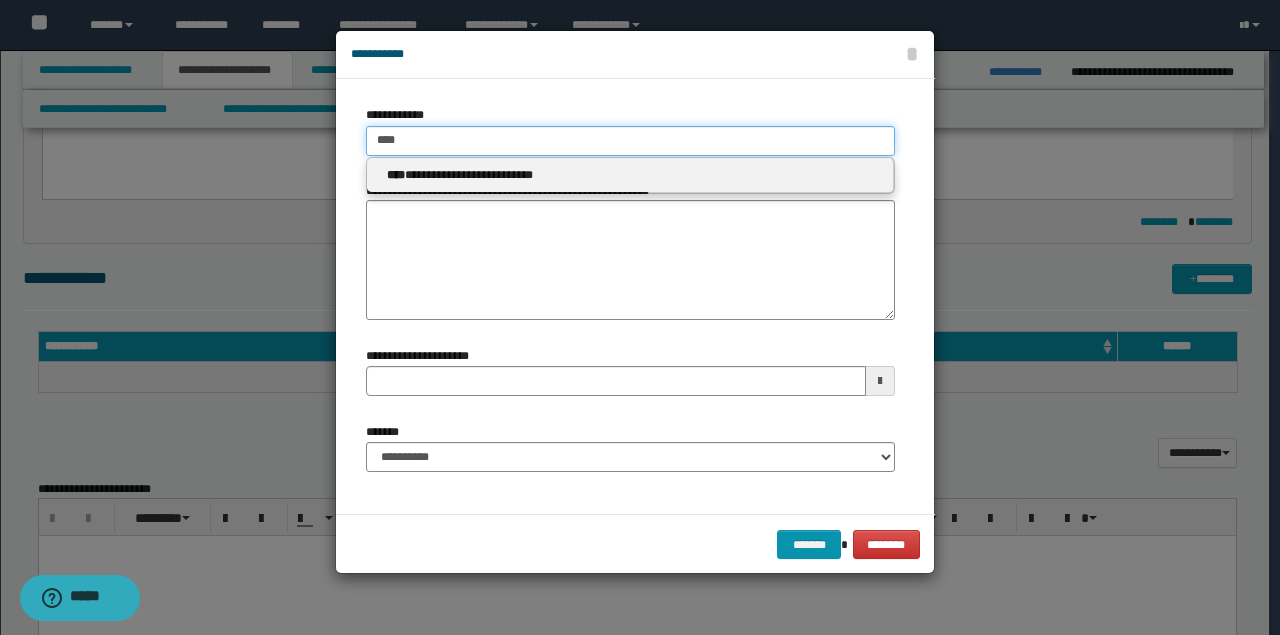 type on "****" 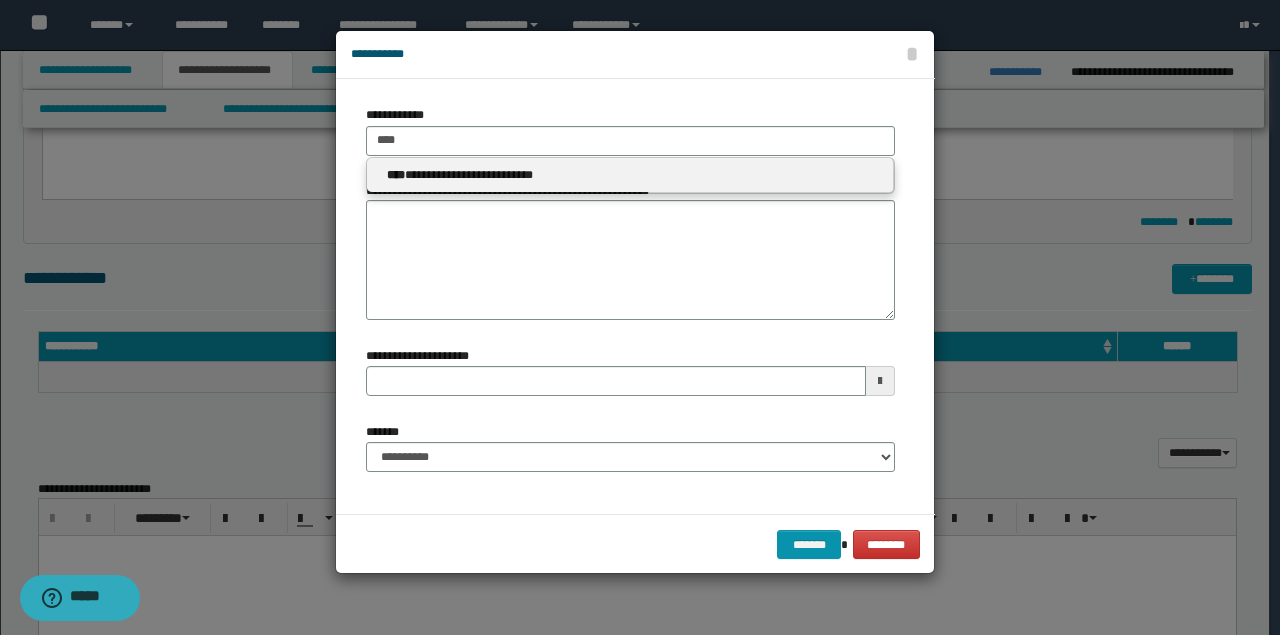 click on "**********" at bounding box center (630, 175) 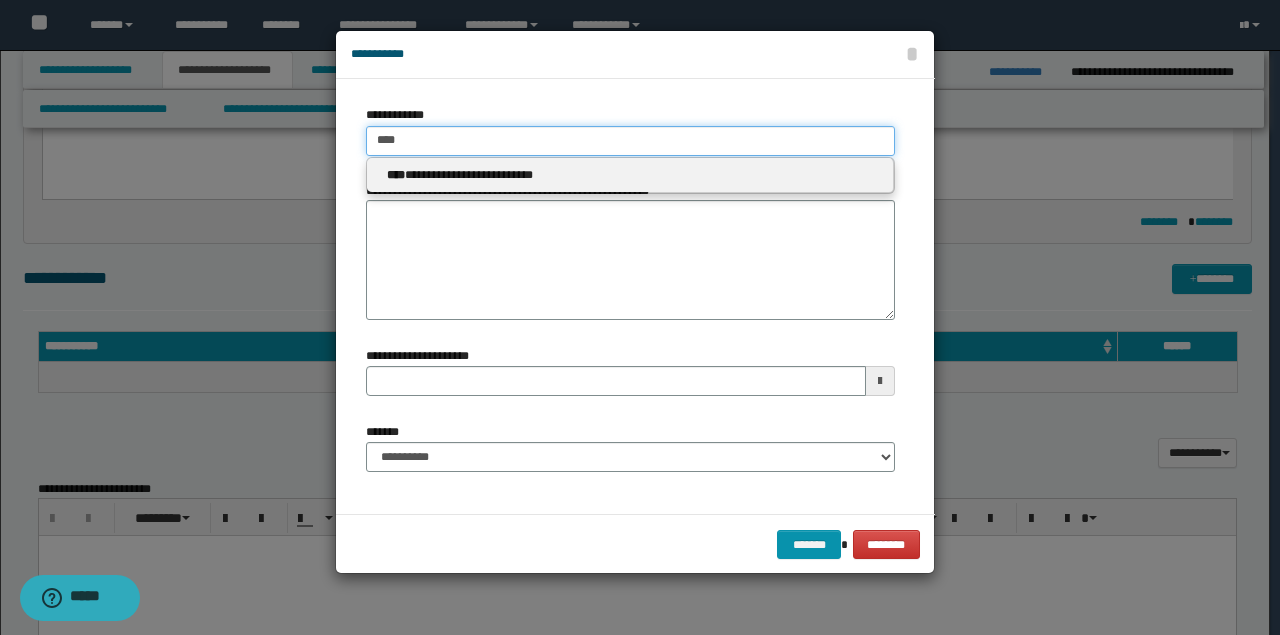 type 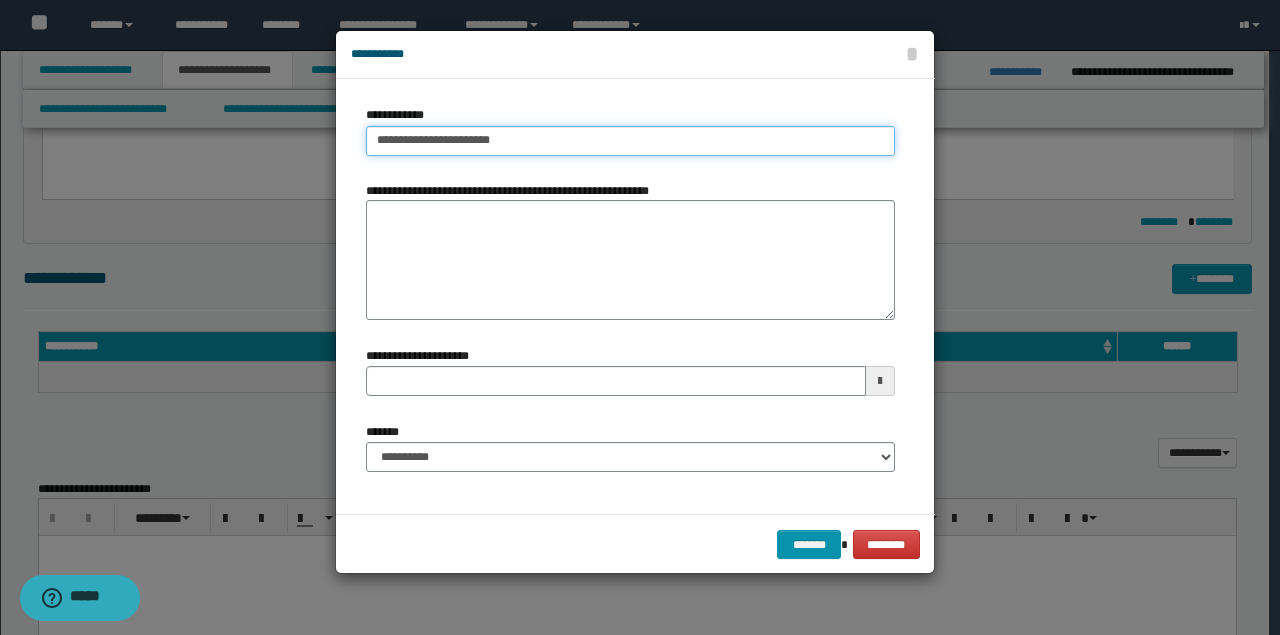 type 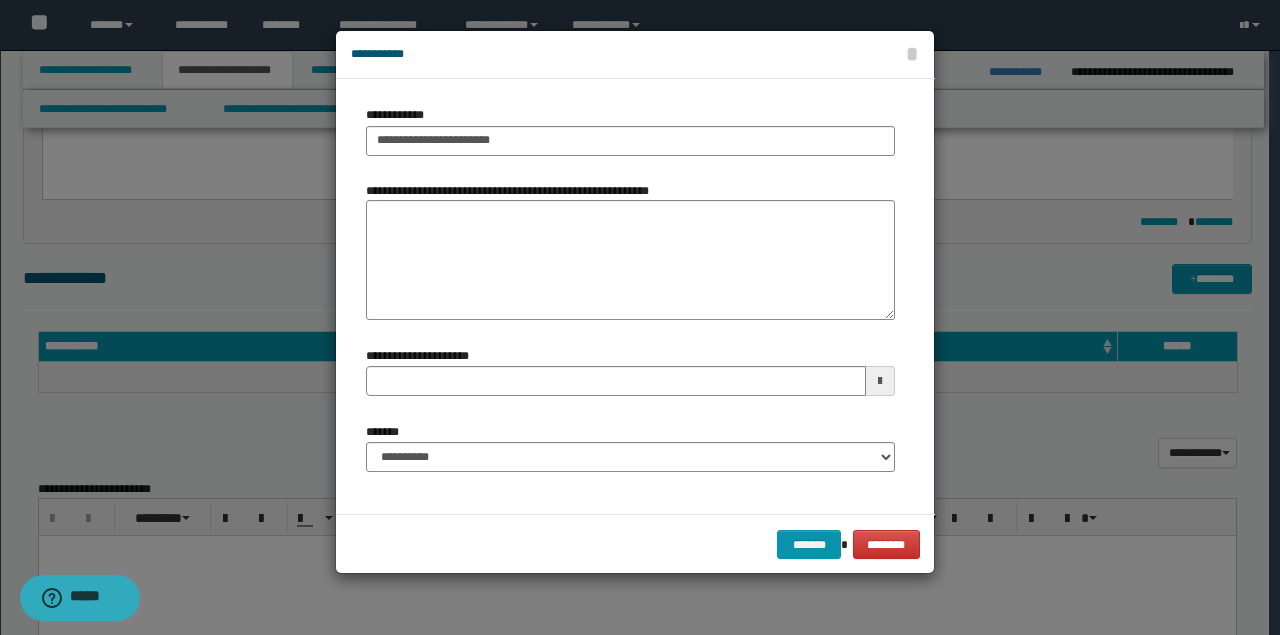 click on "*******
********" at bounding box center (635, 544) 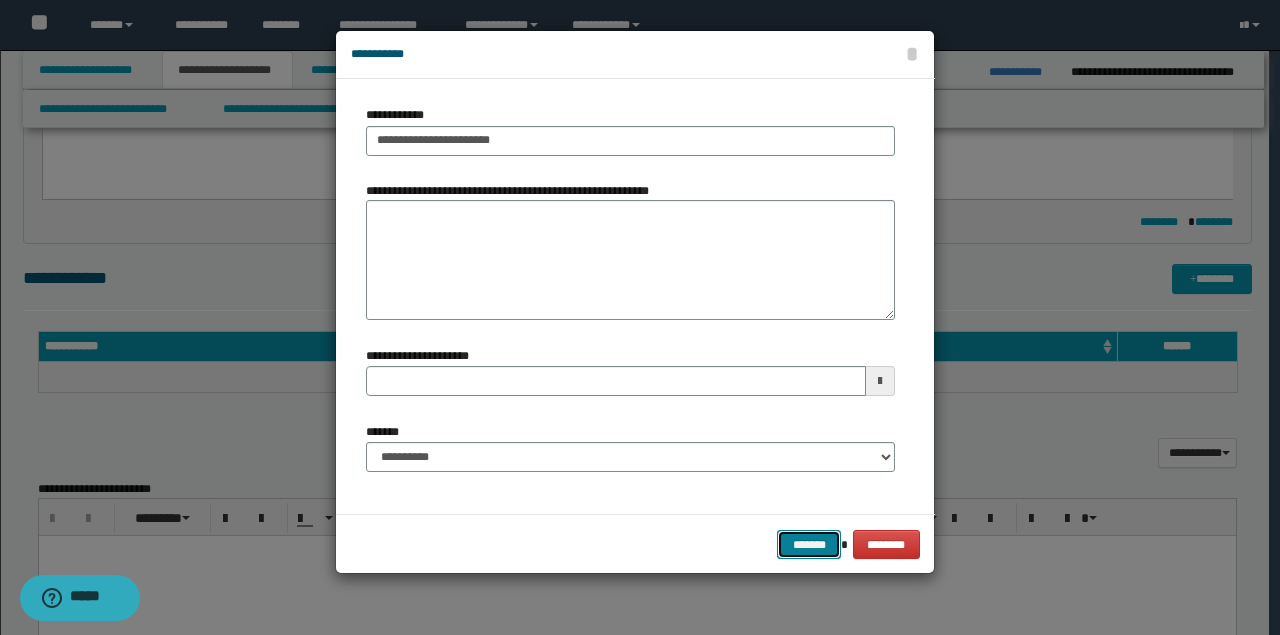 click on "*******" at bounding box center [809, 544] 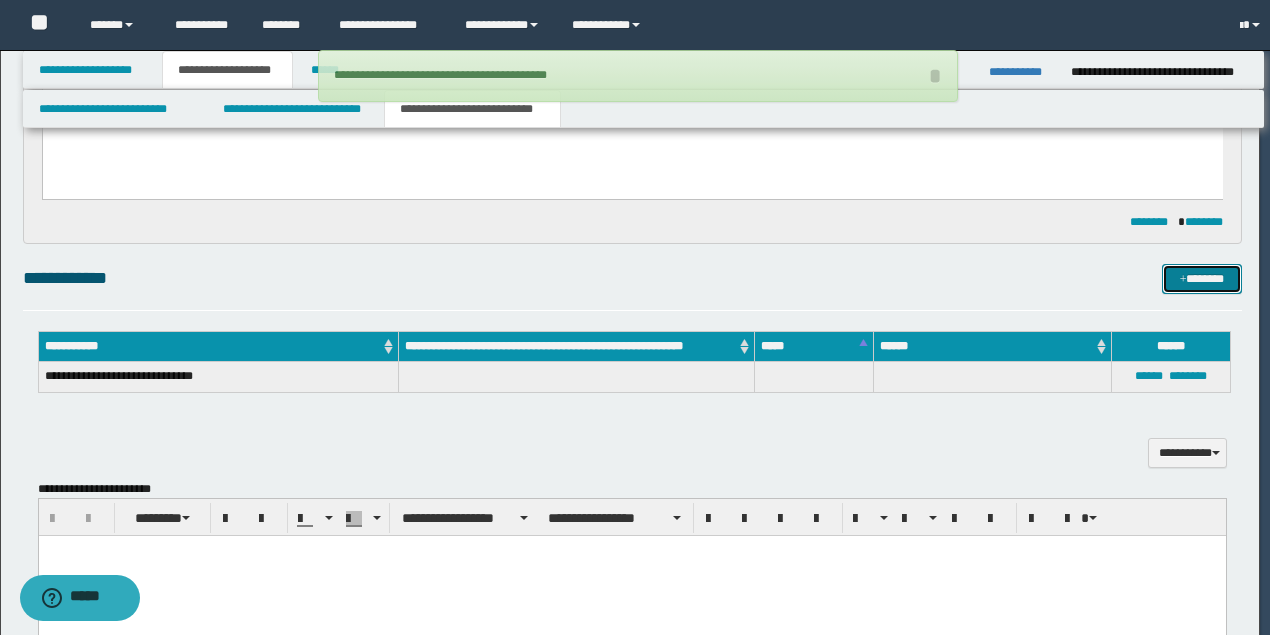 click on "*******" at bounding box center [1201, 278] 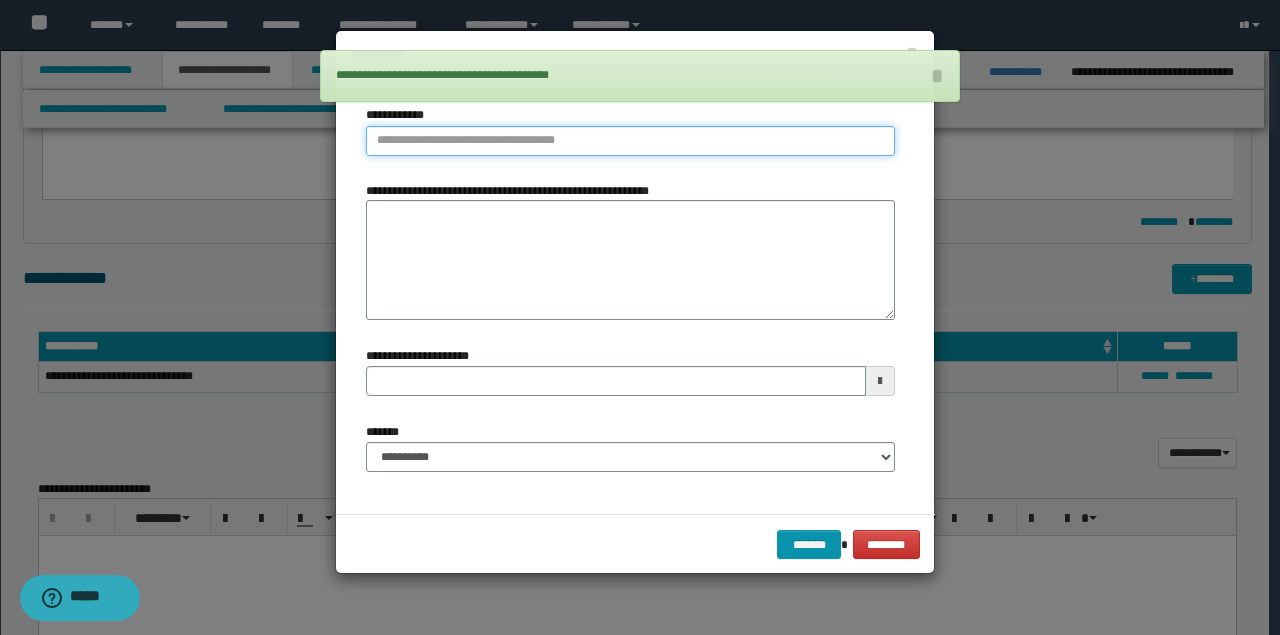 type on "**********" 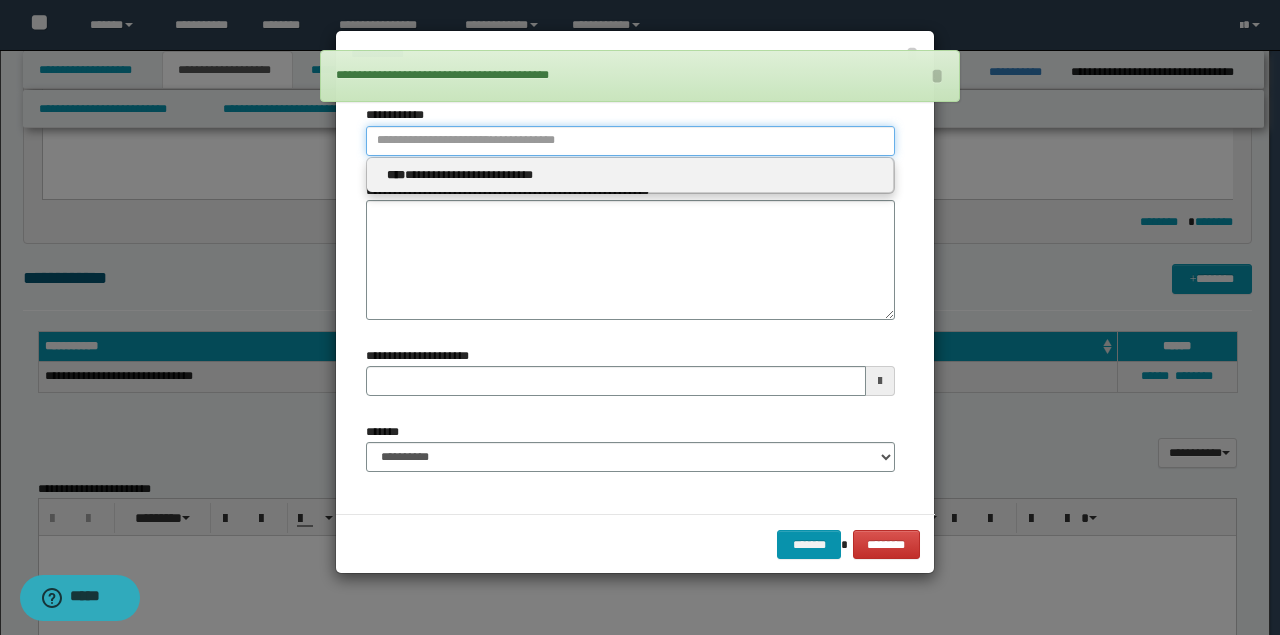 click on "**********" at bounding box center [630, 141] 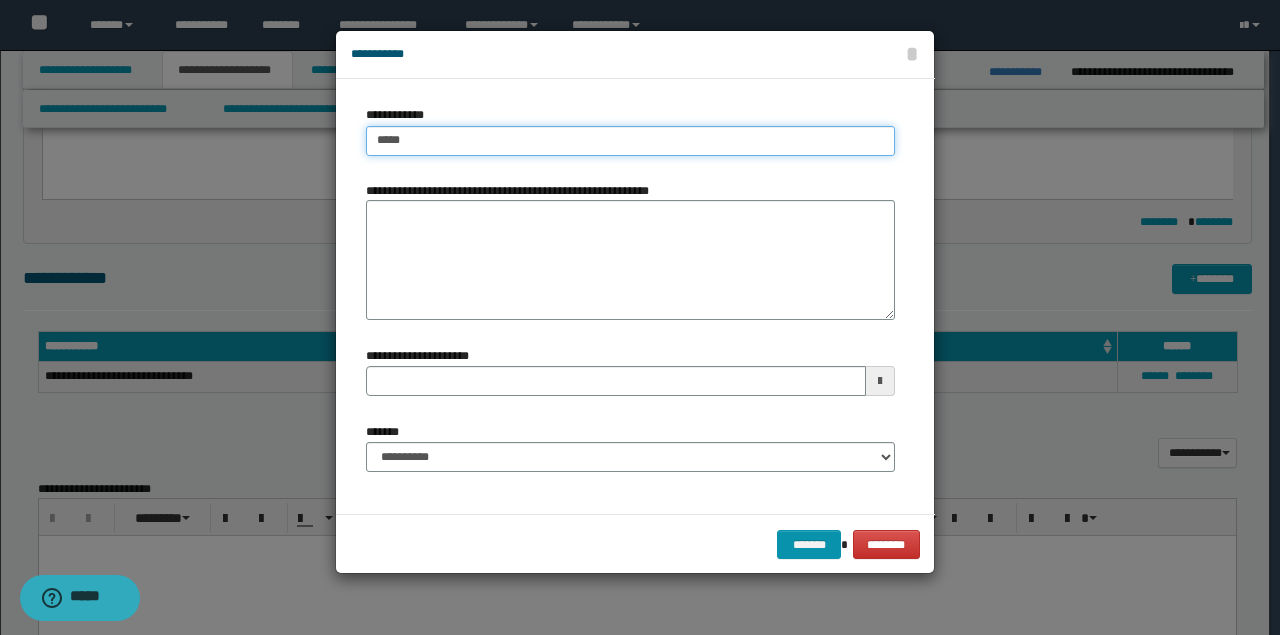 type on "***" 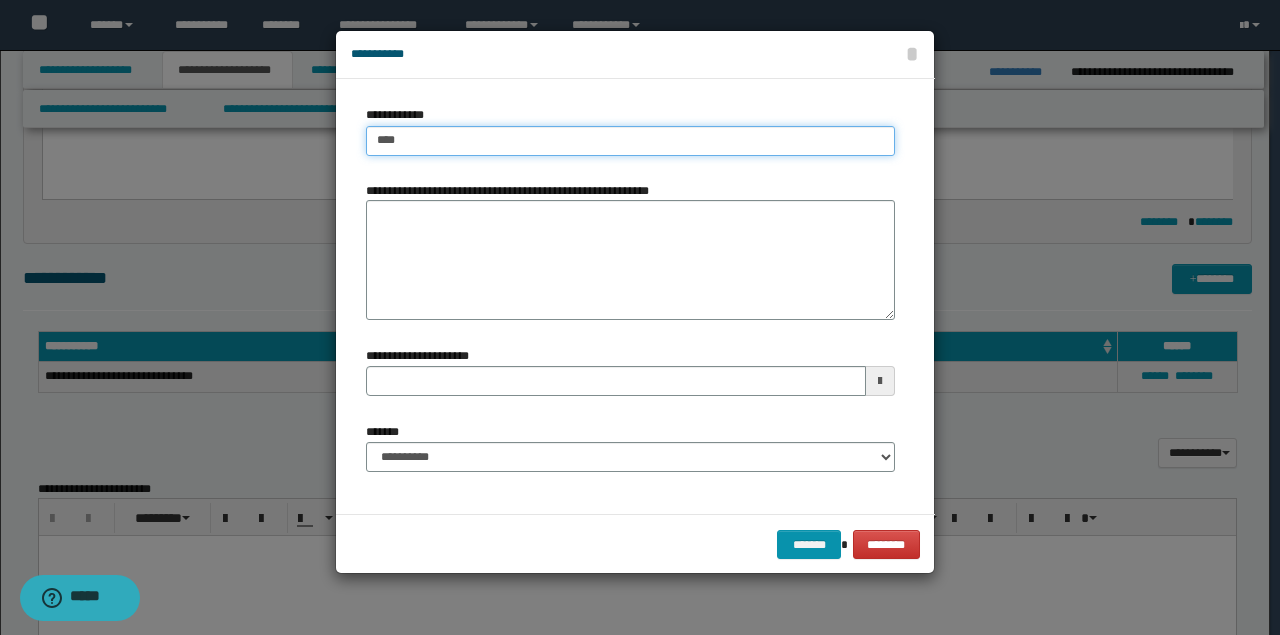 type on "***" 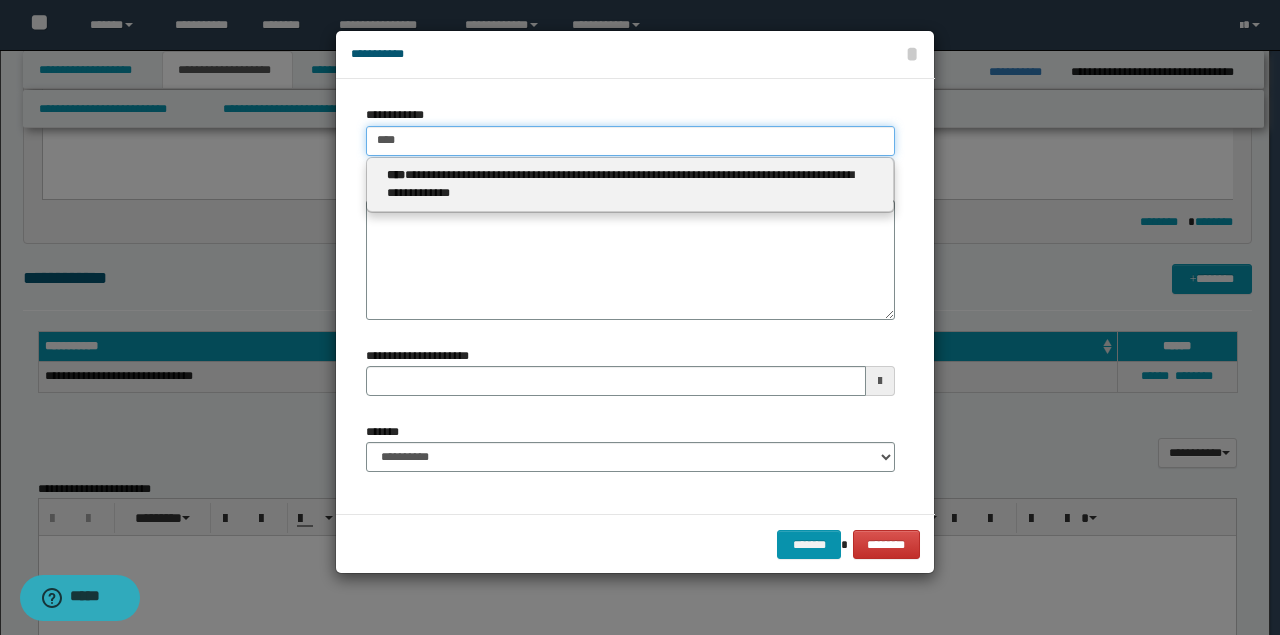drag, startPoint x: 476, startPoint y: 146, endPoint x: 223, endPoint y: 172, distance: 254.33246 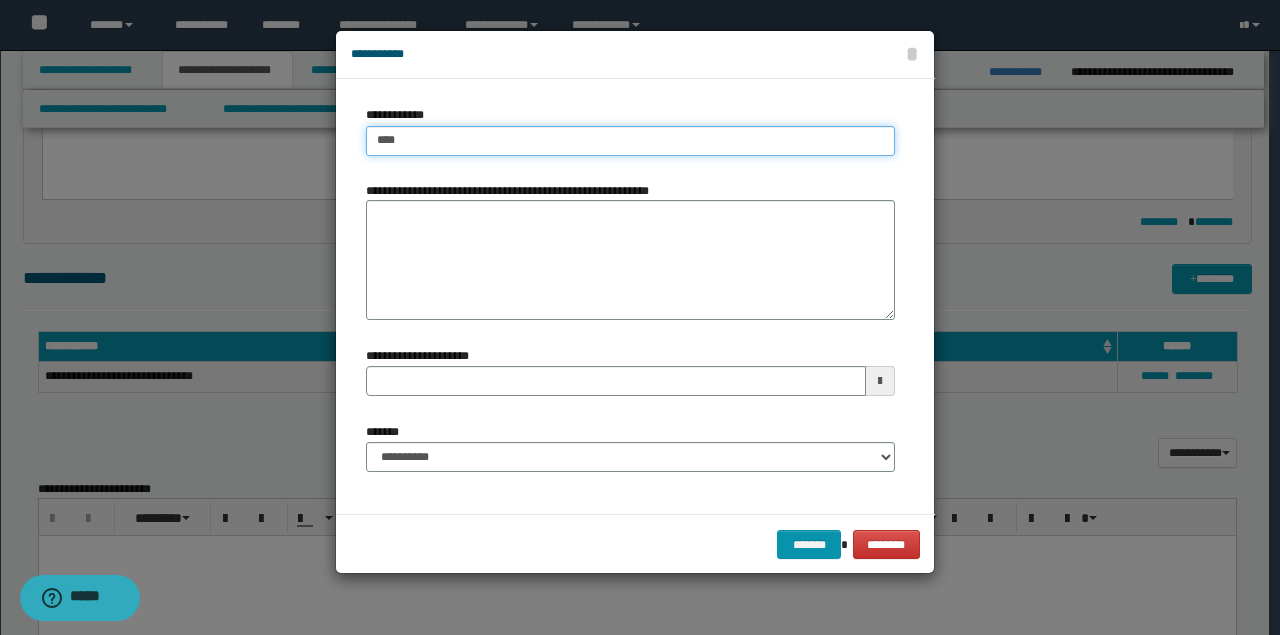 type on "***" 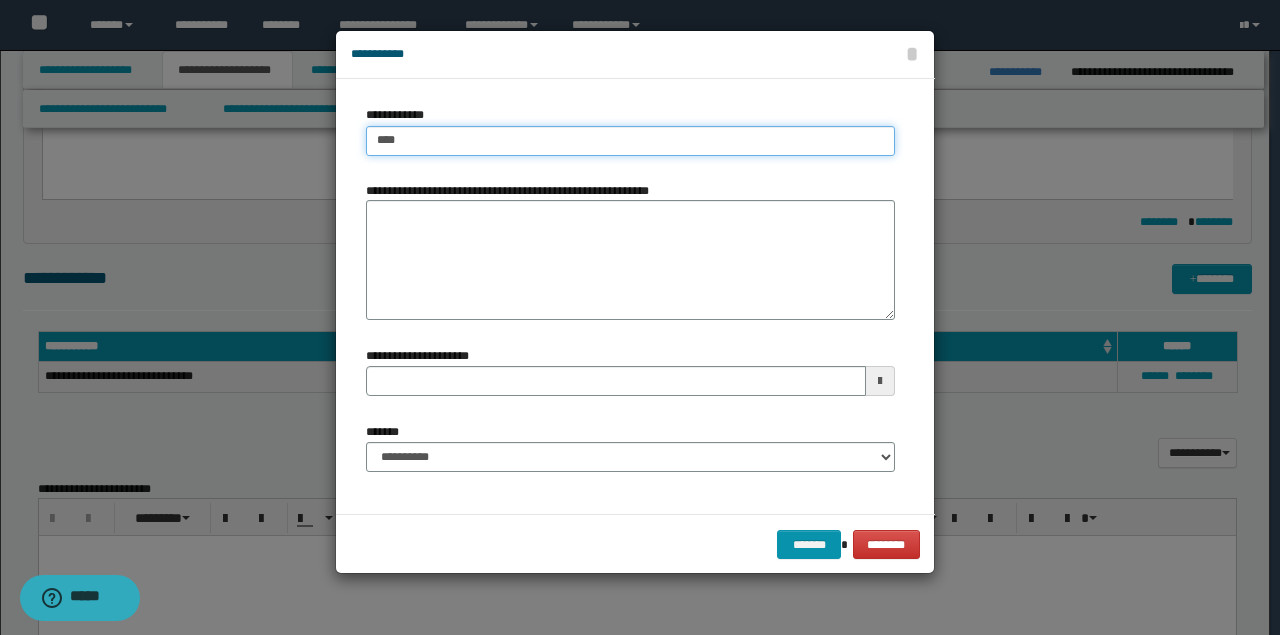 type 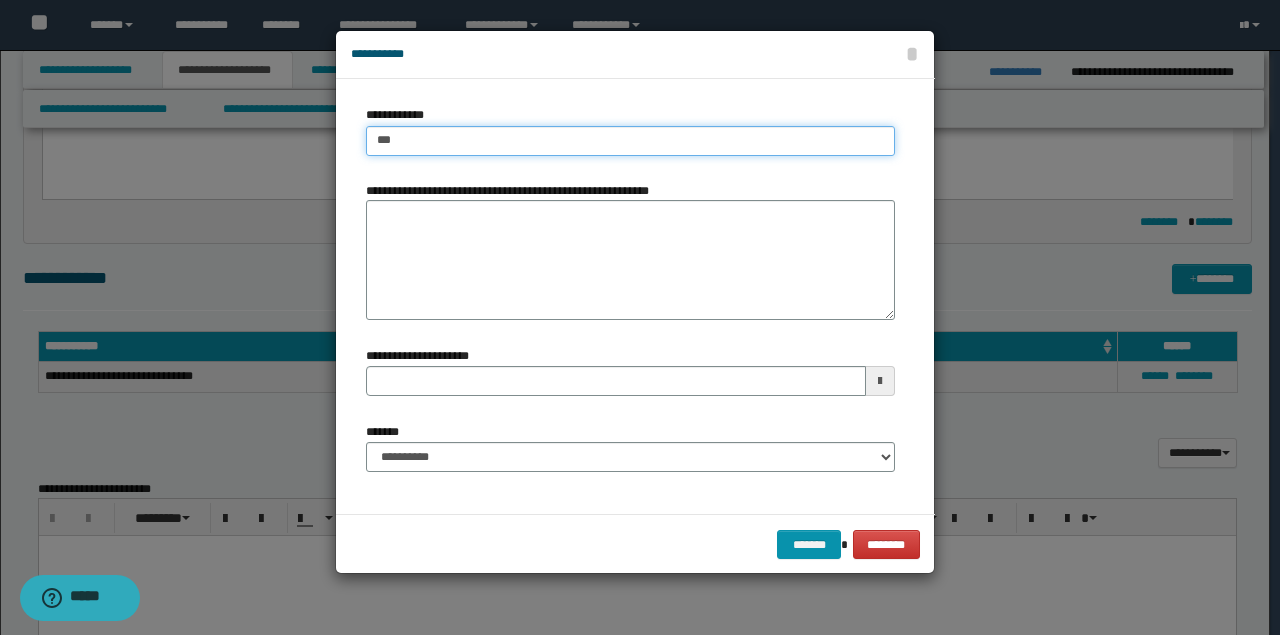 type on "****" 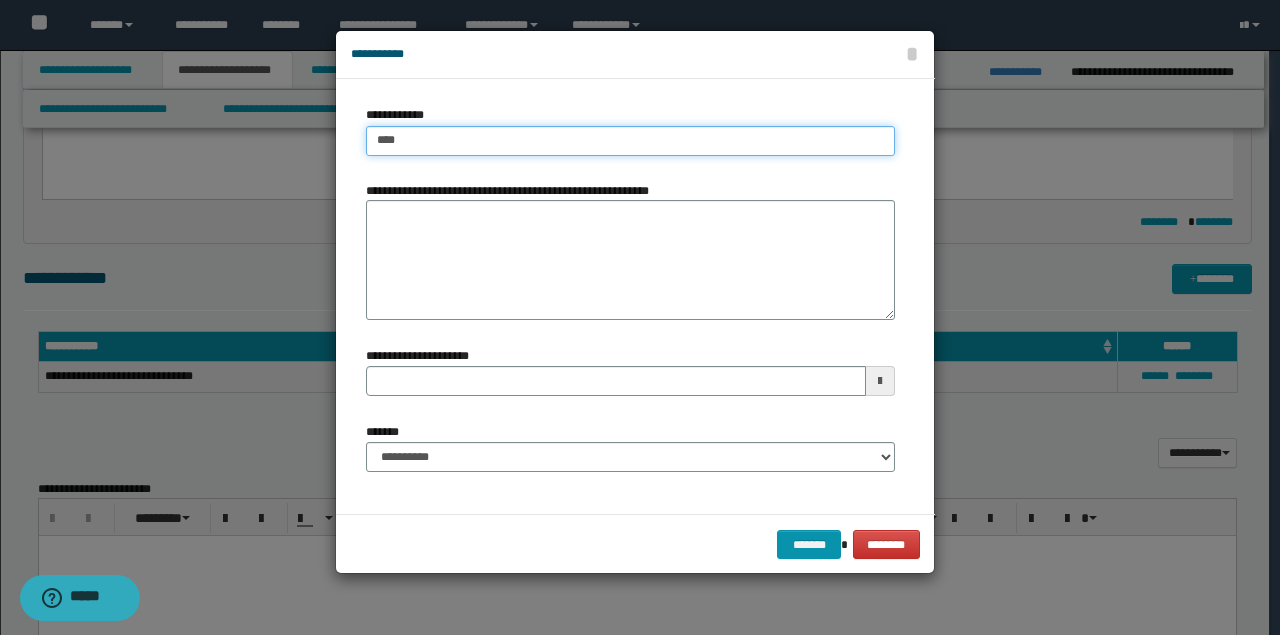 type on "****" 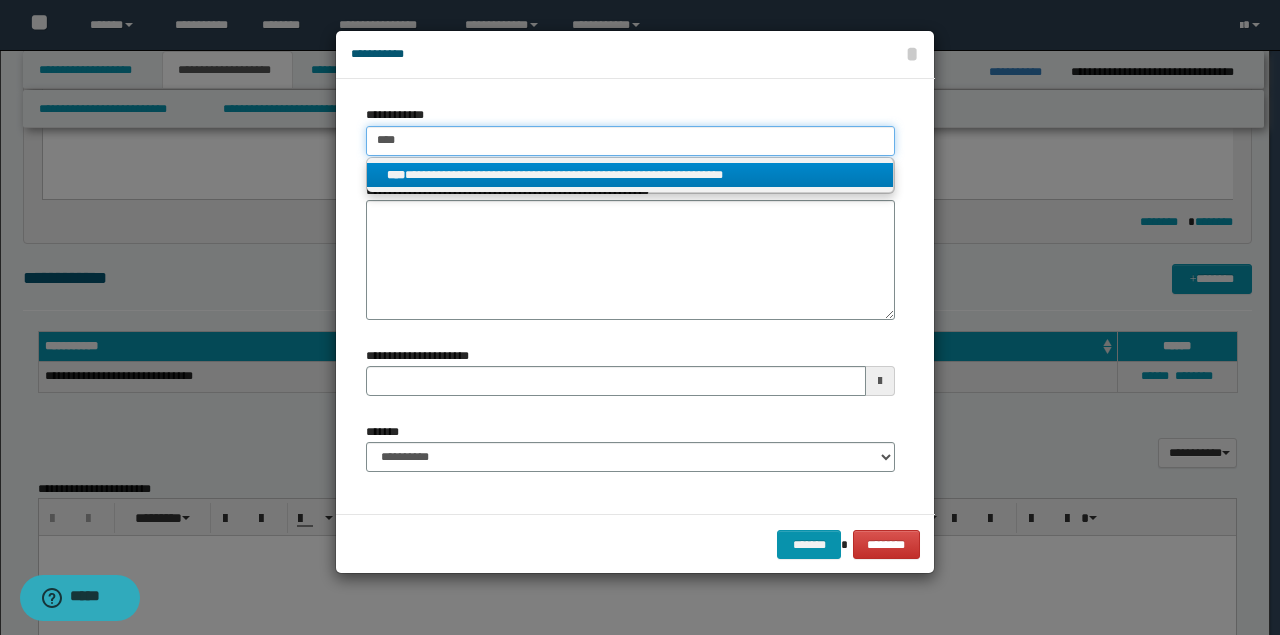 type on "****" 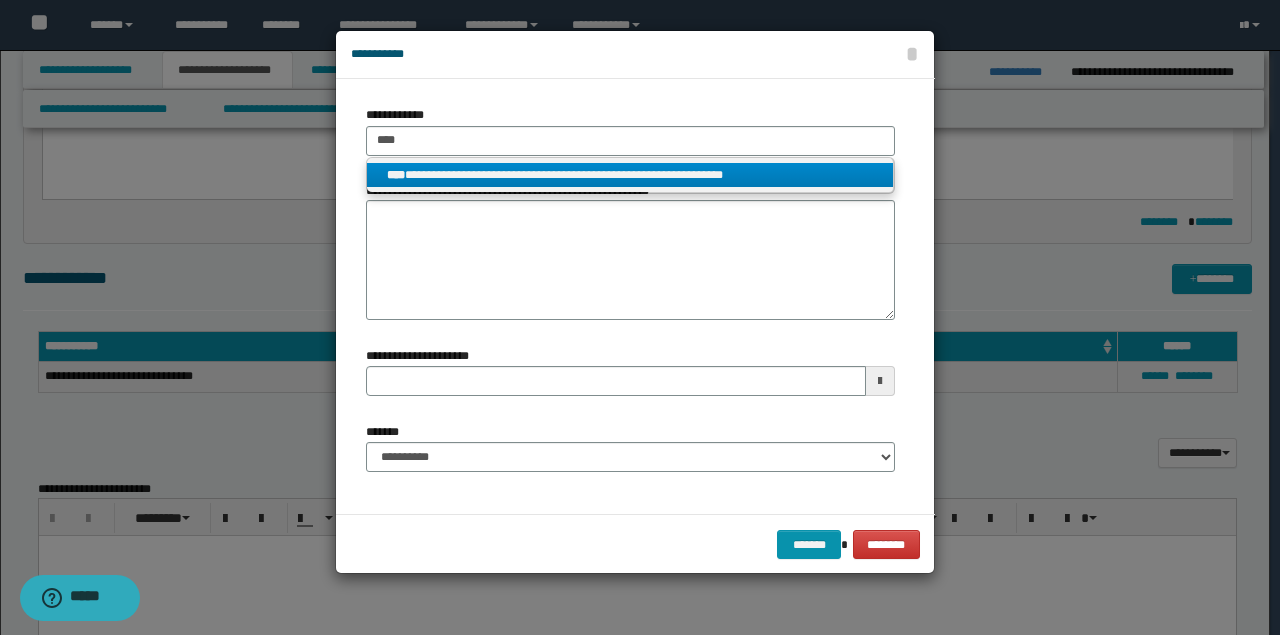 click on "**********" at bounding box center (630, 175) 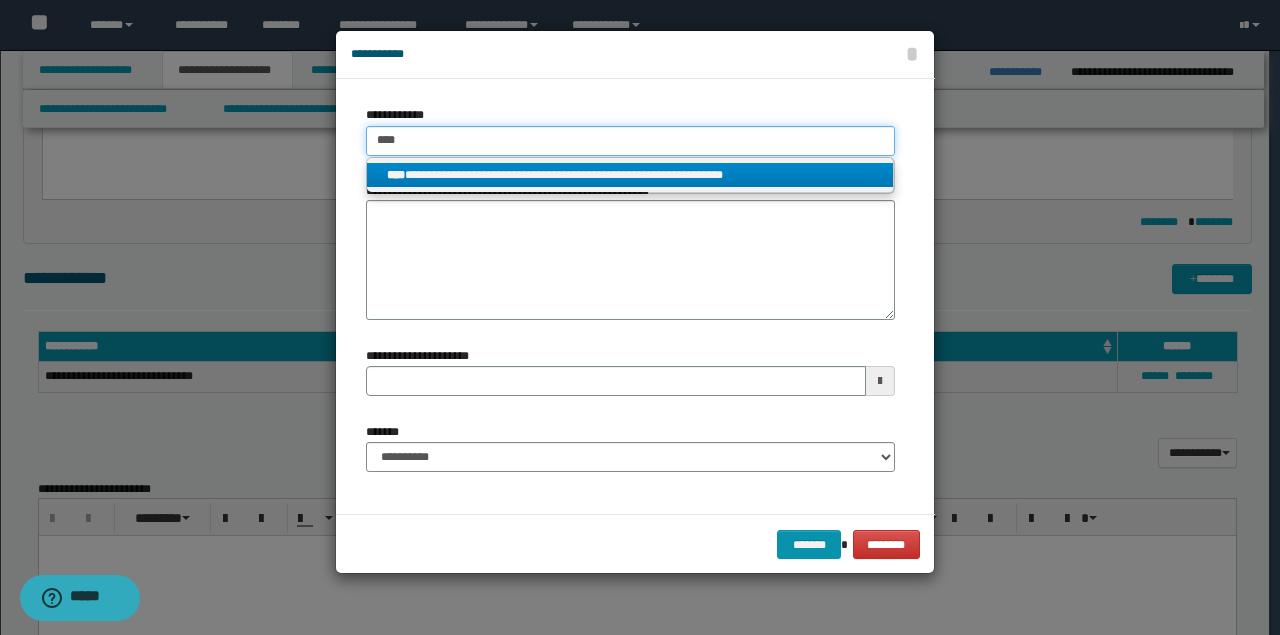 type 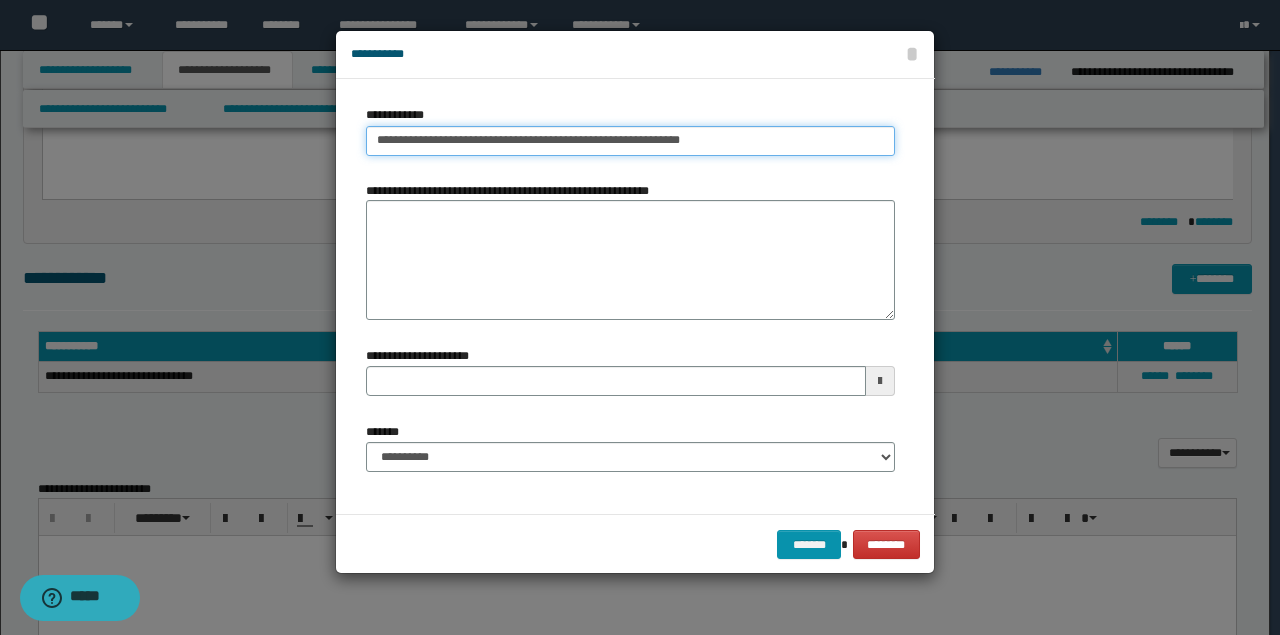 type 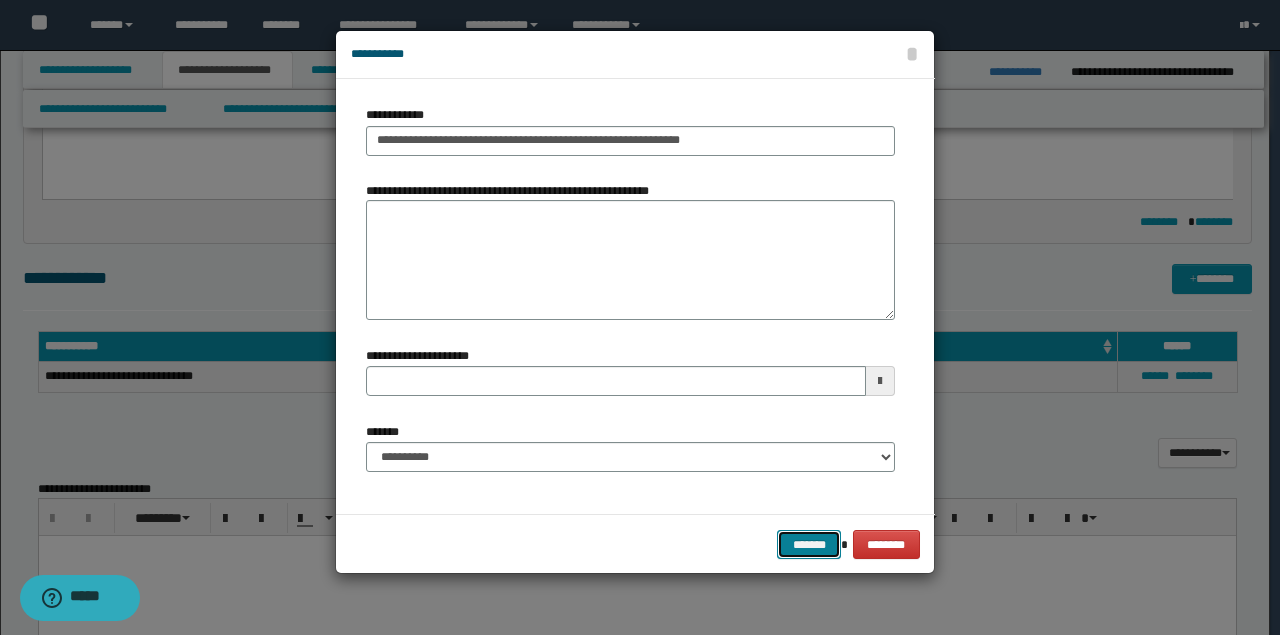 click on "*******" at bounding box center [809, 544] 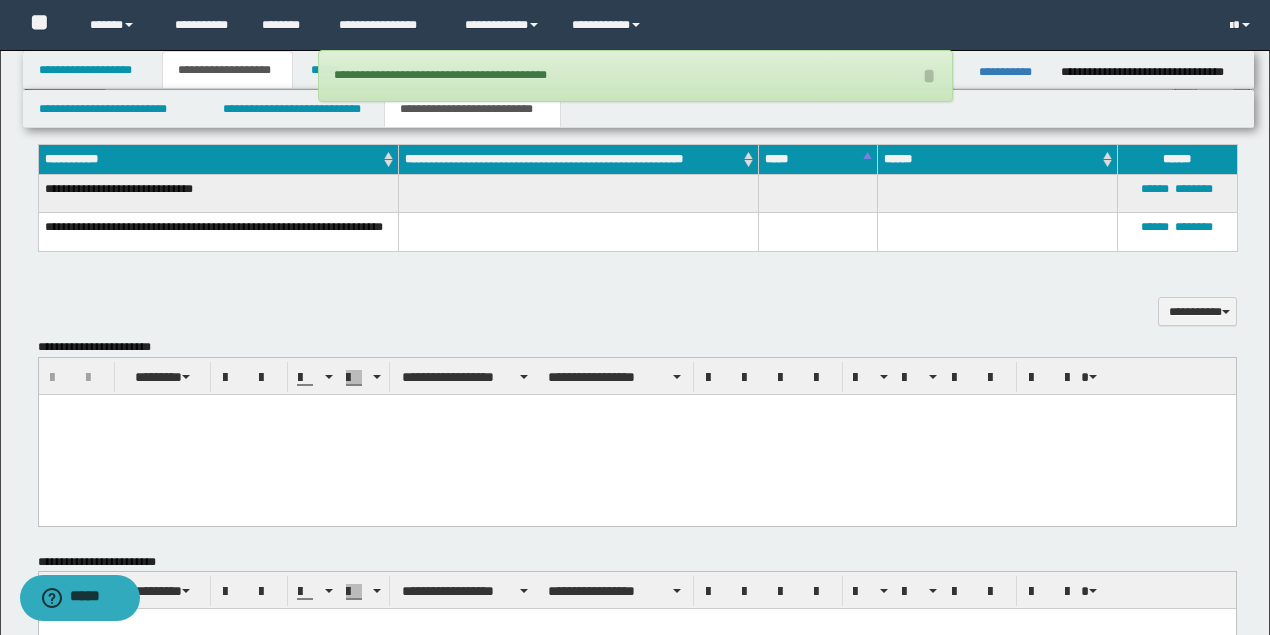 scroll, scrollTop: 533, scrollLeft: 0, axis: vertical 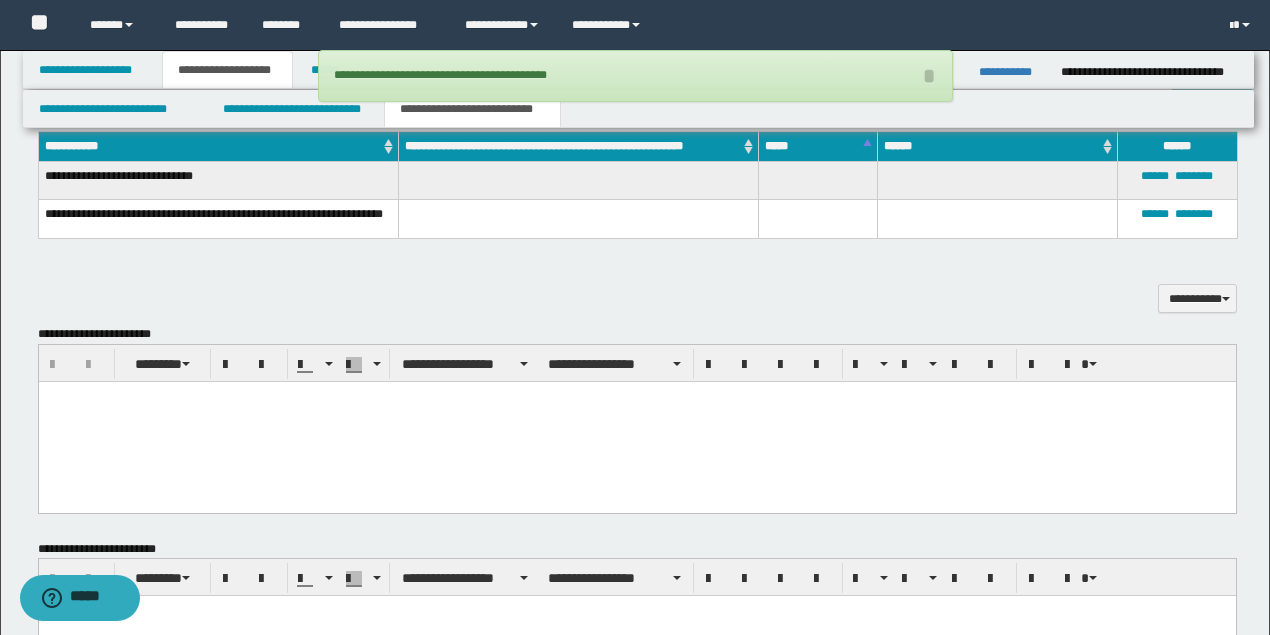 click at bounding box center (636, 422) 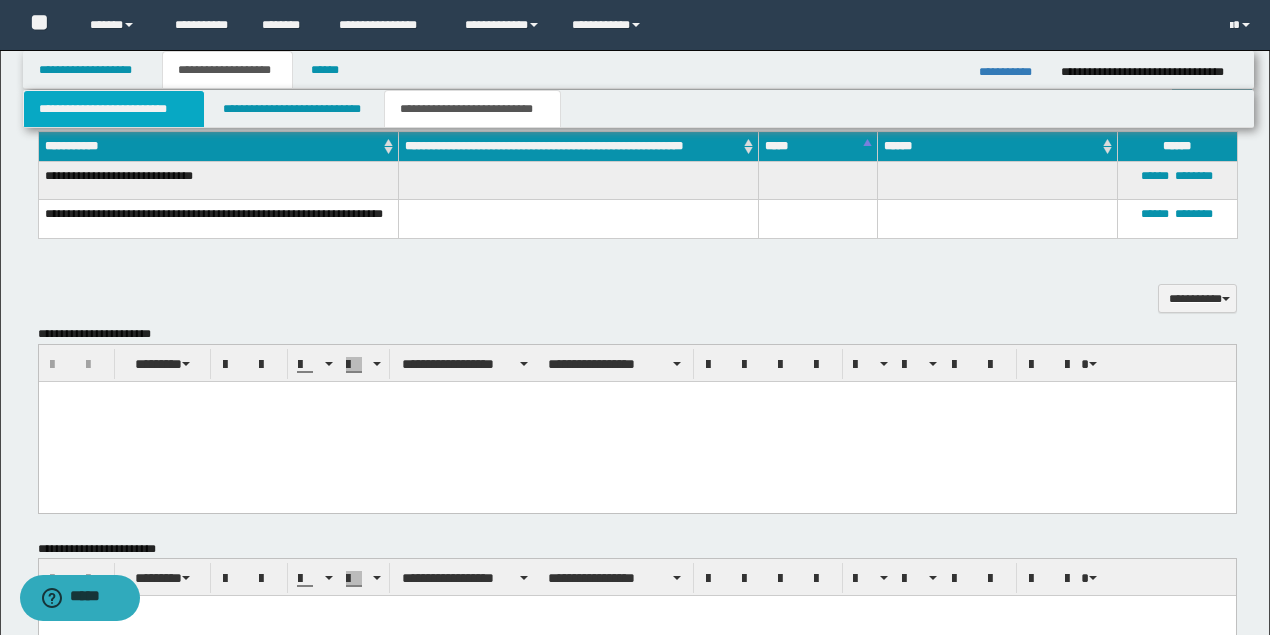click on "**********" at bounding box center [114, 109] 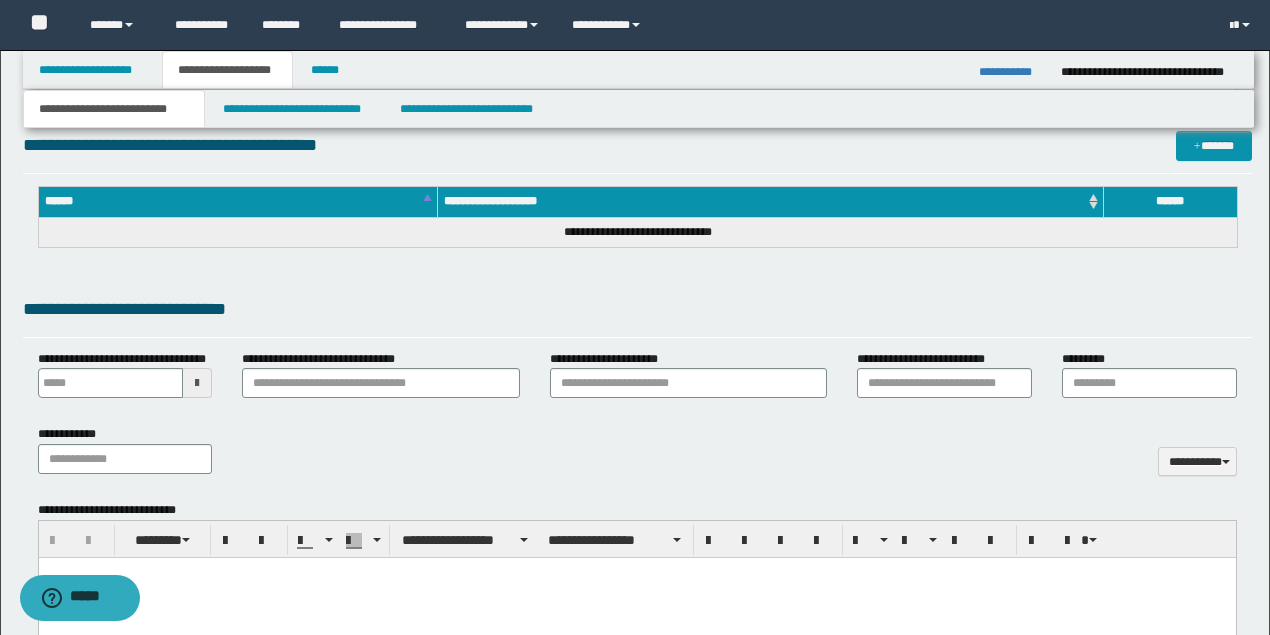 type 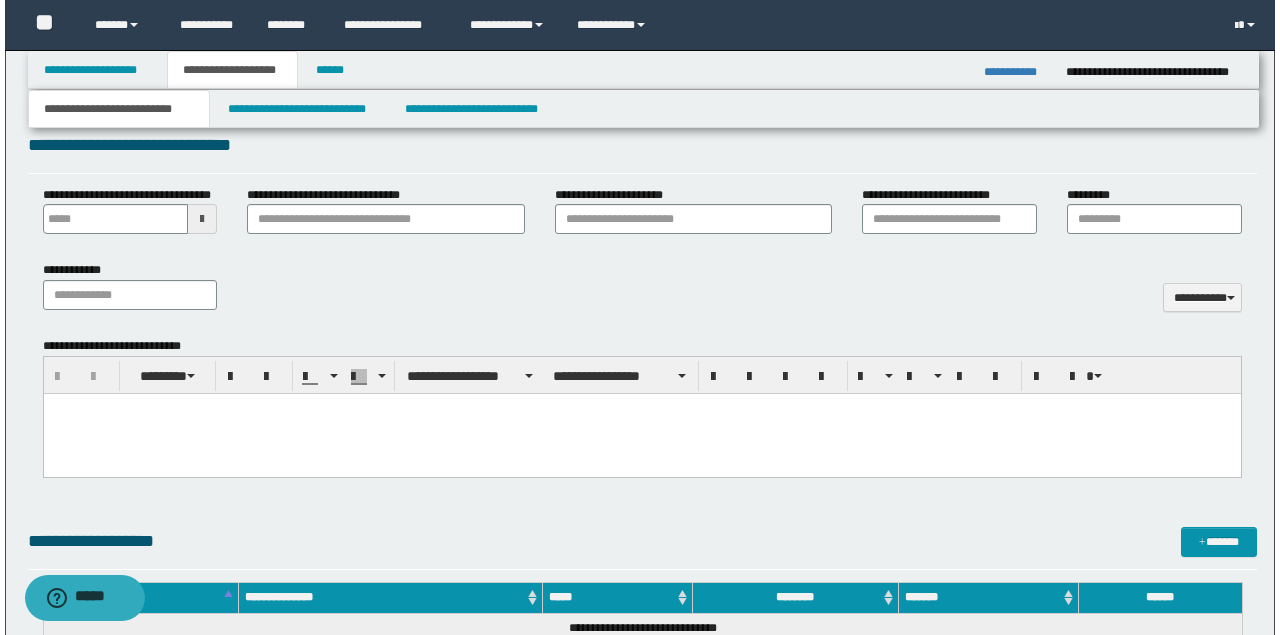 scroll, scrollTop: 800, scrollLeft: 0, axis: vertical 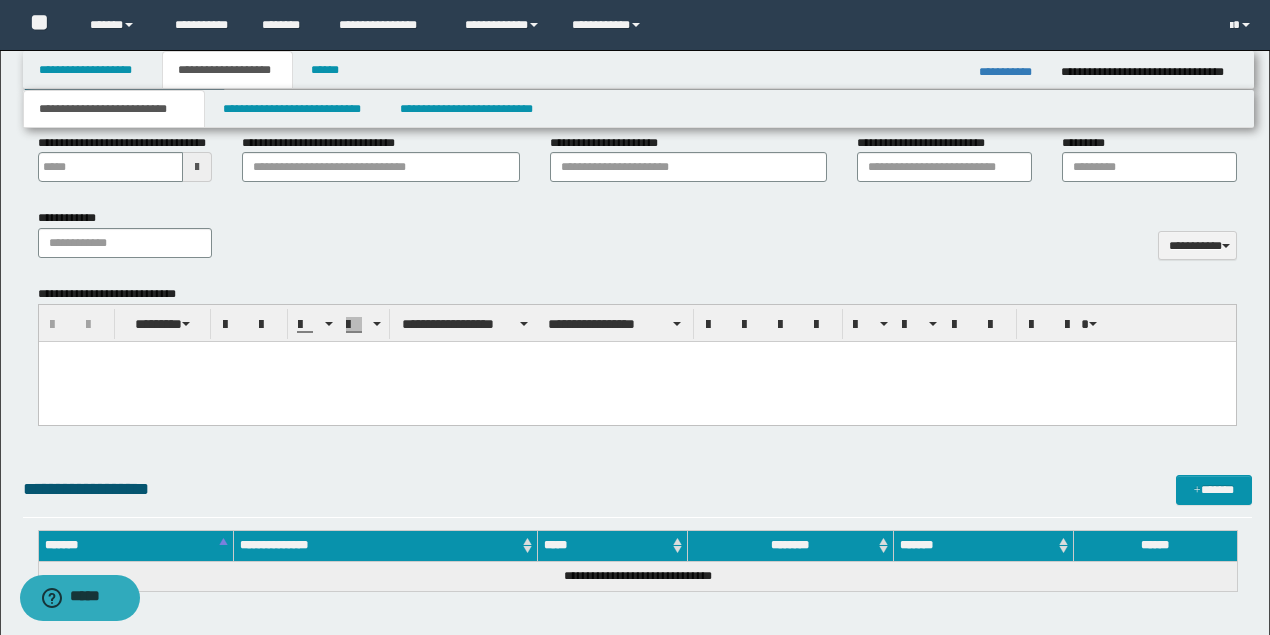click at bounding box center [636, 357] 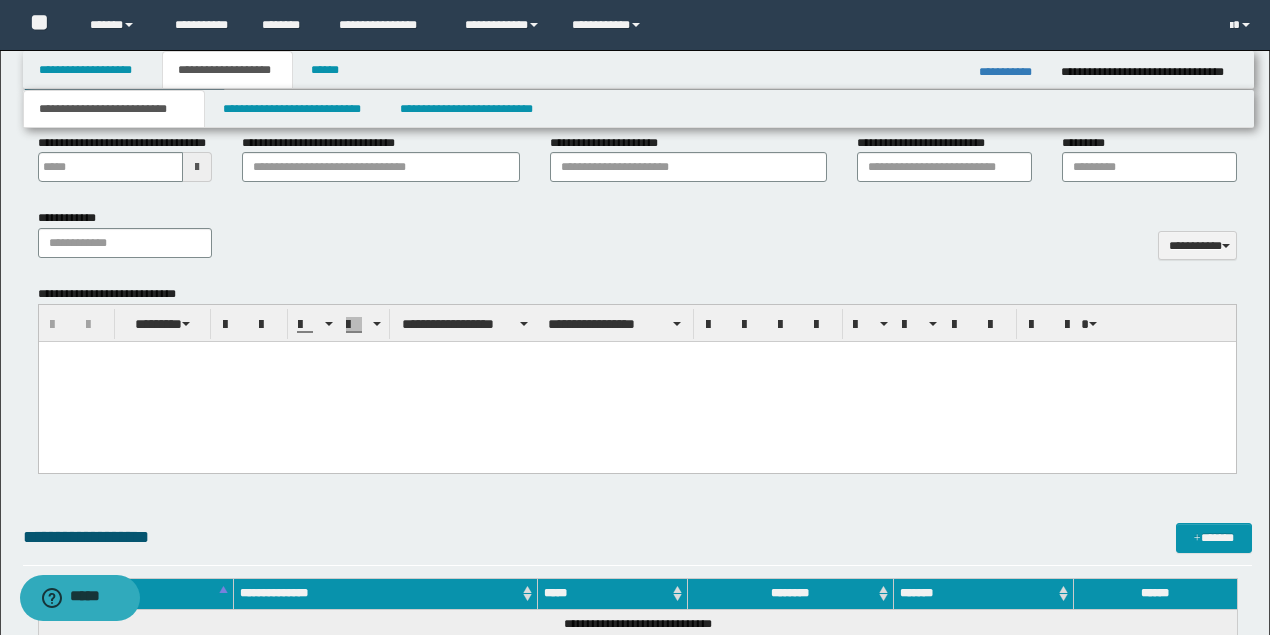 type 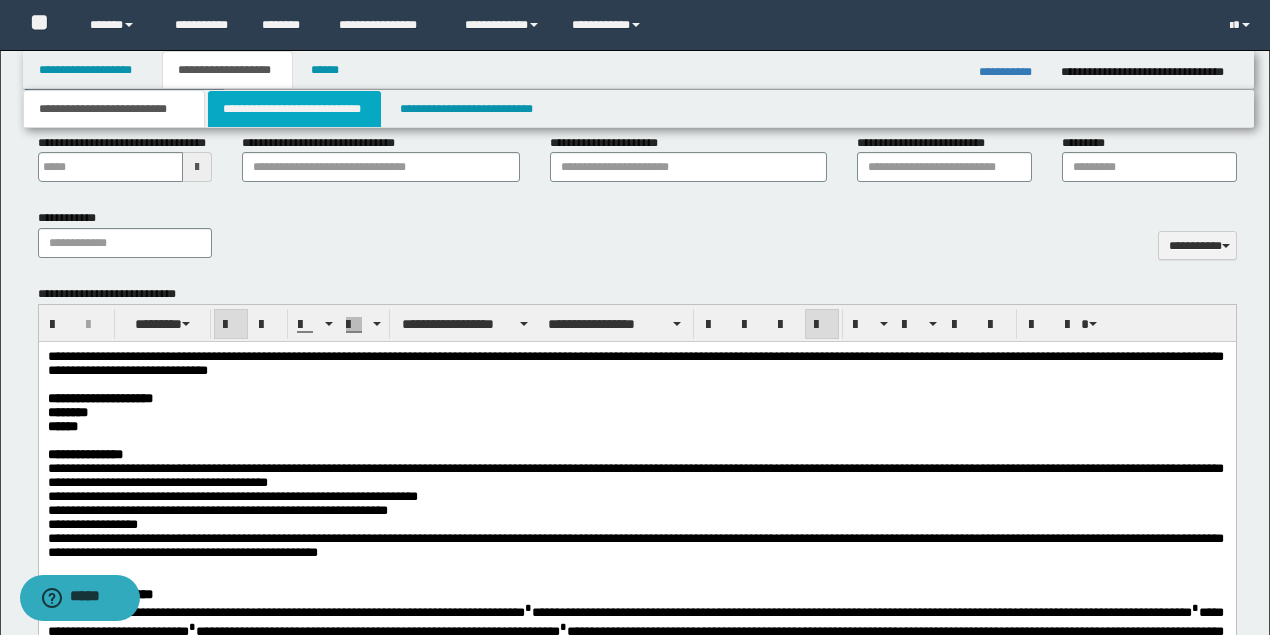 click on "**********" at bounding box center (294, 109) 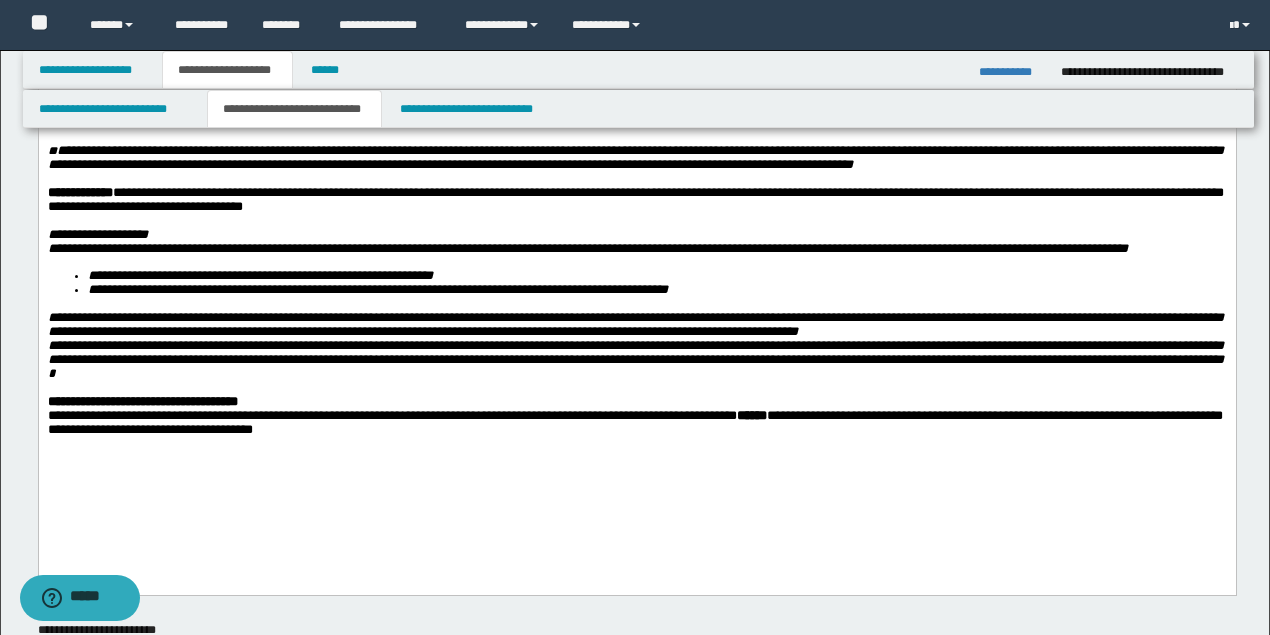 scroll, scrollTop: 0, scrollLeft: 0, axis: both 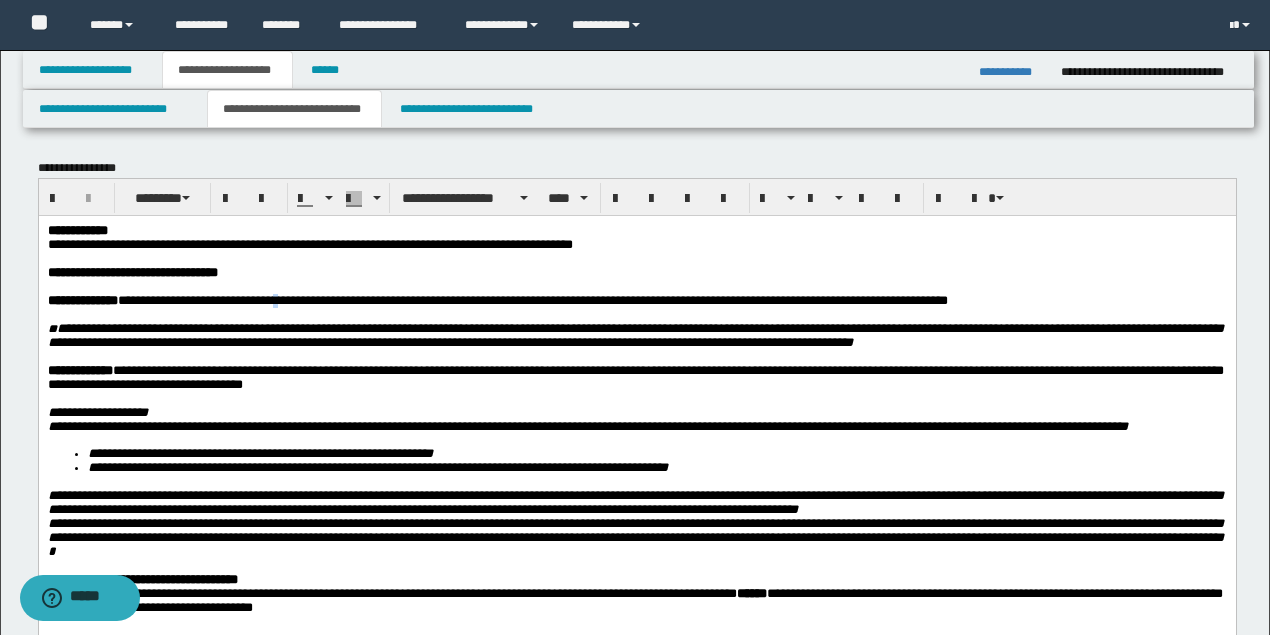 click on "**********" at bounding box center (532, 299) 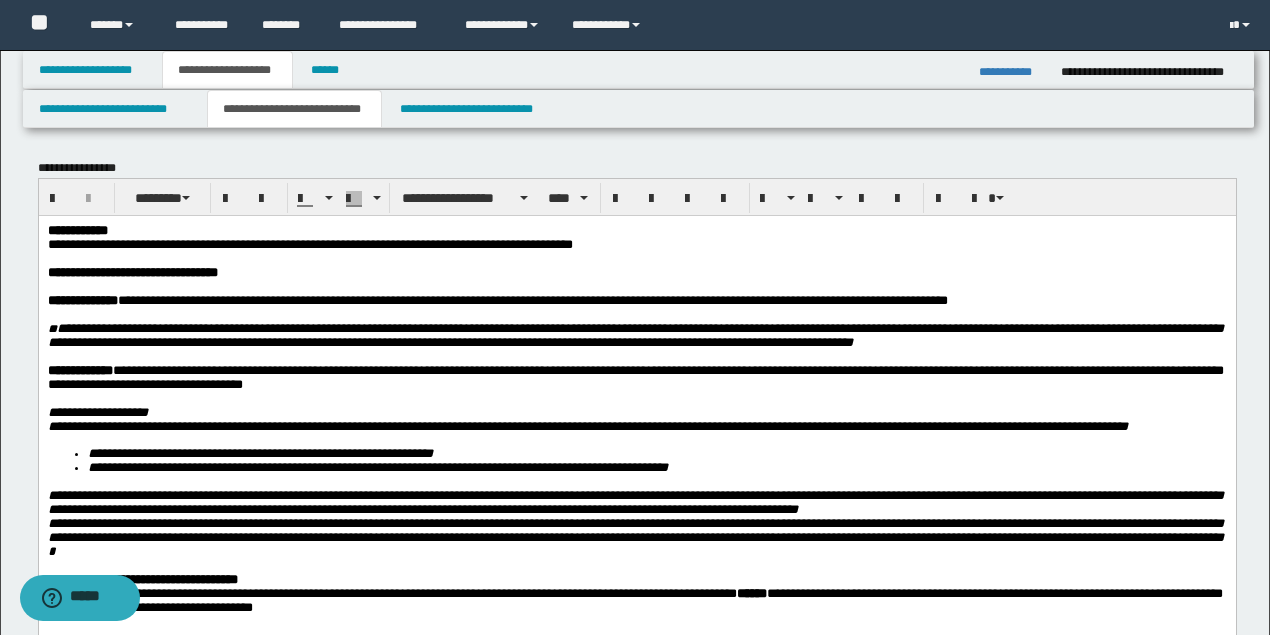 click at bounding box center (635, 258) 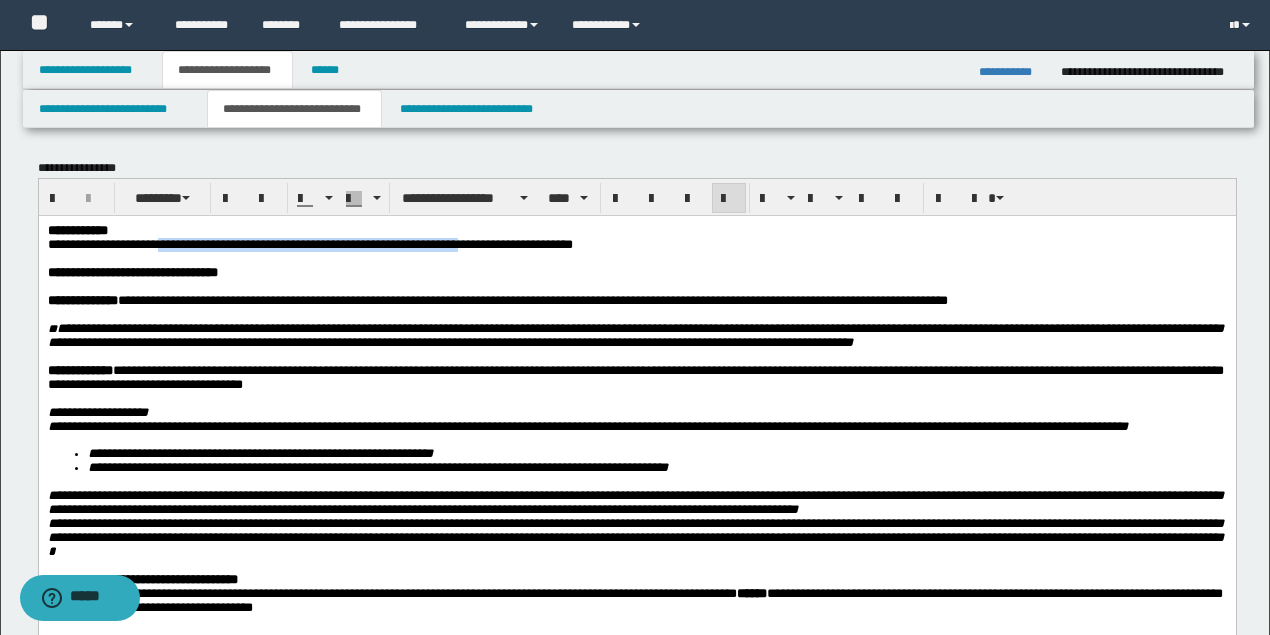 drag, startPoint x: 162, startPoint y: 243, endPoint x: 548, endPoint y: 242, distance: 386.00128 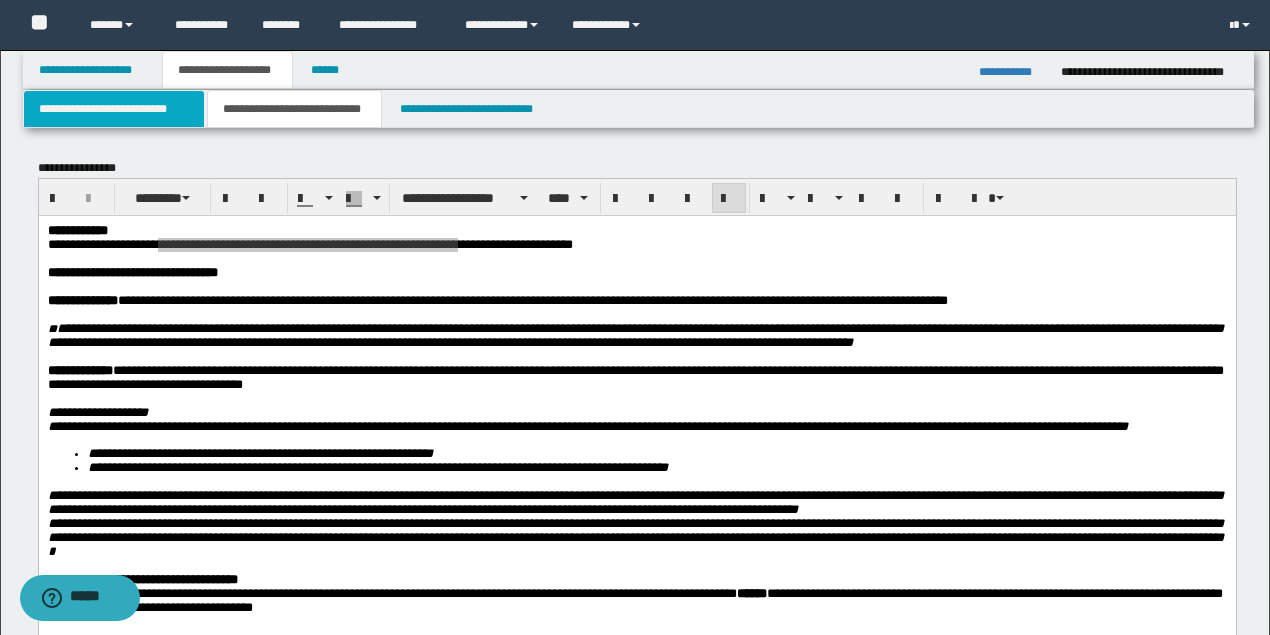 click on "**********" at bounding box center [114, 109] 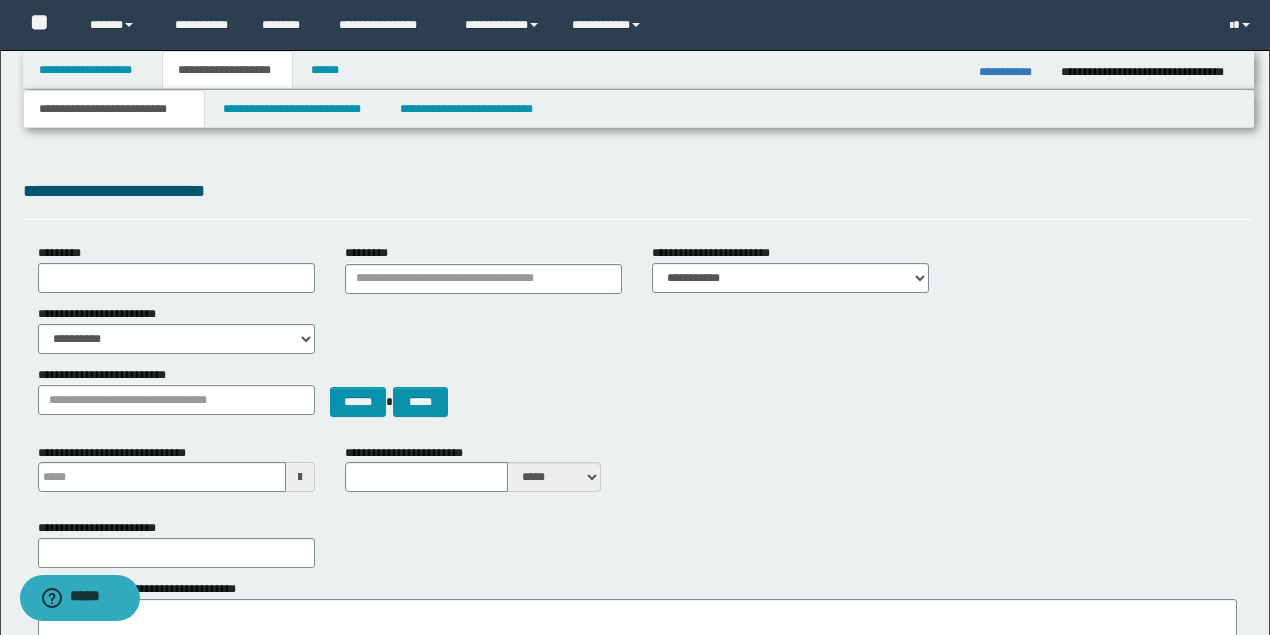 type 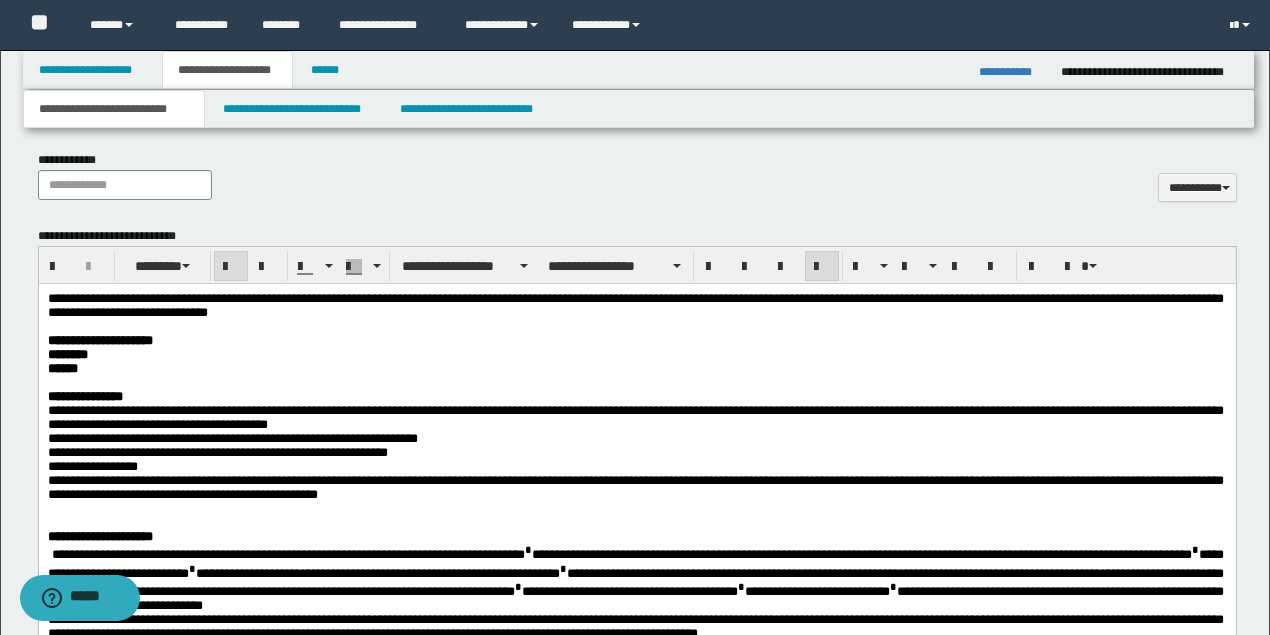 scroll, scrollTop: 866, scrollLeft: 0, axis: vertical 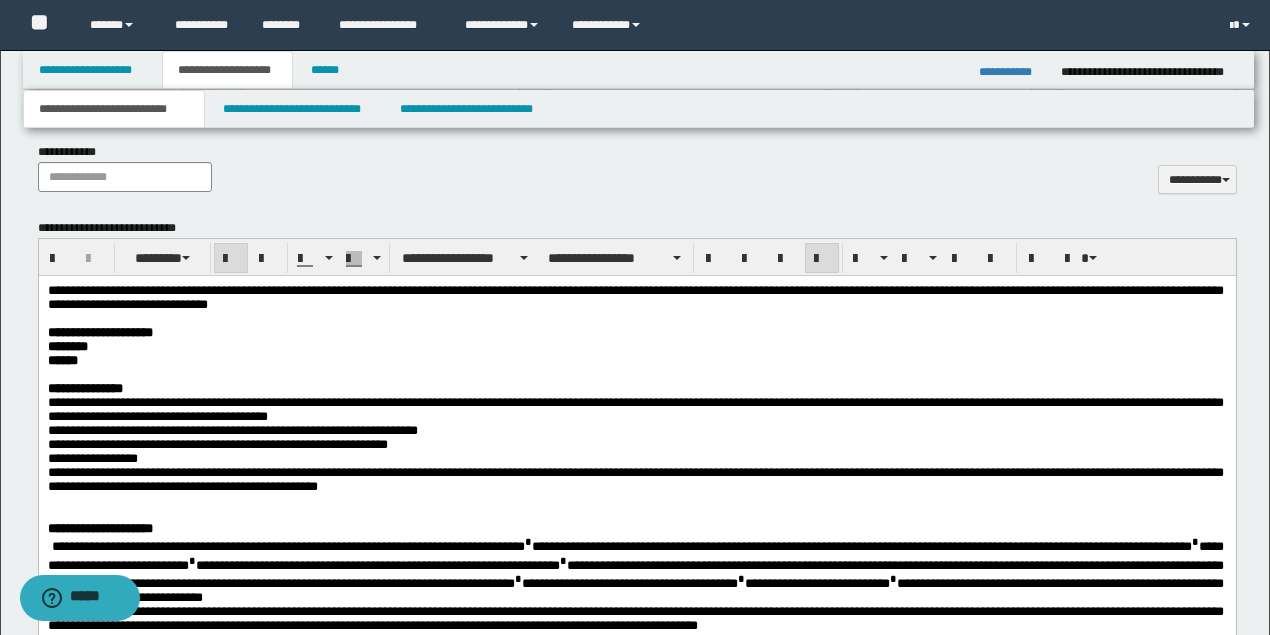 click on "********" at bounding box center [635, 347] 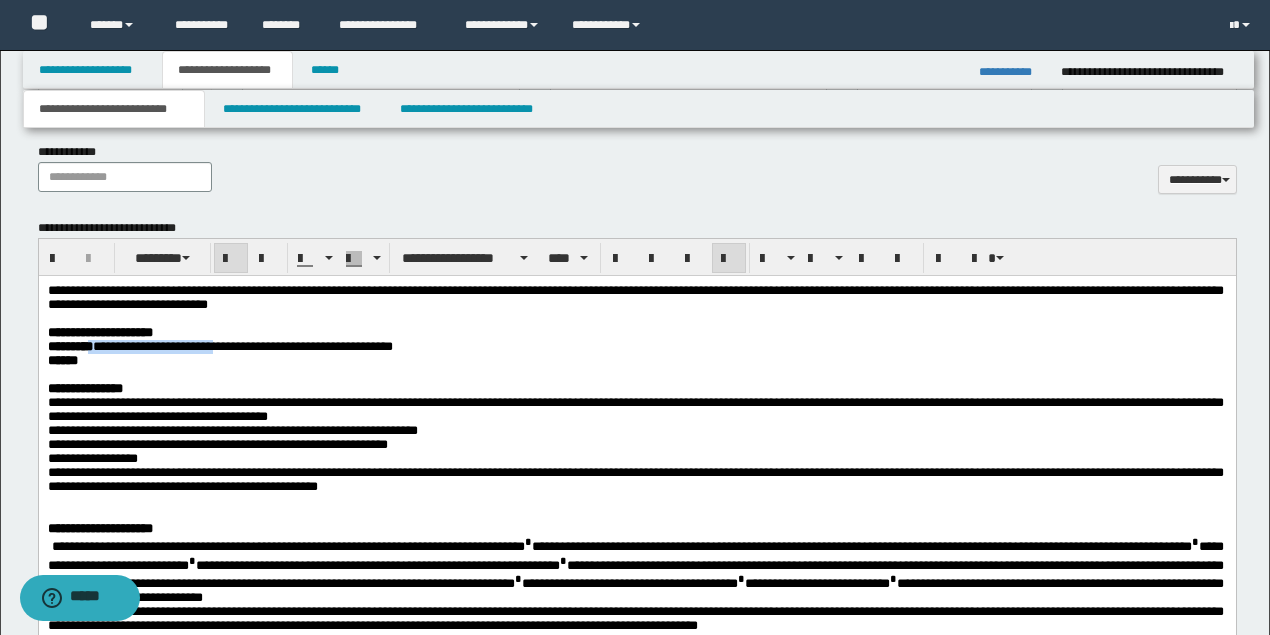drag, startPoint x: 250, startPoint y: 350, endPoint x: 118, endPoint y: 348, distance: 132.01515 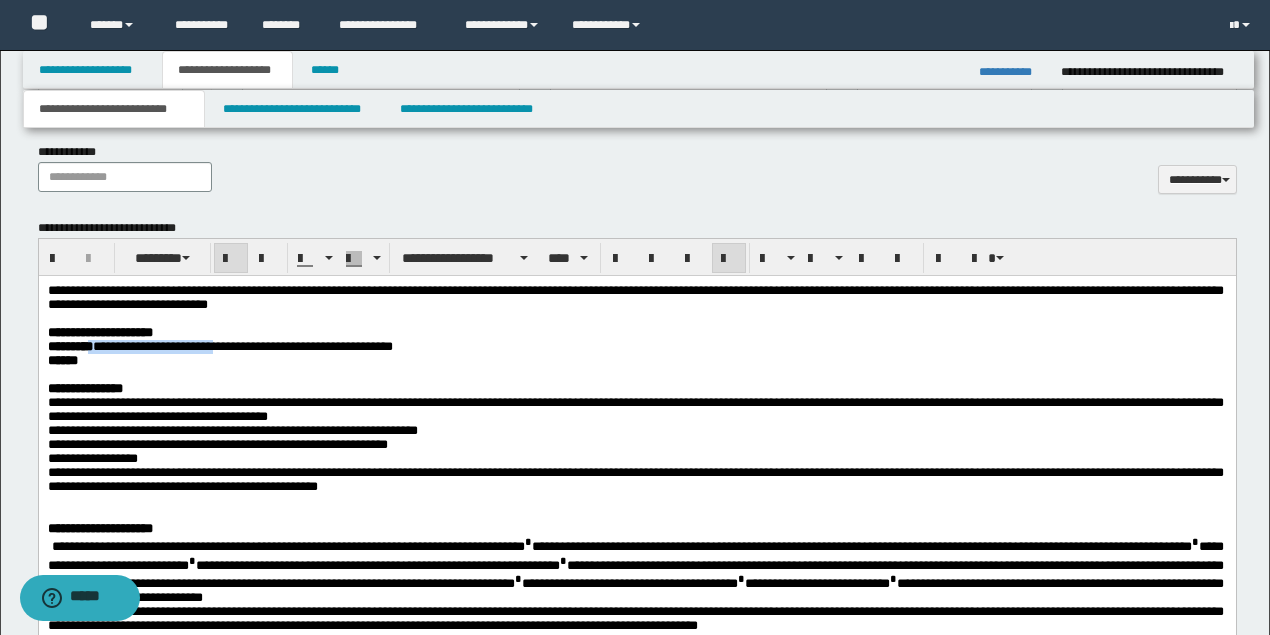 click on "**********" at bounding box center [219, 346] 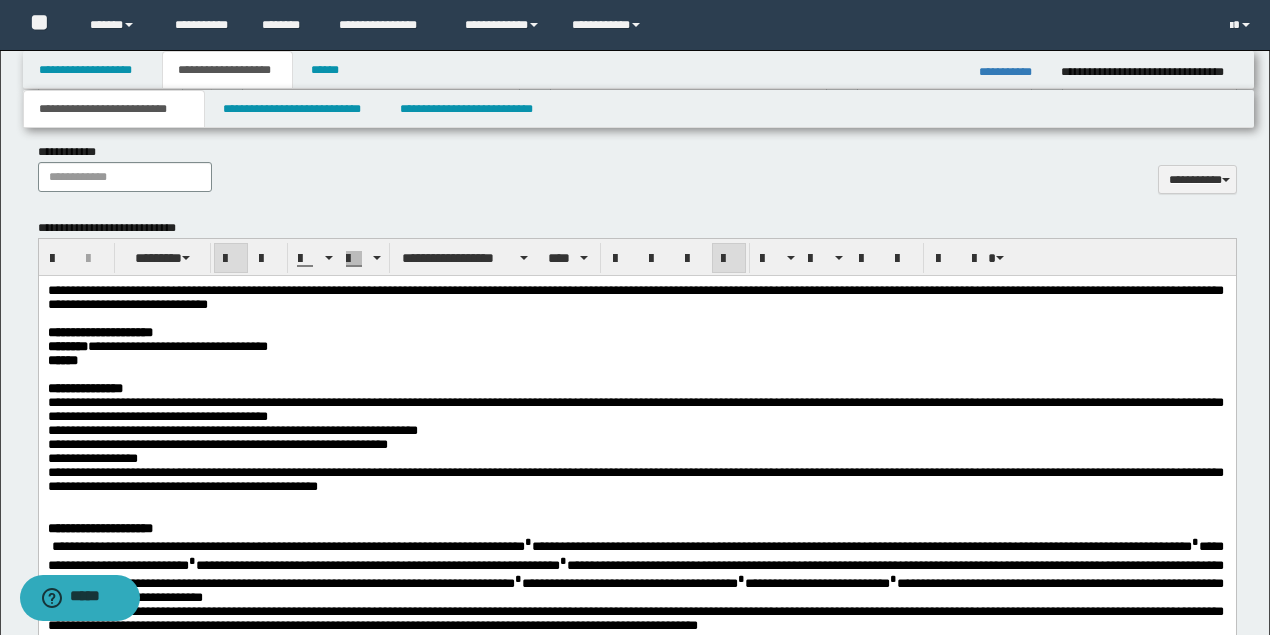 click on "******" at bounding box center (635, 361) 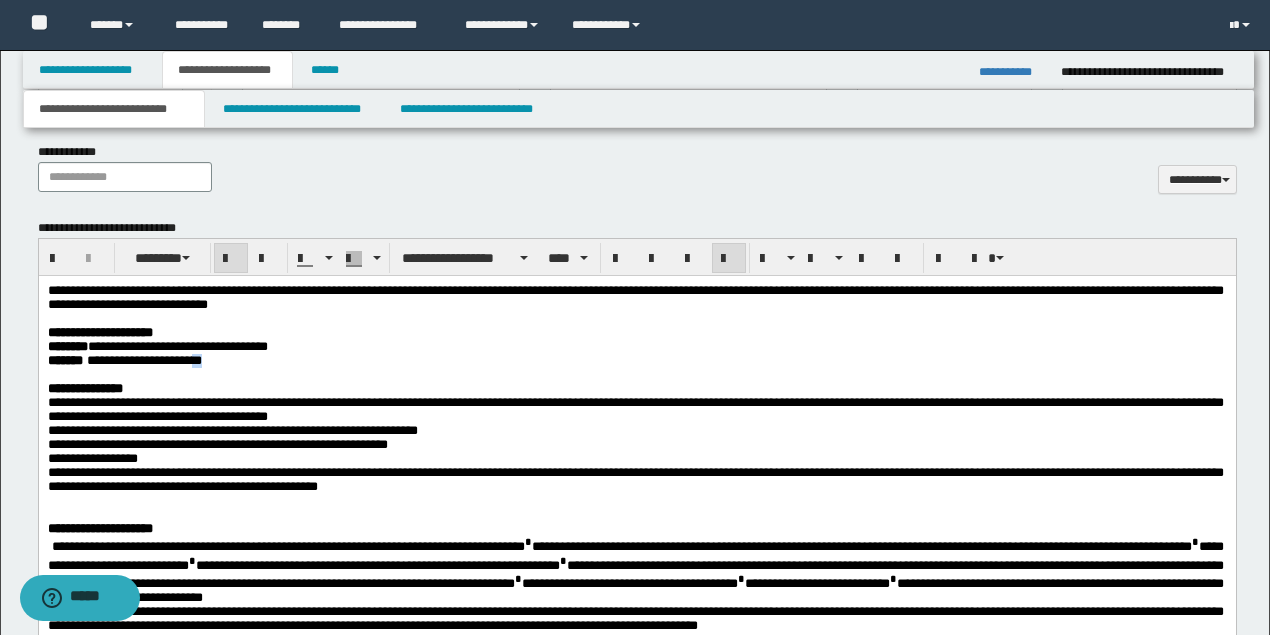 drag, startPoint x: 248, startPoint y: 366, endPoint x: 220, endPoint y: 366, distance: 28 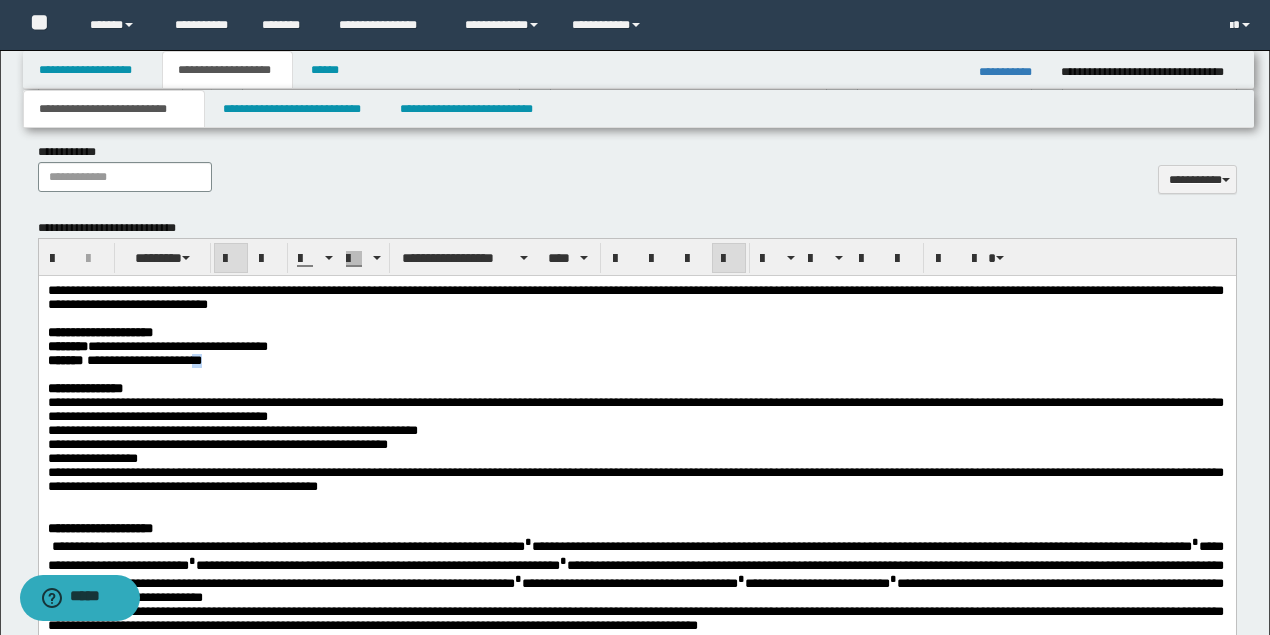 click on "**********" at bounding box center [635, 361] 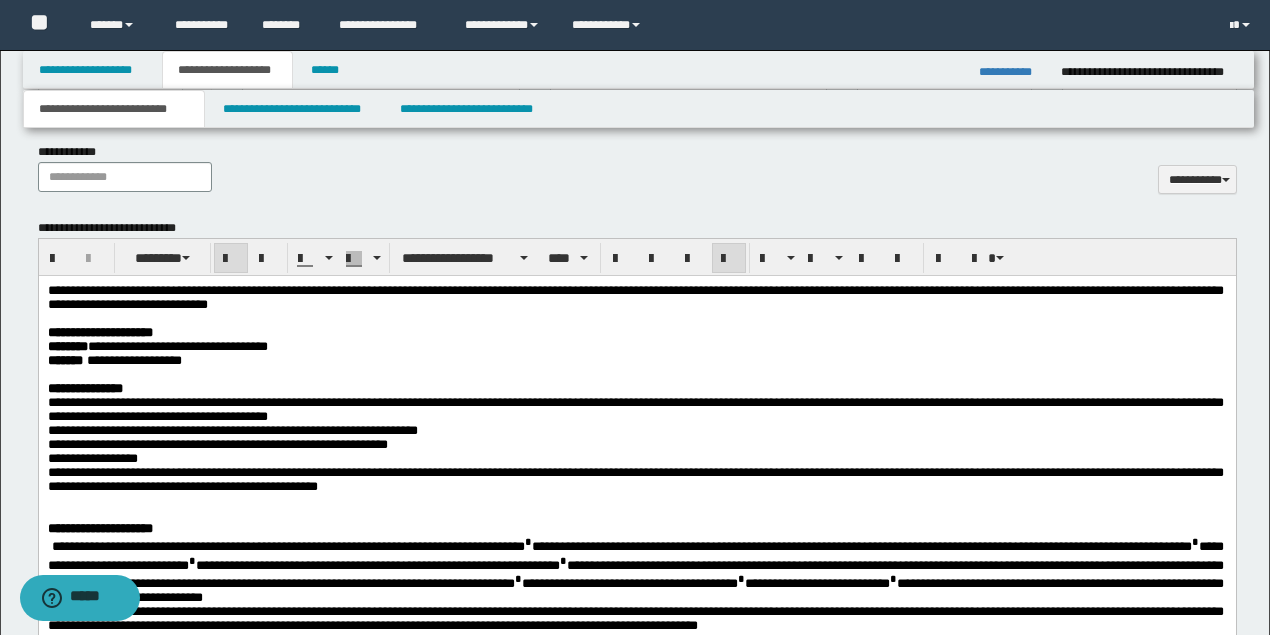 click on "**********" at bounding box center (635, 389) 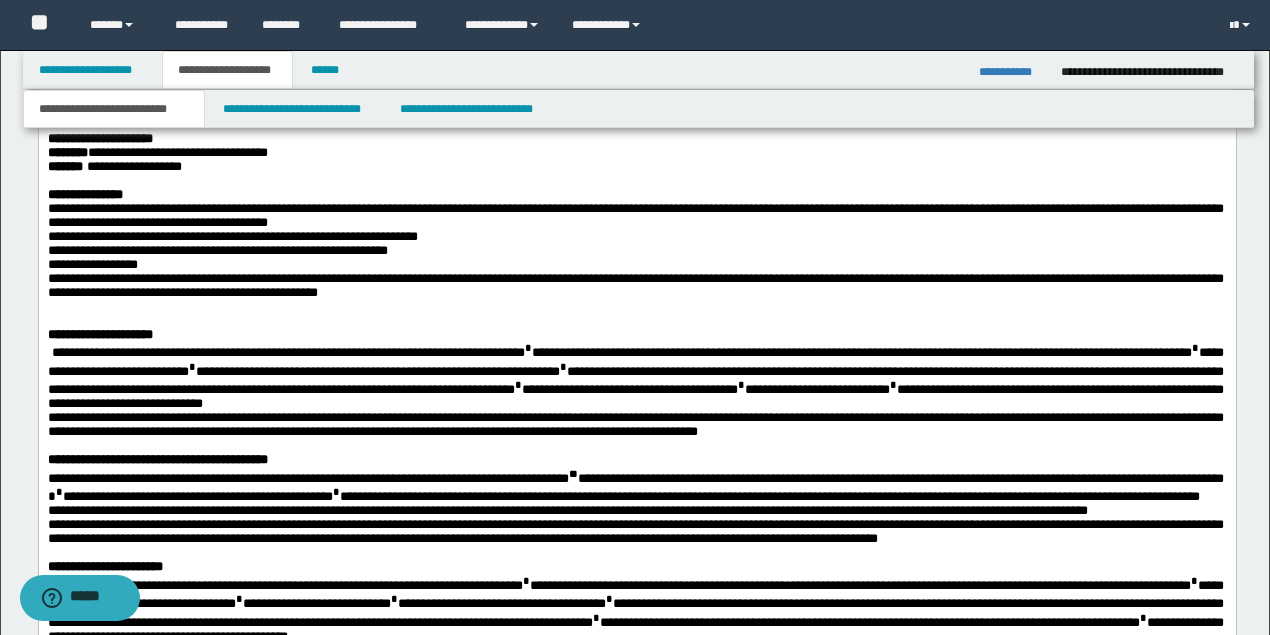 scroll, scrollTop: 1066, scrollLeft: 0, axis: vertical 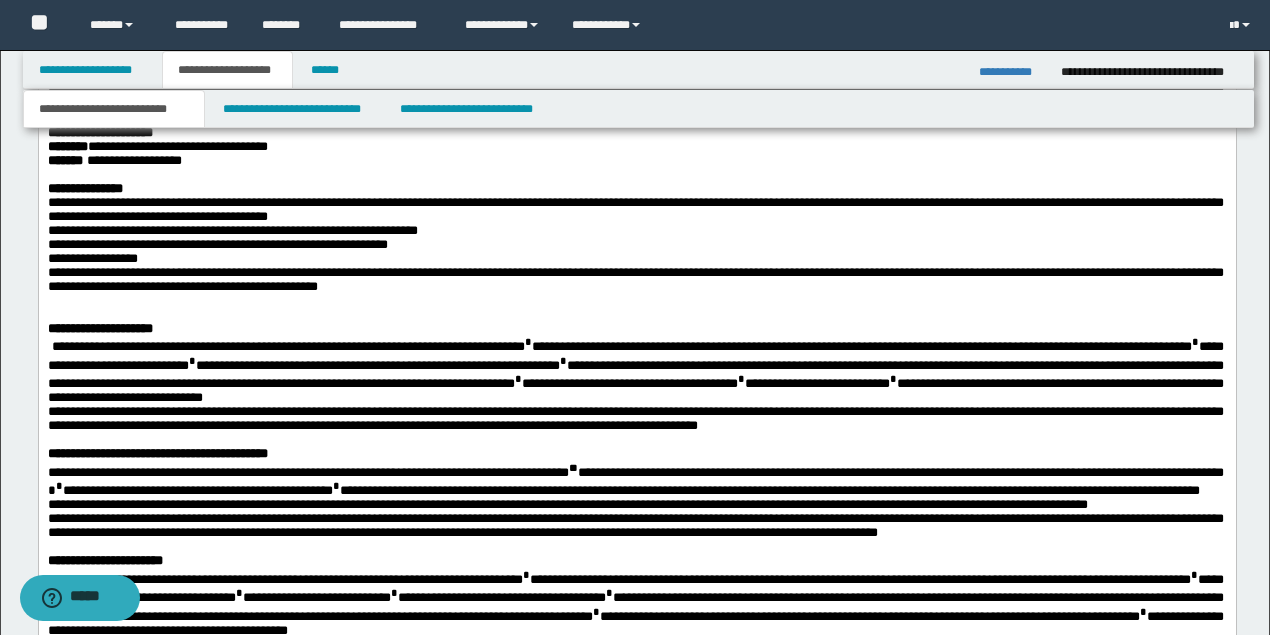 click at bounding box center [635, 315] 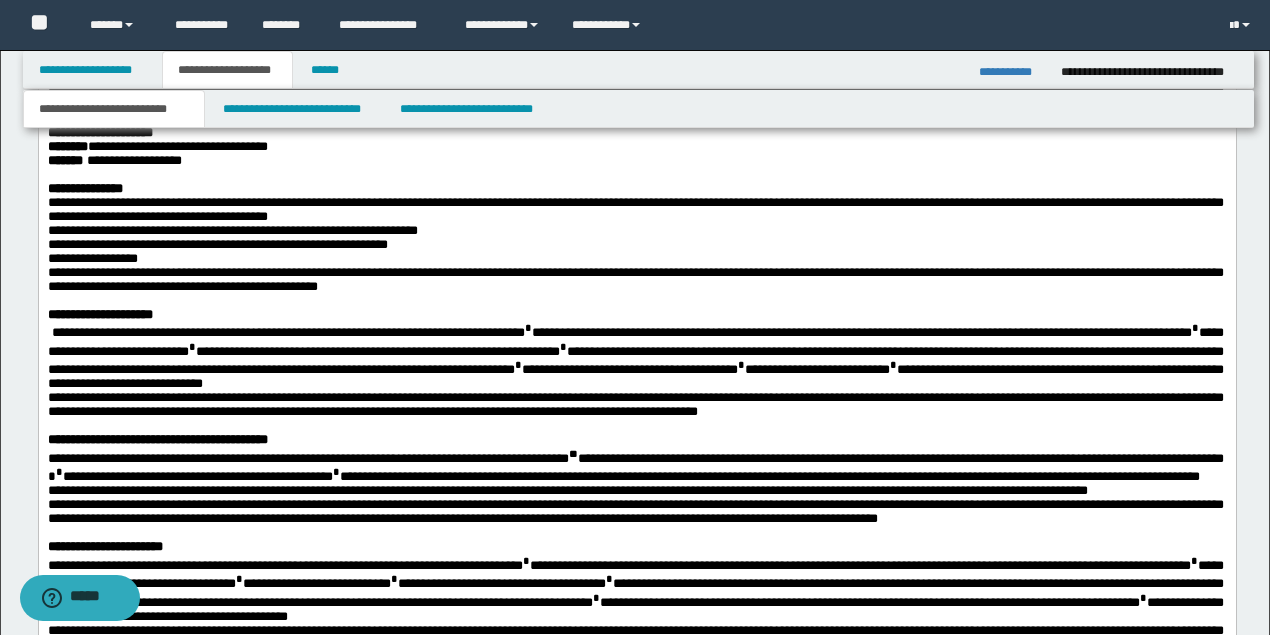 click on "**********" at bounding box center [635, 358] 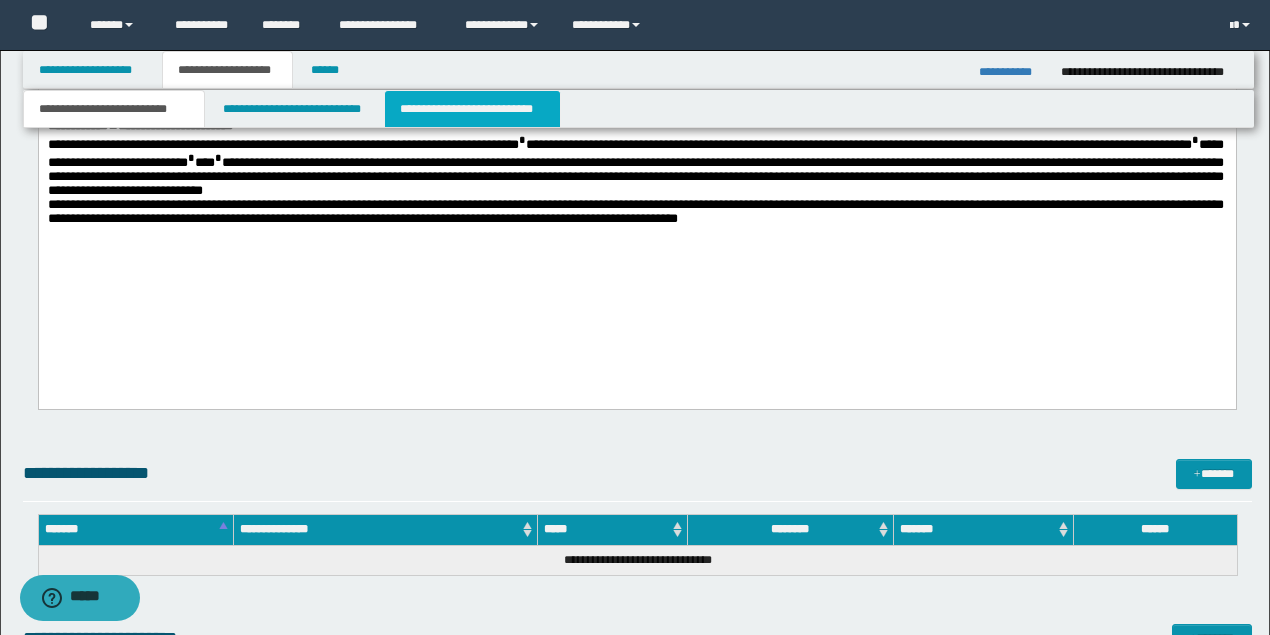 click on "**********" at bounding box center (472, 109) 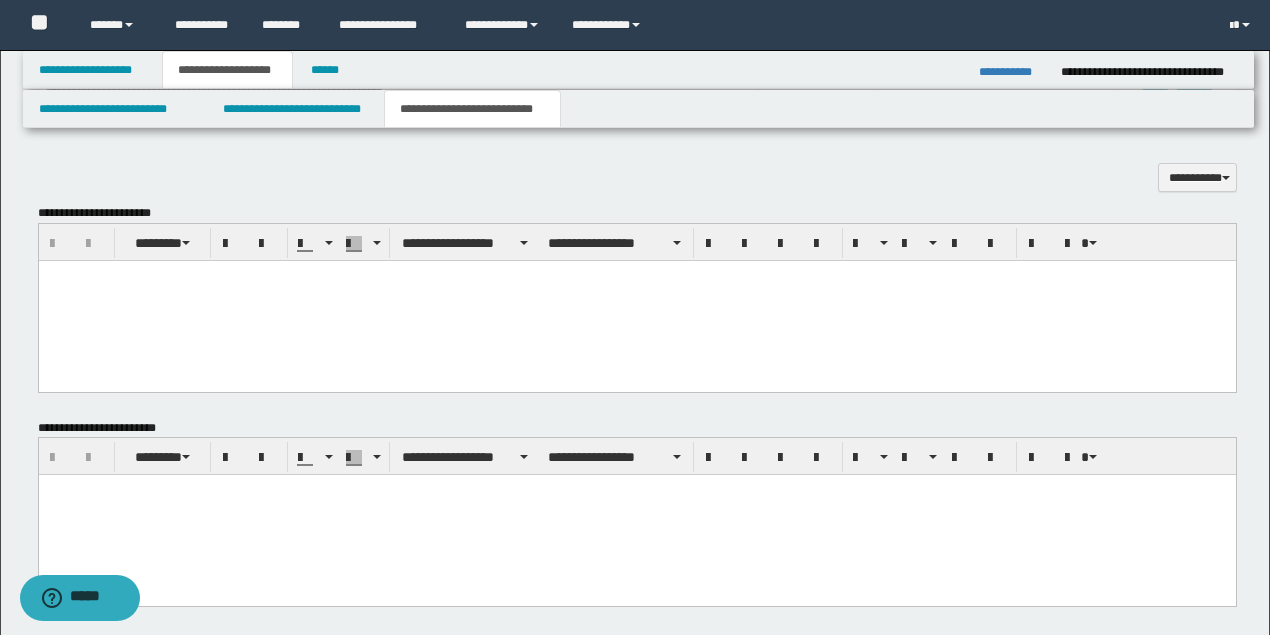 scroll, scrollTop: 647, scrollLeft: 0, axis: vertical 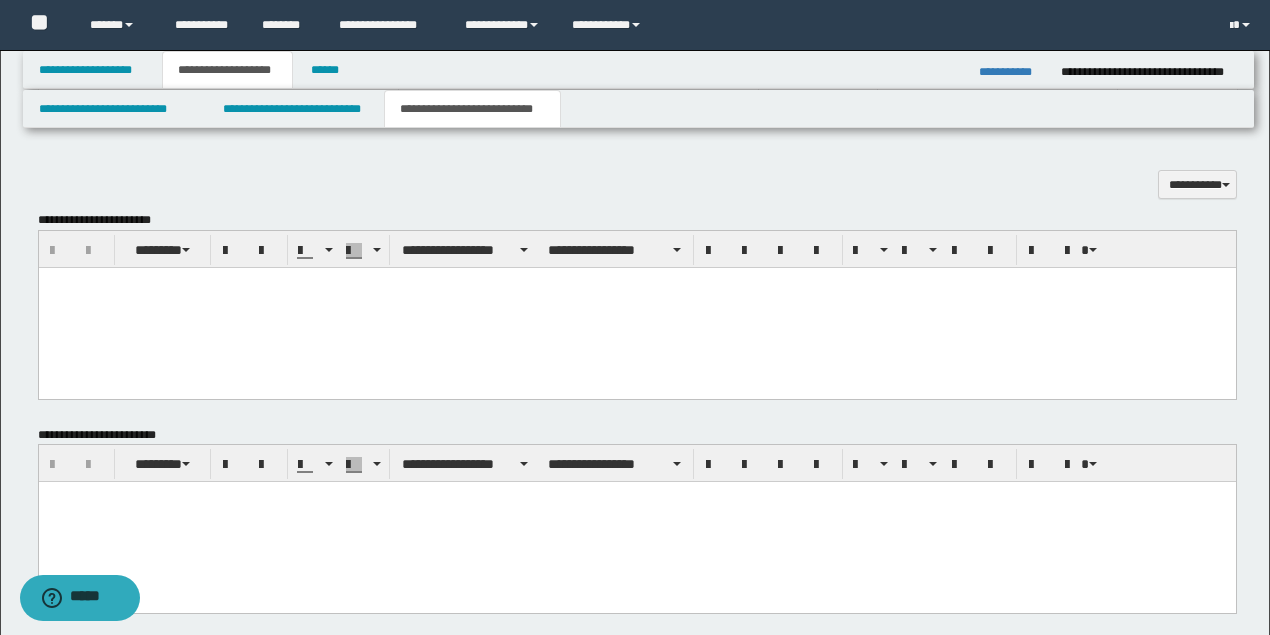 click at bounding box center [636, 308] 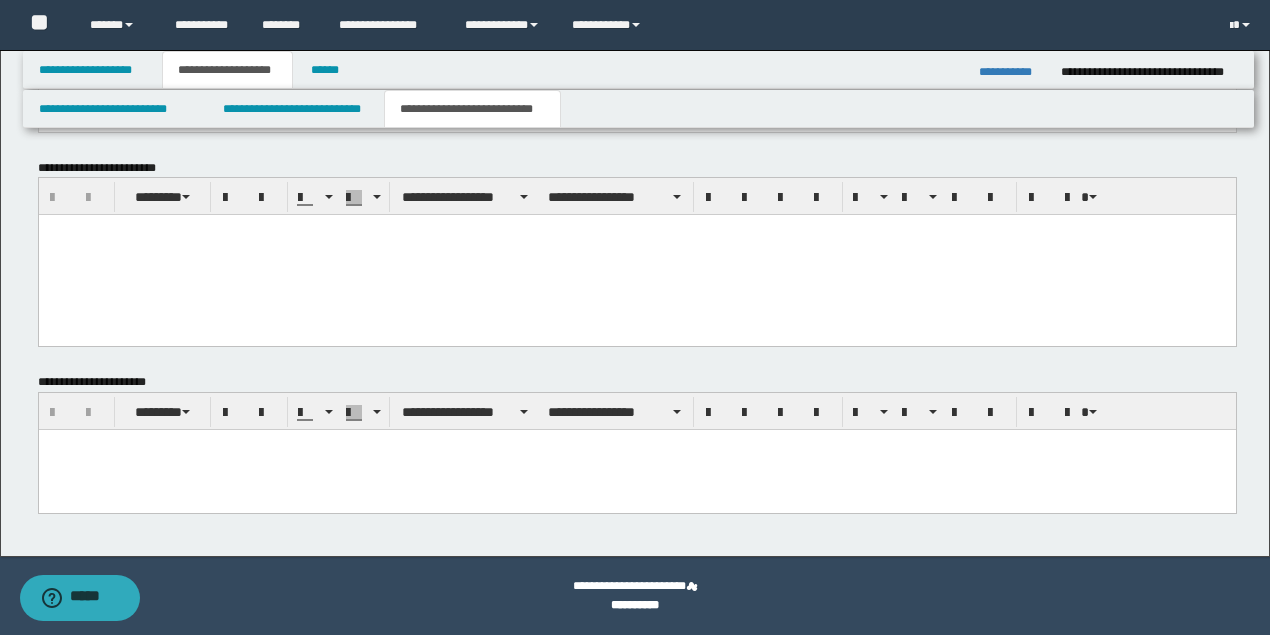 drag, startPoint x: 148, startPoint y: 893, endPoint x: 110, endPoint y: 466, distance: 428.68753 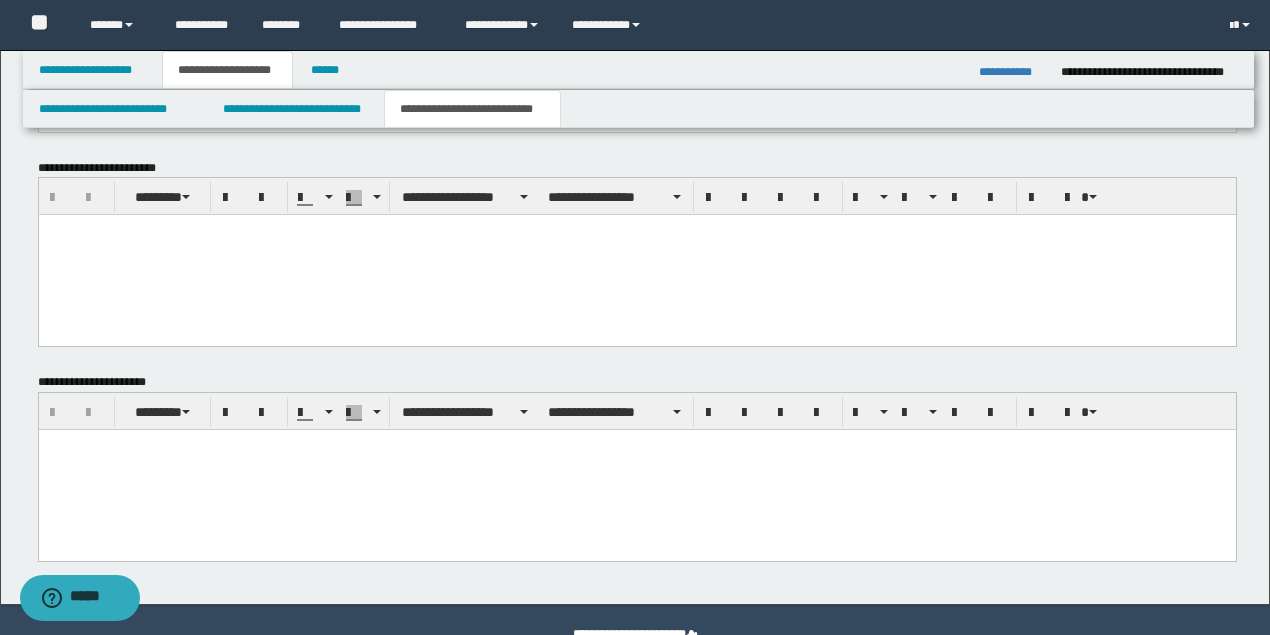 paste 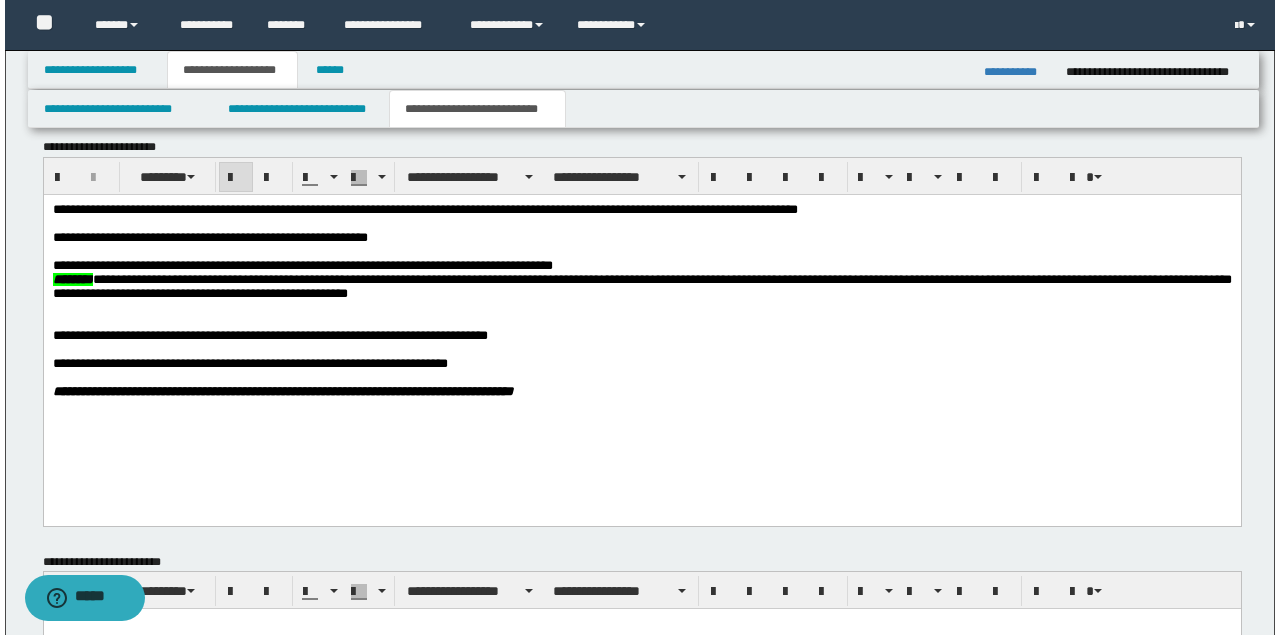 scroll, scrollTop: 714, scrollLeft: 0, axis: vertical 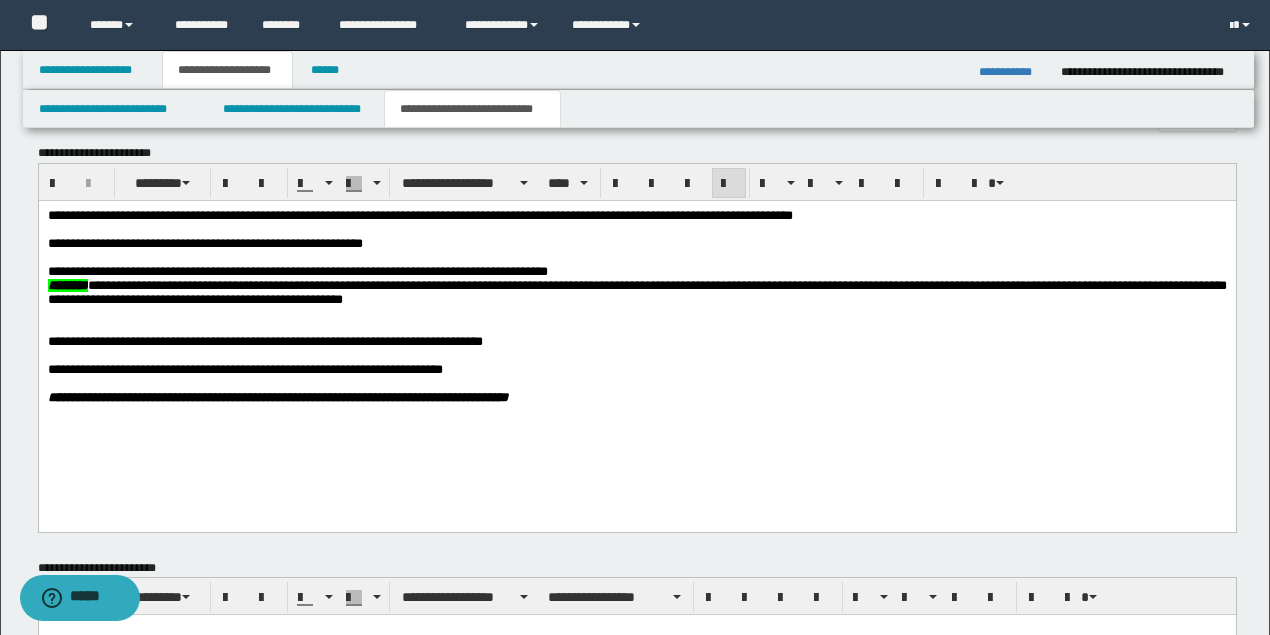 click on "**********" at bounding box center [635, 272] 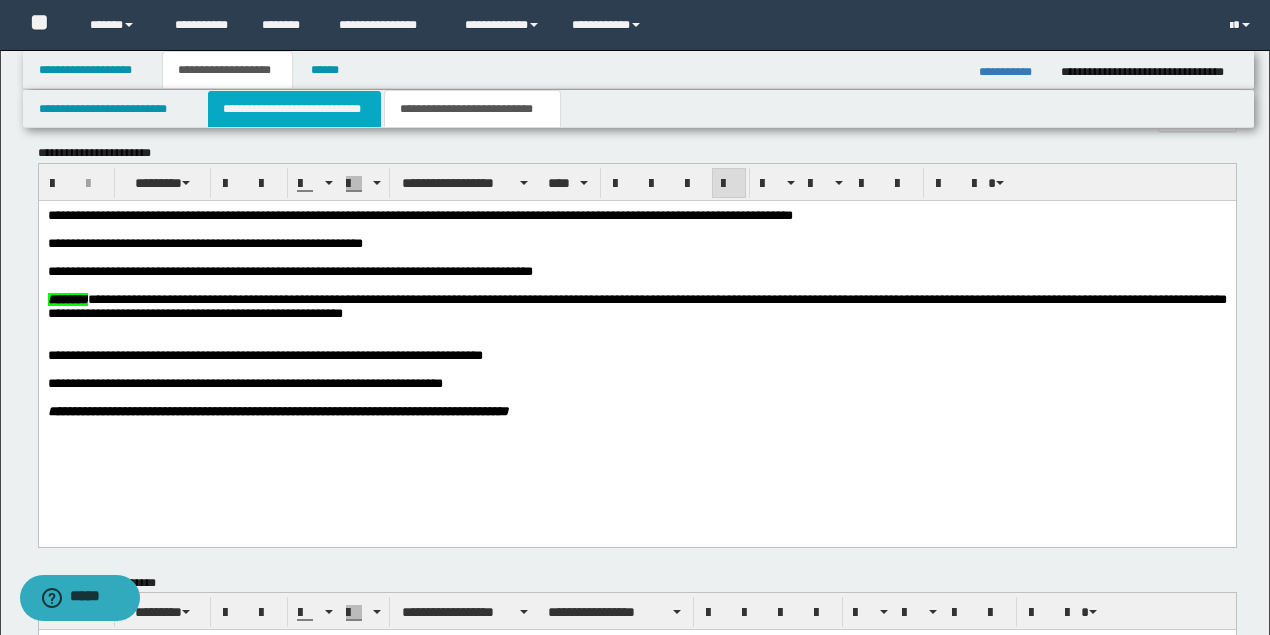click on "**********" at bounding box center (294, 109) 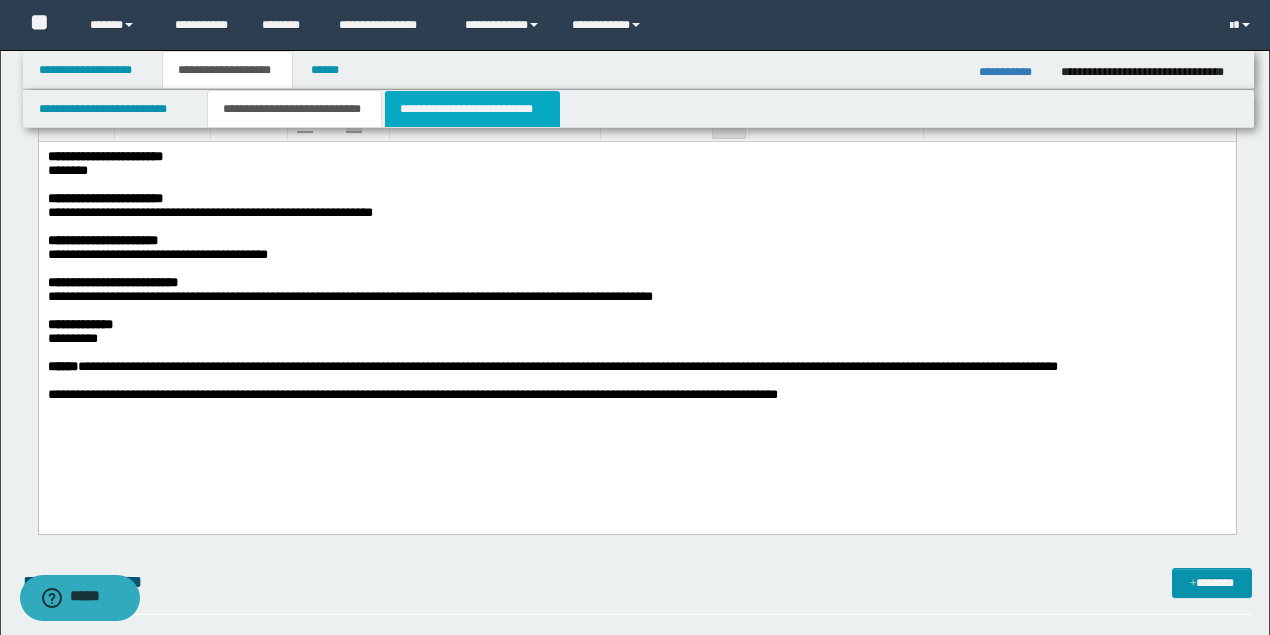 click on "**********" at bounding box center (472, 109) 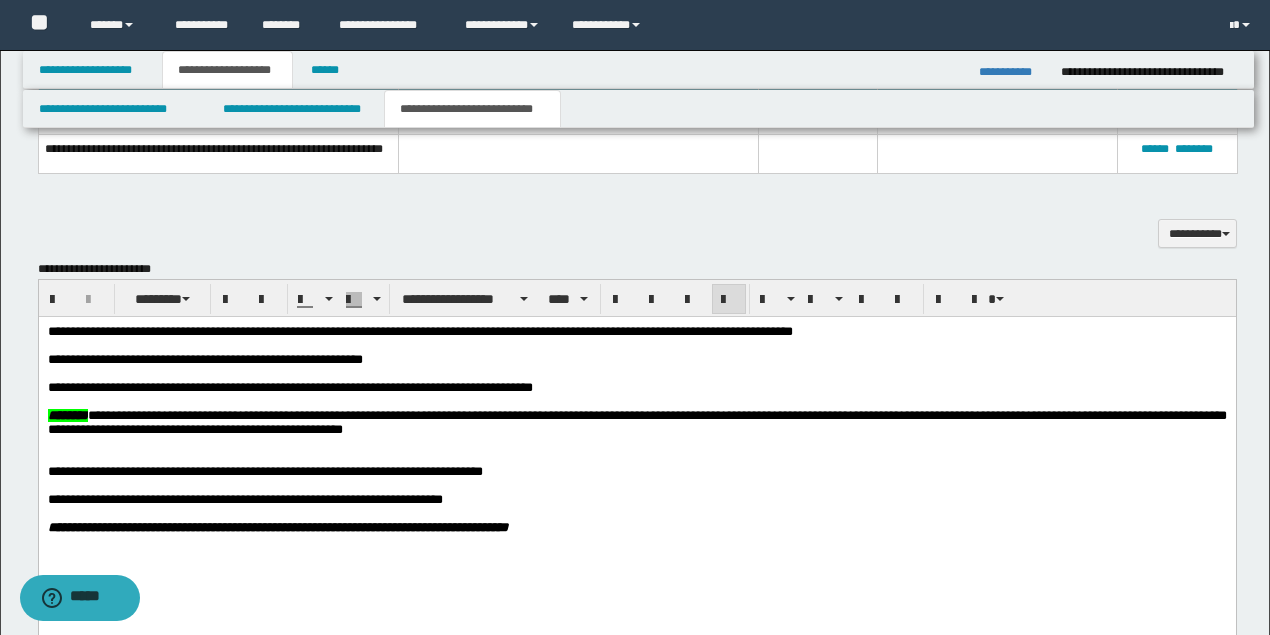 scroll, scrollTop: 580, scrollLeft: 0, axis: vertical 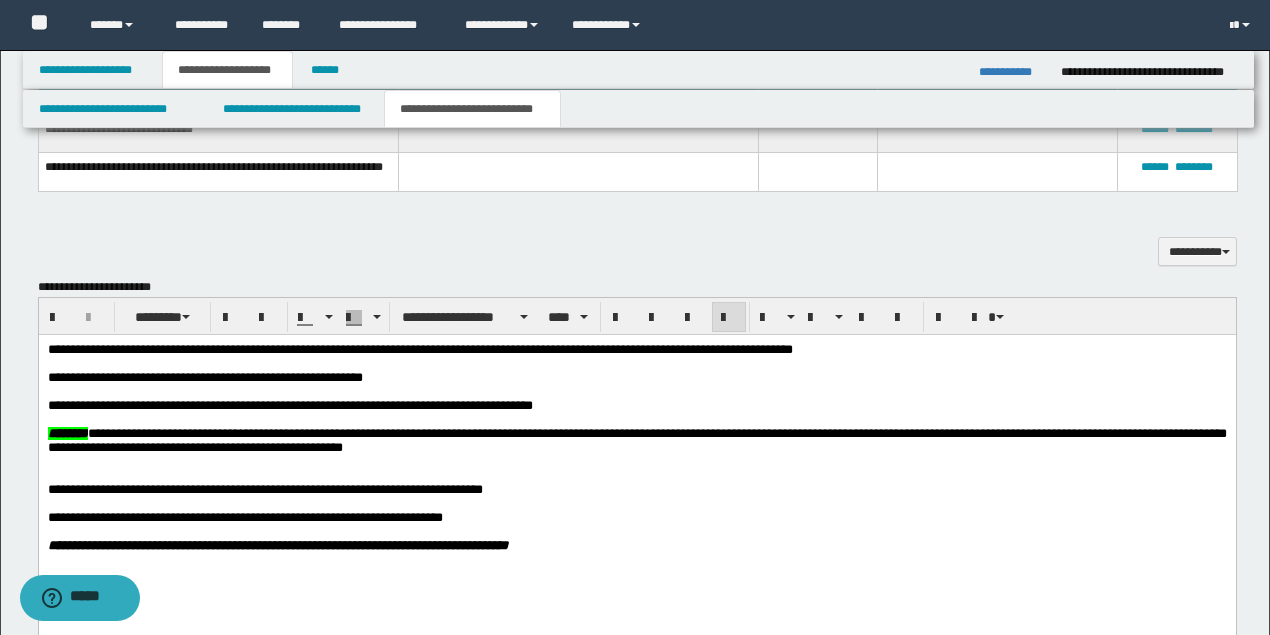 click on "**********" at bounding box center [635, 406] 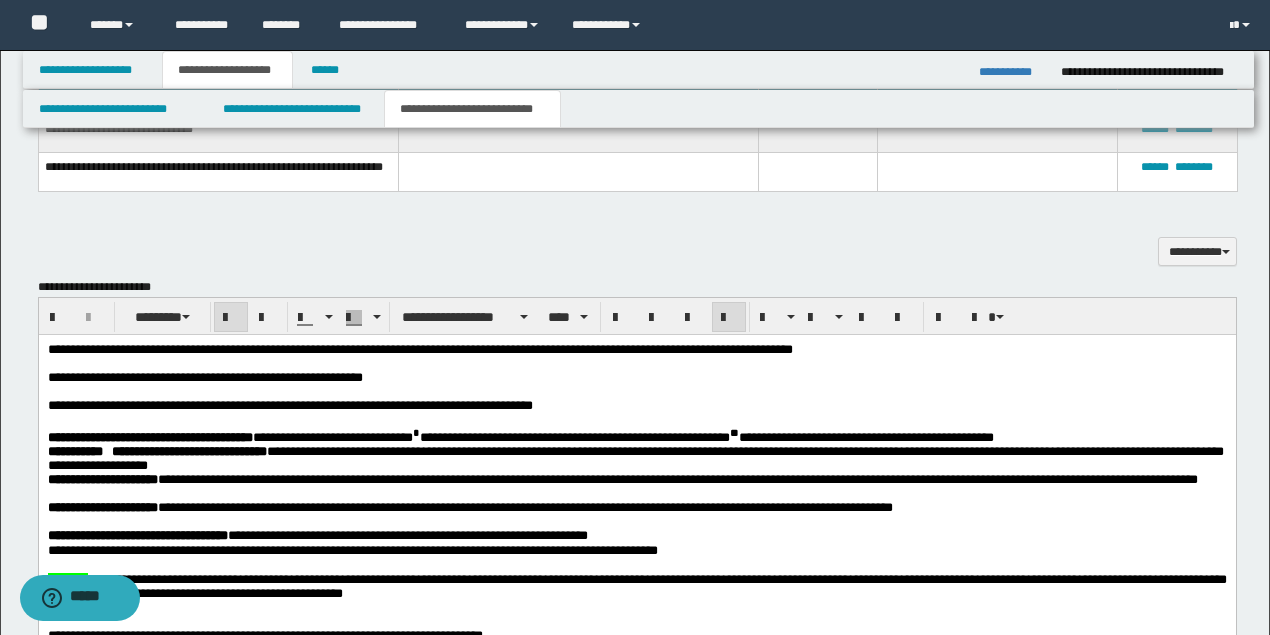click on "**********" at bounding box center (636, 546) 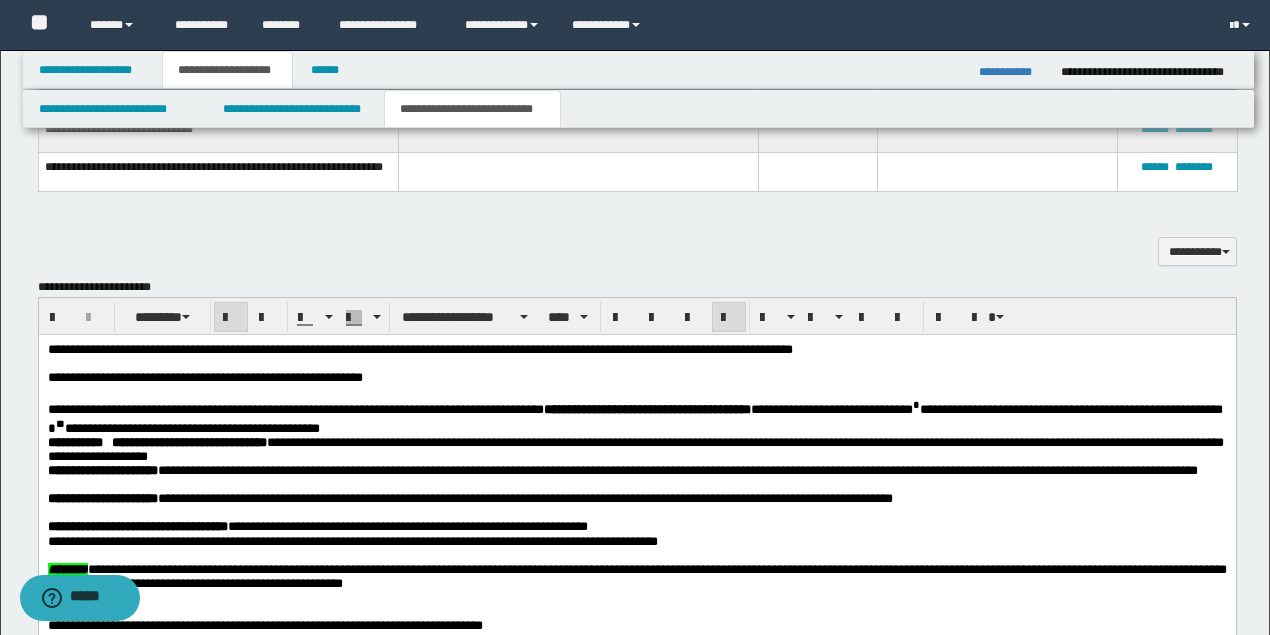 click on "**********" at bounding box center (636, 541) 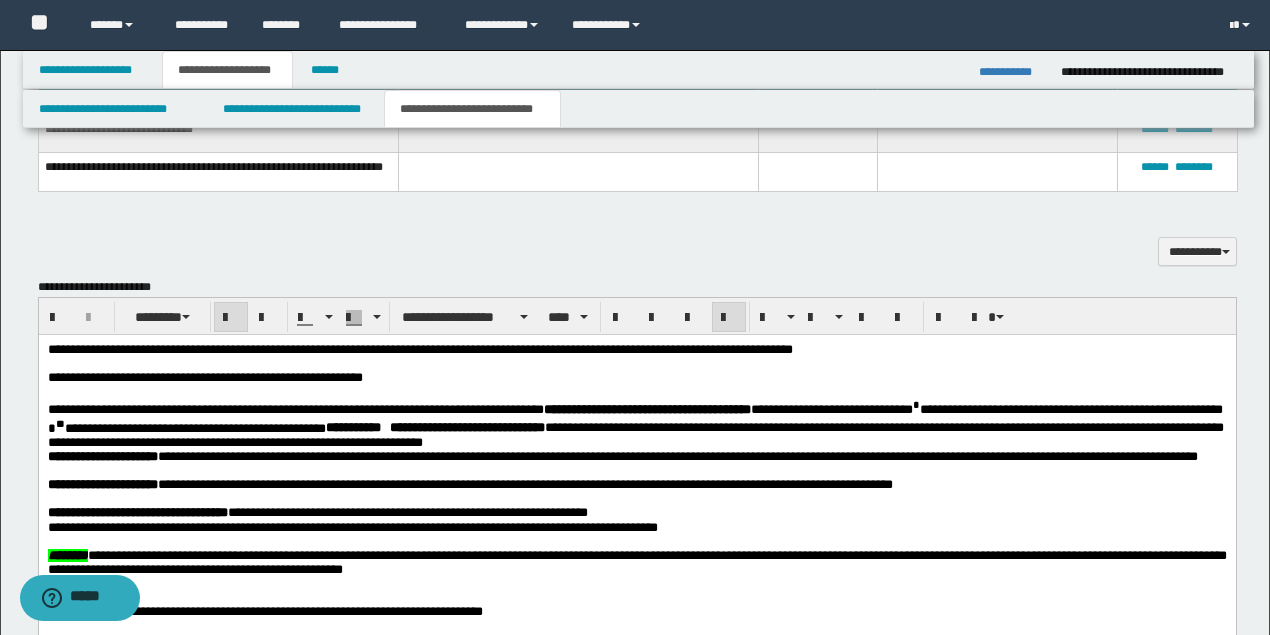 click on "**********" at bounding box center (102, 456) 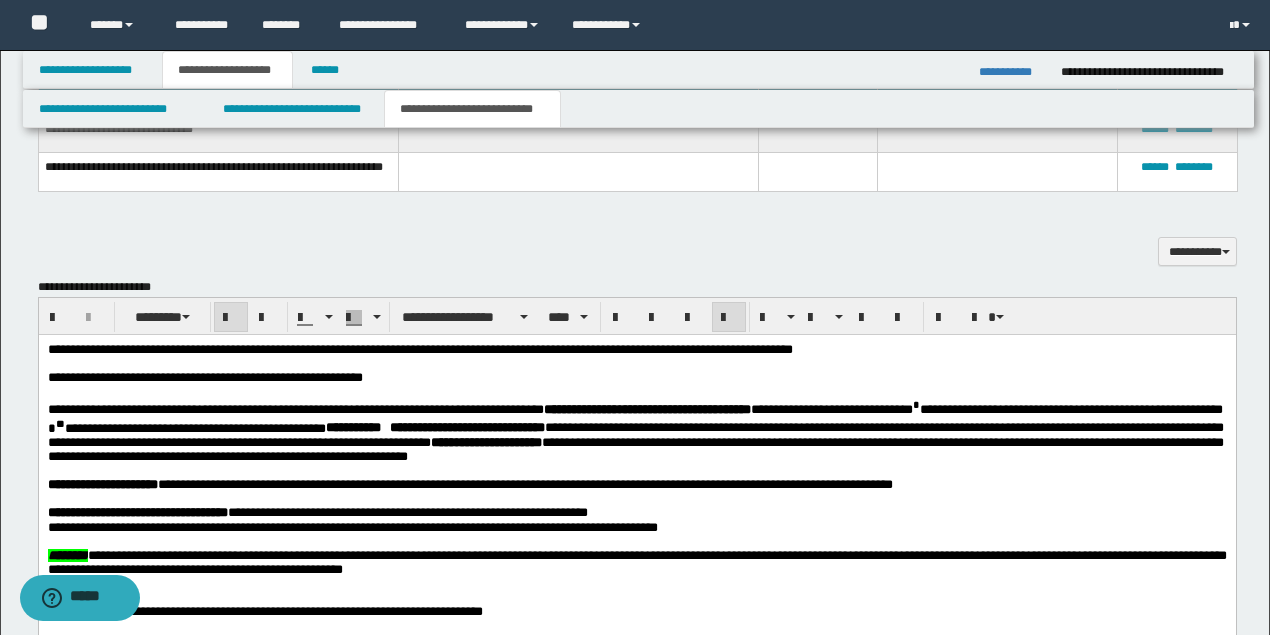 click on "**********" at bounding box center [102, 484] 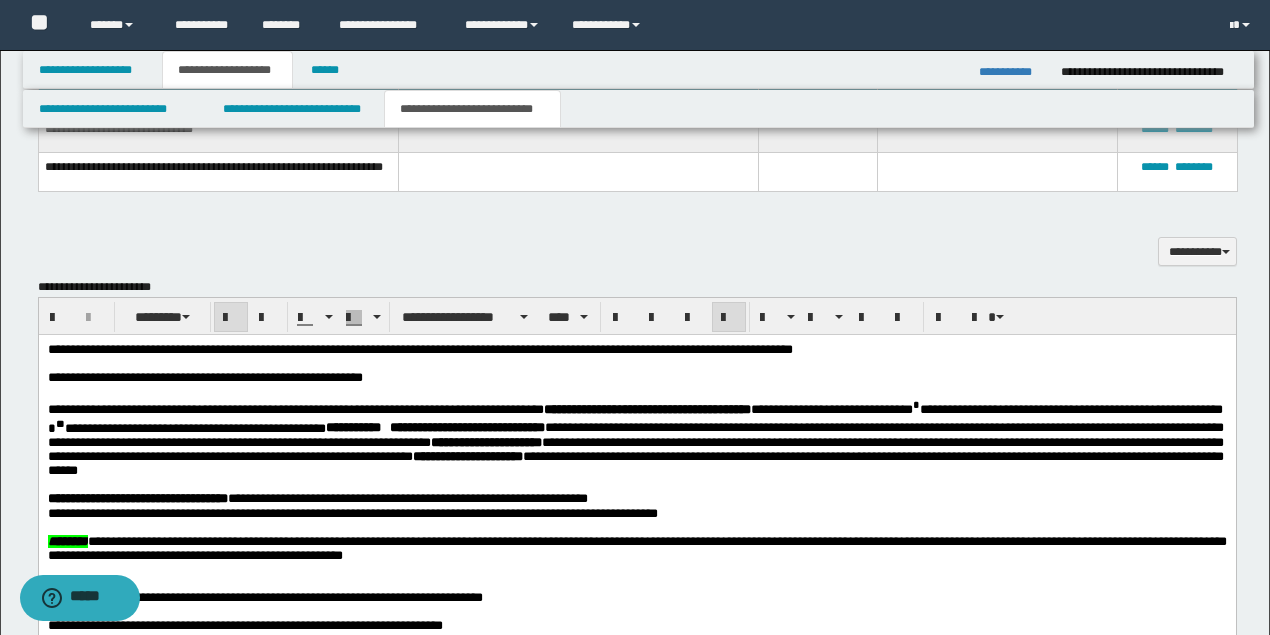 click on "**********" at bounding box center (636, 527) 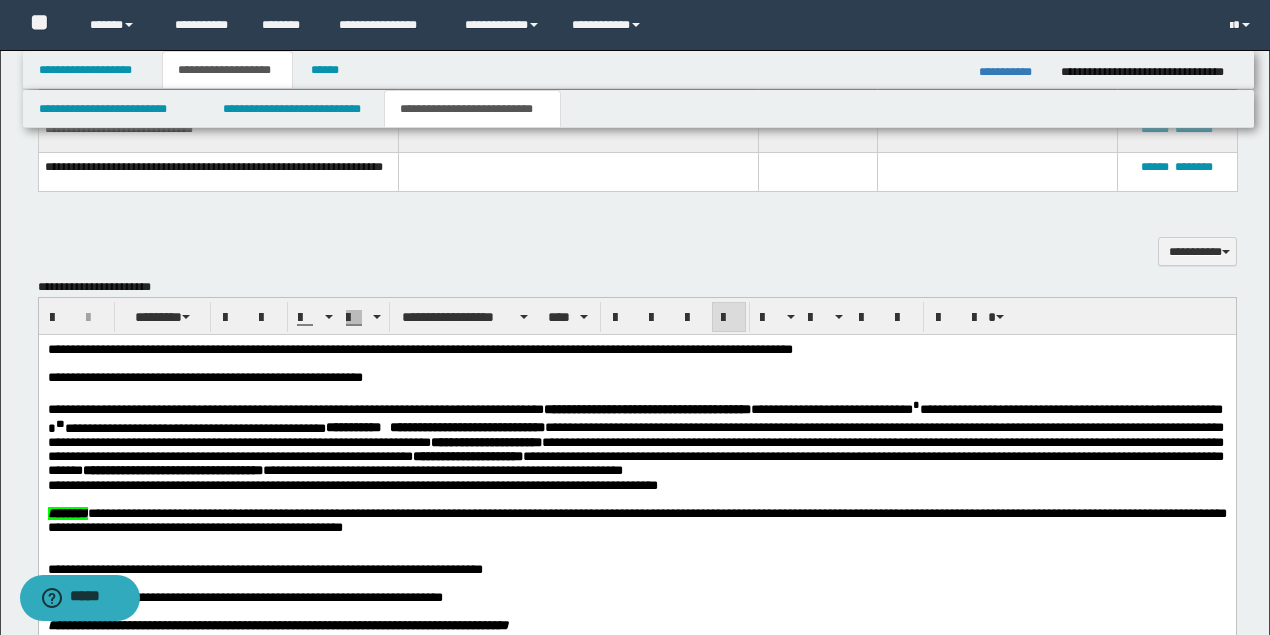click on "**********" at bounding box center (352, 485) 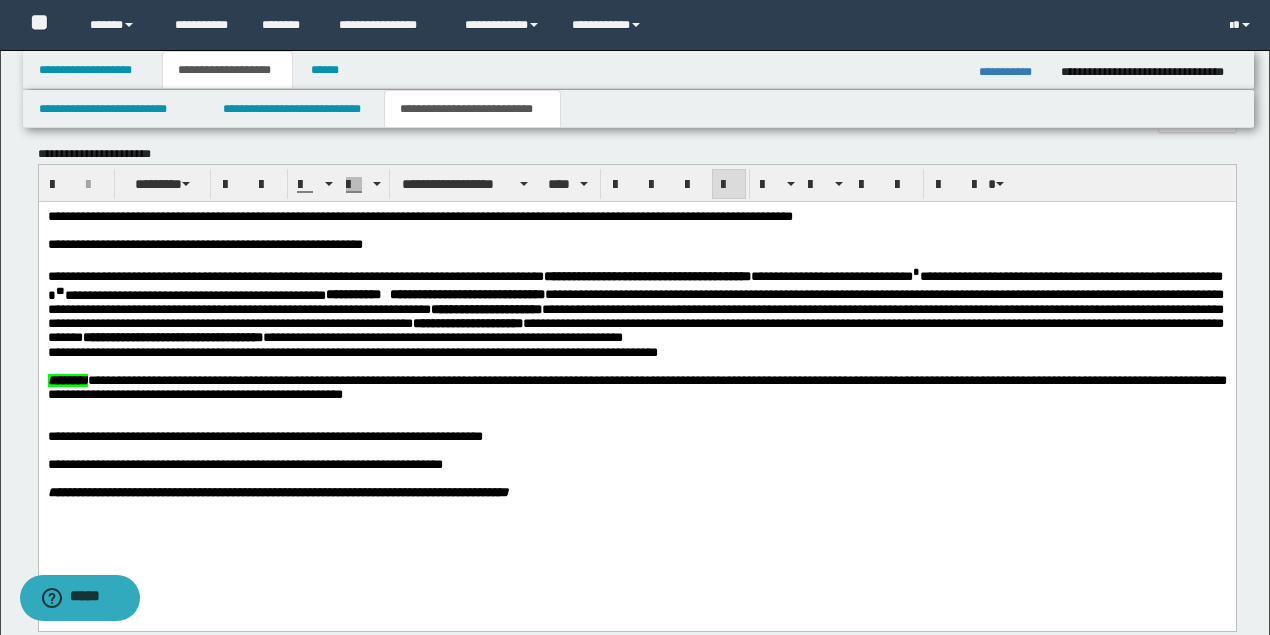 scroll, scrollTop: 714, scrollLeft: 0, axis: vertical 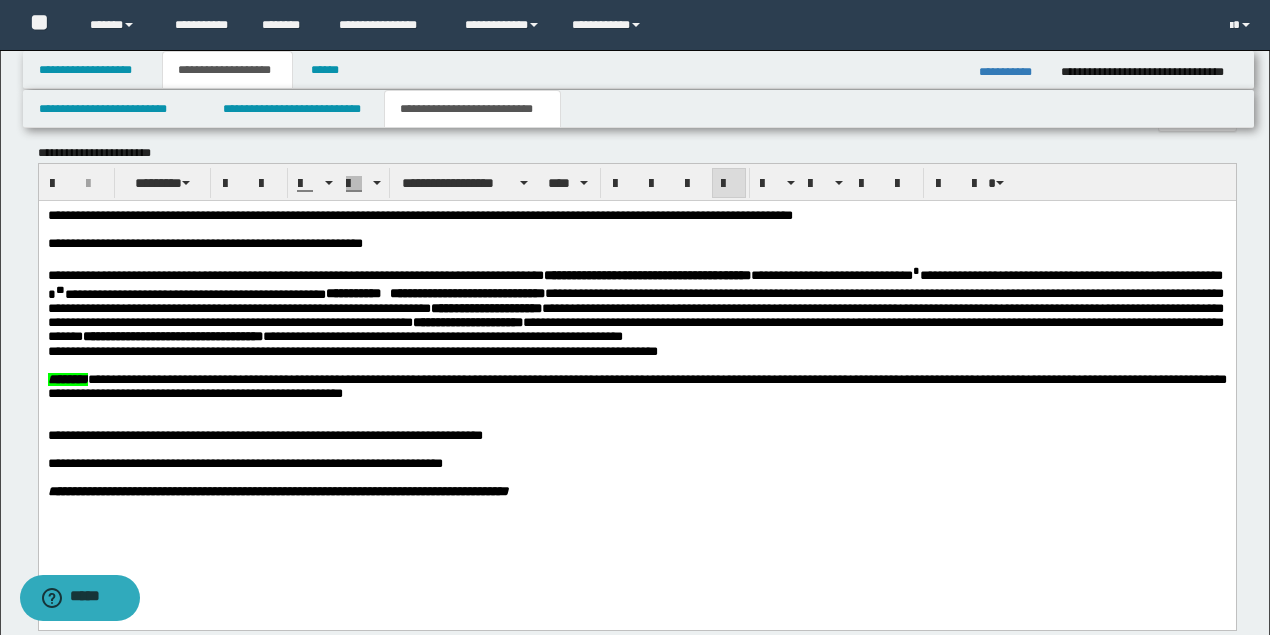 drag, startPoint x: 145, startPoint y: 439, endPoint x: 154, endPoint y: 433, distance: 10.816654 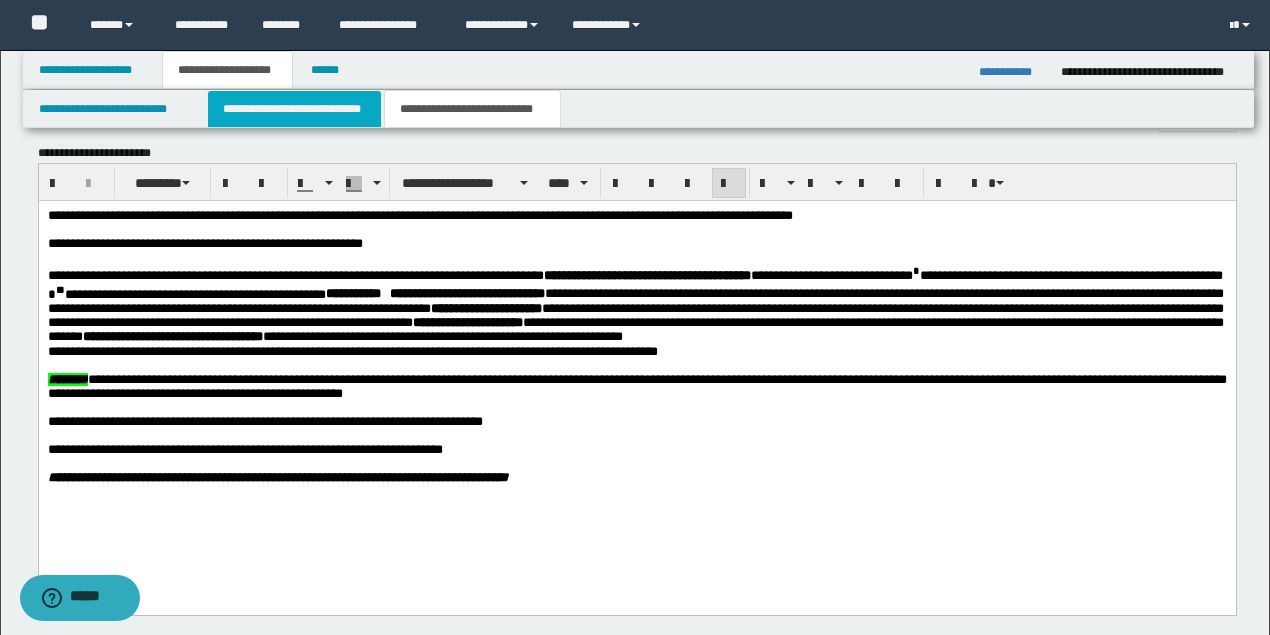 click on "**********" at bounding box center (294, 109) 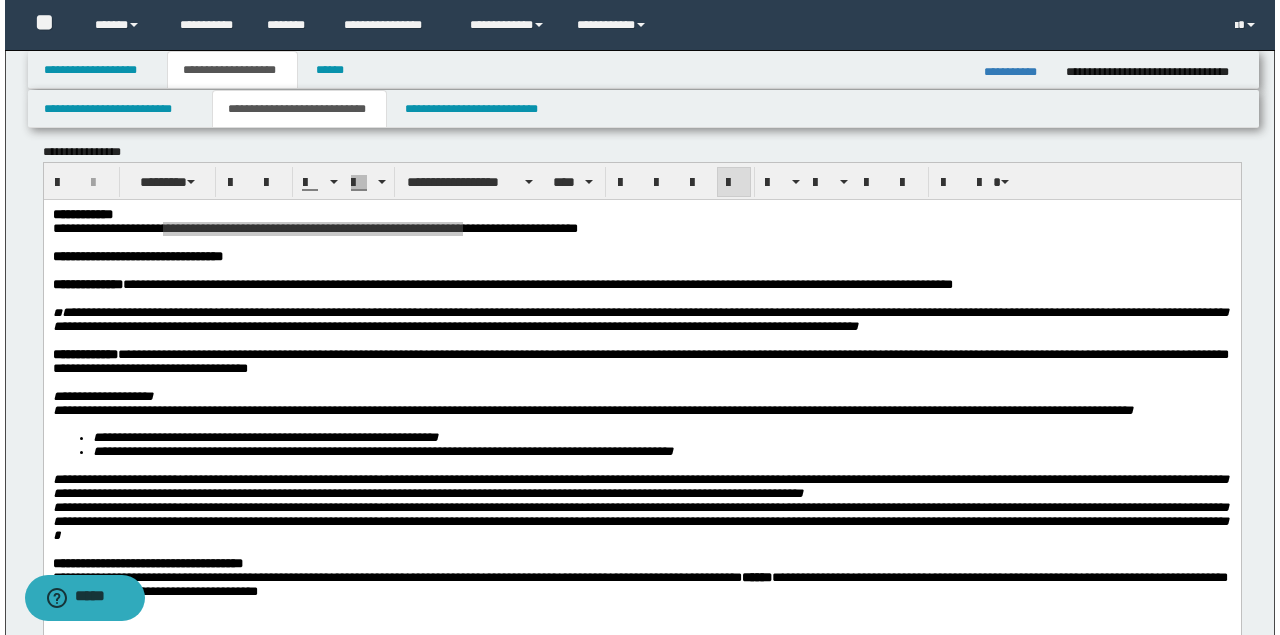 scroll, scrollTop: 0, scrollLeft: 0, axis: both 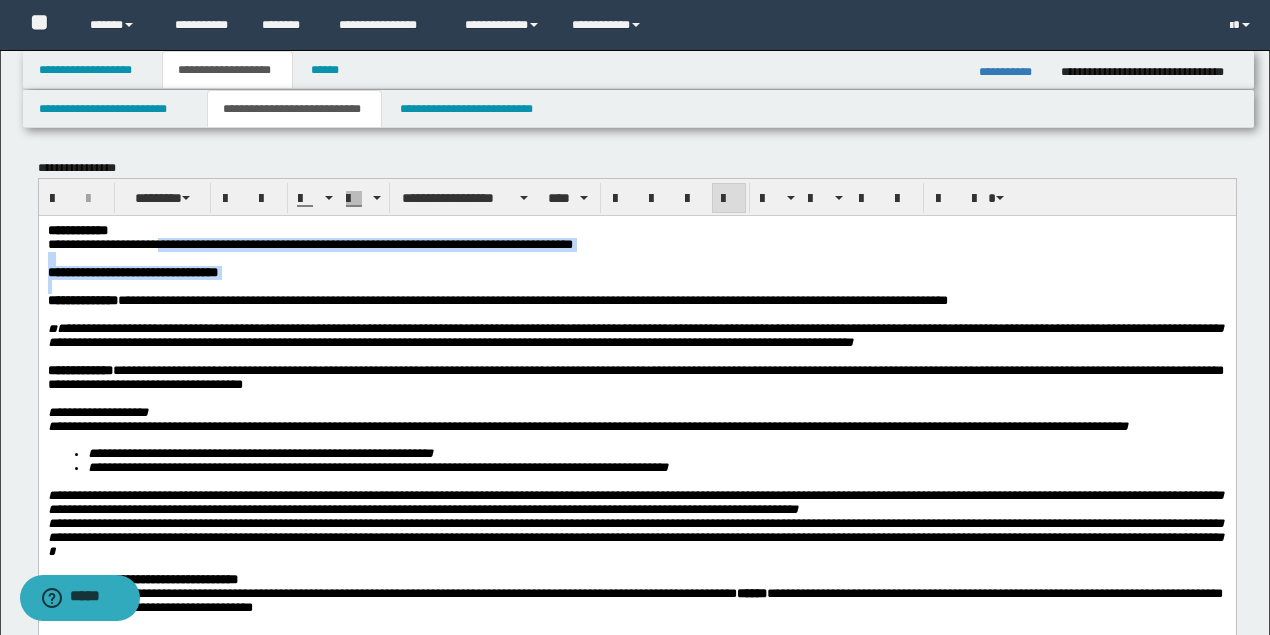 click at bounding box center (635, 286) 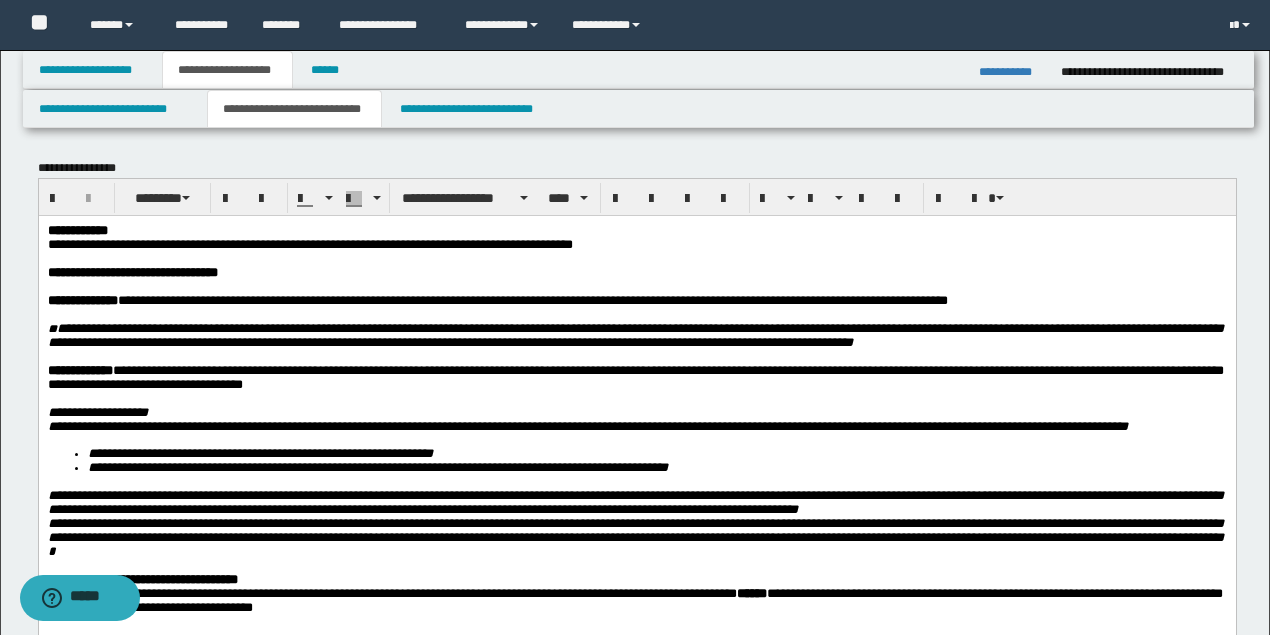 click on "**********" at bounding box center (532, 299) 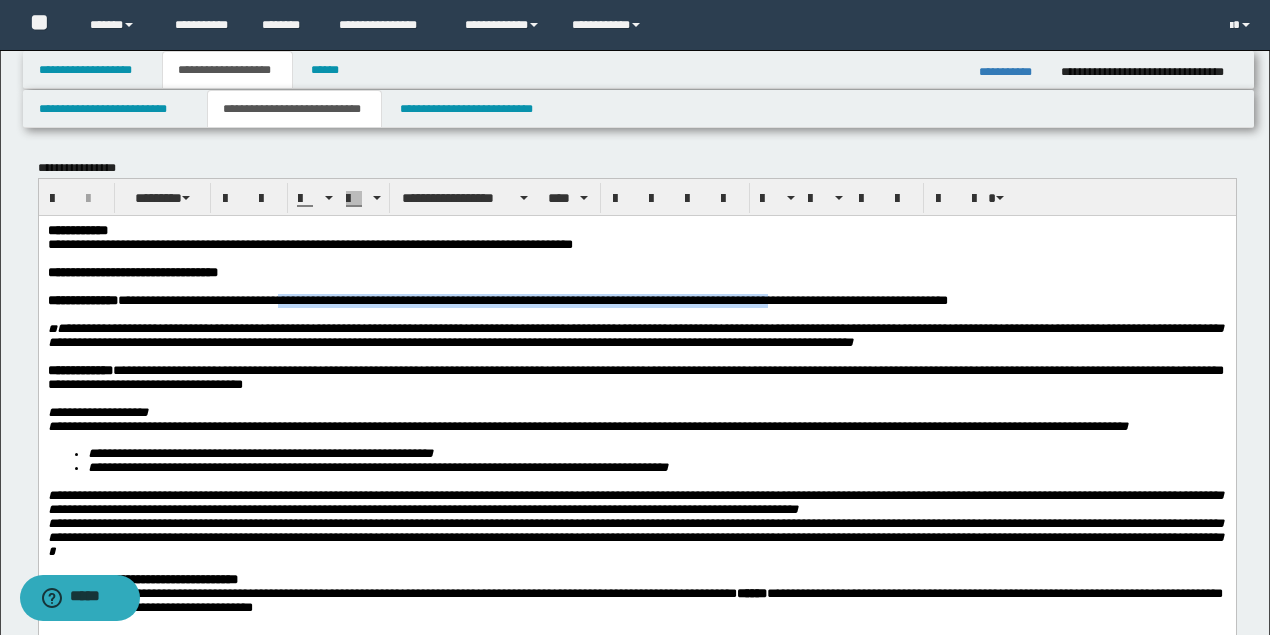 drag, startPoint x: 307, startPoint y: 306, endPoint x: 830, endPoint y: 304, distance: 523.00385 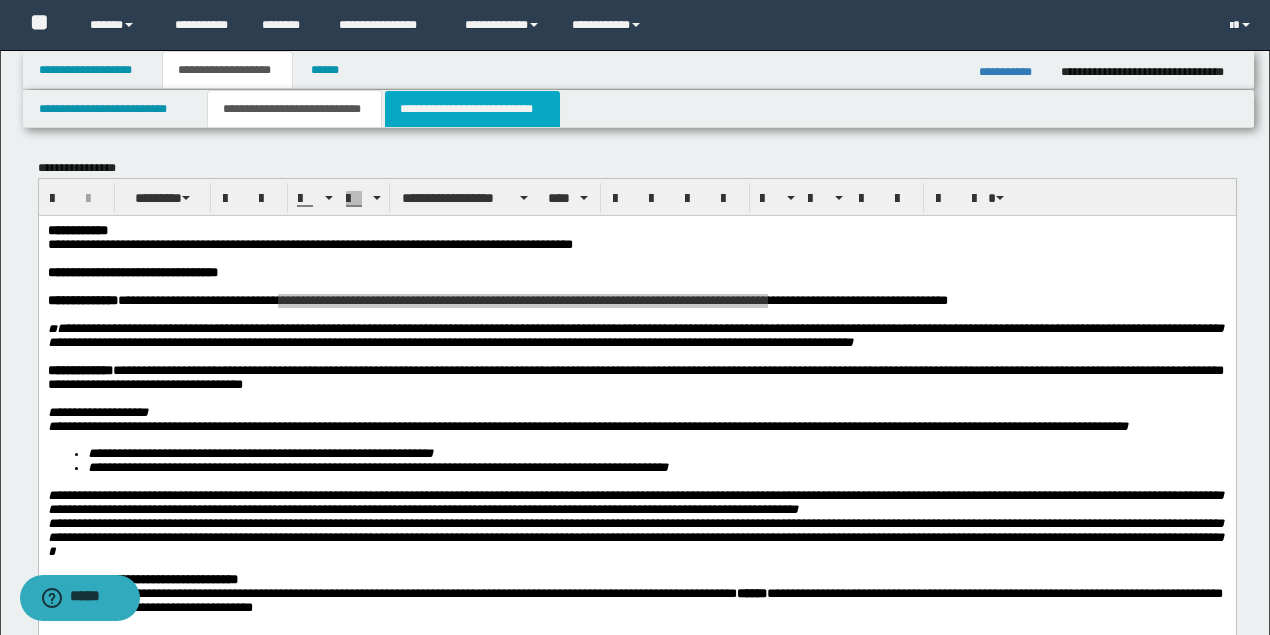 click on "**********" at bounding box center (472, 109) 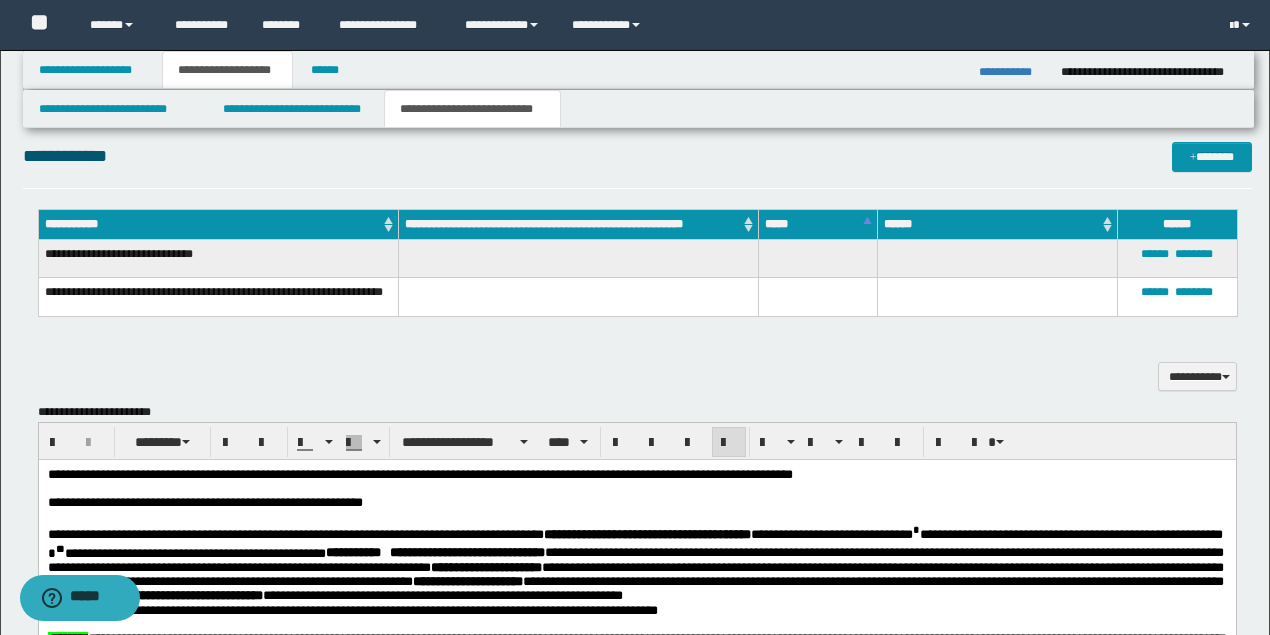 scroll, scrollTop: 466, scrollLeft: 0, axis: vertical 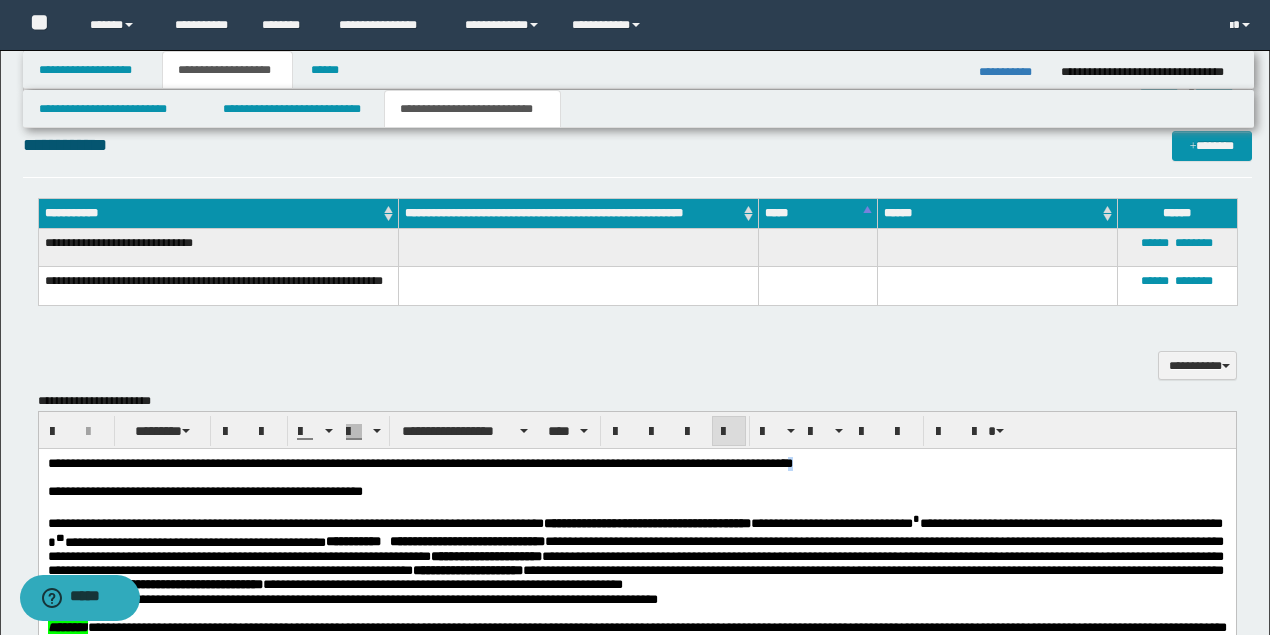 click on "**********" at bounding box center (419, 463) 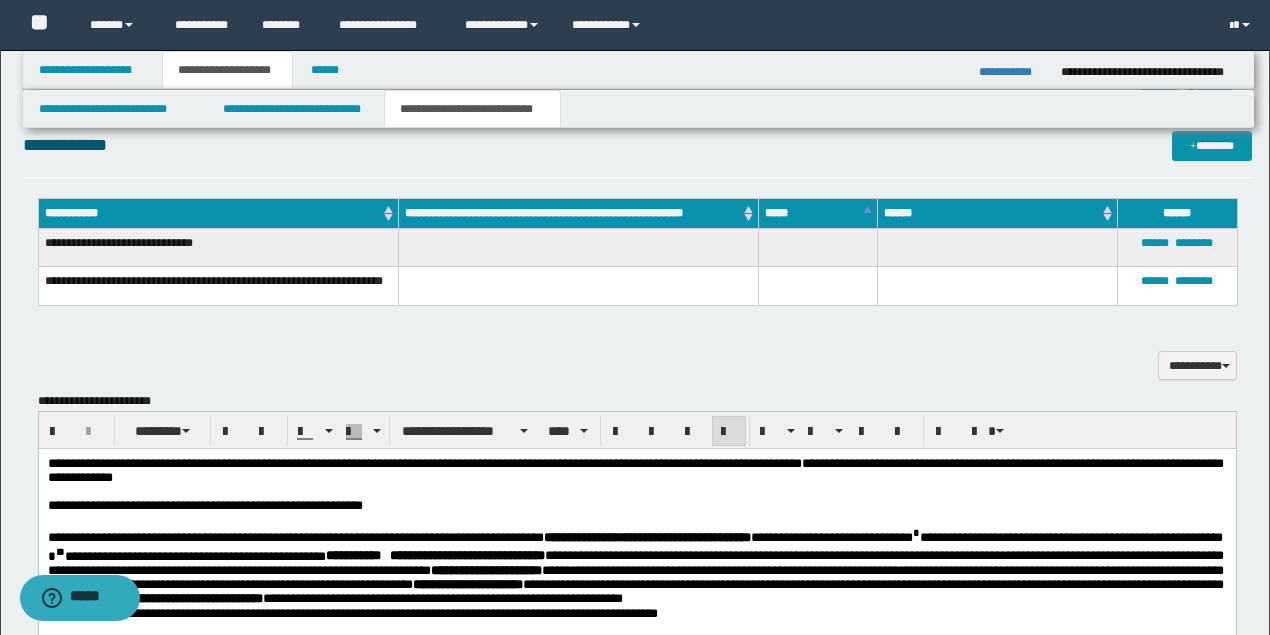 click on "**********" at bounding box center (635, 470) 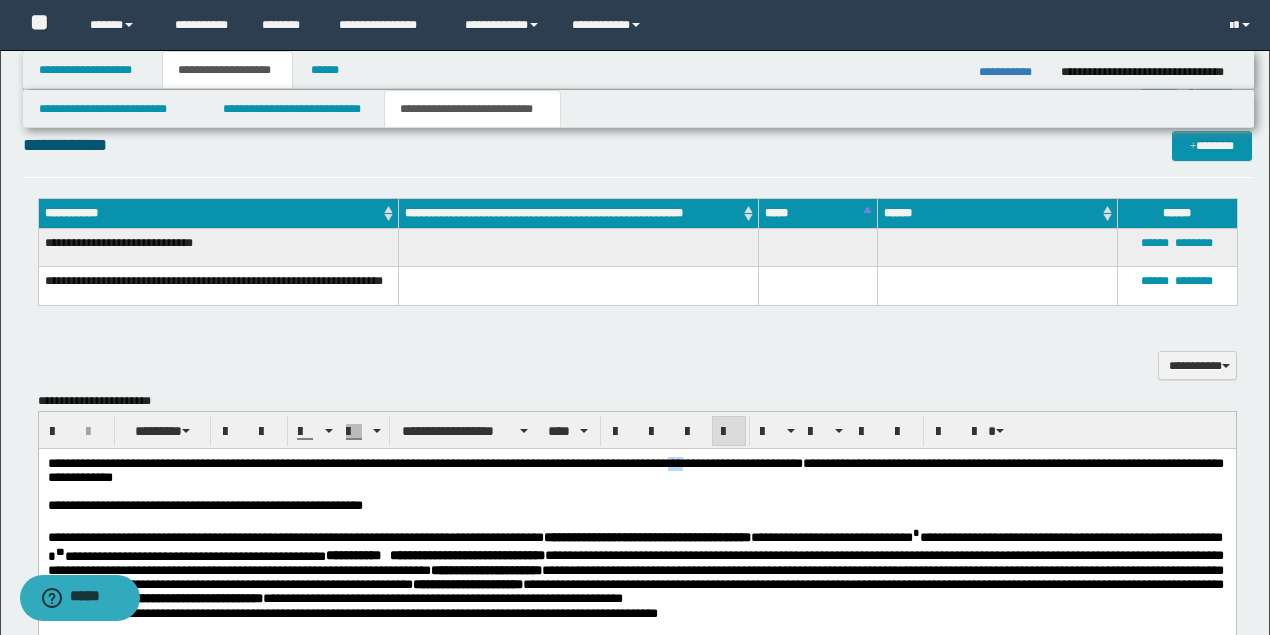 drag, startPoint x: 744, startPoint y: 464, endPoint x: 731, endPoint y: 465, distance: 13.038404 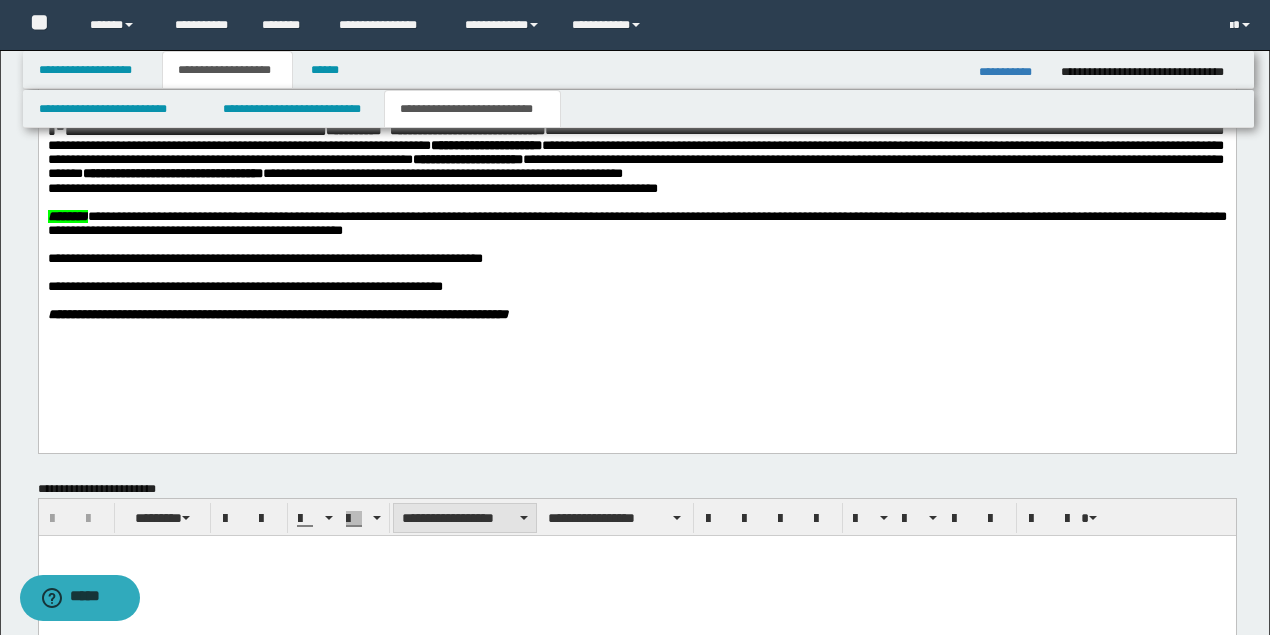 scroll, scrollTop: 933, scrollLeft: 0, axis: vertical 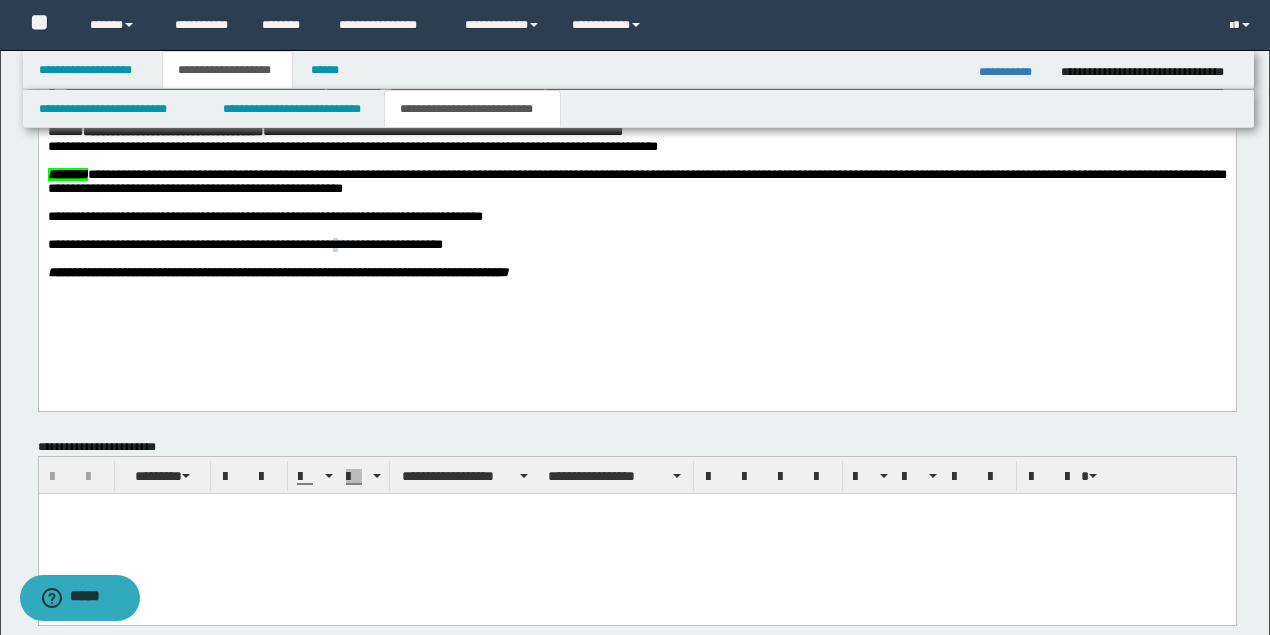 click on "**********" at bounding box center (244, 245) 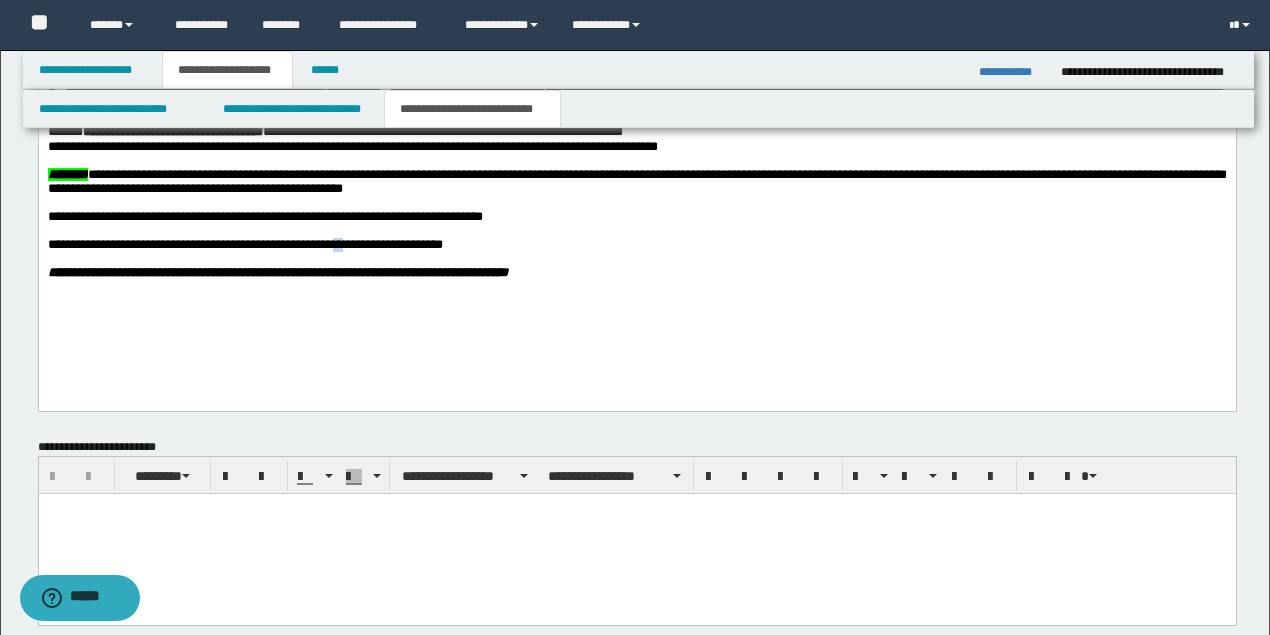 drag, startPoint x: 366, startPoint y: 262, endPoint x: 350, endPoint y: 261, distance: 16.03122 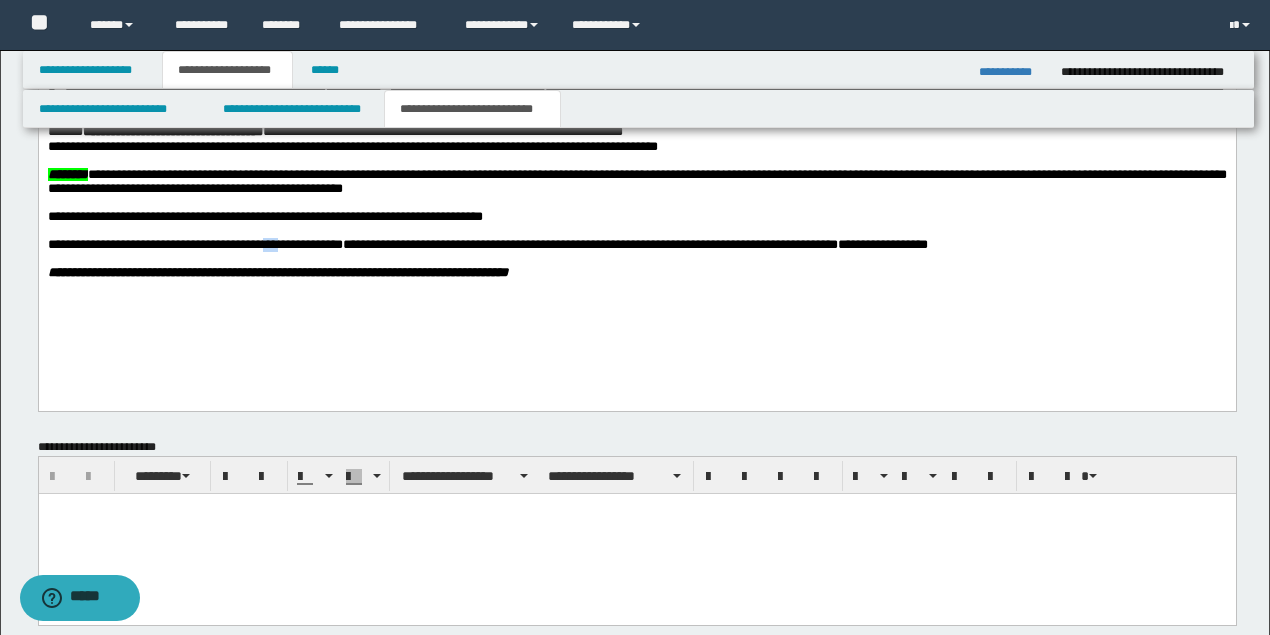 drag, startPoint x: 290, startPoint y: 264, endPoint x: 278, endPoint y: 266, distance: 12.165525 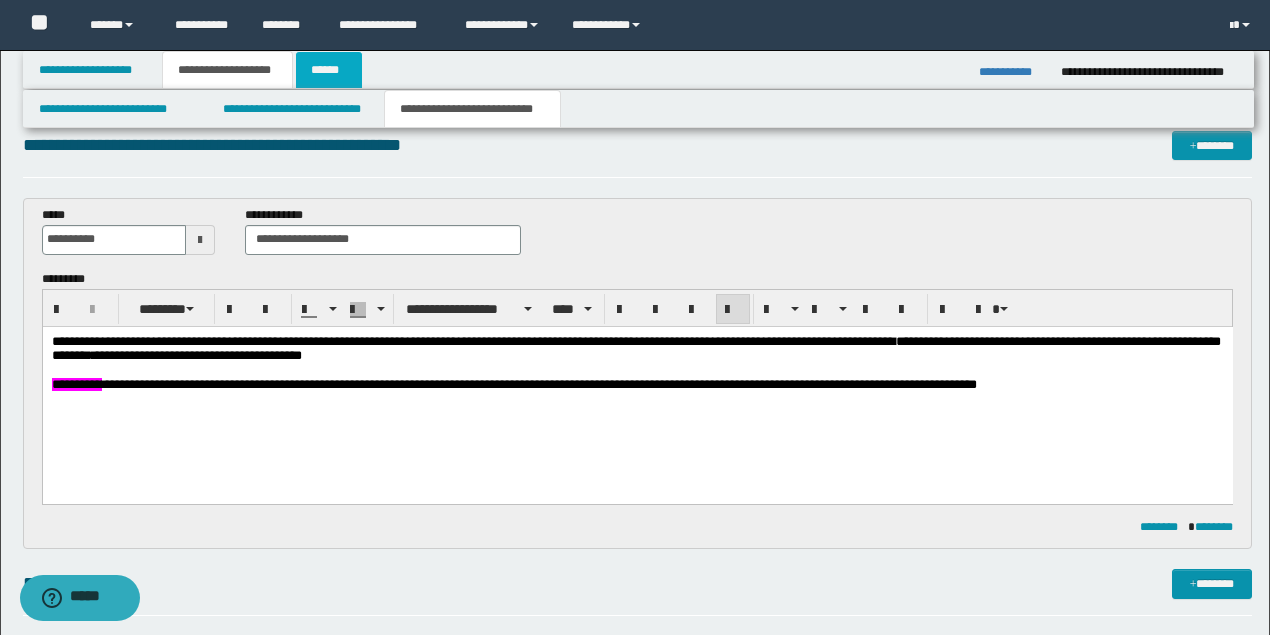 scroll, scrollTop: 0, scrollLeft: 0, axis: both 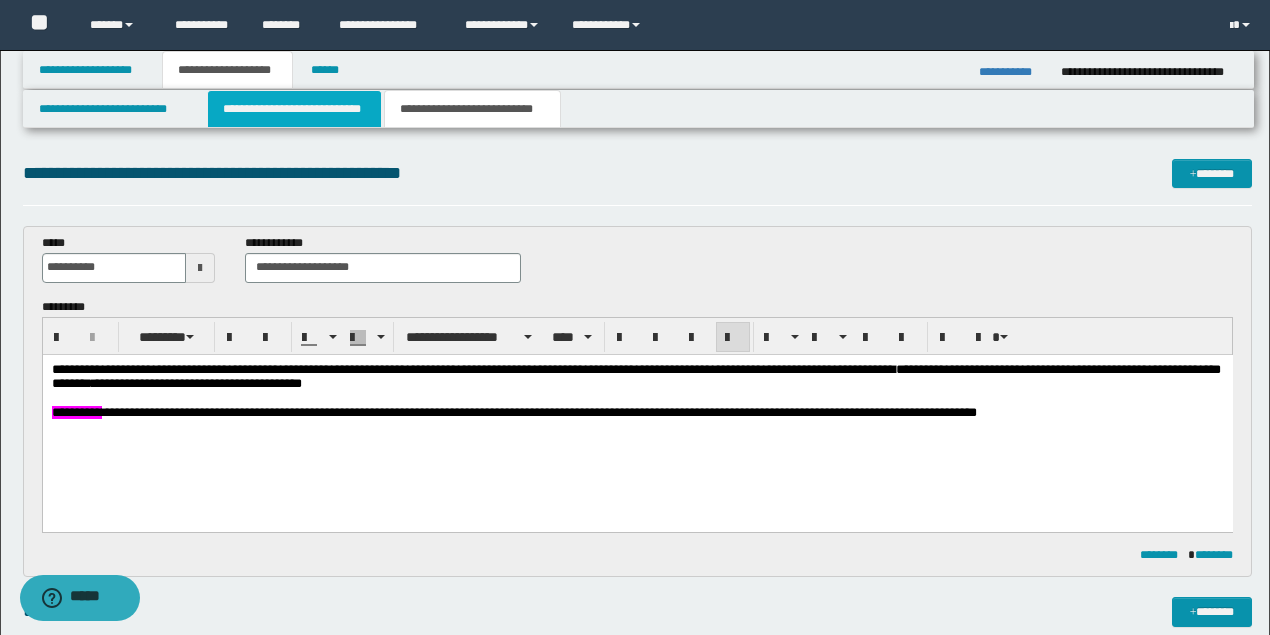 click on "**********" at bounding box center (294, 109) 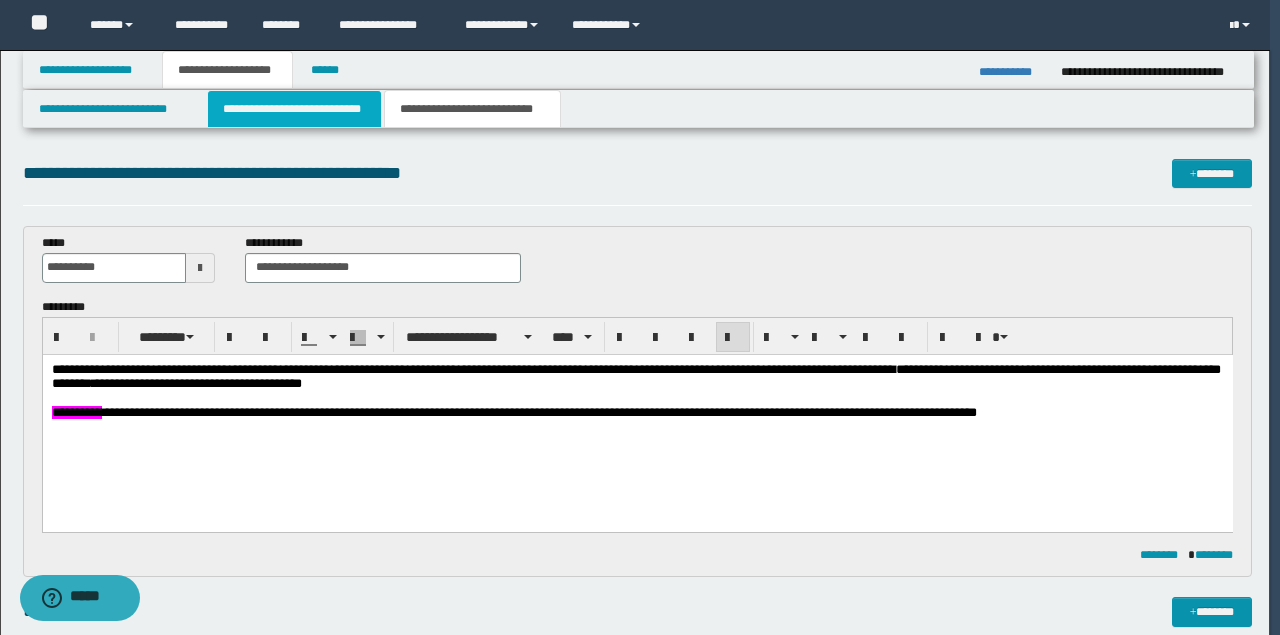 type 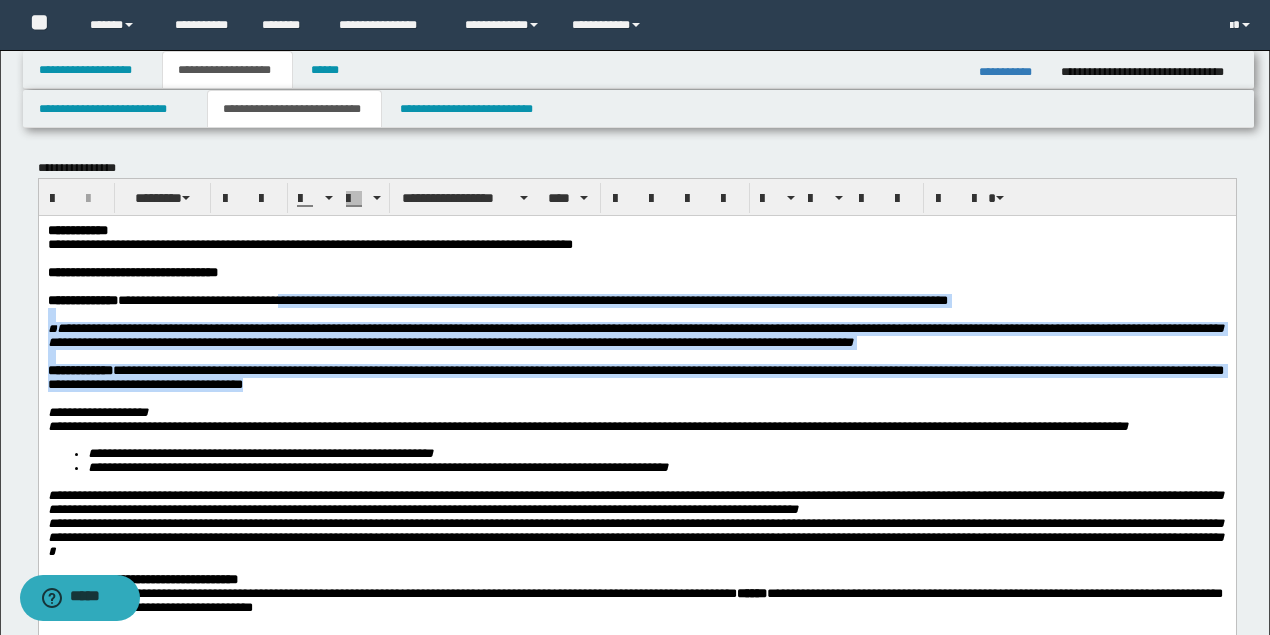 click on "**********" at bounding box center [635, 377] 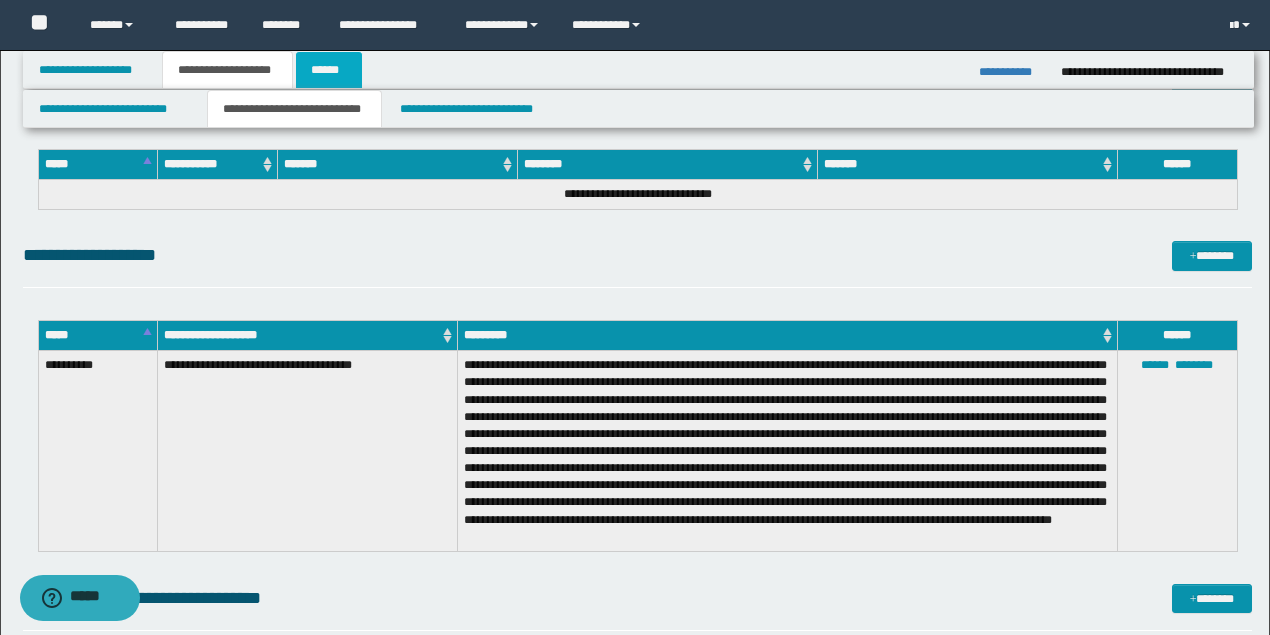 scroll, scrollTop: 1733, scrollLeft: 0, axis: vertical 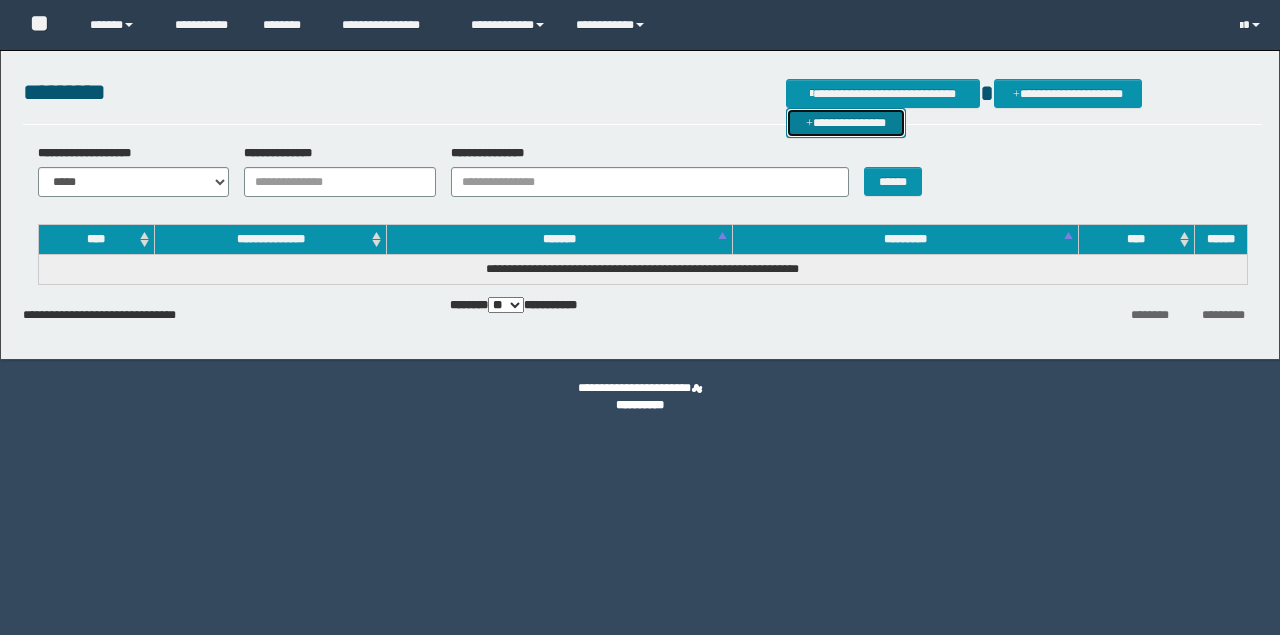 click on "**********" at bounding box center [846, 122] 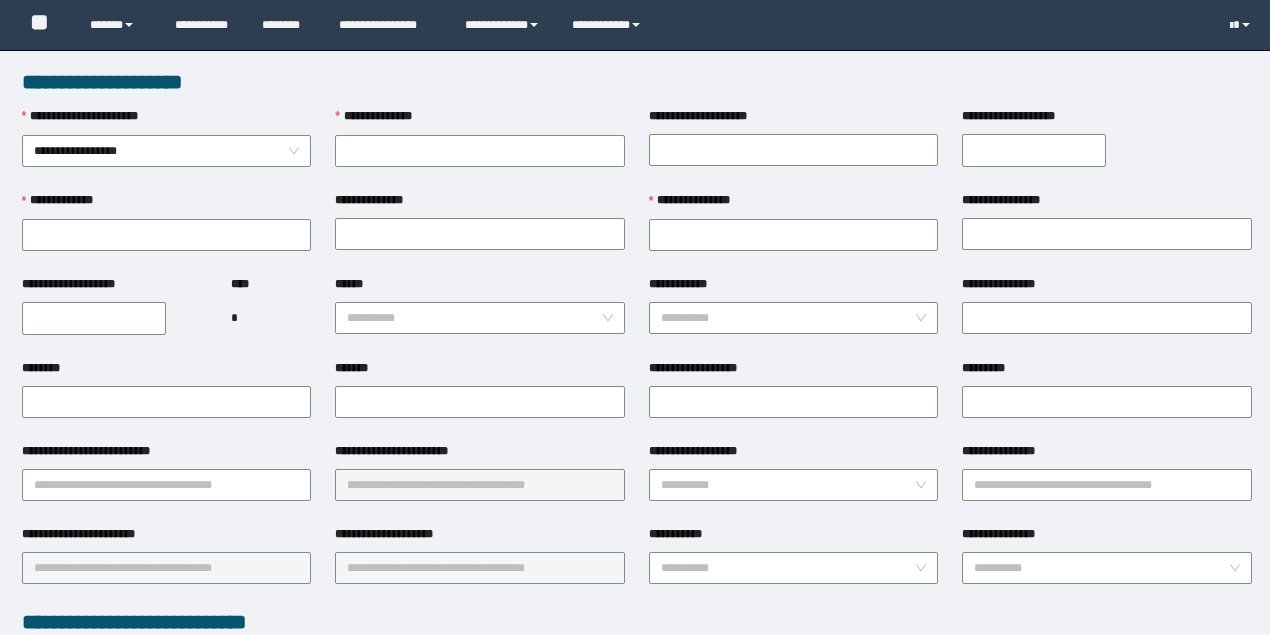 scroll, scrollTop: 0, scrollLeft: 0, axis: both 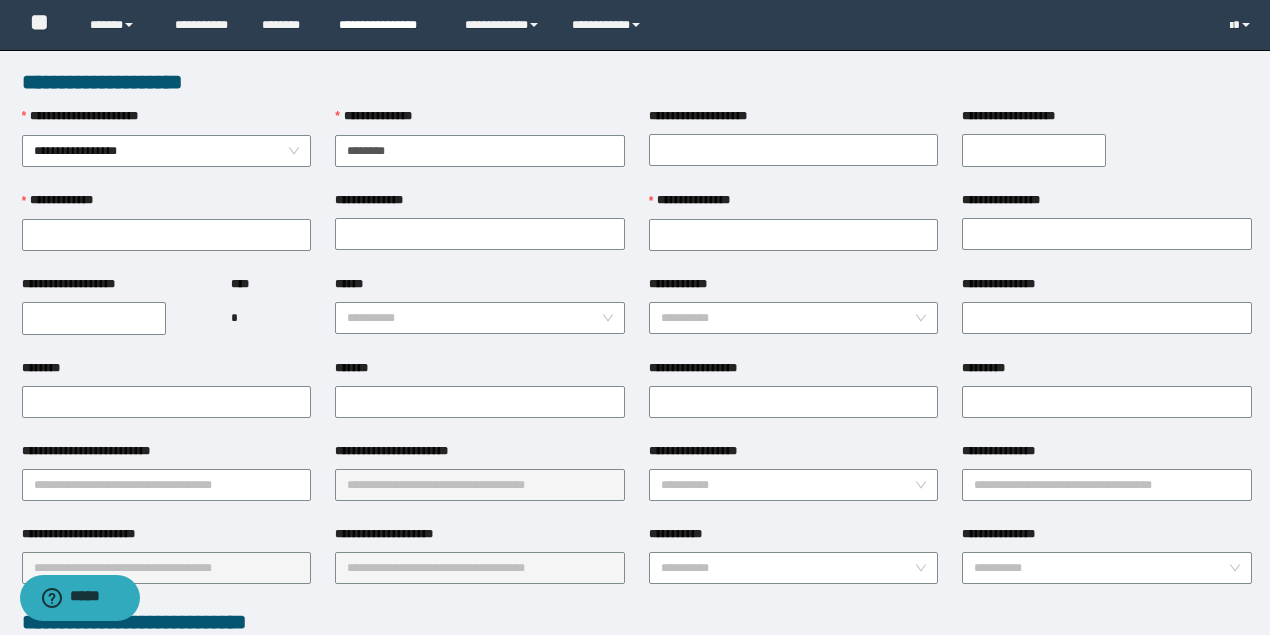 type on "********" 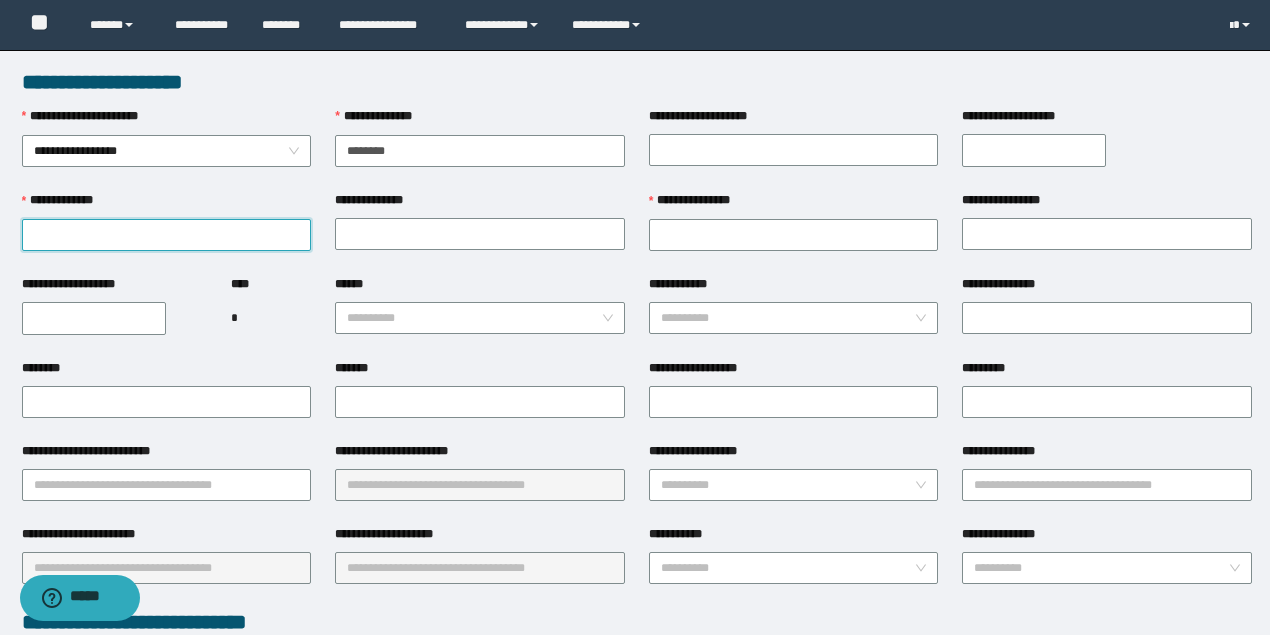 click on "**********" at bounding box center [167, 235] 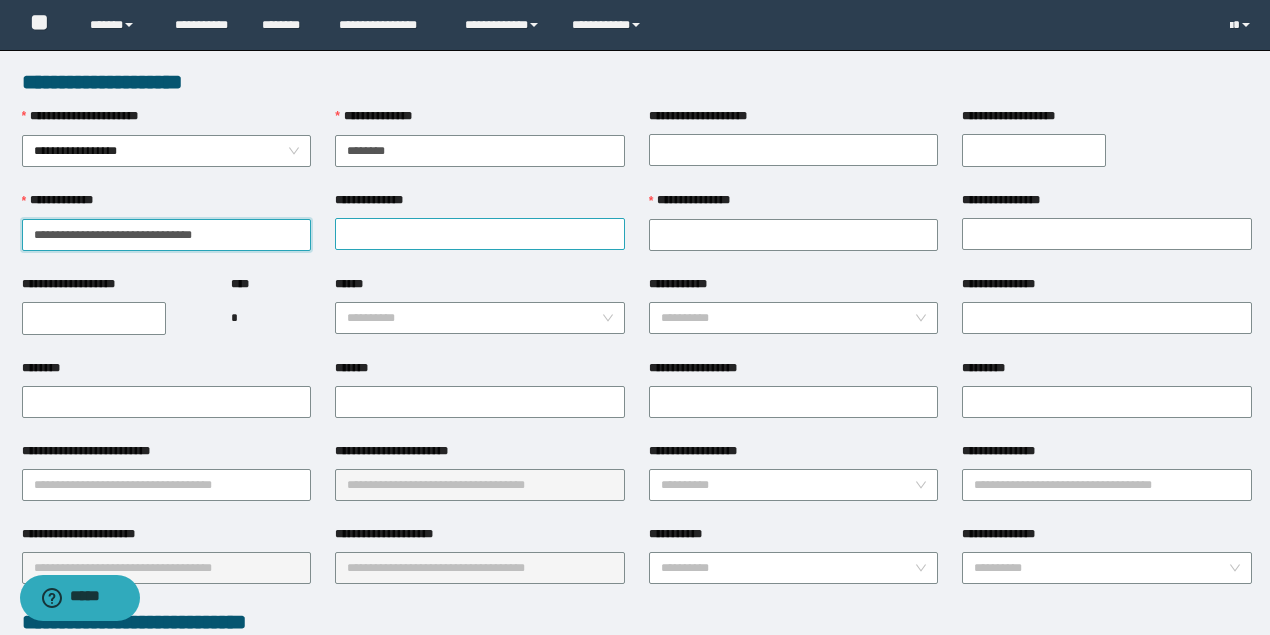 drag, startPoint x: 63, startPoint y: 232, endPoint x: 348, endPoint y: 220, distance: 285.25253 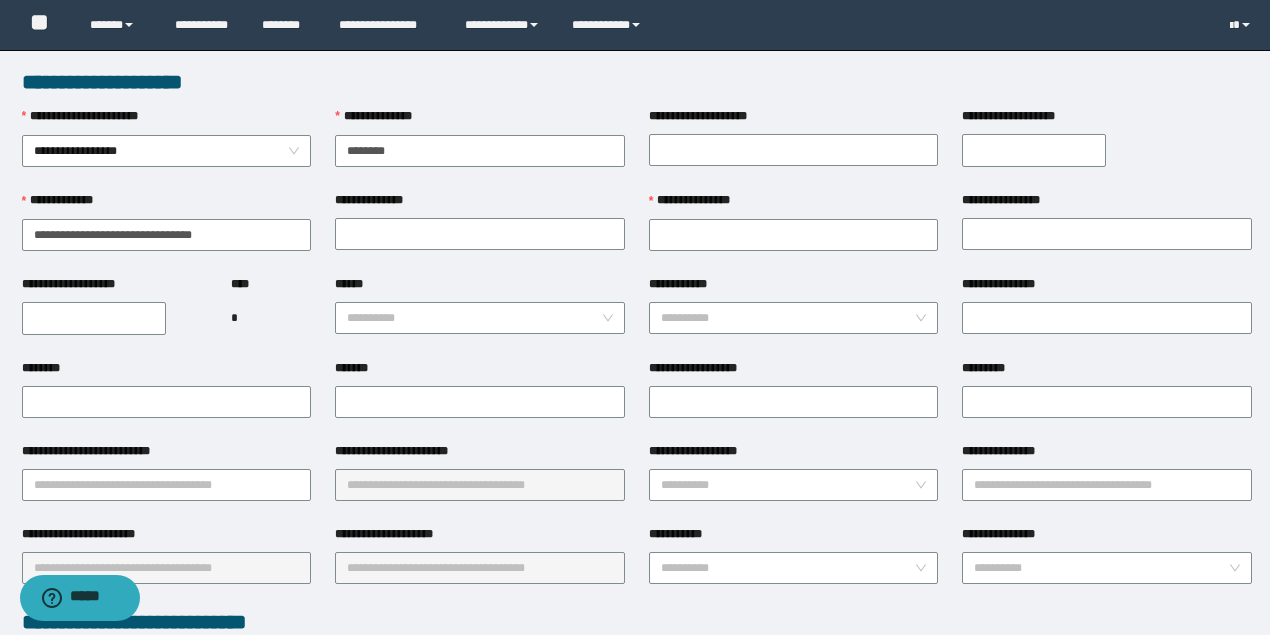 click on "**********" at bounding box center (167, 205) 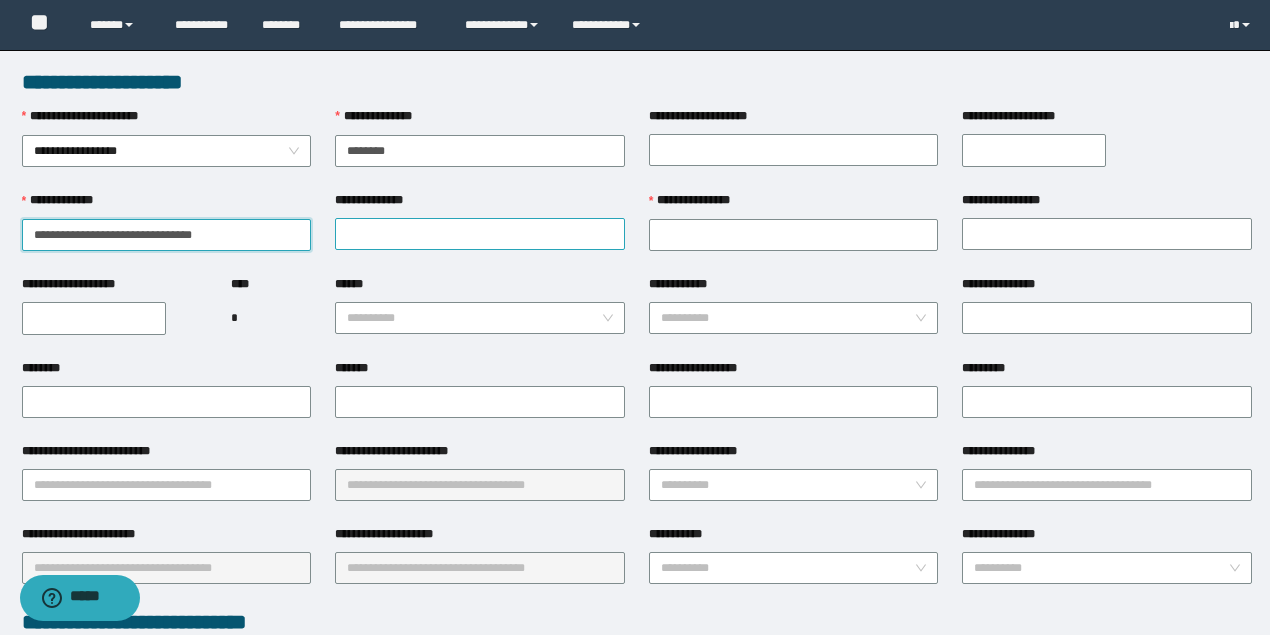 drag, startPoint x: 68, startPoint y: 235, endPoint x: 447, endPoint y: 235, distance: 379 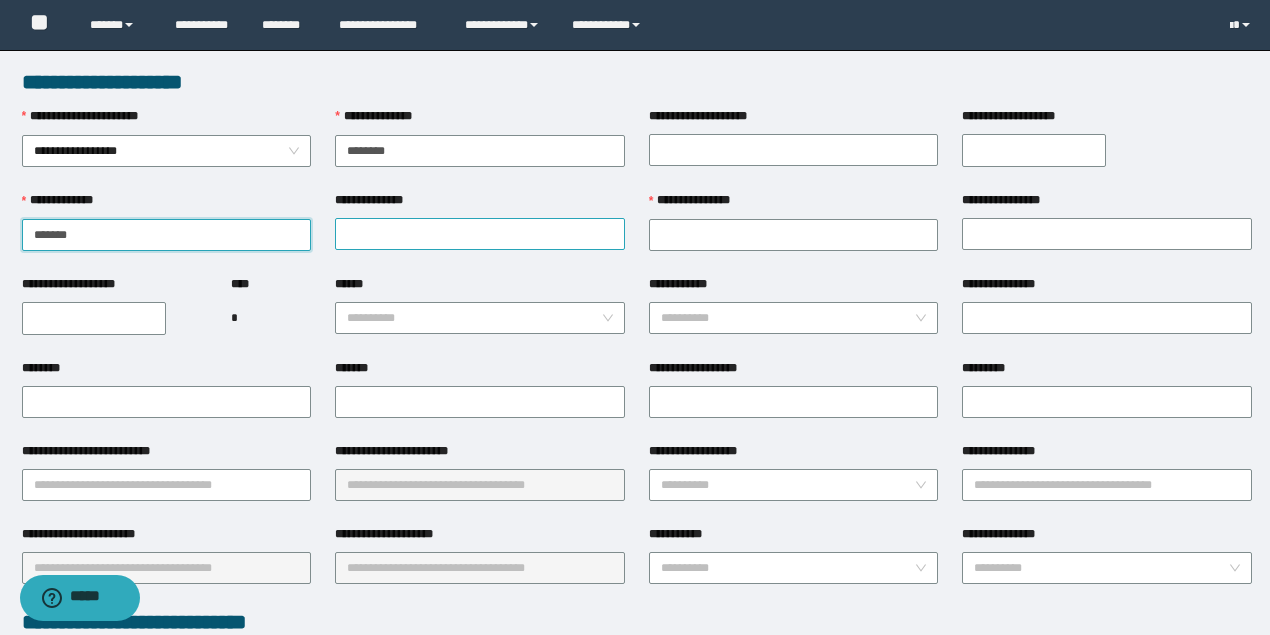 type on "******" 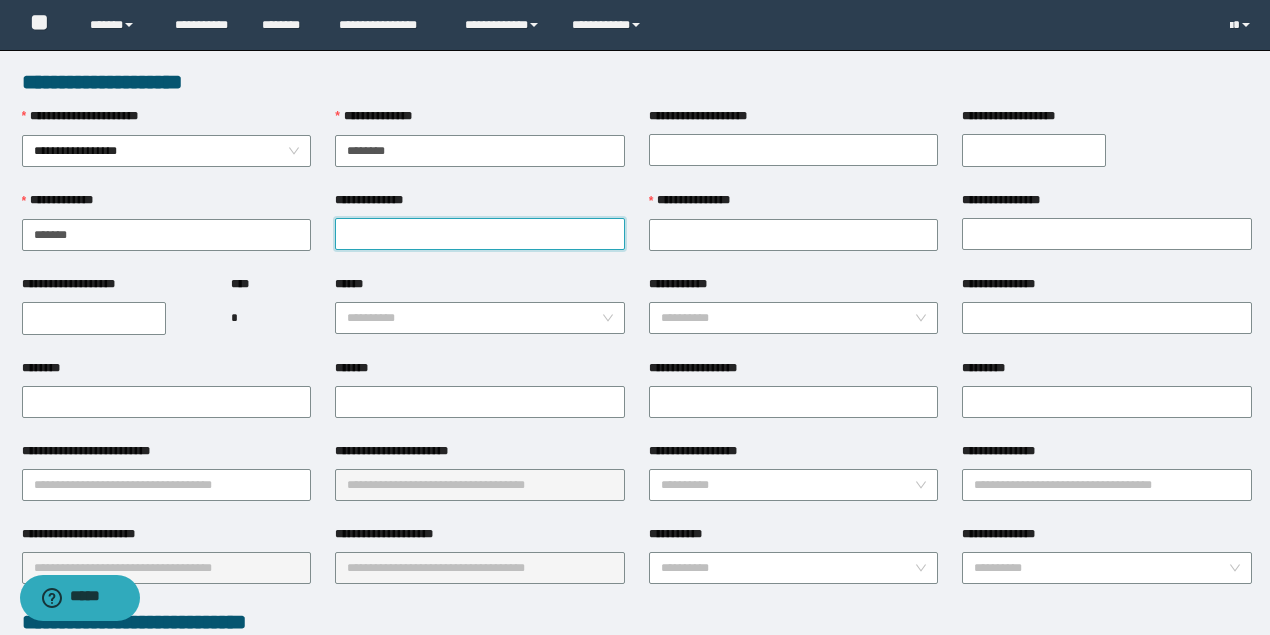 click on "**********" at bounding box center (480, 234) 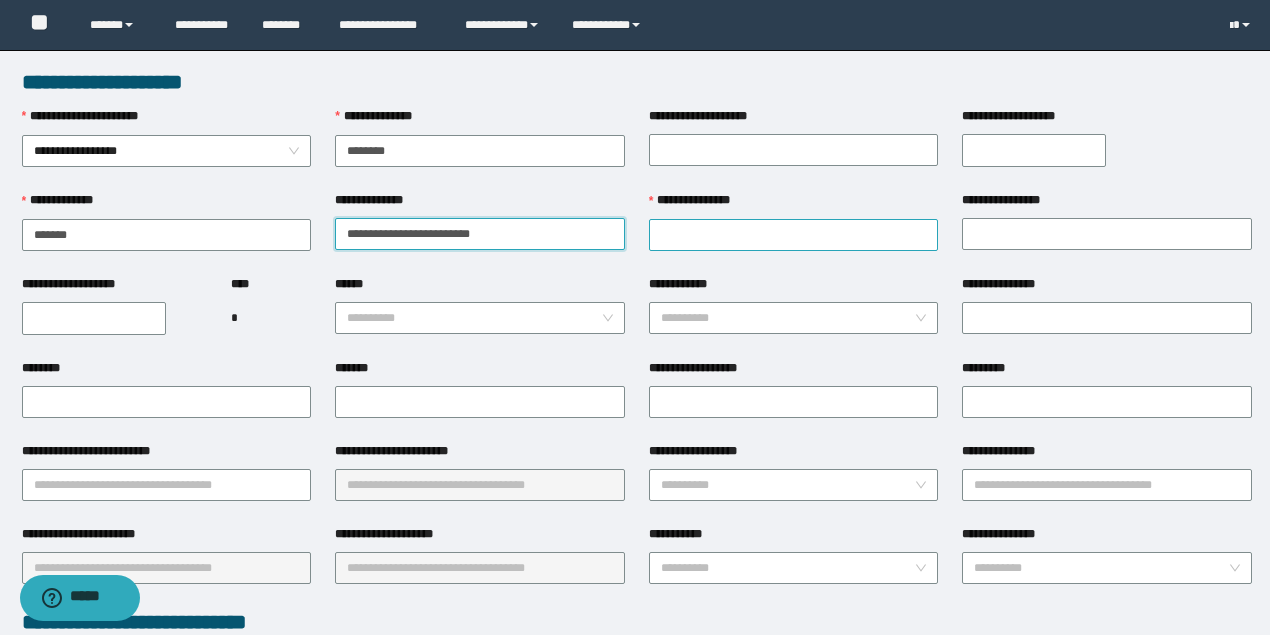 drag, startPoint x: 396, startPoint y: 232, endPoint x: 805, endPoint y: 231, distance: 409.00122 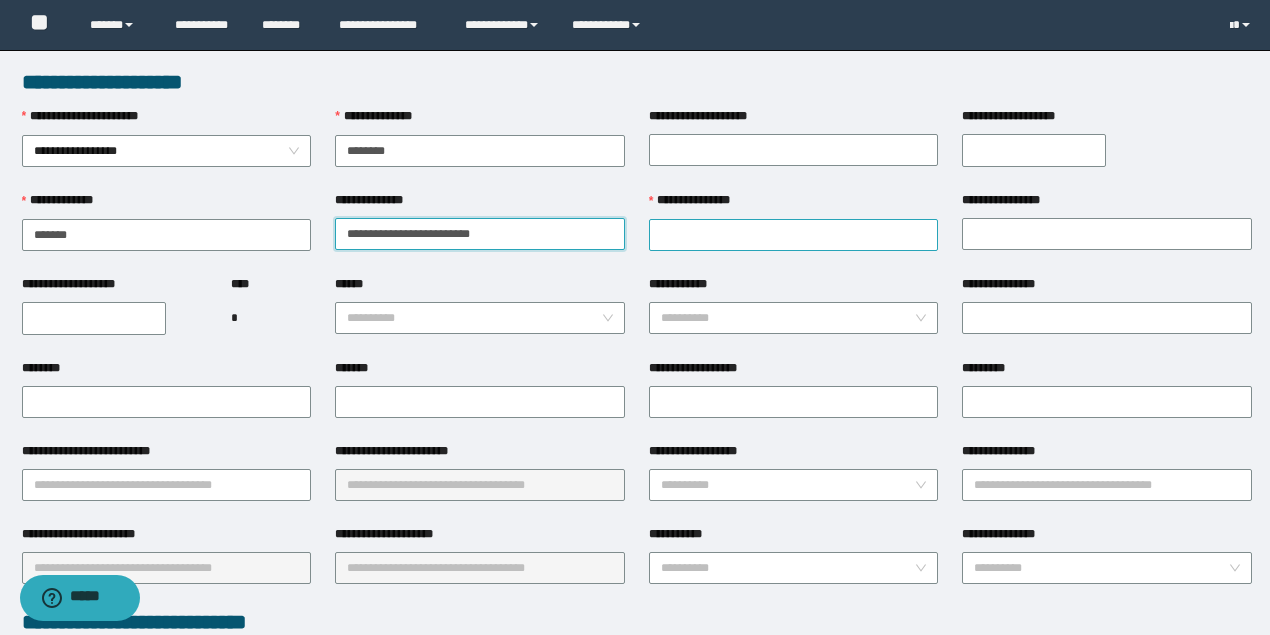 drag, startPoint x: 392, startPoint y: 229, endPoint x: 751, endPoint y: 228, distance: 359.0014 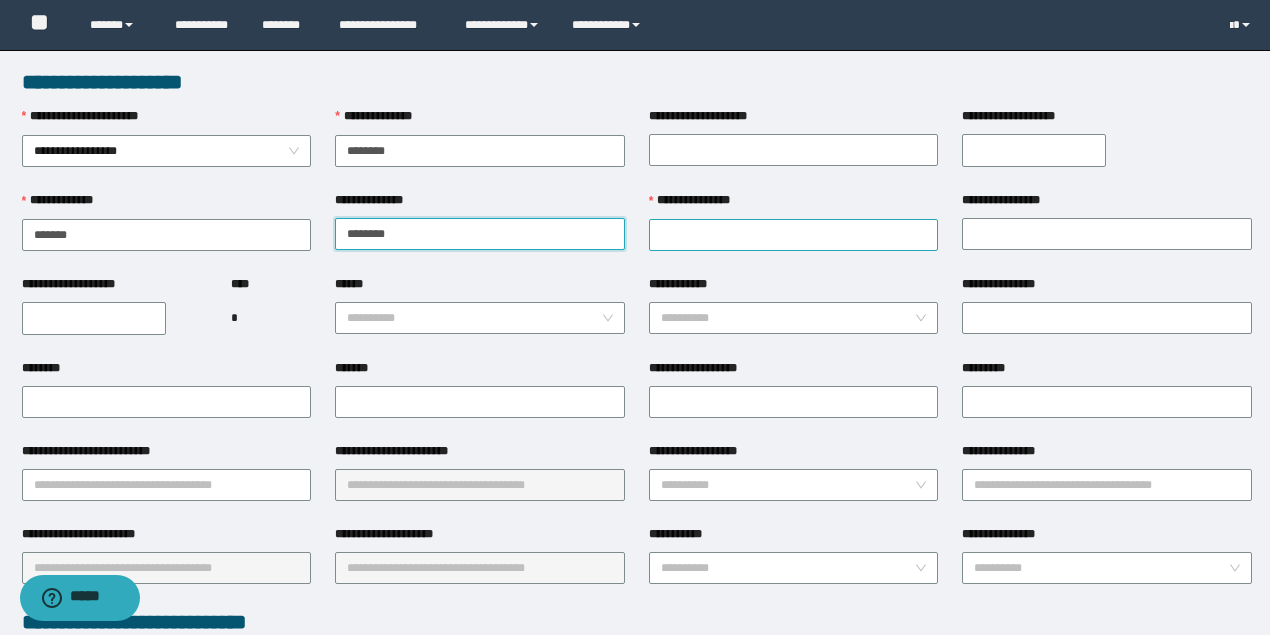 type on "*******" 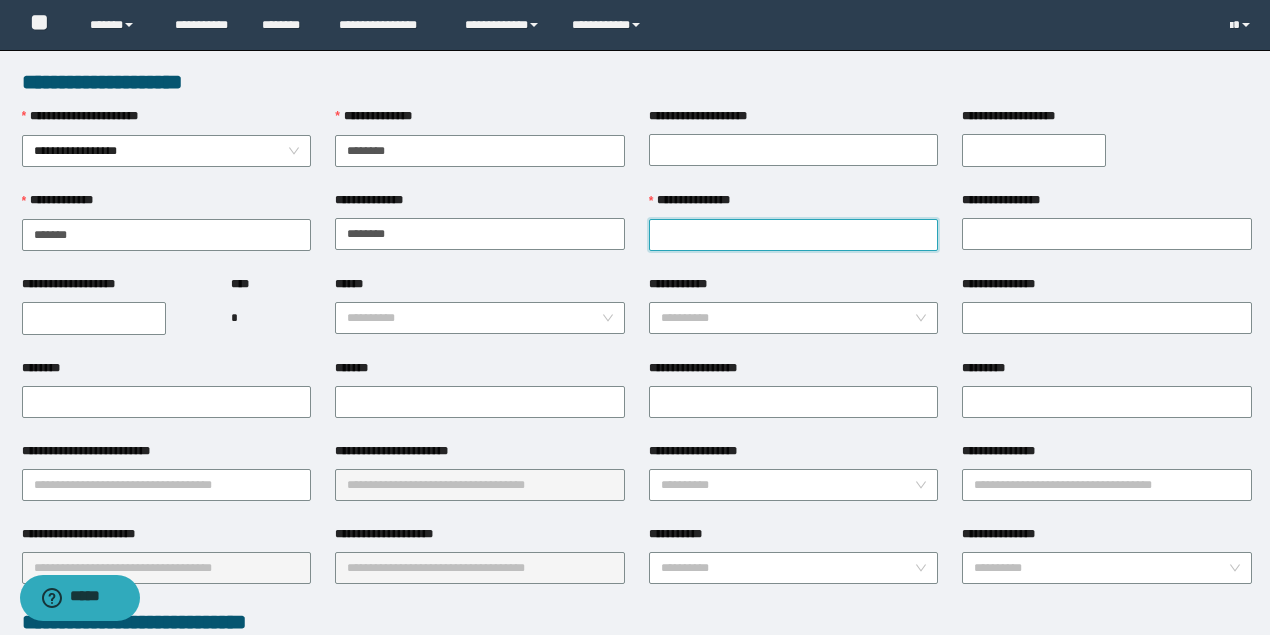 click on "**********" at bounding box center [794, 235] 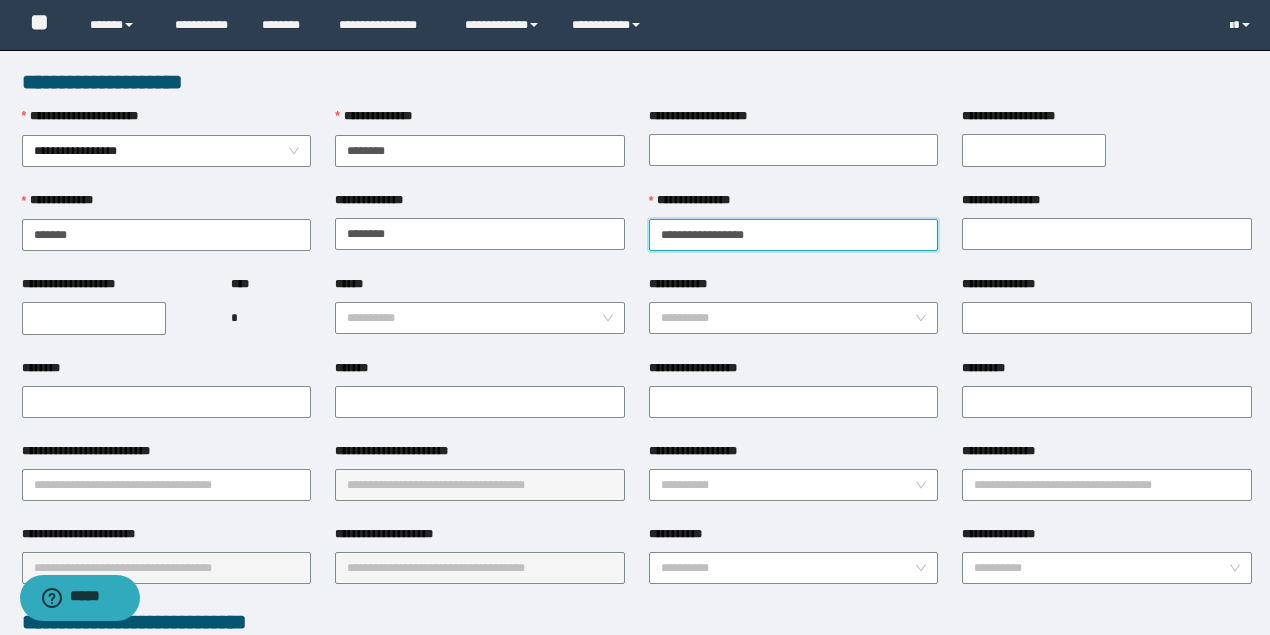 drag, startPoint x: 705, startPoint y: 232, endPoint x: 1059, endPoint y: 216, distance: 354.3614 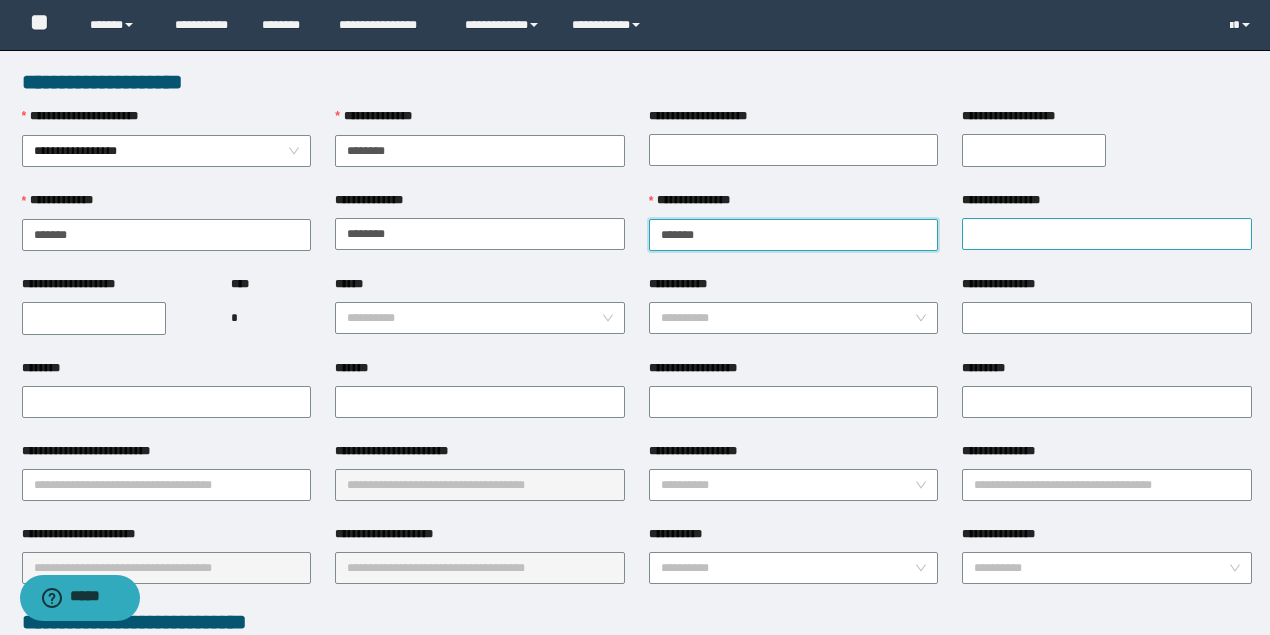 type on "******" 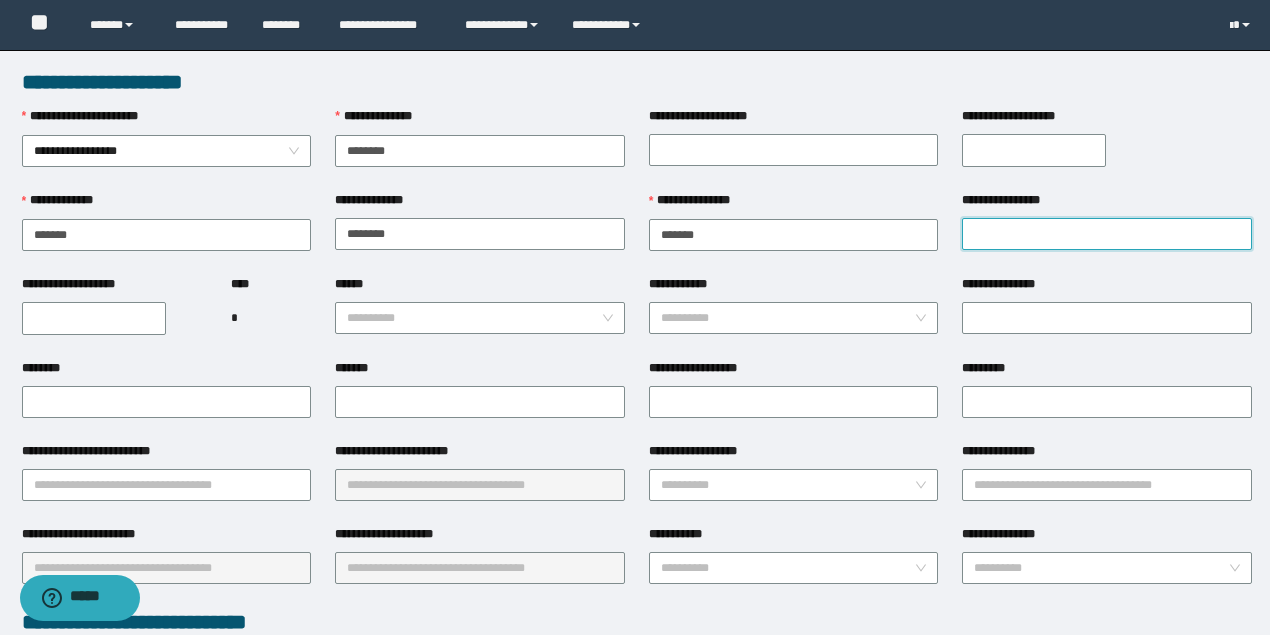 click on "**********" at bounding box center (1107, 234) 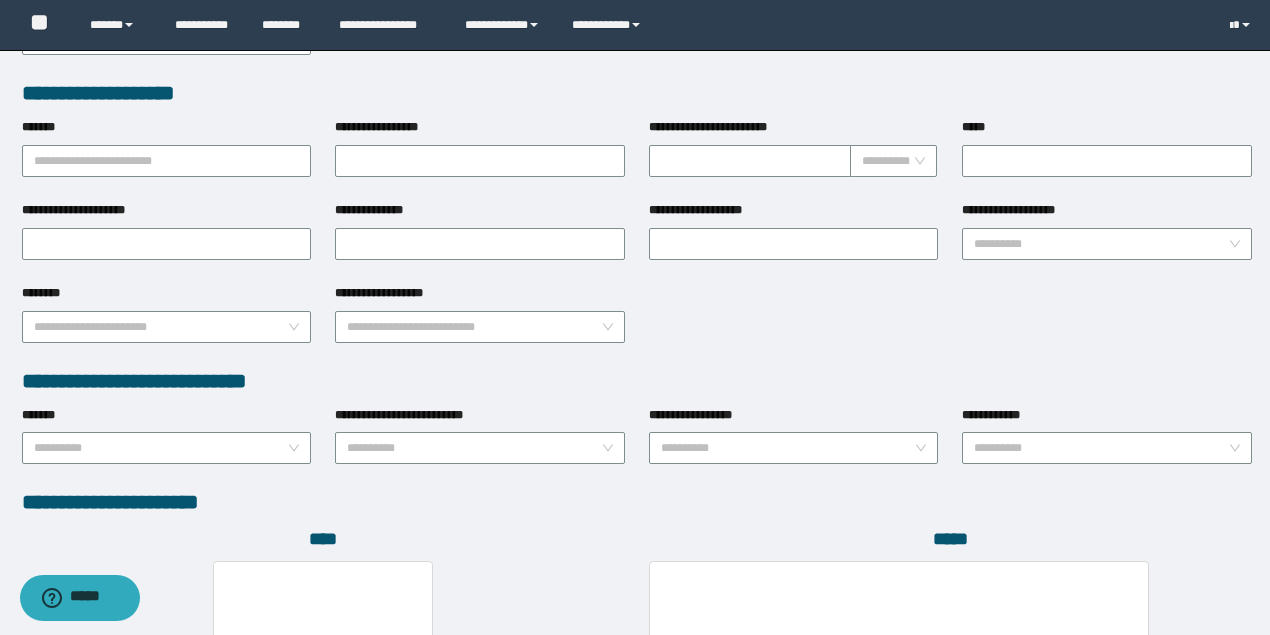 scroll, scrollTop: 1066, scrollLeft: 0, axis: vertical 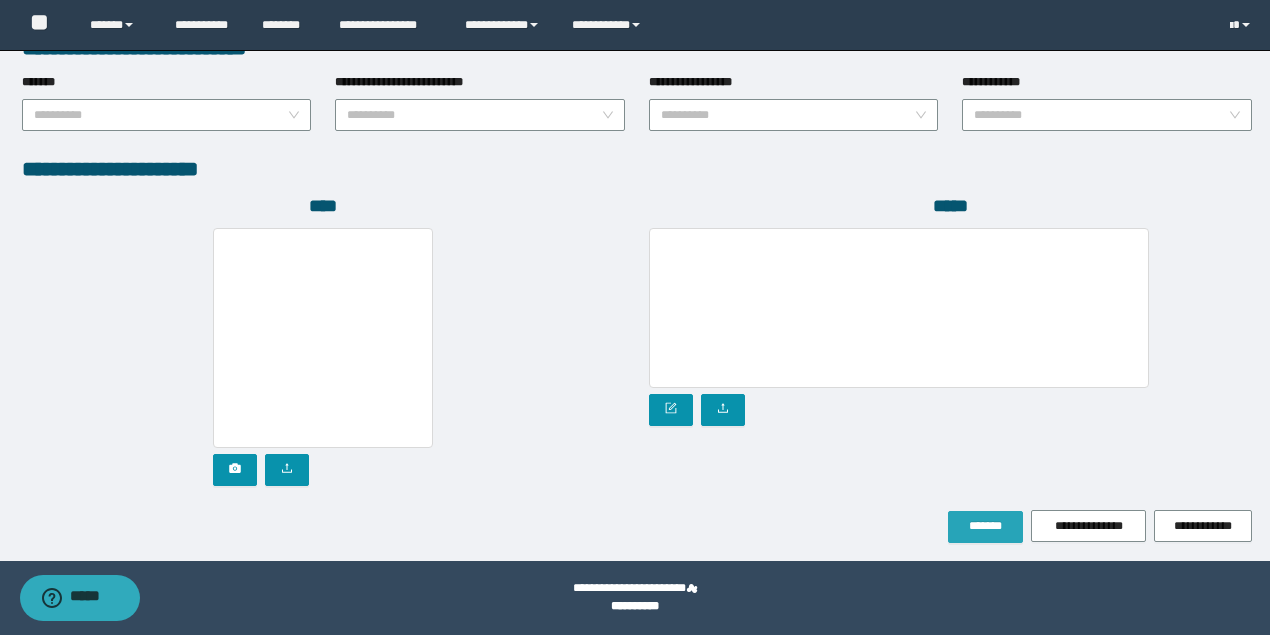 type on "*********" 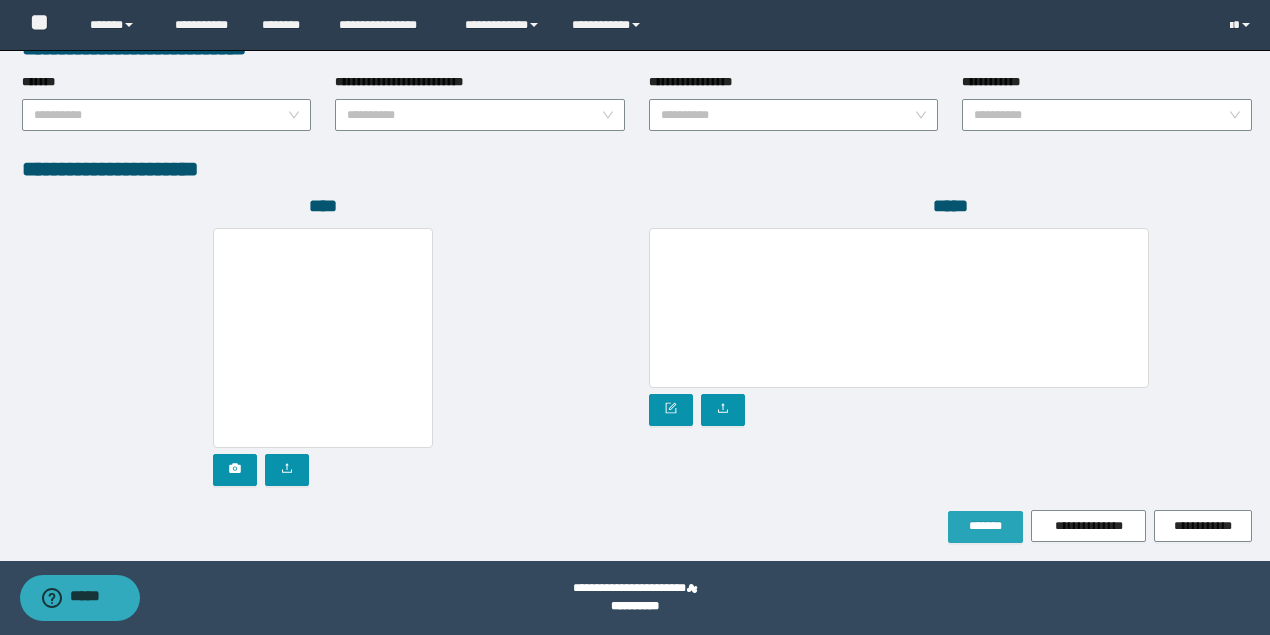click on "*******" at bounding box center (985, 526) 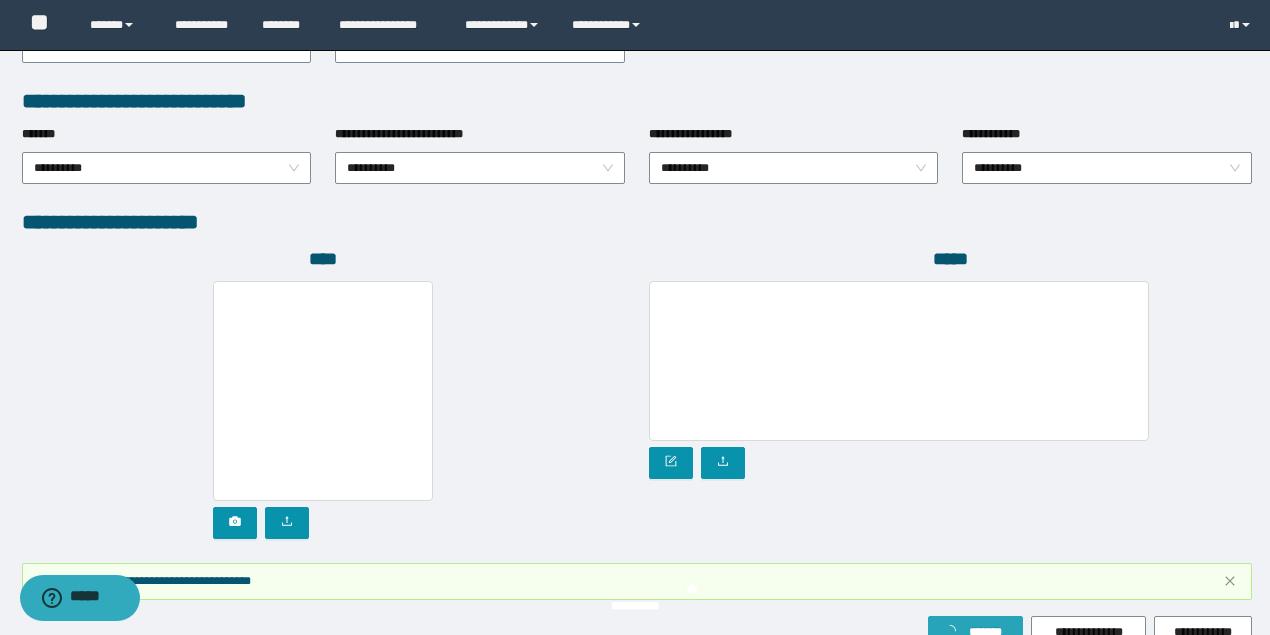 scroll, scrollTop: 1118, scrollLeft: 0, axis: vertical 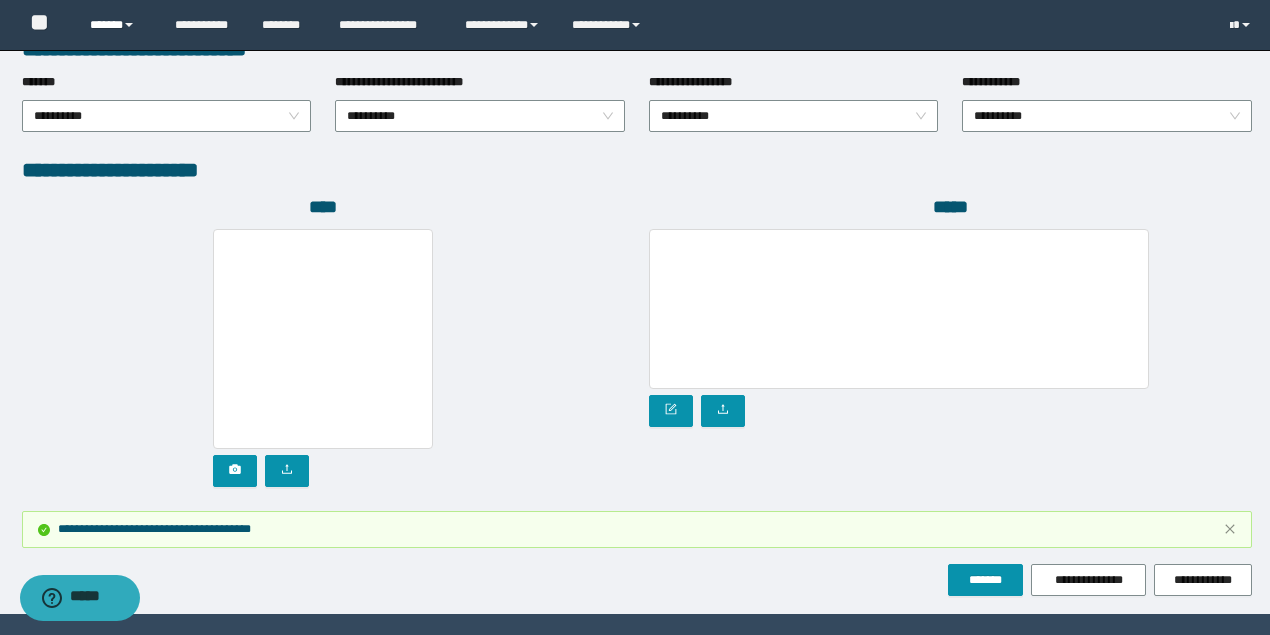 click on "******" at bounding box center (117, 25) 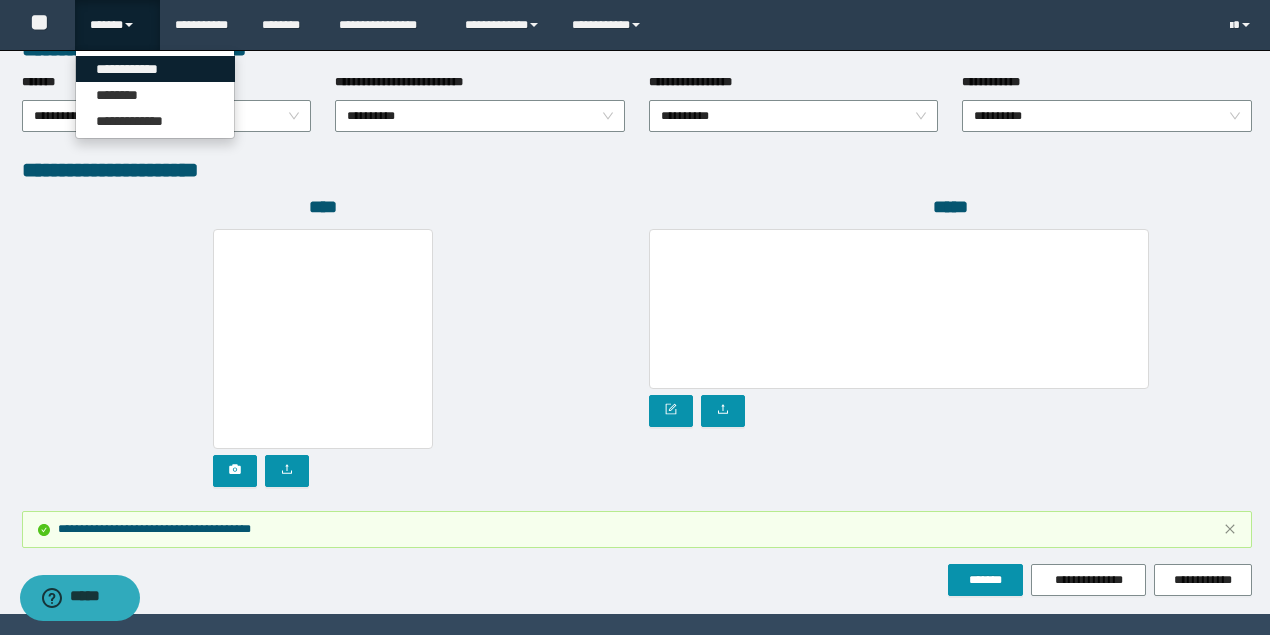 click on "**********" at bounding box center [155, 69] 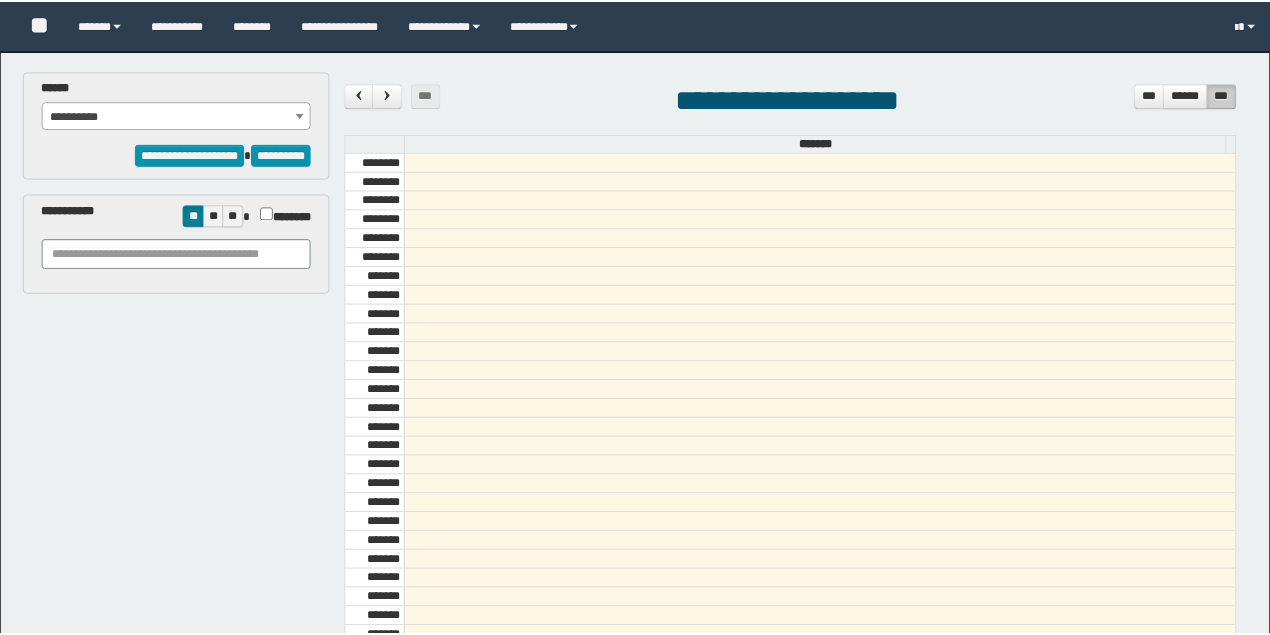 scroll, scrollTop: 0, scrollLeft: 0, axis: both 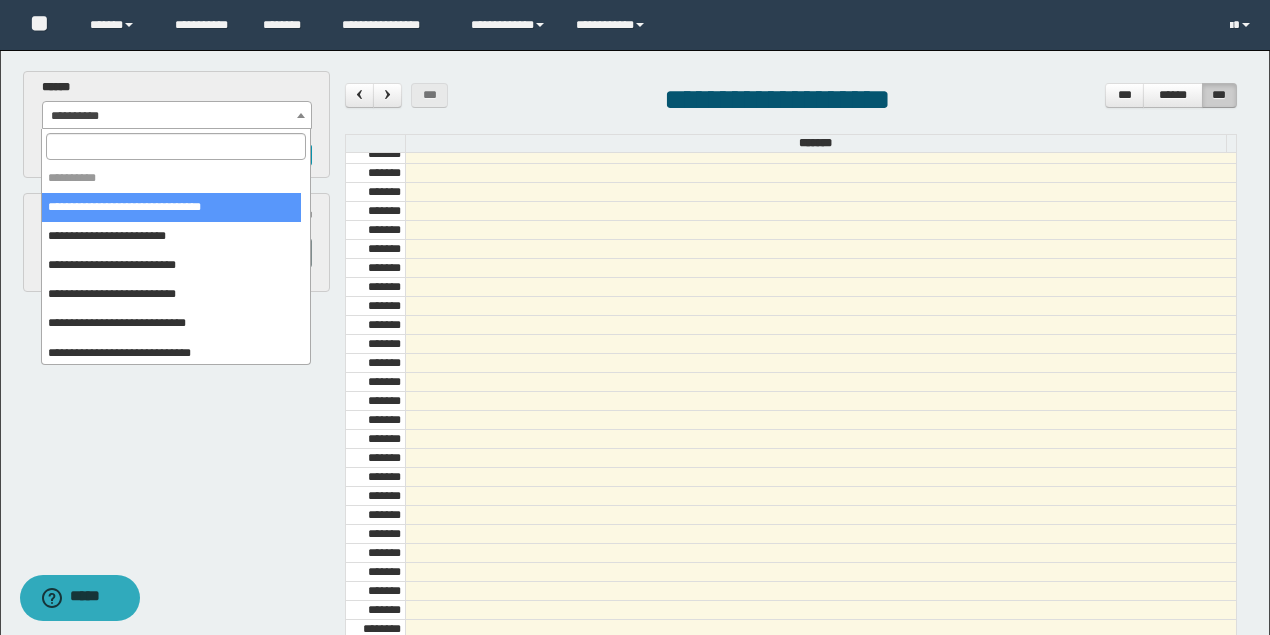 click on "**********" at bounding box center [177, 116] 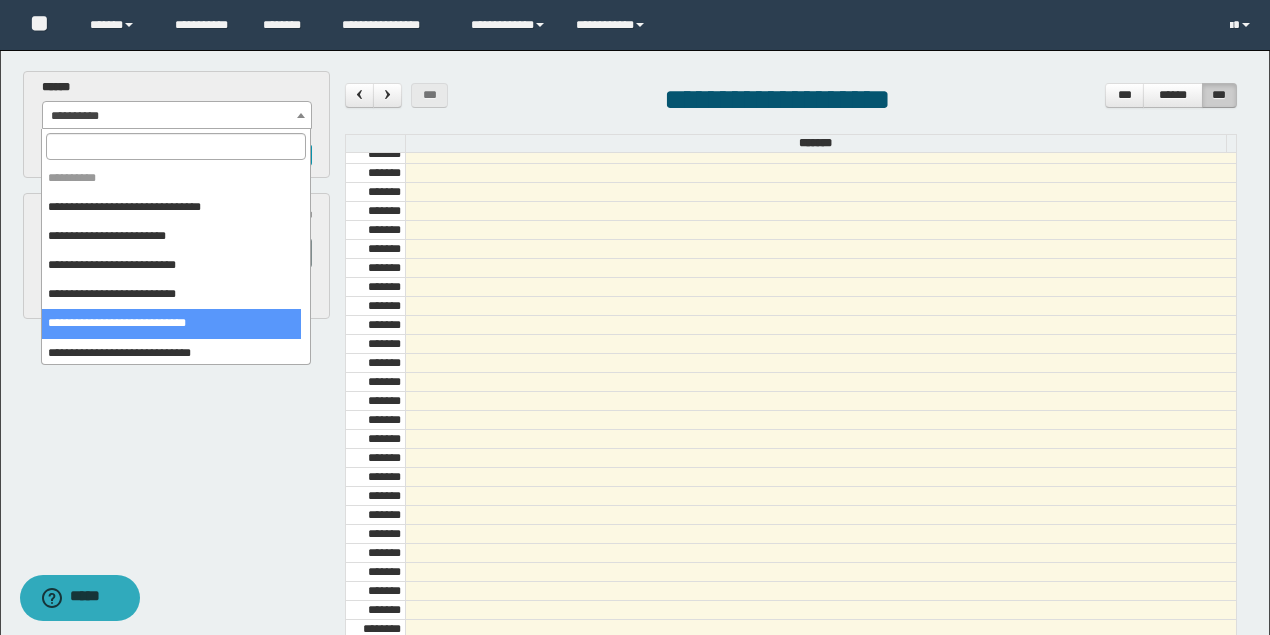 select on "*****" 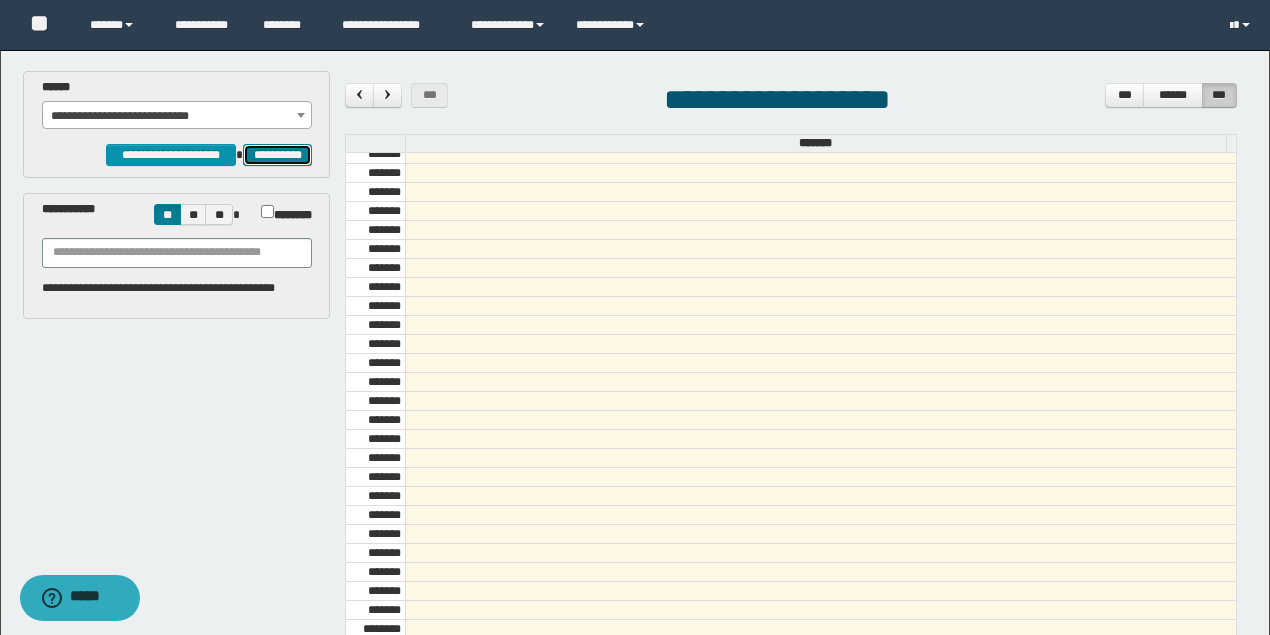 click on "**********" at bounding box center (277, 154) 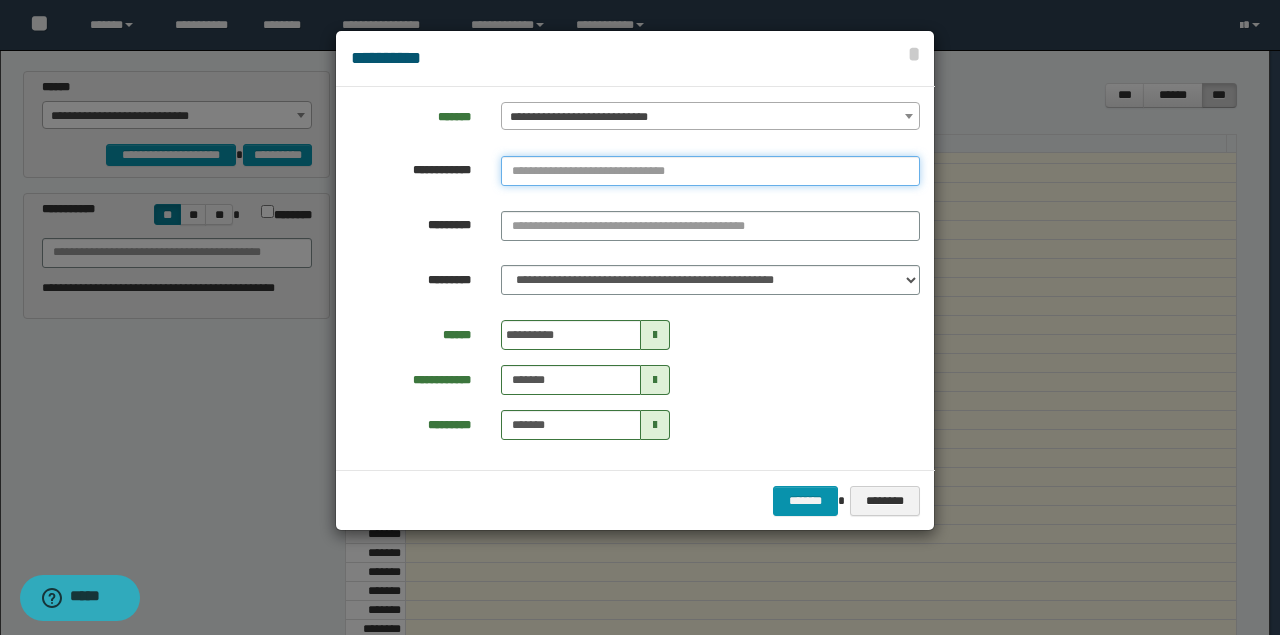click at bounding box center [710, 171] 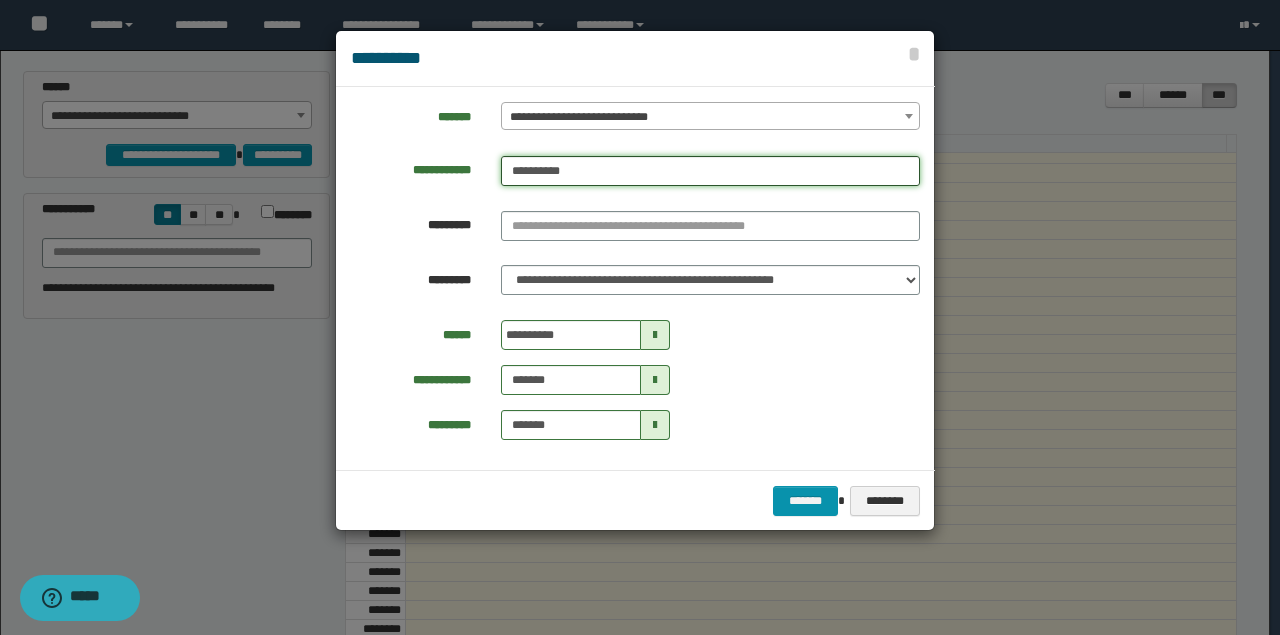 drag, startPoint x: 618, startPoint y: 167, endPoint x: 167, endPoint y: 151, distance: 451.28372 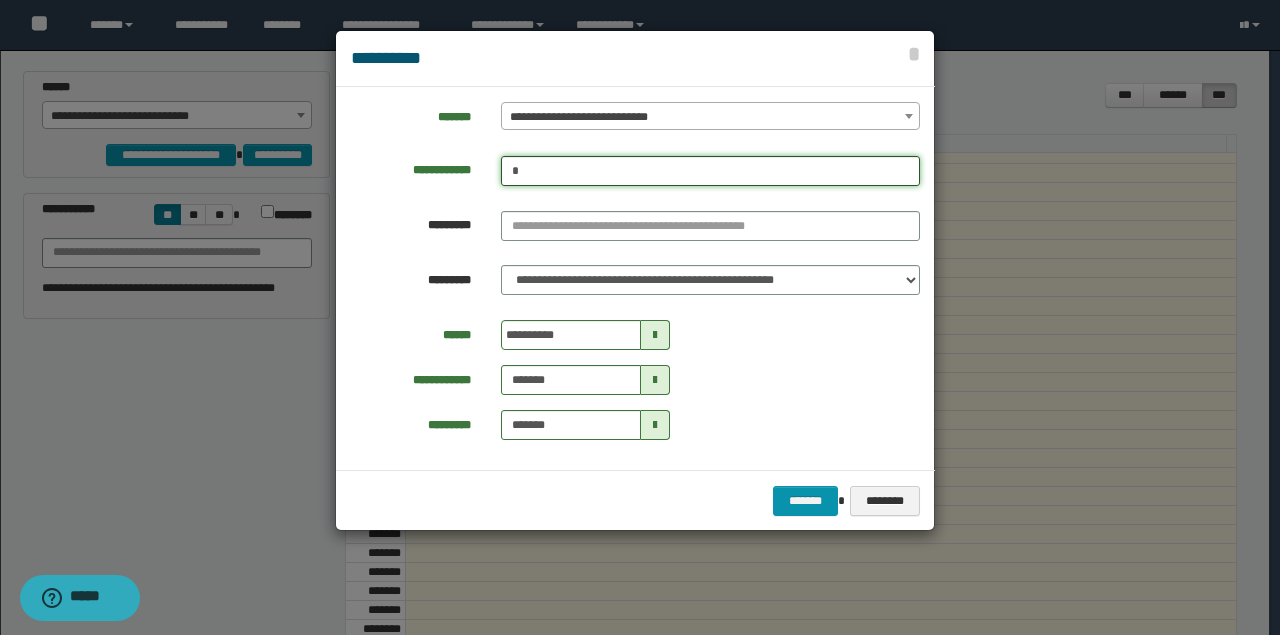 drag, startPoint x: 552, startPoint y: 168, endPoint x: 288, endPoint y: 168, distance: 264 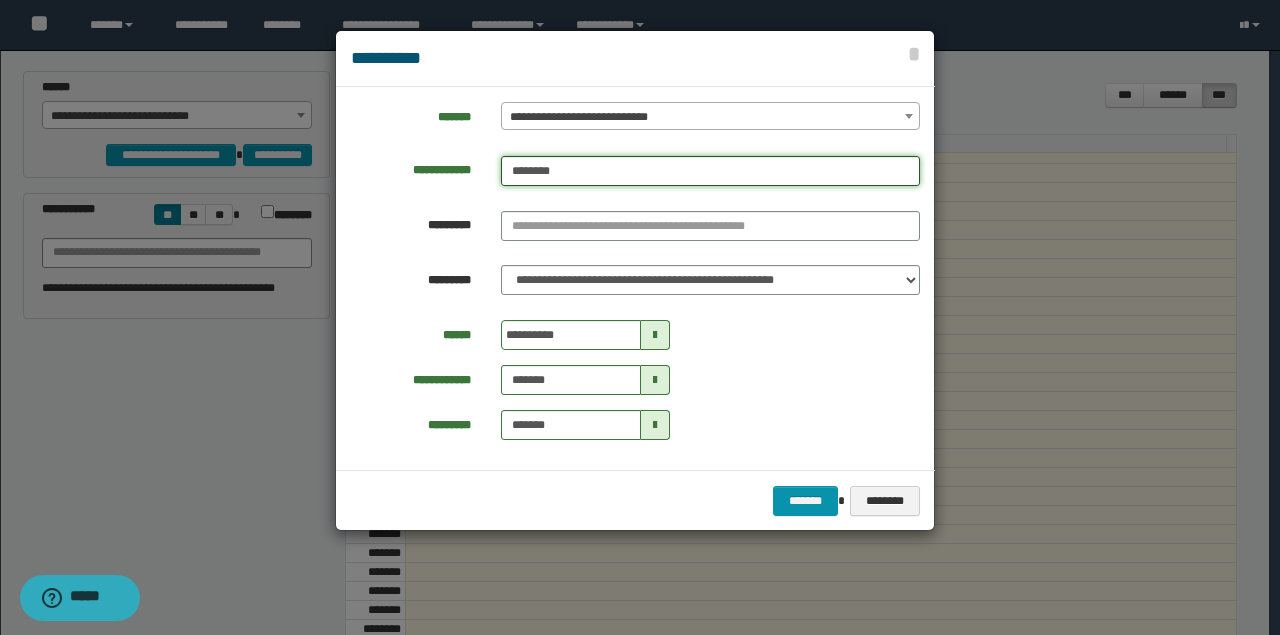 type on "********" 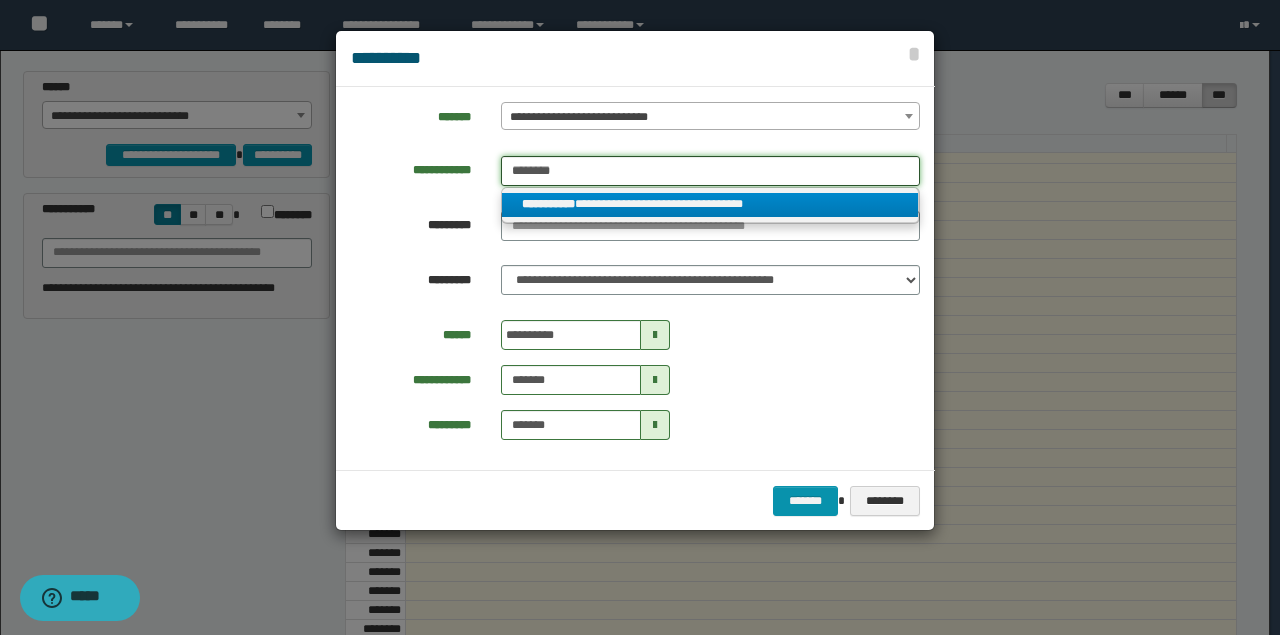 type on "********" 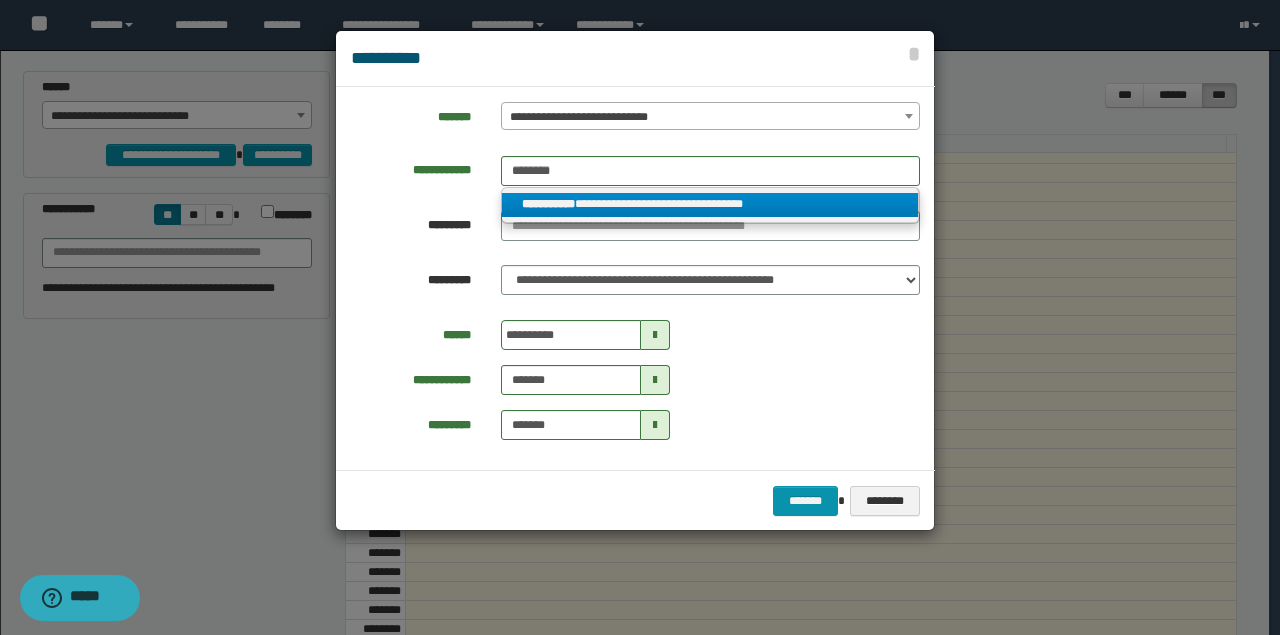 click on "**********" at bounding box center (710, 204) 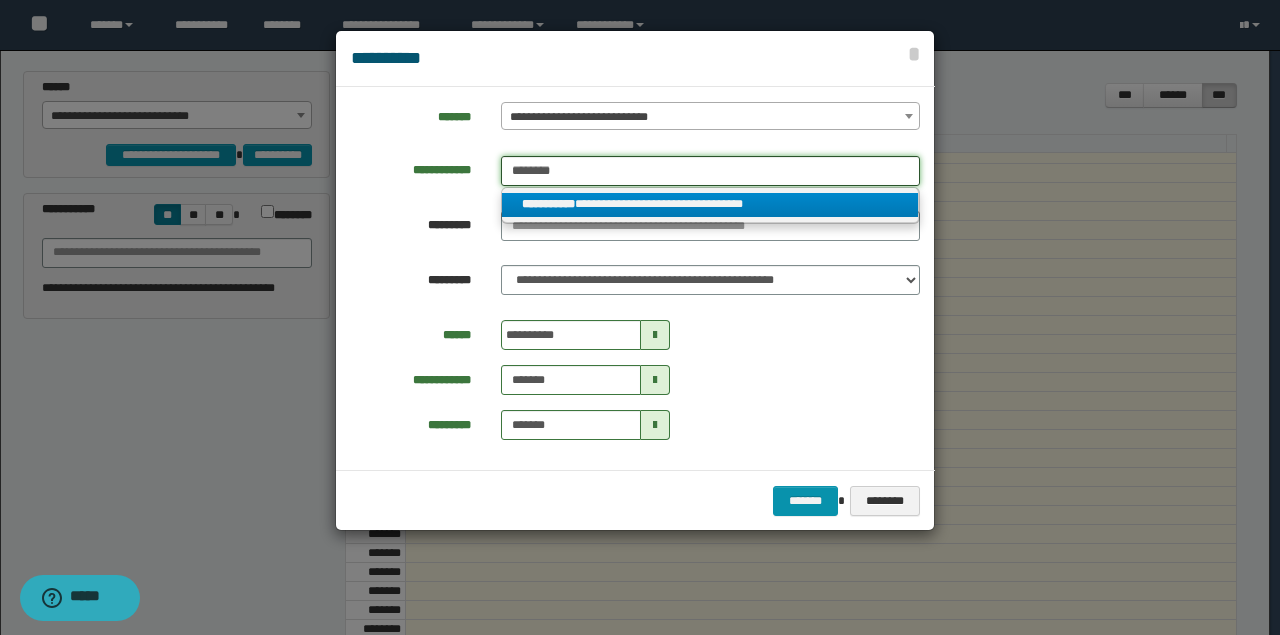type 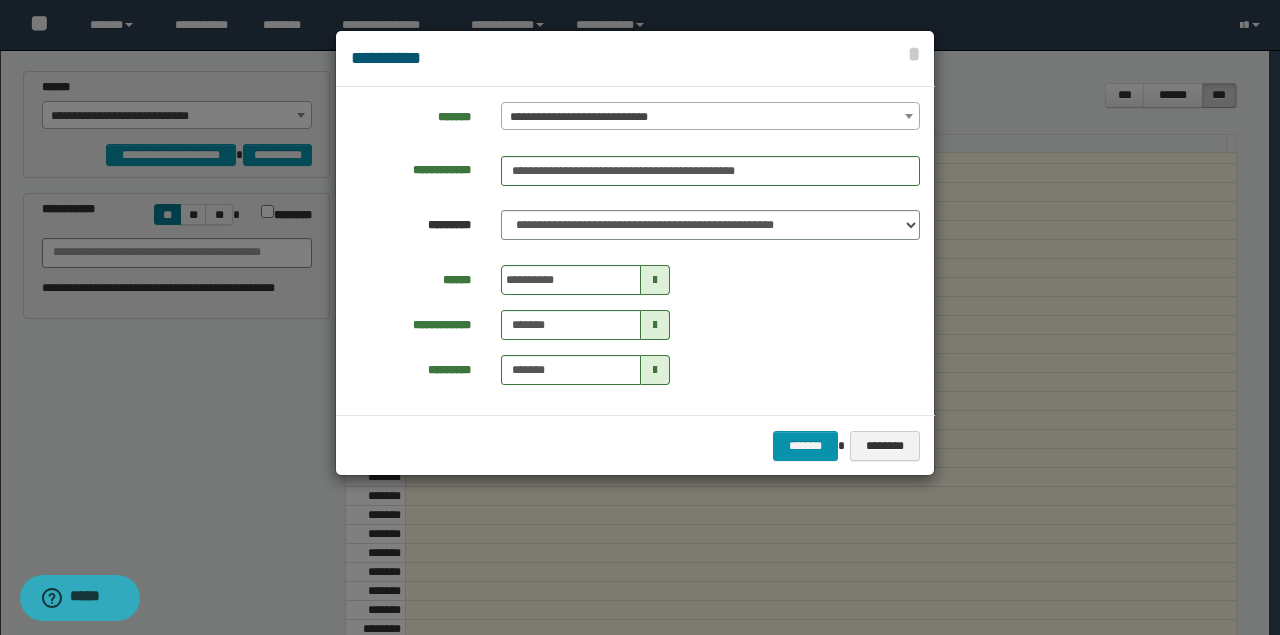click at bounding box center [655, 280] 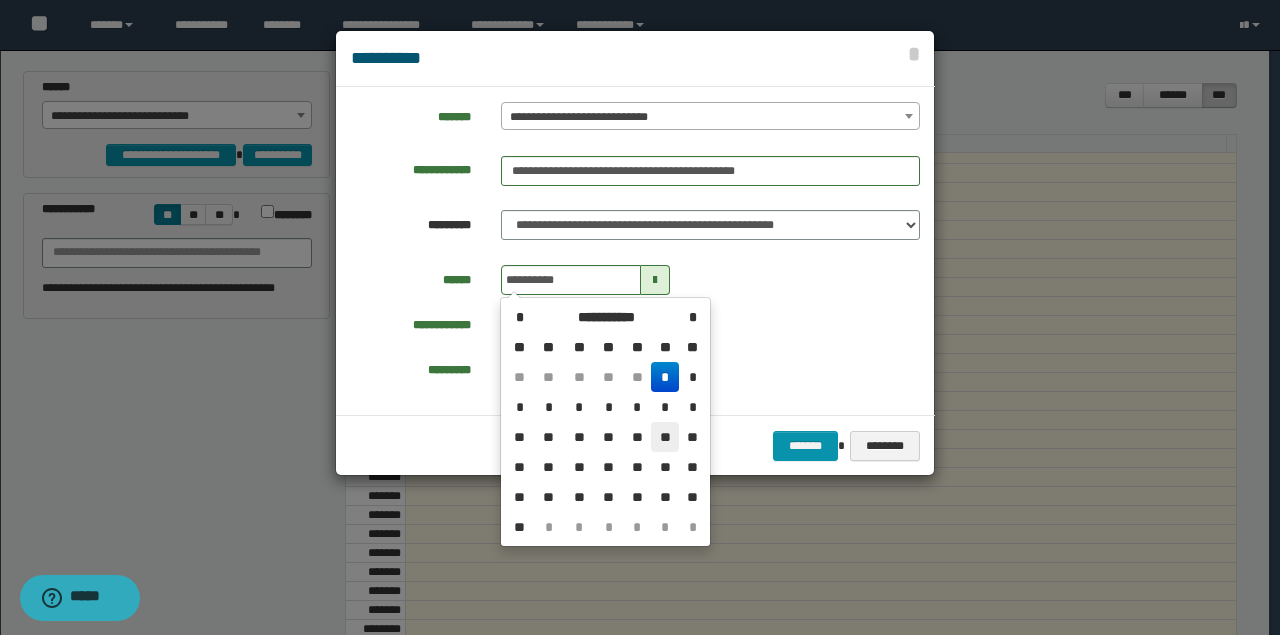 click on "**" at bounding box center [665, 437] 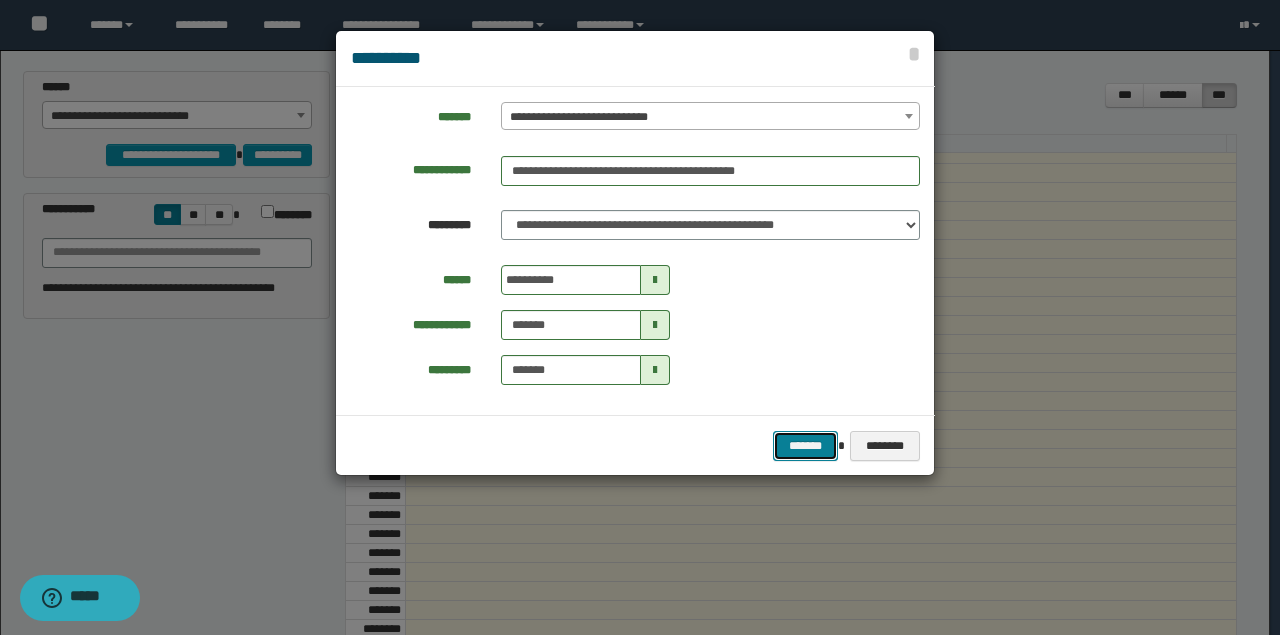 click on "*******" at bounding box center (805, 445) 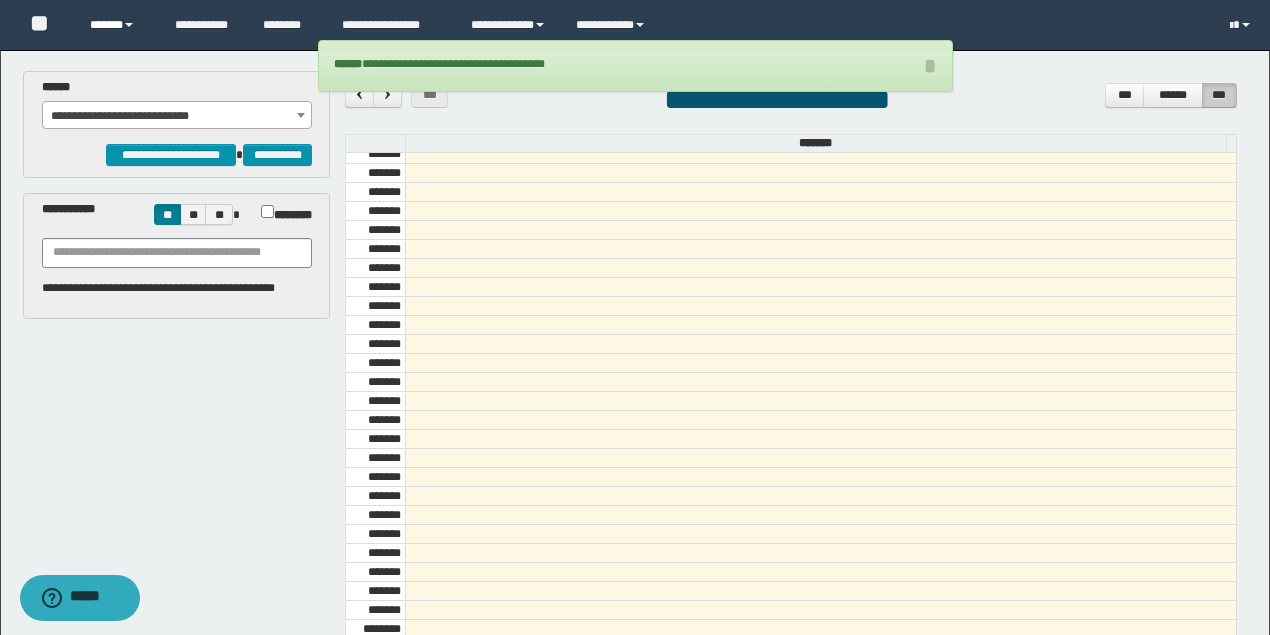 click on "******" at bounding box center (117, 25) 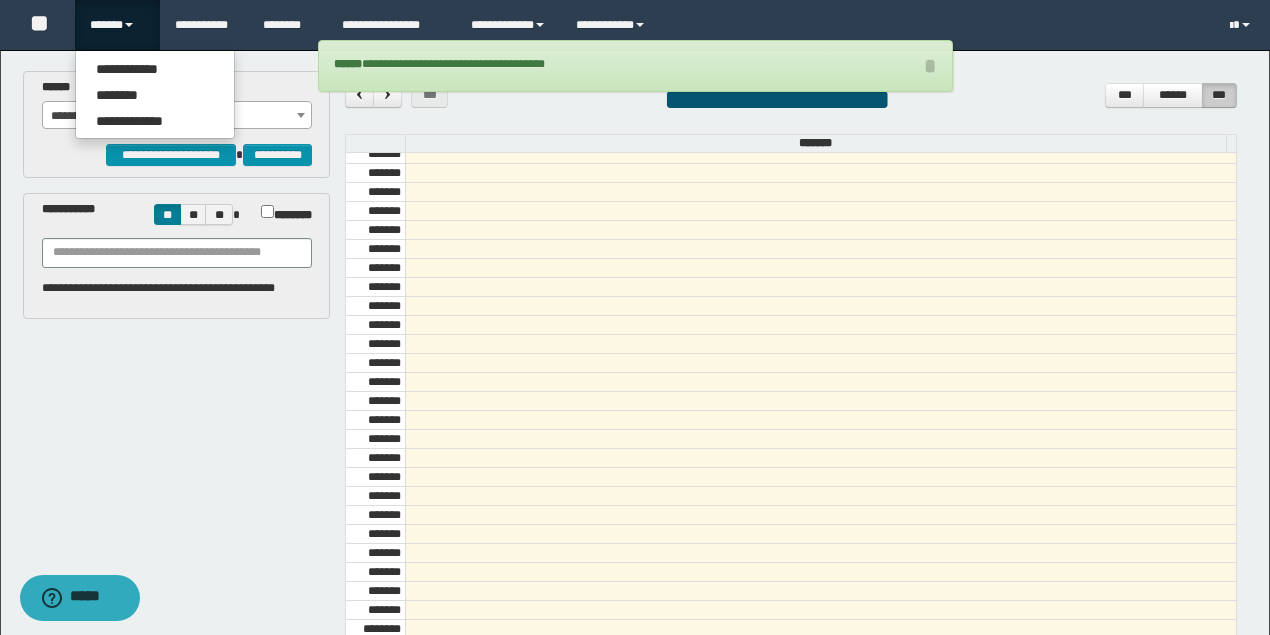 click on "**********" at bounding box center [155, 94] 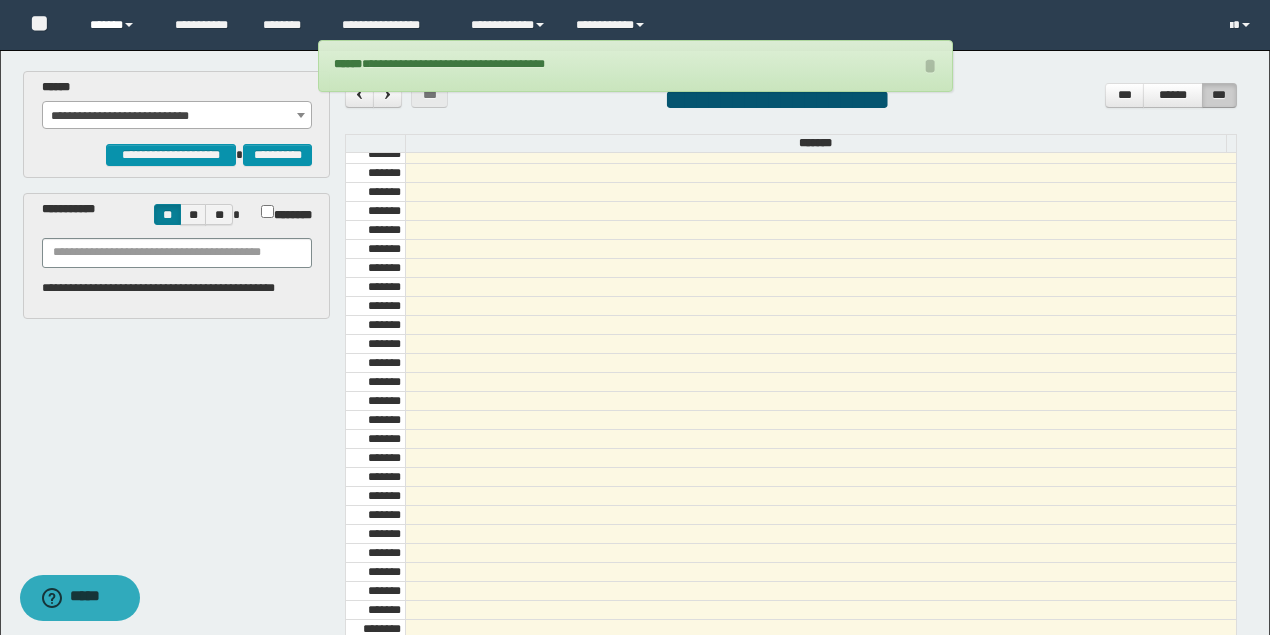 click on "******" at bounding box center [117, 25] 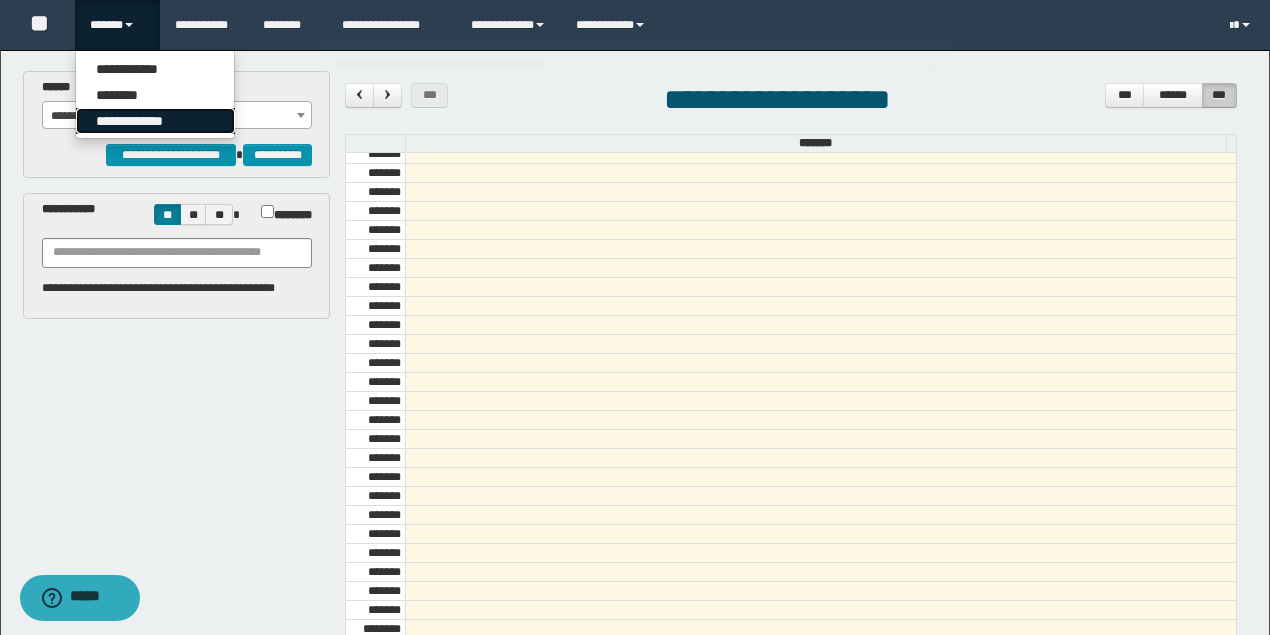 click on "**********" at bounding box center (155, 121) 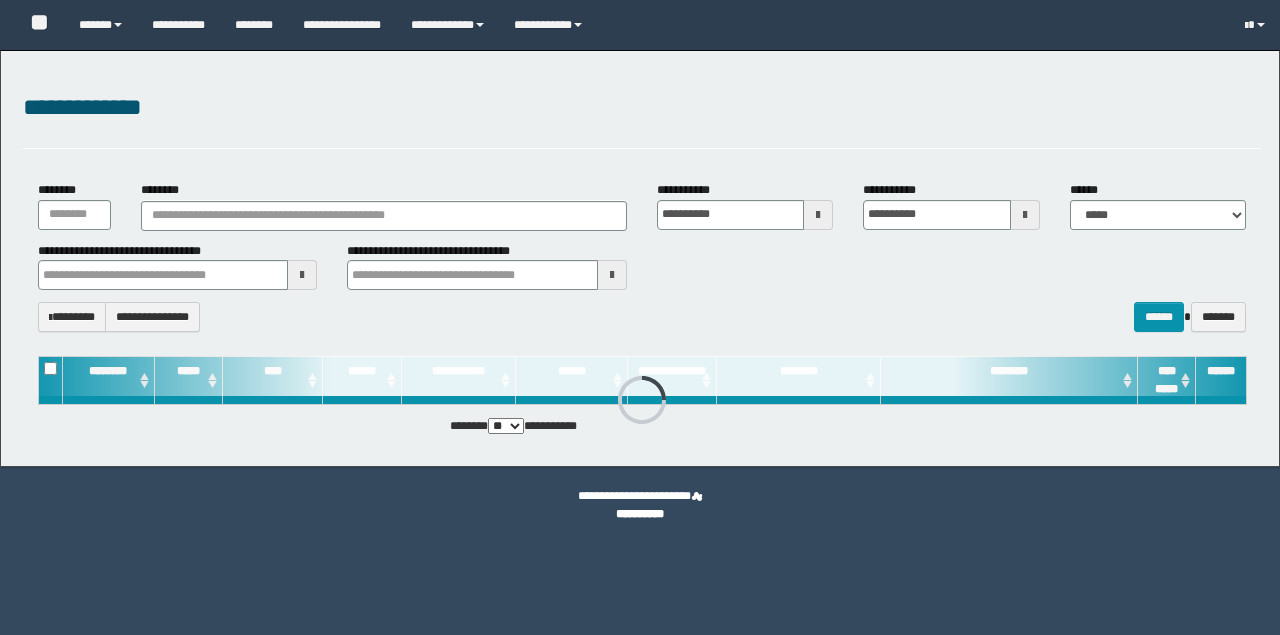 scroll, scrollTop: 0, scrollLeft: 0, axis: both 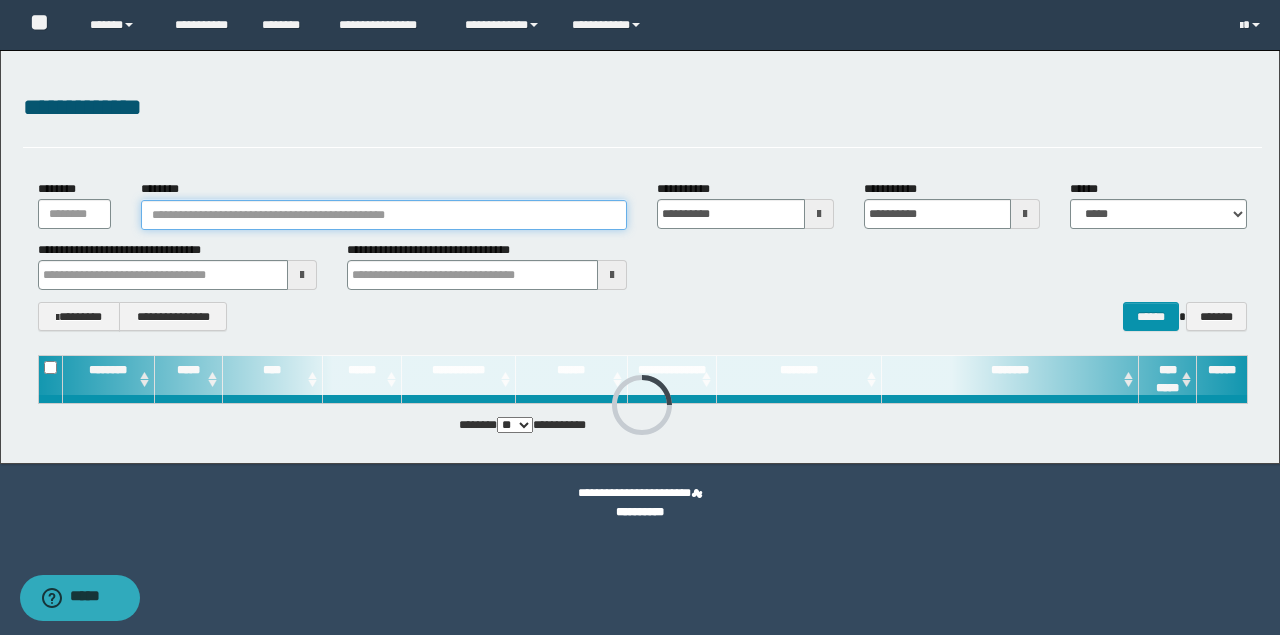 click on "********" at bounding box center [384, 215] 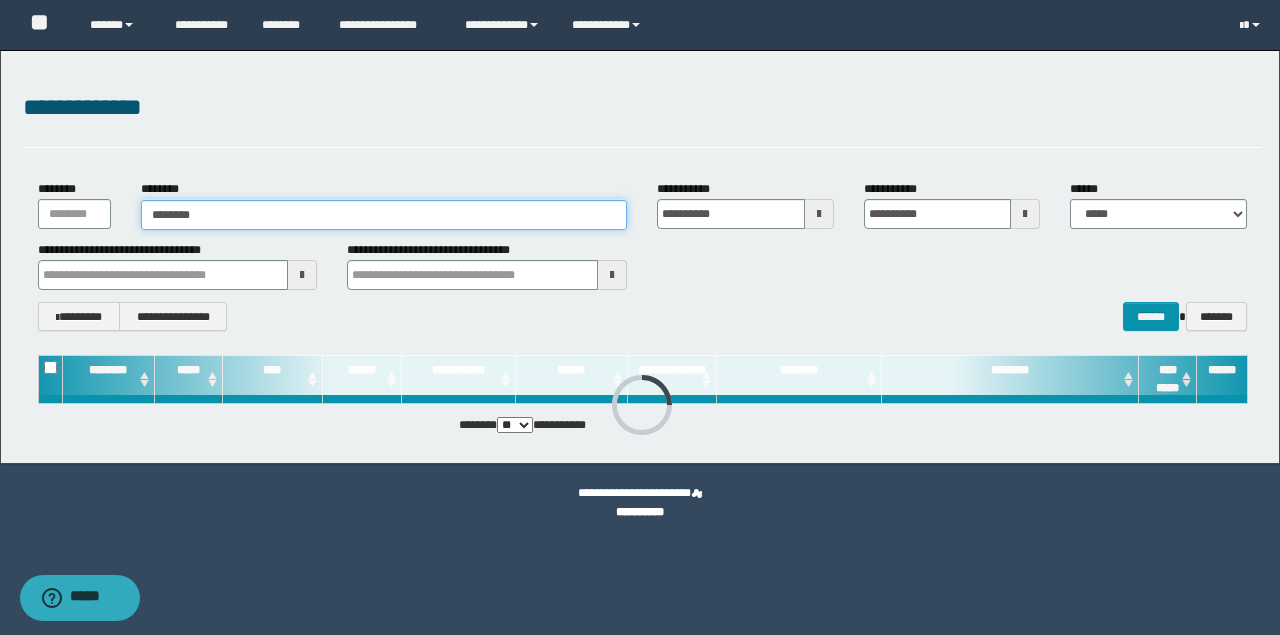 type on "********" 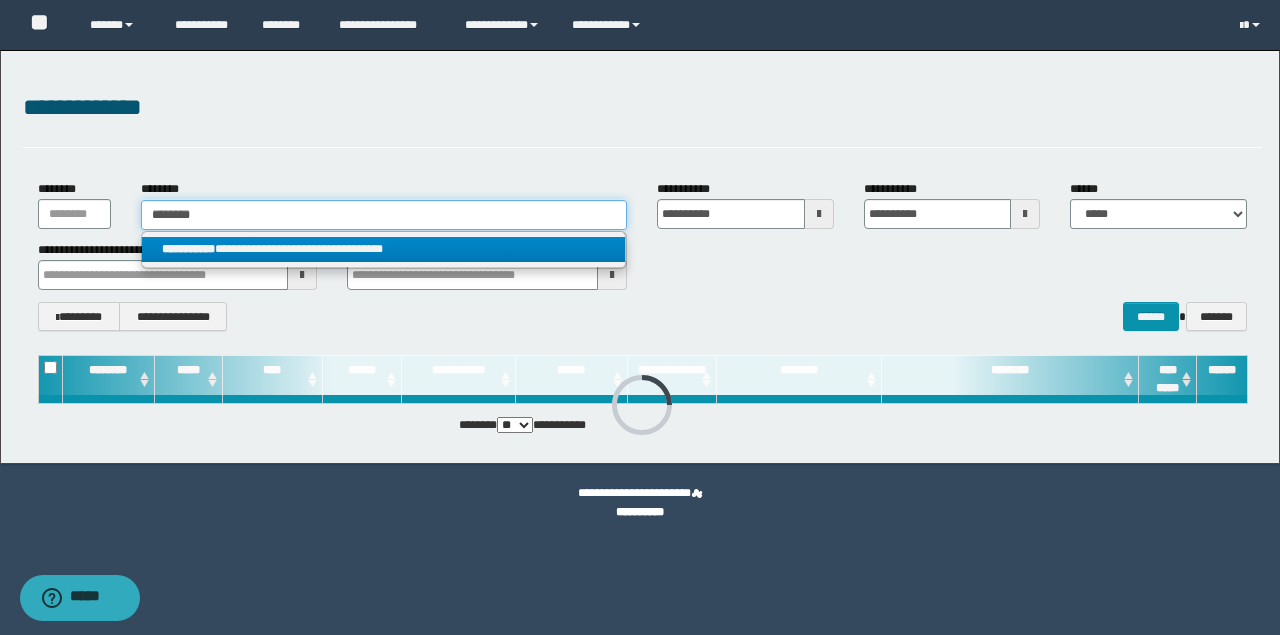 type on "********" 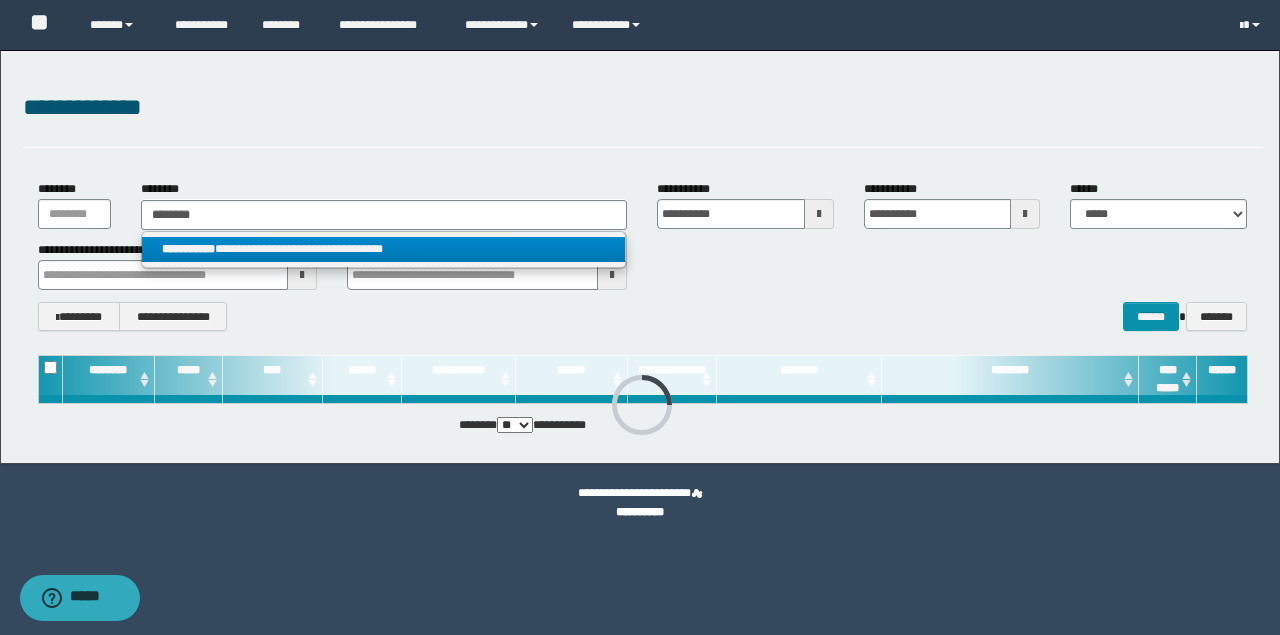 click on "**********" at bounding box center [384, 249] 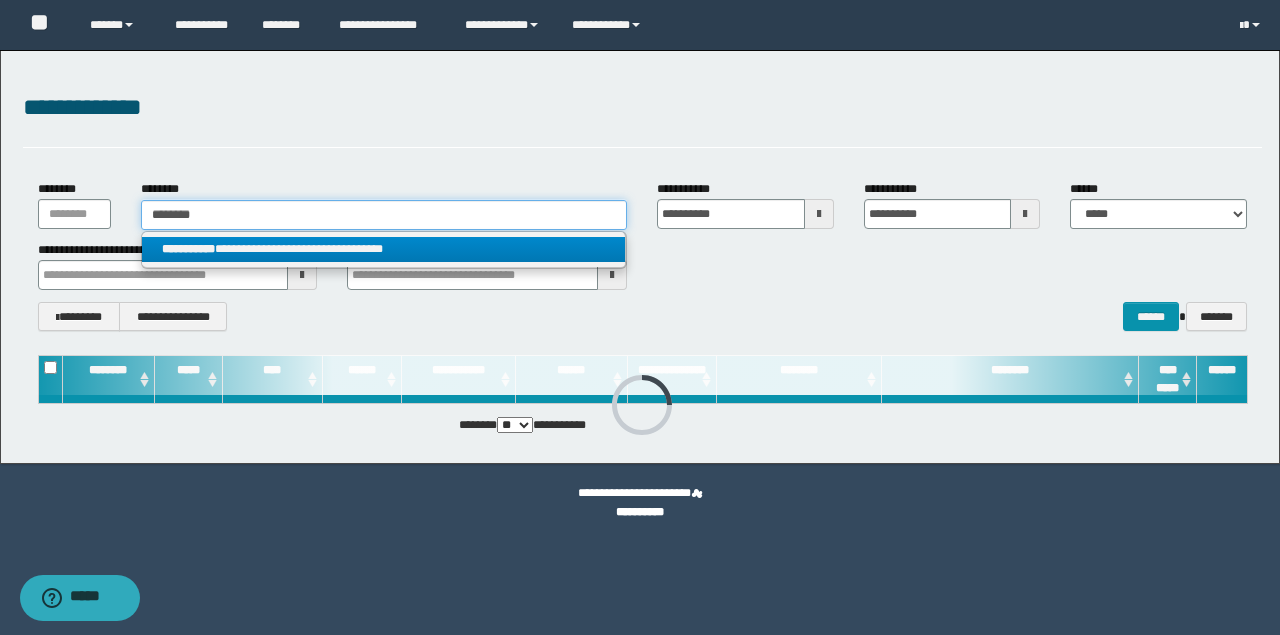 type 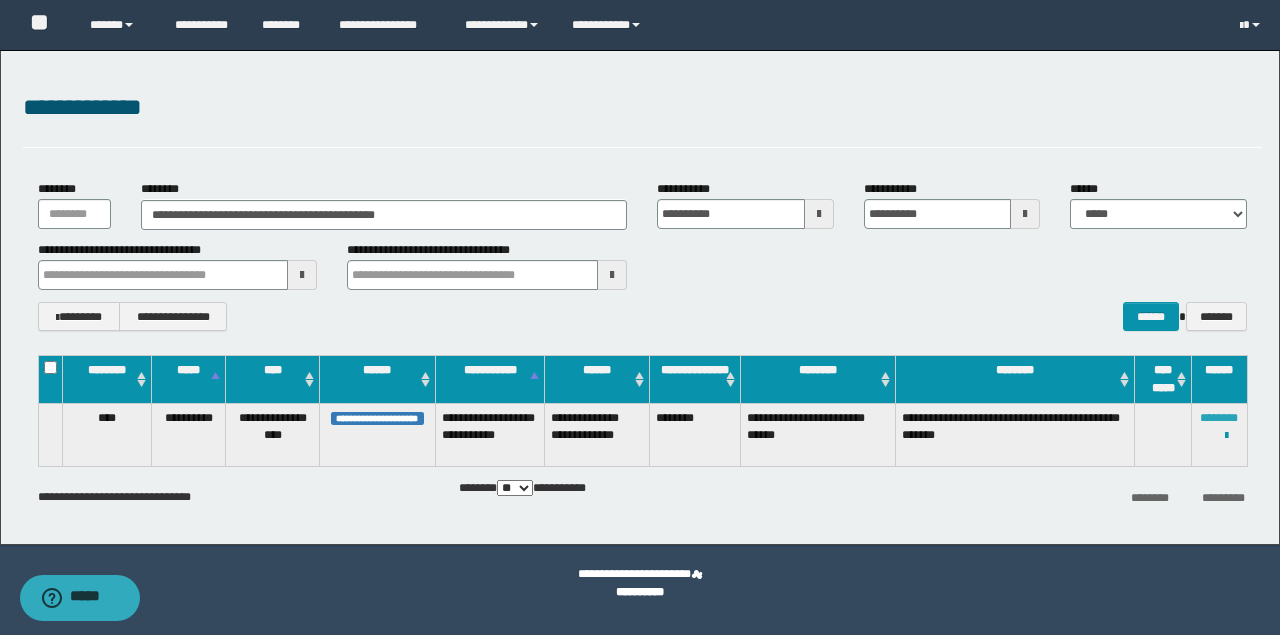 click on "********" at bounding box center (1219, 418) 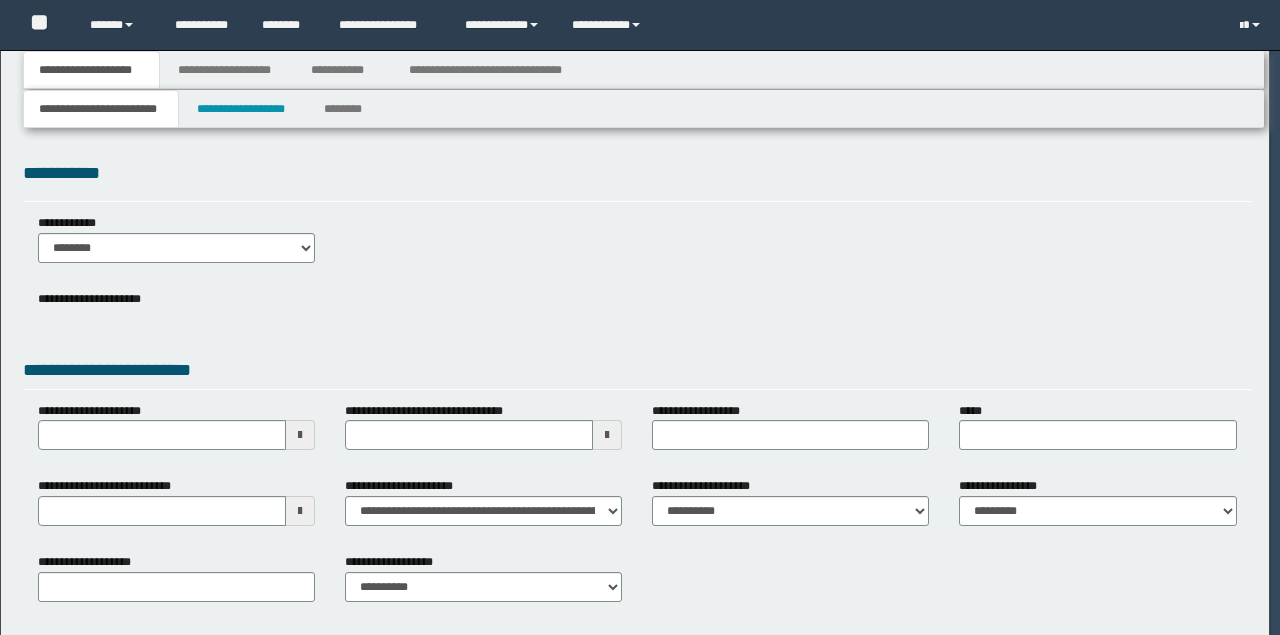 scroll, scrollTop: 0, scrollLeft: 0, axis: both 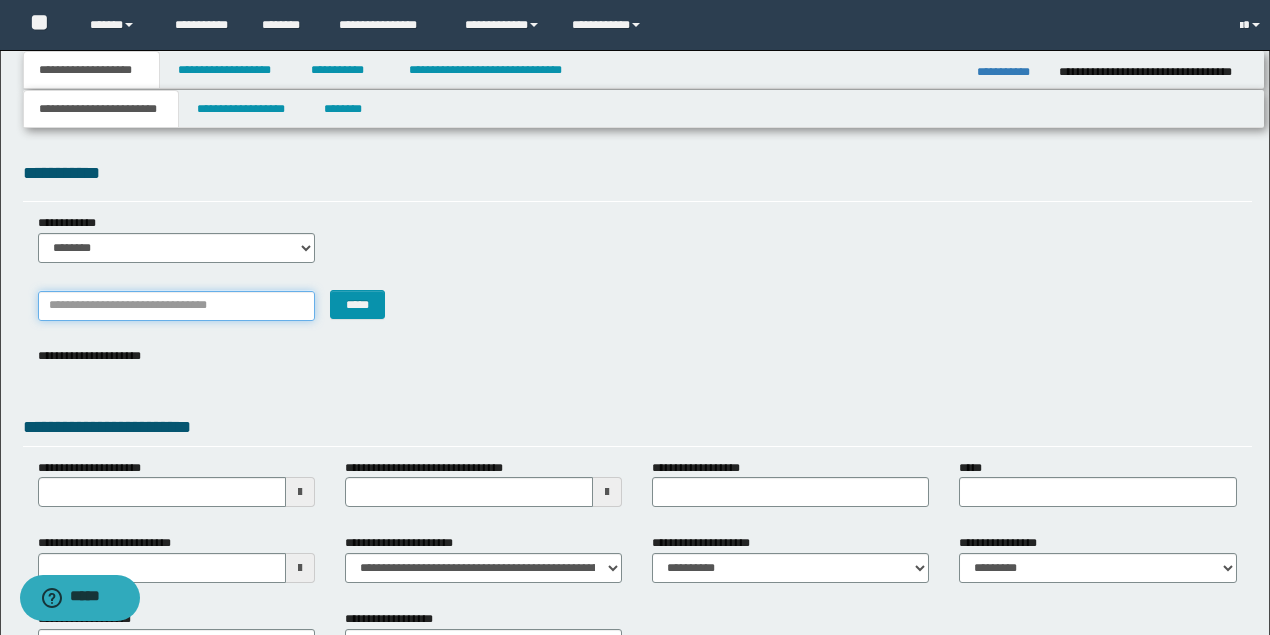 click on "*******" at bounding box center (176, 306) 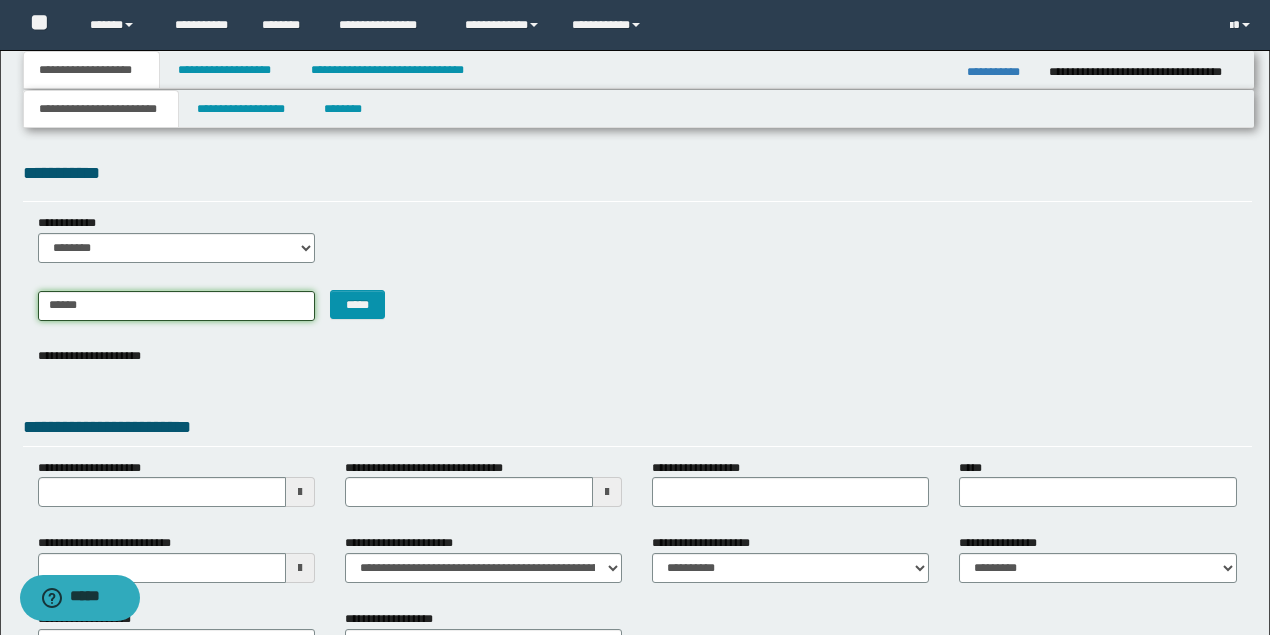 type on "*******" 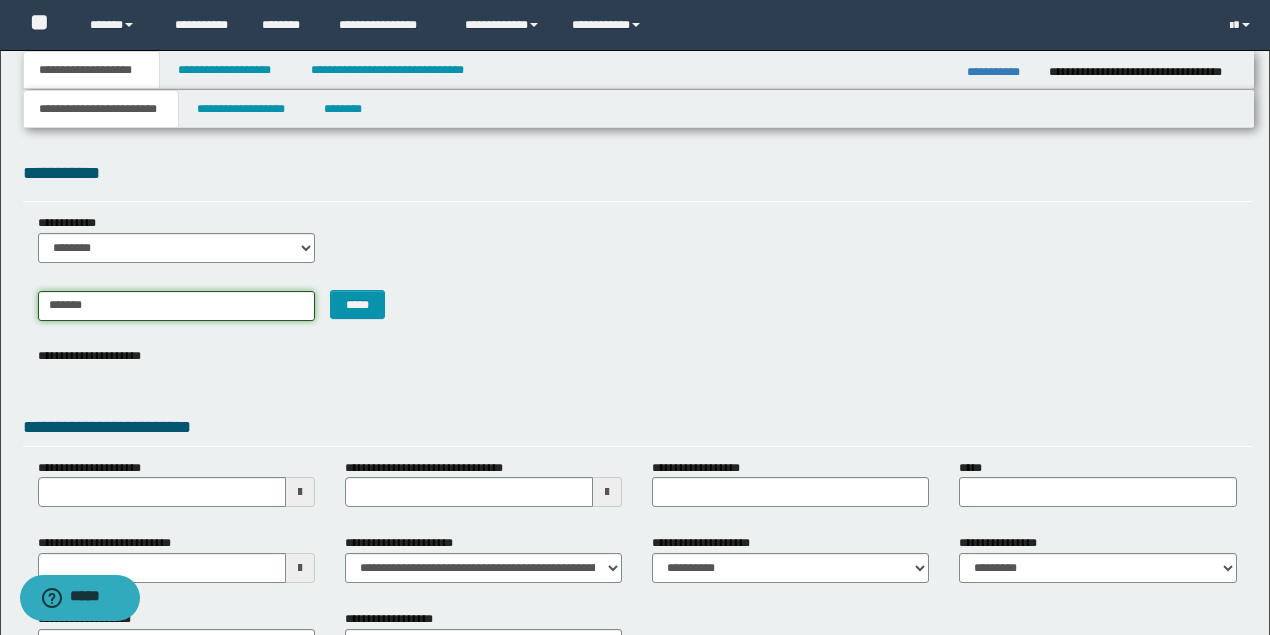 type on "********" 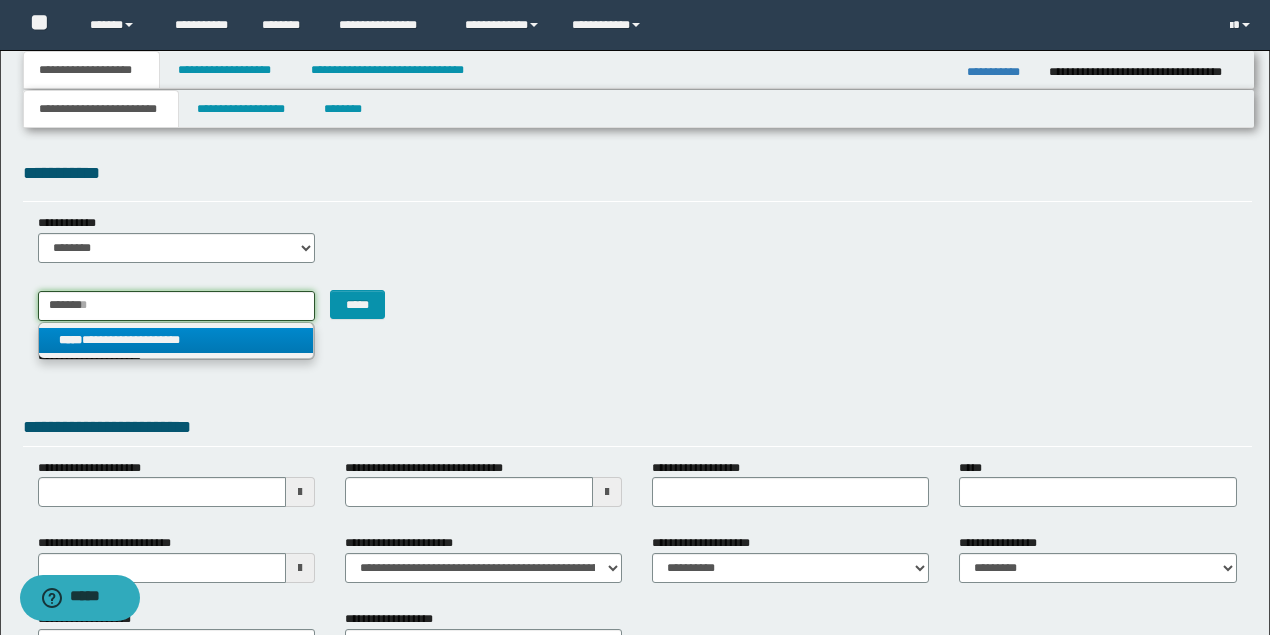 type on "*******" 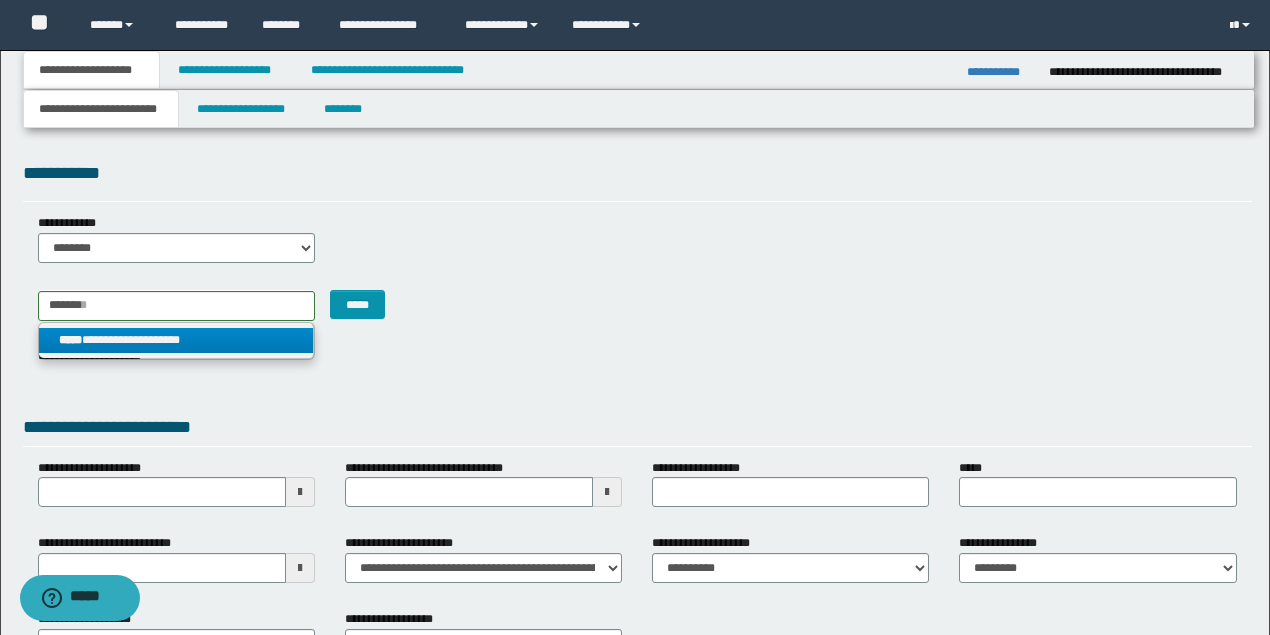 click on "**********" at bounding box center [176, 340] 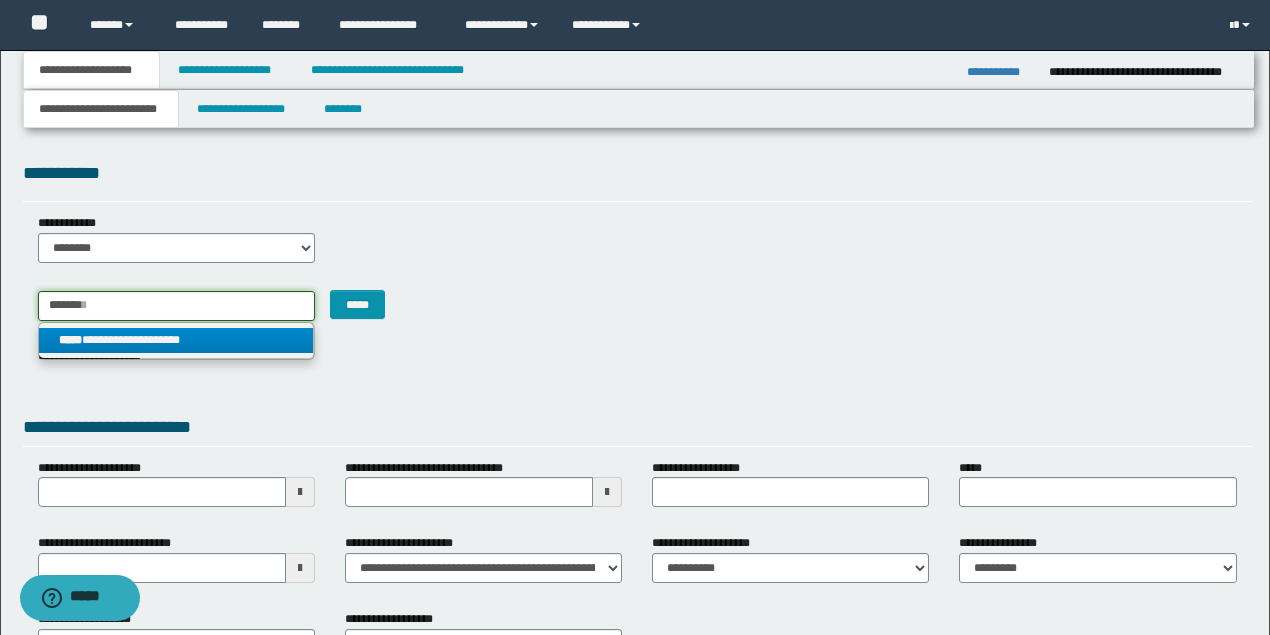 type 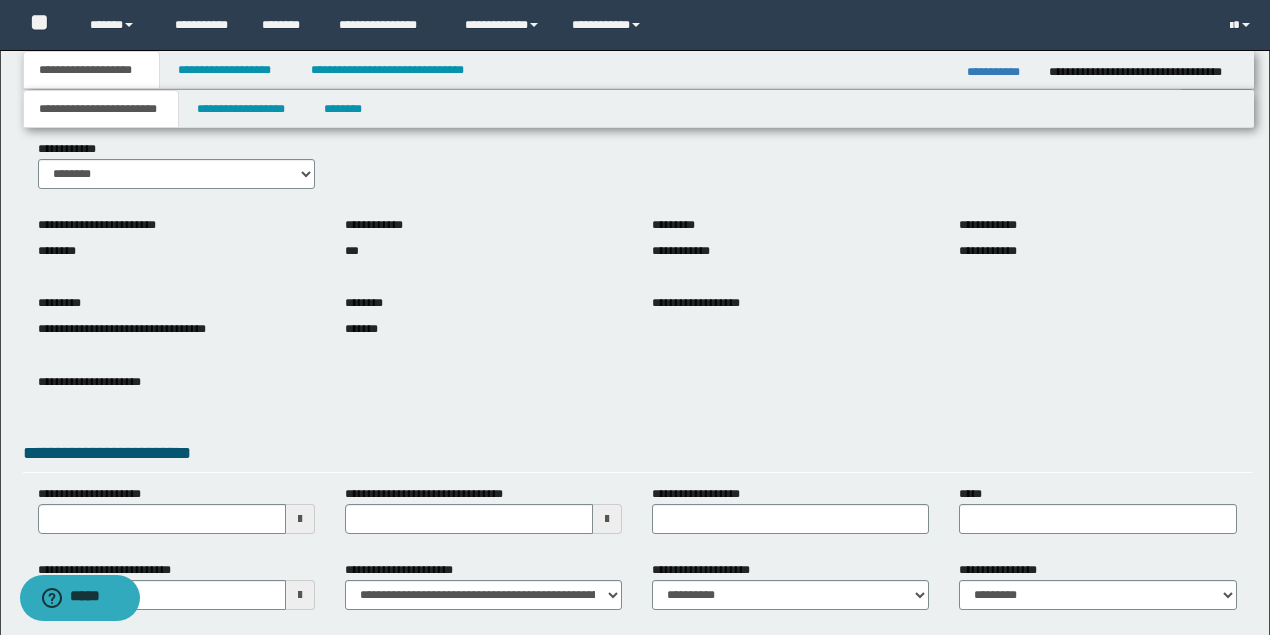 scroll, scrollTop: 200, scrollLeft: 0, axis: vertical 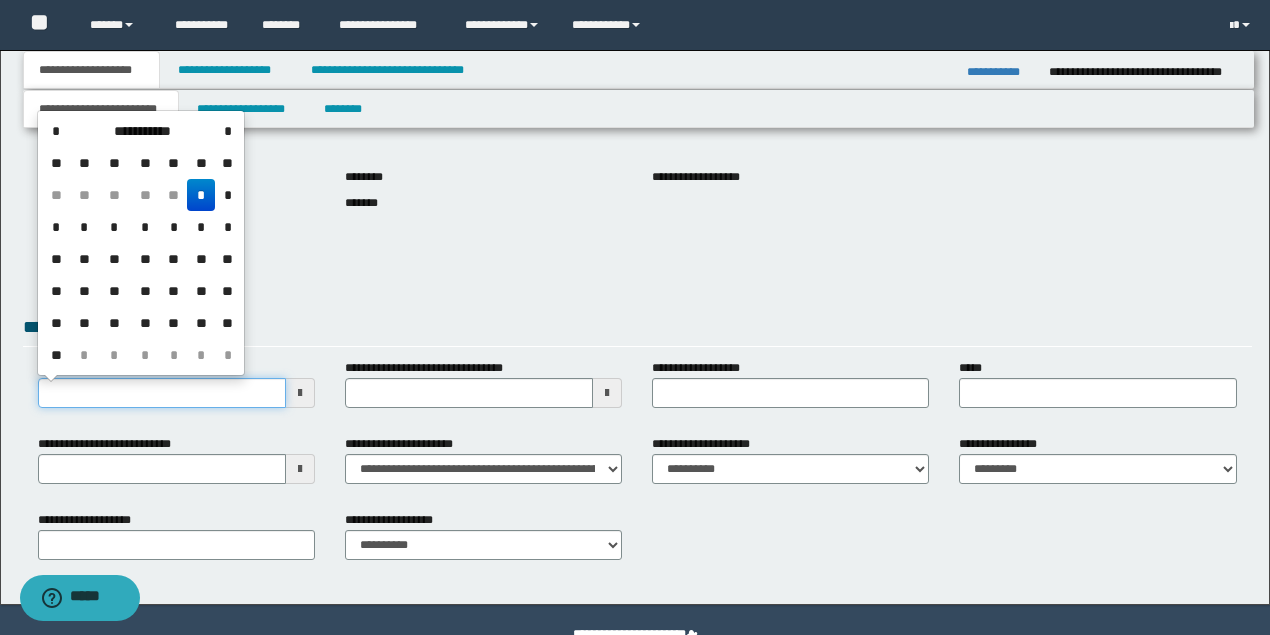 click on "**********" at bounding box center (162, 393) 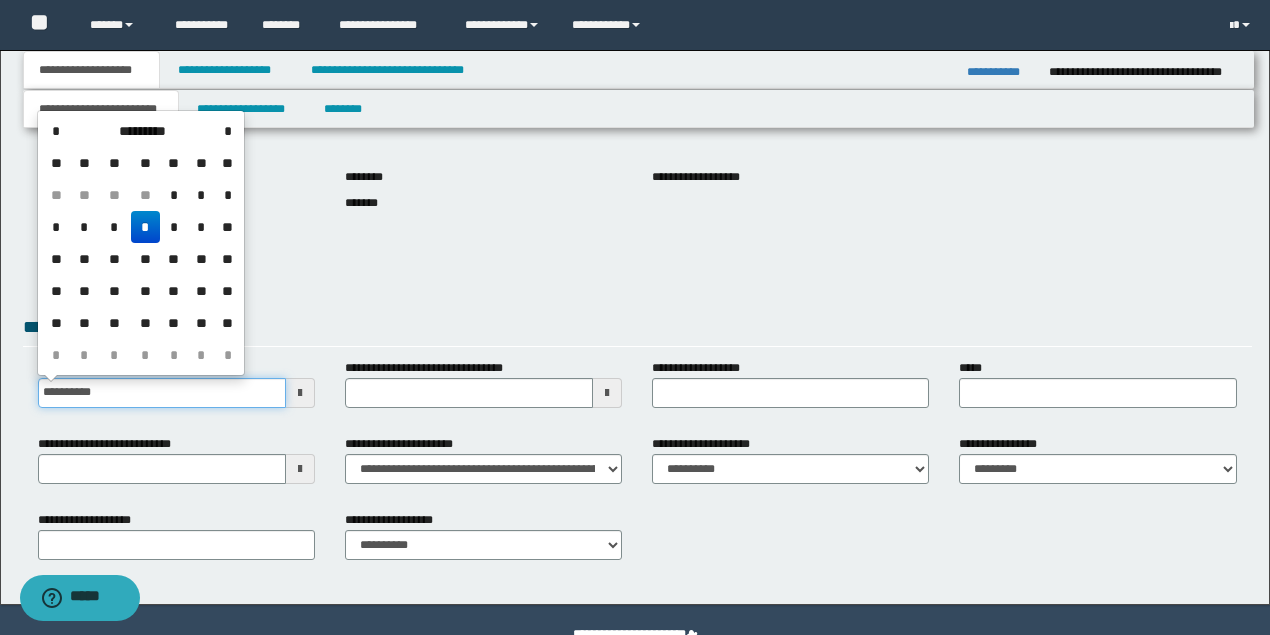 type on "**********" 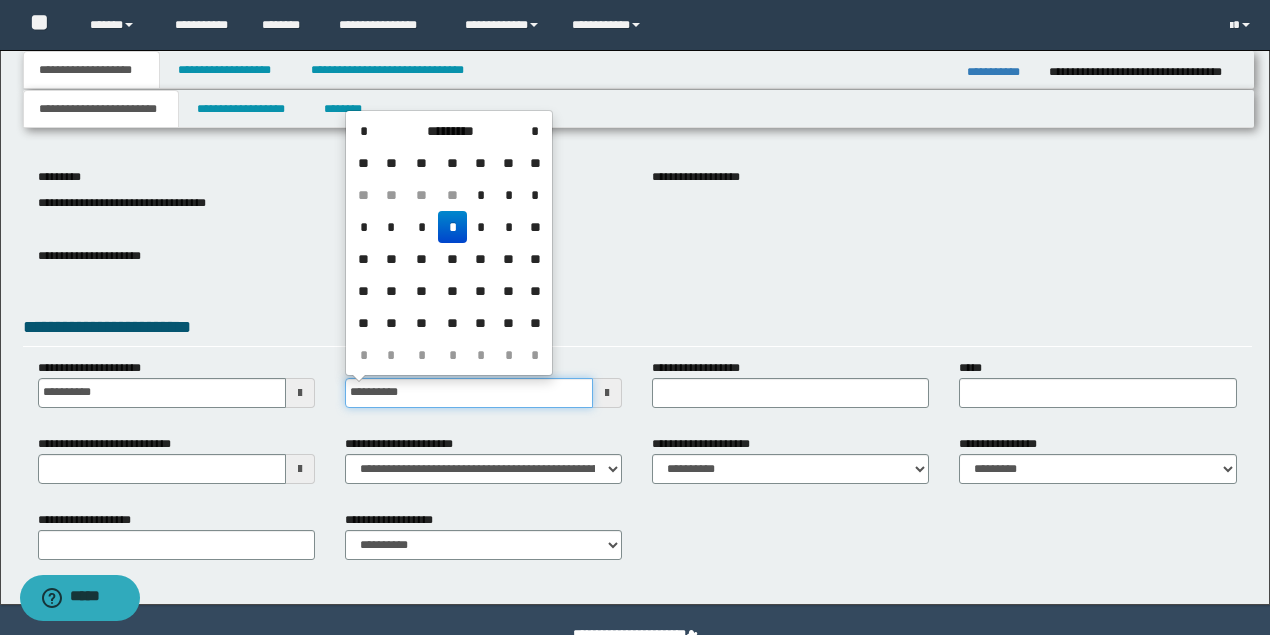 type on "**********" 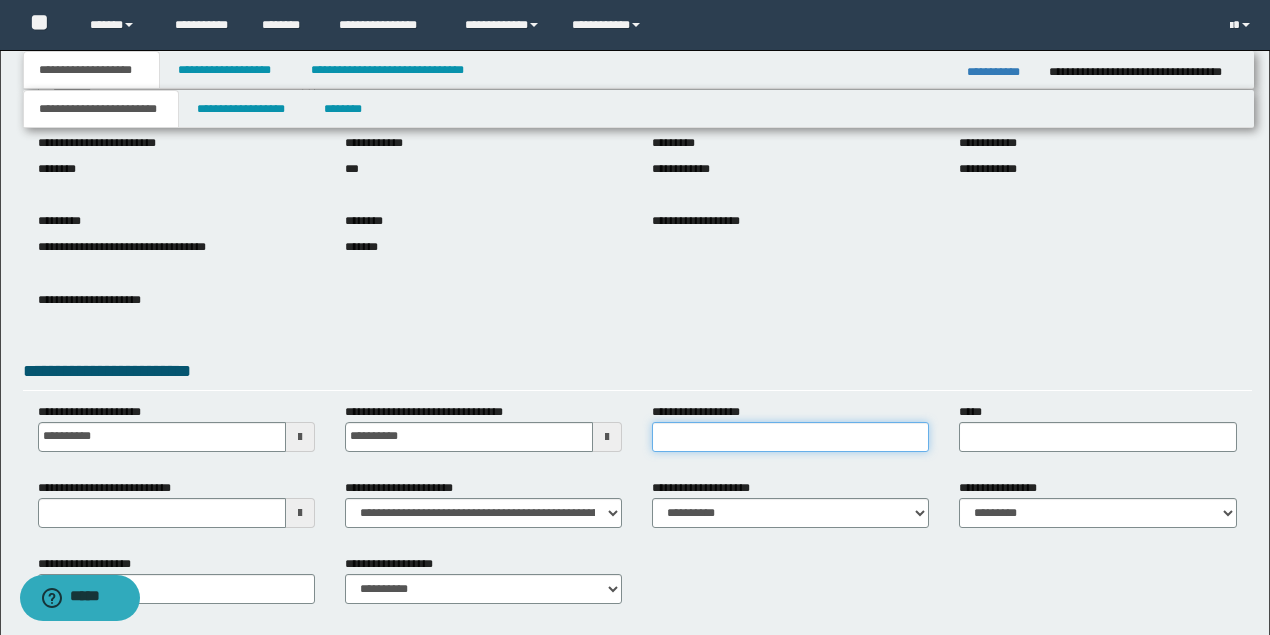 scroll, scrollTop: 133, scrollLeft: 0, axis: vertical 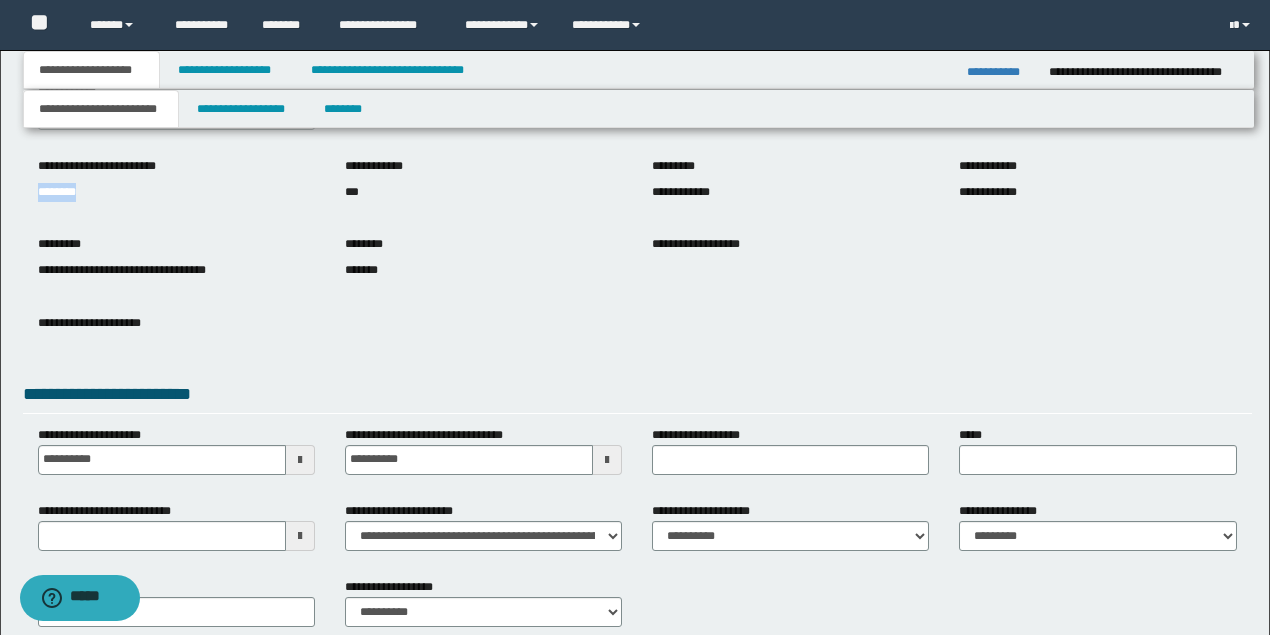 drag, startPoint x: 122, startPoint y: 194, endPoint x: 0, endPoint y: 192, distance: 122.016396 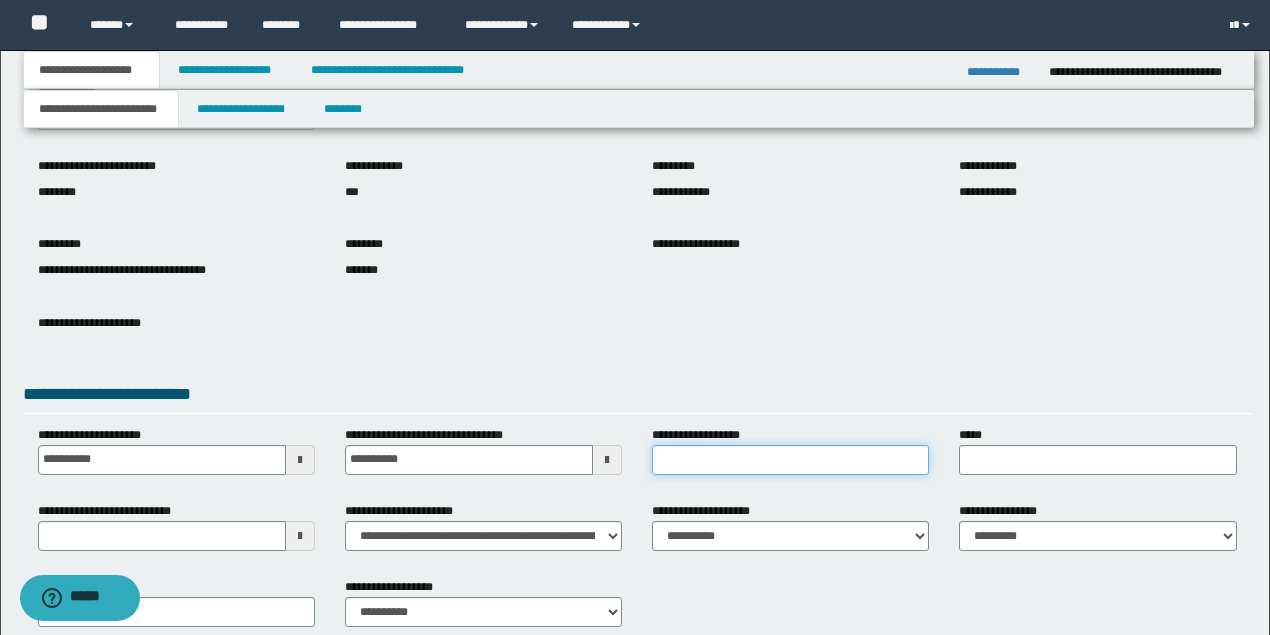 click on "**********" at bounding box center [790, 460] 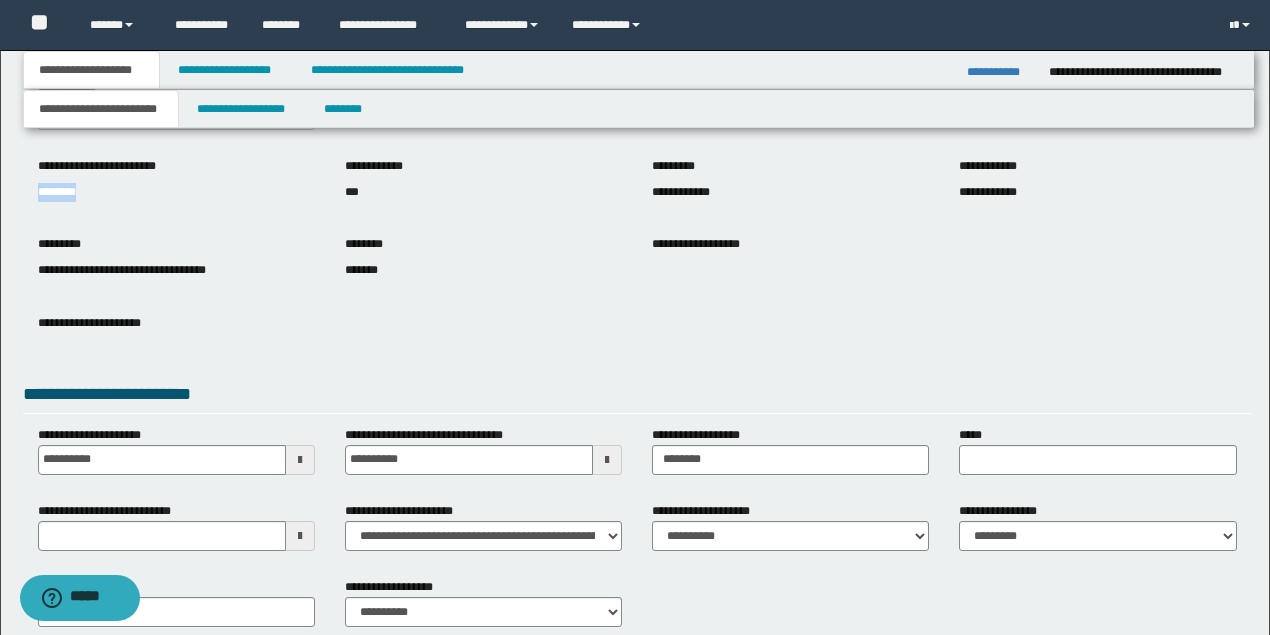 drag, startPoint x: 116, startPoint y: 192, endPoint x: 0, endPoint y: 193, distance: 116.00431 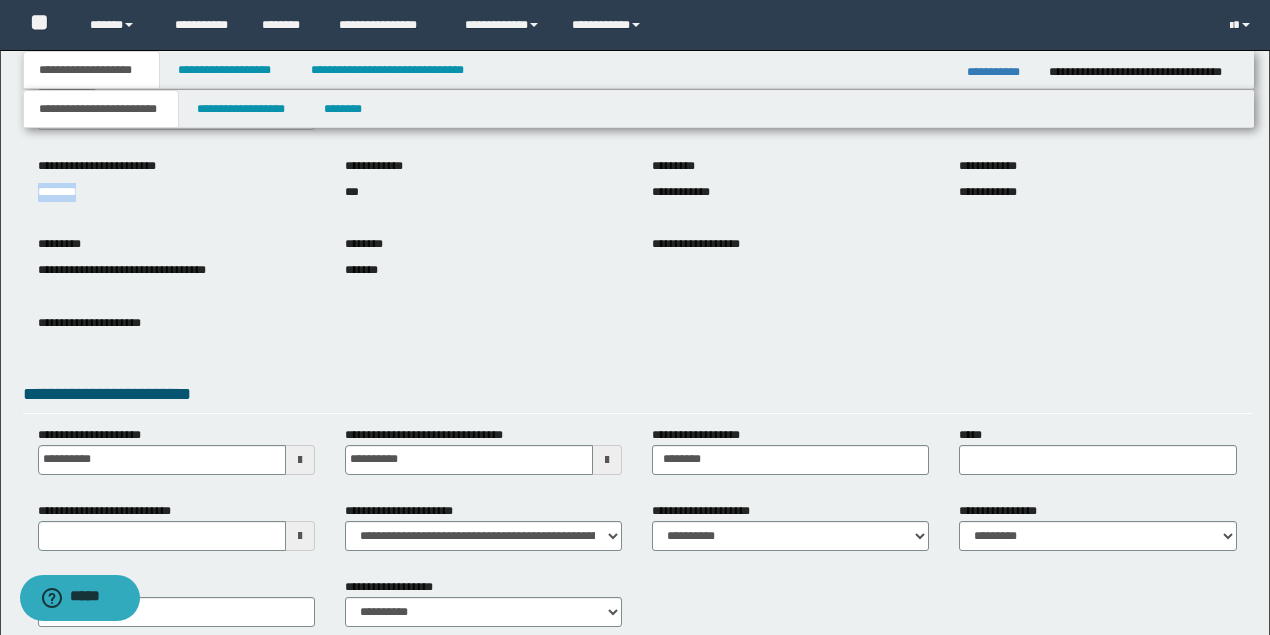 copy on "********" 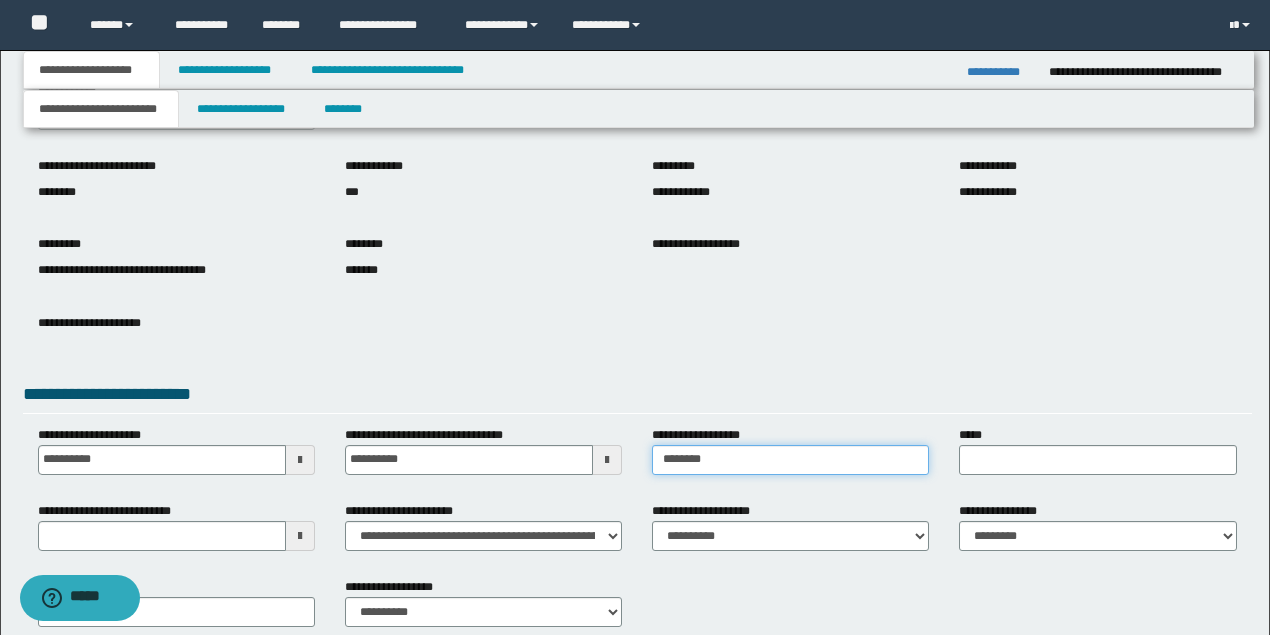 drag, startPoint x: 745, startPoint y: 460, endPoint x: 467, endPoint y: 458, distance: 278.0072 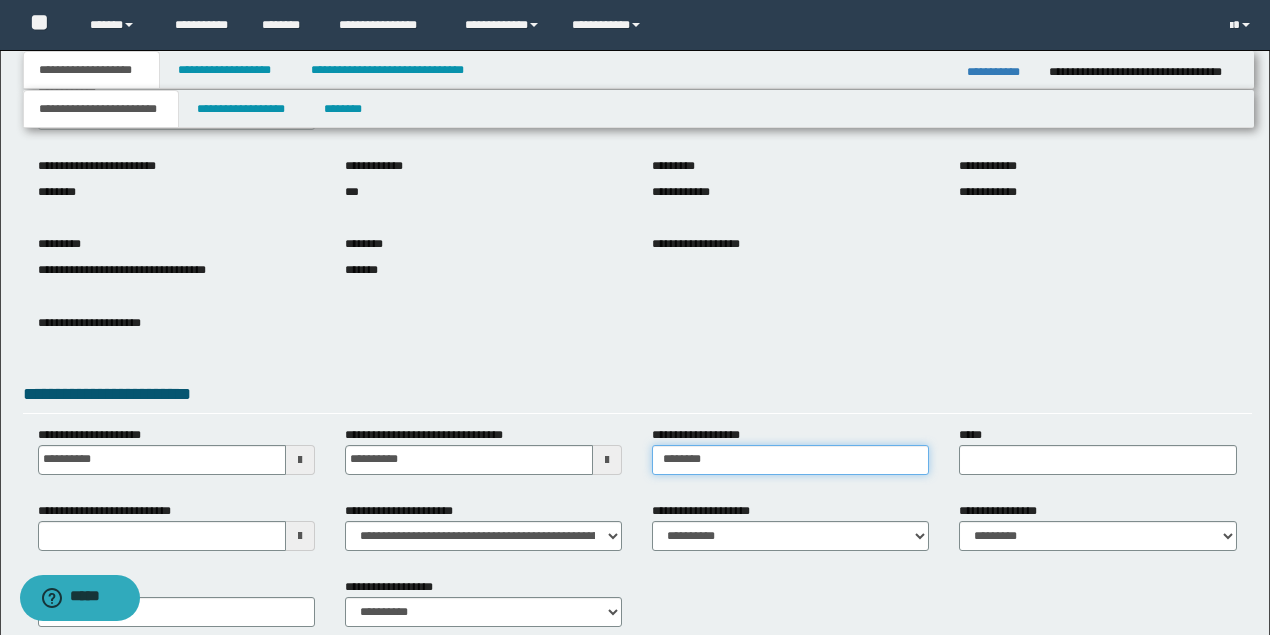 type on "********" 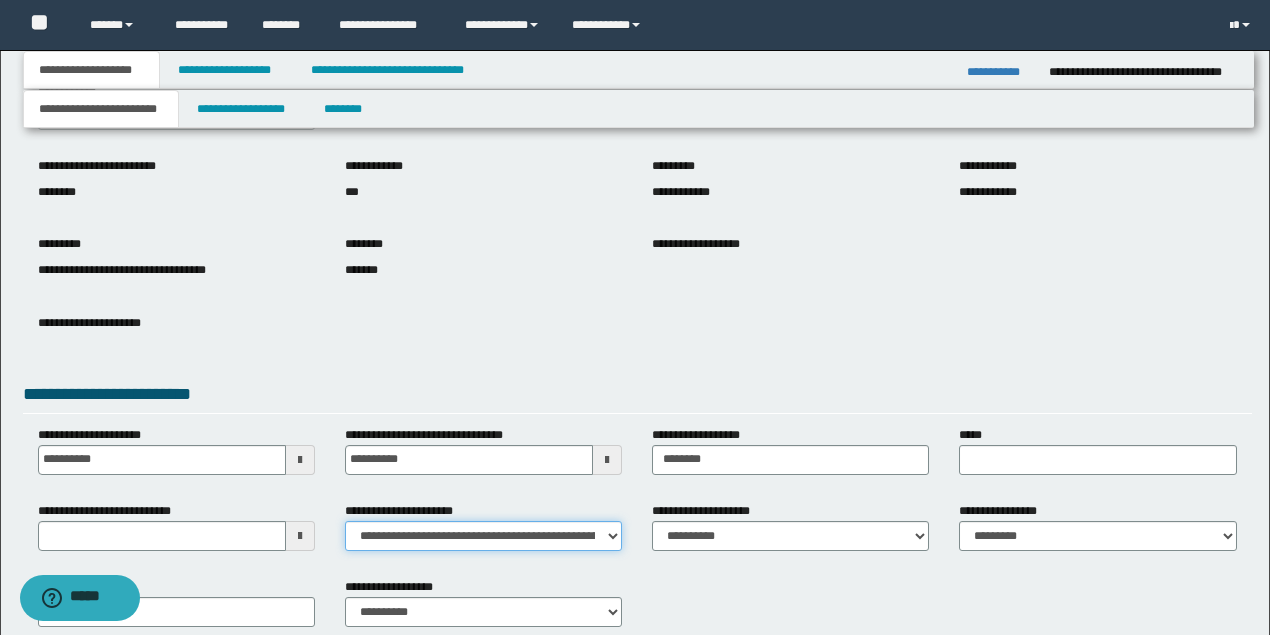 click on "**********" at bounding box center (483, 536) 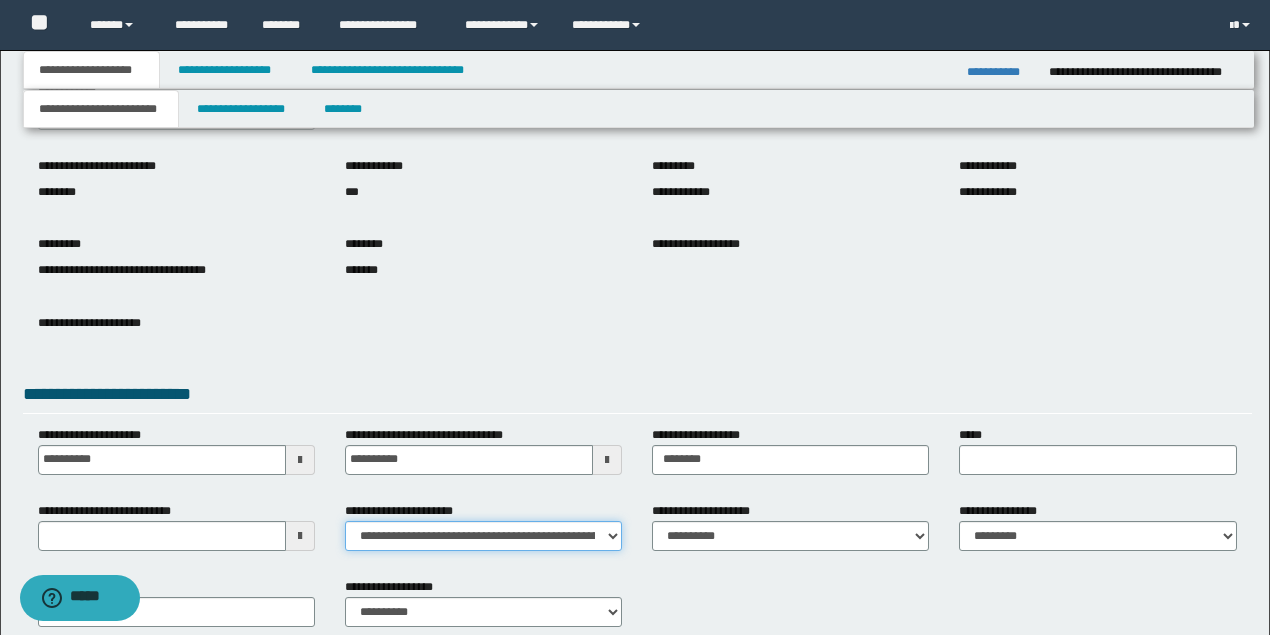 select on "*" 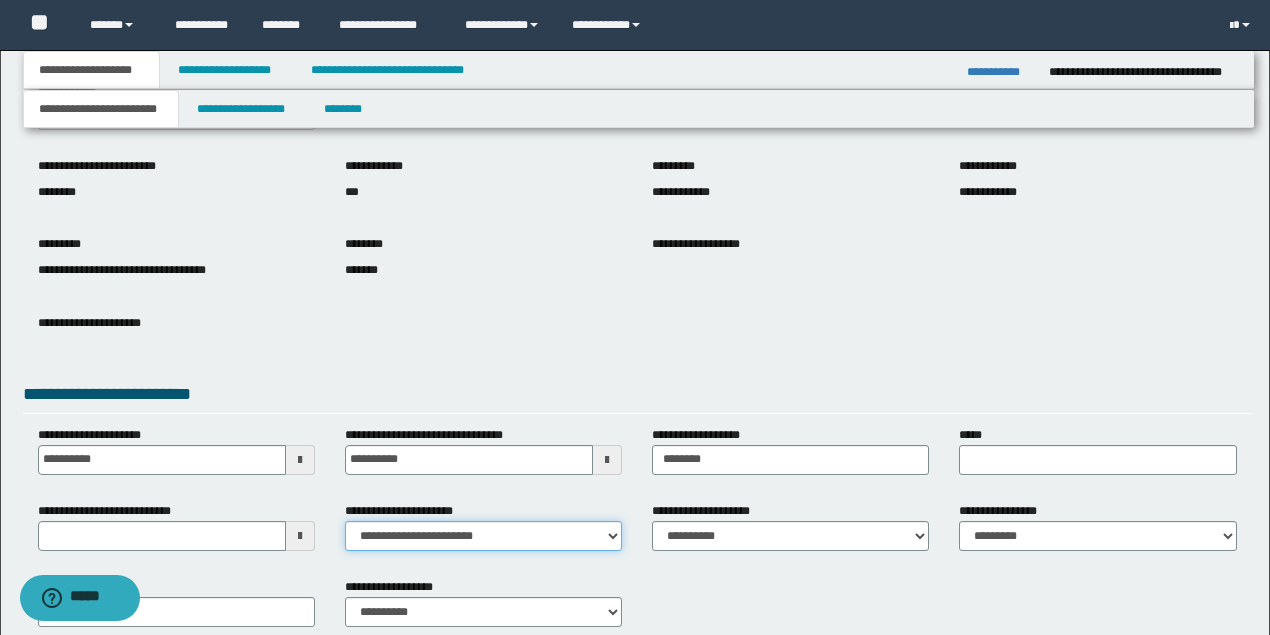 click on "**********" at bounding box center (483, 536) 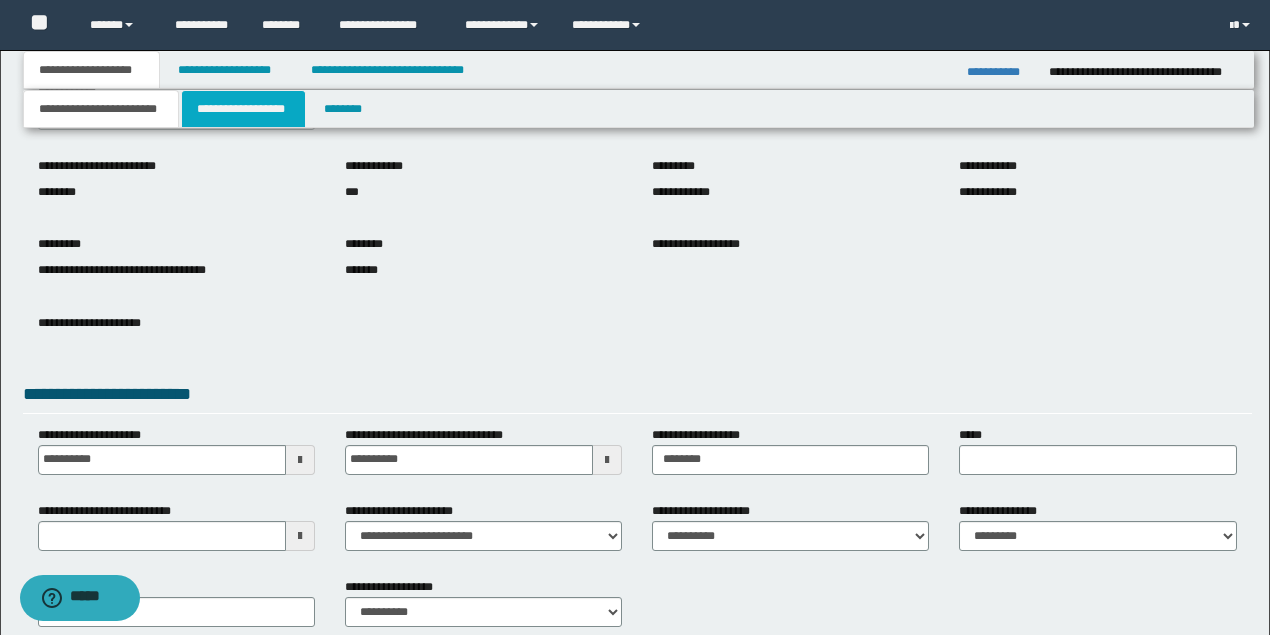 click on "**********" at bounding box center (243, 109) 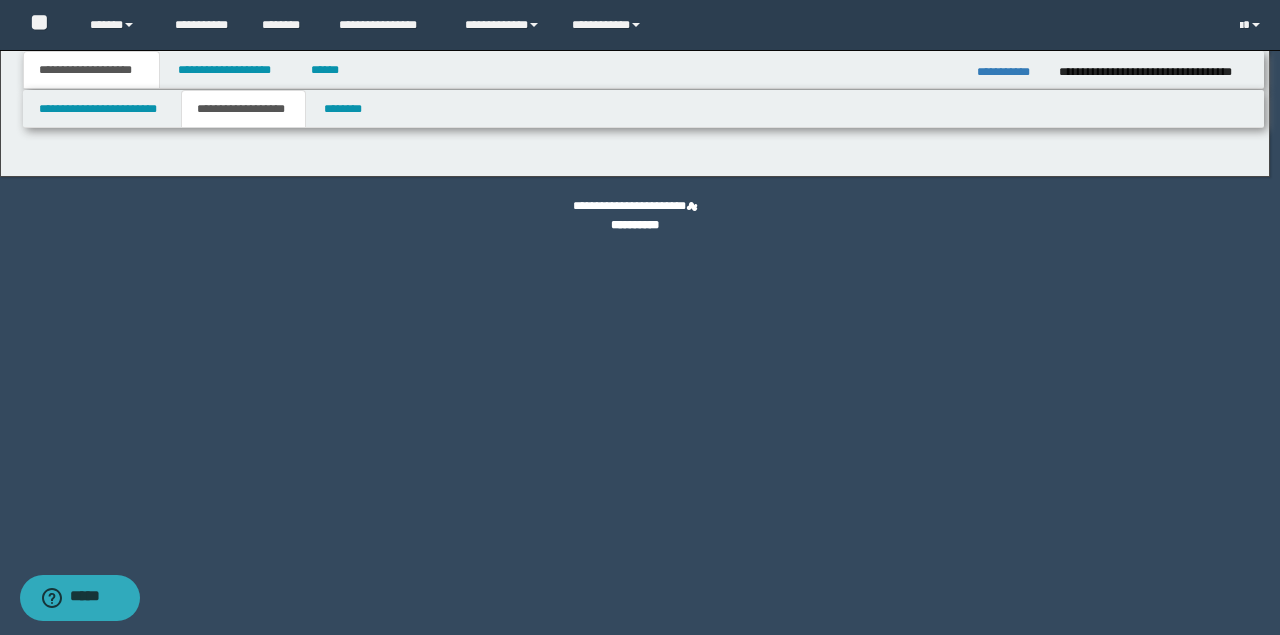 type on "********" 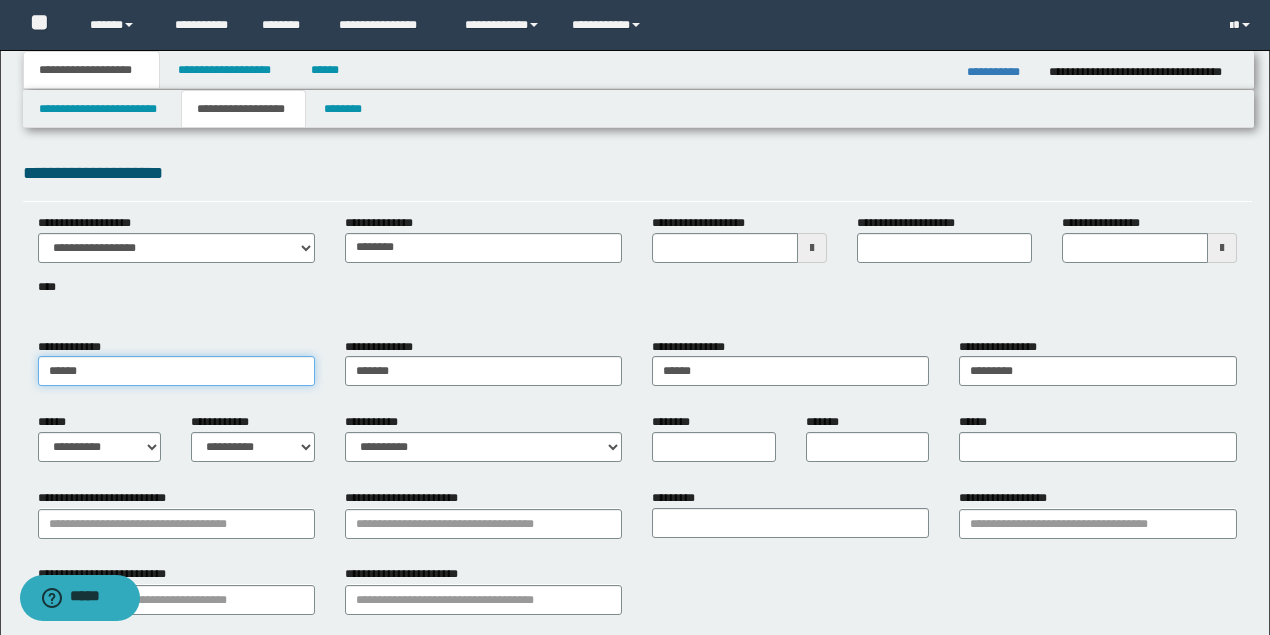 drag, startPoint x: 102, startPoint y: 368, endPoint x: 0, endPoint y: 364, distance: 102.0784 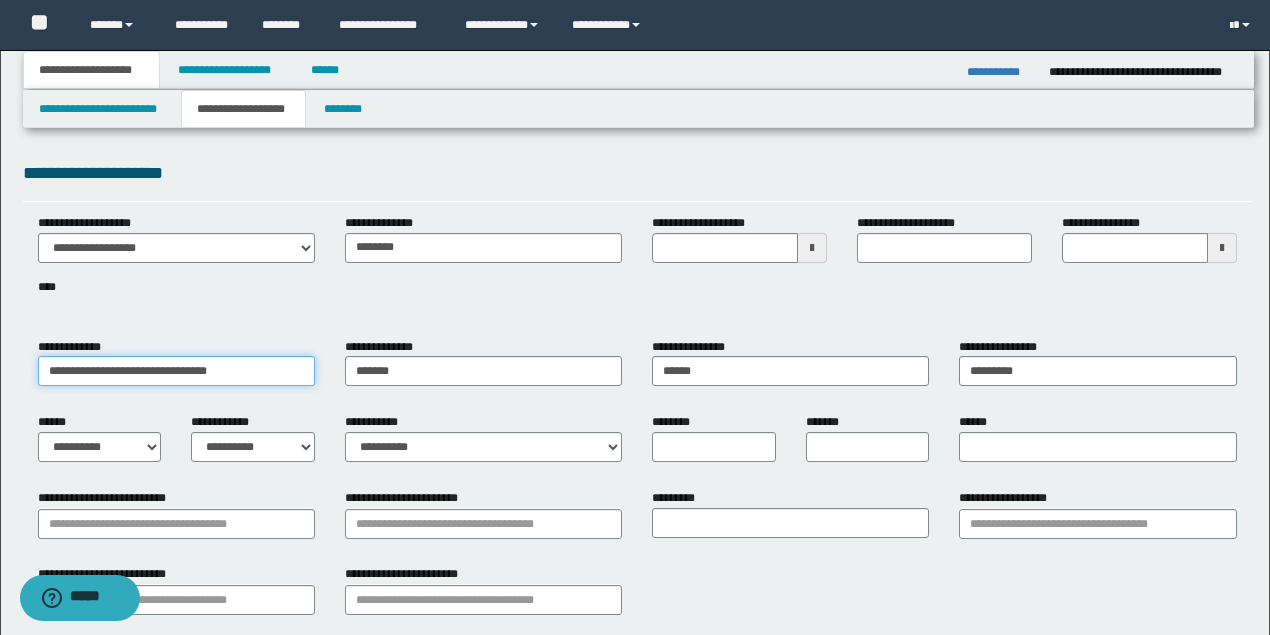 drag, startPoint x: 265, startPoint y: 370, endPoint x: 475, endPoint y: 384, distance: 210.46616 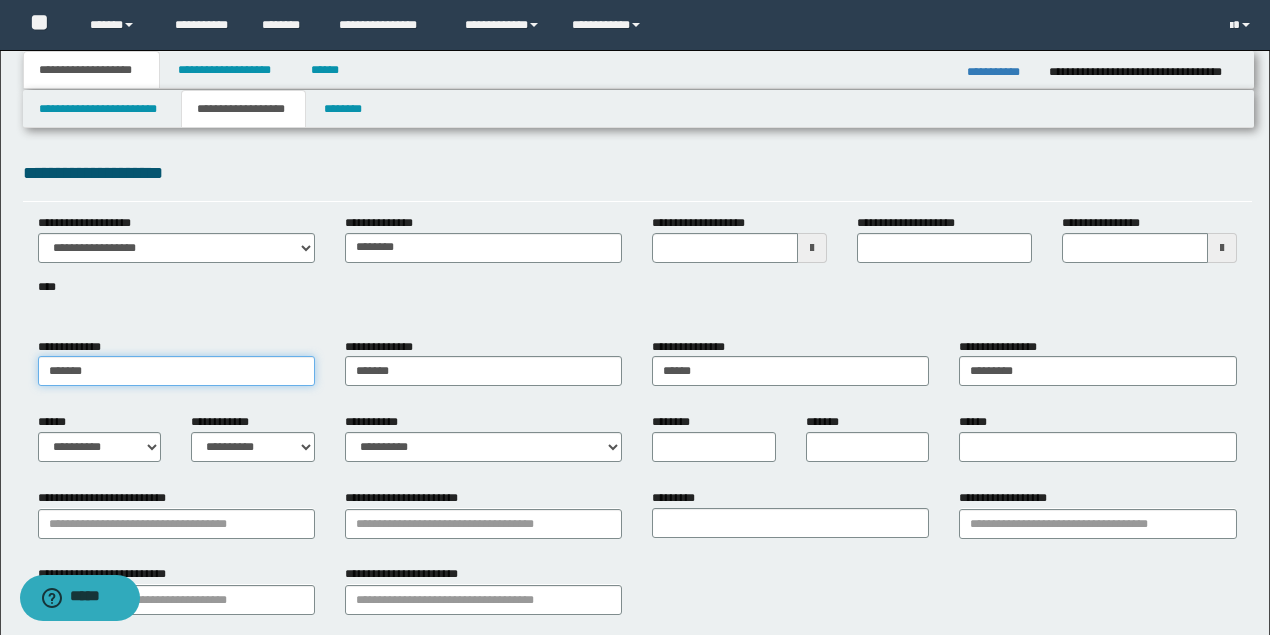 type on "******" 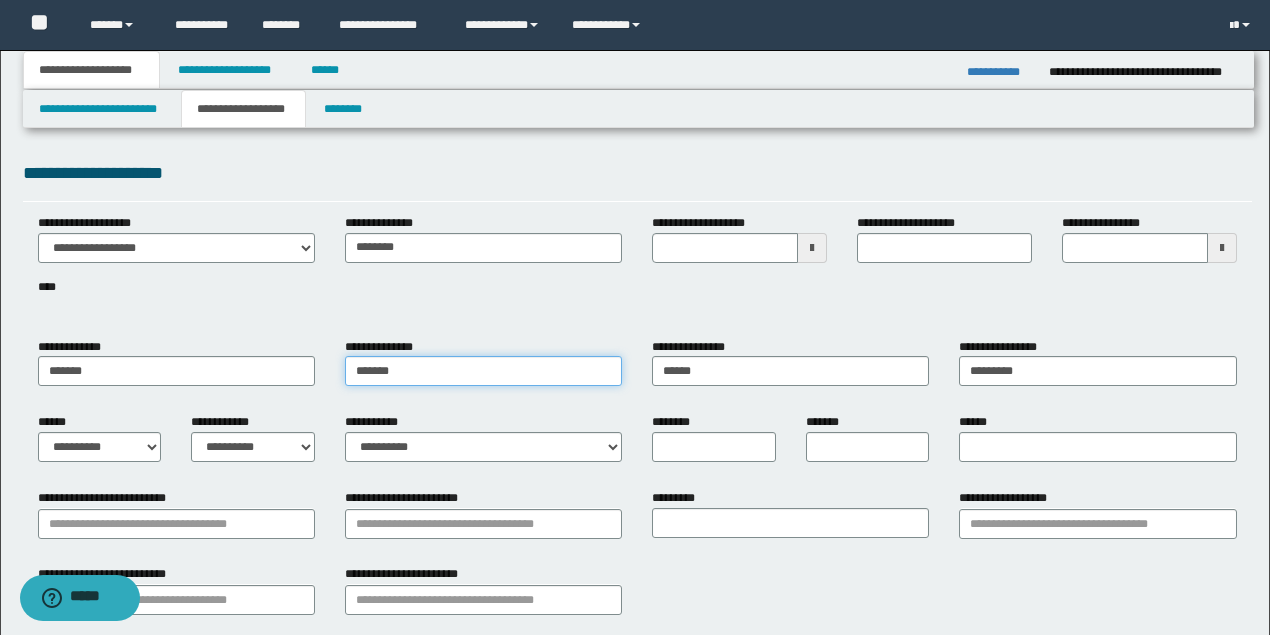 click on "**********" at bounding box center (637, 370) 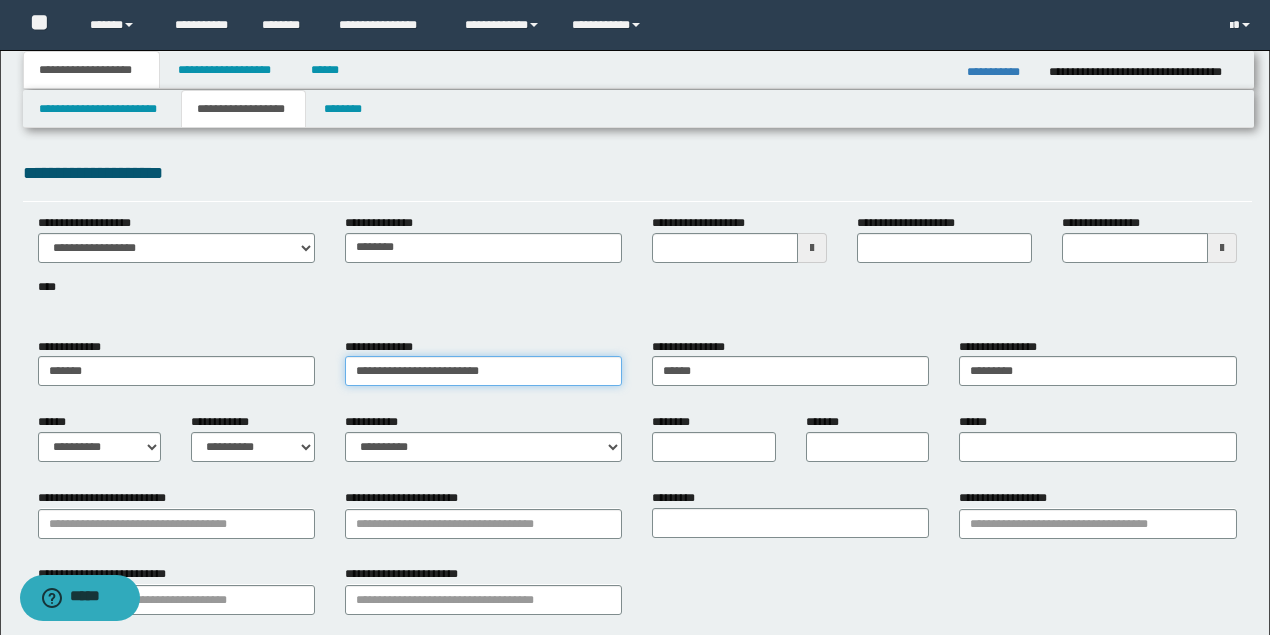 drag, startPoint x: 410, startPoint y: 367, endPoint x: 737, endPoint y: 371, distance: 327.02448 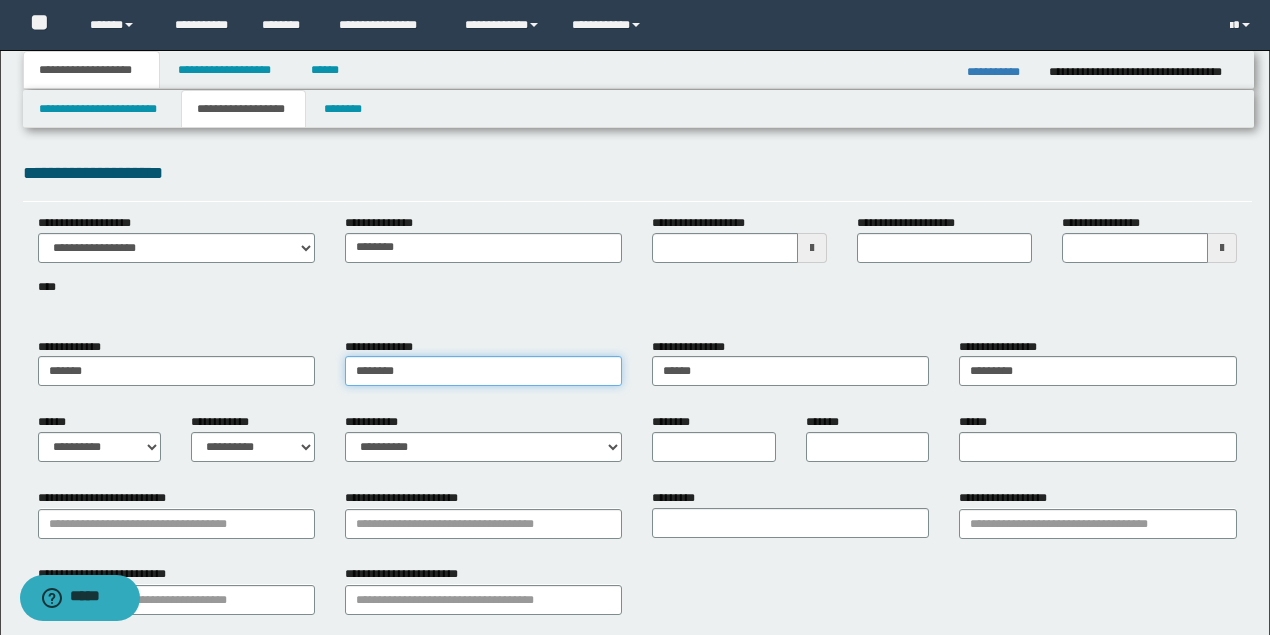 type on "*******" 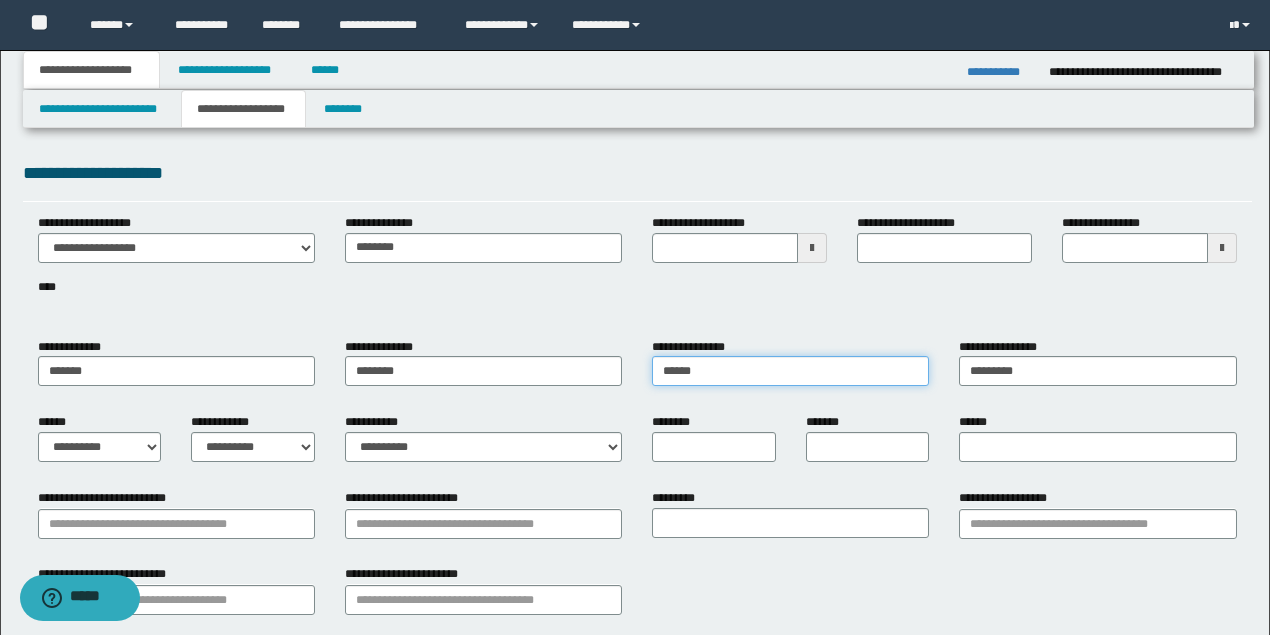 drag, startPoint x: 656, startPoint y: 357, endPoint x: 616, endPoint y: 364, distance: 40.60788 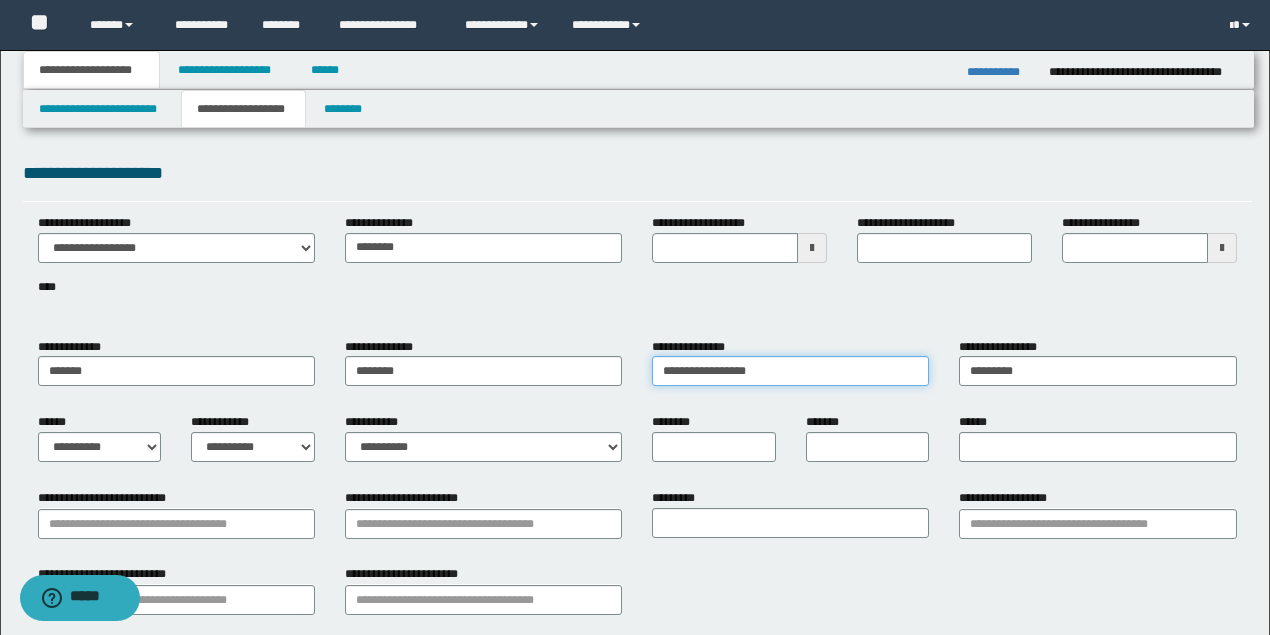 drag, startPoint x: 713, startPoint y: 368, endPoint x: 1096, endPoint y: 368, distance: 383 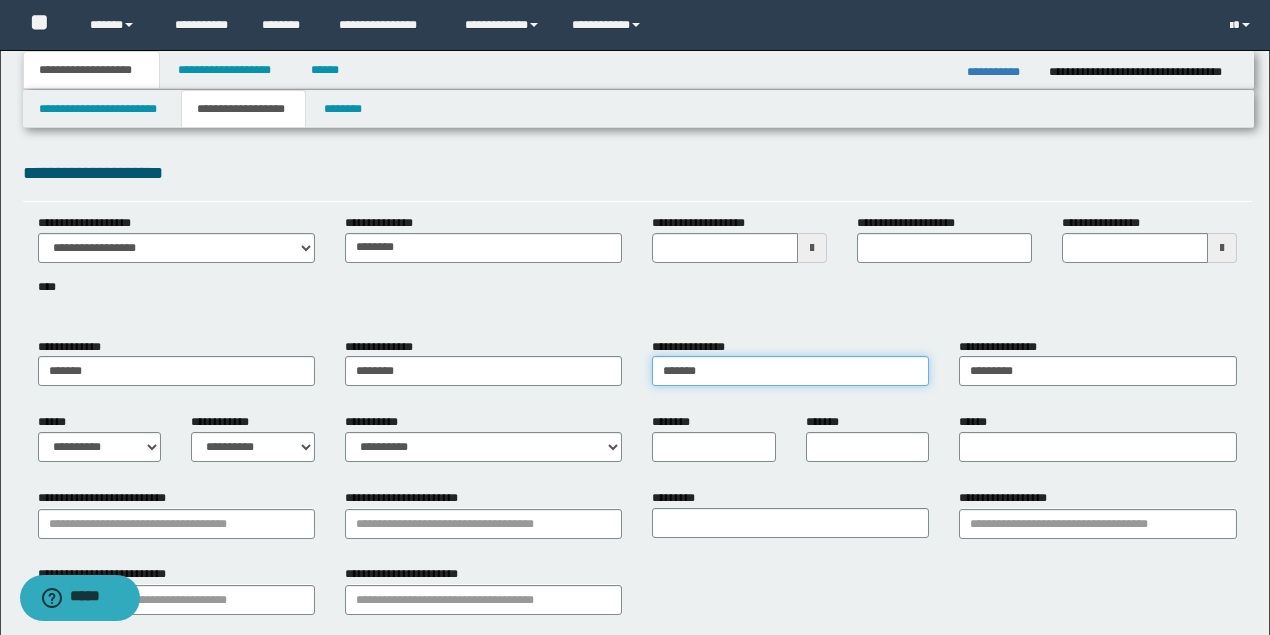 type on "******" 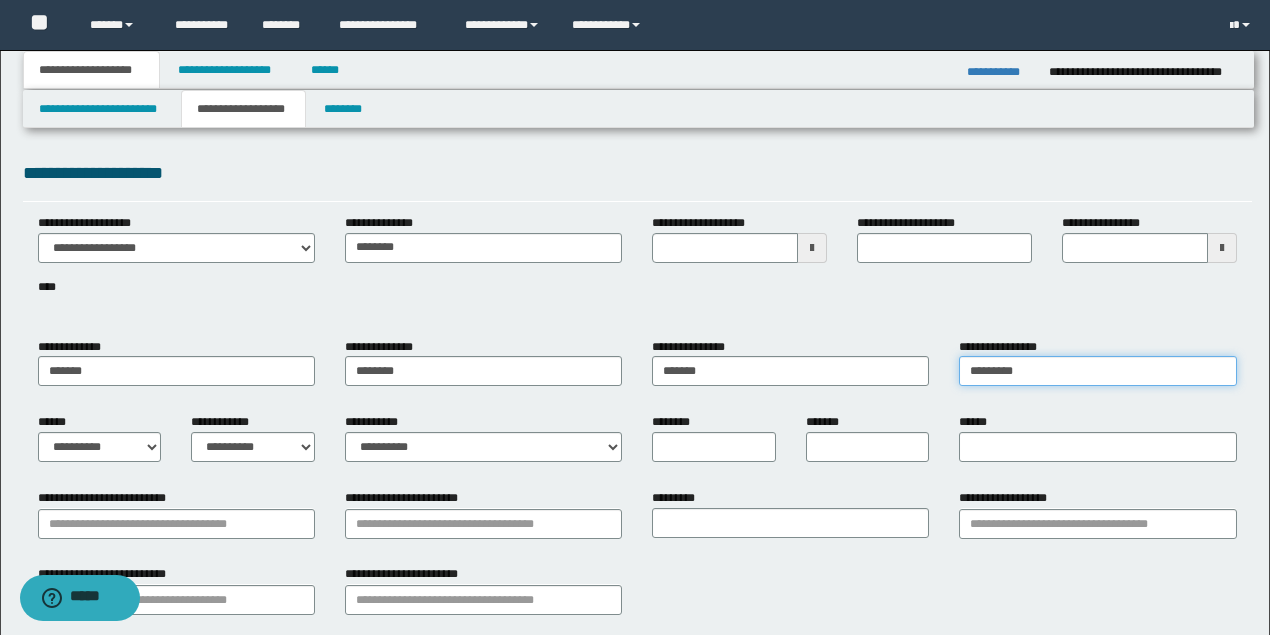 drag, startPoint x: 1096, startPoint y: 368, endPoint x: 709, endPoint y: 382, distance: 387.25314 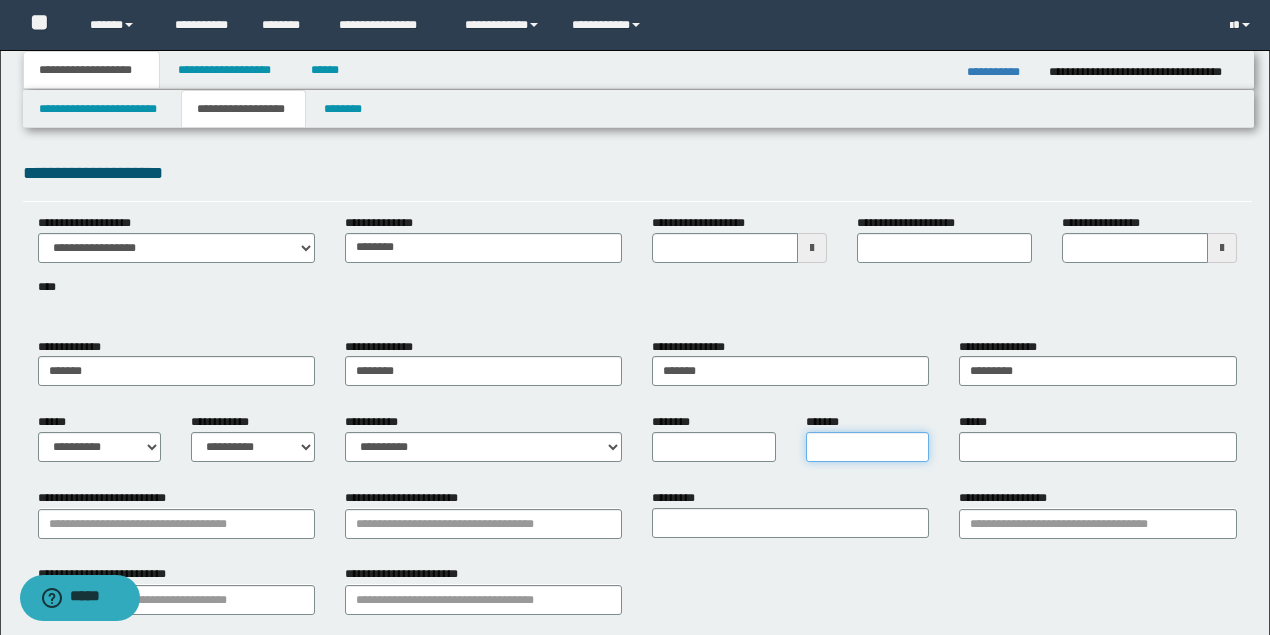 drag, startPoint x: 850, startPoint y: 455, endPoint x: 709, endPoint y: 344, distance: 179.44916 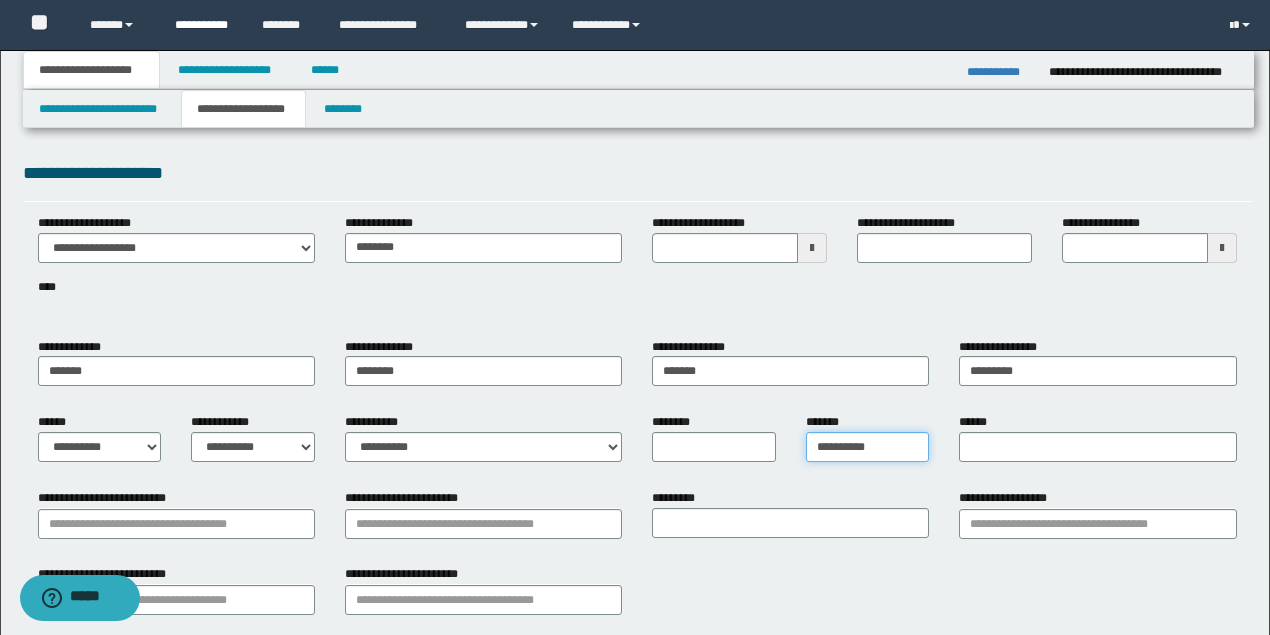 type on "**********" 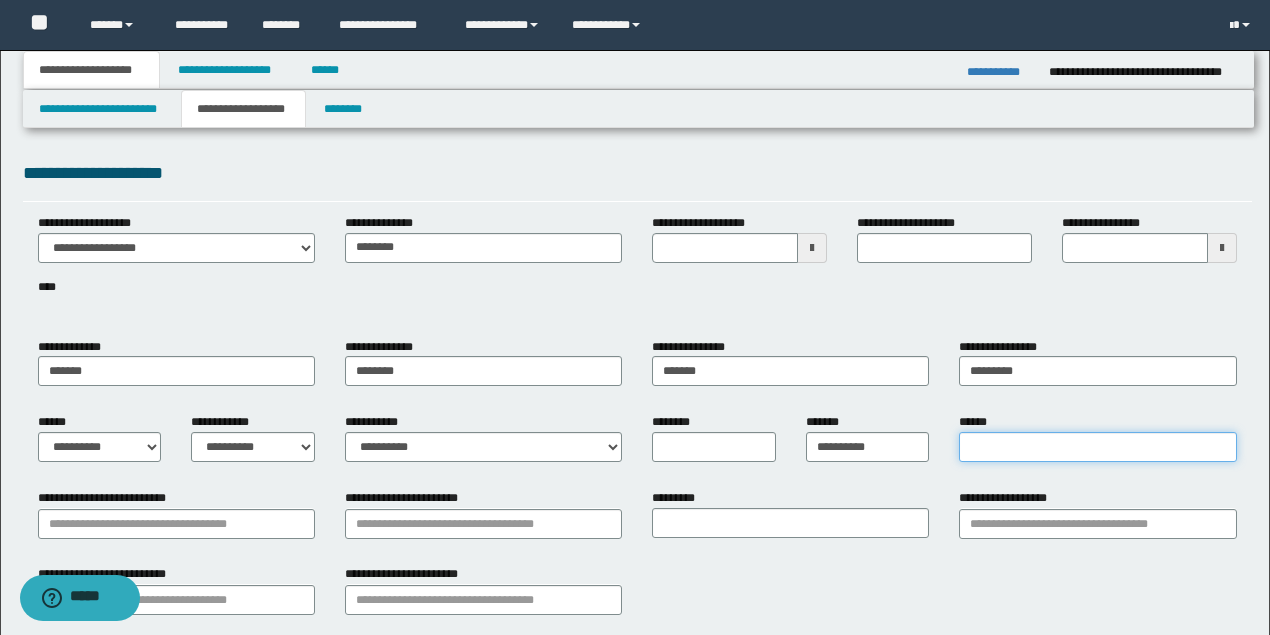 click on "******" at bounding box center (1097, 447) 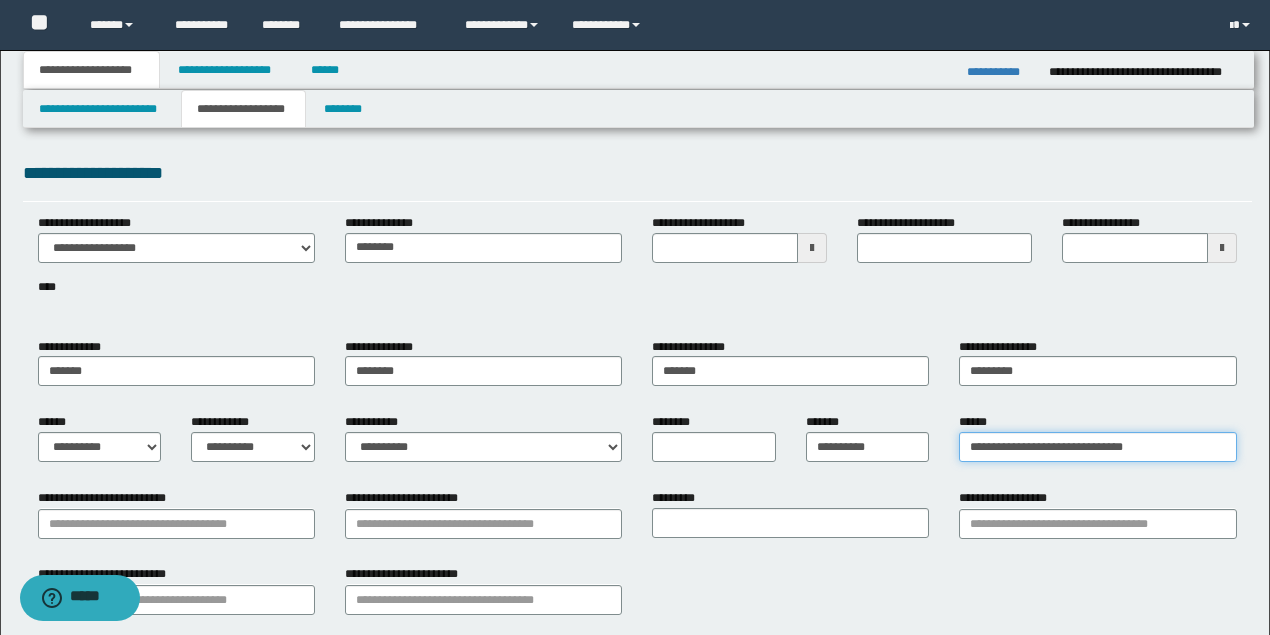 type on "**********" 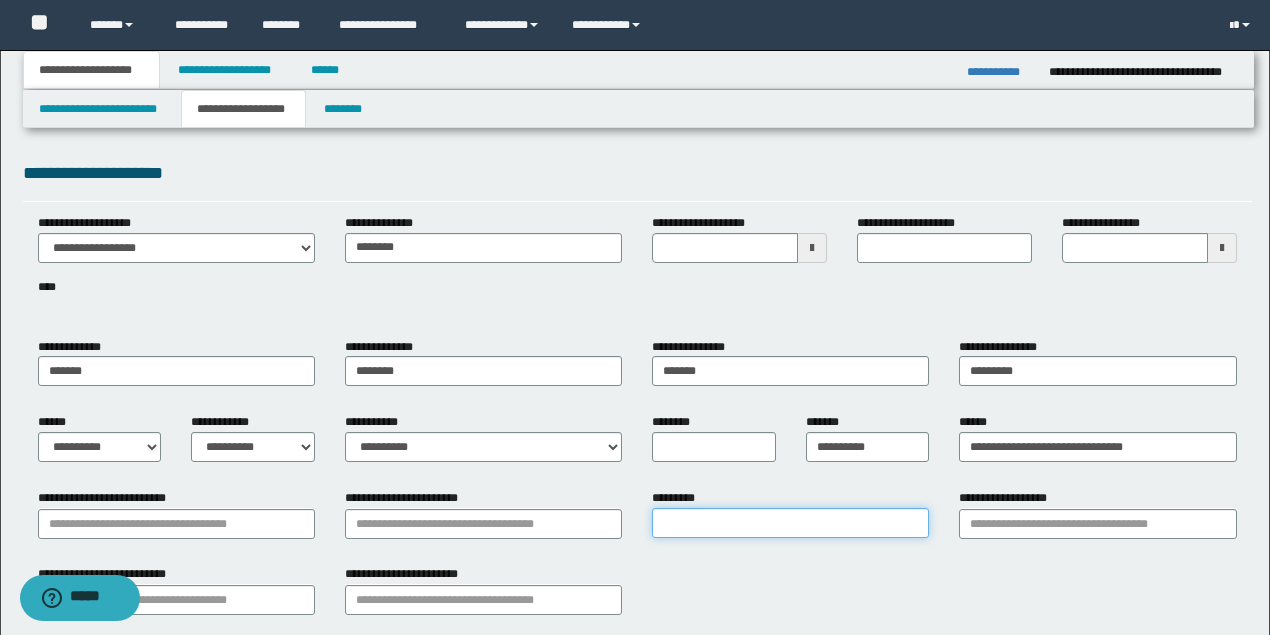 click on "*********" at bounding box center [790, 523] 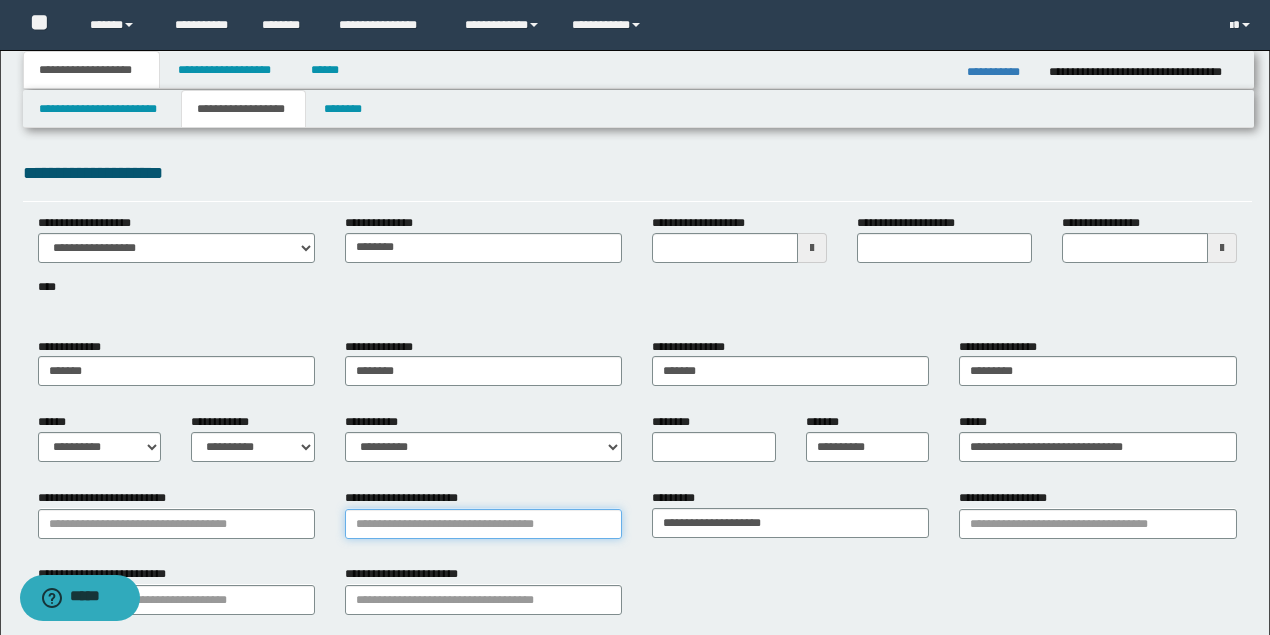 click on "**********" at bounding box center [483, 524] 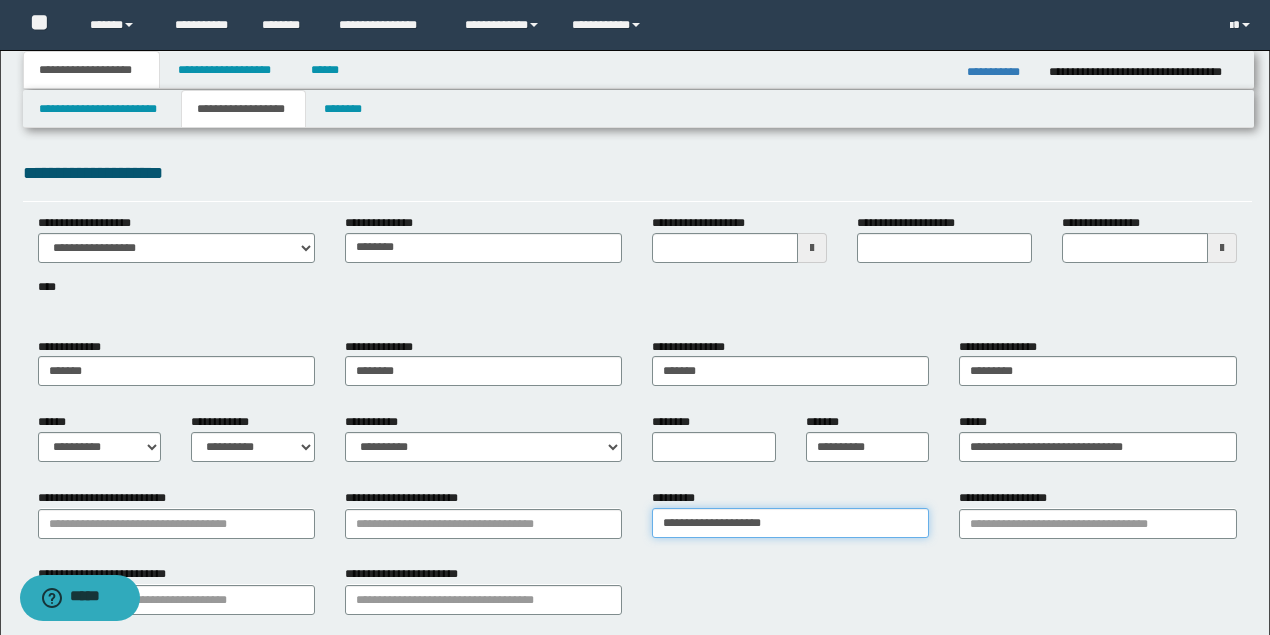 click on "**********" at bounding box center [637, 521] 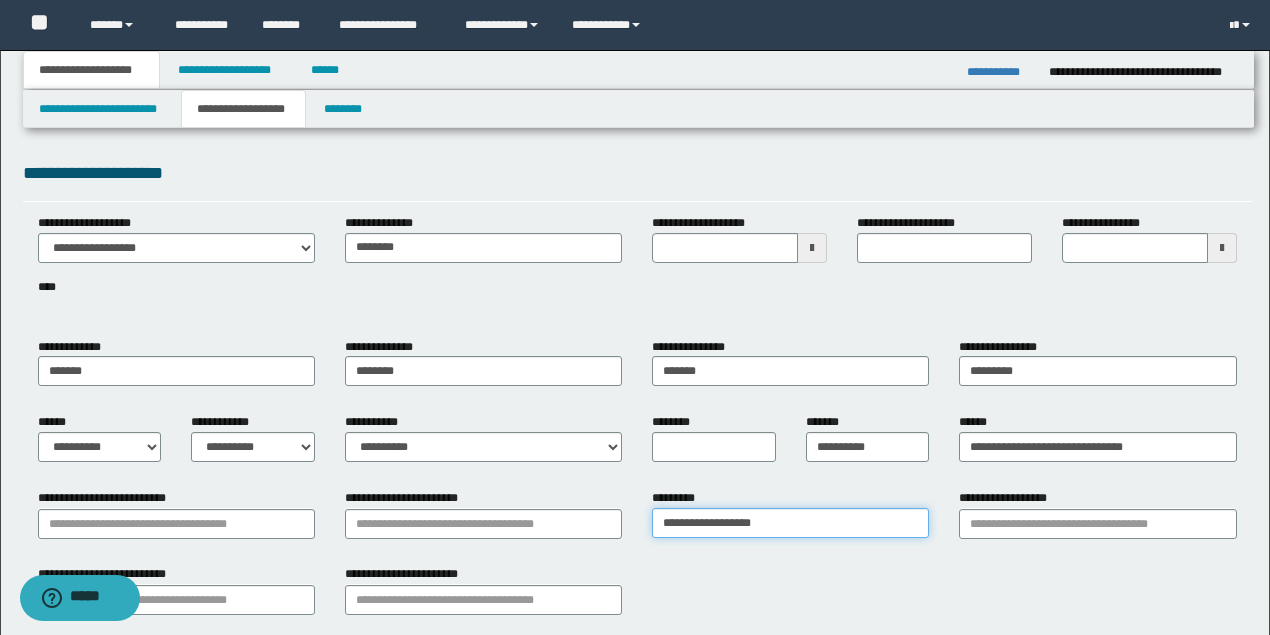 type on "**********" 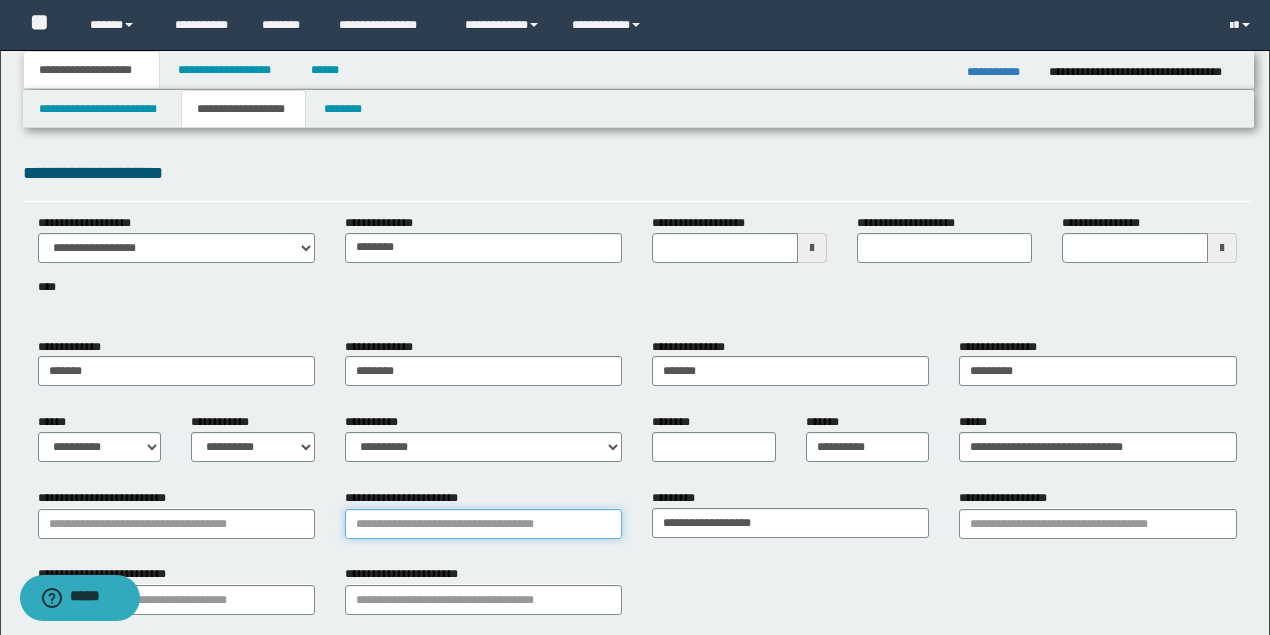 click on "**********" at bounding box center (483, 524) 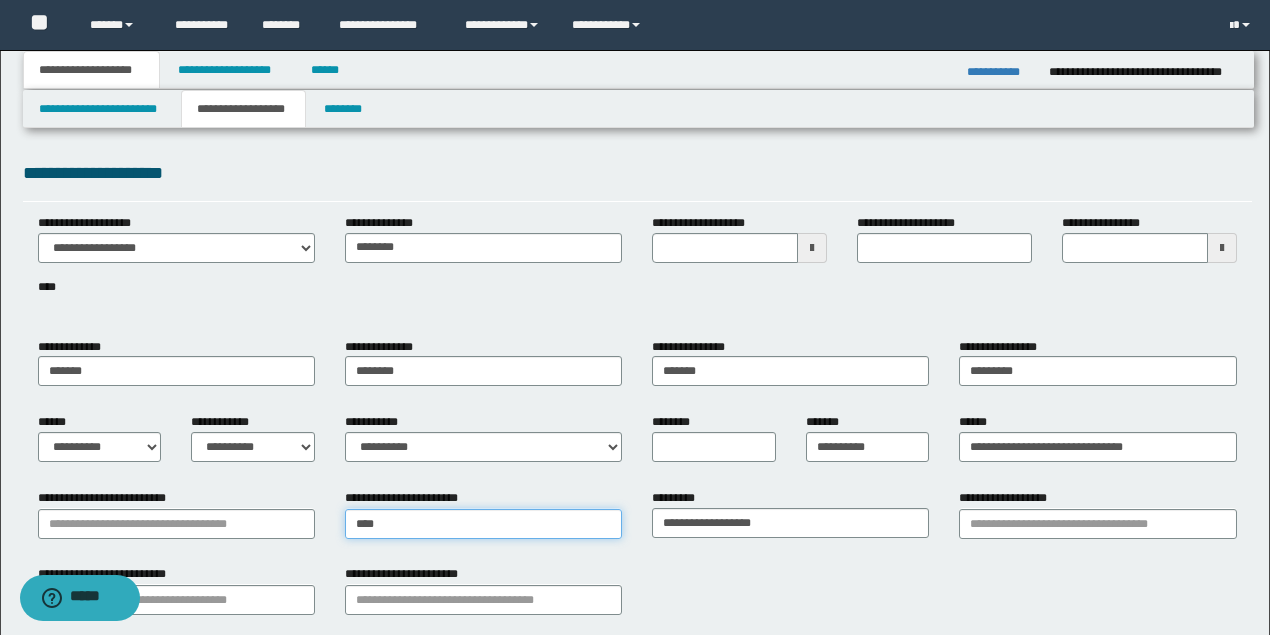 type on "*****" 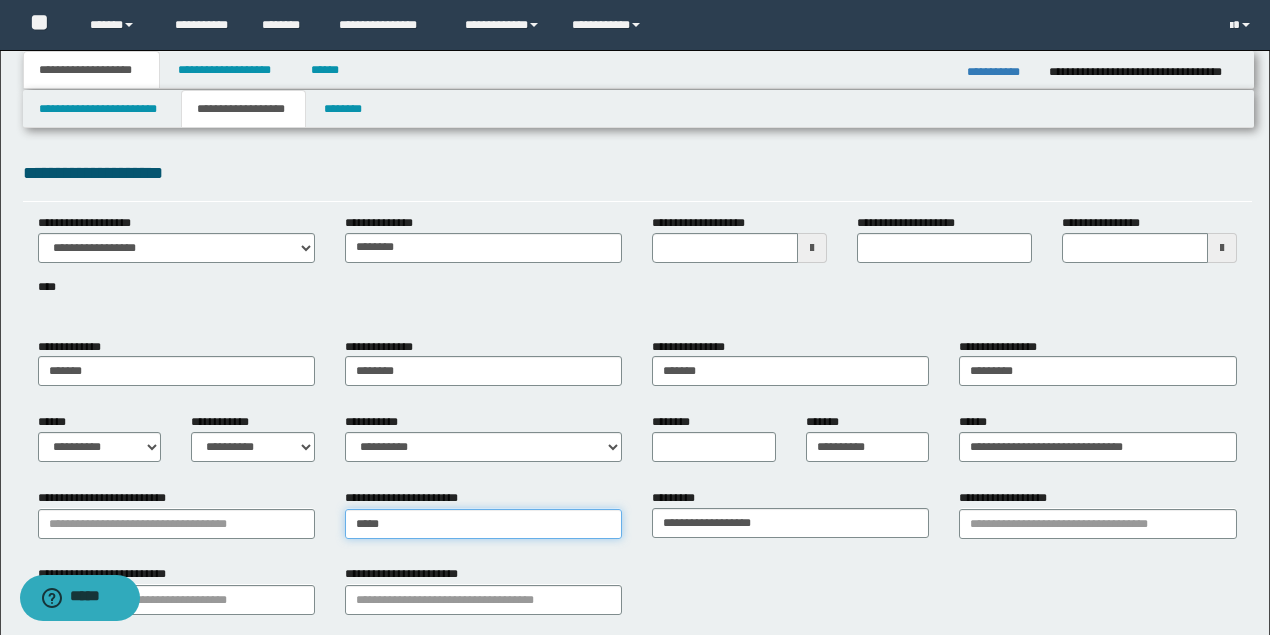 type on "******" 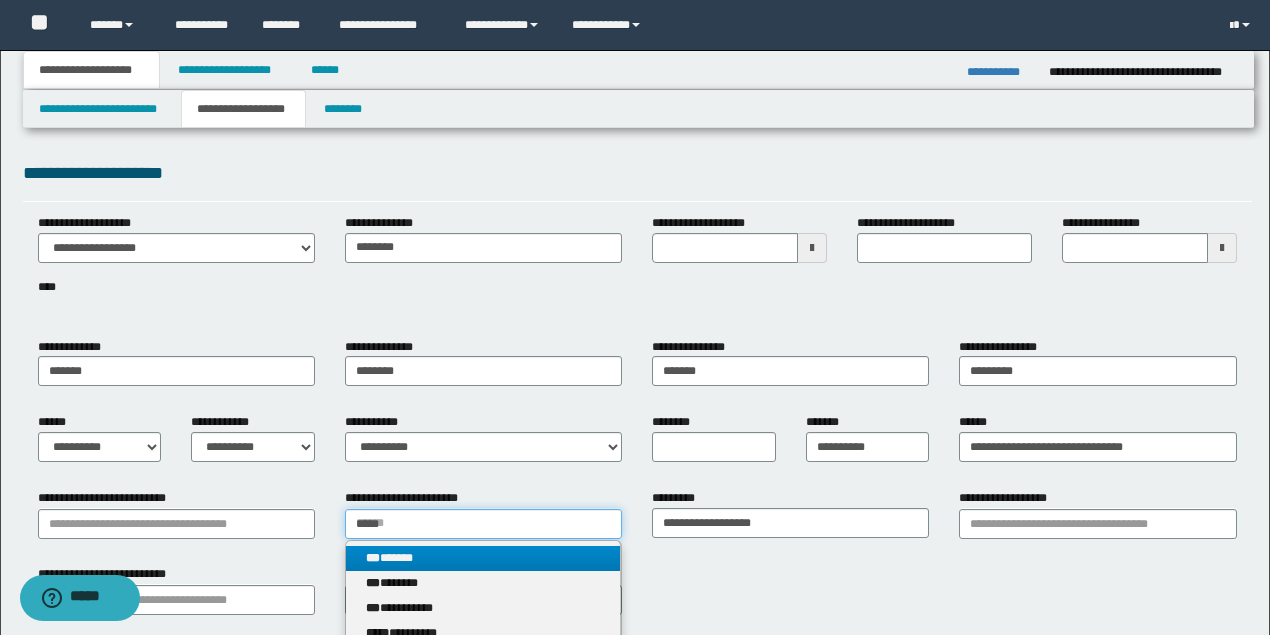 type on "*****" 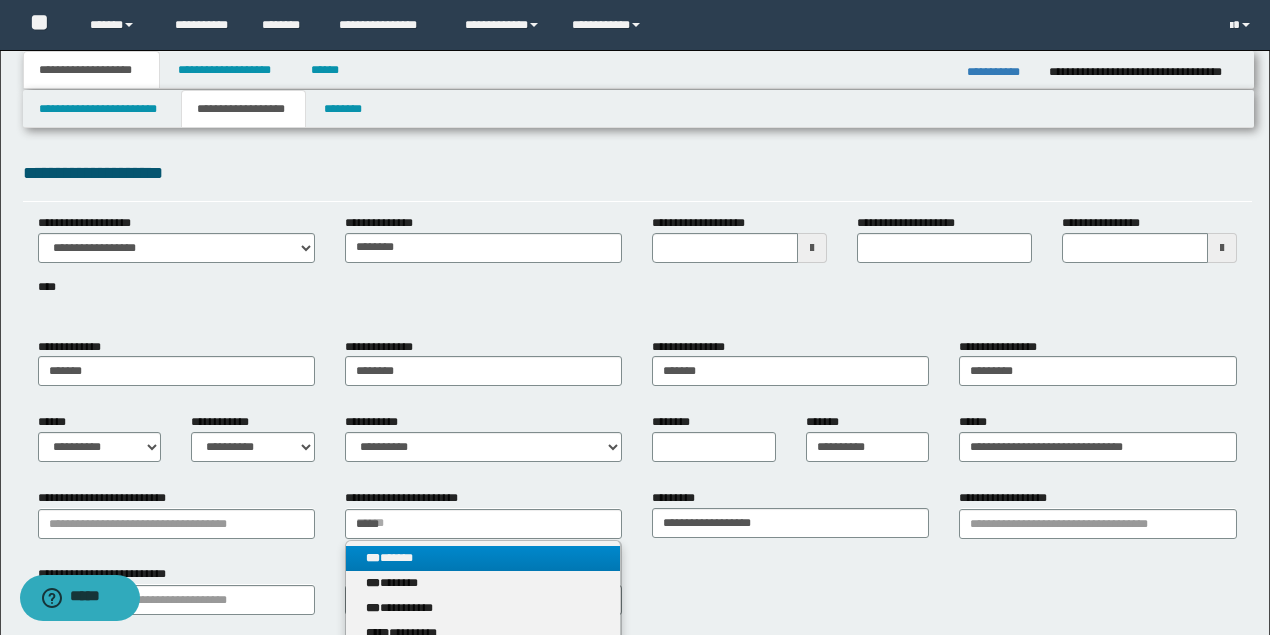 type 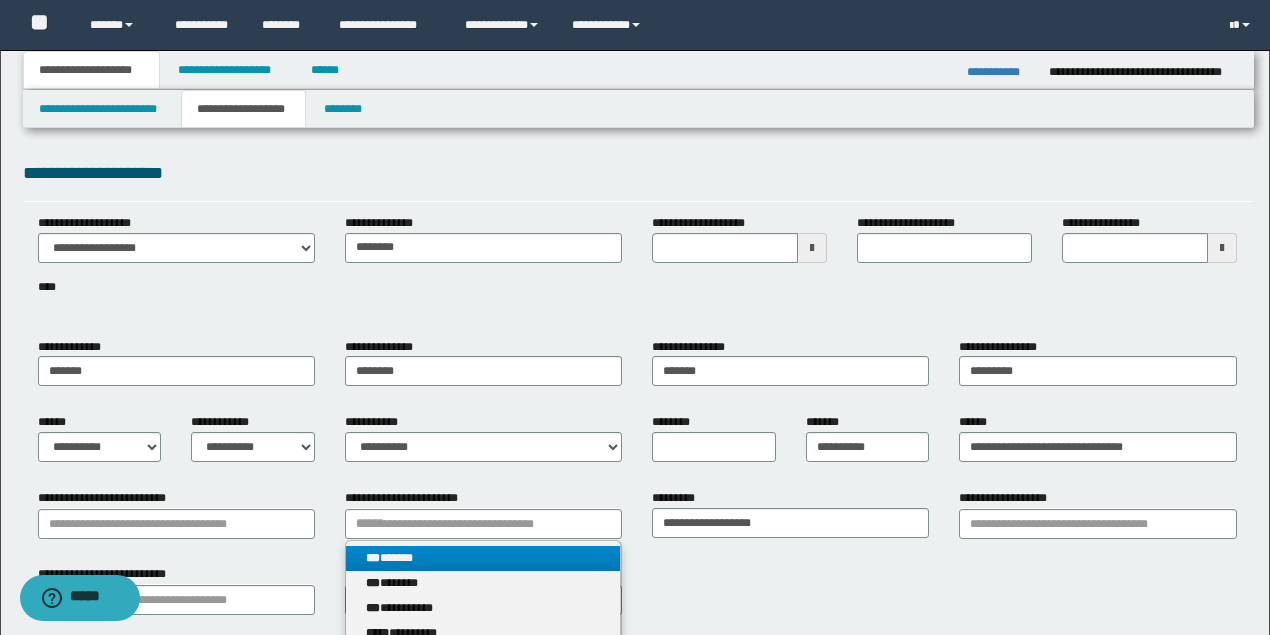 click on "*** ******" at bounding box center (483, 558) 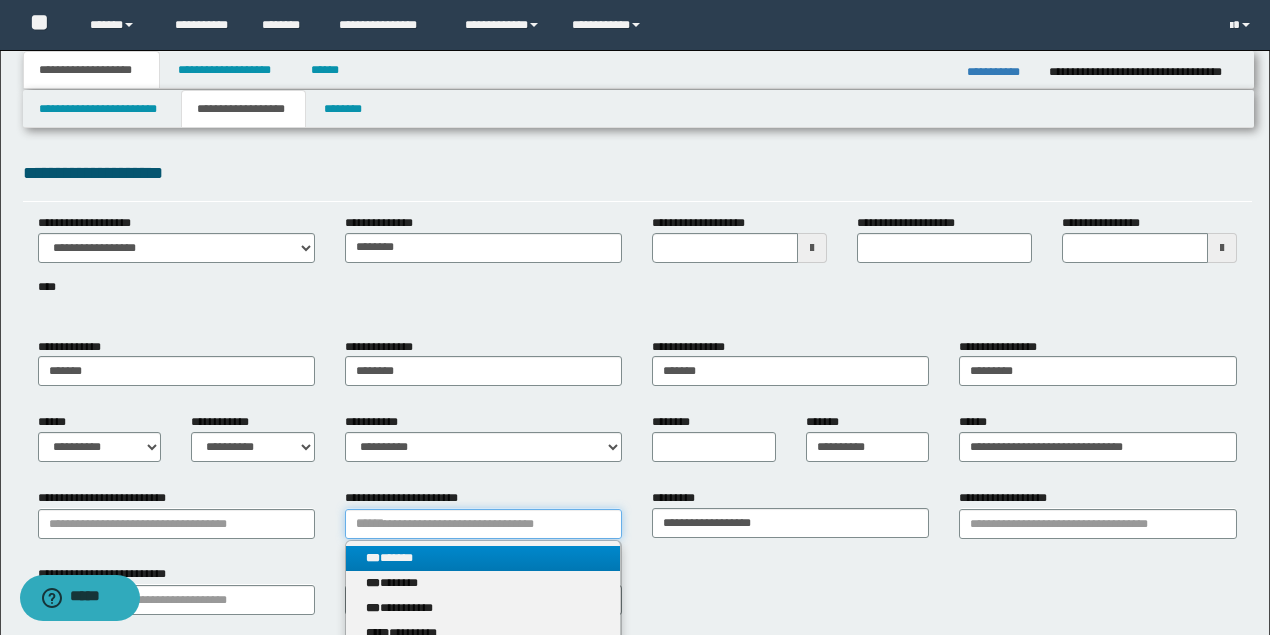 type 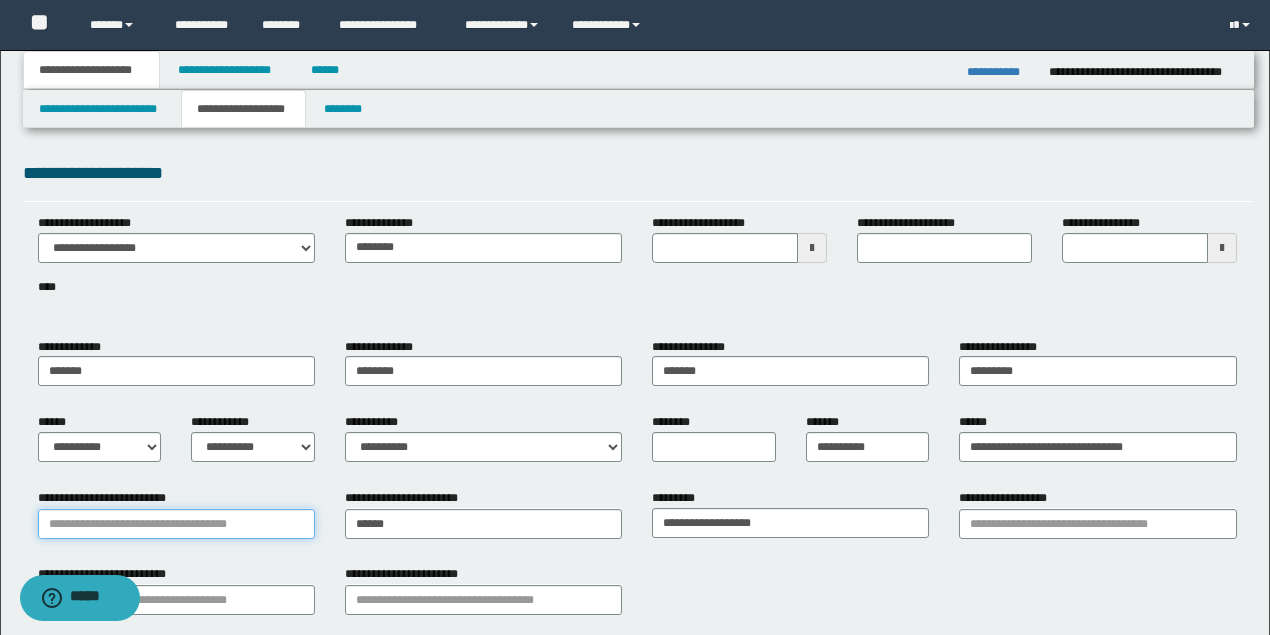click on "**********" at bounding box center [176, 524] 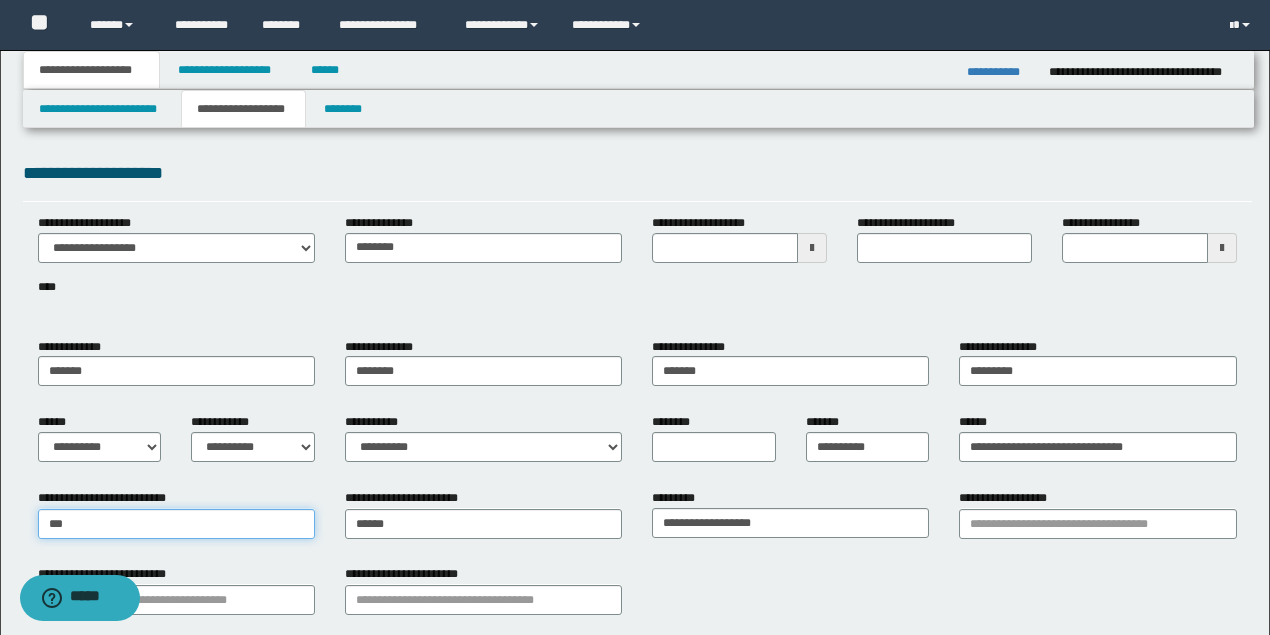 type on "****" 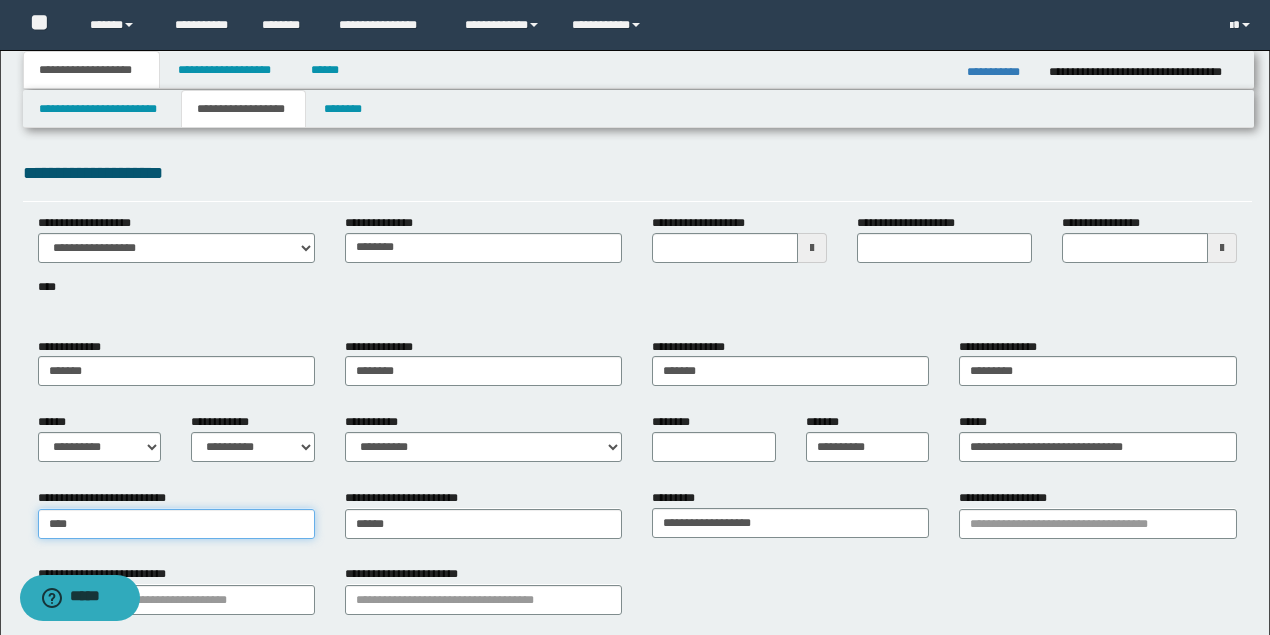 type on "**********" 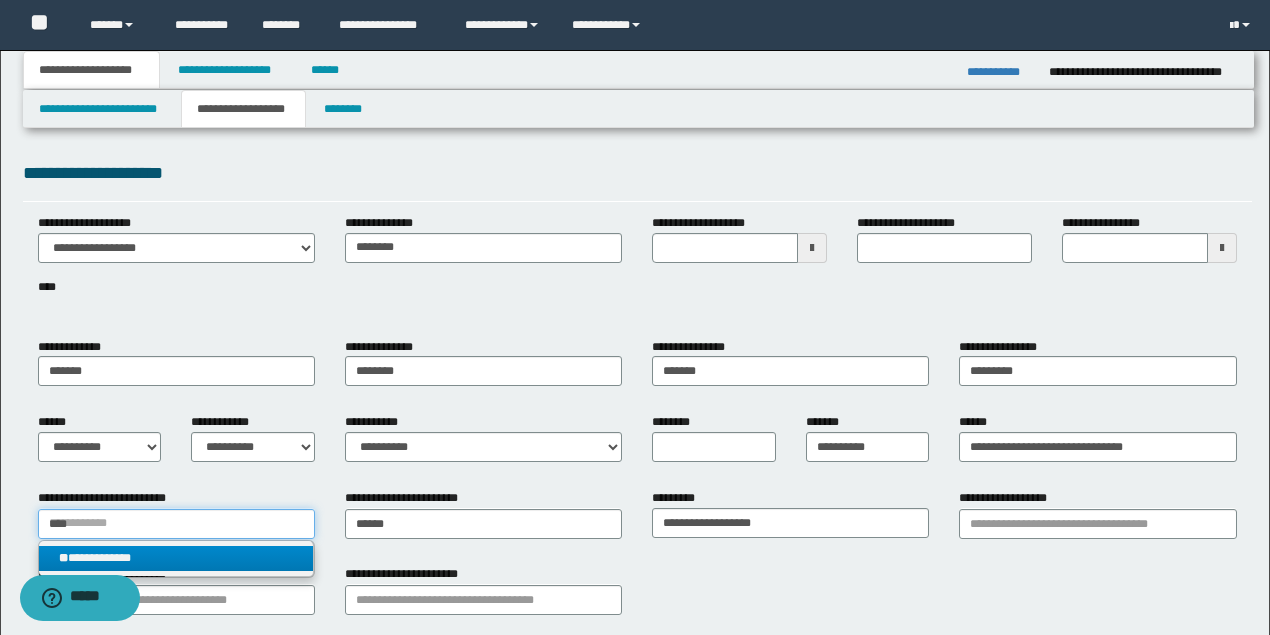 type on "****" 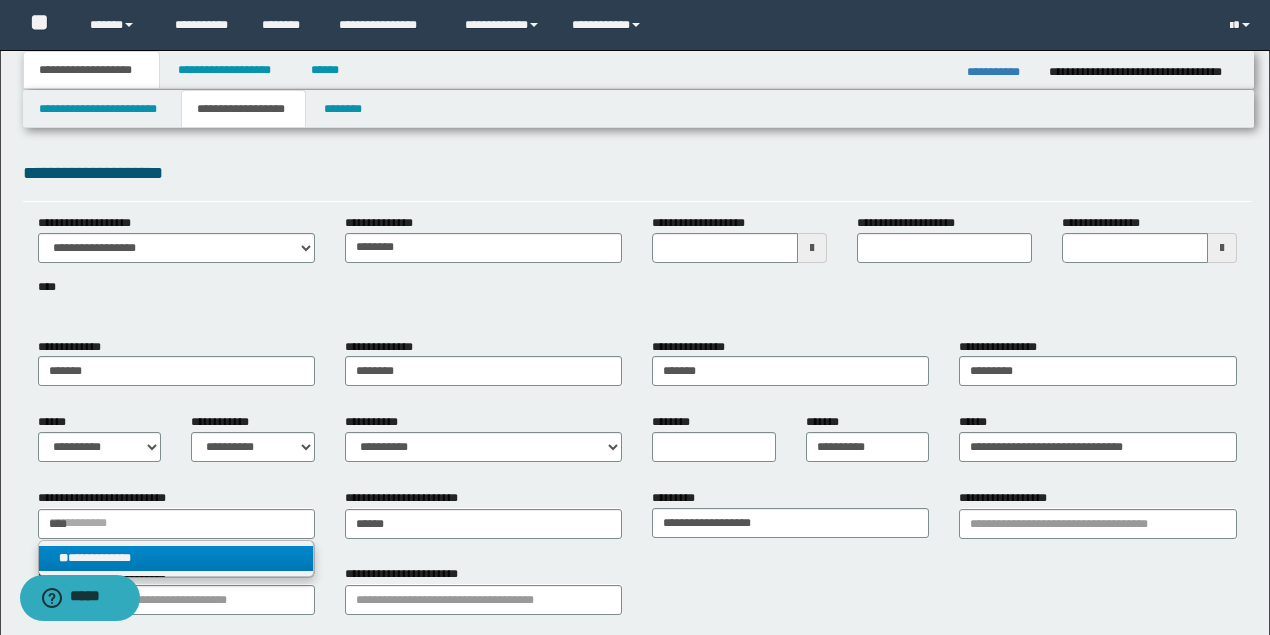 type 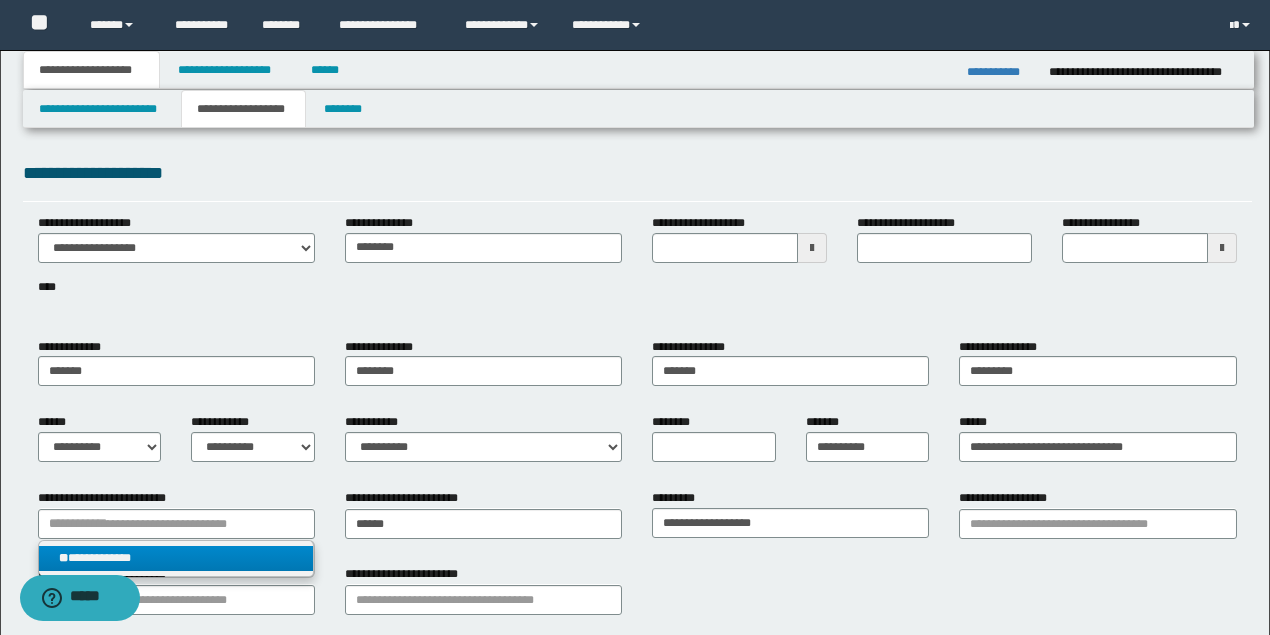click on "**********" at bounding box center (176, 558) 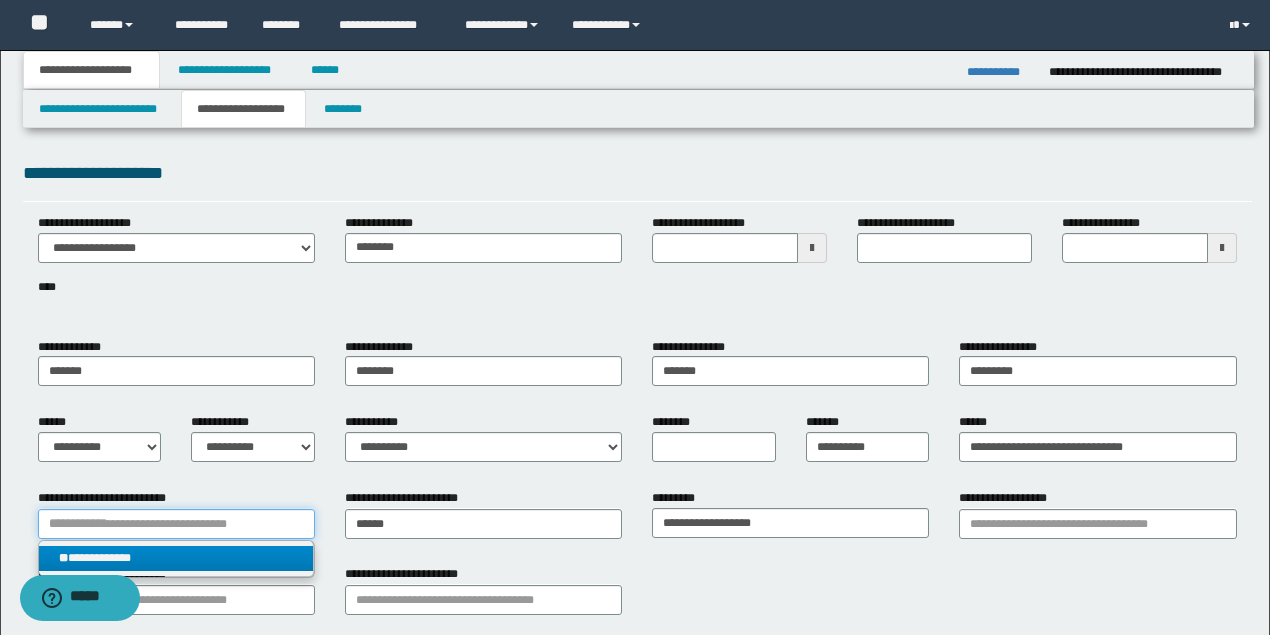type 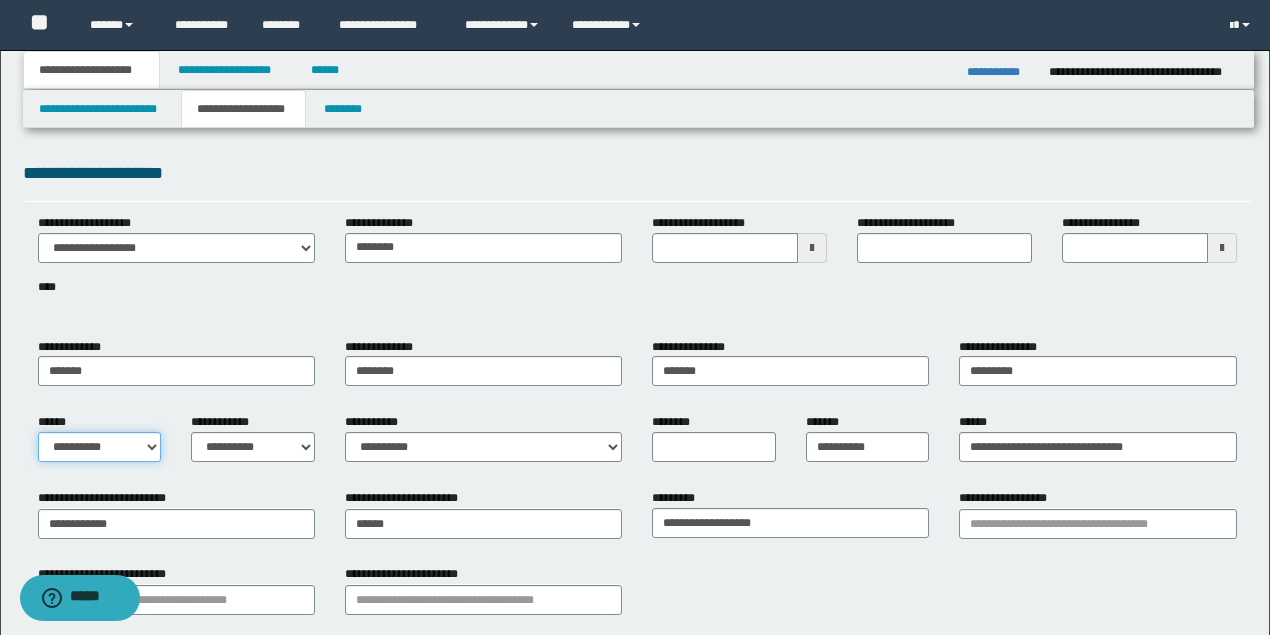 click on "**********" at bounding box center [100, 447] 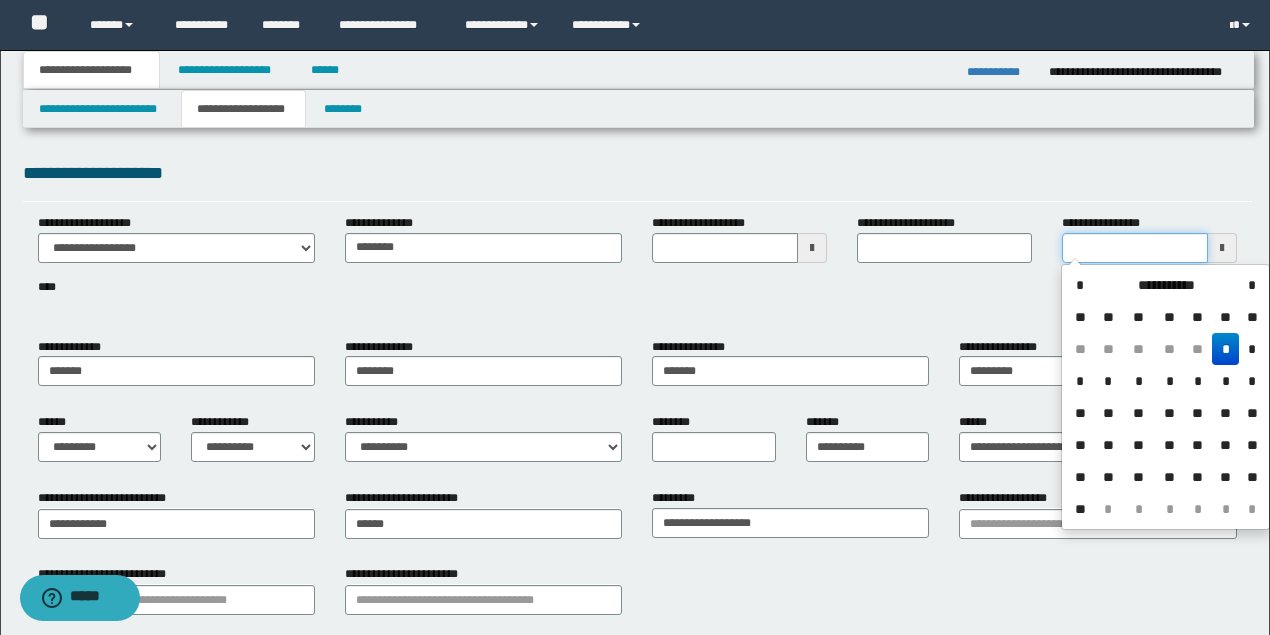 click on "**********" at bounding box center [1135, 248] 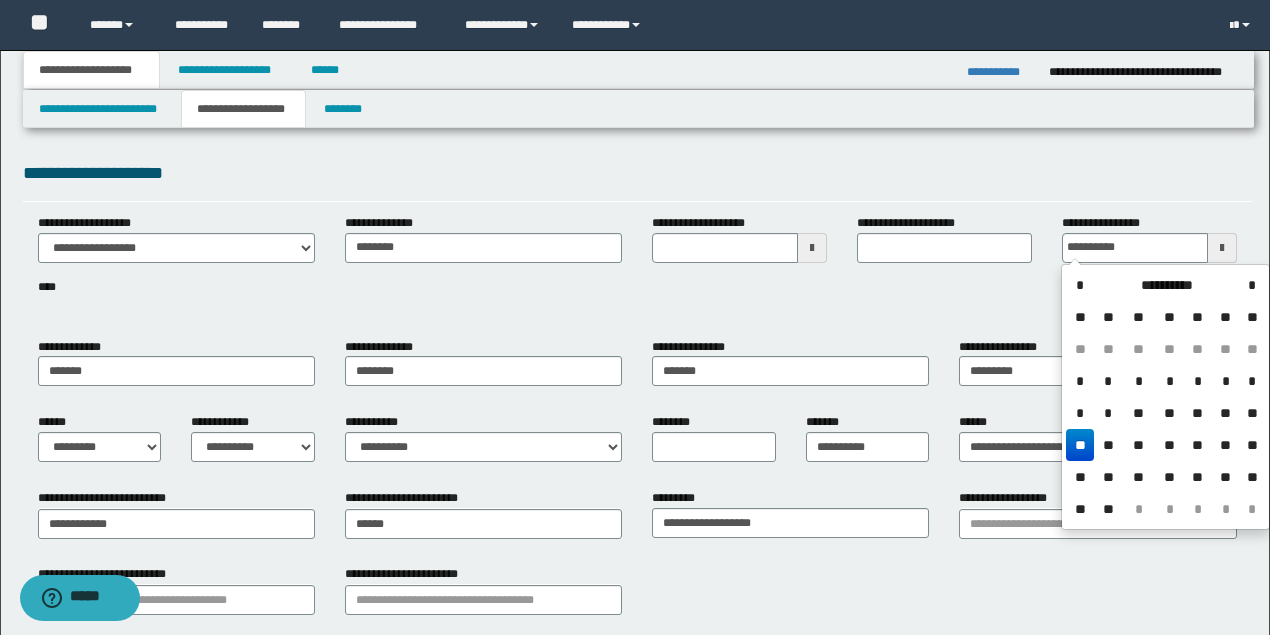 type on "**********" 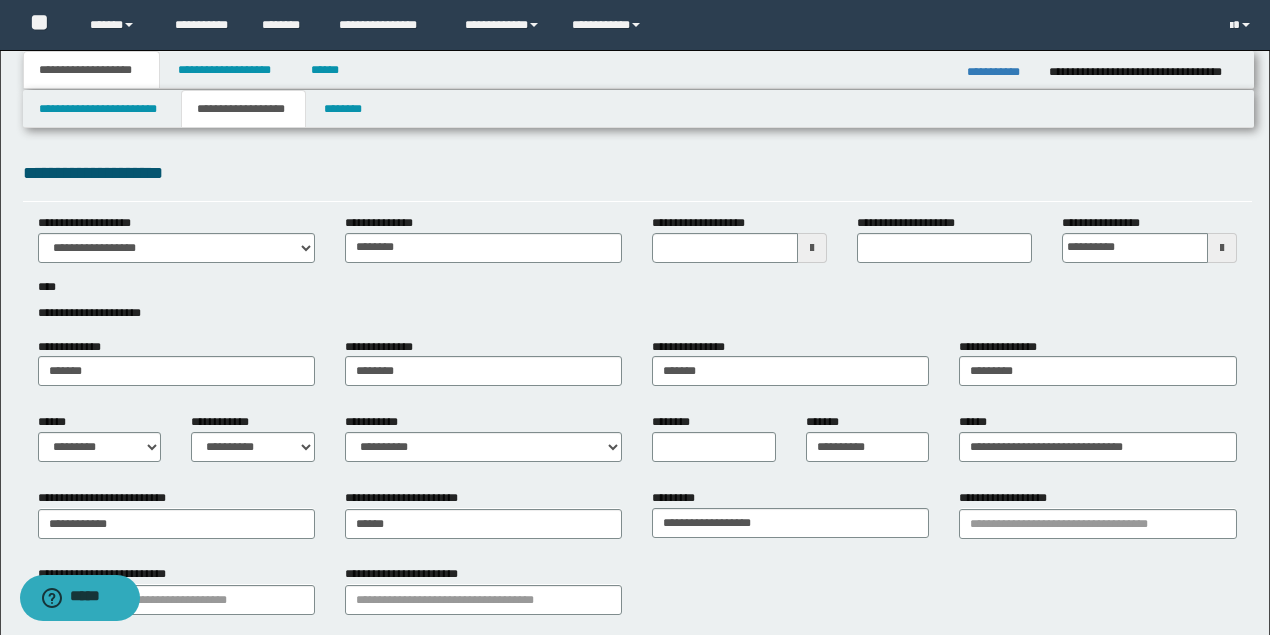 click on "**********" at bounding box center [637, 270] 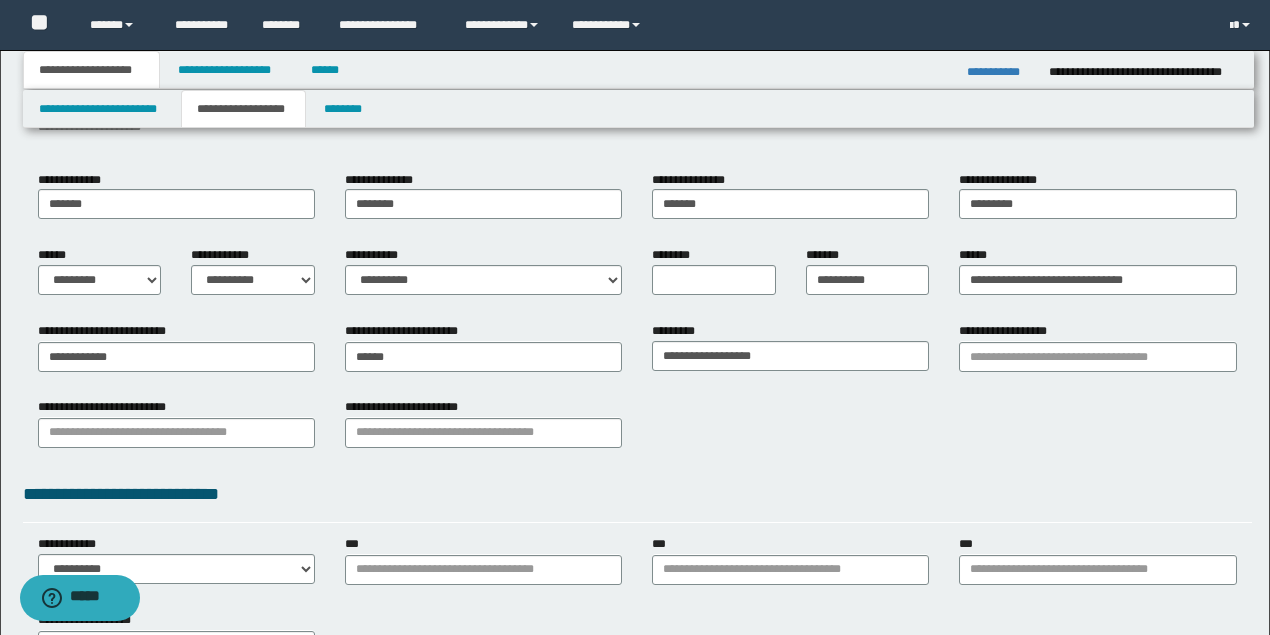 scroll, scrollTop: 200, scrollLeft: 0, axis: vertical 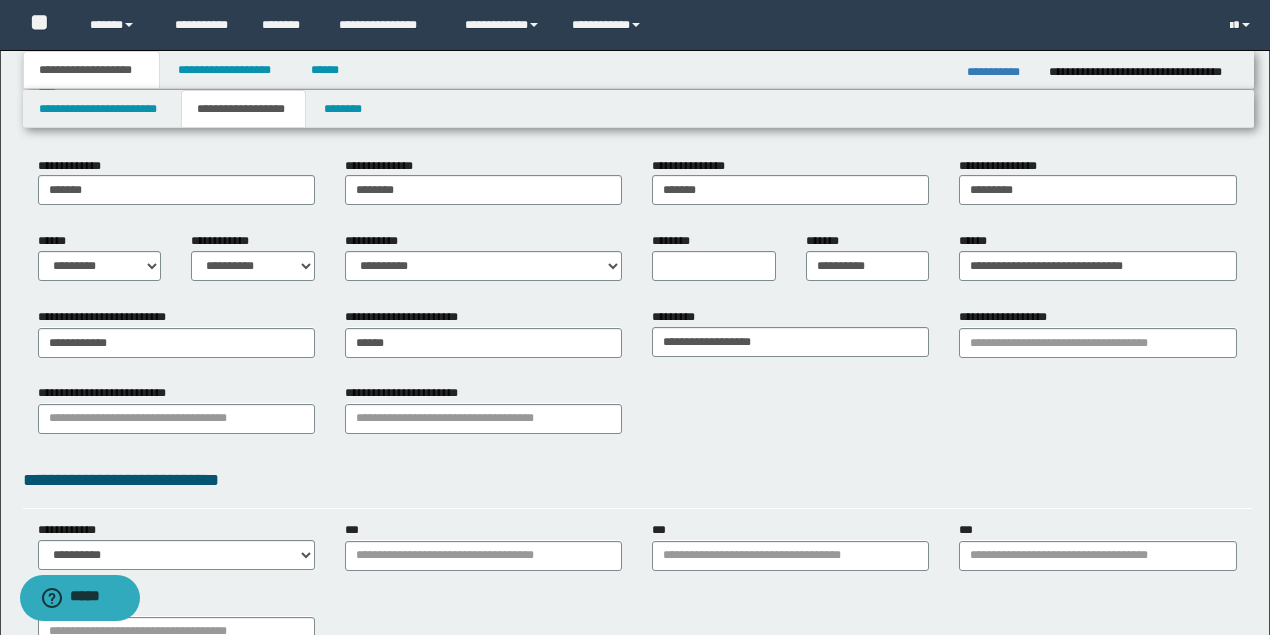 click on "***" at bounding box center [483, 545] 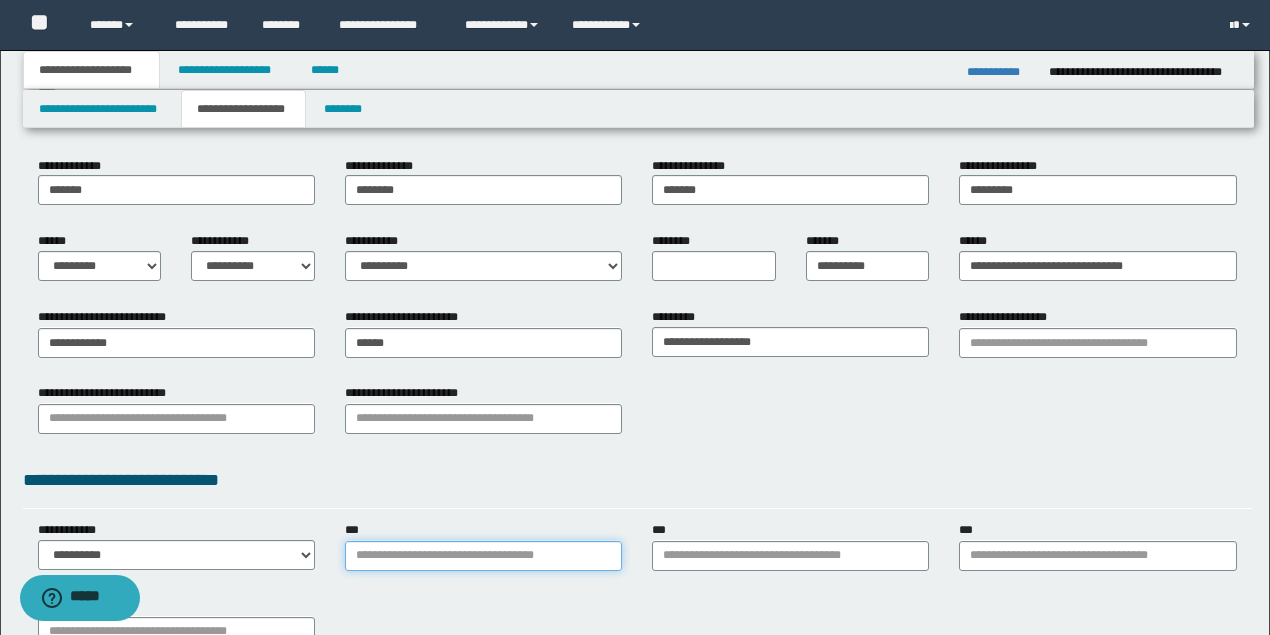 click on "***" at bounding box center (483, 556) 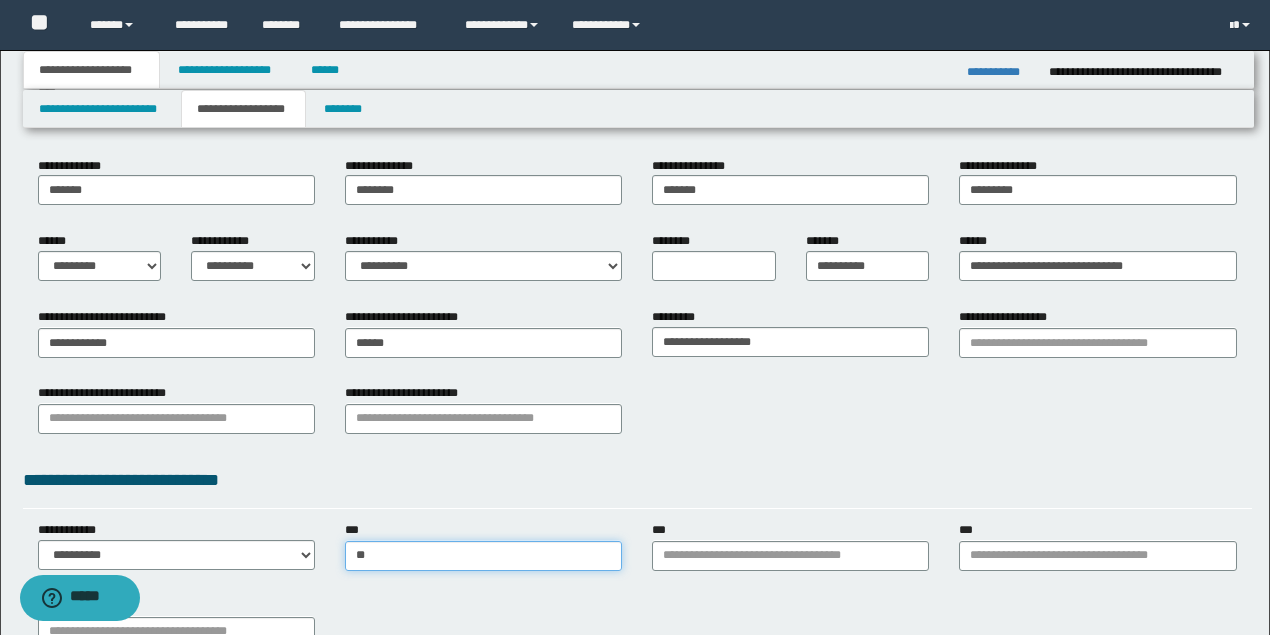 type on "***" 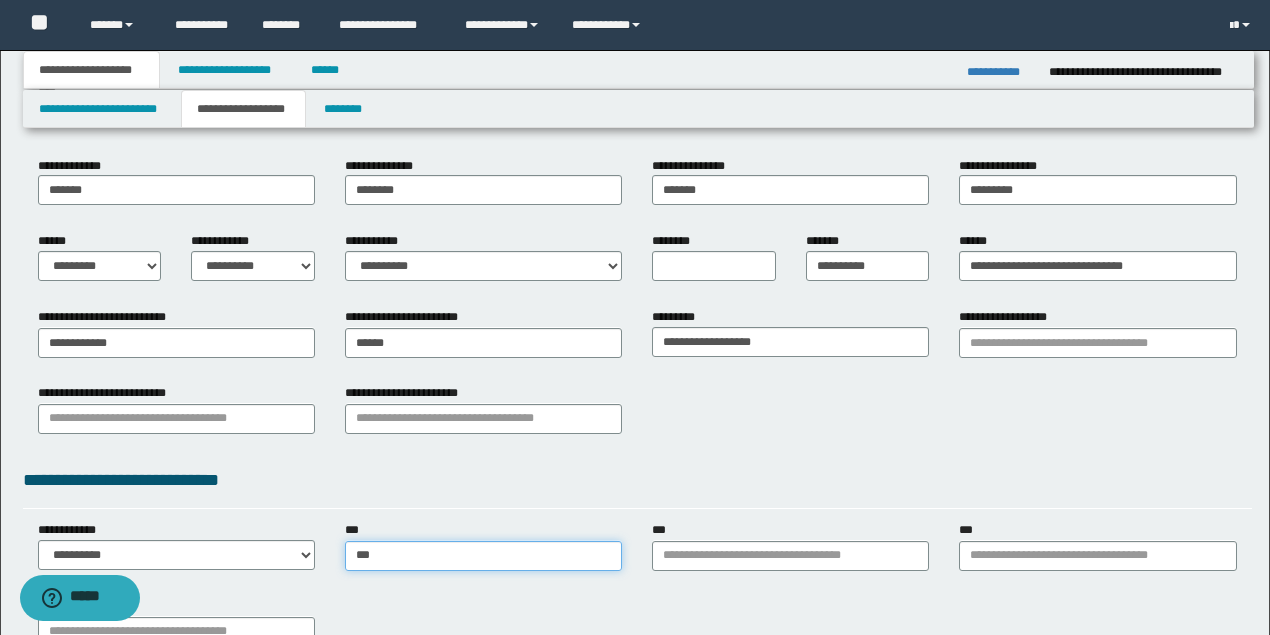 type on "***" 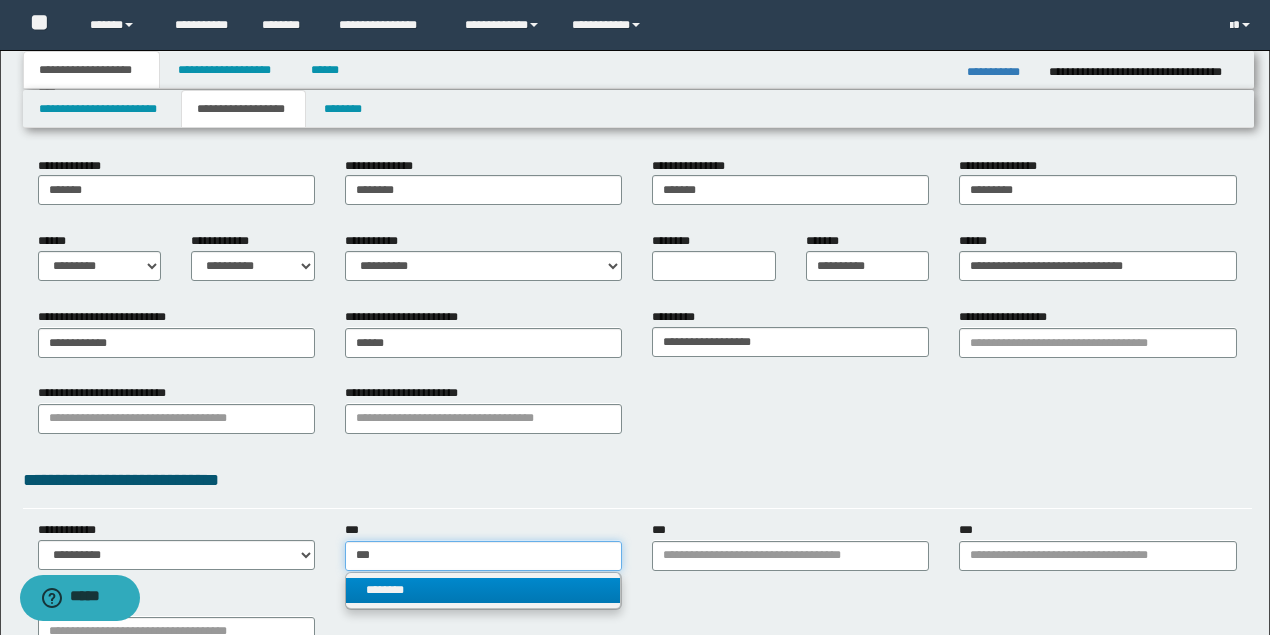 type on "***" 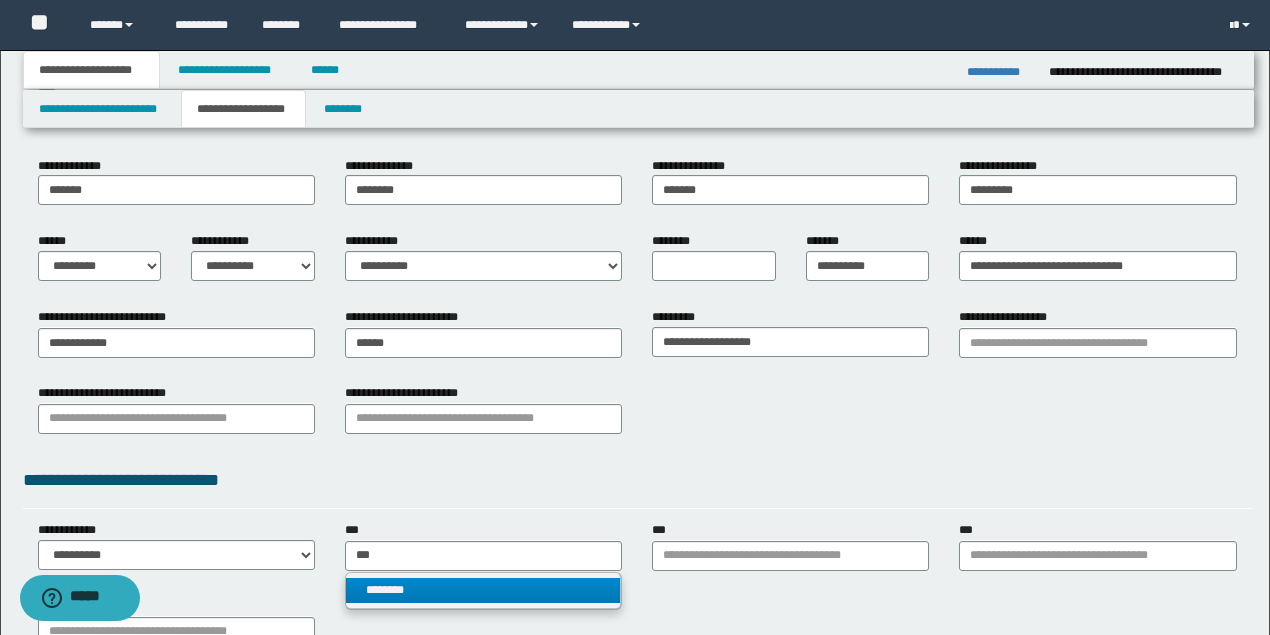 type 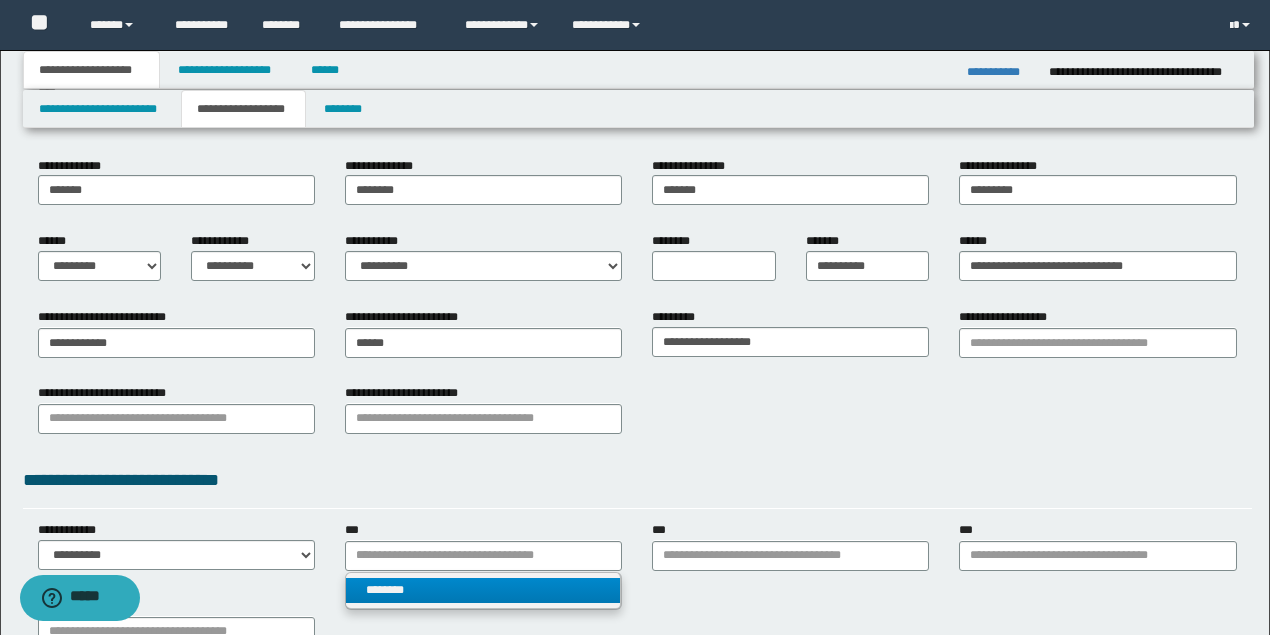 click on "********" at bounding box center (483, 590) 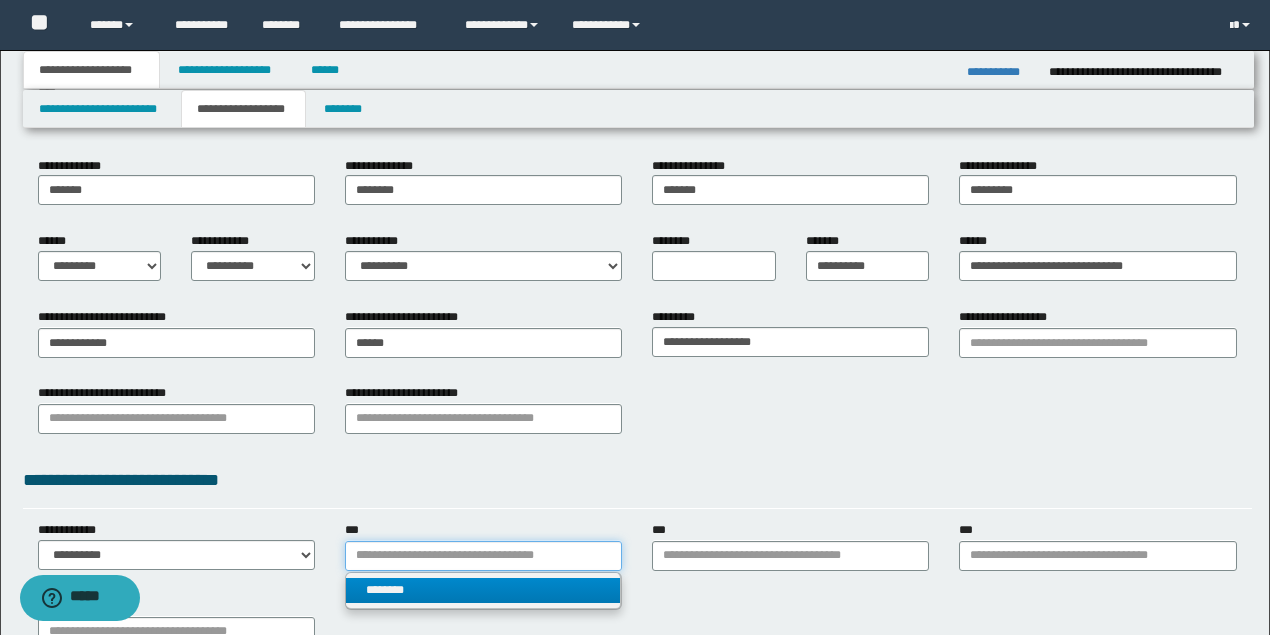 type 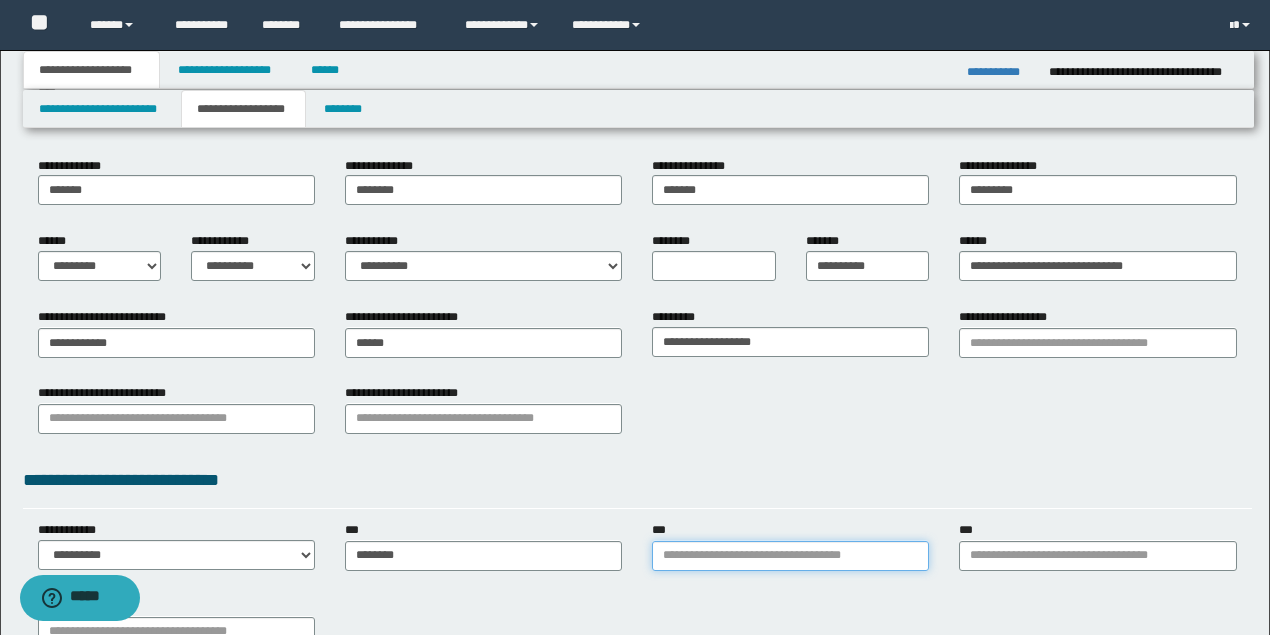click on "***" at bounding box center (790, 556) 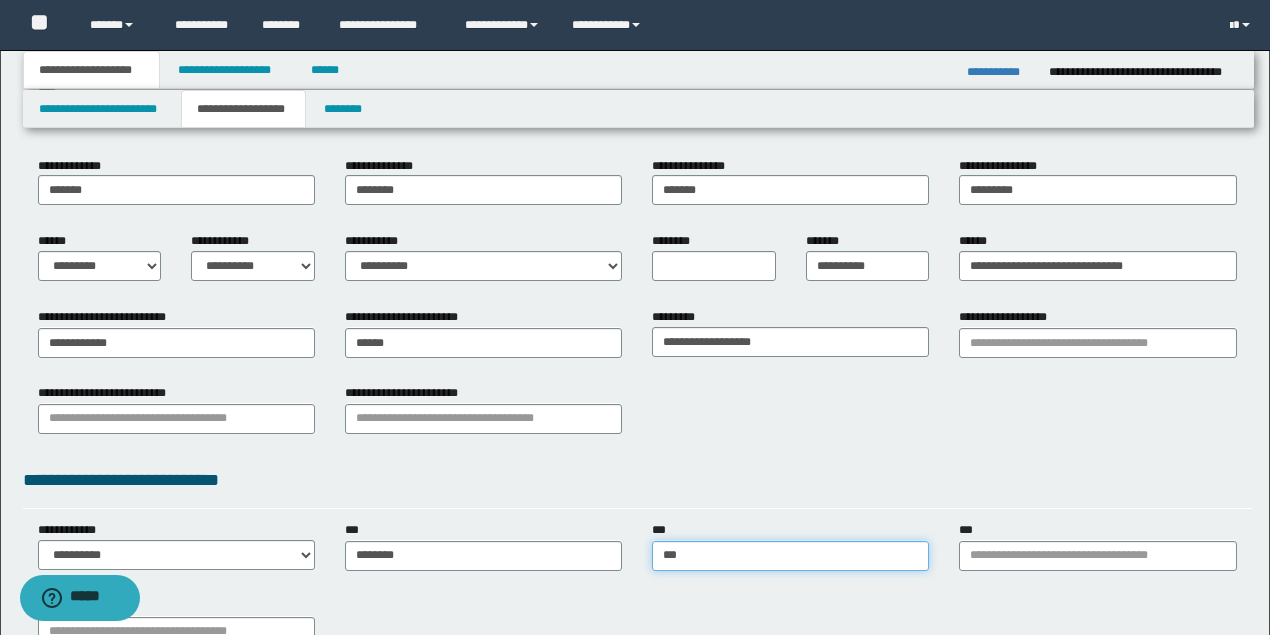 type on "****" 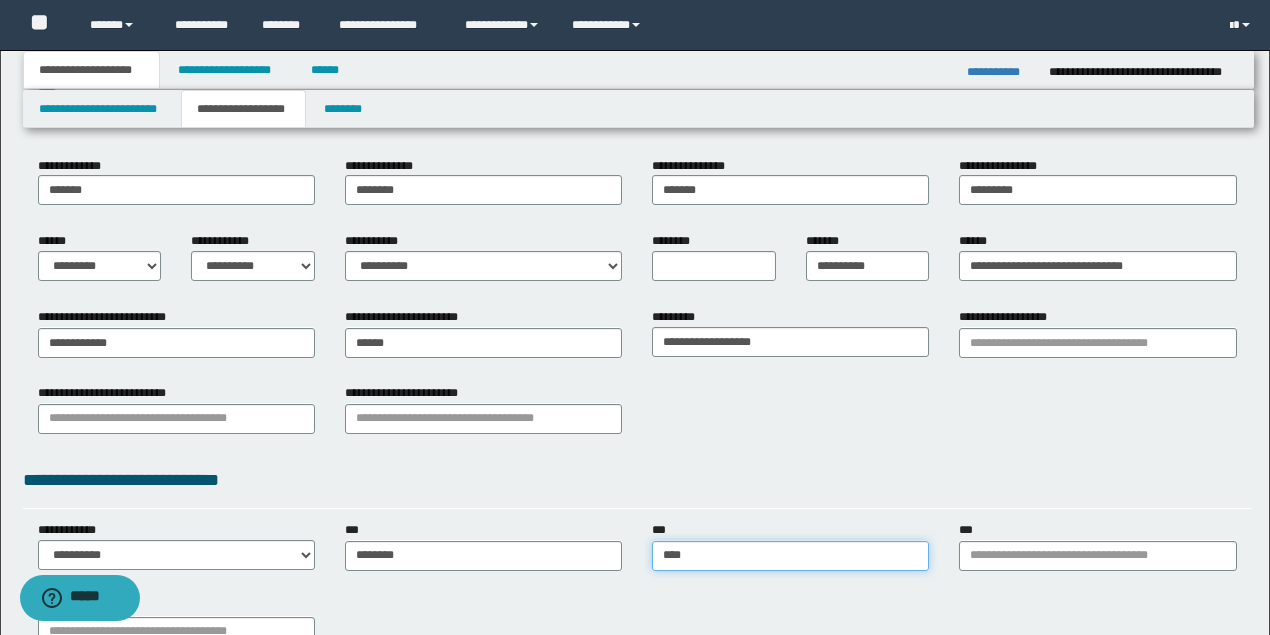 type on "**********" 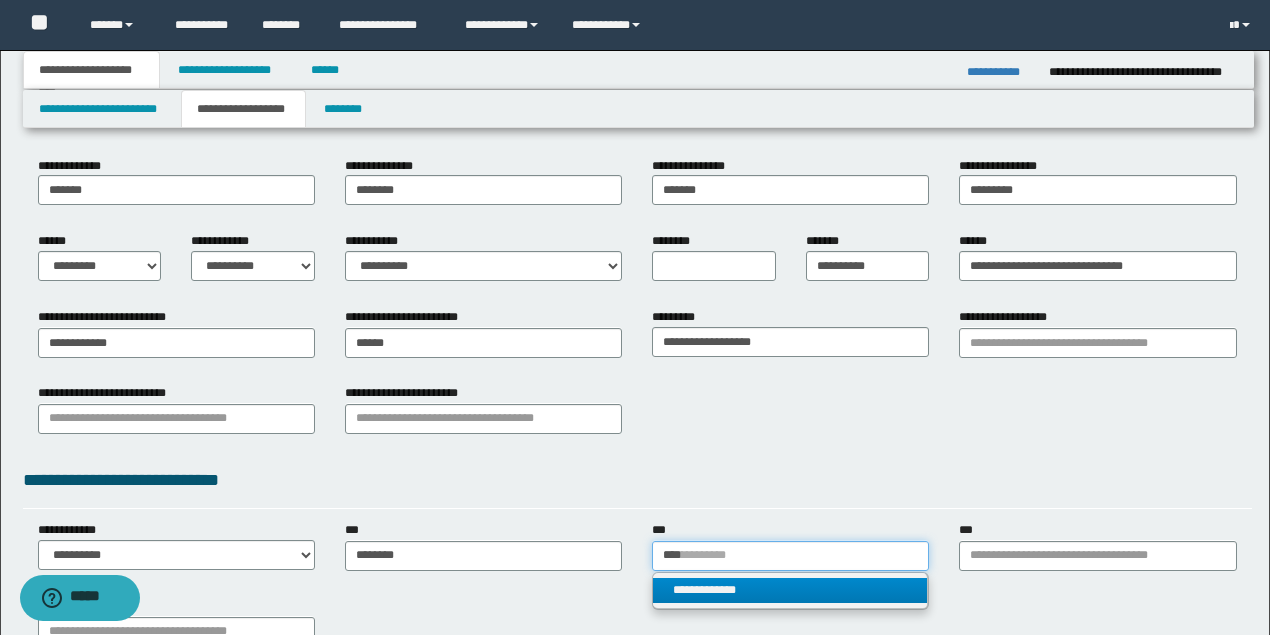 type on "****" 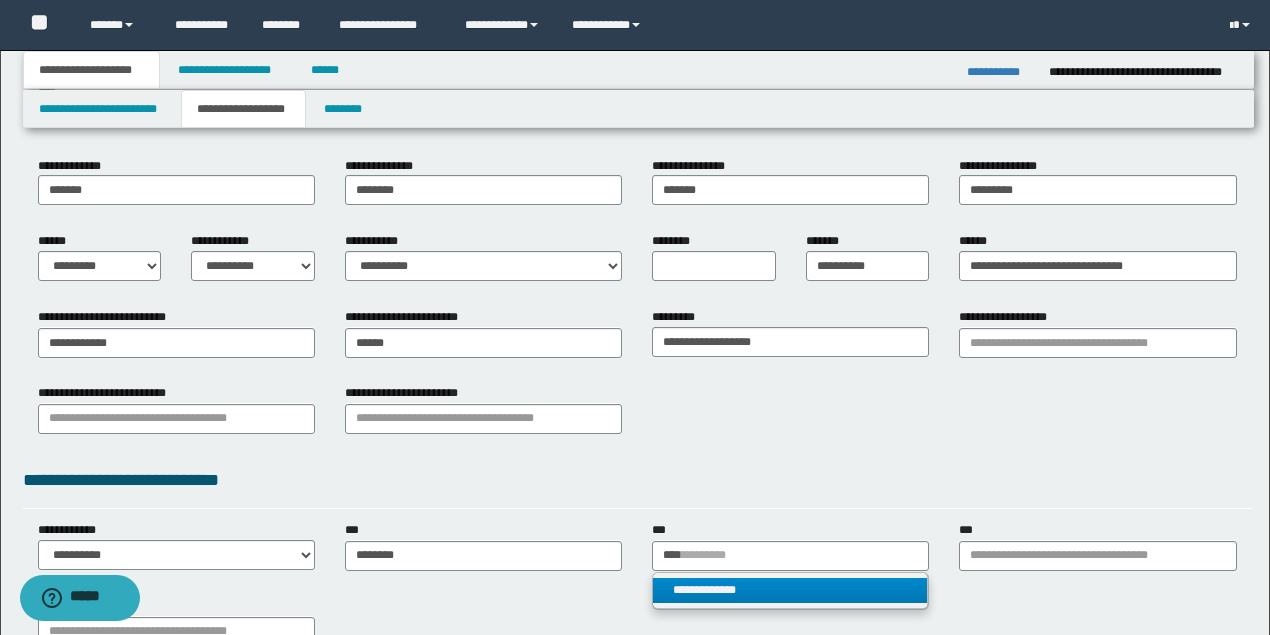 type 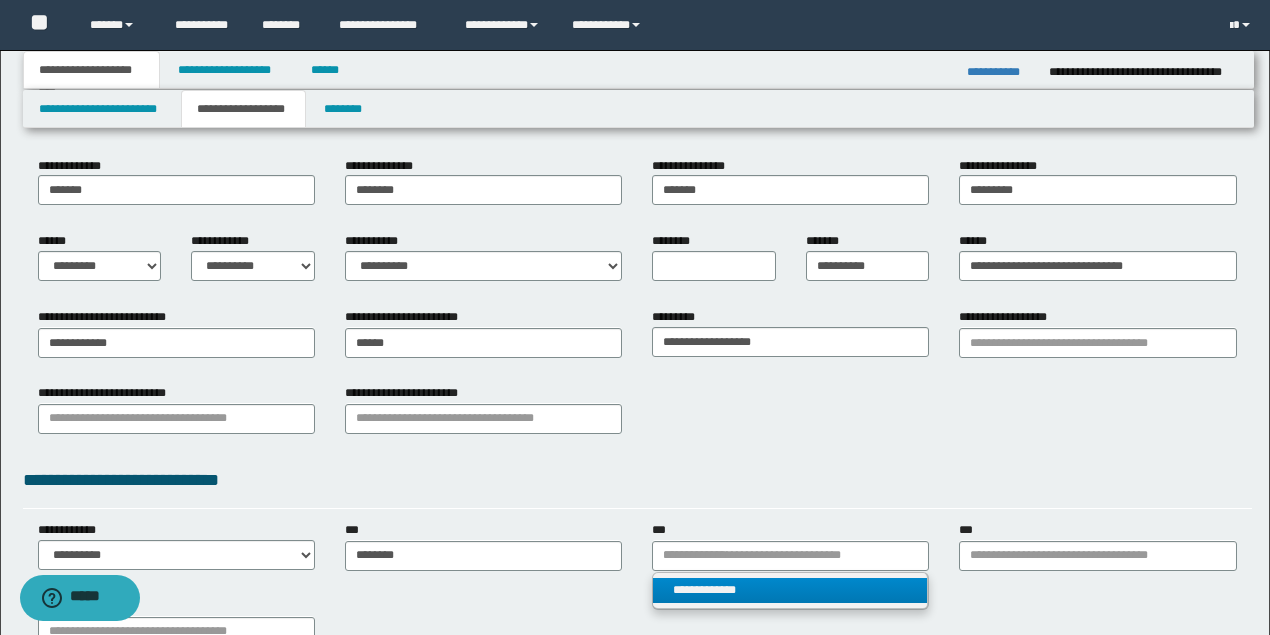 click on "**********" at bounding box center (790, 590) 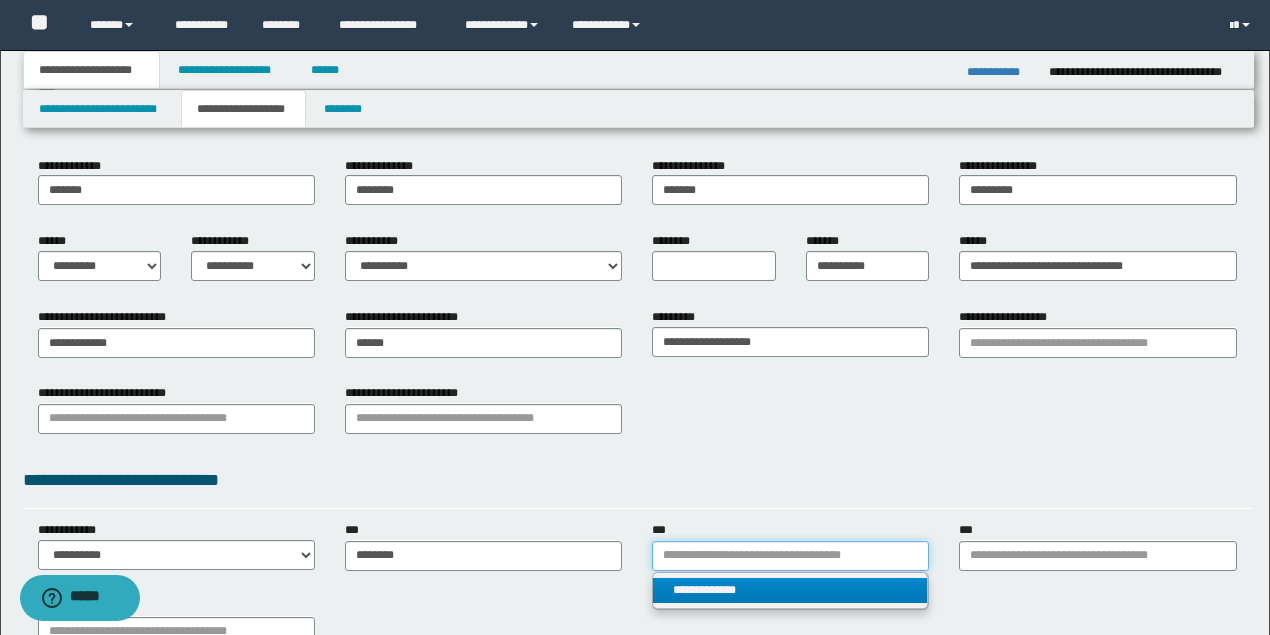type 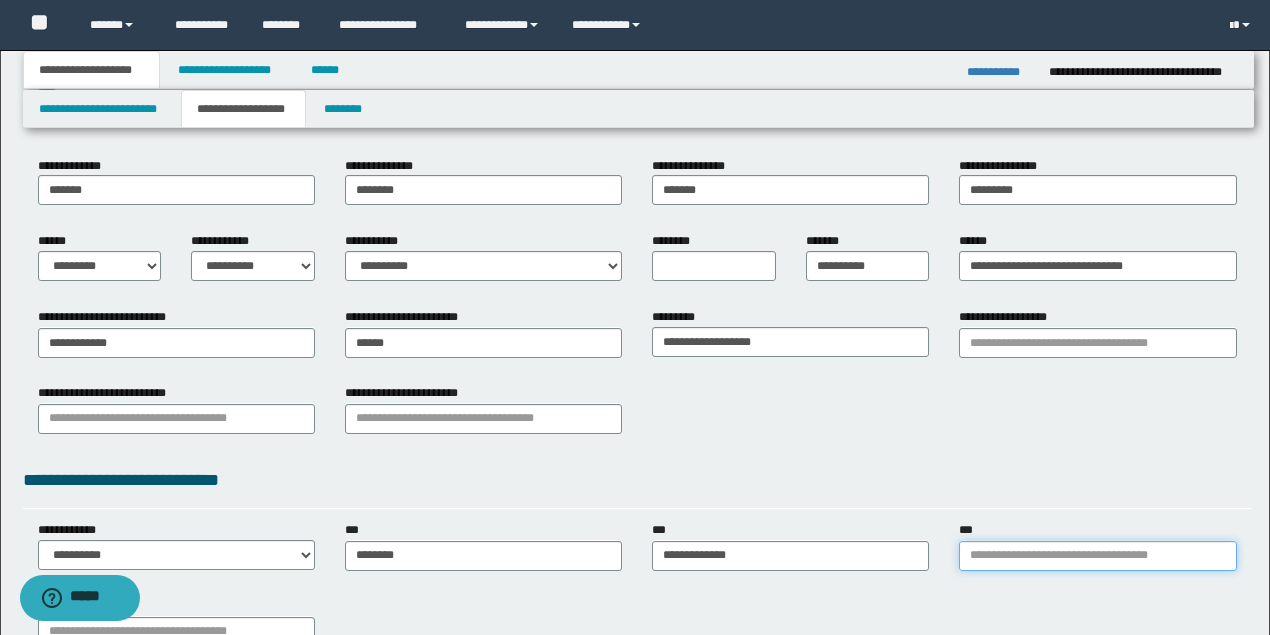 click on "***" at bounding box center (1097, 556) 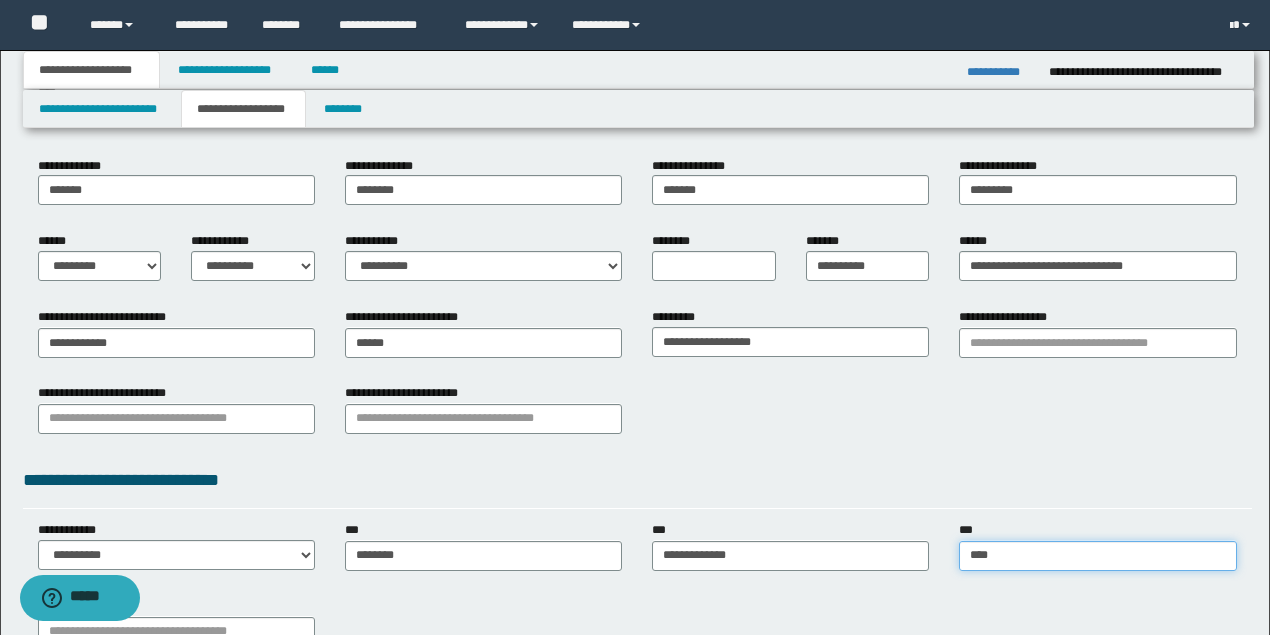 type on "*****" 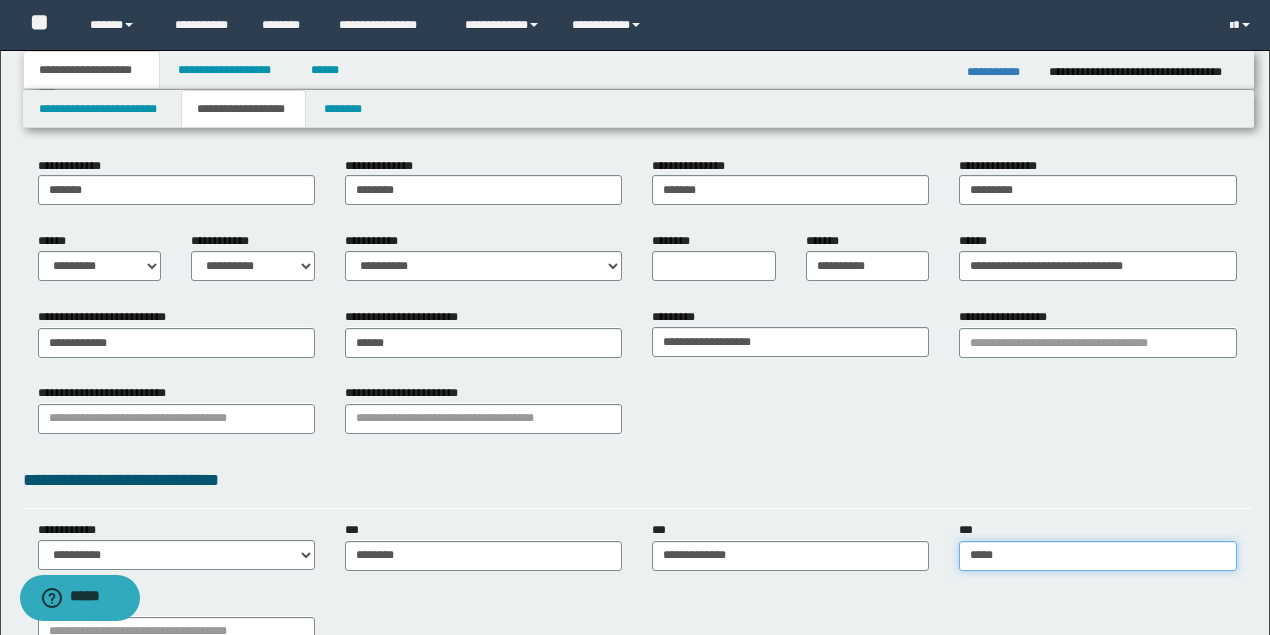 type on "**********" 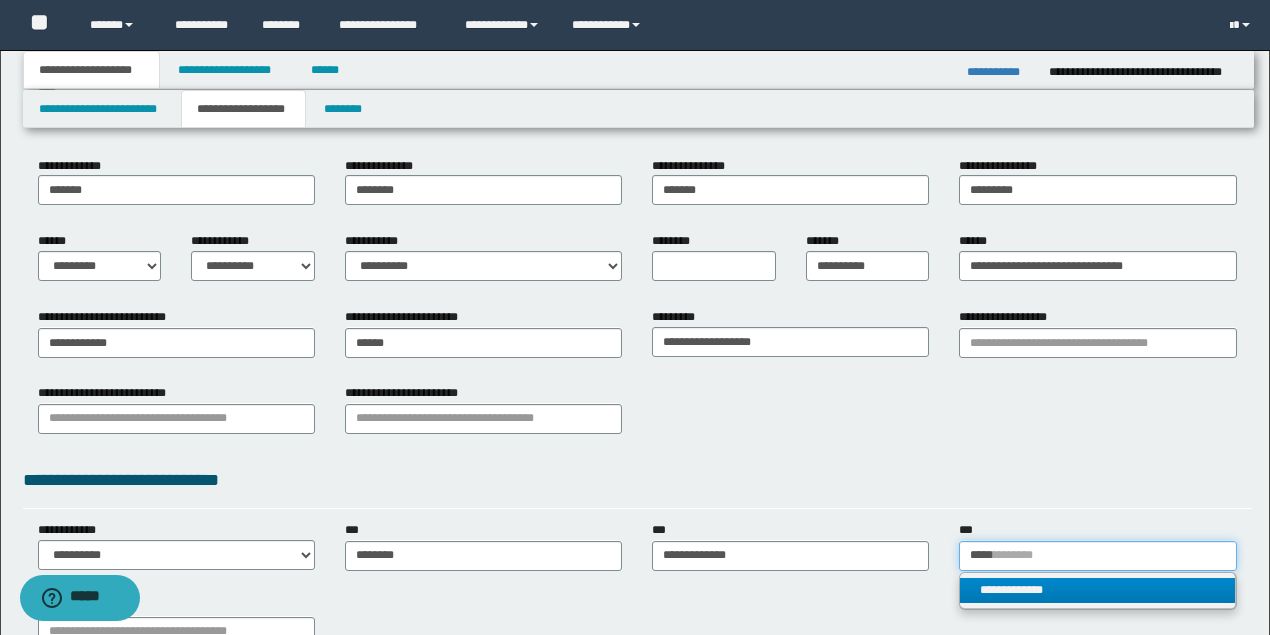 type on "*****" 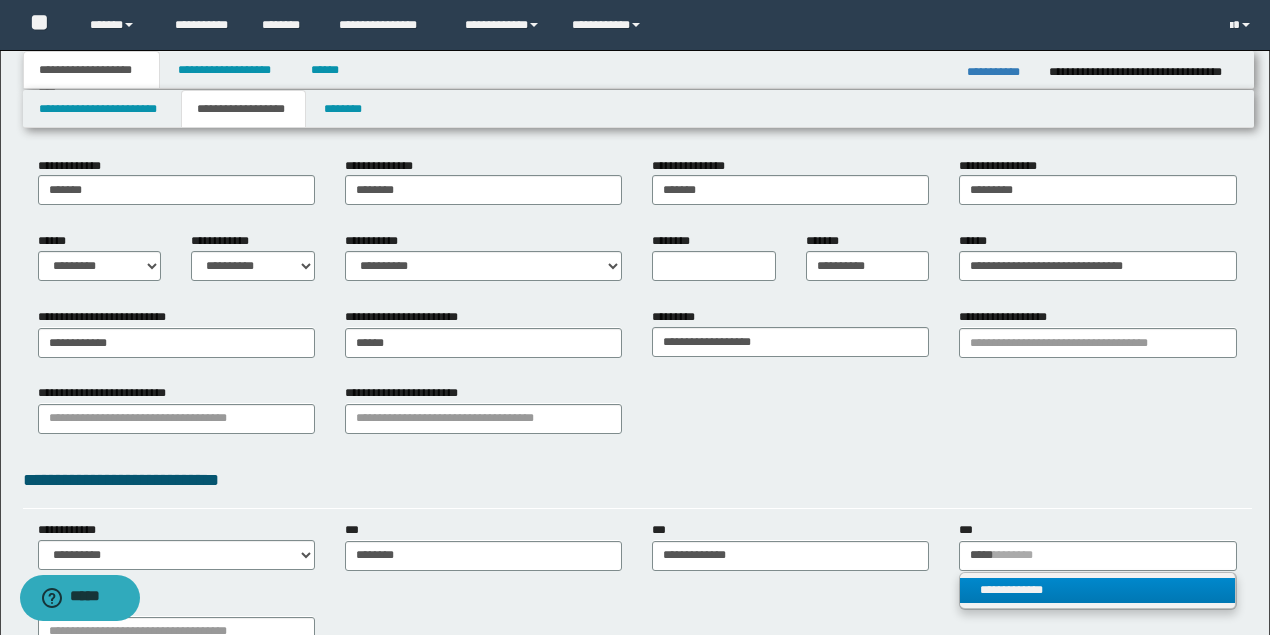 type 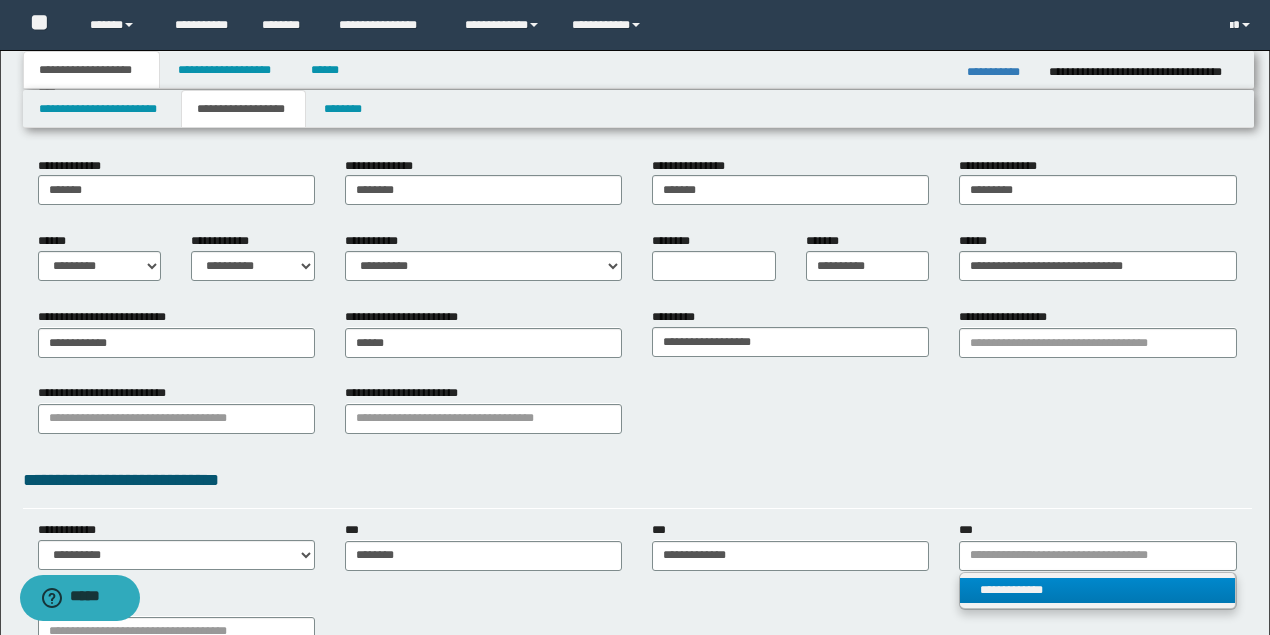 click on "**********" at bounding box center (1097, 590) 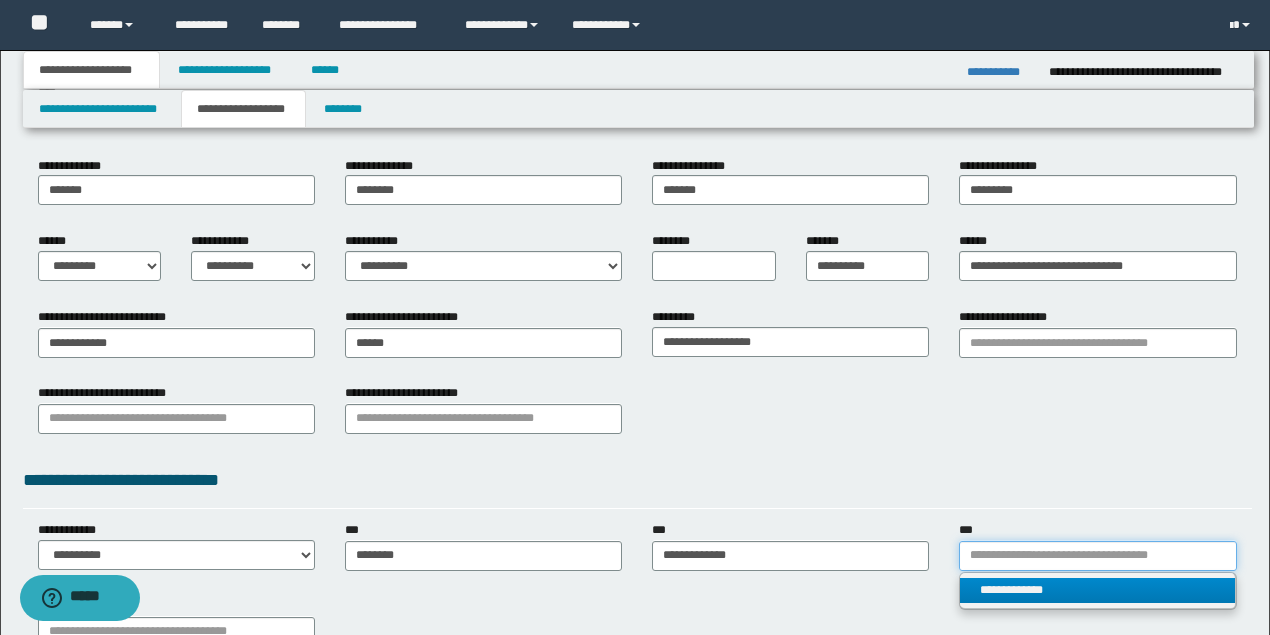 type 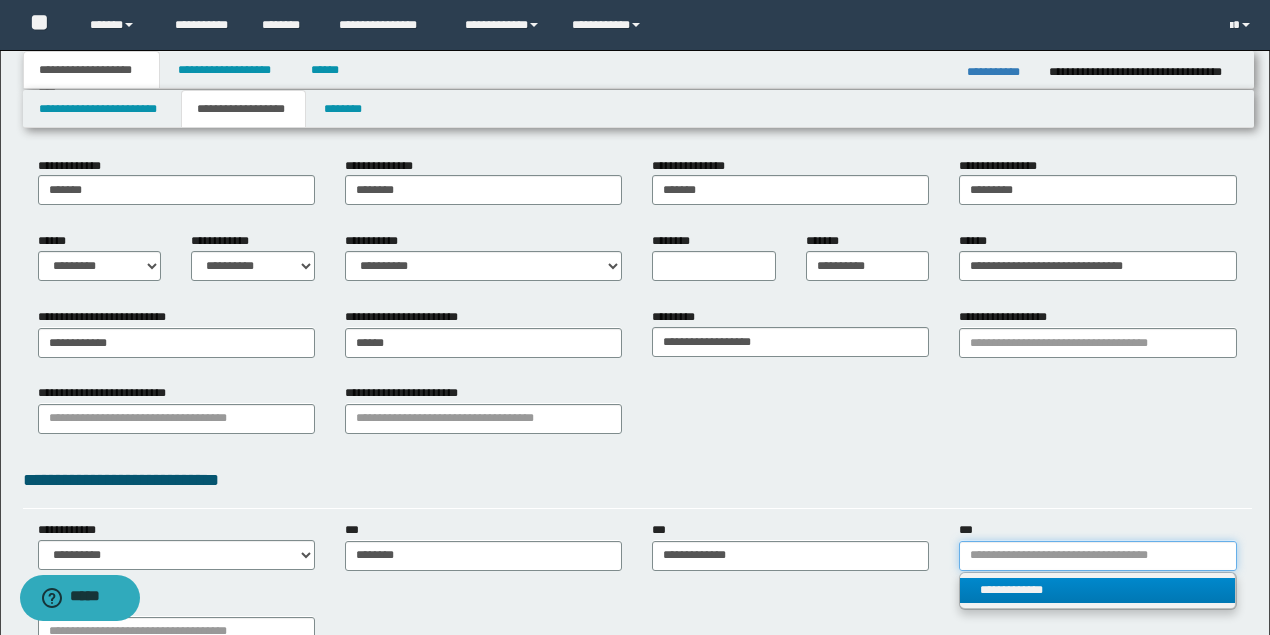 type on "**********" 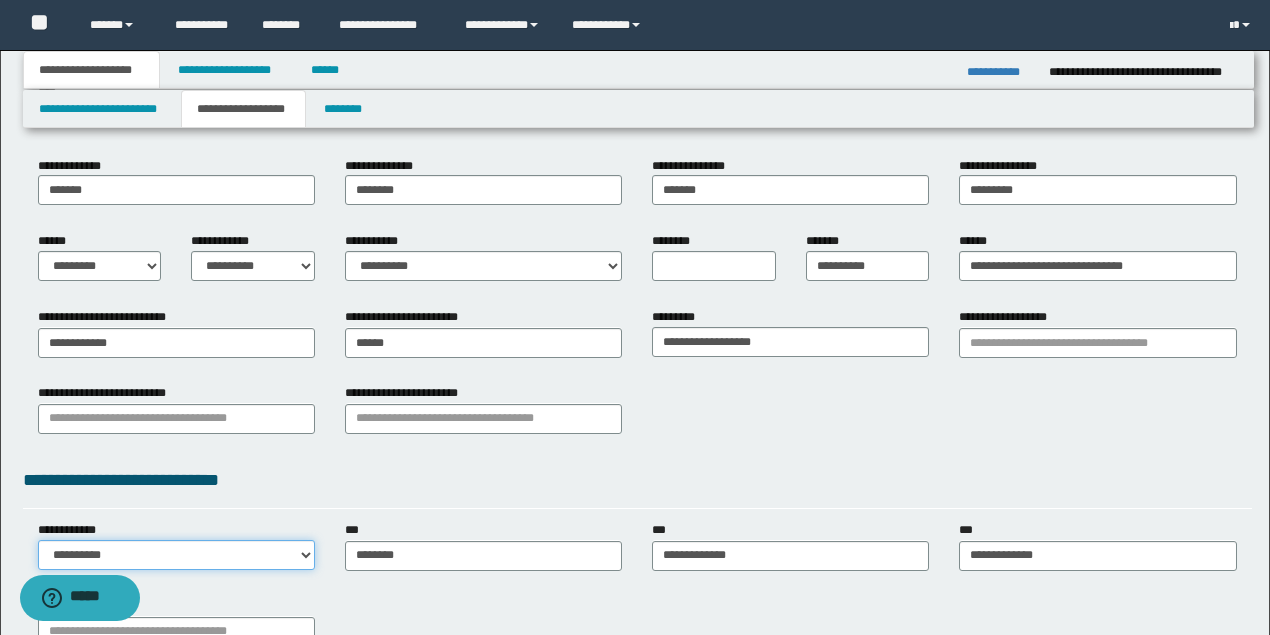click on "**********" at bounding box center [176, 555] 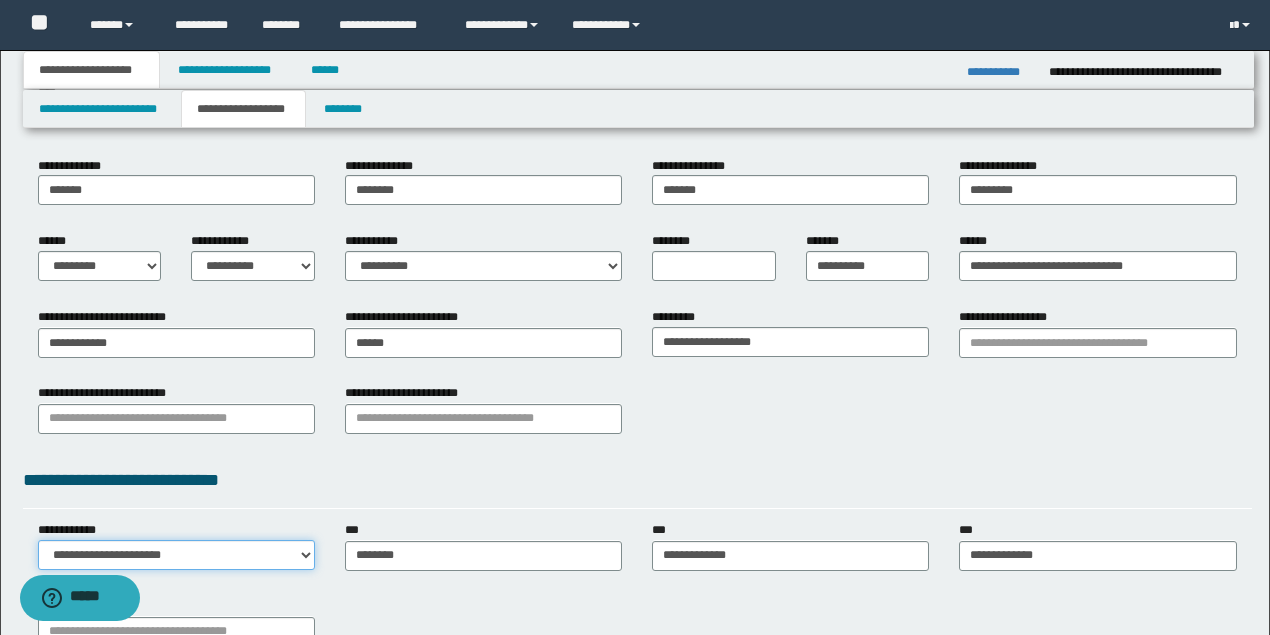 click on "**********" at bounding box center (176, 555) 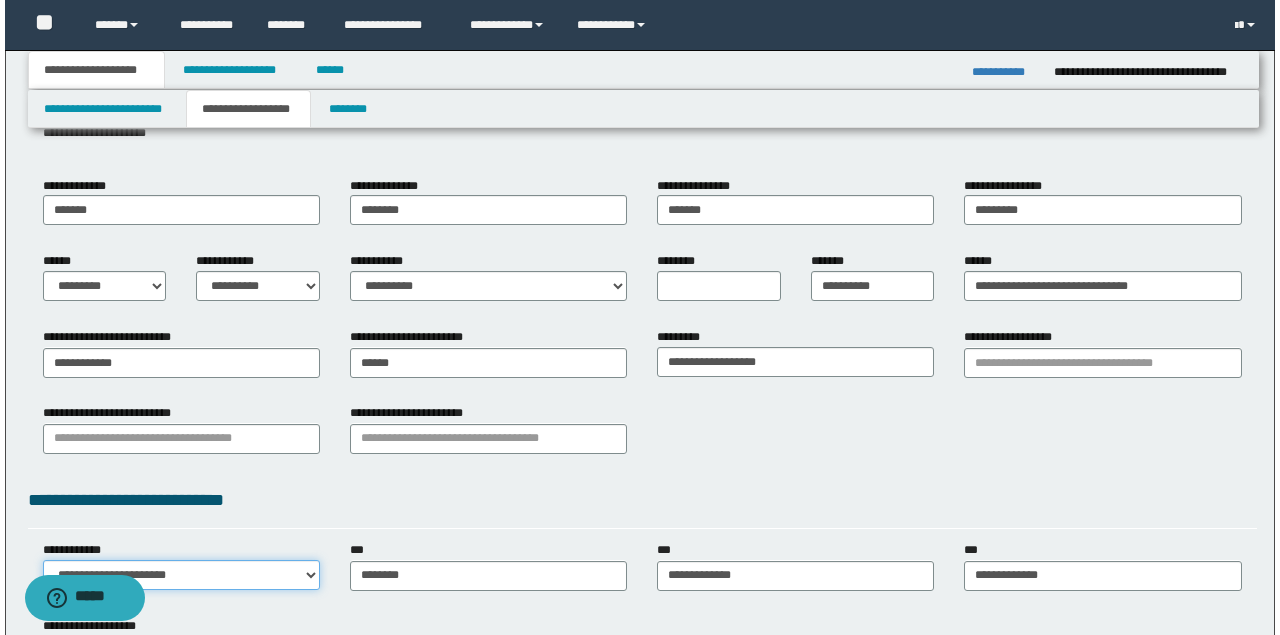 scroll, scrollTop: 0, scrollLeft: 0, axis: both 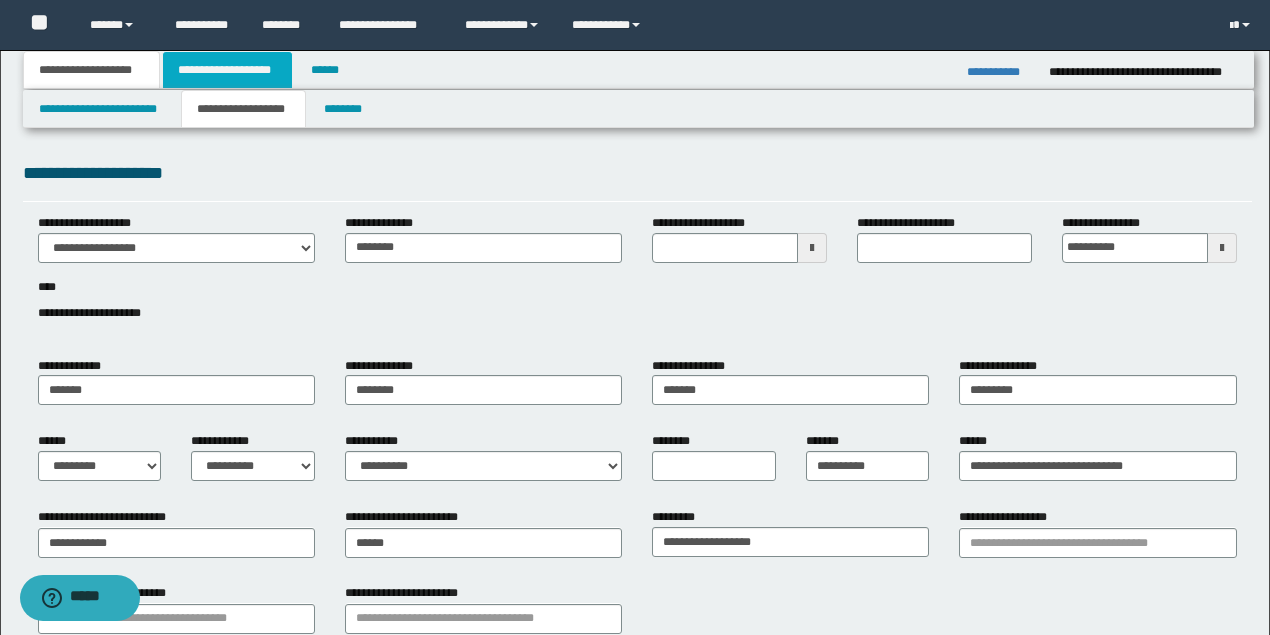 click on "**********" at bounding box center [227, 70] 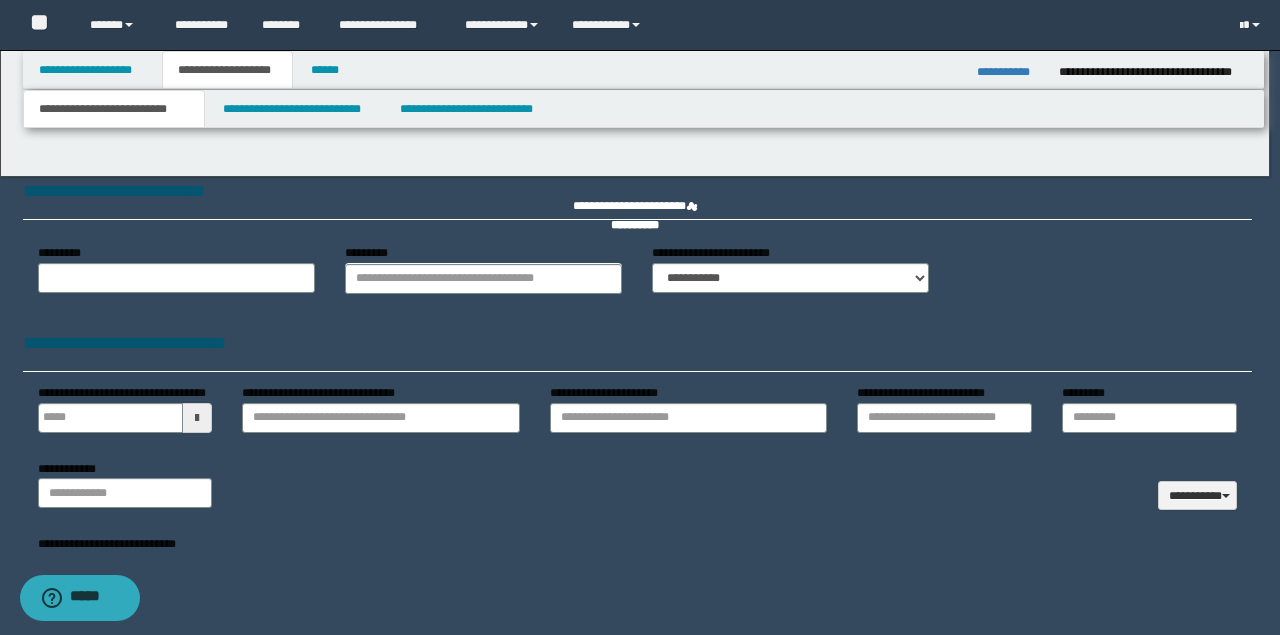 select on "*" 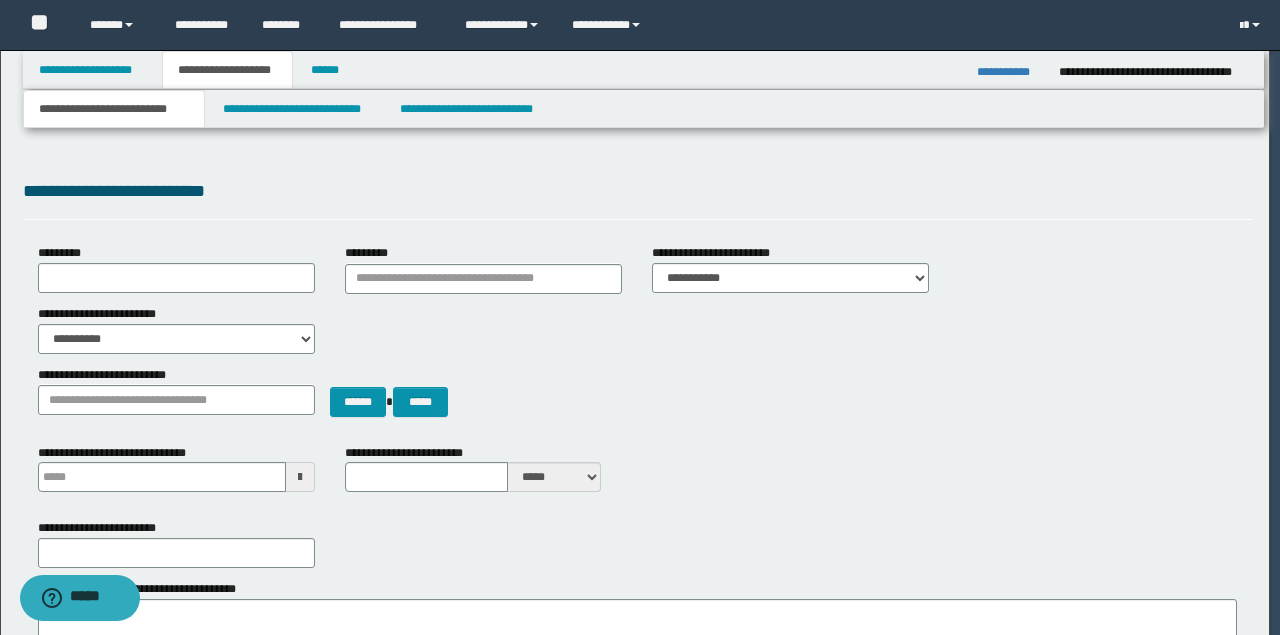 type 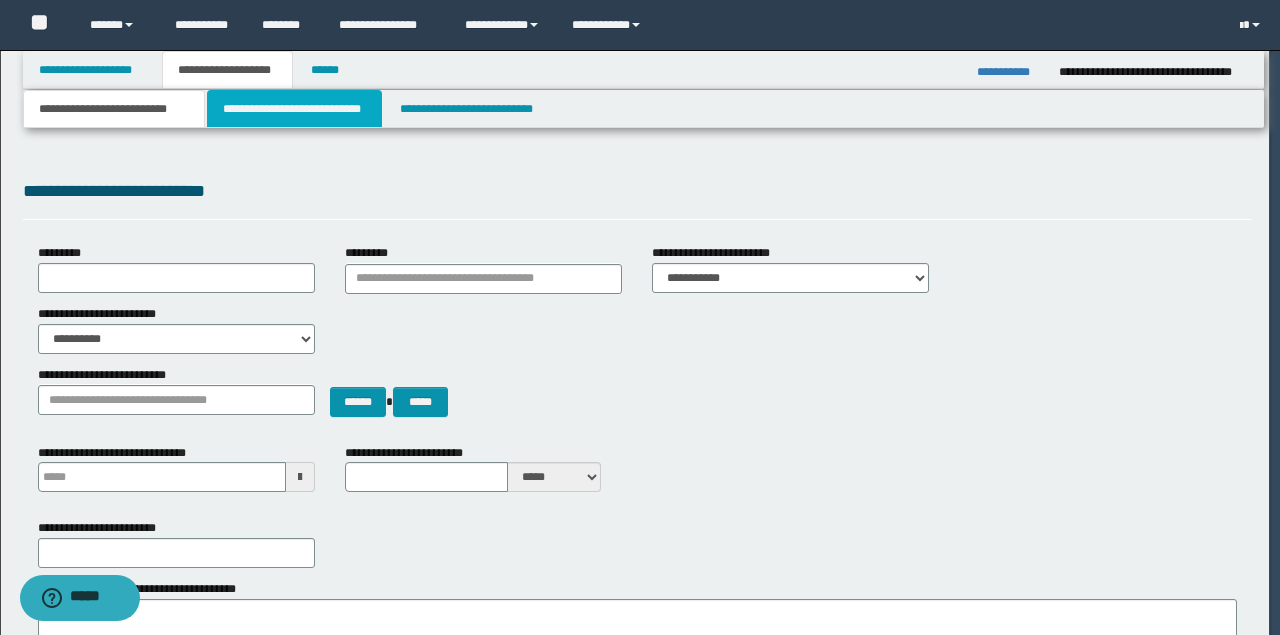 scroll, scrollTop: 0, scrollLeft: 0, axis: both 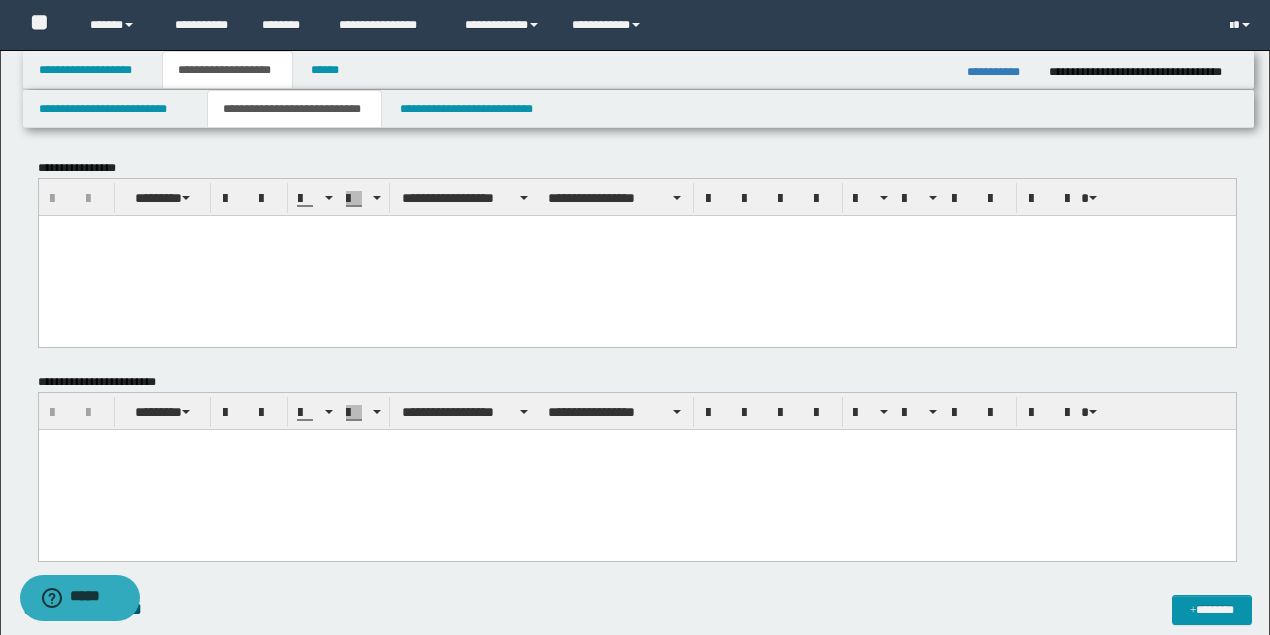click at bounding box center [636, 255] 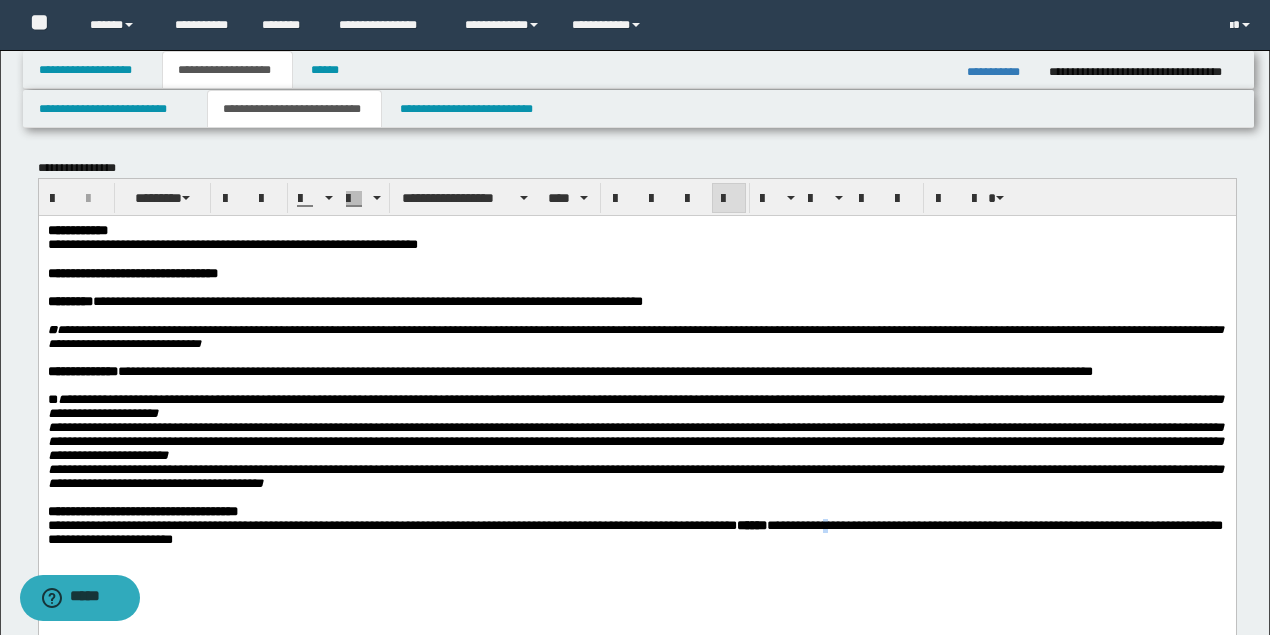 drag, startPoint x: 908, startPoint y: 552, endPoint x: 919, endPoint y: 552, distance: 11 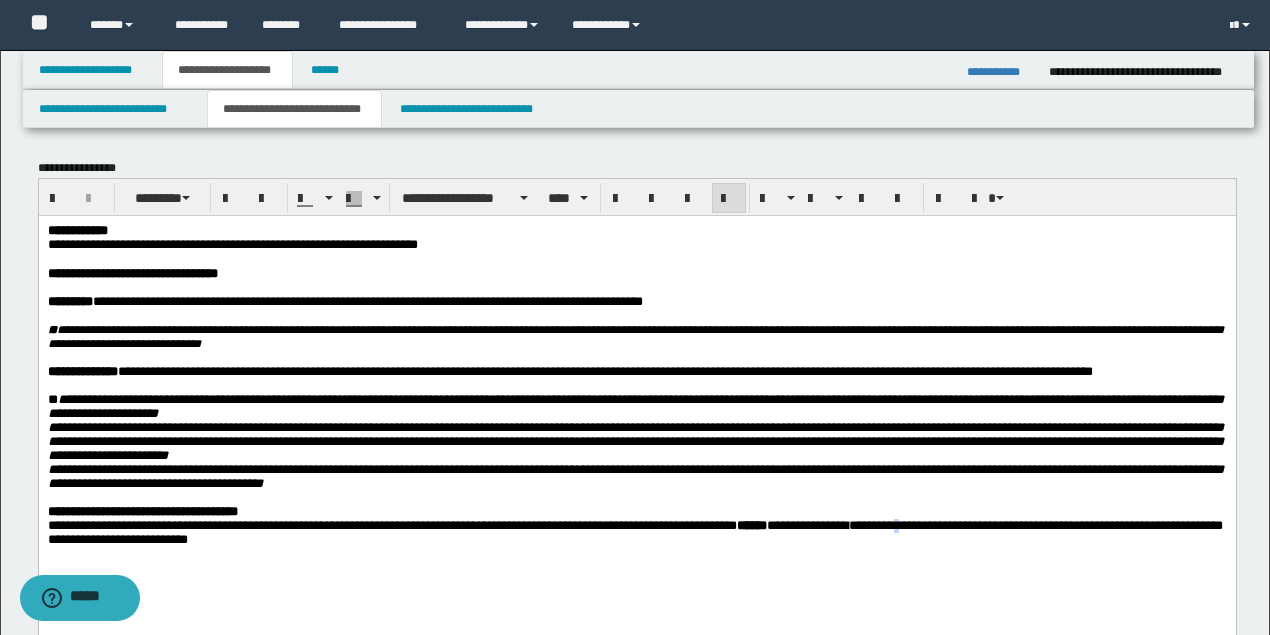click on "**********" at bounding box center [634, 531] 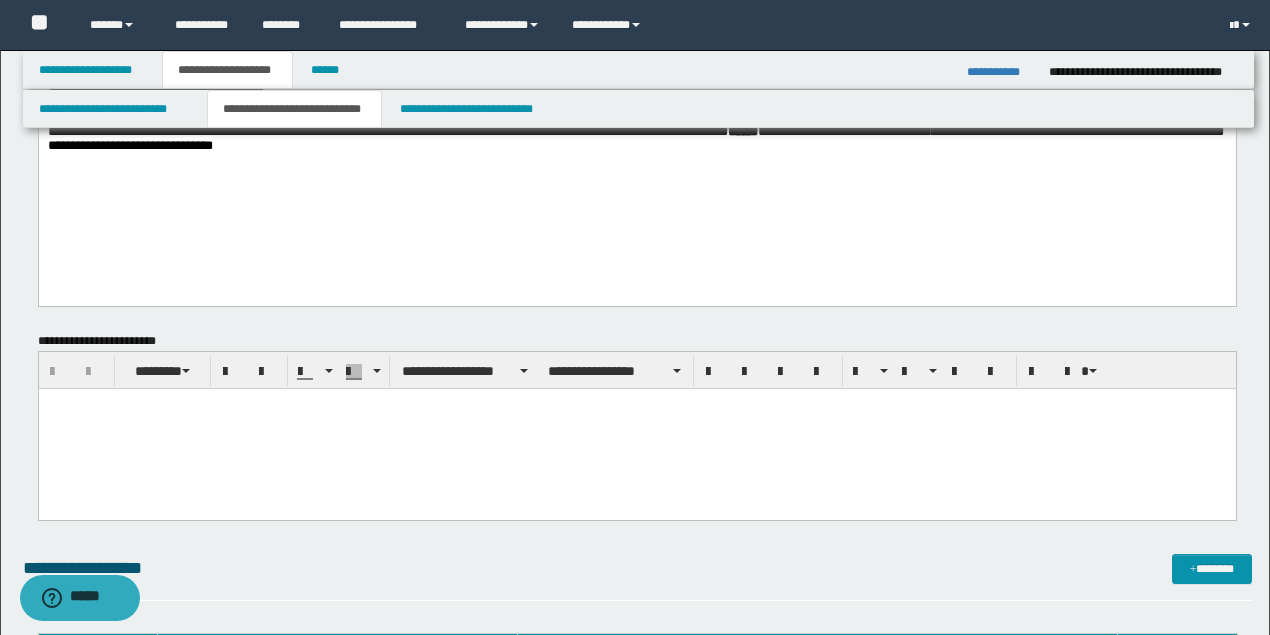 scroll, scrollTop: 400, scrollLeft: 0, axis: vertical 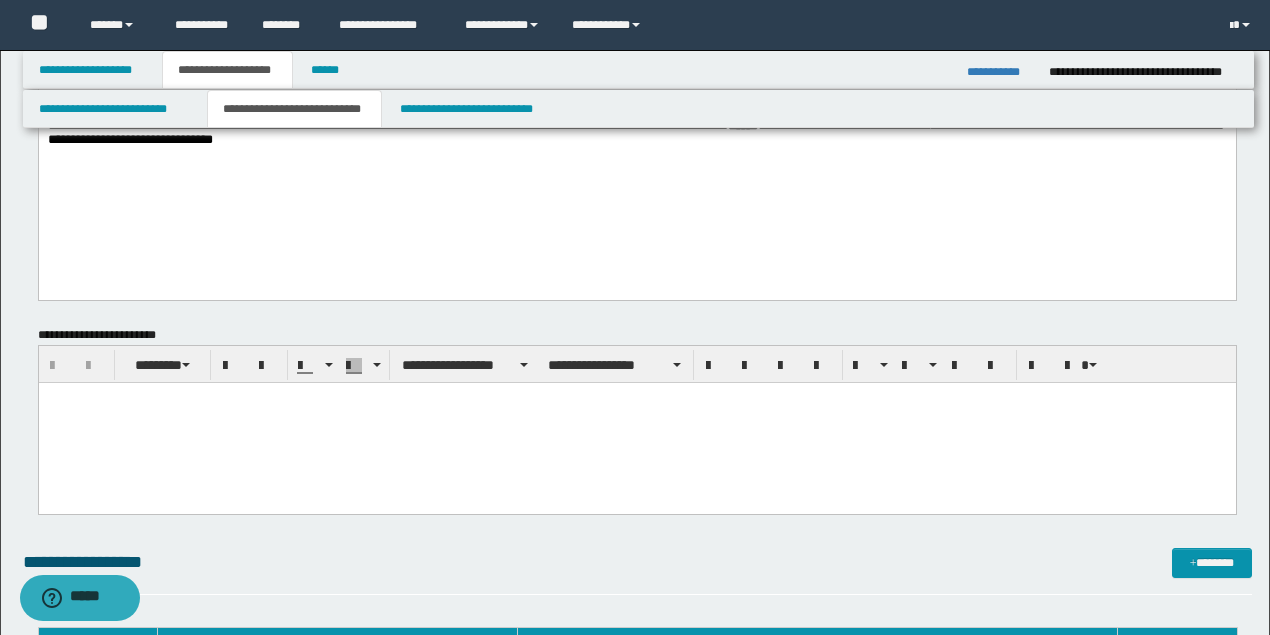 click at bounding box center (636, 423) 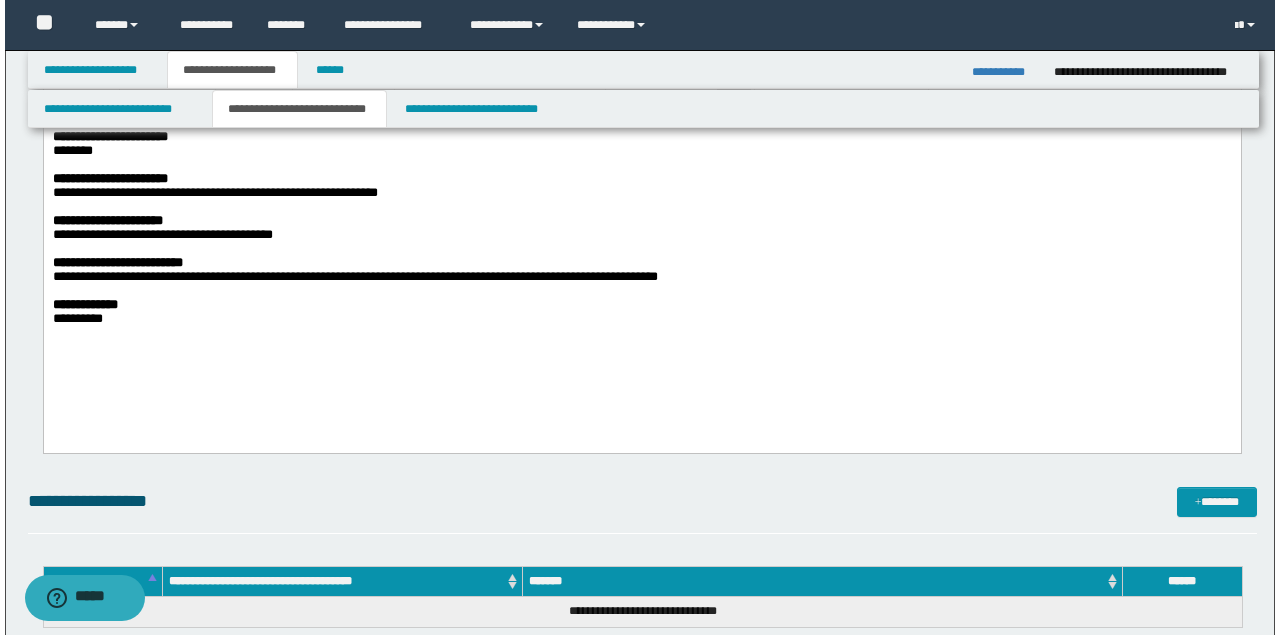 scroll, scrollTop: 928, scrollLeft: 0, axis: vertical 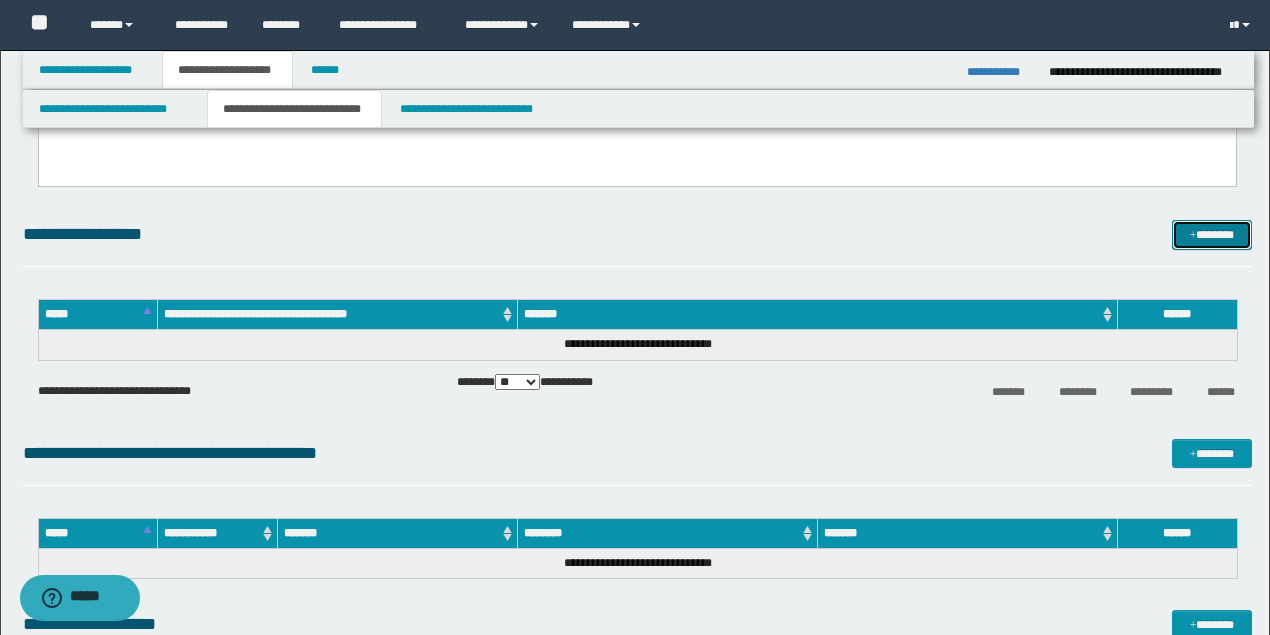 click on "*******" at bounding box center [1211, 234] 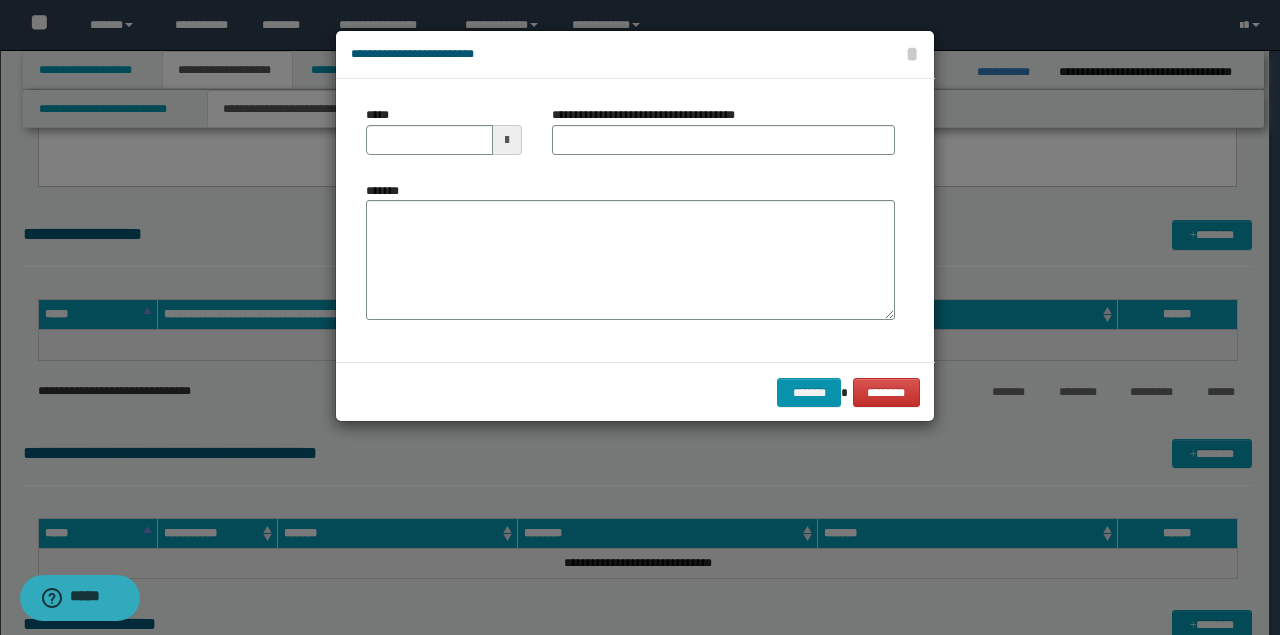 click on "*****" at bounding box center (444, 138) 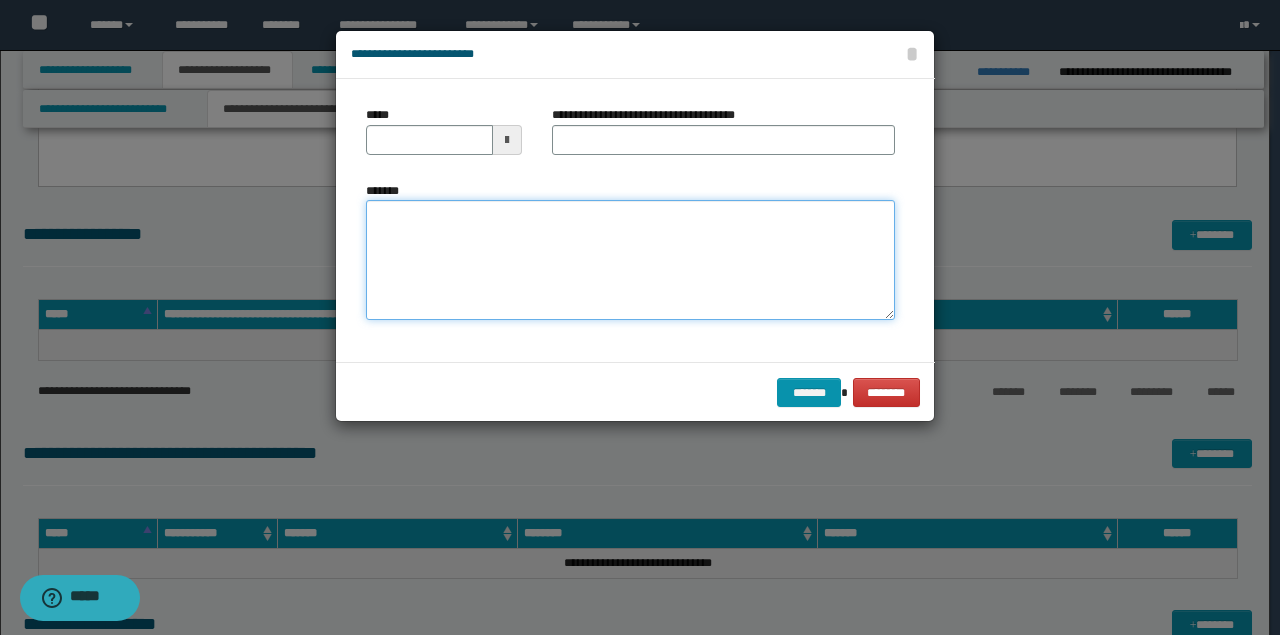 click on "*******" at bounding box center [630, 260] 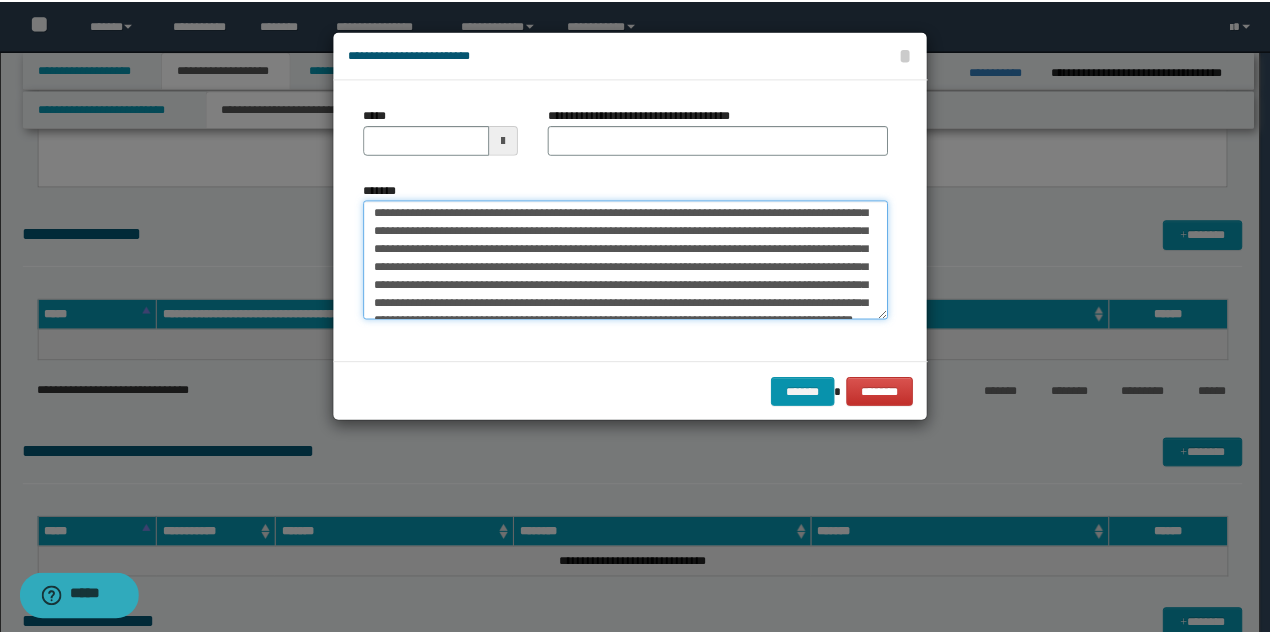 scroll, scrollTop: 0, scrollLeft: 0, axis: both 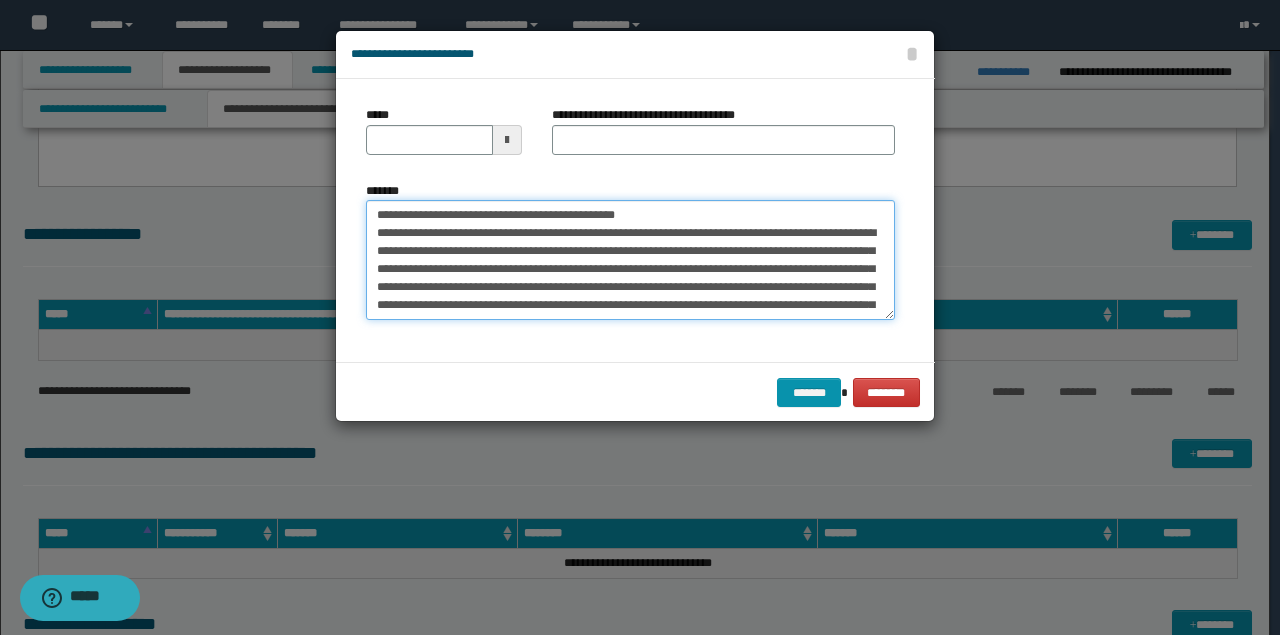 drag, startPoint x: 566, startPoint y: 213, endPoint x: 80, endPoint y: 201, distance: 486.14813 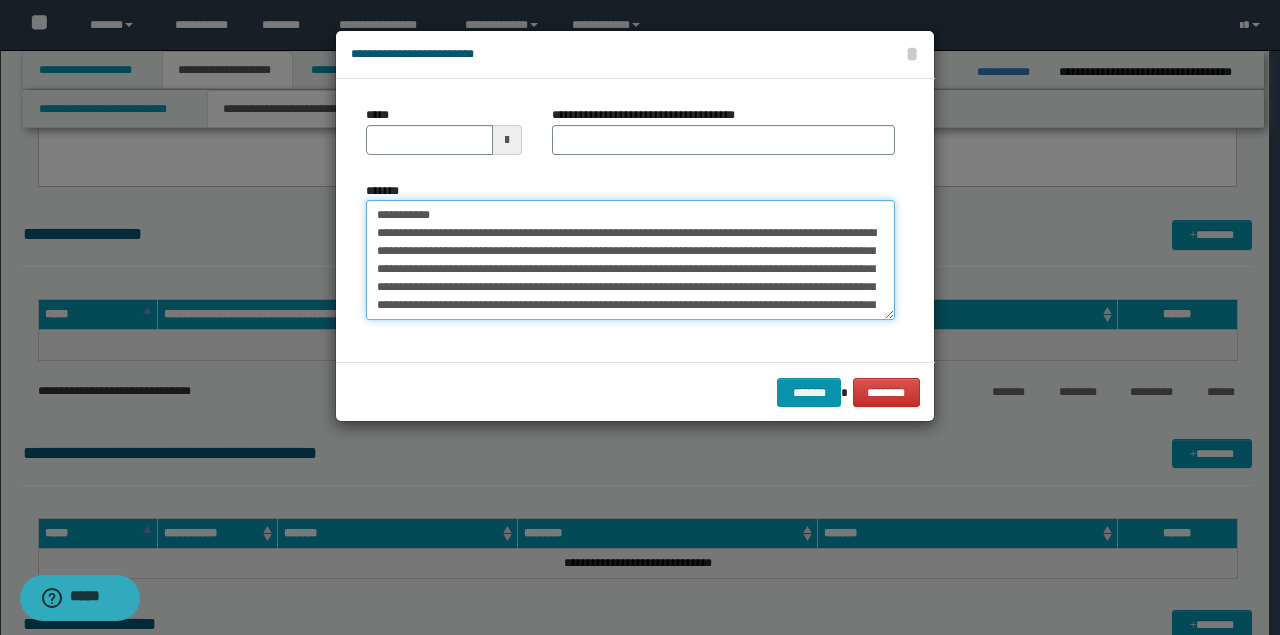 type on "**********" 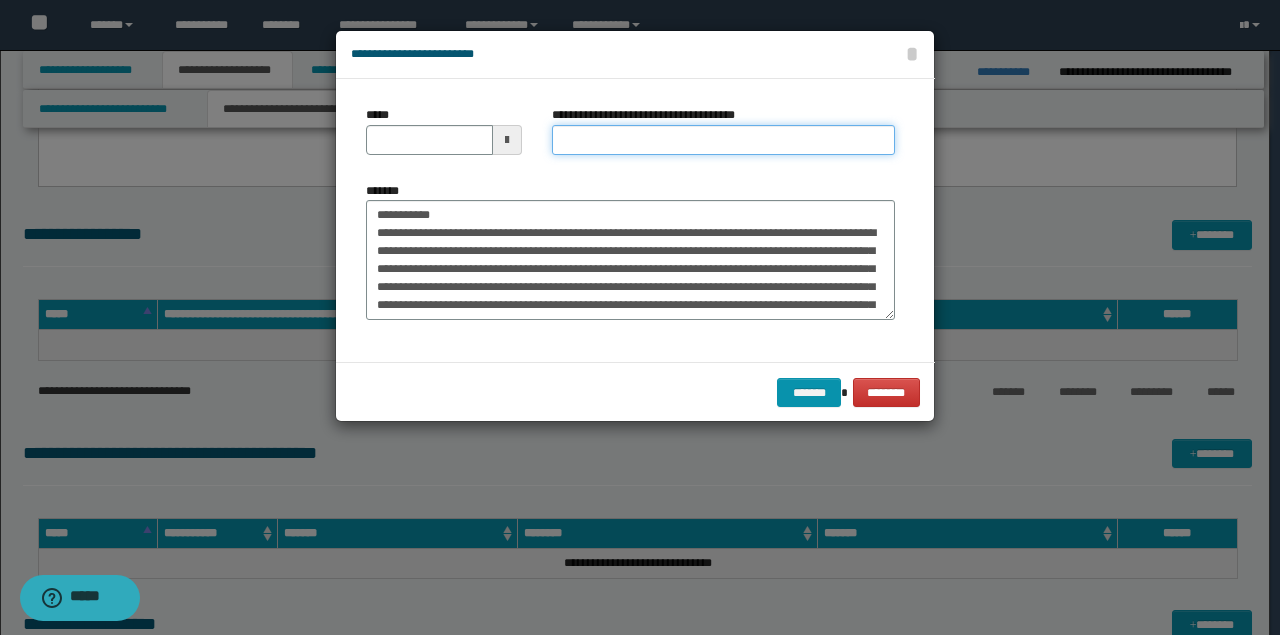 click on "**********" at bounding box center [723, 140] 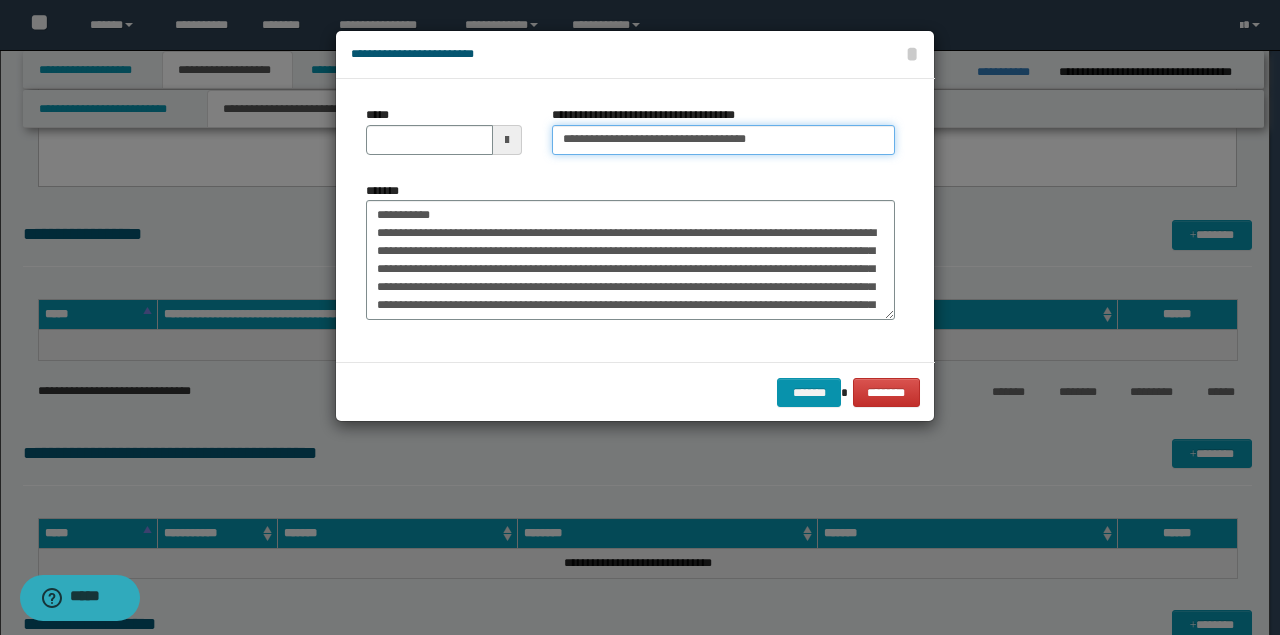 type on "**********" 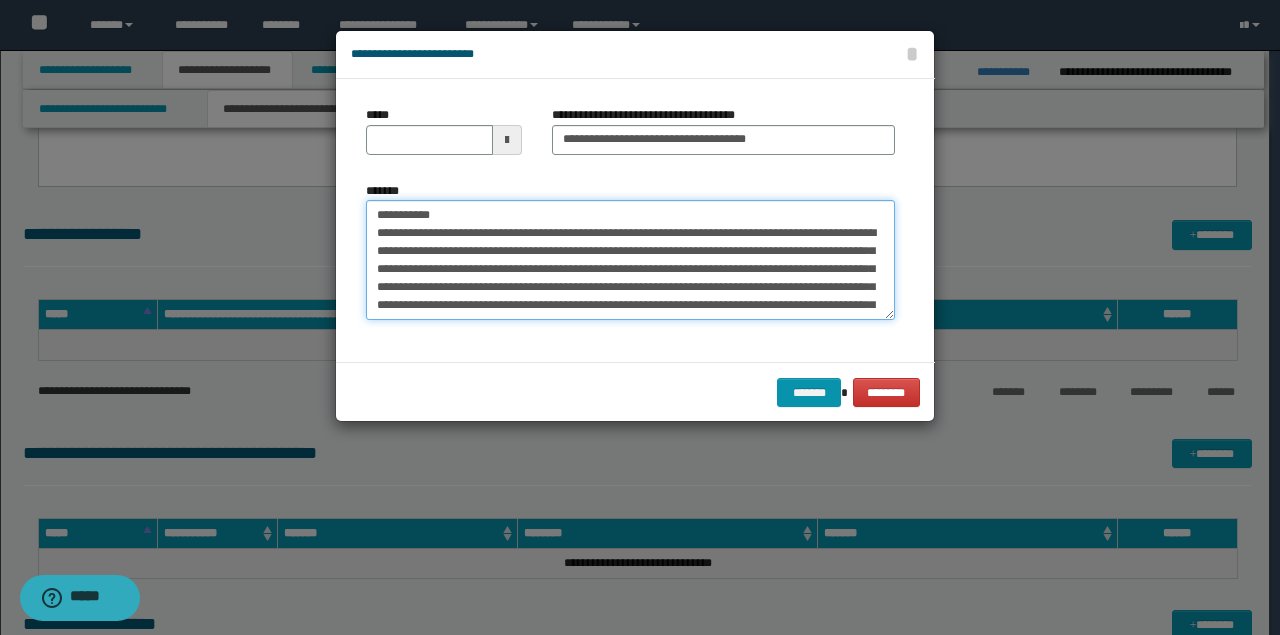 drag, startPoint x: 369, startPoint y: 208, endPoint x: 351, endPoint y: 184, distance: 30 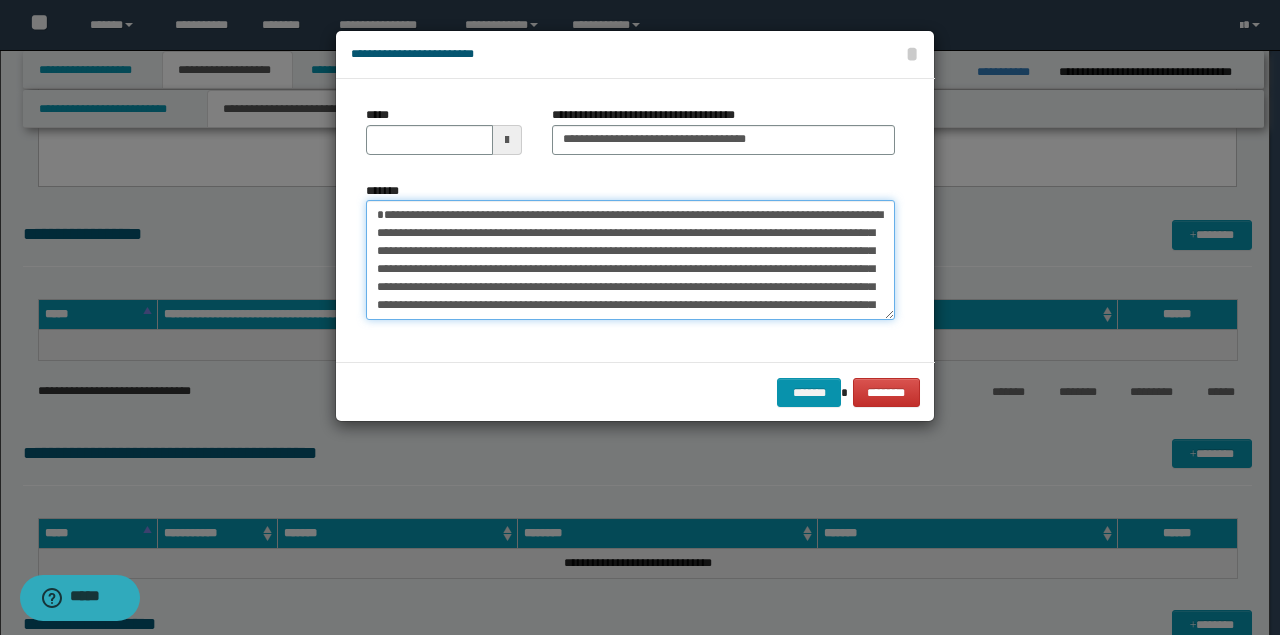 type 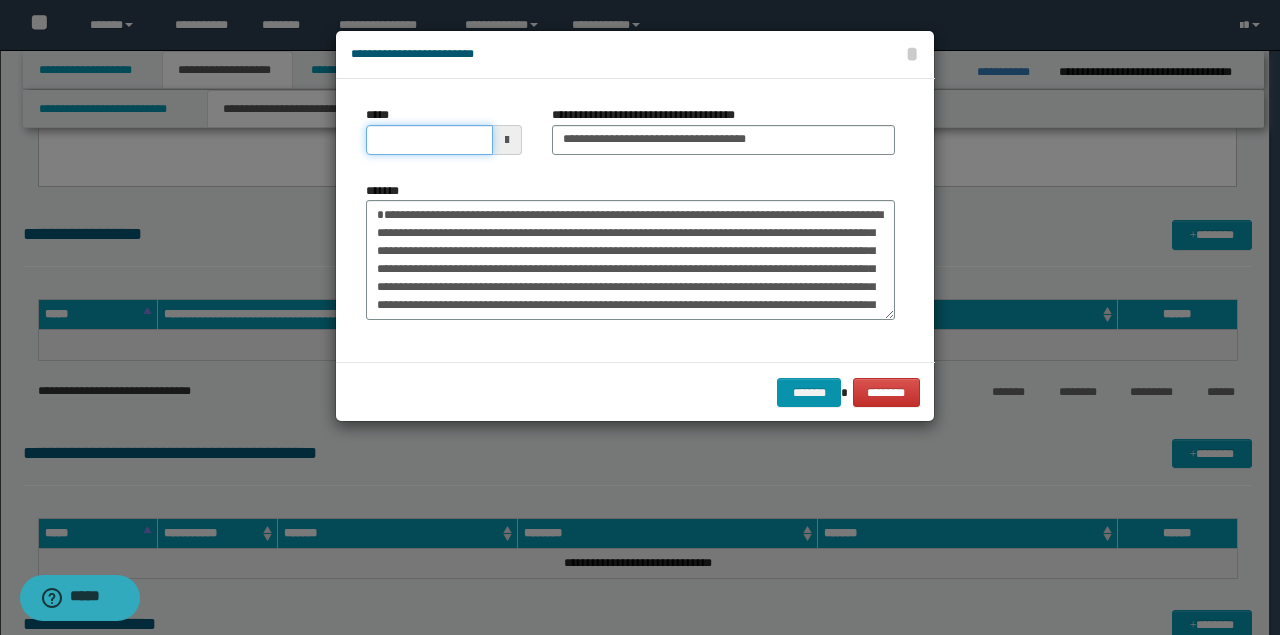 click on "*****" at bounding box center (429, 140) 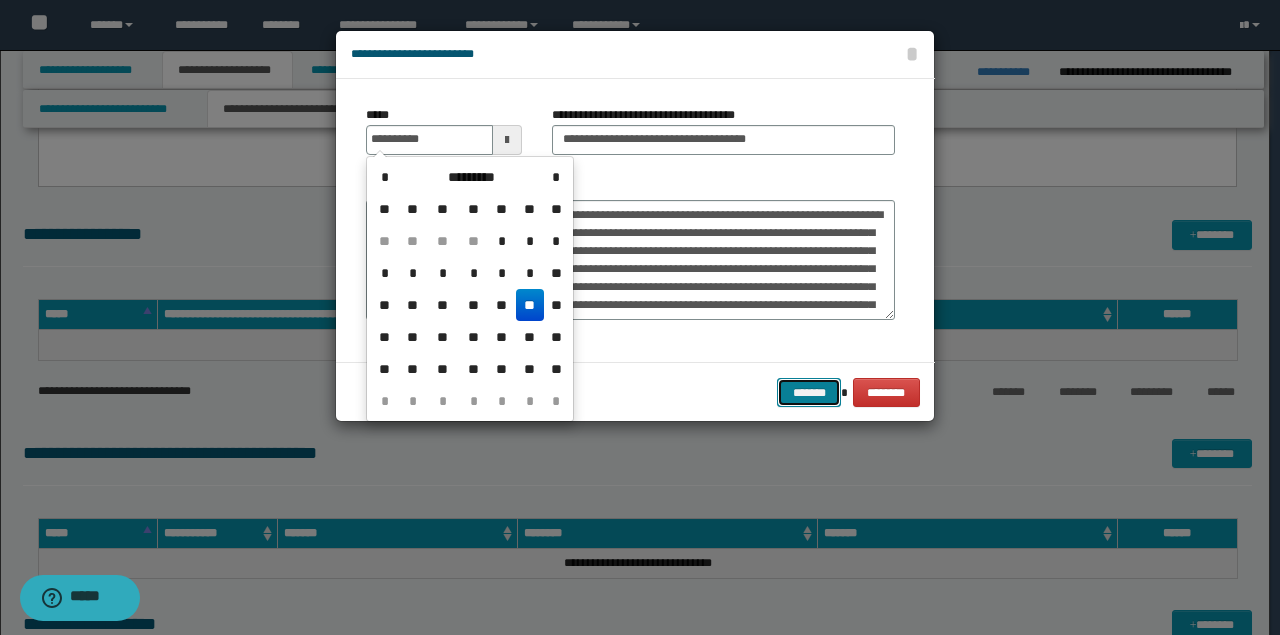 type on "**********" 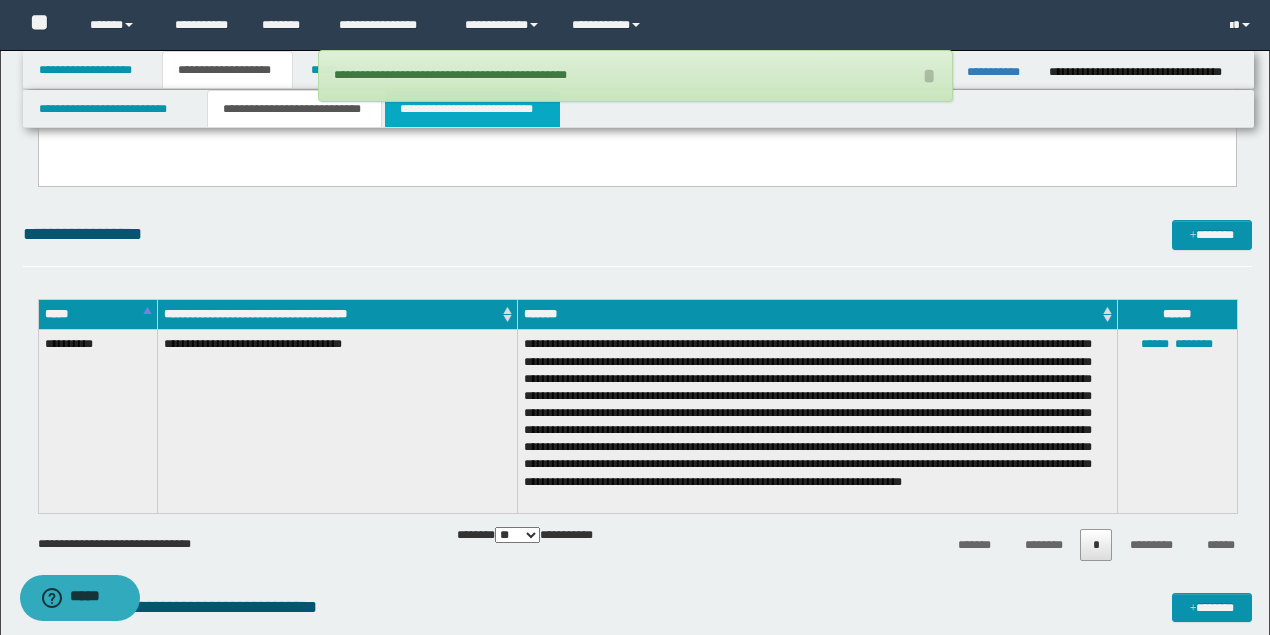 click on "**********" at bounding box center (472, 109) 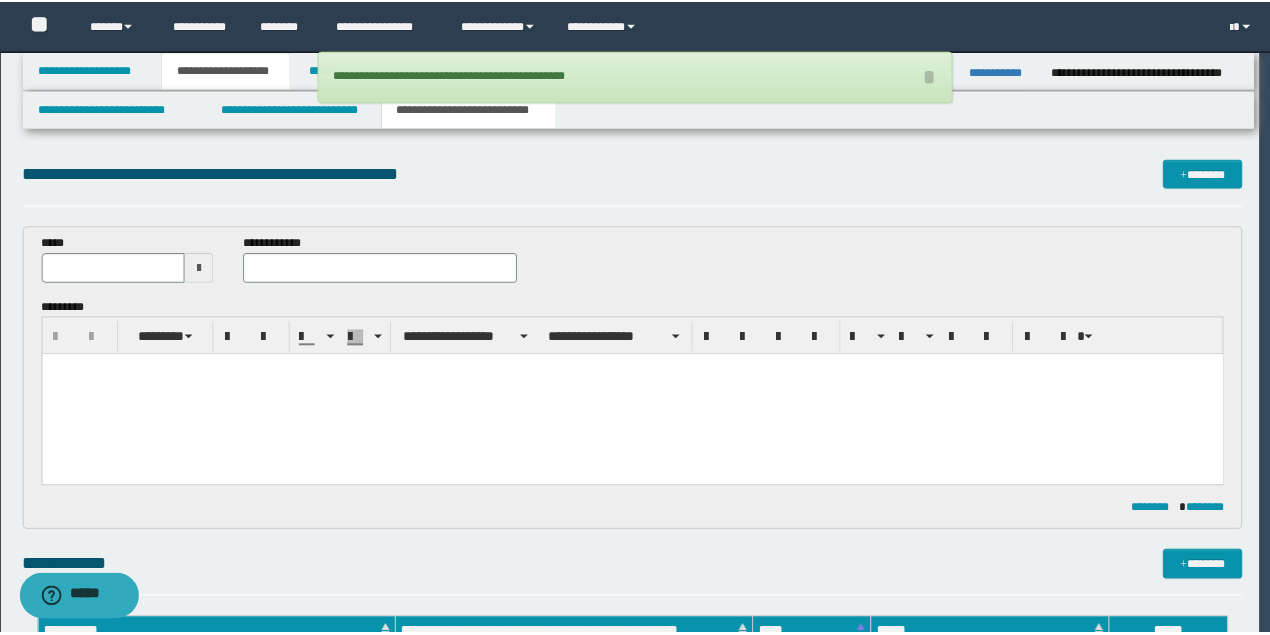 scroll, scrollTop: 0, scrollLeft: 0, axis: both 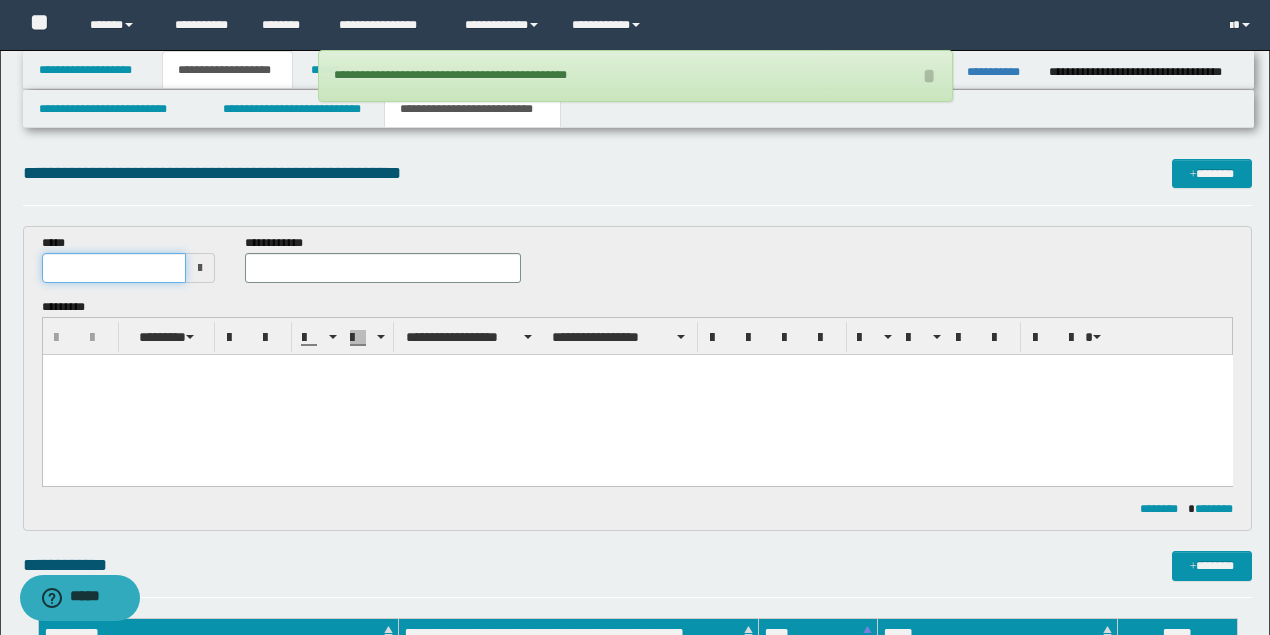 click at bounding box center [114, 268] 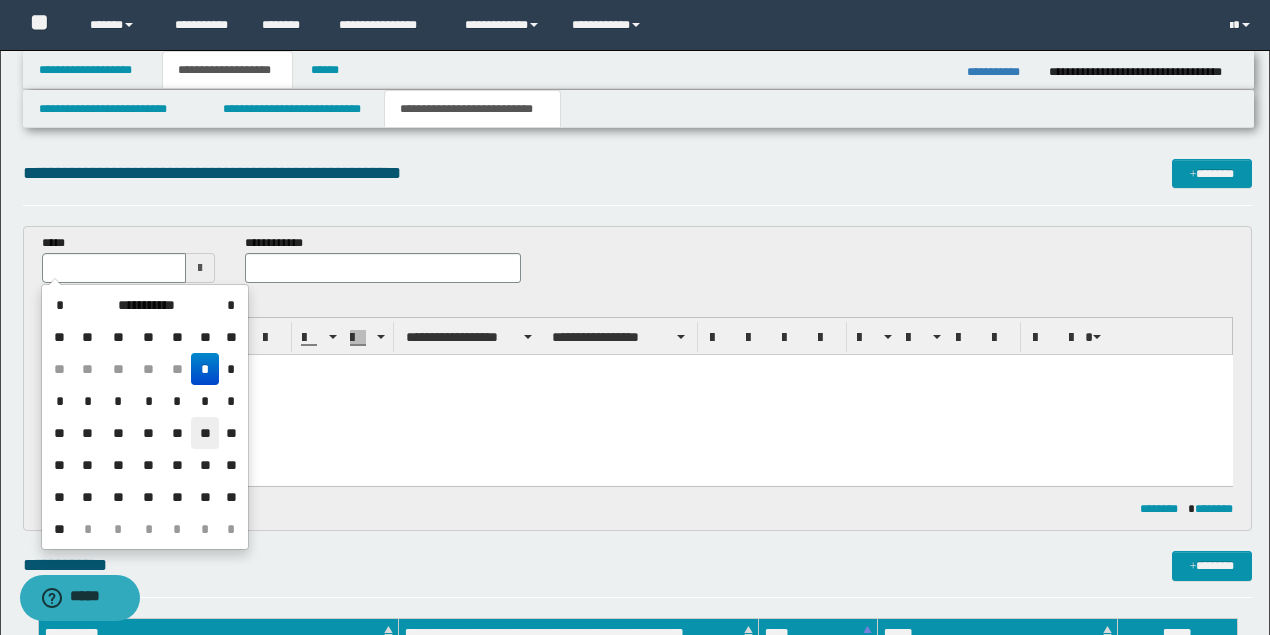 click on "**" at bounding box center [205, 433] 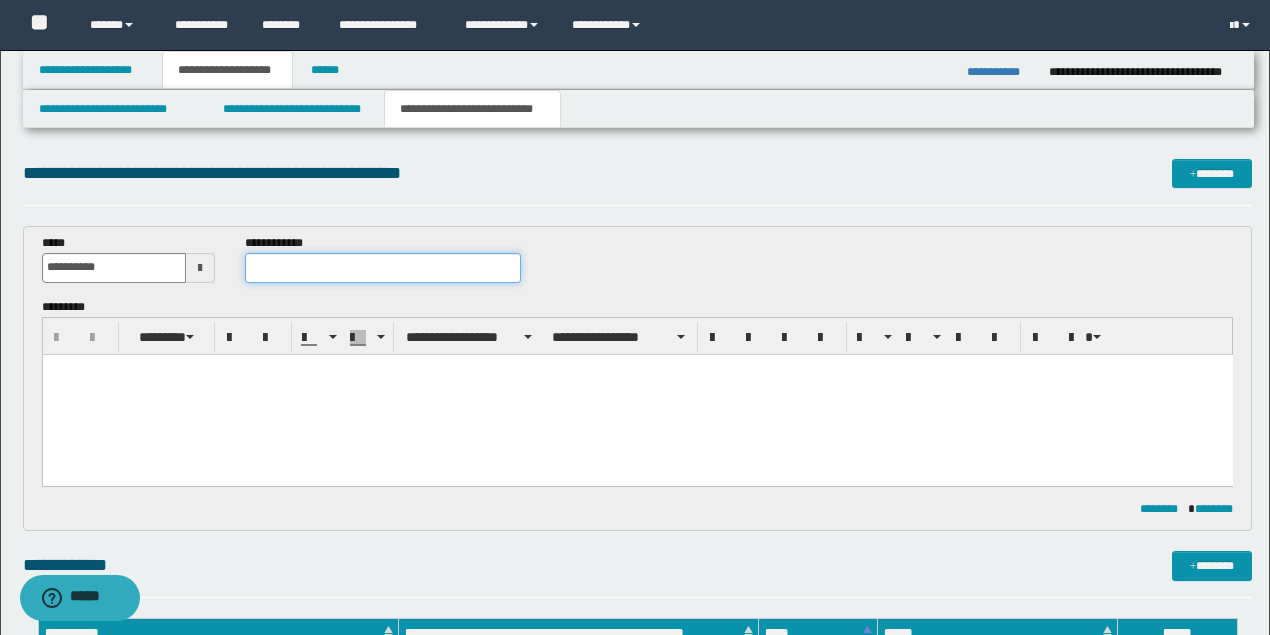 click at bounding box center (382, 268) 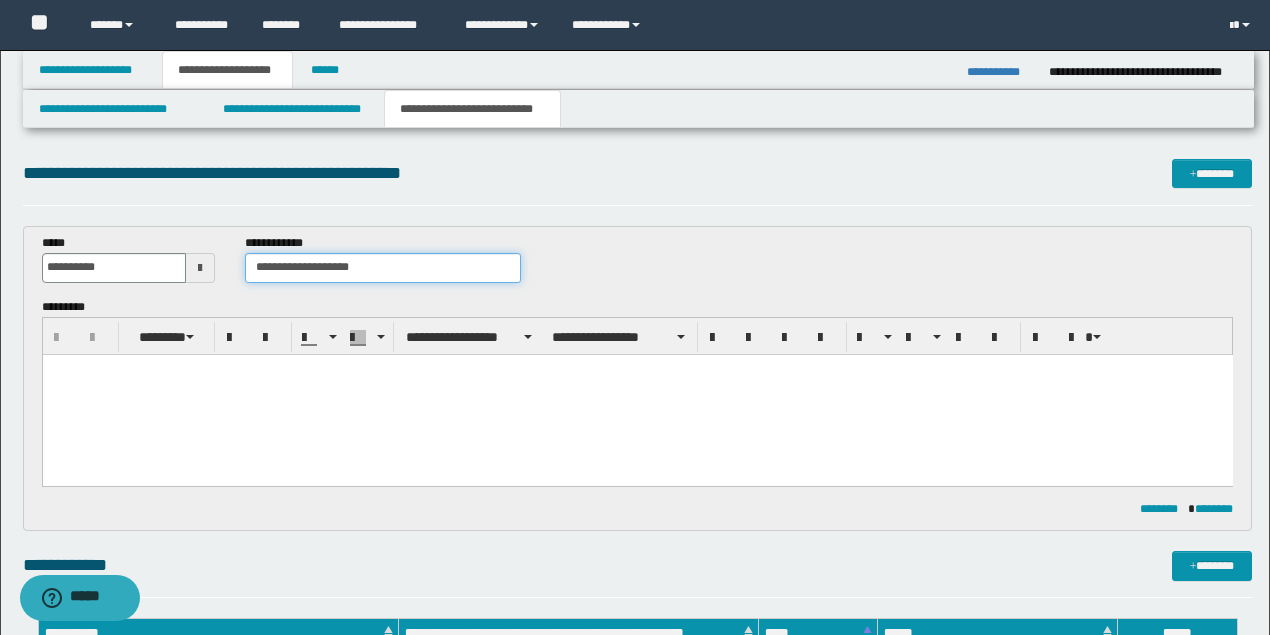 type on "**********" 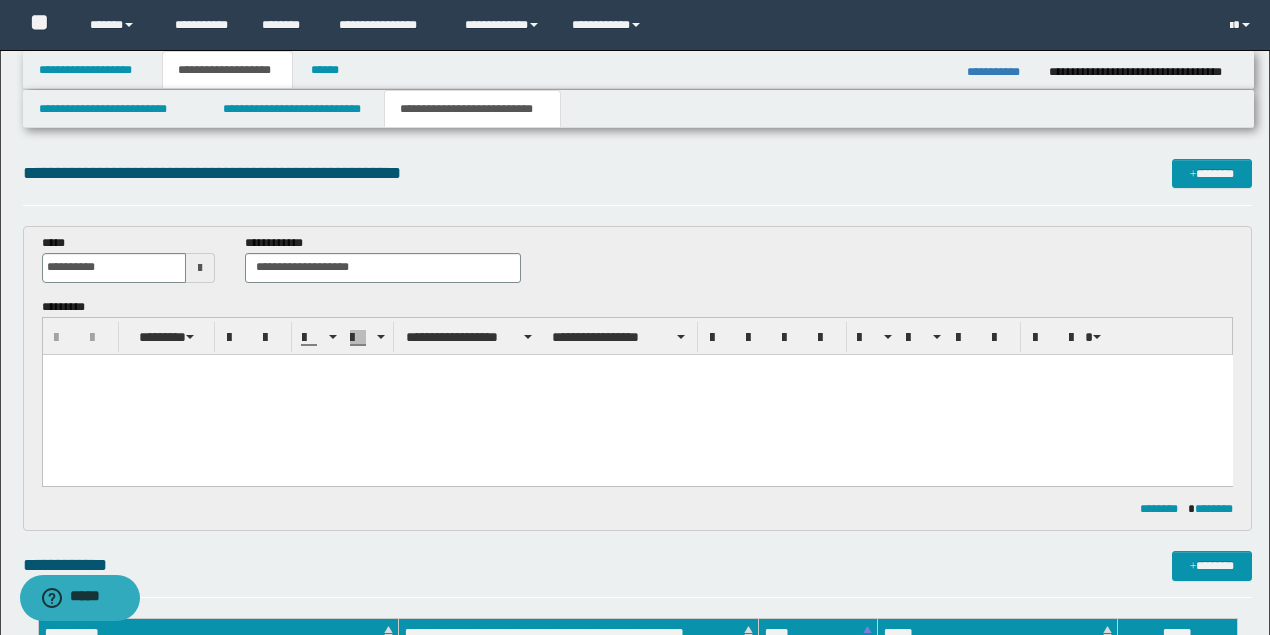 click at bounding box center [637, 394] 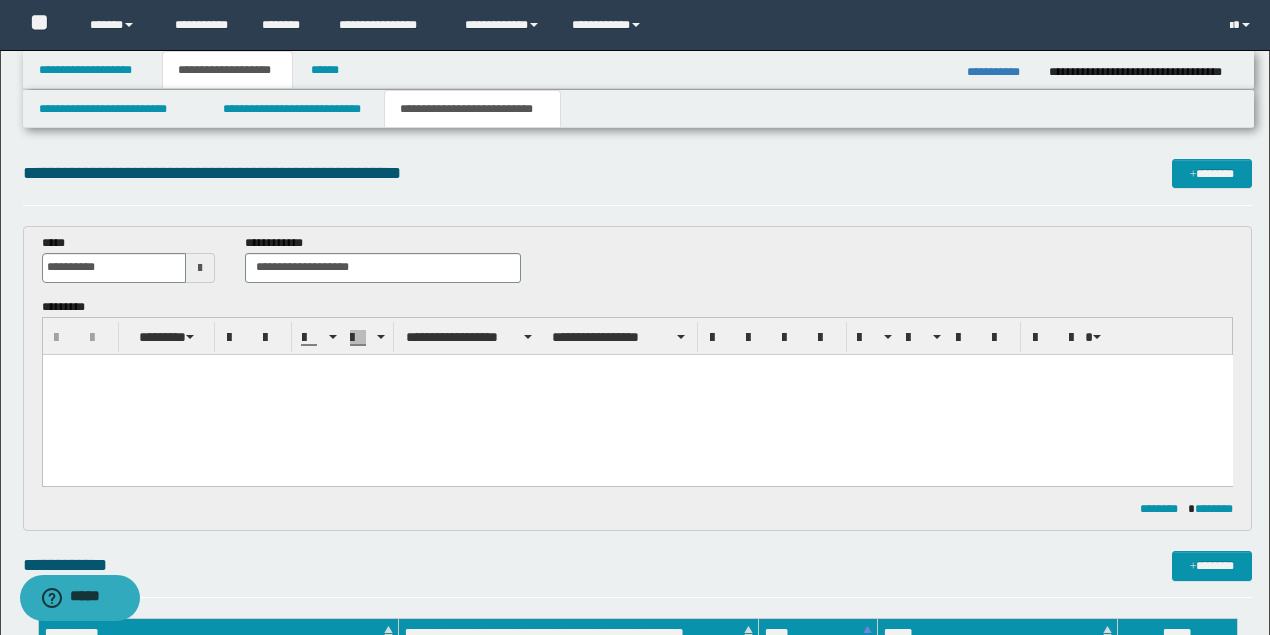 paste 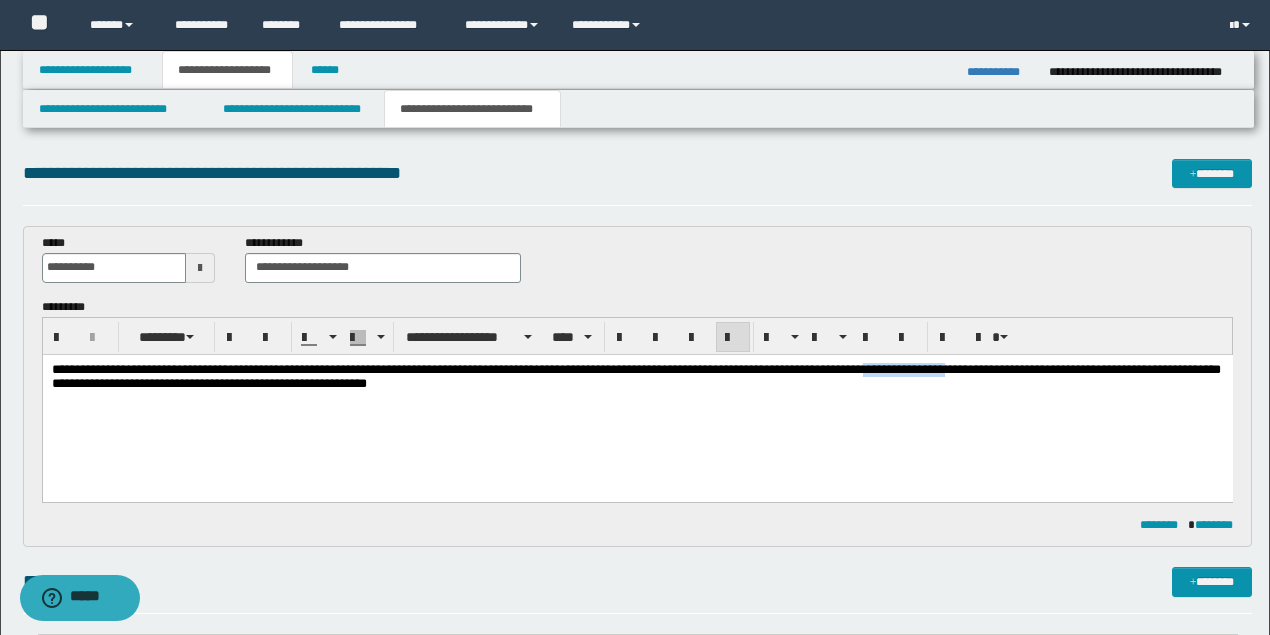 drag, startPoint x: 1027, startPoint y: 369, endPoint x: 939, endPoint y: 366, distance: 88.051125 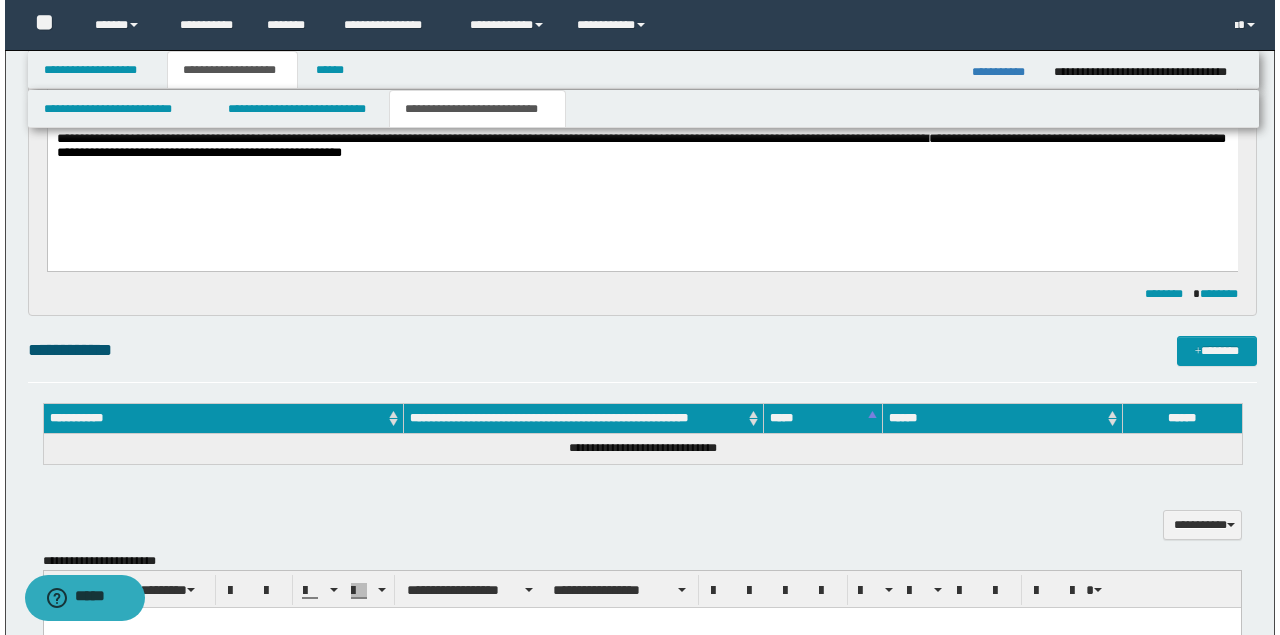 scroll, scrollTop: 266, scrollLeft: 0, axis: vertical 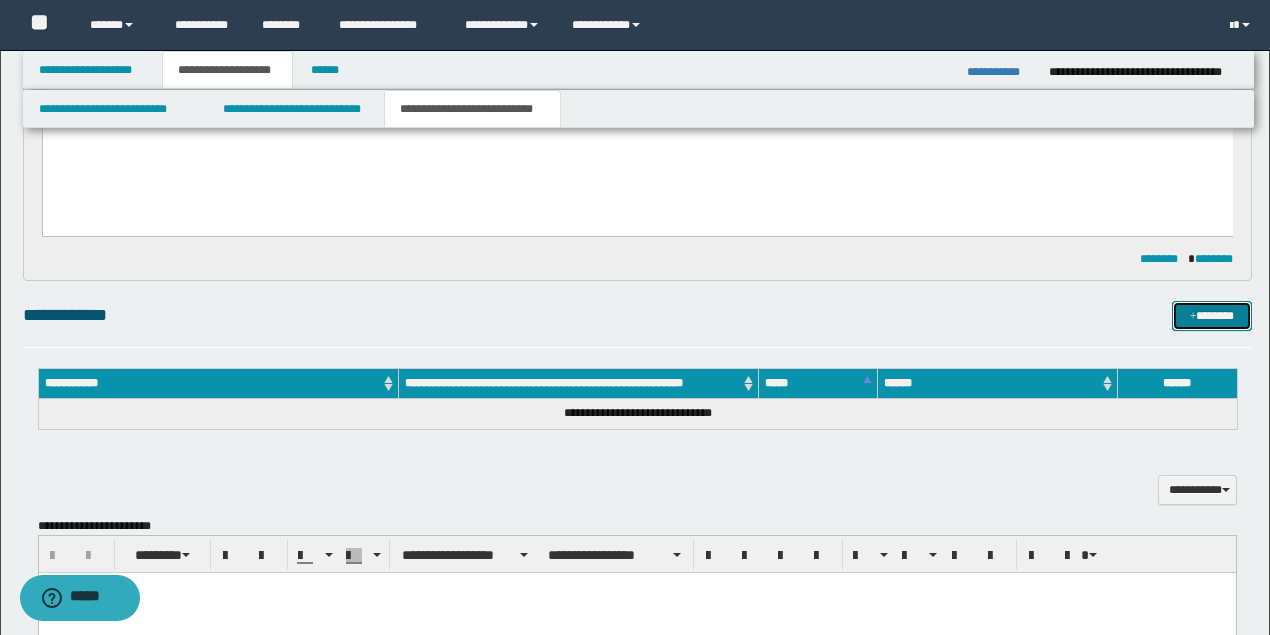 click on "*******" at bounding box center (1211, 315) 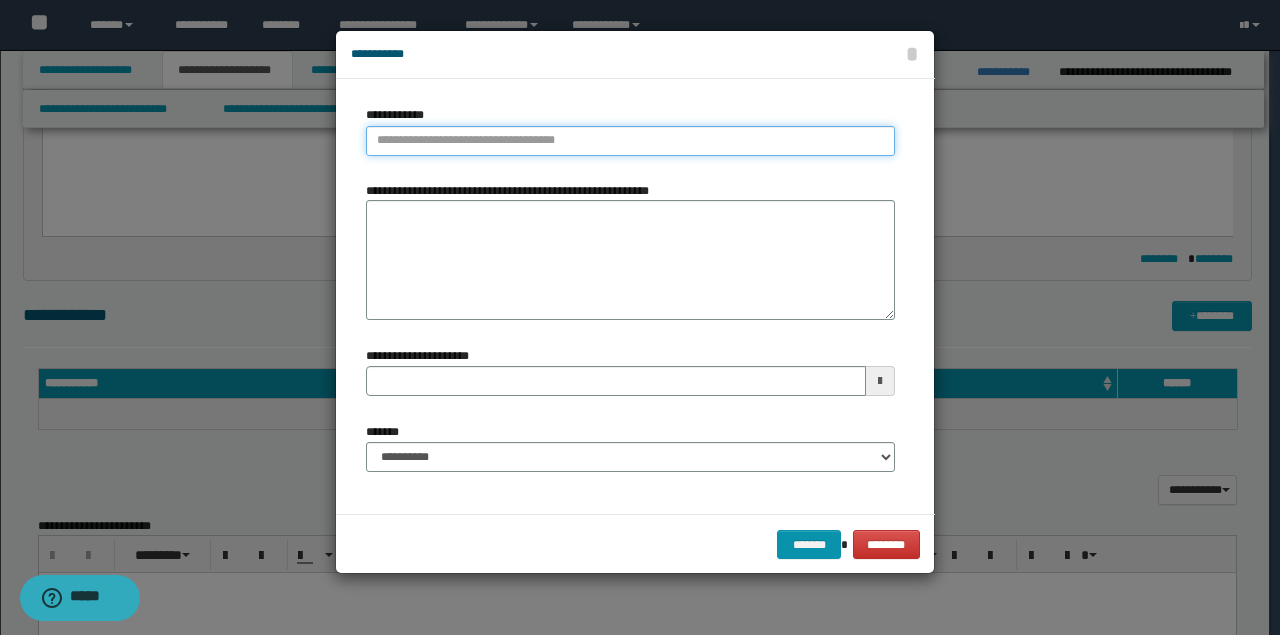 click on "**********" at bounding box center [630, 141] 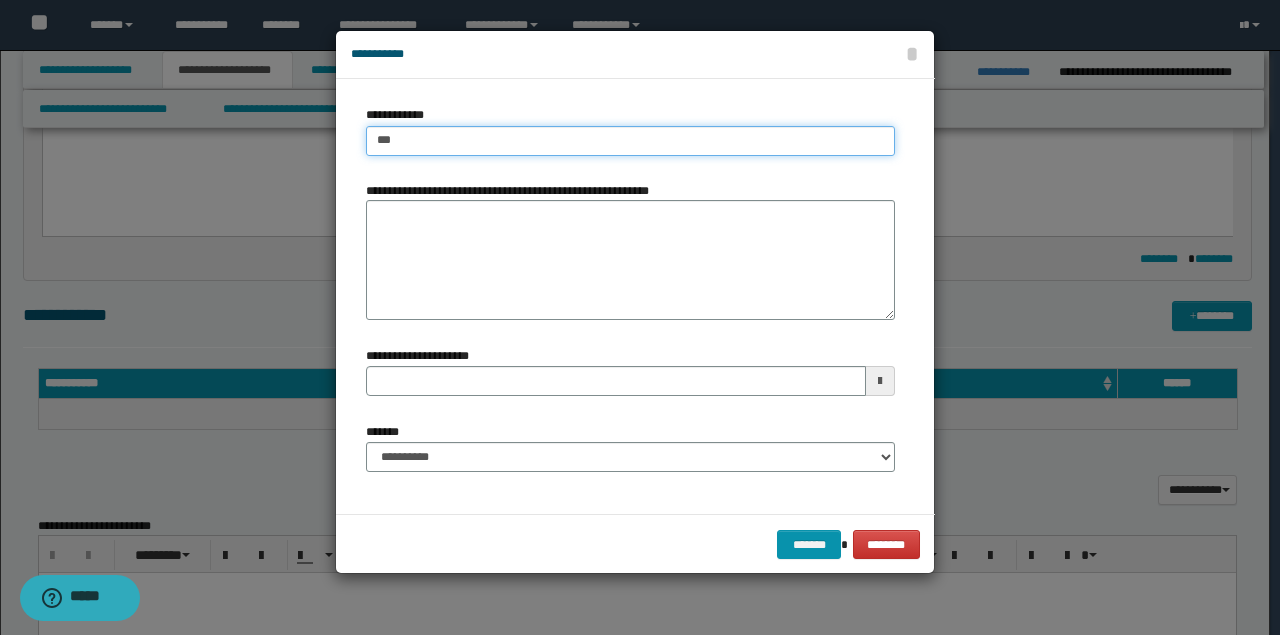 type on "****" 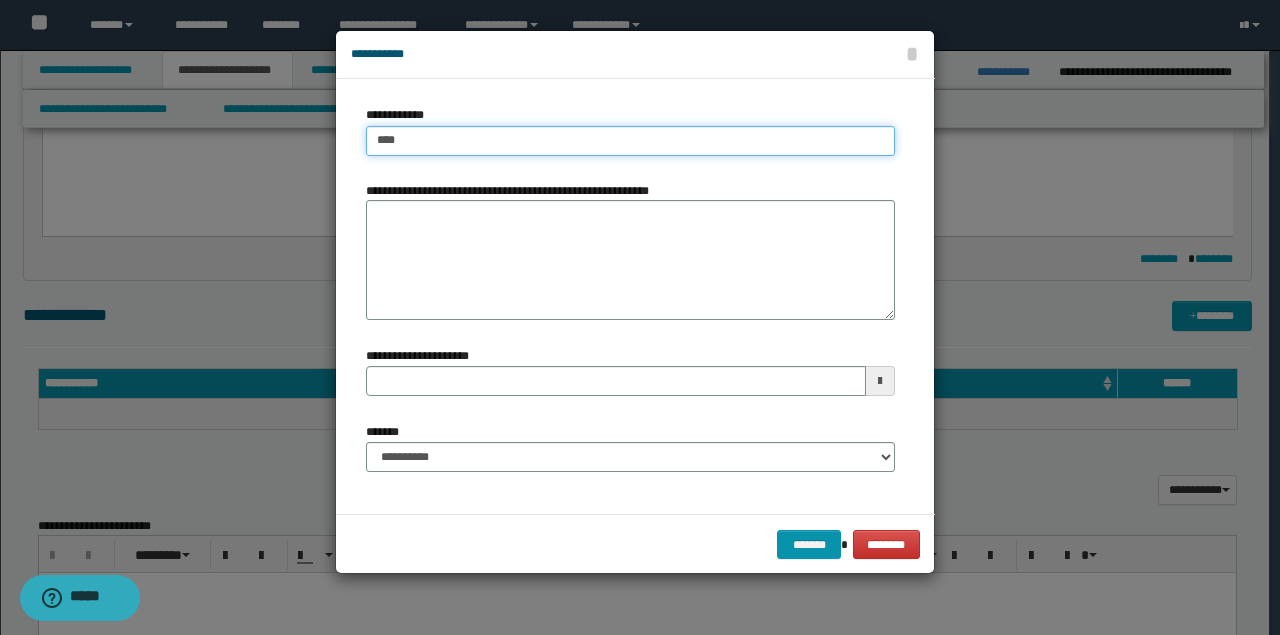 type on "****" 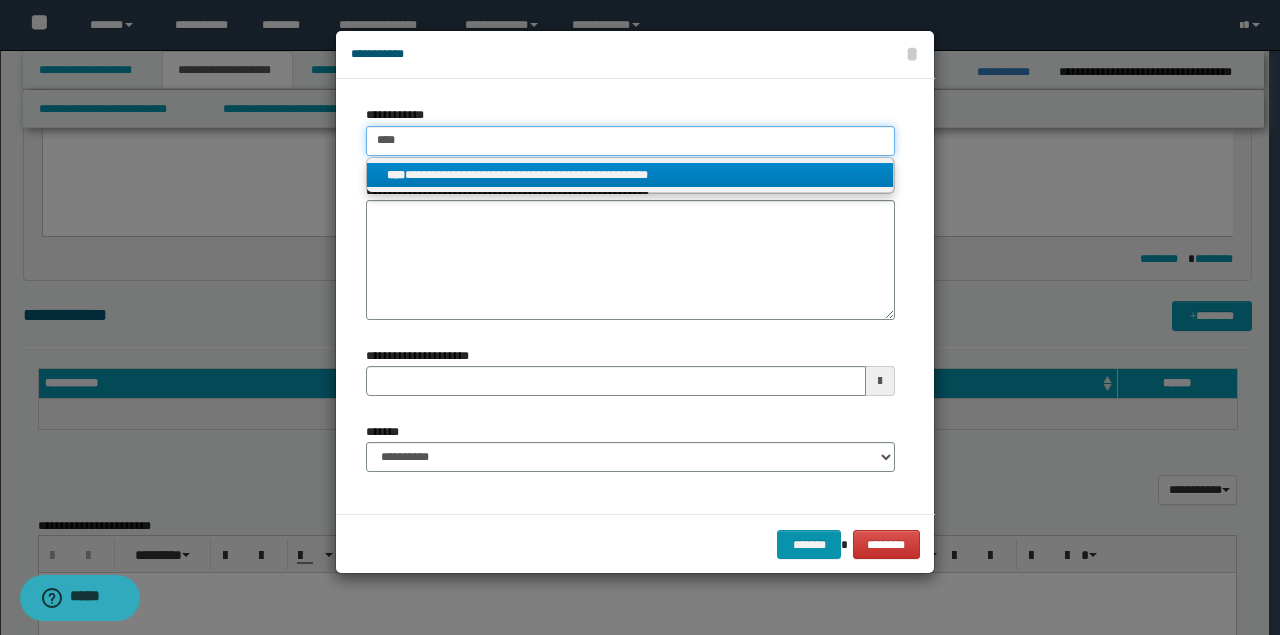 type on "****" 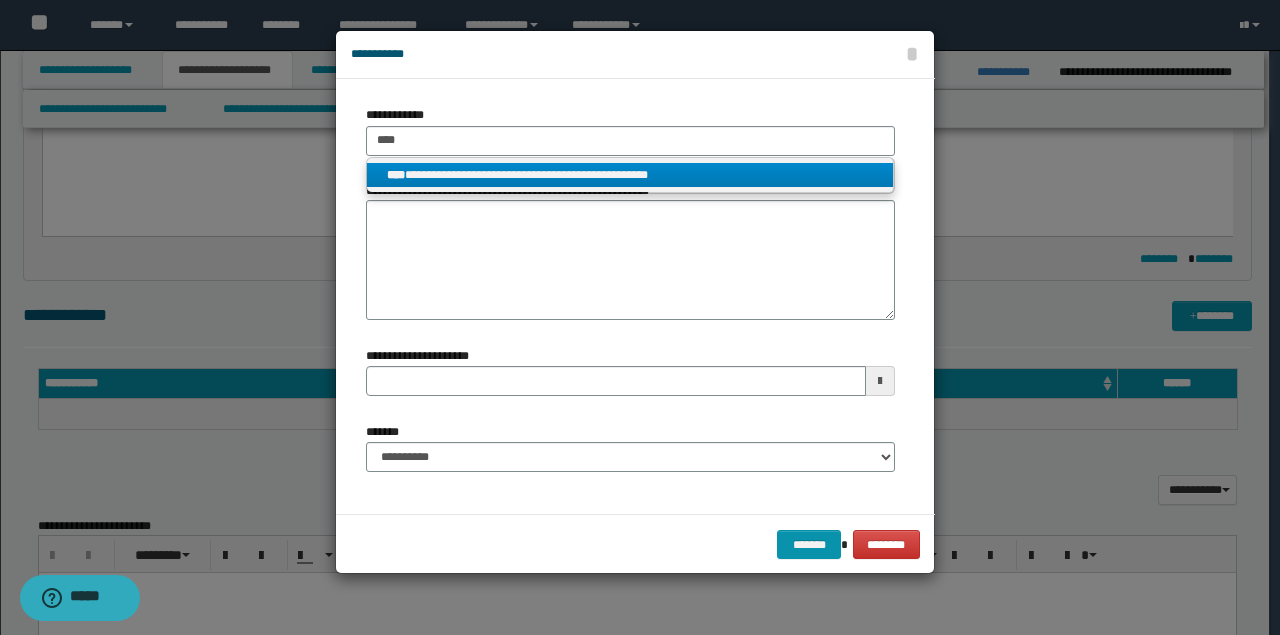click on "**********" at bounding box center (630, 175) 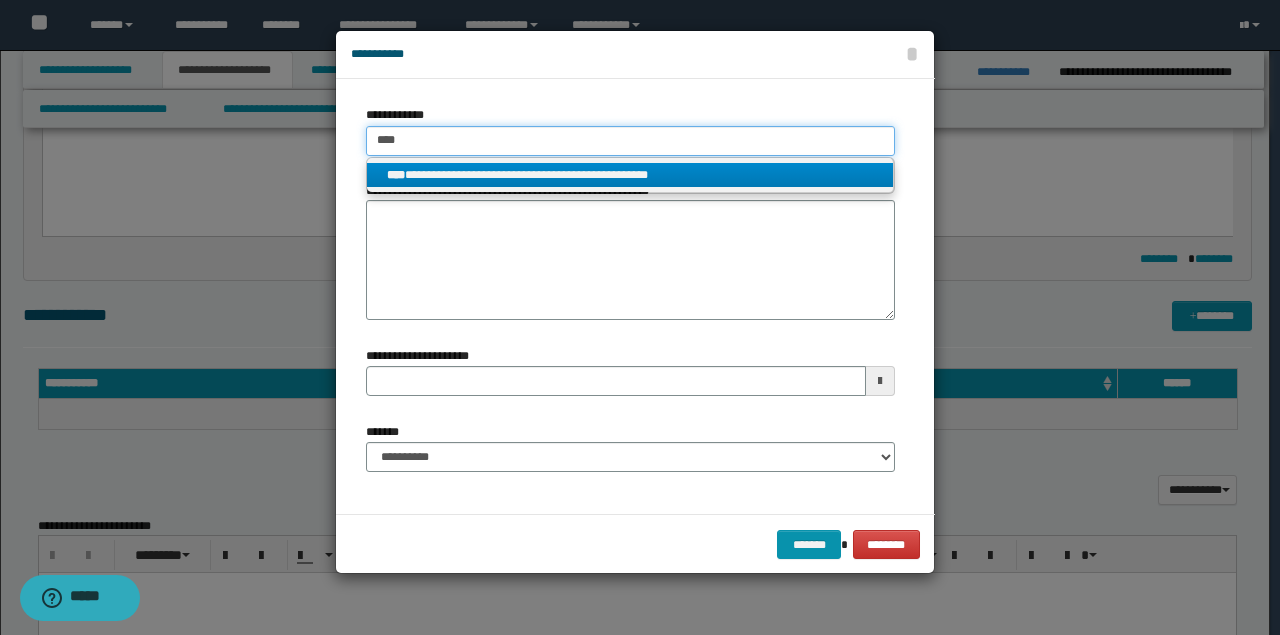 type 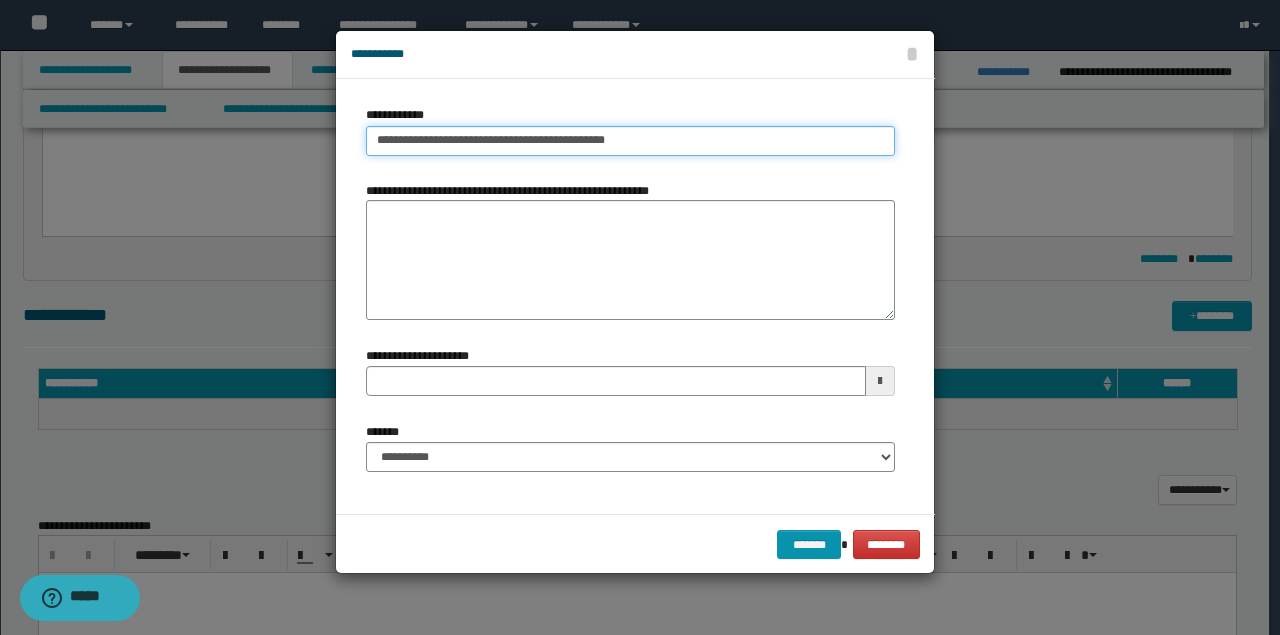 type 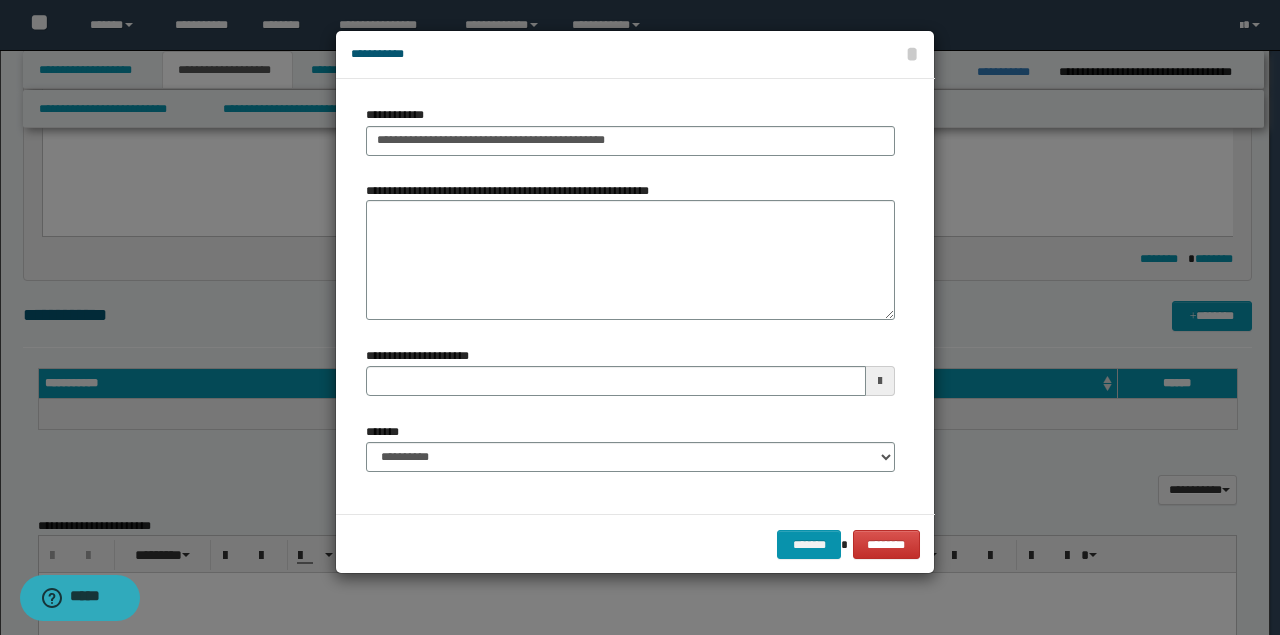 click on "**********" at bounding box center (630, 455) 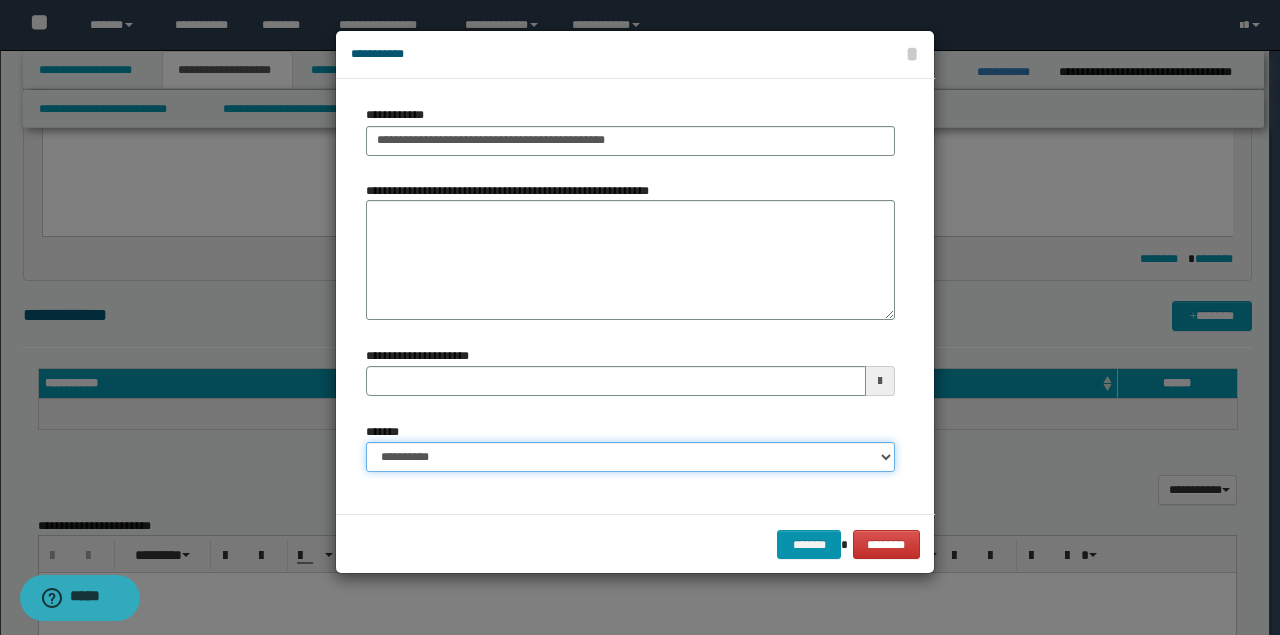 click on "**********" at bounding box center (630, 457) 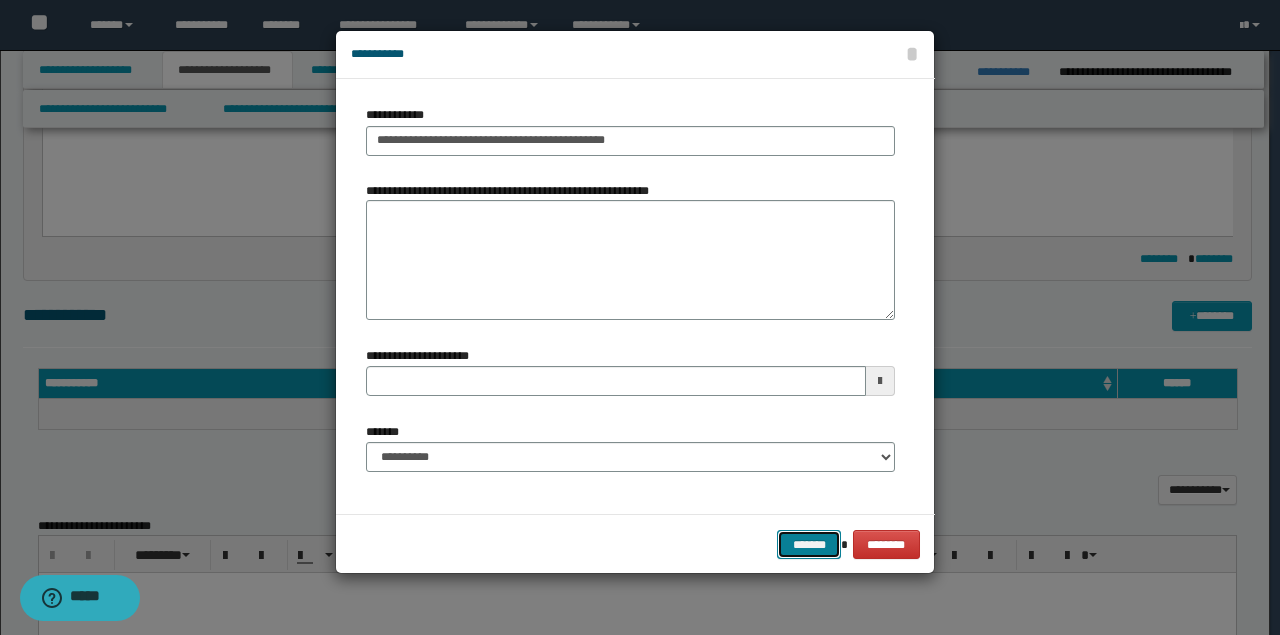 click on "*******" at bounding box center [809, 544] 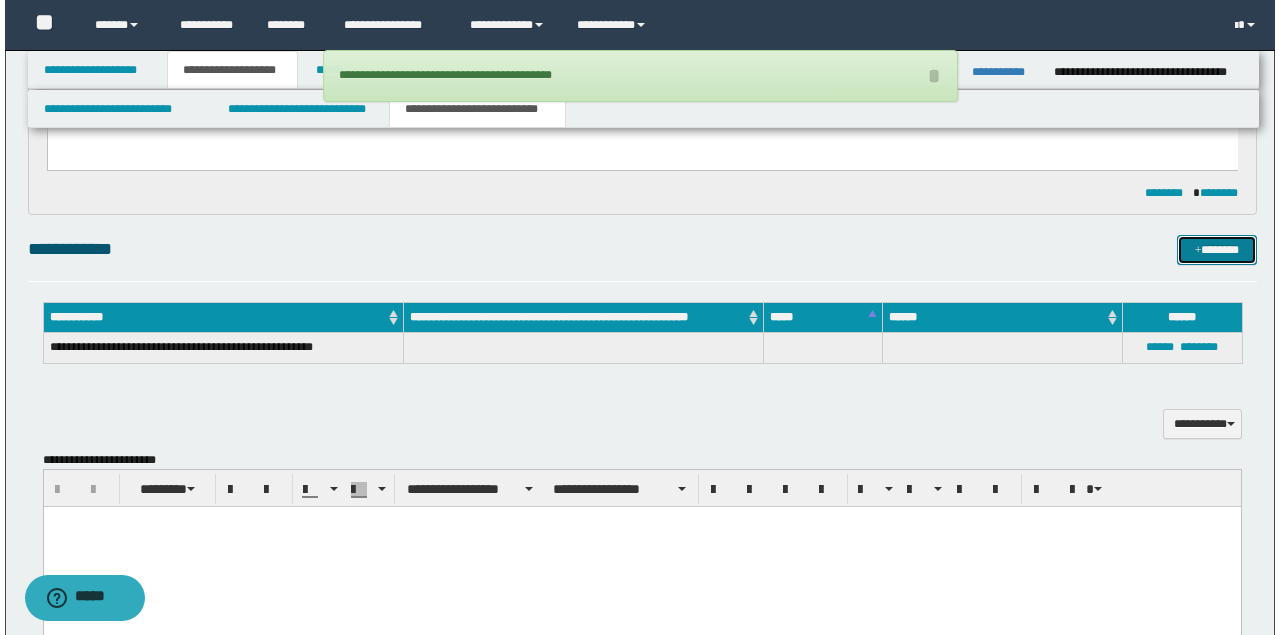 scroll, scrollTop: 333, scrollLeft: 0, axis: vertical 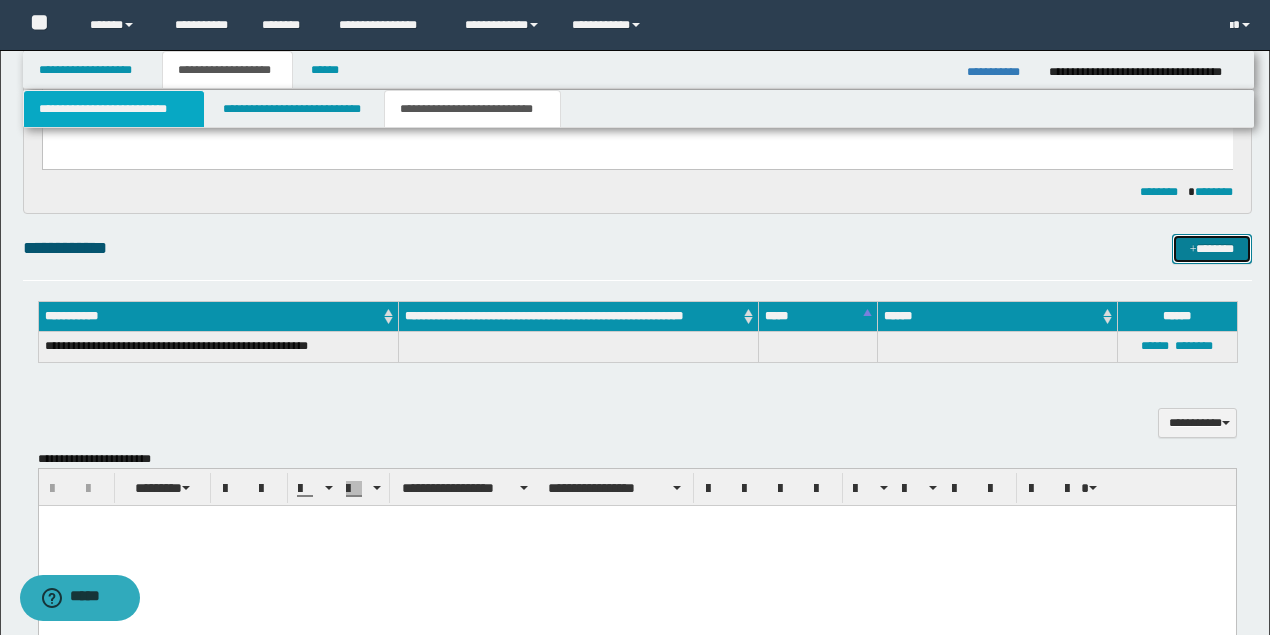 type 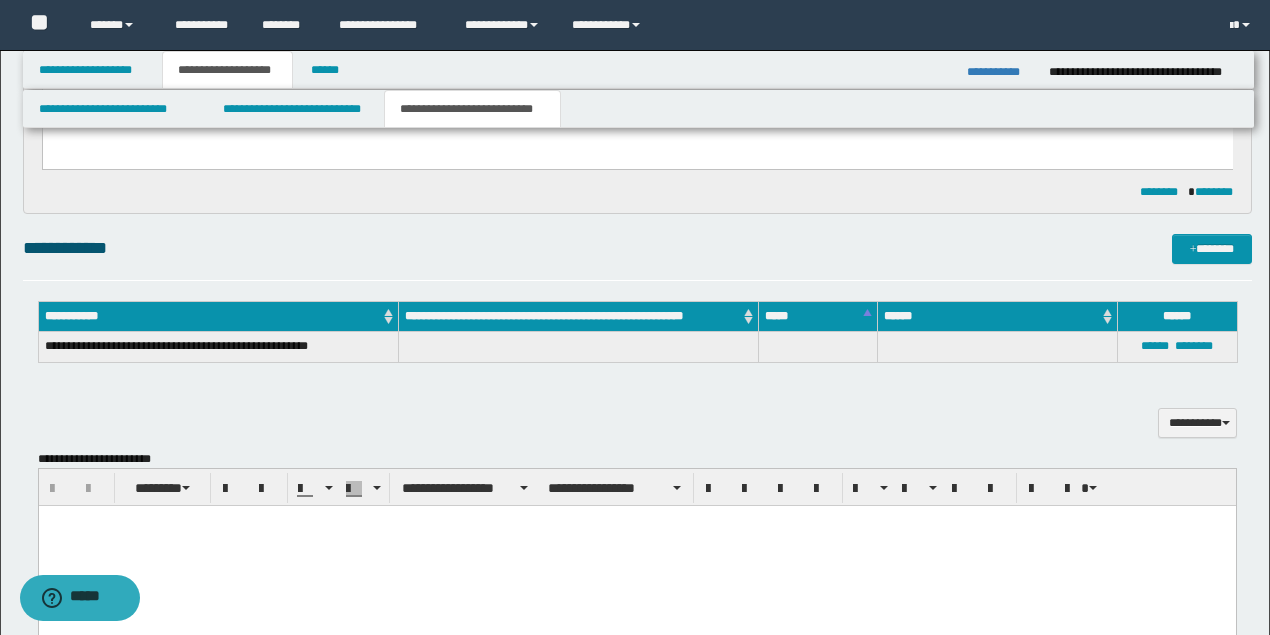 click at bounding box center [636, 546] 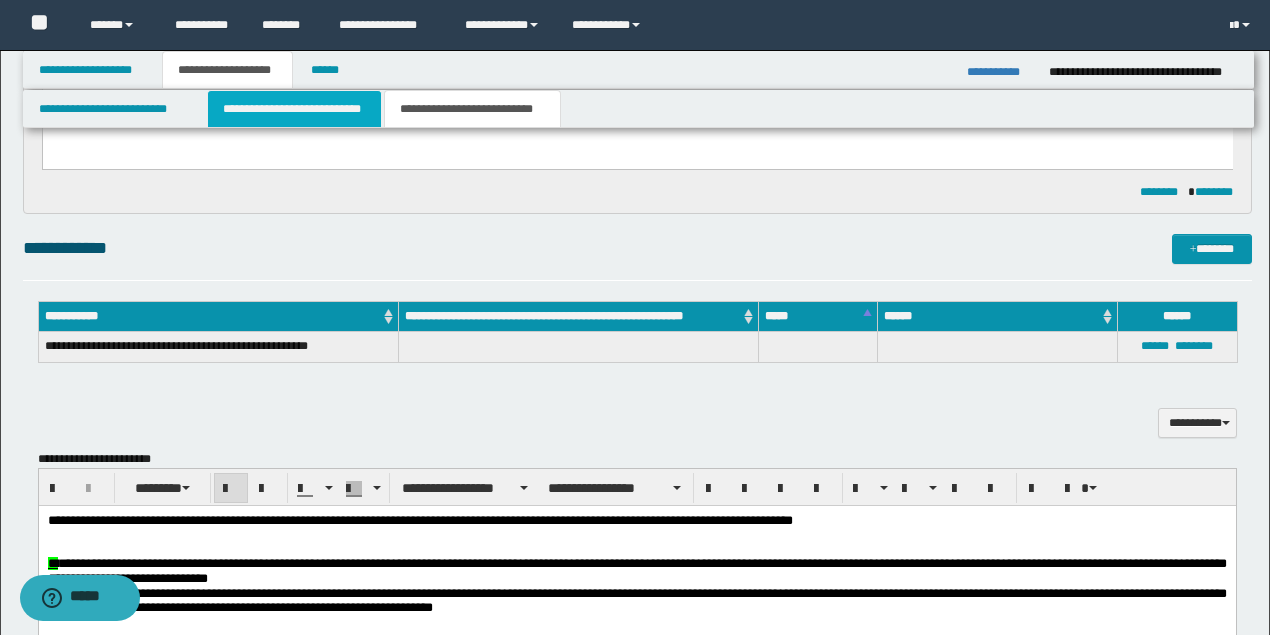 click on "**********" at bounding box center [294, 109] 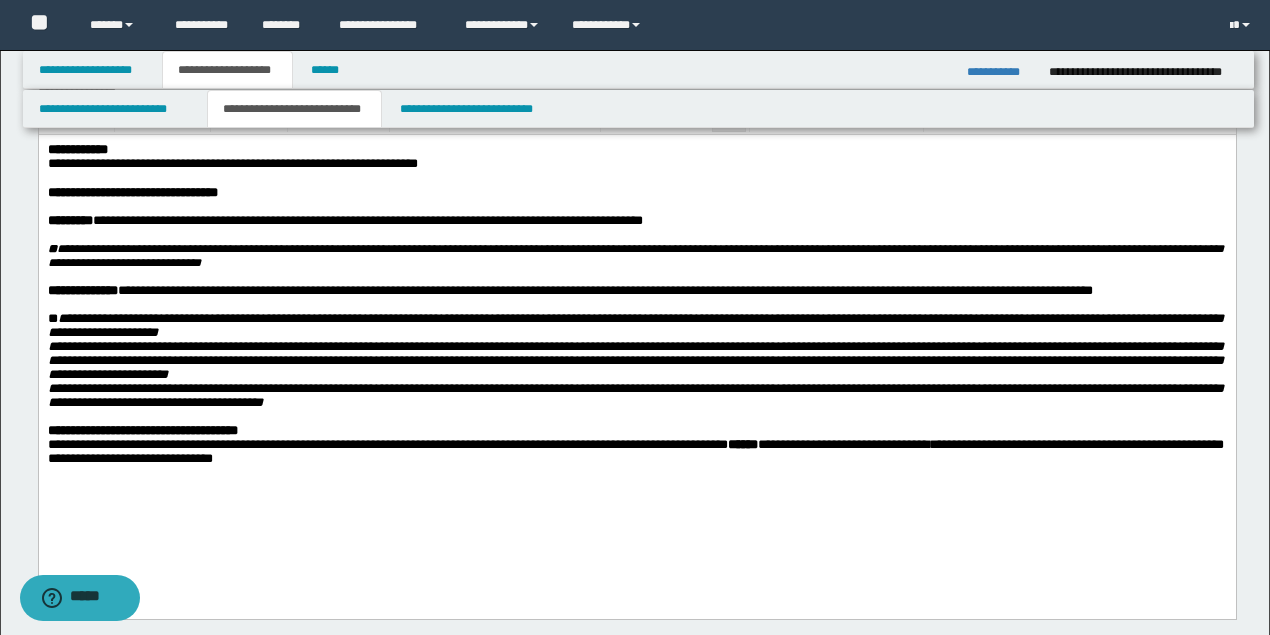 scroll, scrollTop: 0, scrollLeft: 0, axis: both 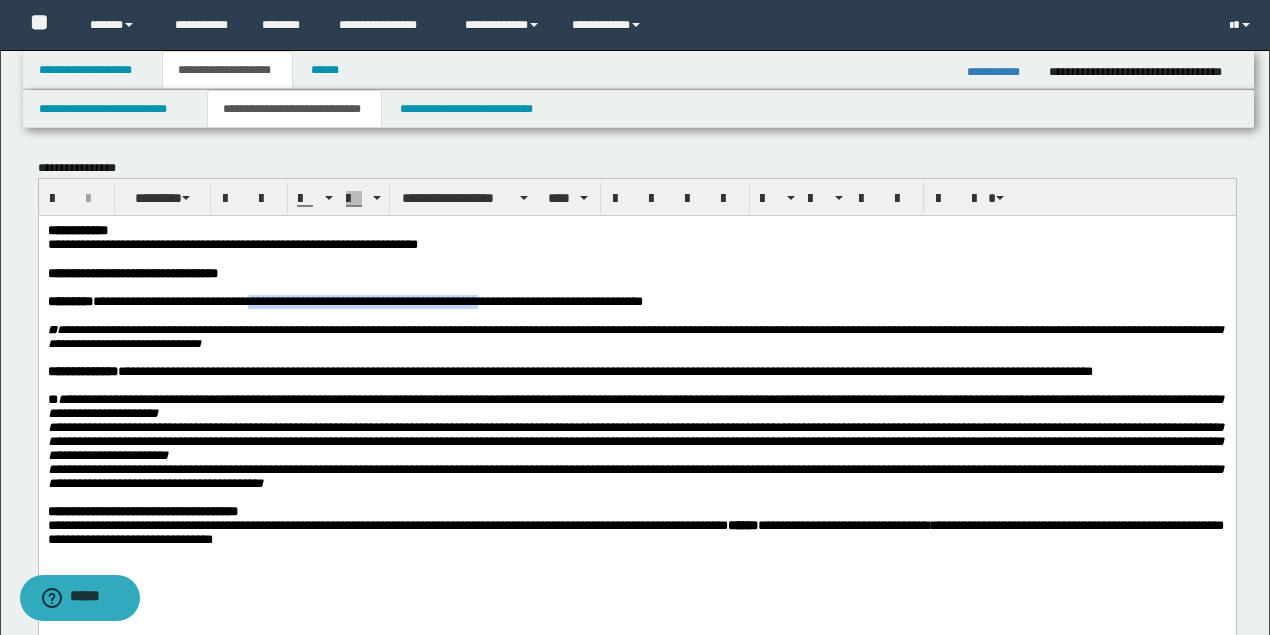 drag, startPoint x: 271, startPoint y: 306, endPoint x: 518, endPoint y: 303, distance: 247.01822 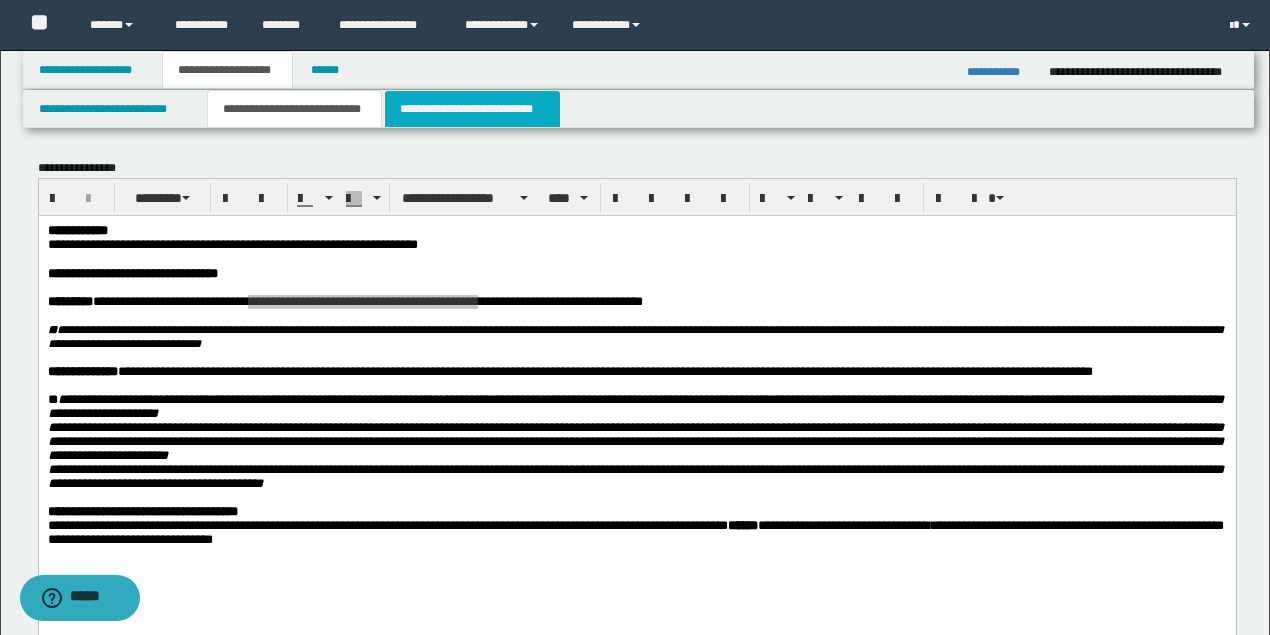 click on "**********" at bounding box center [472, 109] 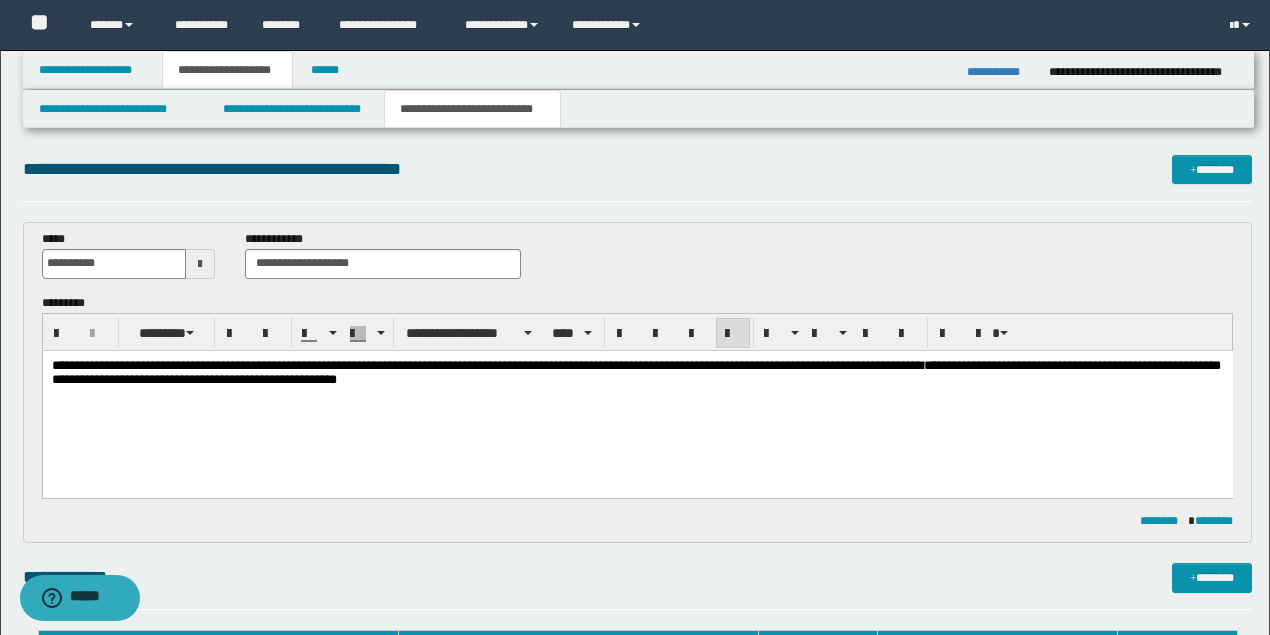 scroll, scrollTop: 466, scrollLeft: 0, axis: vertical 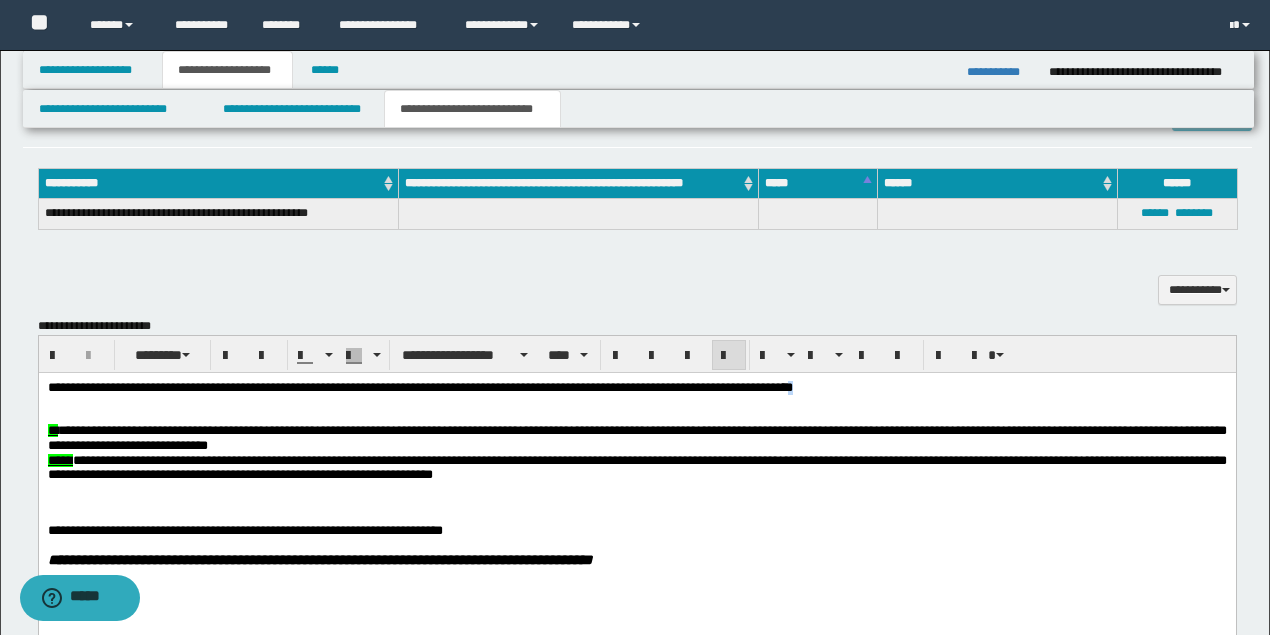 drag, startPoint x: 866, startPoint y: 382, endPoint x: 846, endPoint y: 384, distance: 20.09975 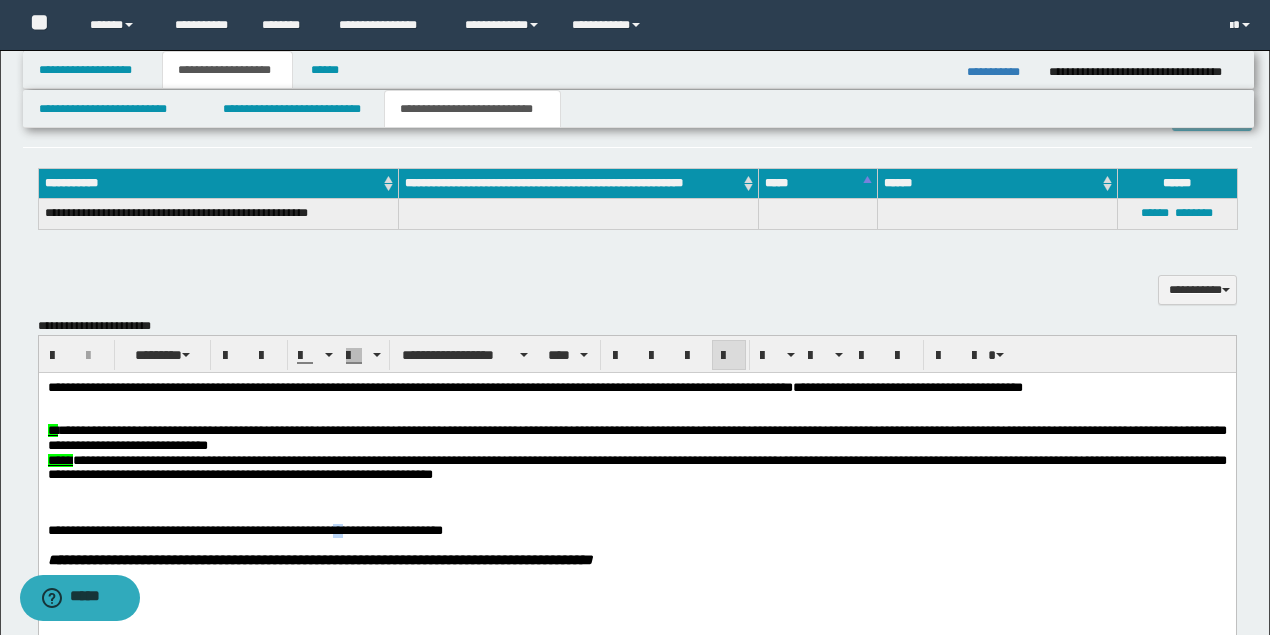 drag, startPoint x: 368, startPoint y: 542, endPoint x: 354, endPoint y: 540, distance: 14.142136 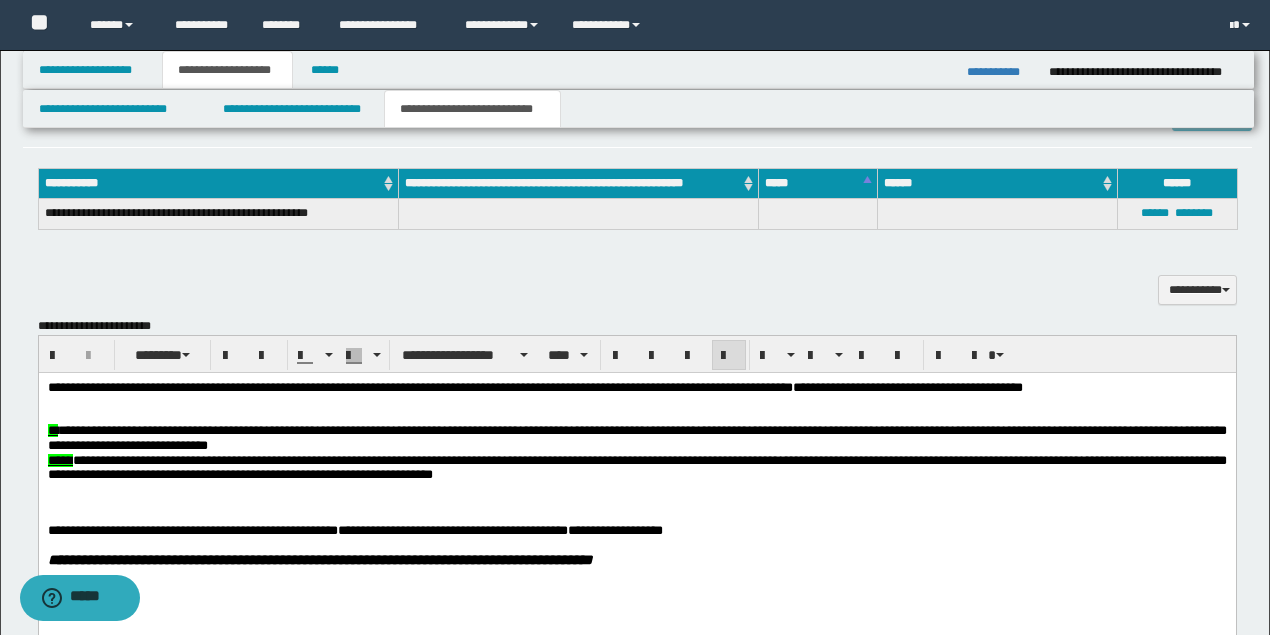 click on "**********" at bounding box center (636, 438) 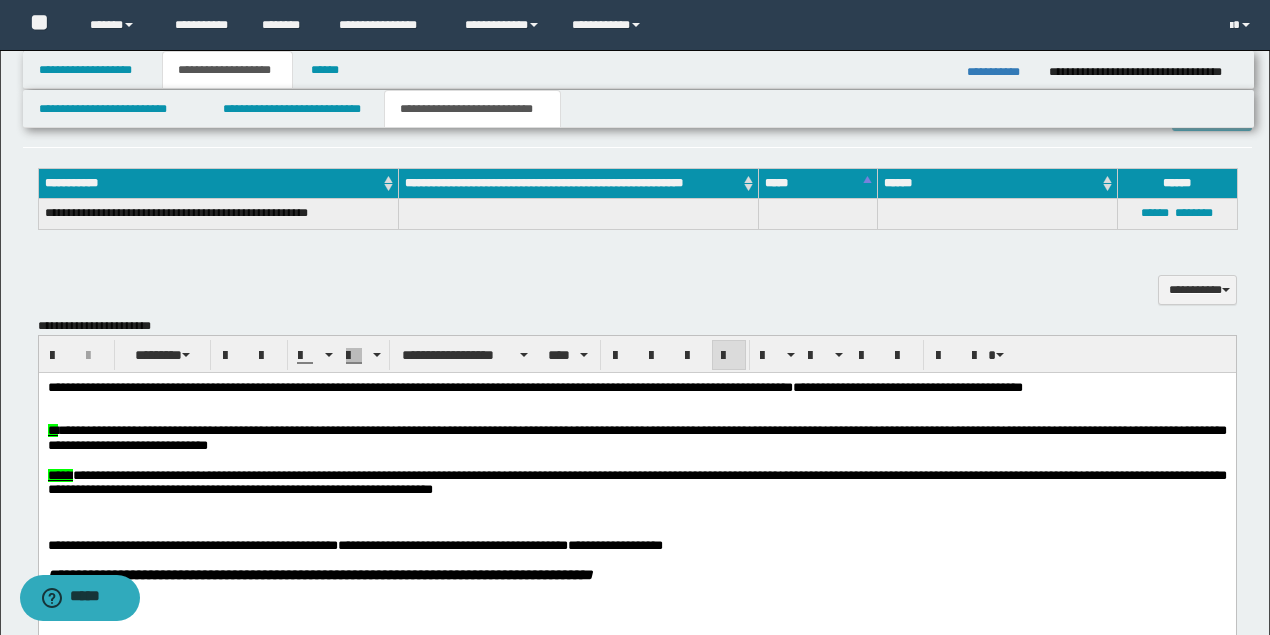 click at bounding box center (635, 402) 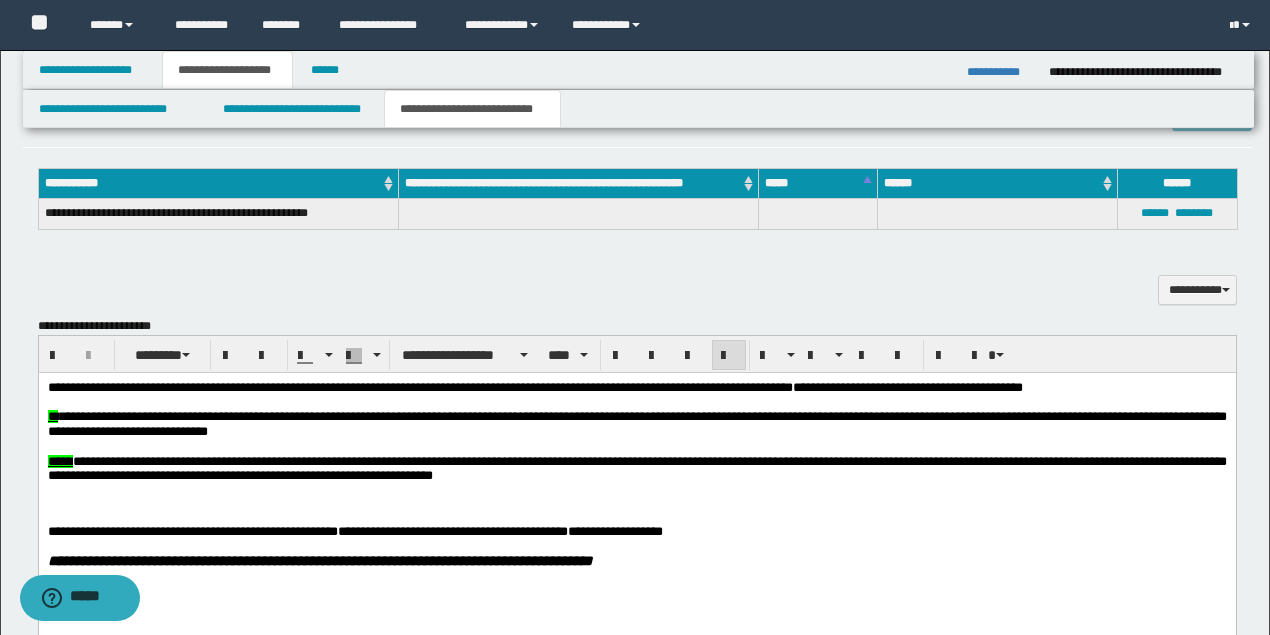 click at bounding box center (647, 518) 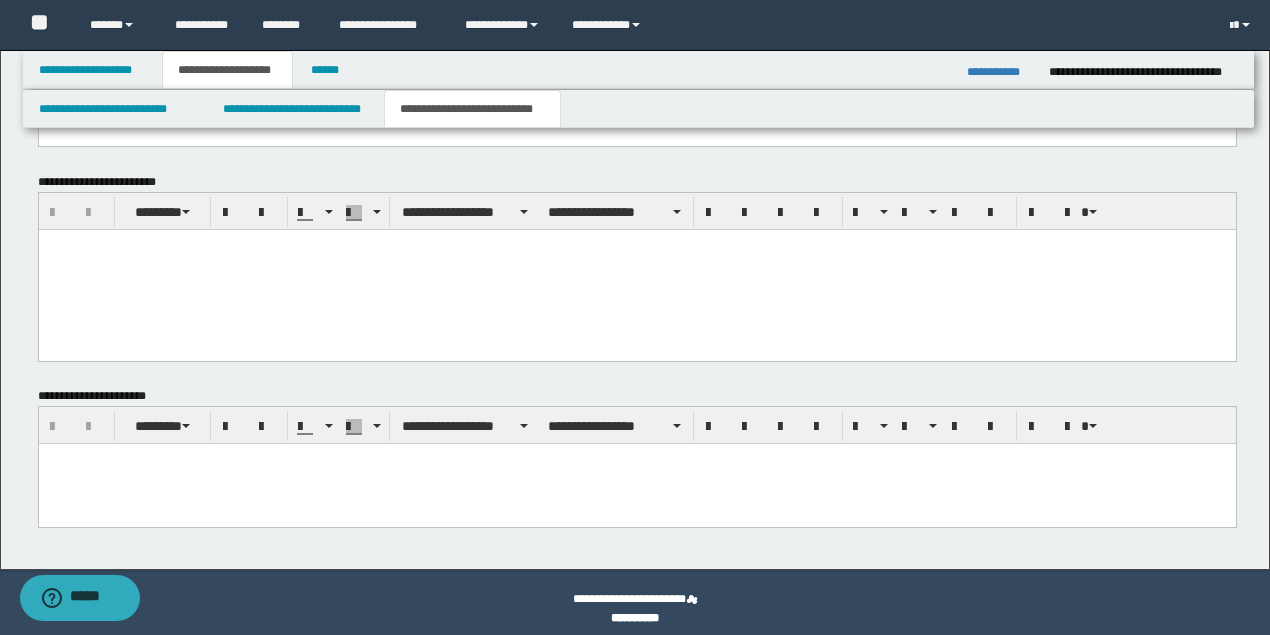 scroll, scrollTop: 1008, scrollLeft: 0, axis: vertical 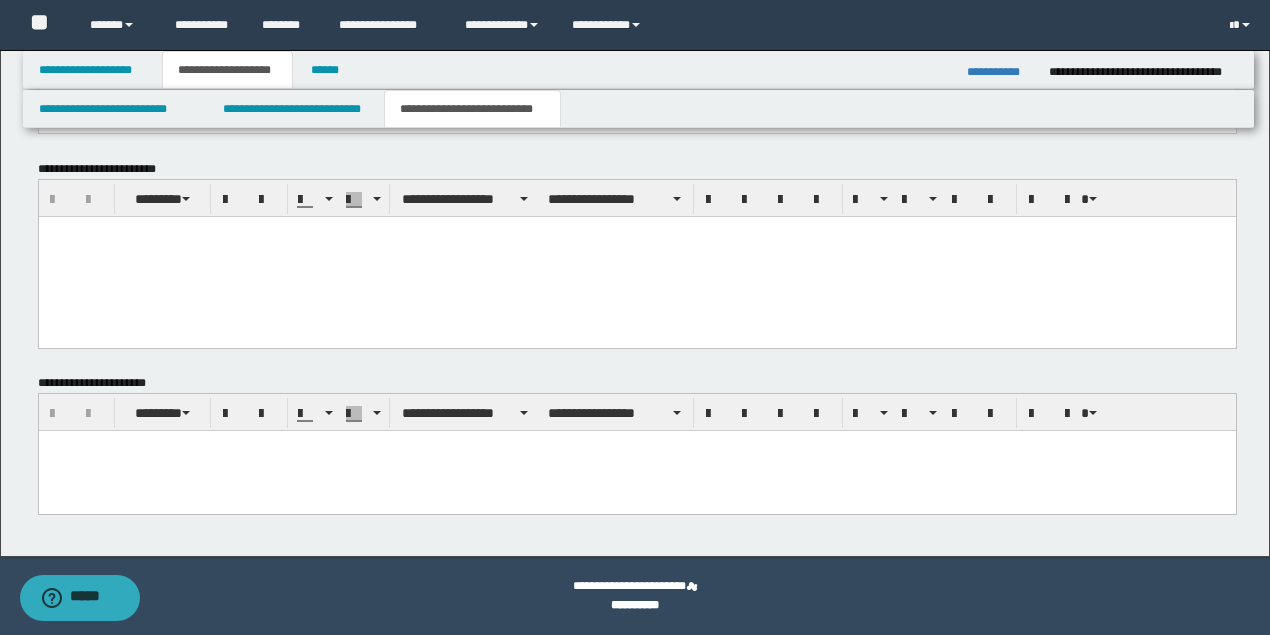 click at bounding box center [636, 470] 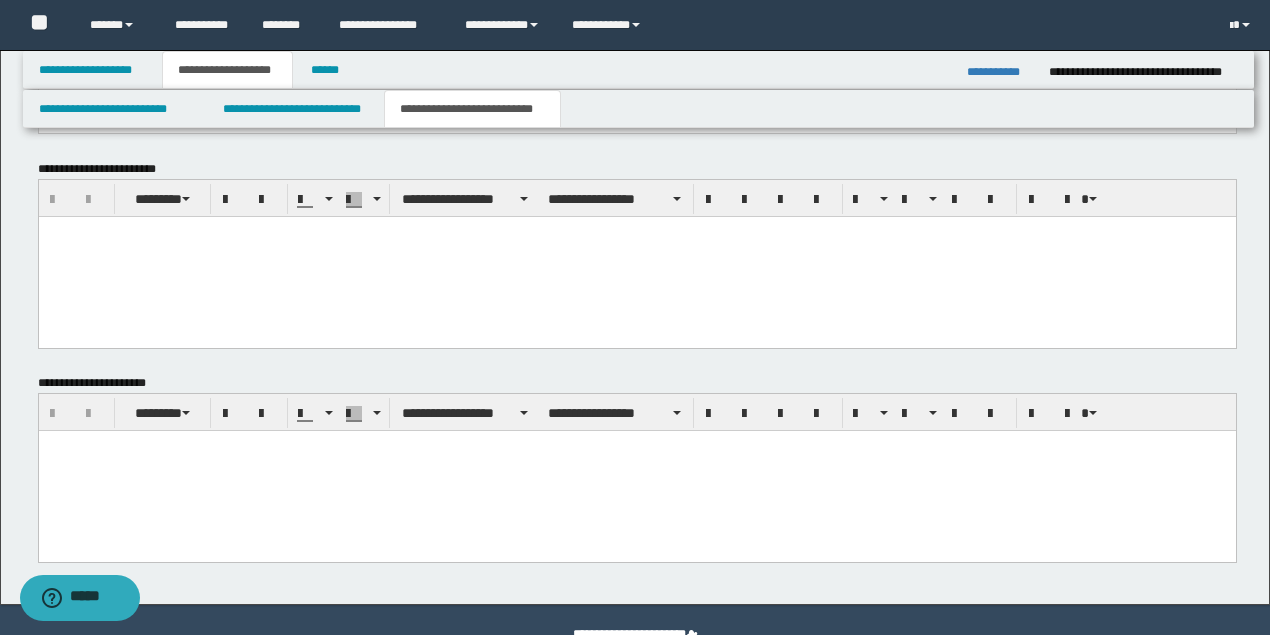 paste 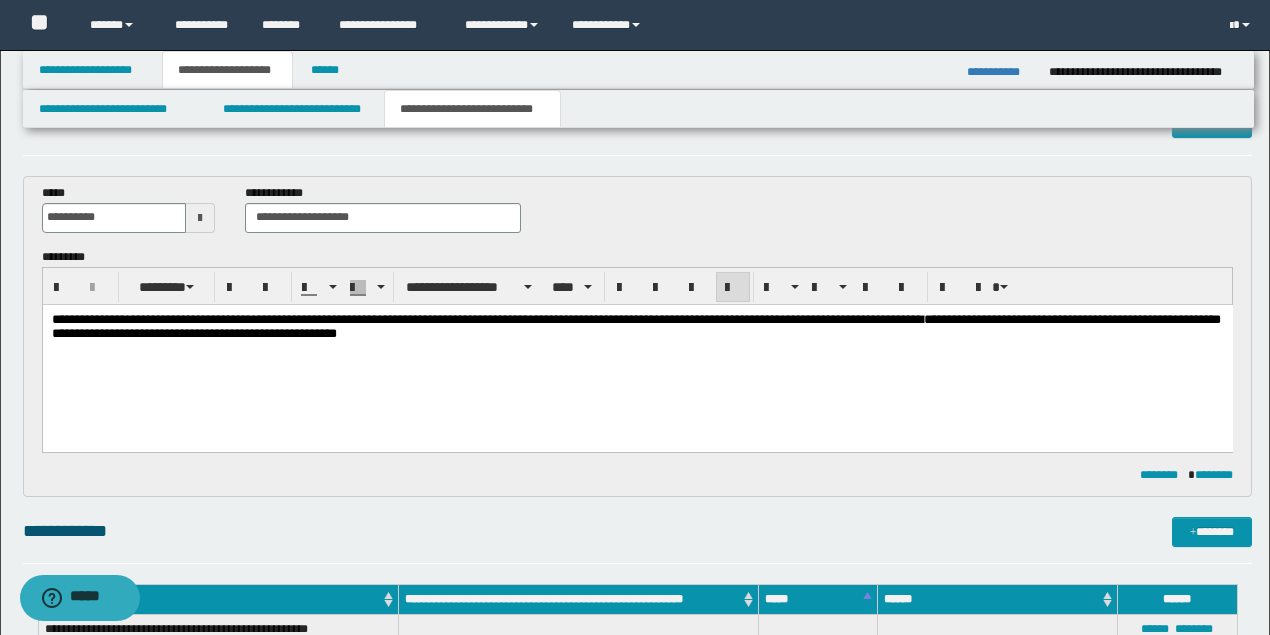 scroll, scrollTop: 45, scrollLeft: 0, axis: vertical 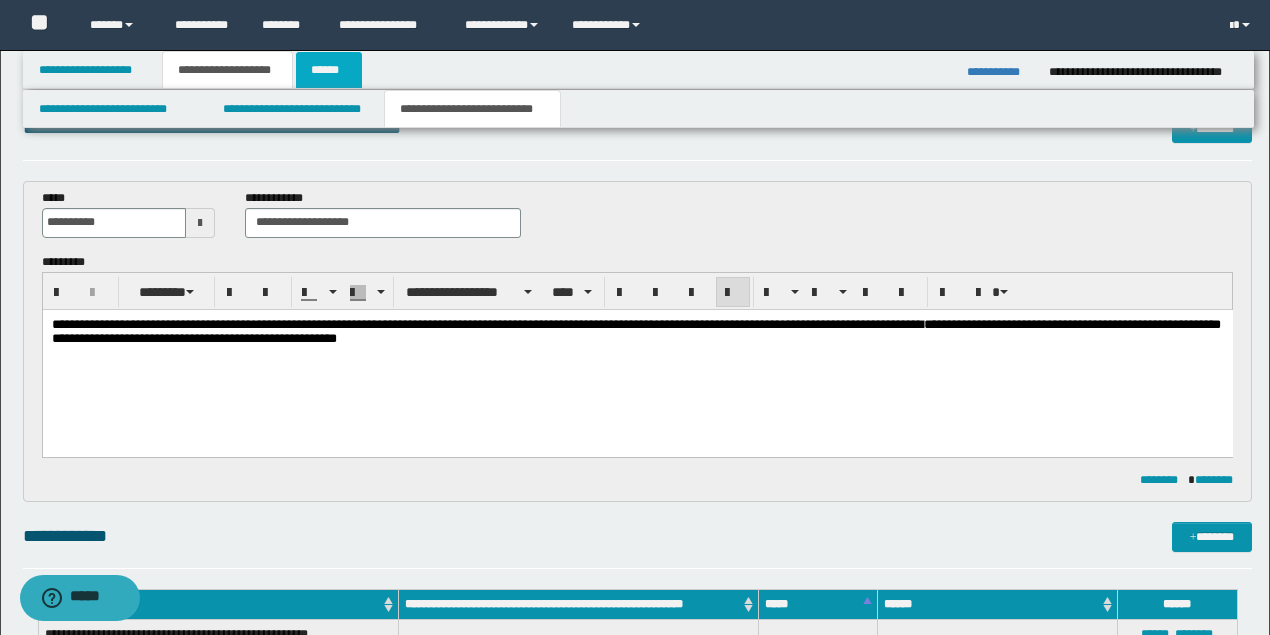 click on "******" at bounding box center [329, 70] 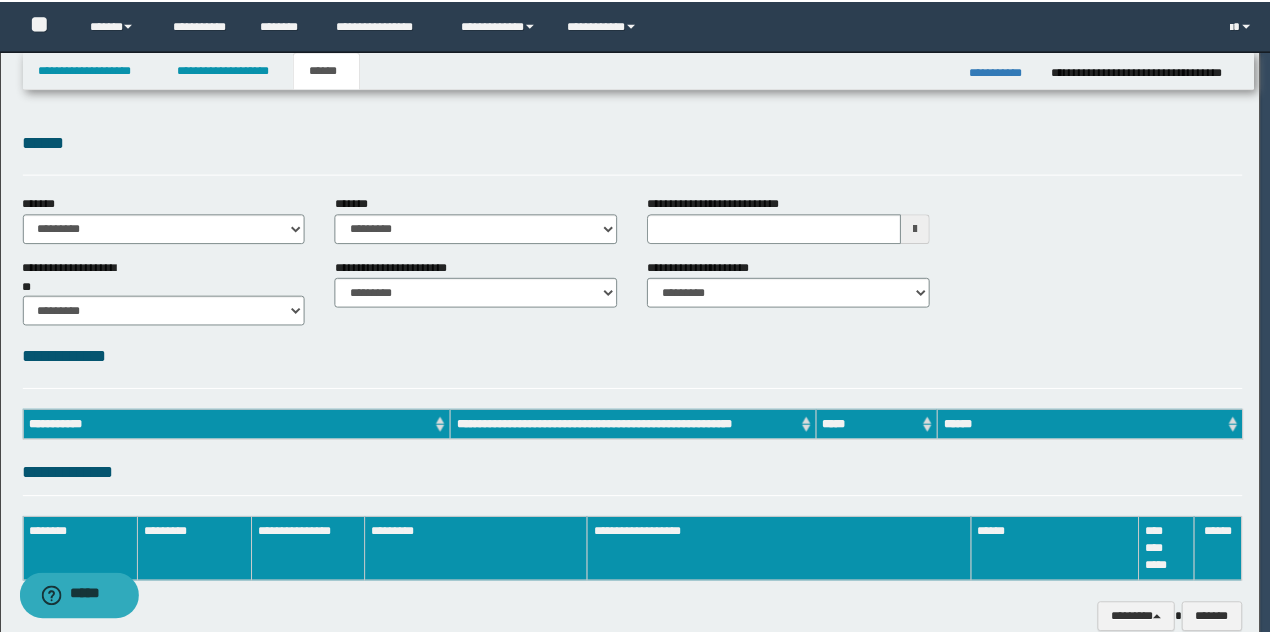 scroll, scrollTop: 0, scrollLeft: 0, axis: both 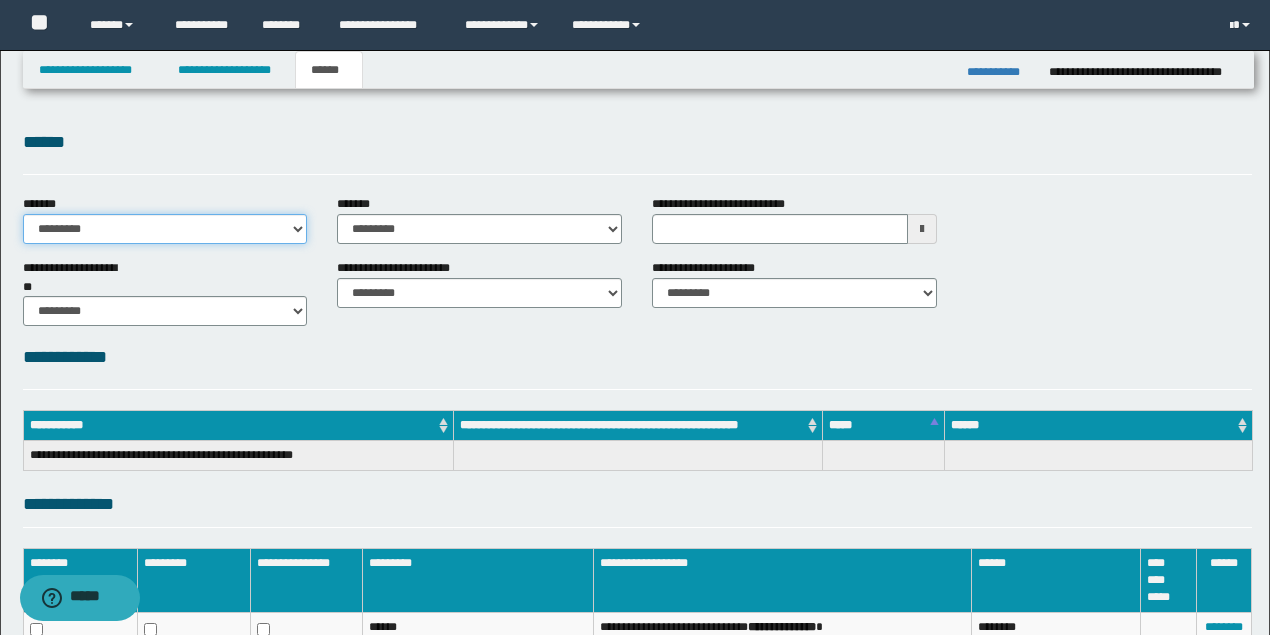 click on "**********" at bounding box center (165, 229) 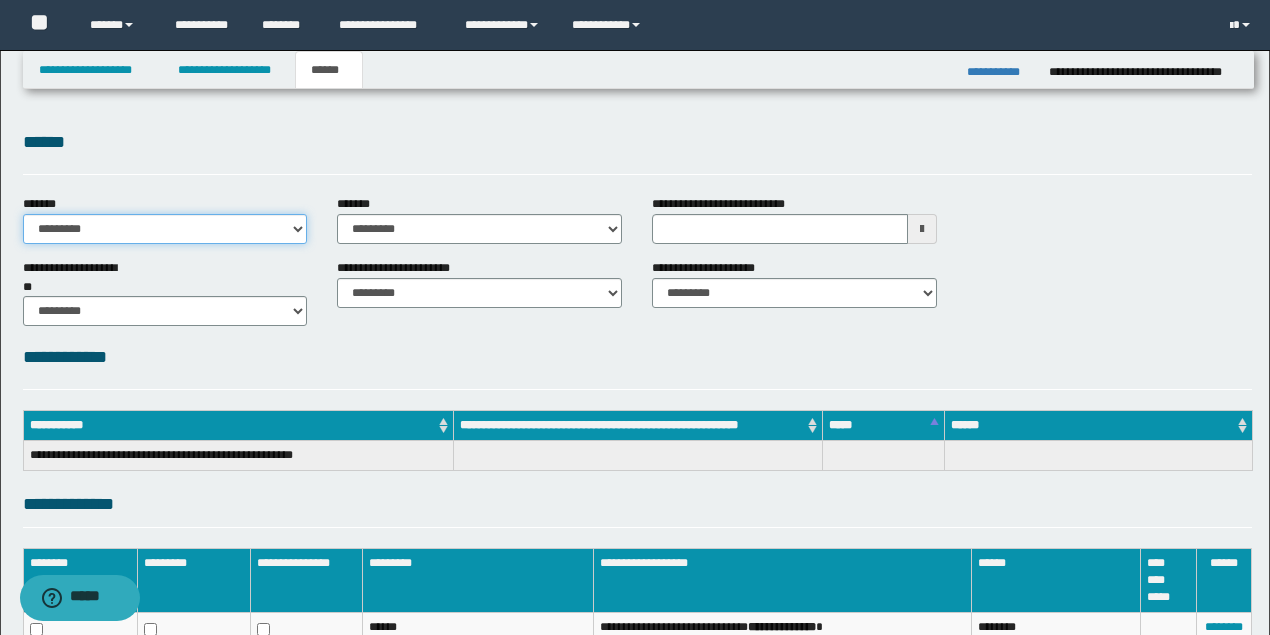select on "*" 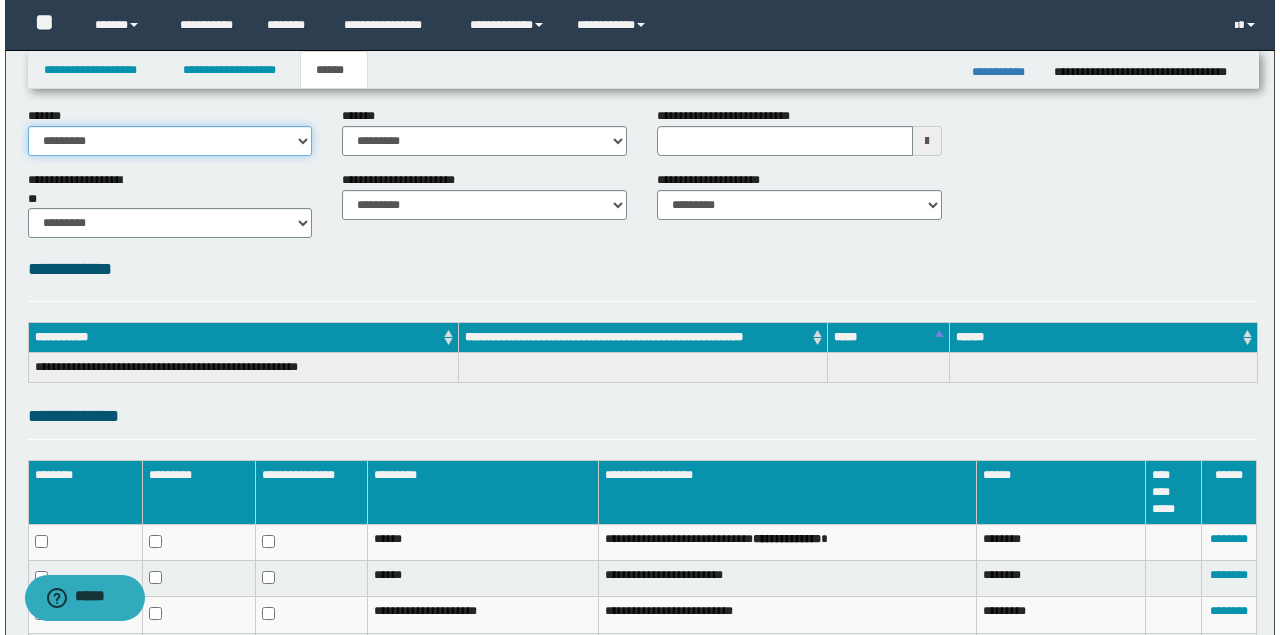 scroll, scrollTop: 310, scrollLeft: 0, axis: vertical 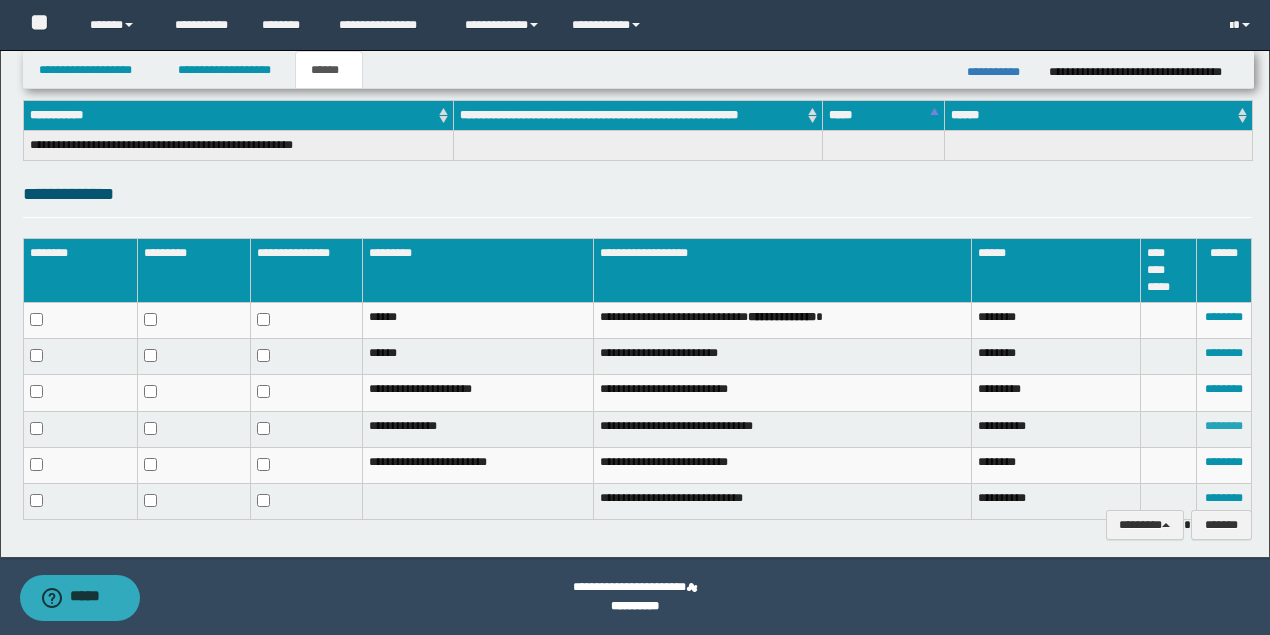 click on "********" at bounding box center [1224, 426] 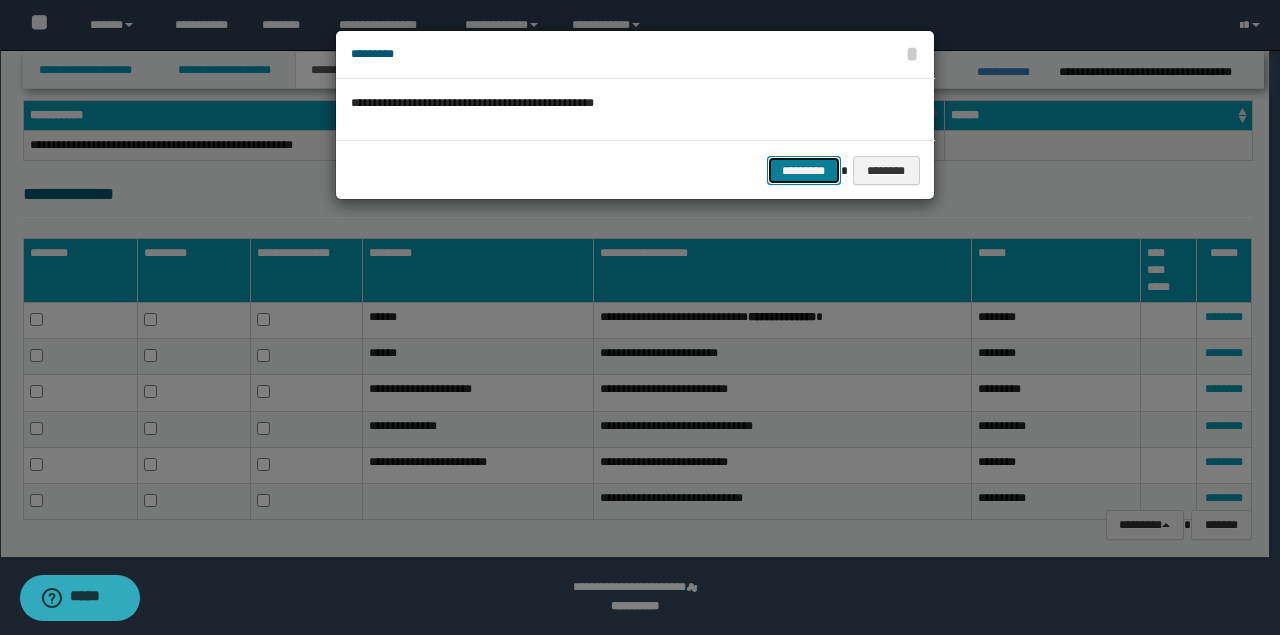 click on "*********" at bounding box center (804, 170) 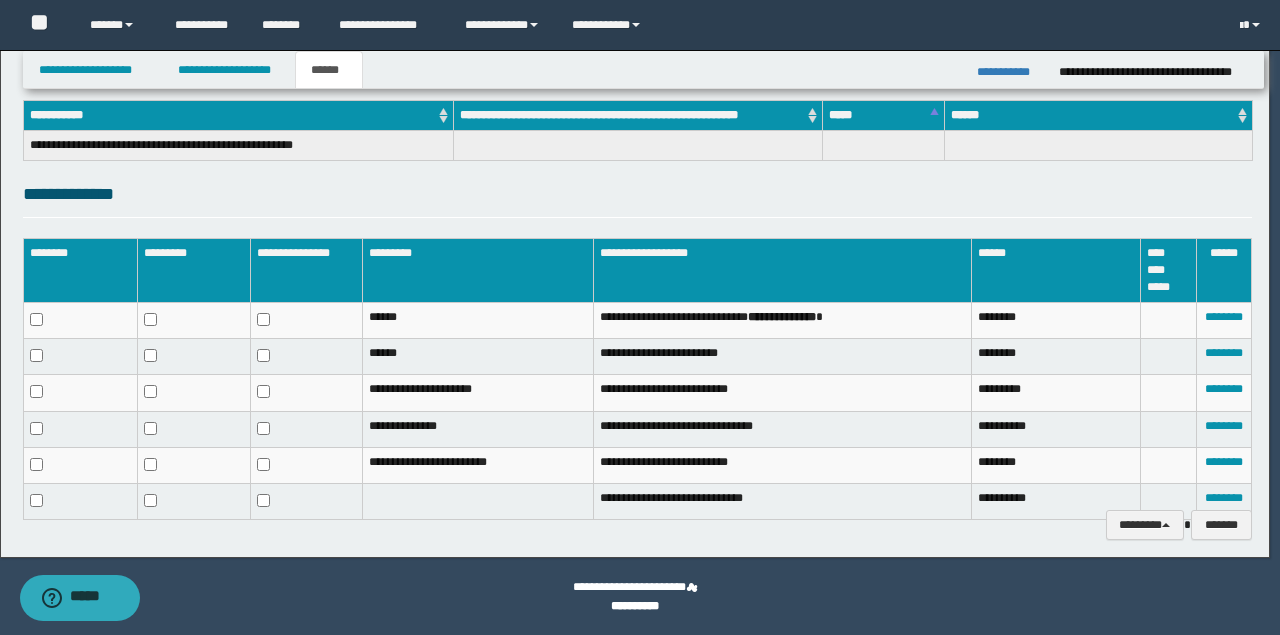 scroll, scrollTop: 295, scrollLeft: 0, axis: vertical 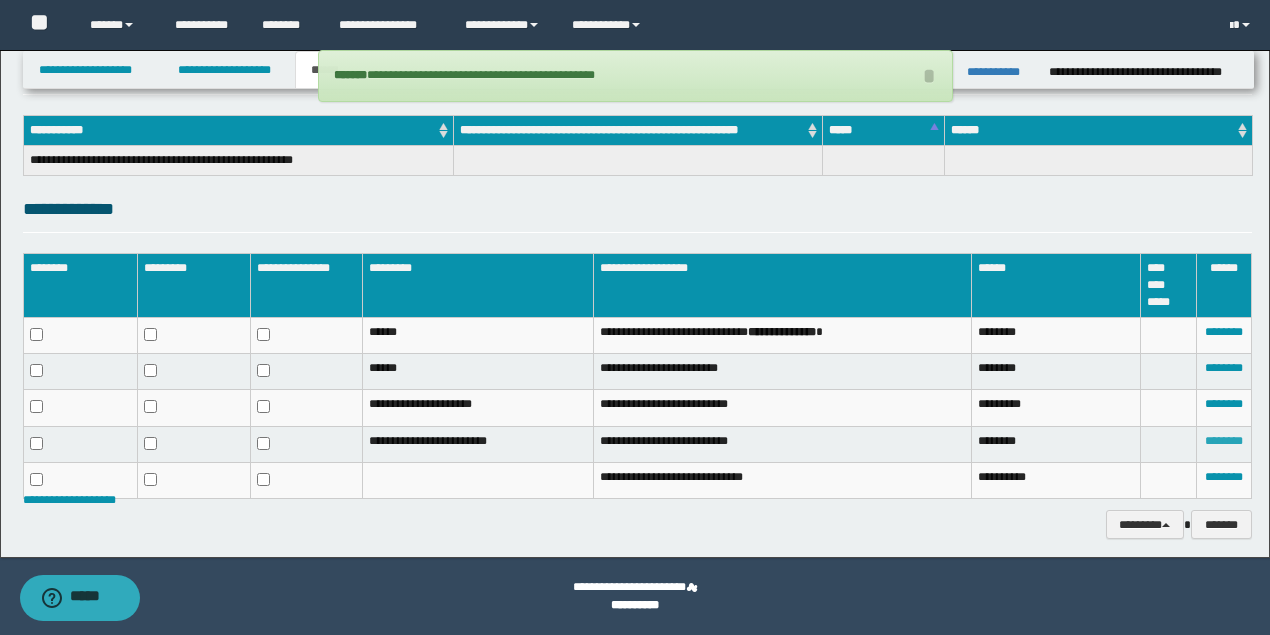 click on "********" at bounding box center (1224, 441) 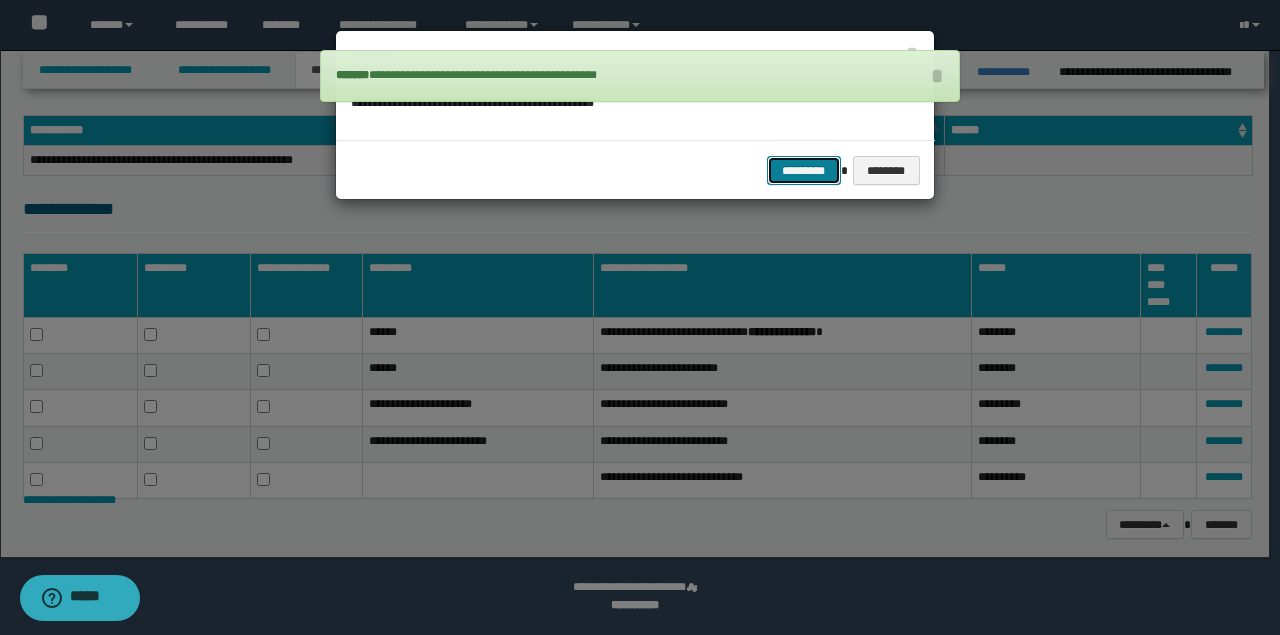 click on "*********" at bounding box center (804, 170) 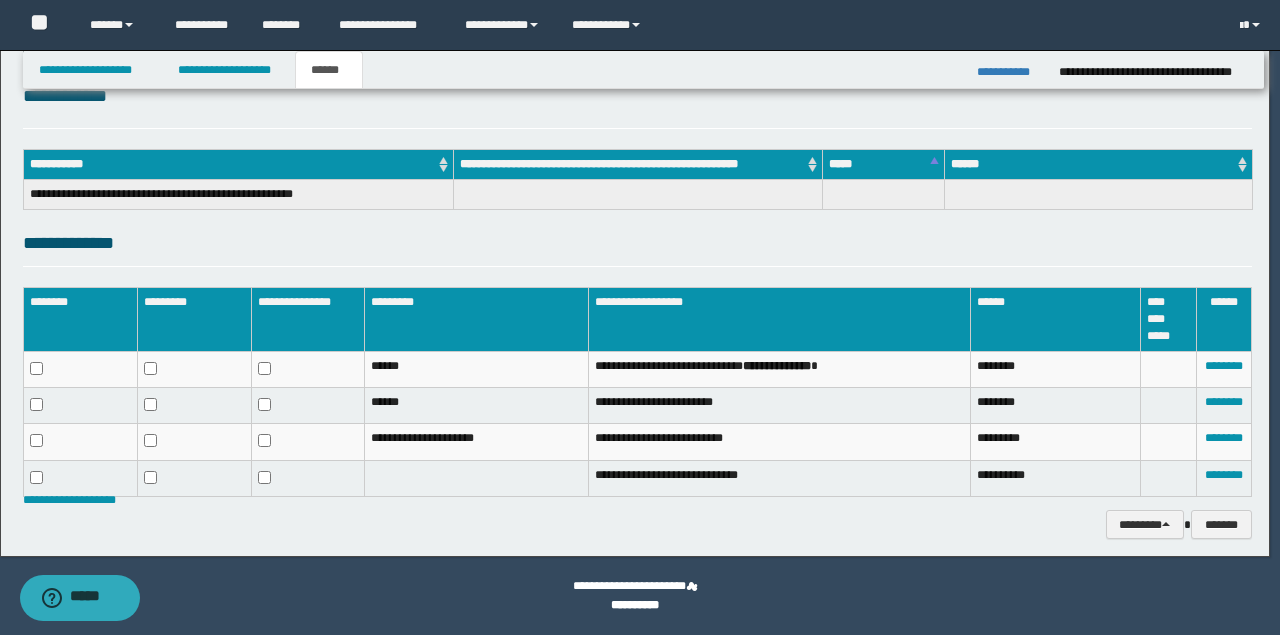 scroll, scrollTop: 260, scrollLeft: 0, axis: vertical 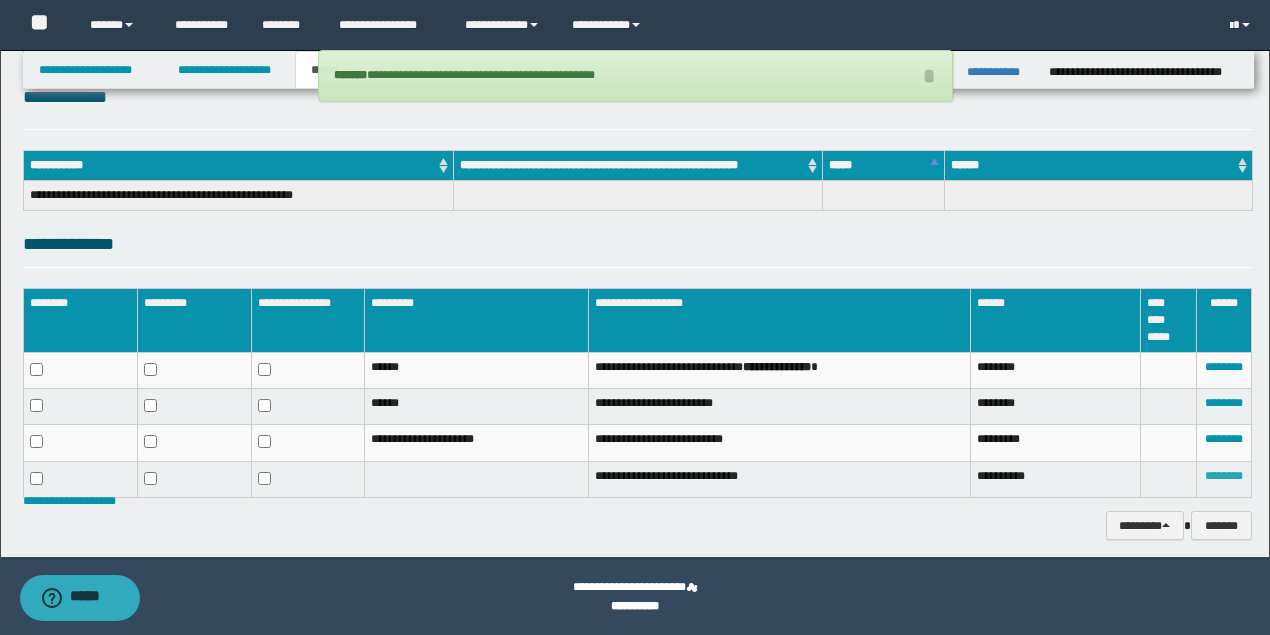 click on "********" at bounding box center (1224, 476) 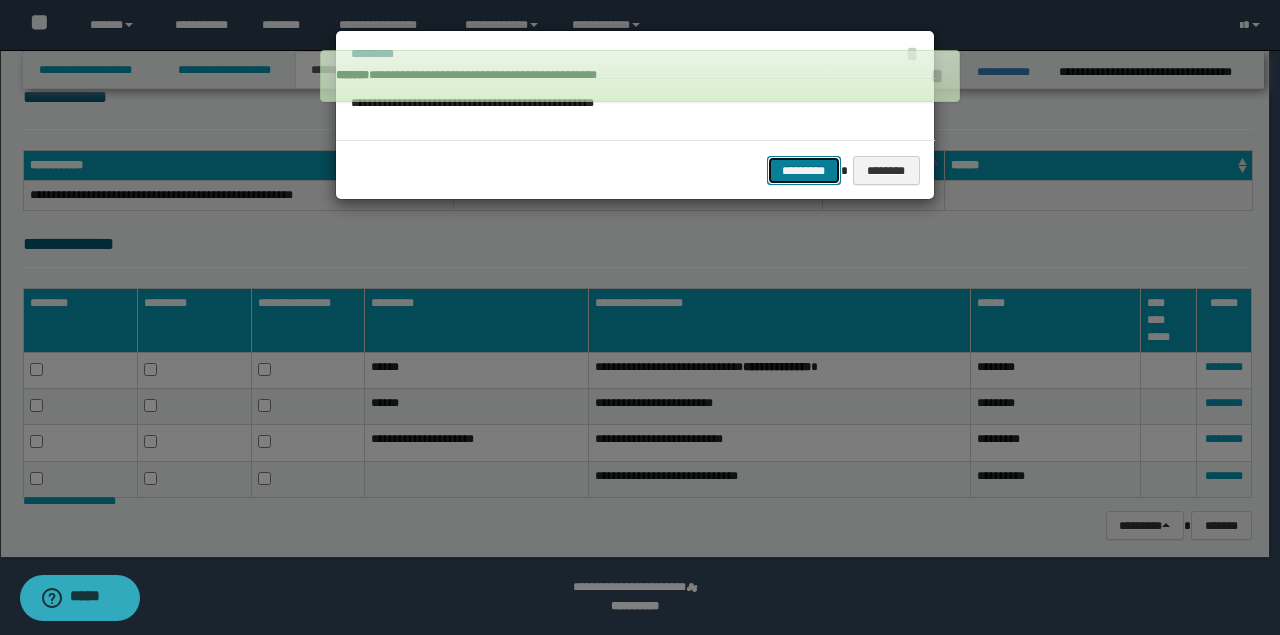 click on "*********" at bounding box center [804, 170] 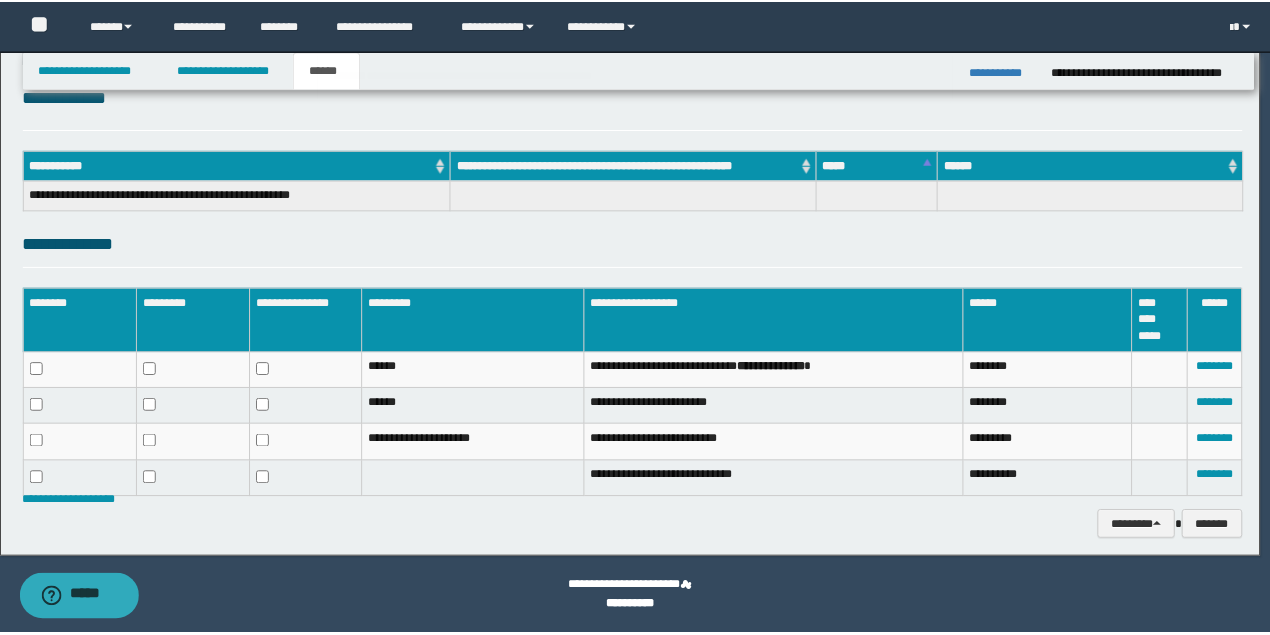 scroll, scrollTop: 226, scrollLeft: 0, axis: vertical 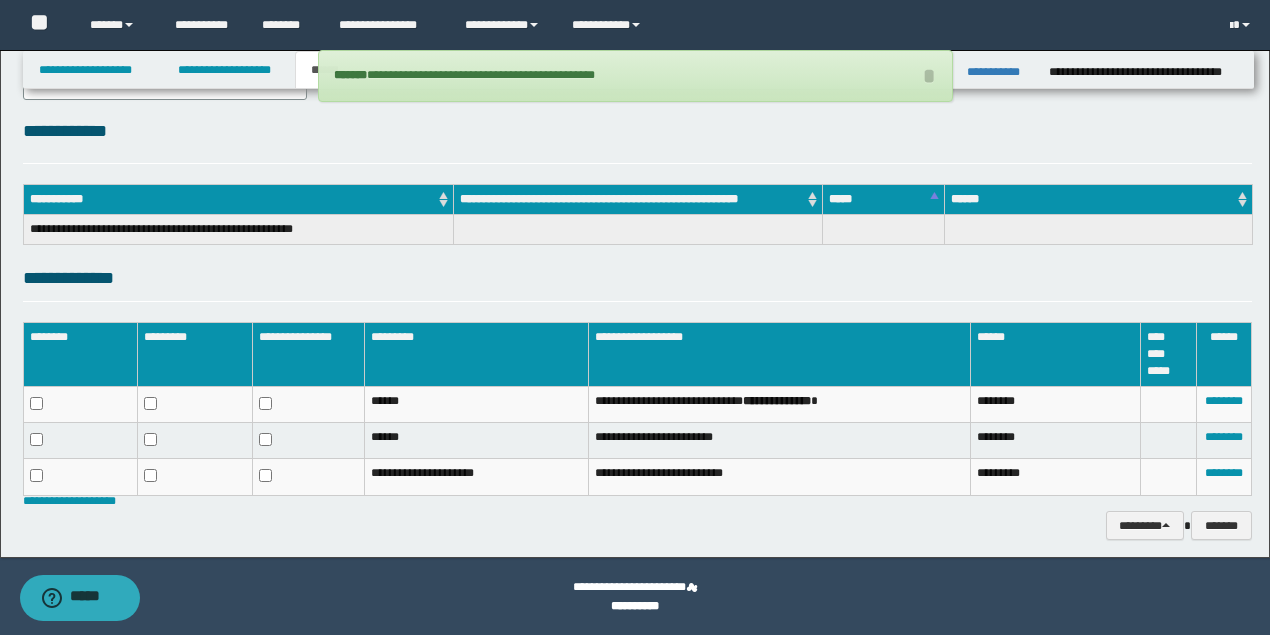click on "**********" at bounding box center [1000, 72] 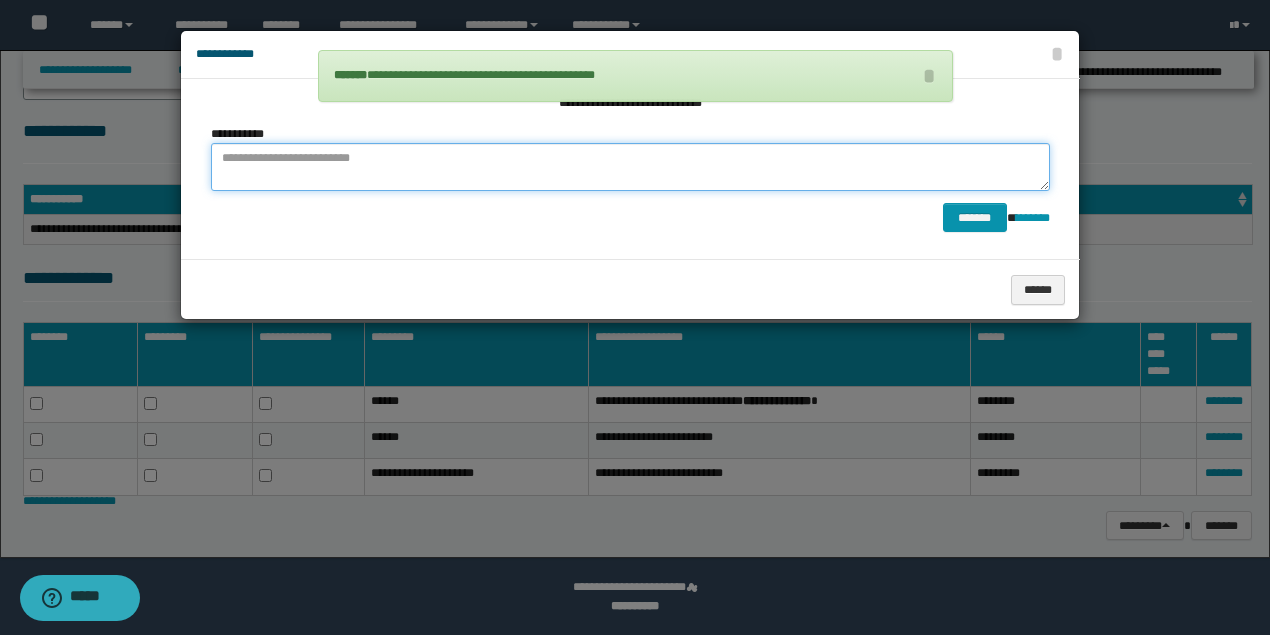 click at bounding box center (630, 167) 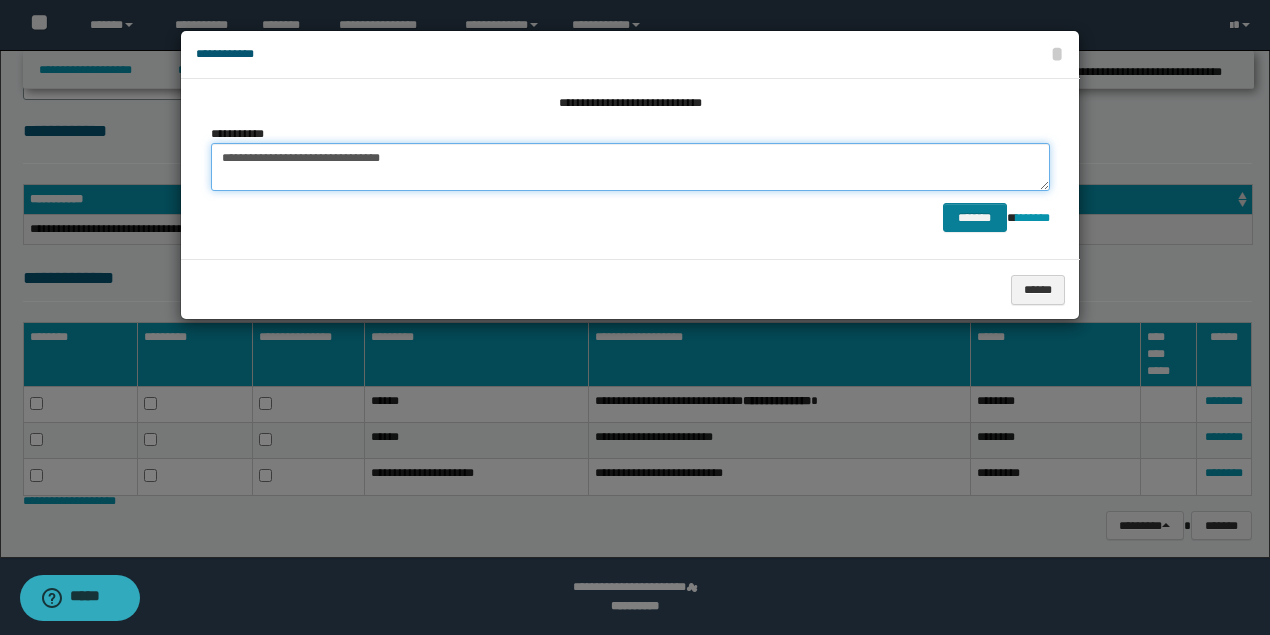 type on "**********" 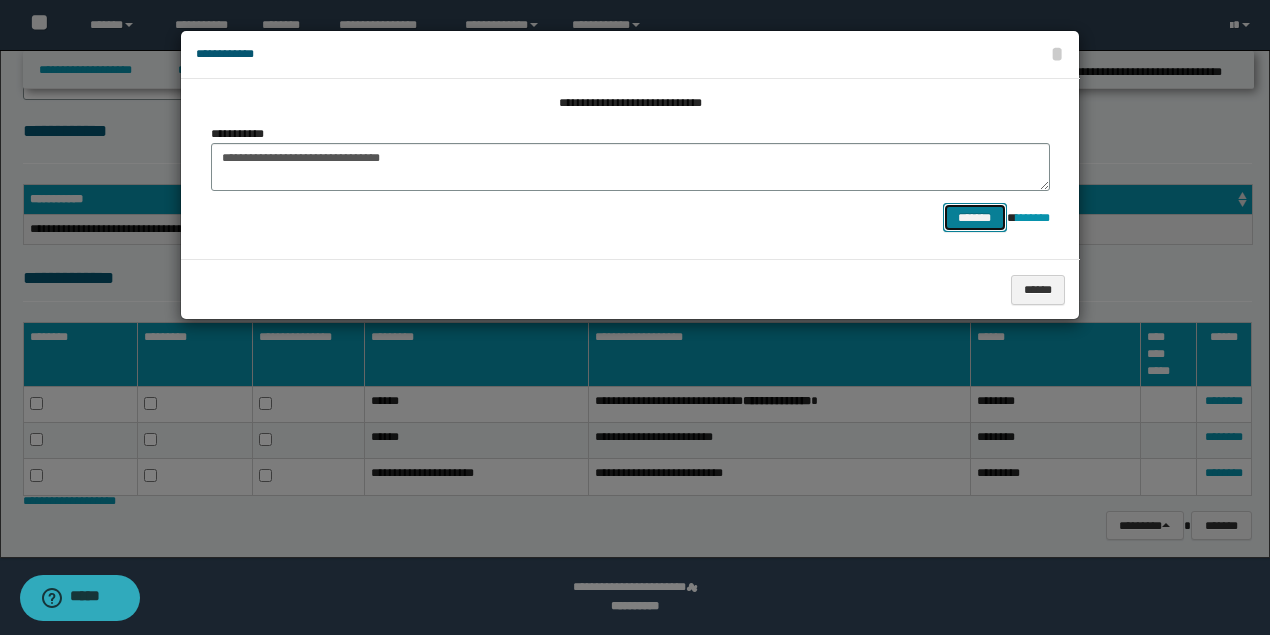 click on "*******" at bounding box center [975, 217] 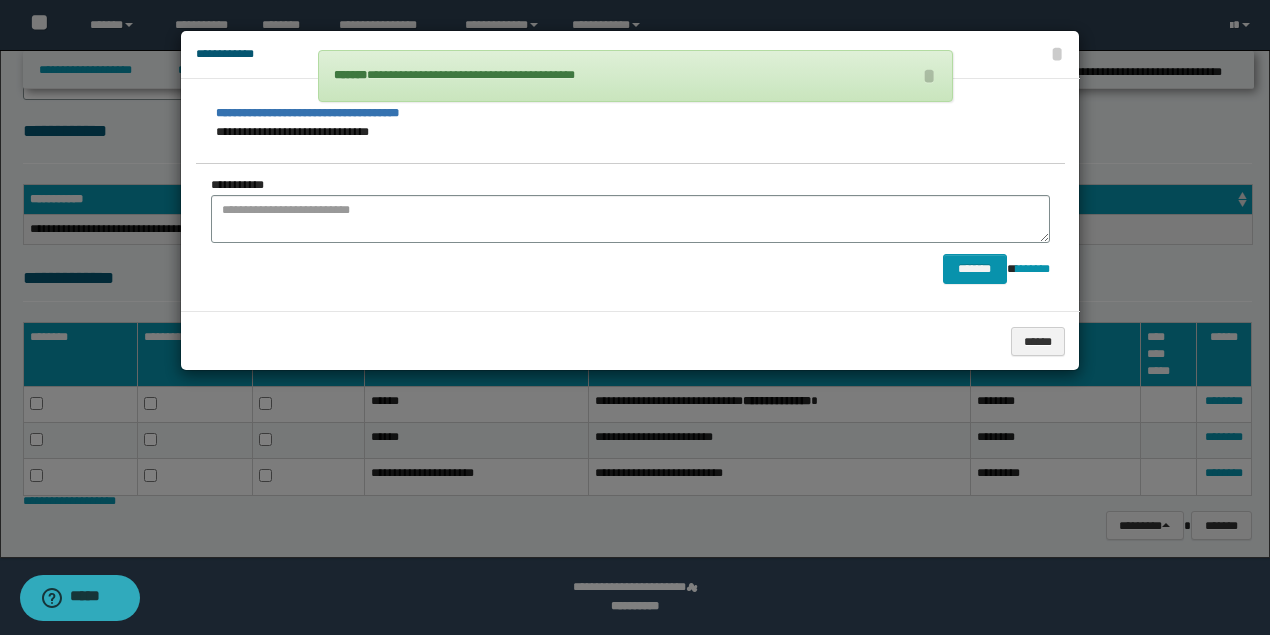 click at bounding box center (635, 317) 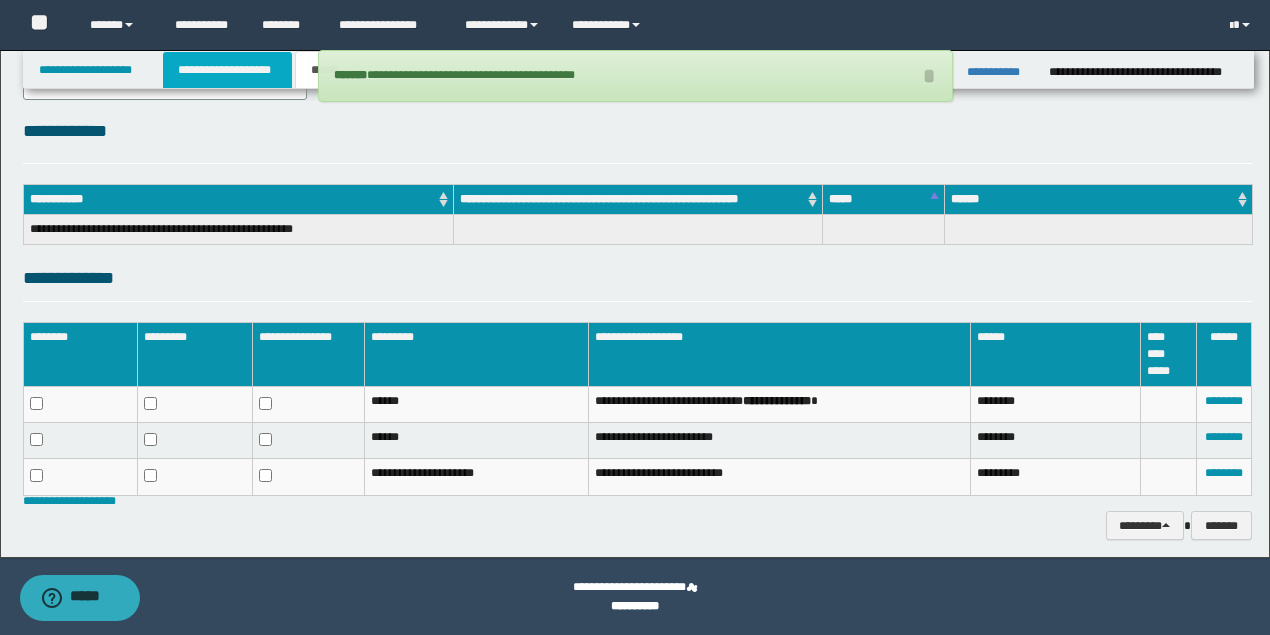 click on "**********" at bounding box center [227, 70] 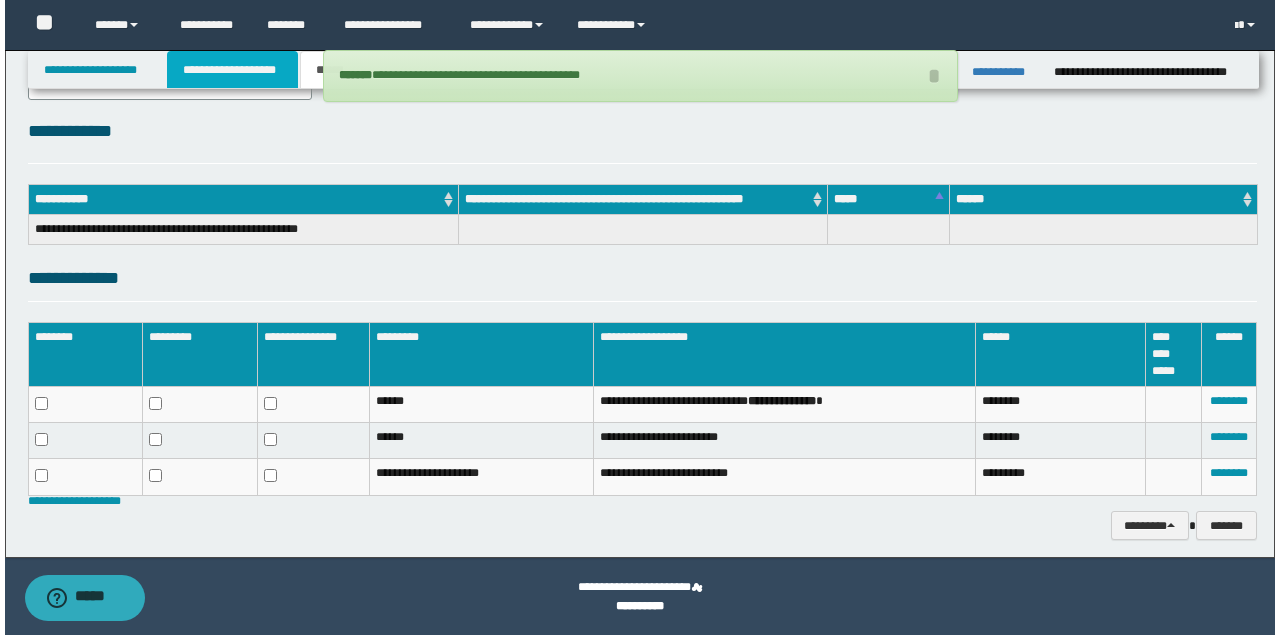 scroll, scrollTop: 257, scrollLeft: 0, axis: vertical 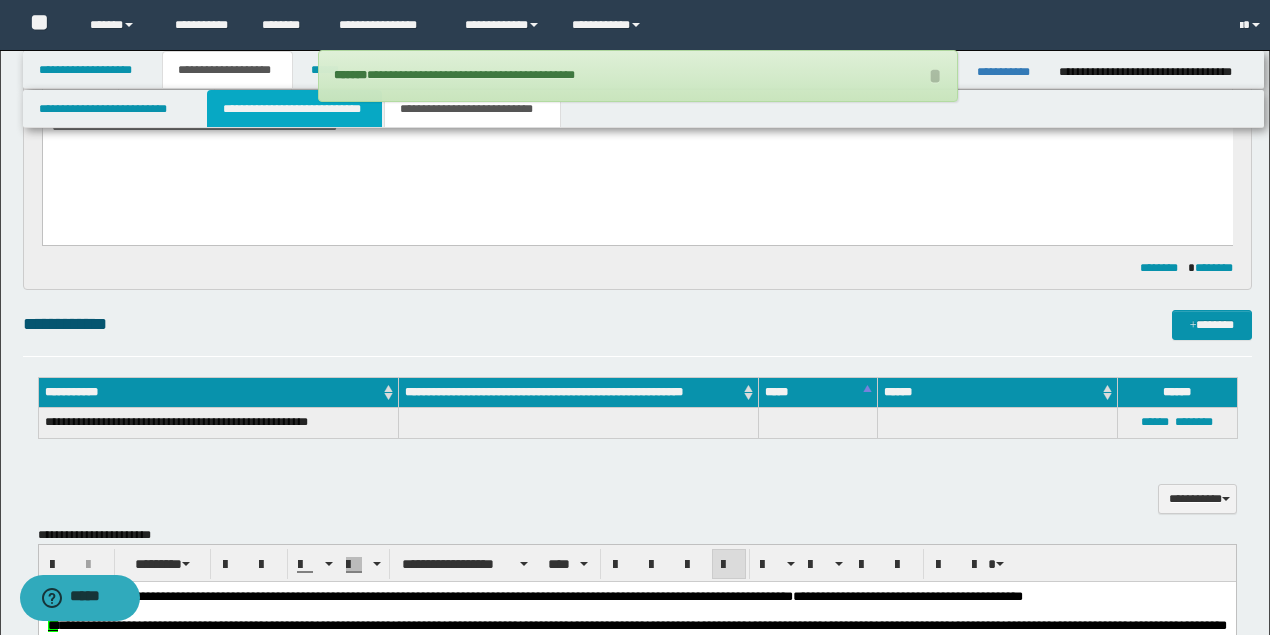 click on "**********" at bounding box center (294, 109) 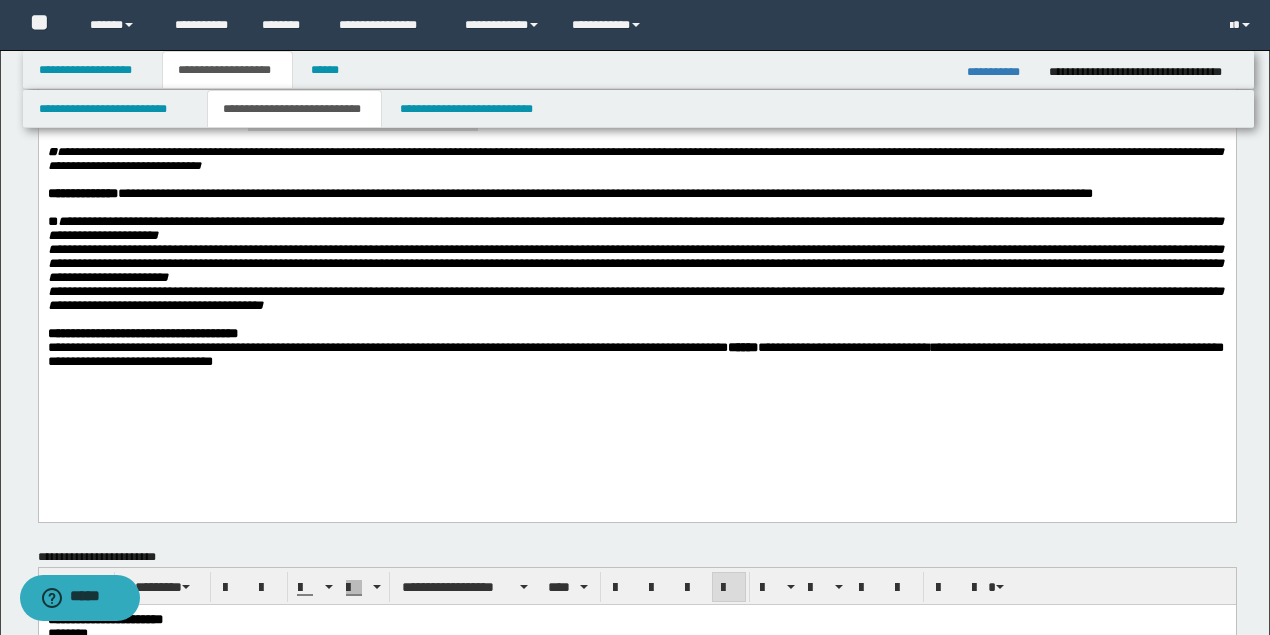 scroll, scrollTop: 0, scrollLeft: 0, axis: both 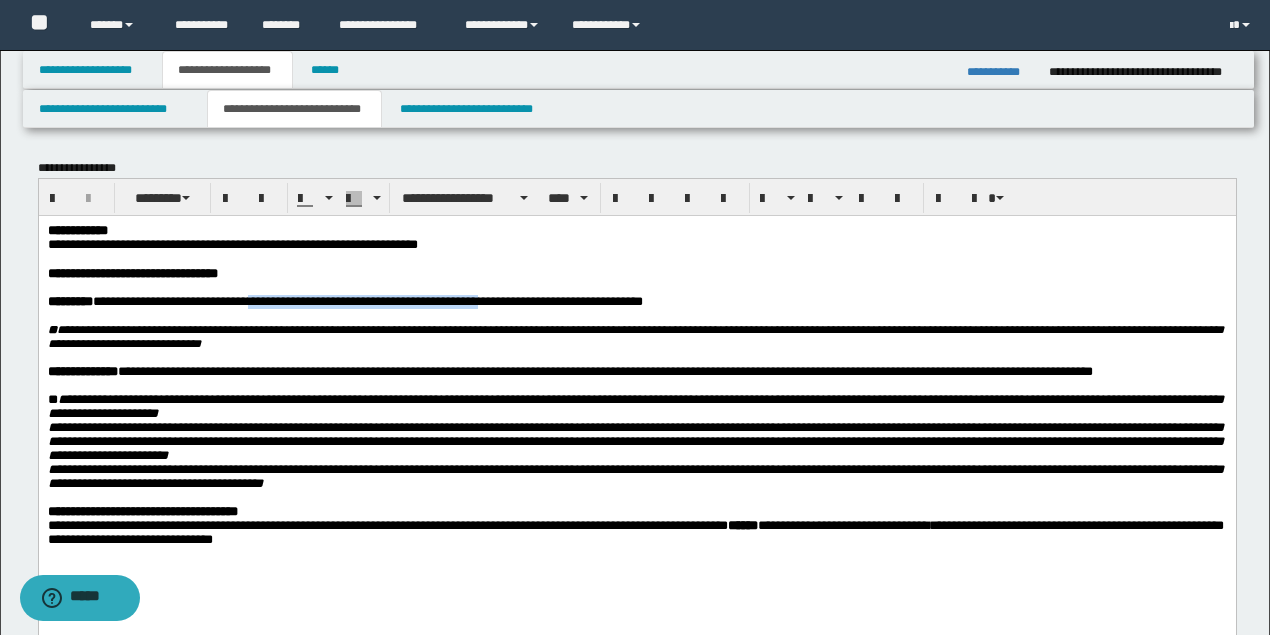 click at bounding box center [635, 259] 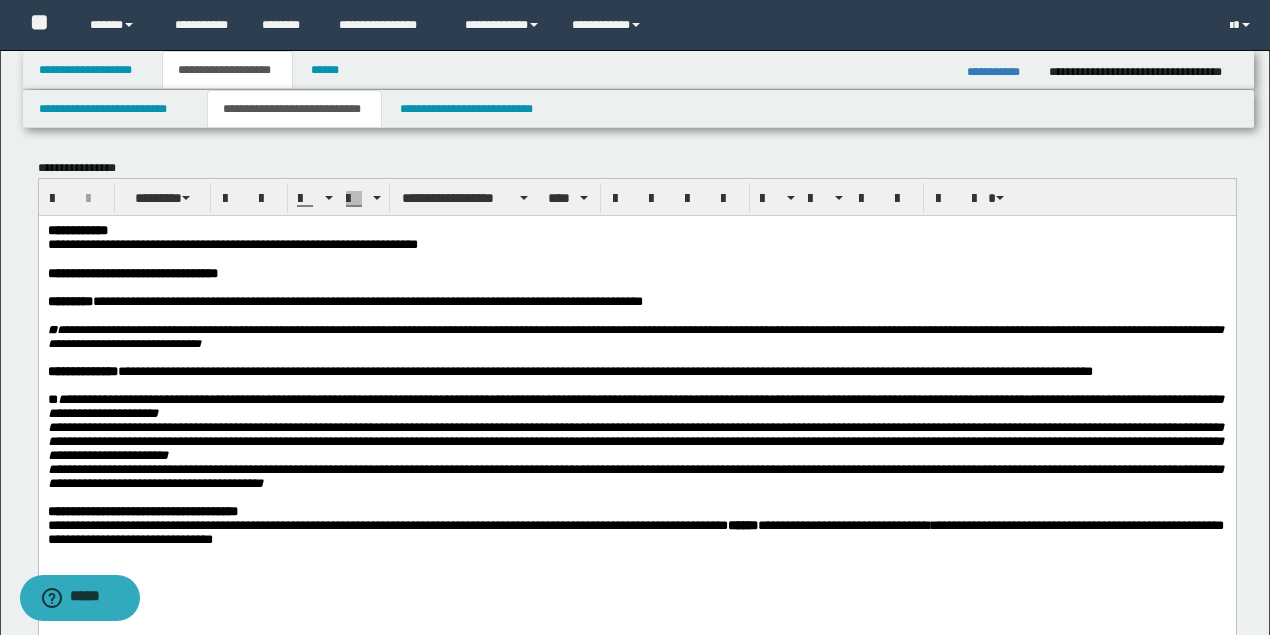 click on "**********" at bounding box center (635, 301) 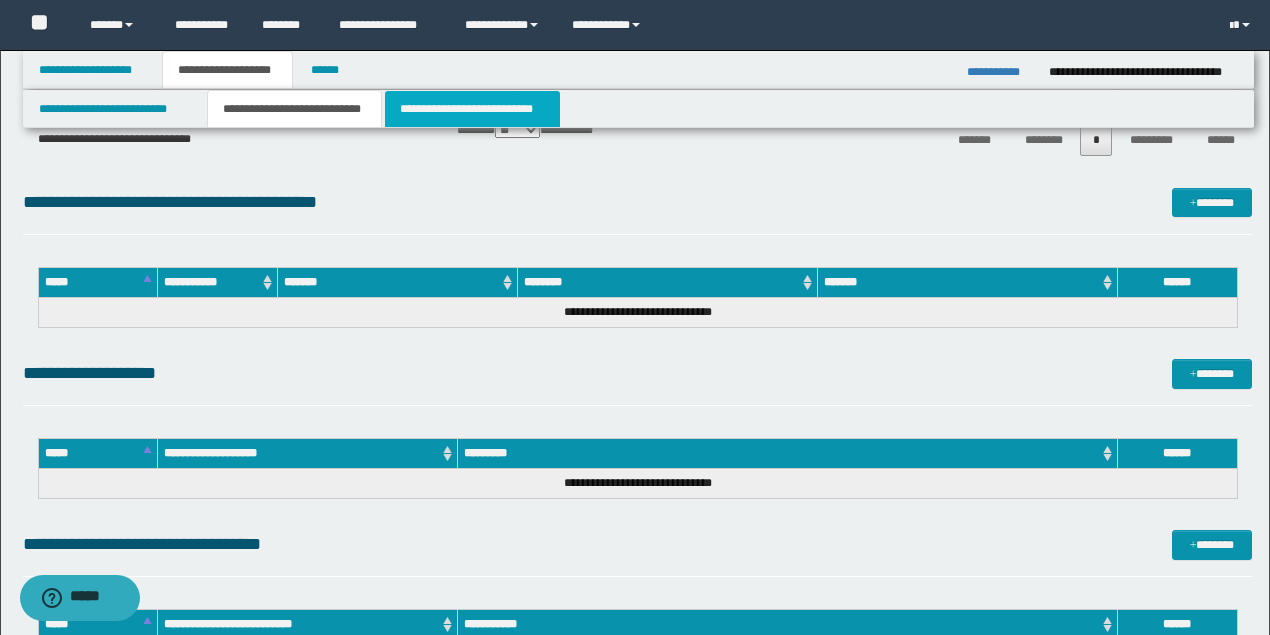 click on "**********" at bounding box center [472, 109] 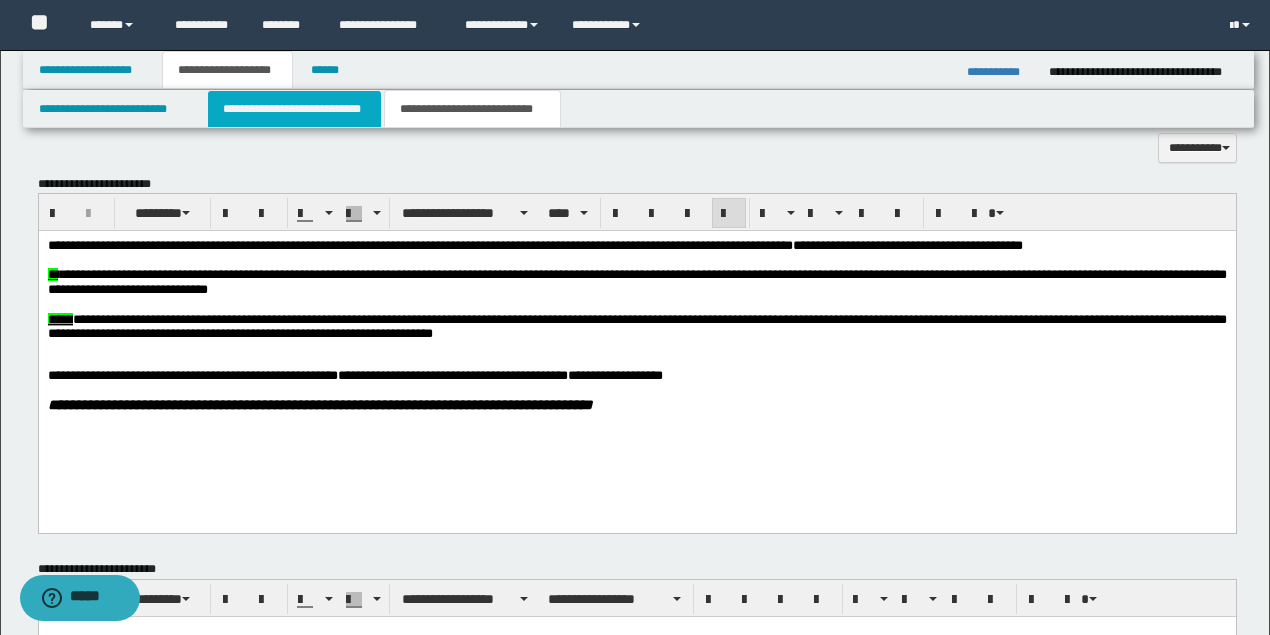 click on "**********" at bounding box center (294, 109) 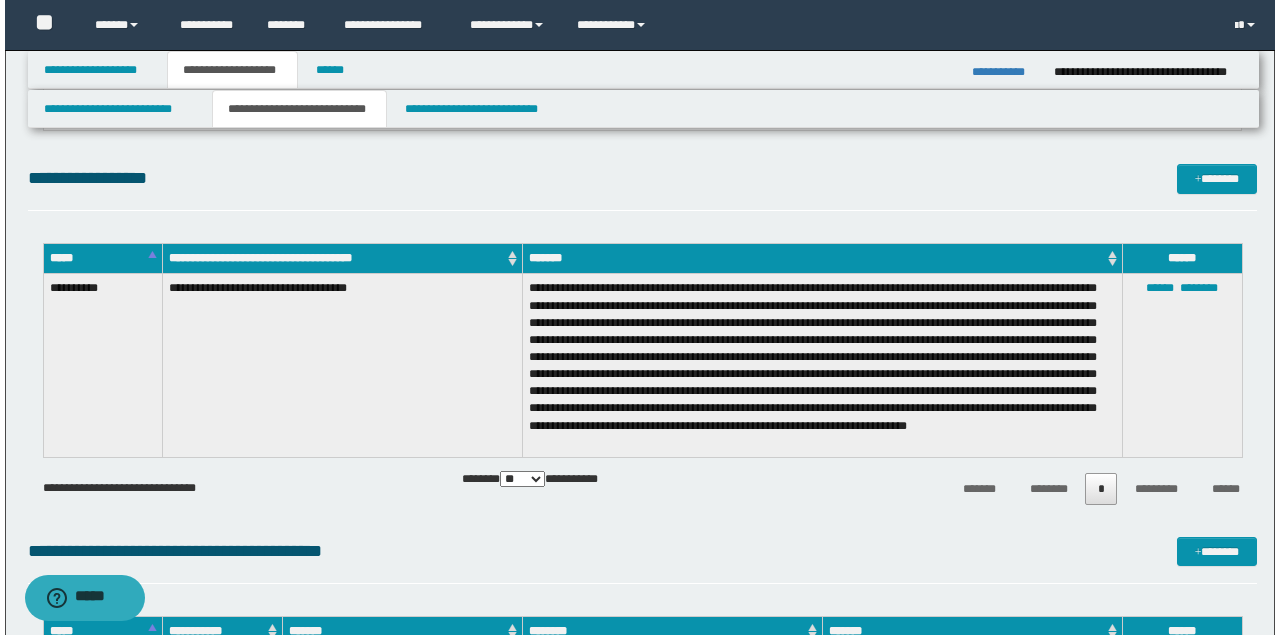 scroll, scrollTop: 1008, scrollLeft: 0, axis: vertical 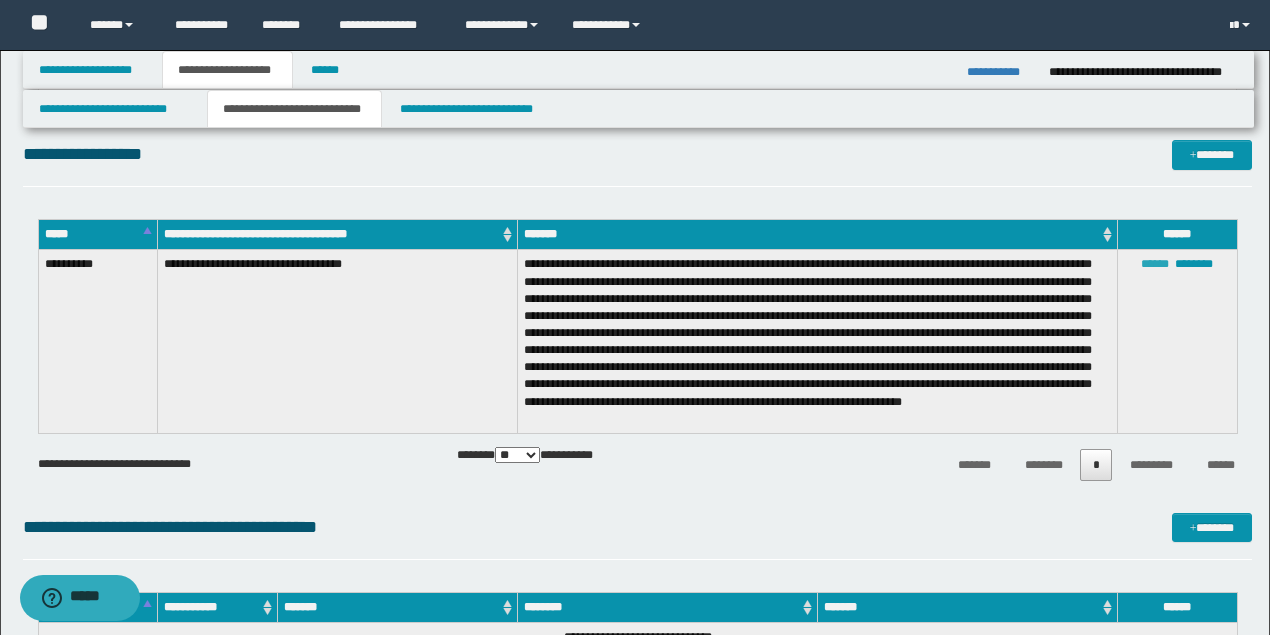 click on "******" at bounding box center [1155, 264] 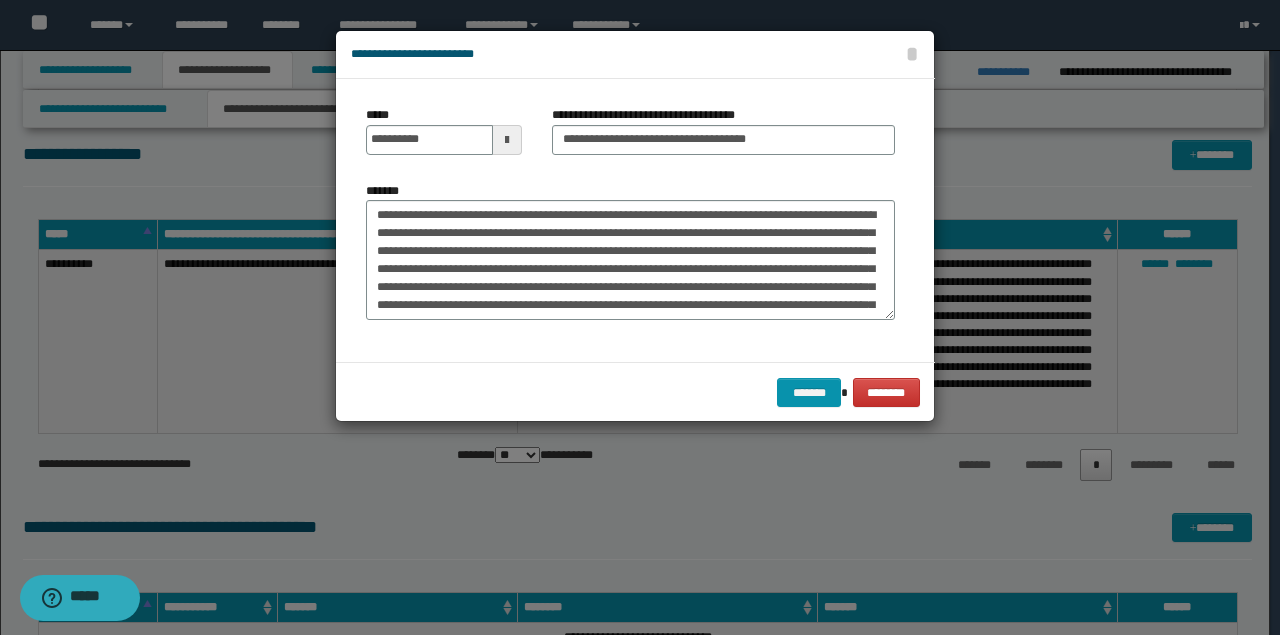 scroll, scrollTop: 66, scrollLeft: 0, axis: vertical 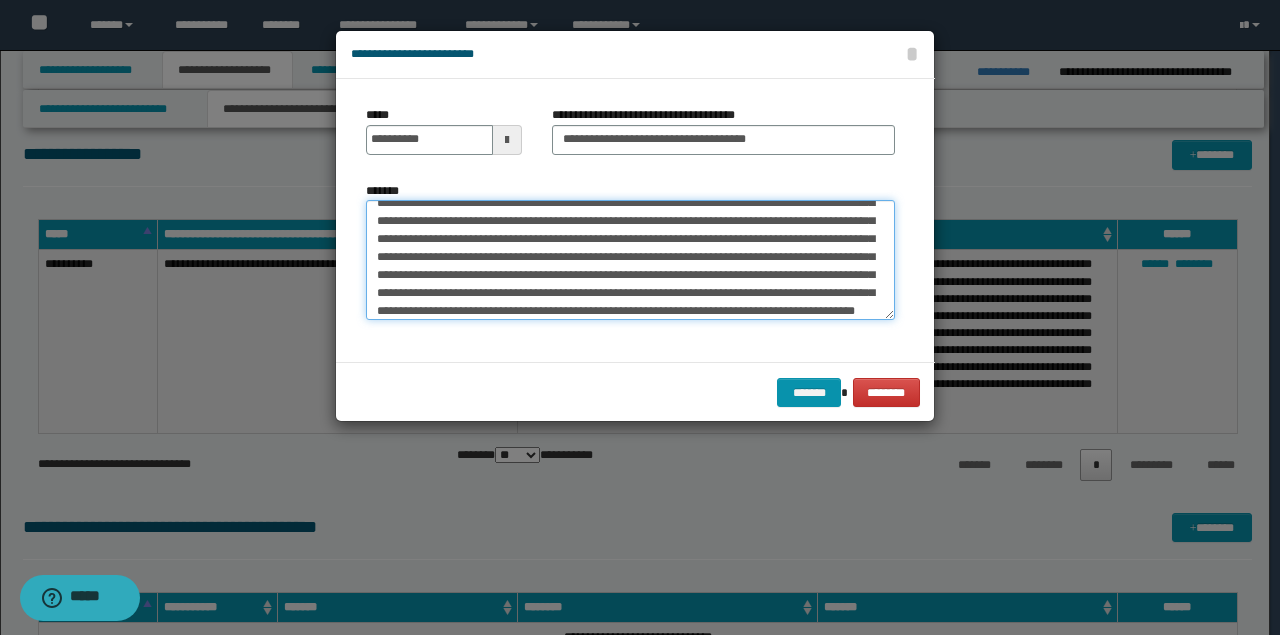 click on "**********" at bounding box center (630, 259) 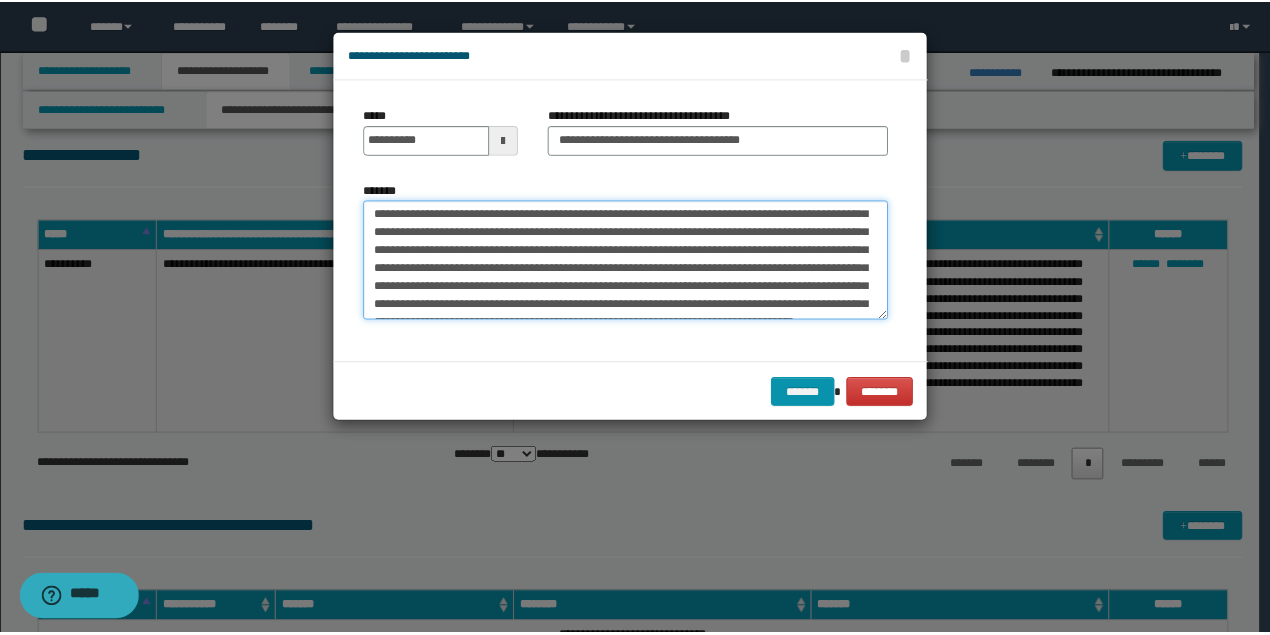 scroll, scrollTop: 23, scrollLeft: 0, axis: vertical 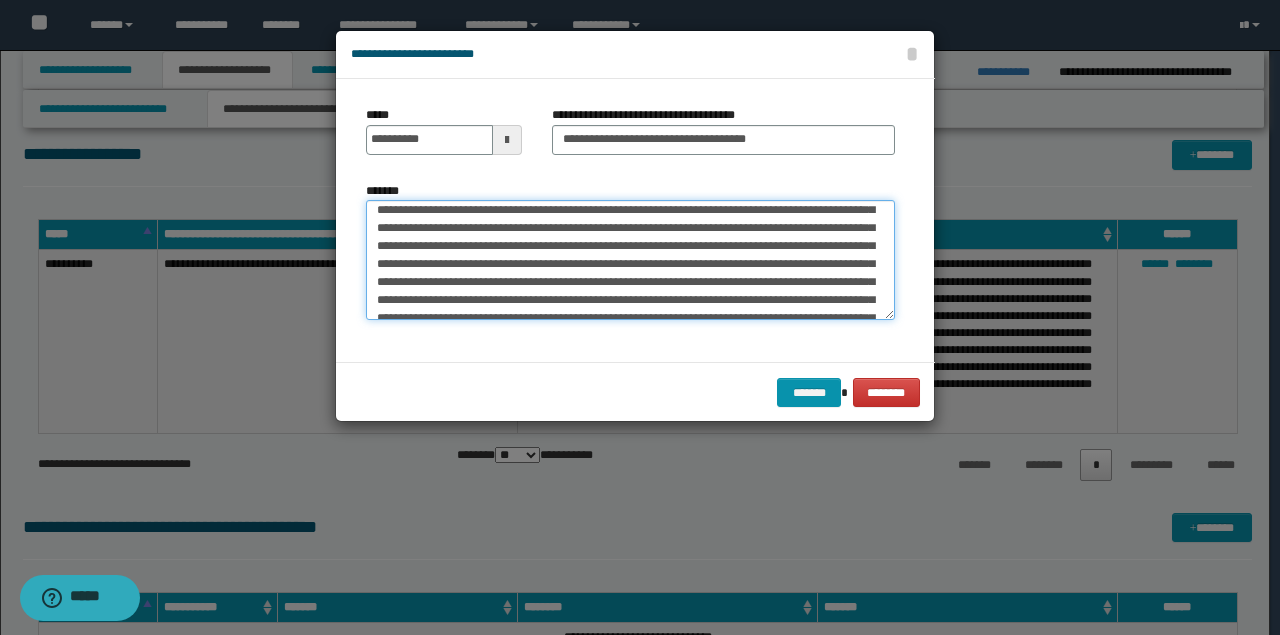 click on "**********" at bounding box center [630, 259] 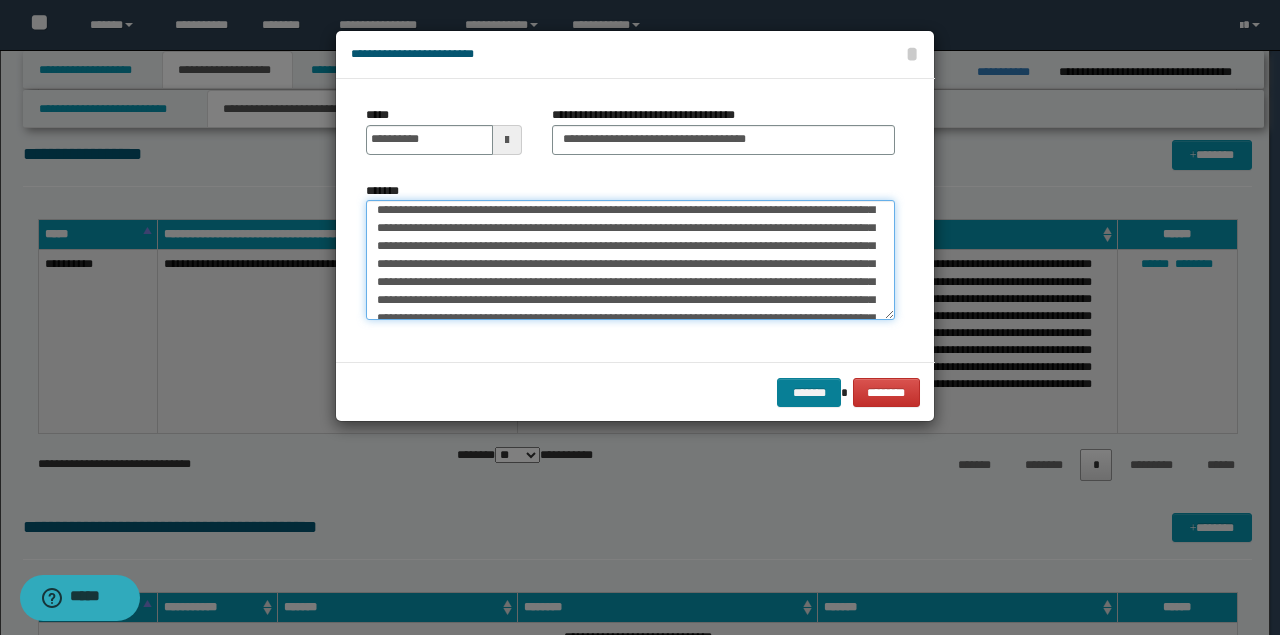 type on "**********" 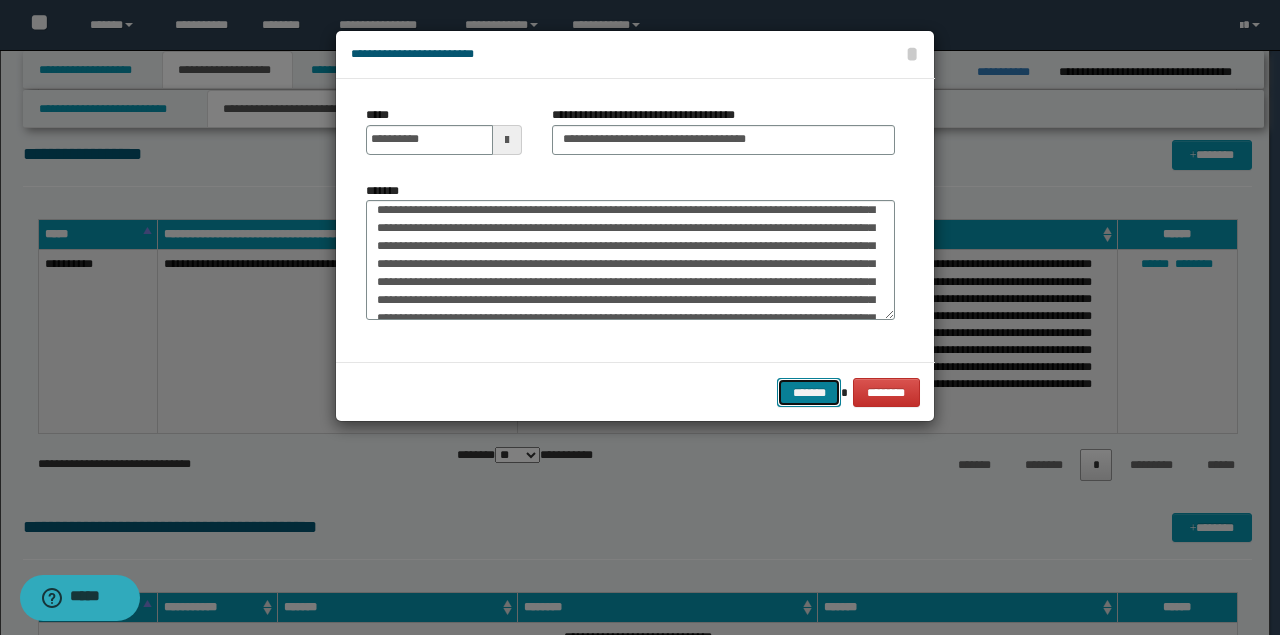 click on "*******" at bounding box center [809, 392] 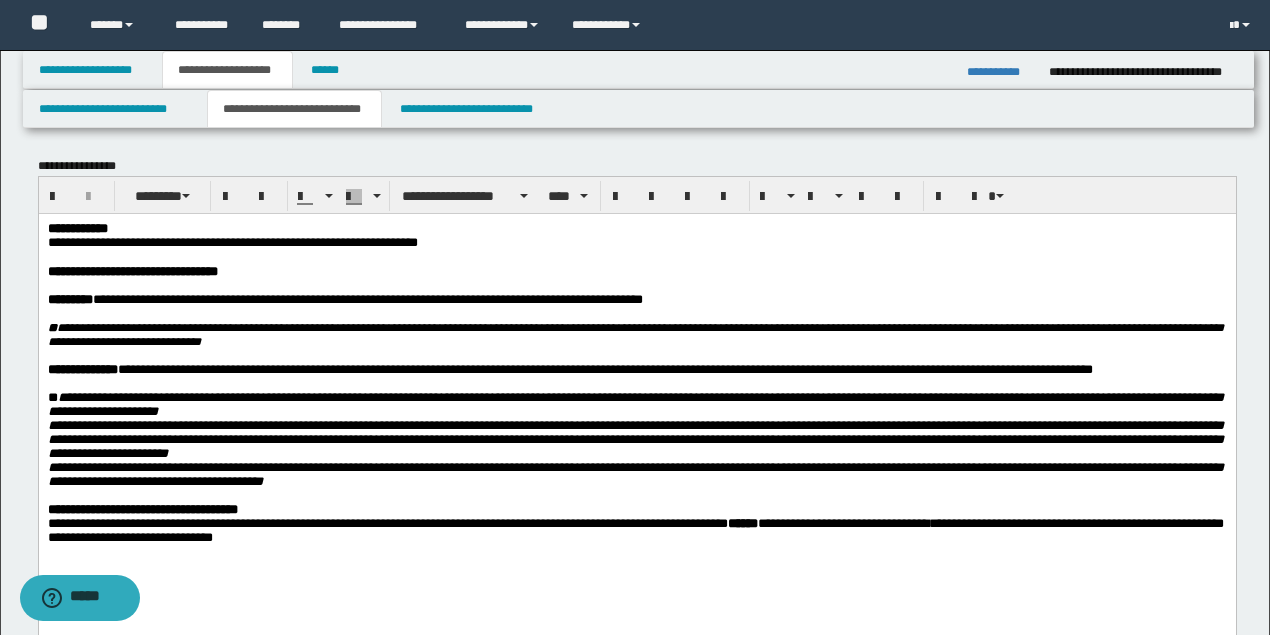 scroll, scrollTop: 0, scrollLeft: 0, axis: both 